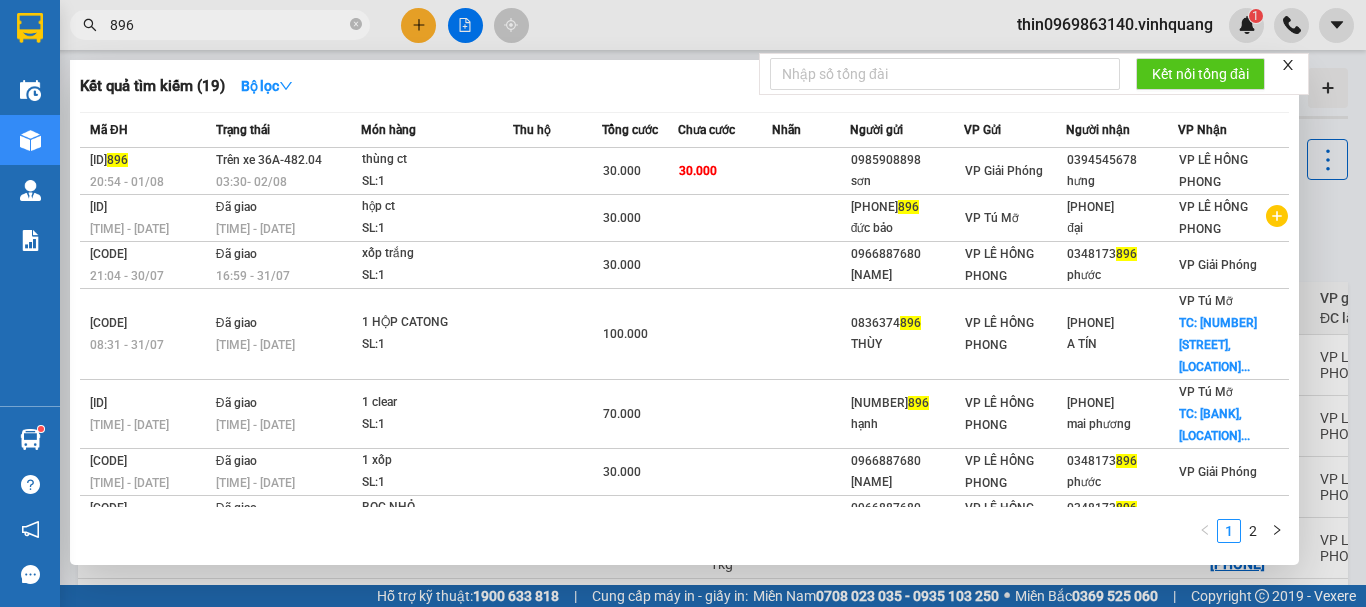 scroll, scrollTop: 0, scrollLeft: 0, axis: both 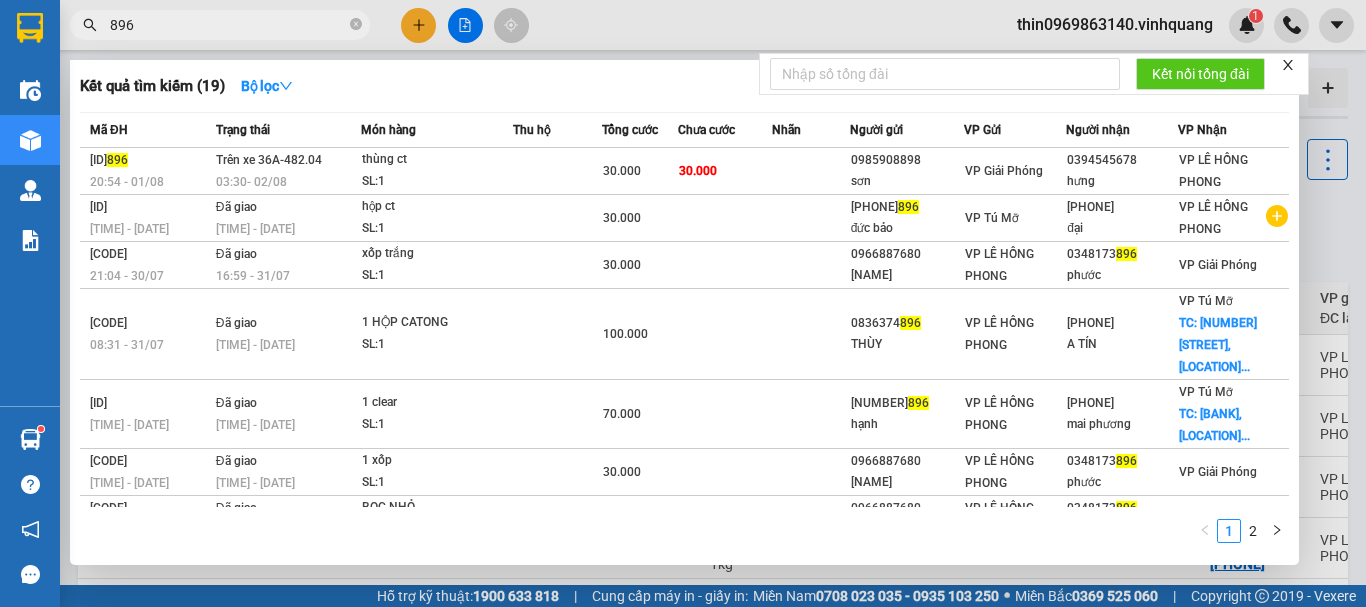 click on "896" at bounding box center [228, 25] 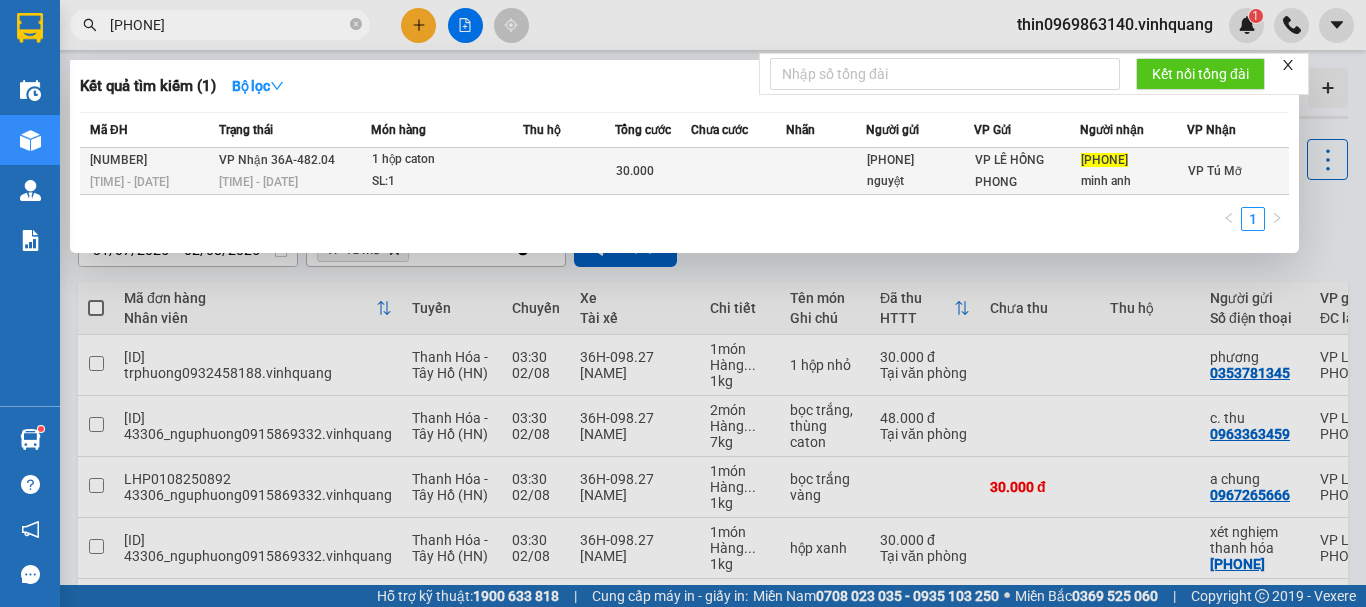 type on "[PHONE]" 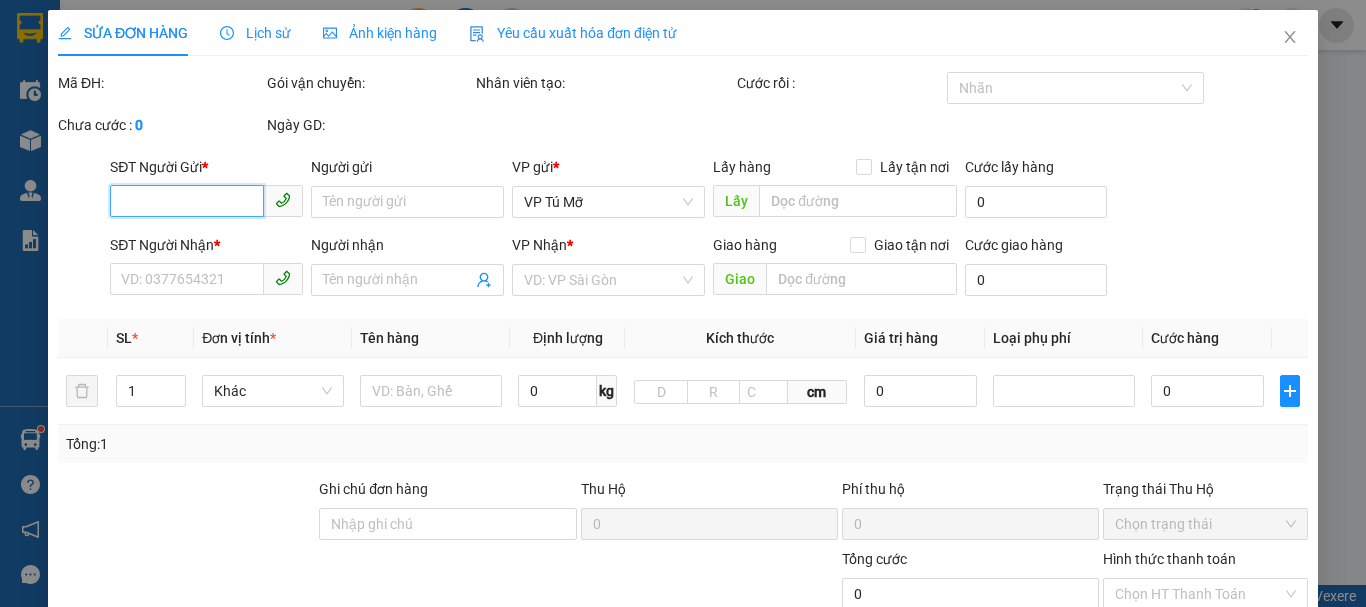type on "[PHONE]" 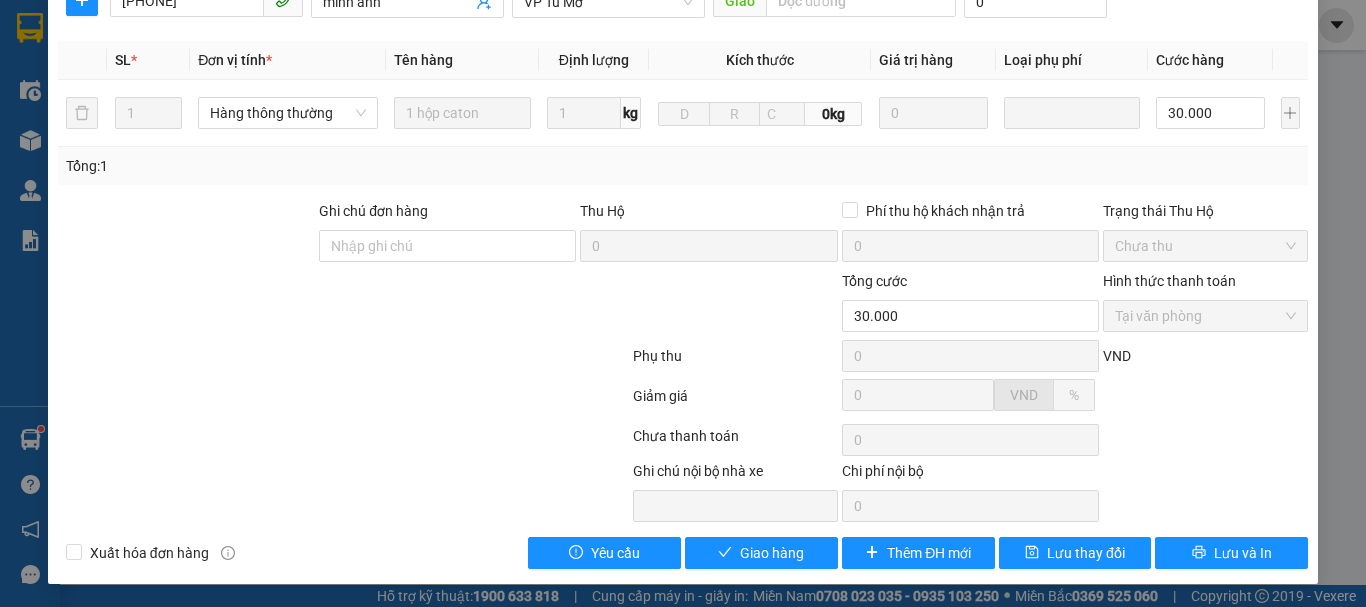 scroll, scrollTop: 301, scrollLeft: 0, axis: vertical 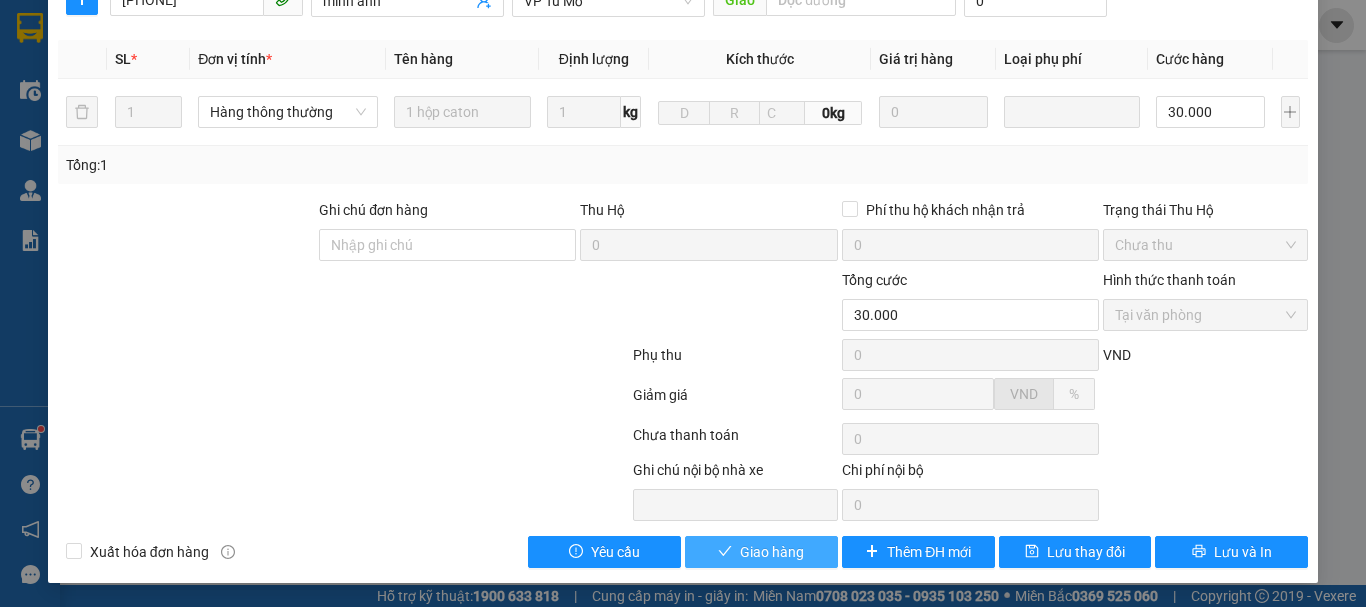 click on "Giao hàng" at bounding box center (772, 552) 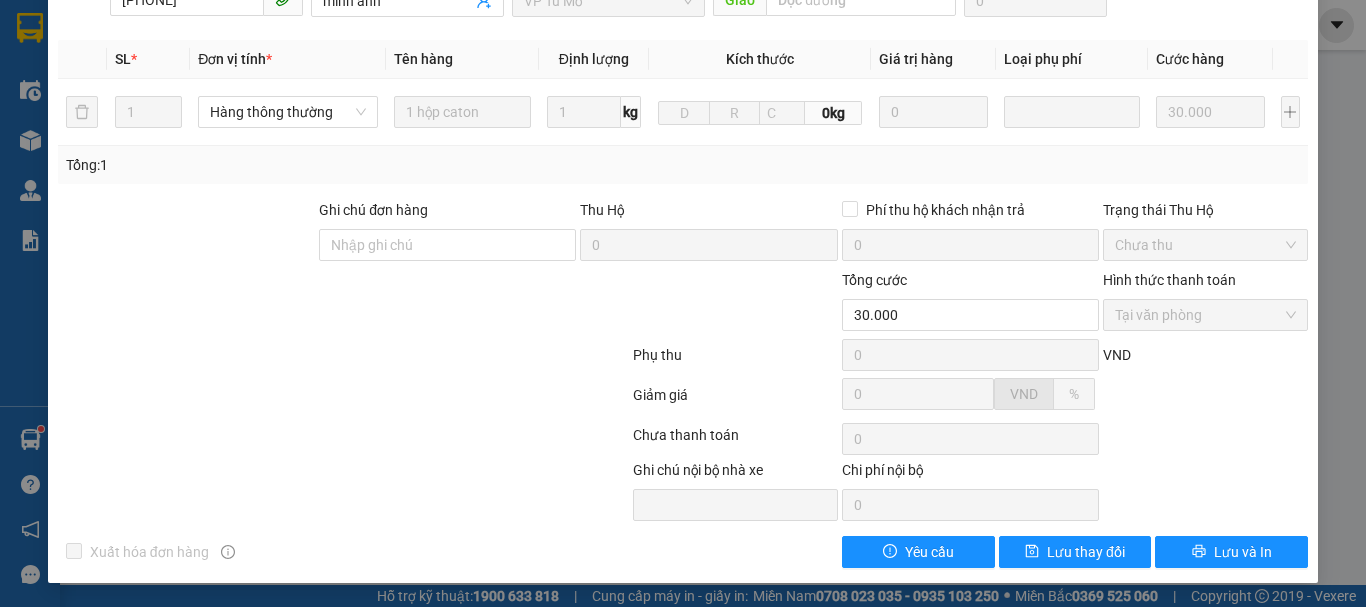 scroll, scrollTop: 0, scrollLeft: 0, axis: both 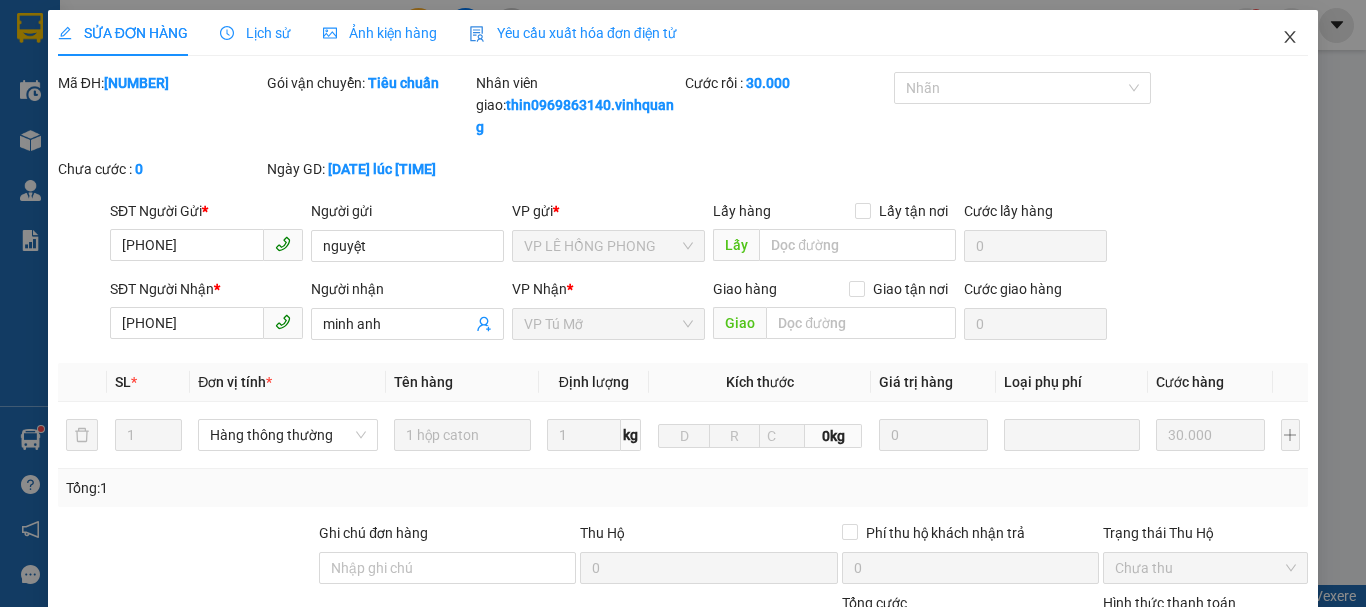 click 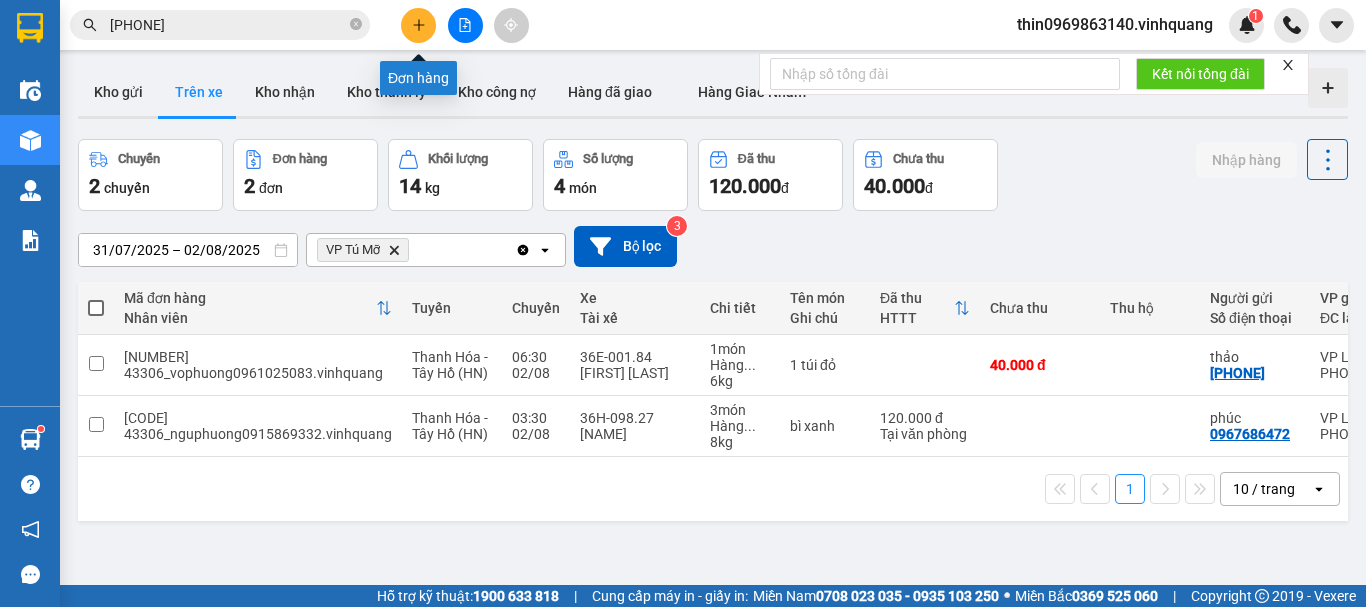 click 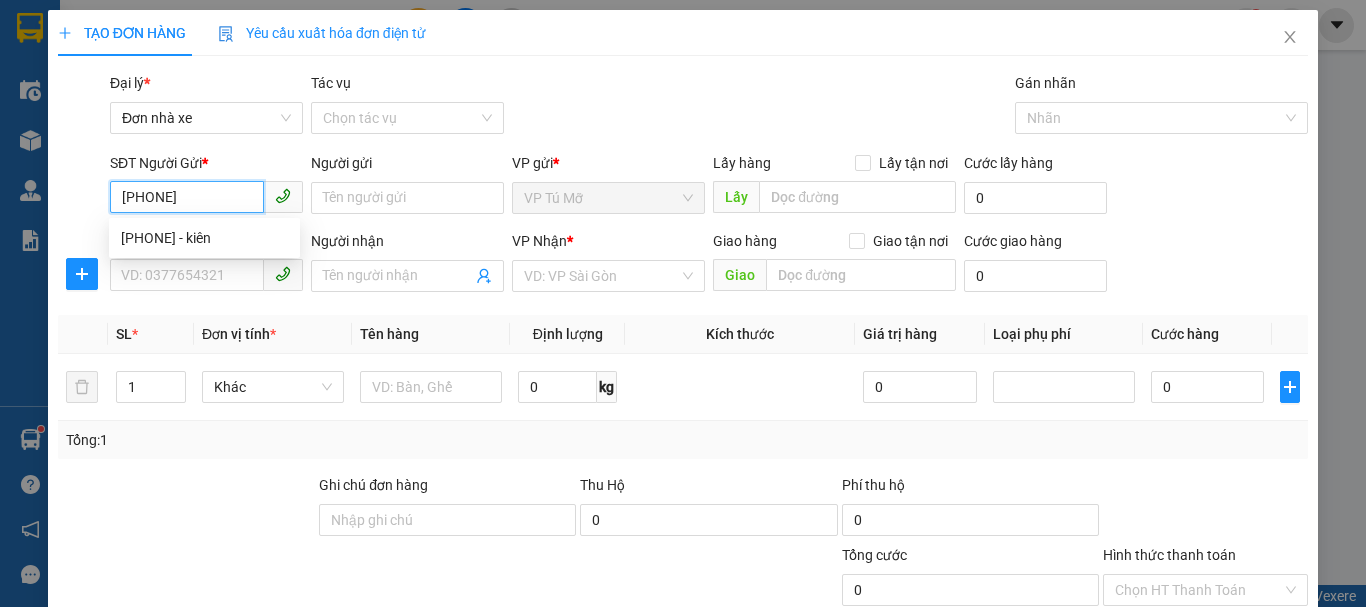 type on "0862389962" 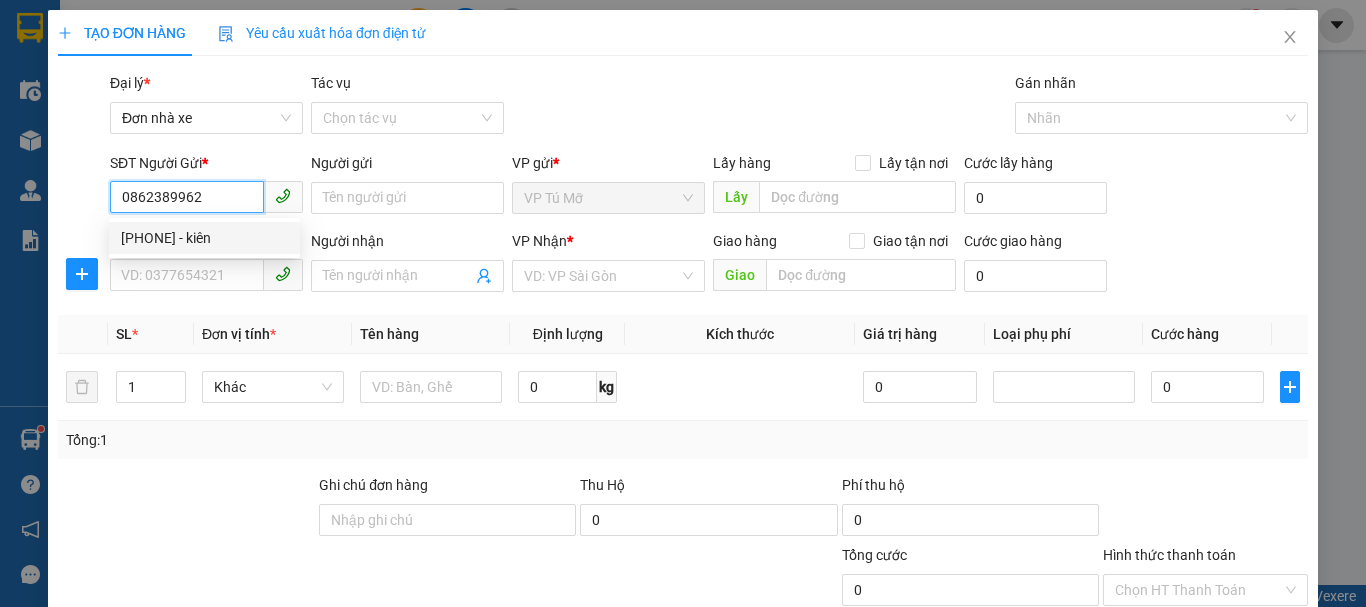 click on "[PHONE] - kiên" at bounding box center (204, 238) 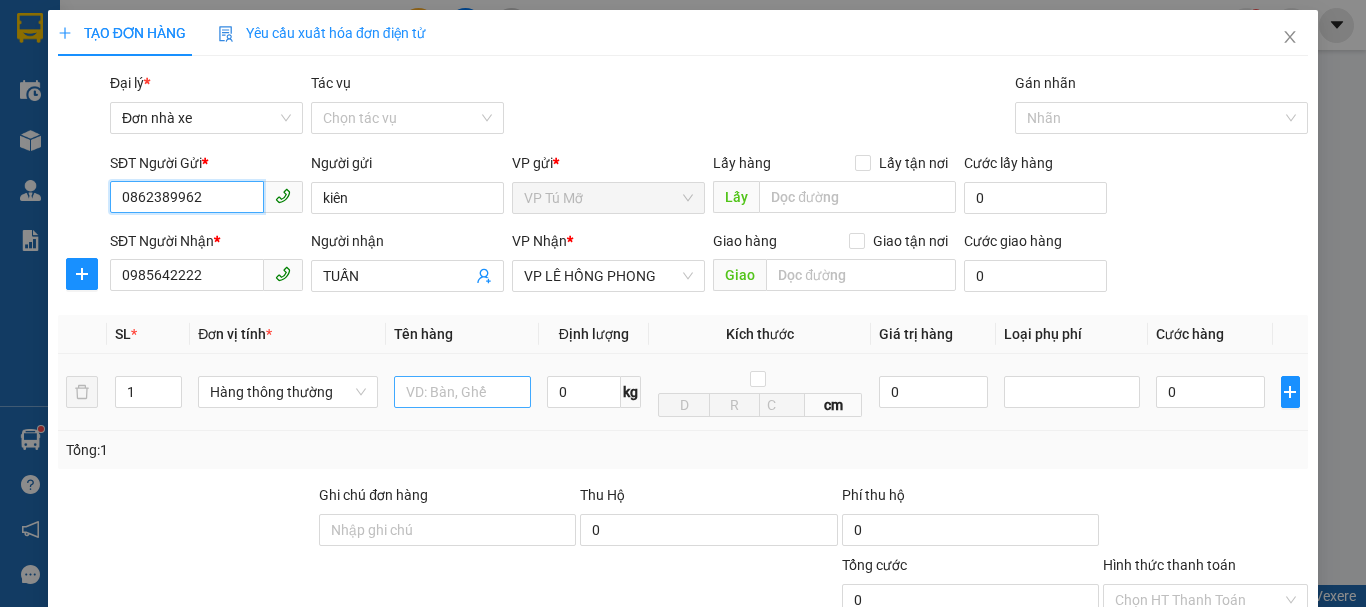 type on "0862389962" 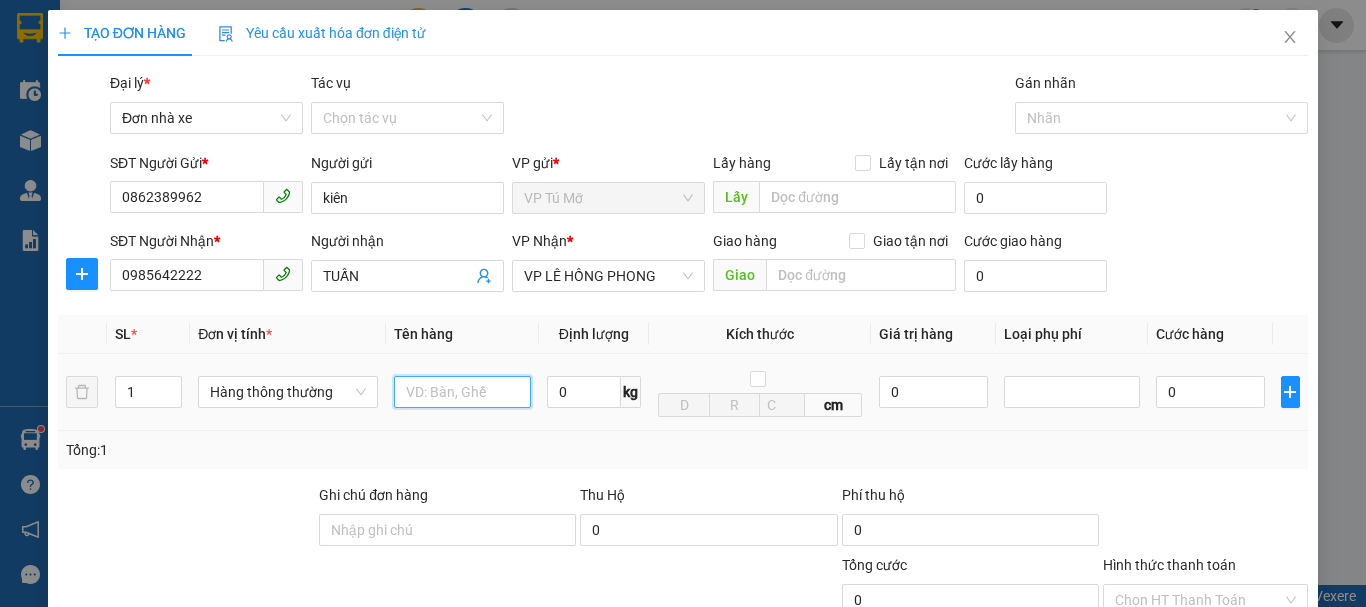 click at bounding box center (462, 392) 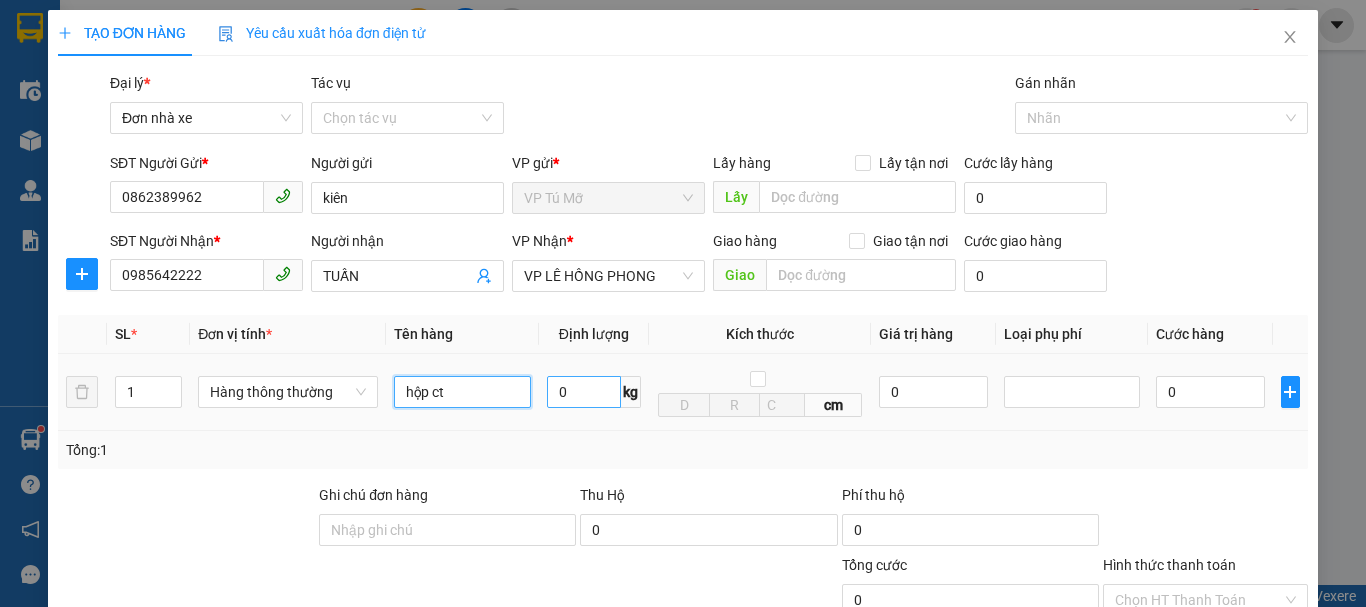 type on "hộp ct" 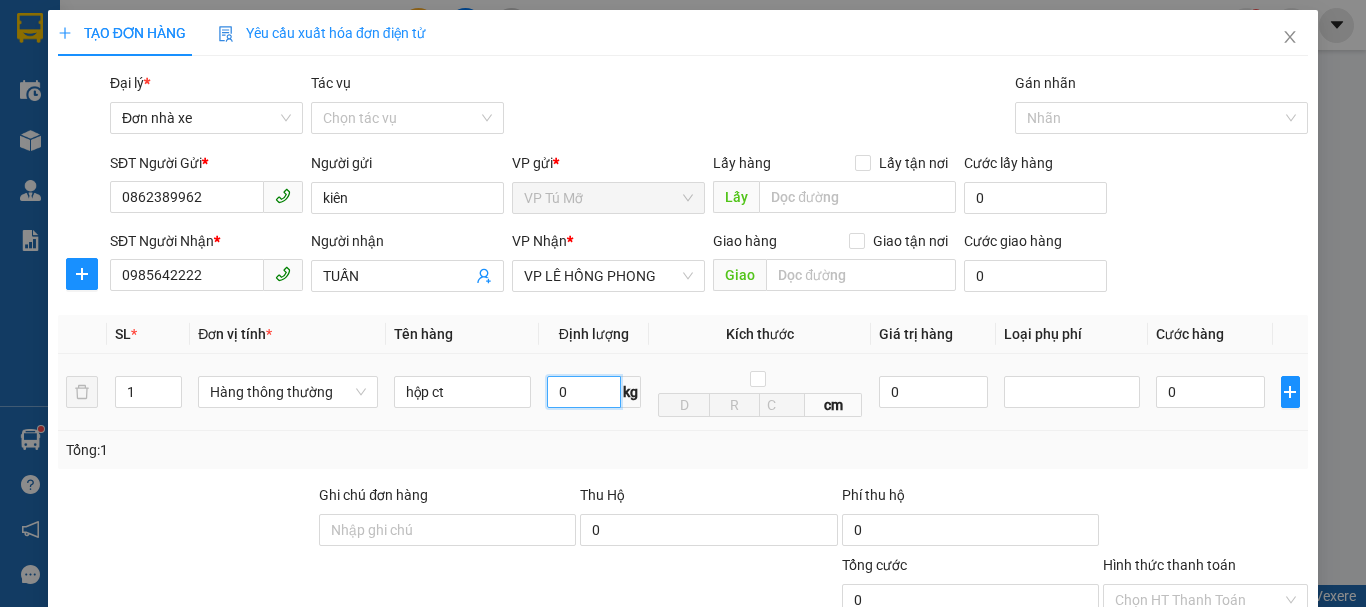 click on "0" at bounding box center [584, 392] 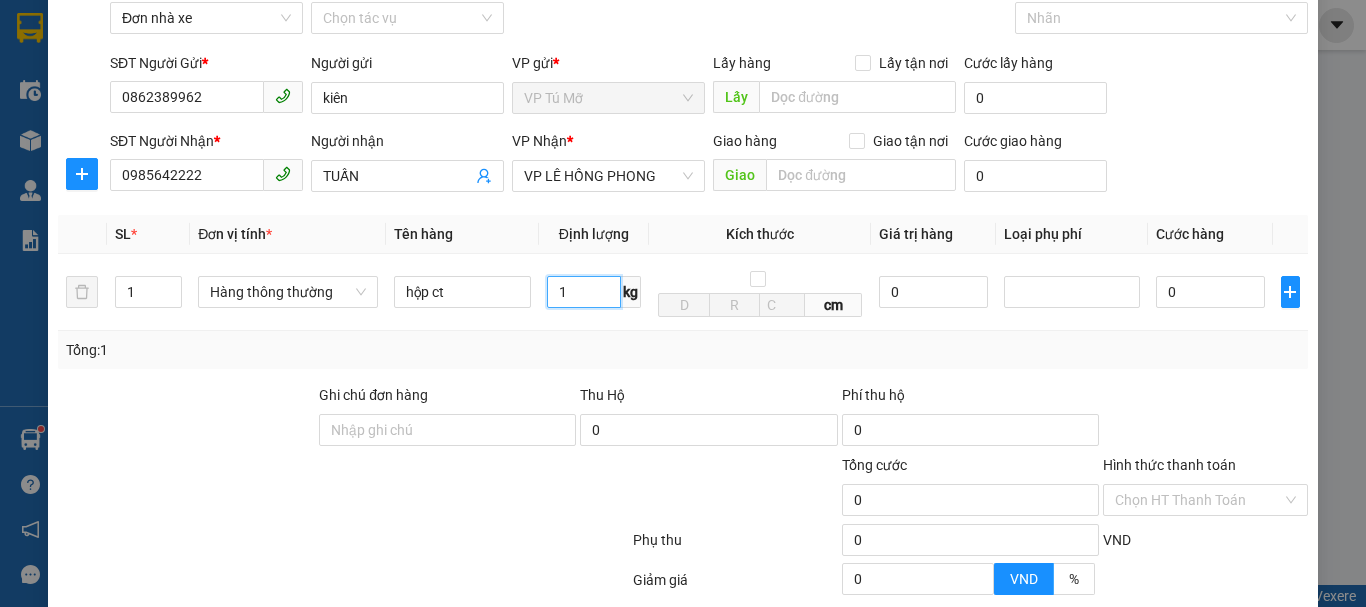 scroll, scrollTop: 286, scrollLeft: 0, axis: vertical 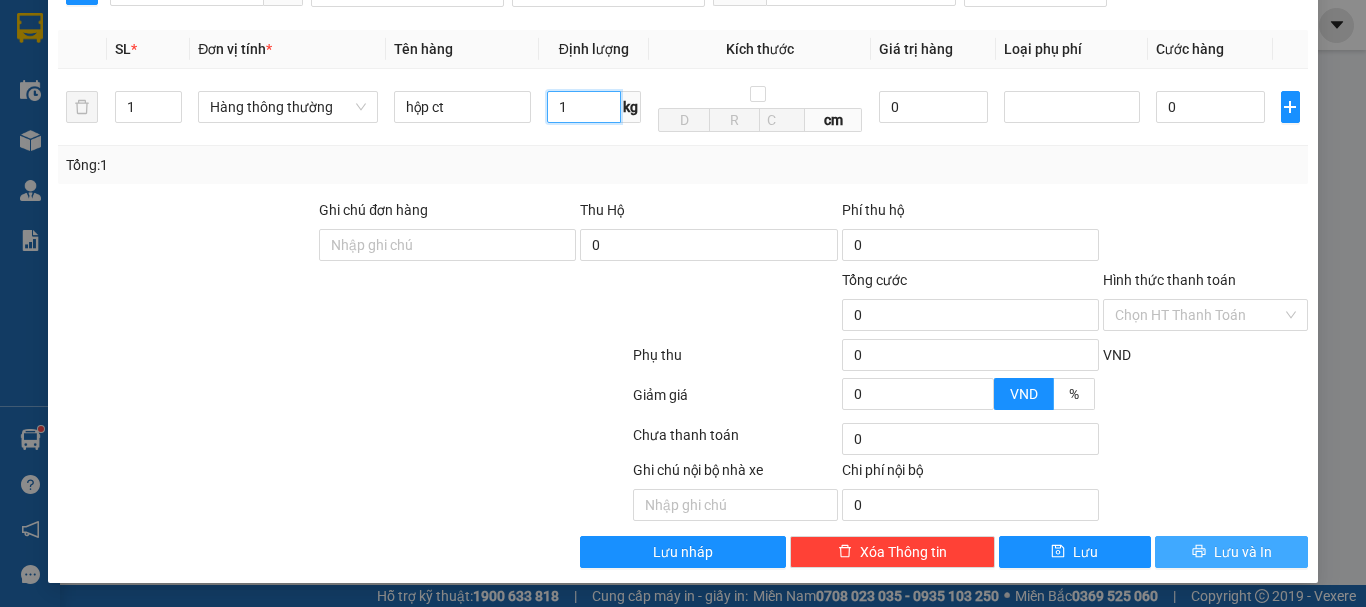 type on "1" 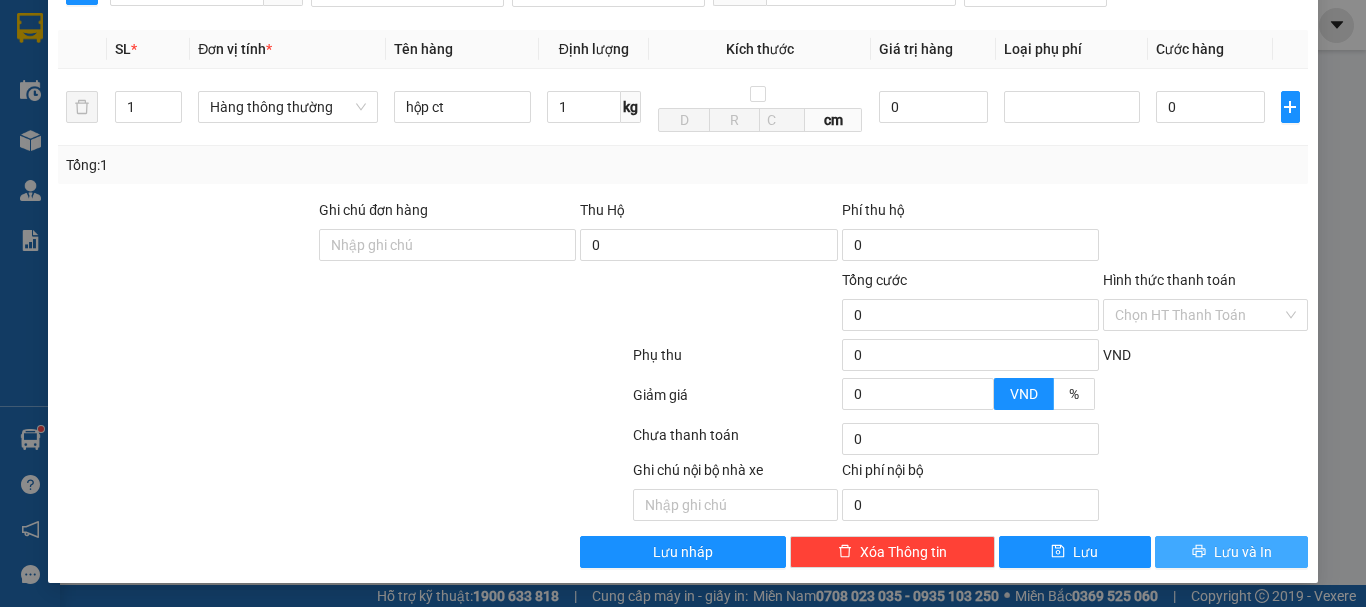 click on "Lưu và In" at bounding box center (1243, 552) 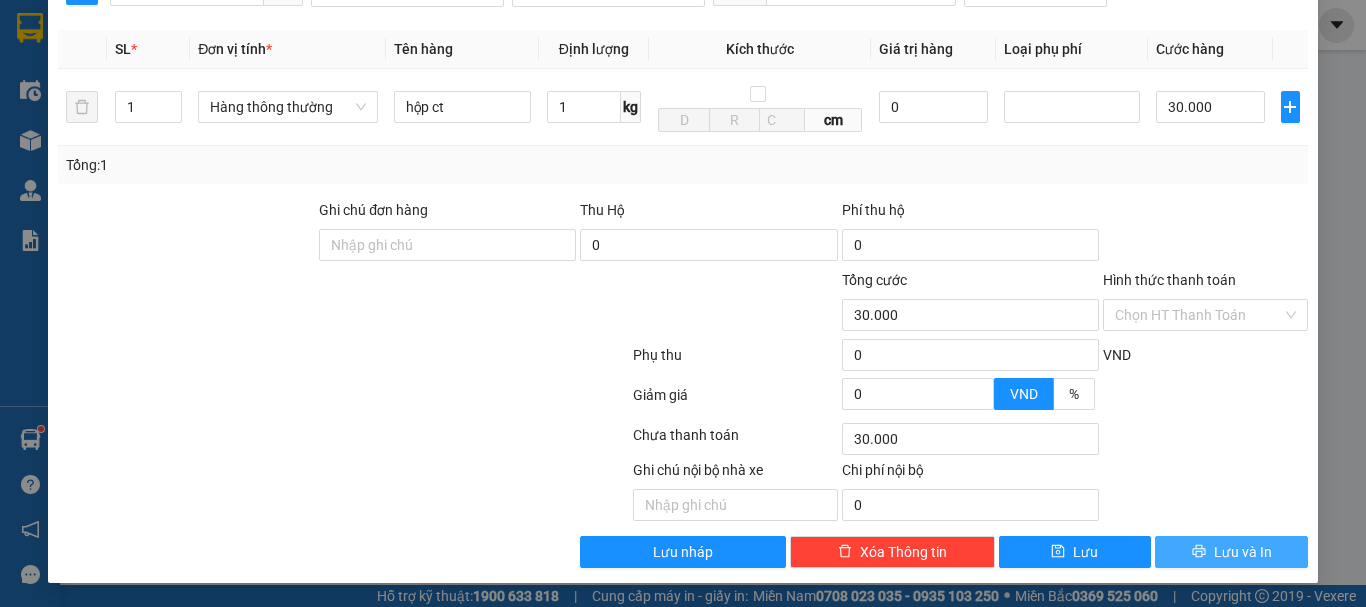 click on "Lưu và In" at bounding box center (1243, 552) 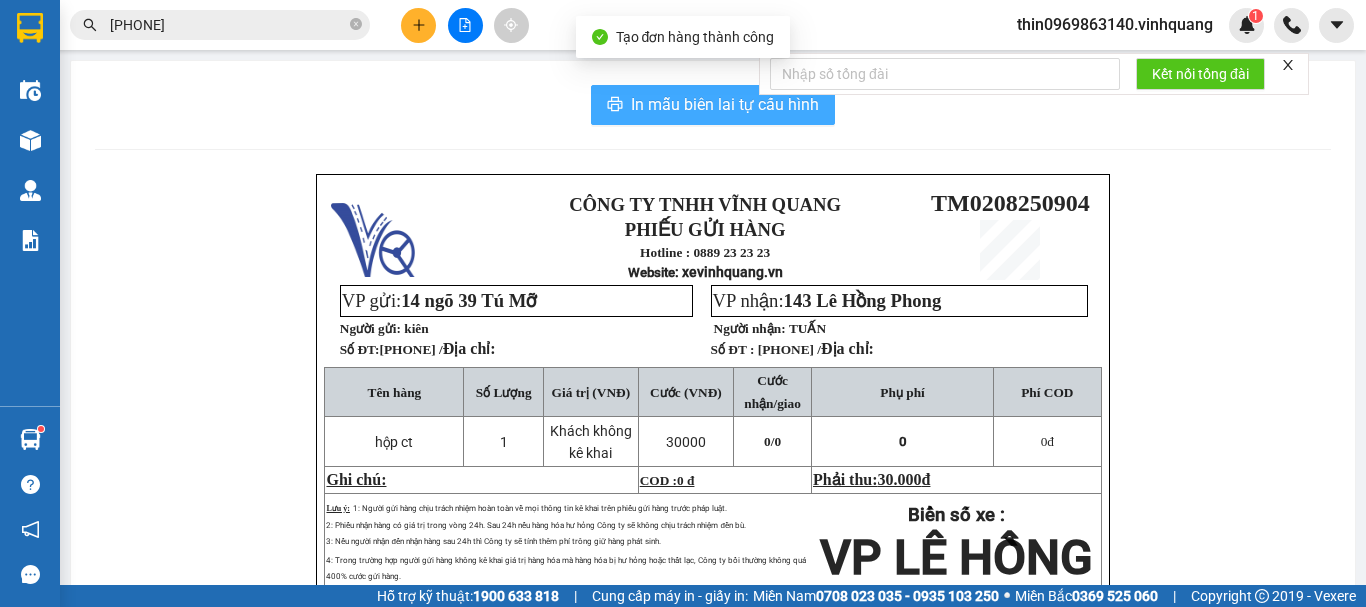 click on "In mẫu biên lai tự cấu hình" at bounding box center (713, 105) 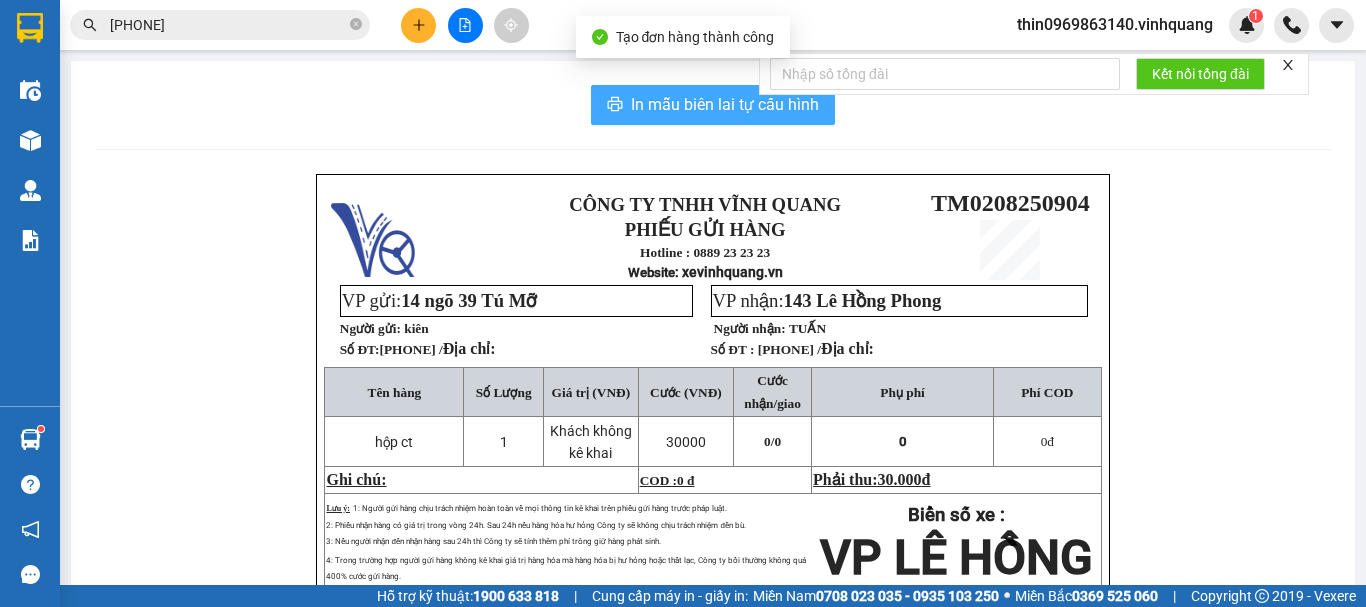 scroll, scrollTop: 0, scrollLeft: 0, axis: both 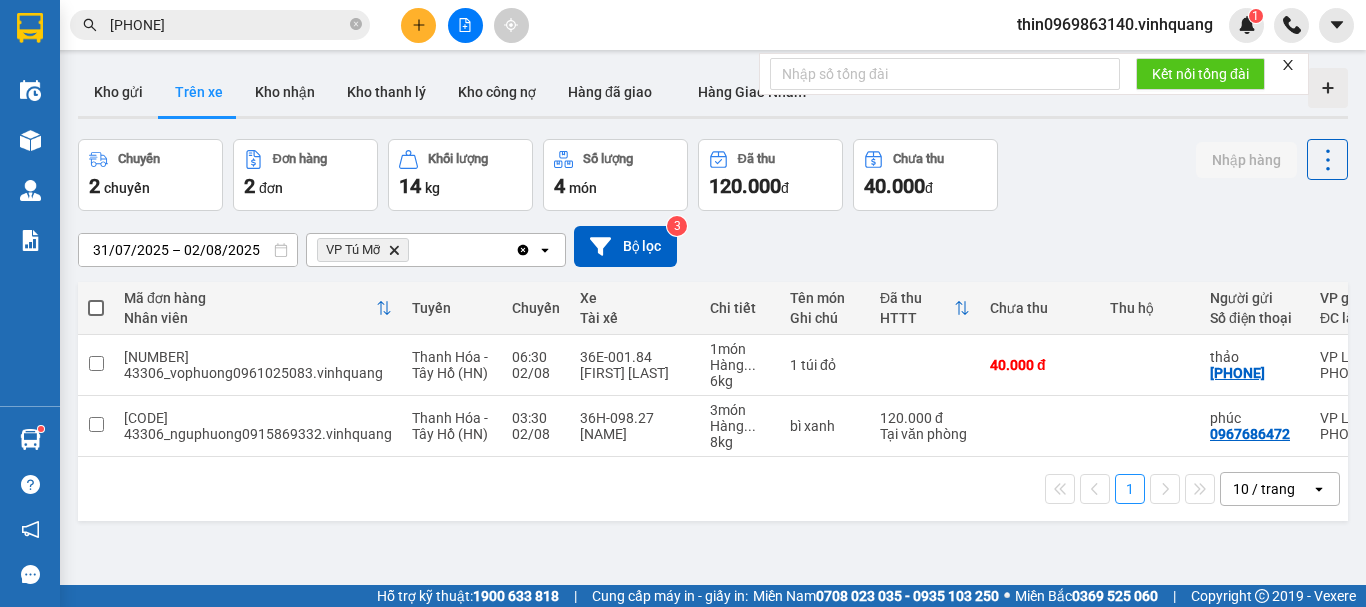 click 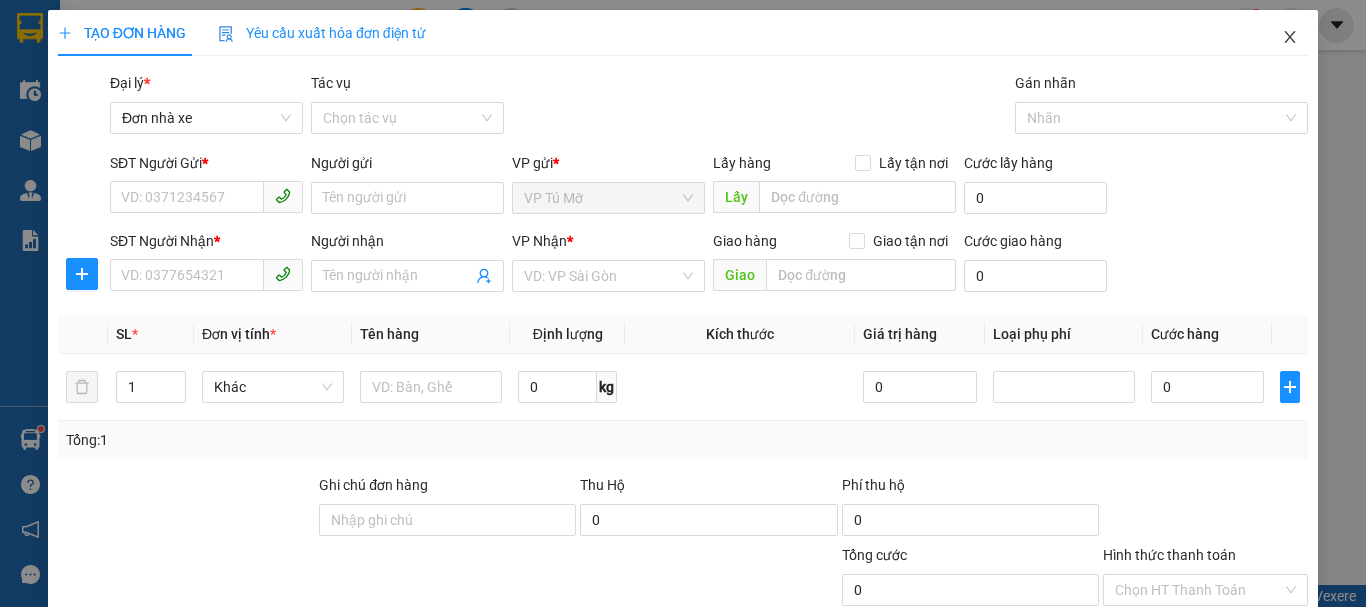 click 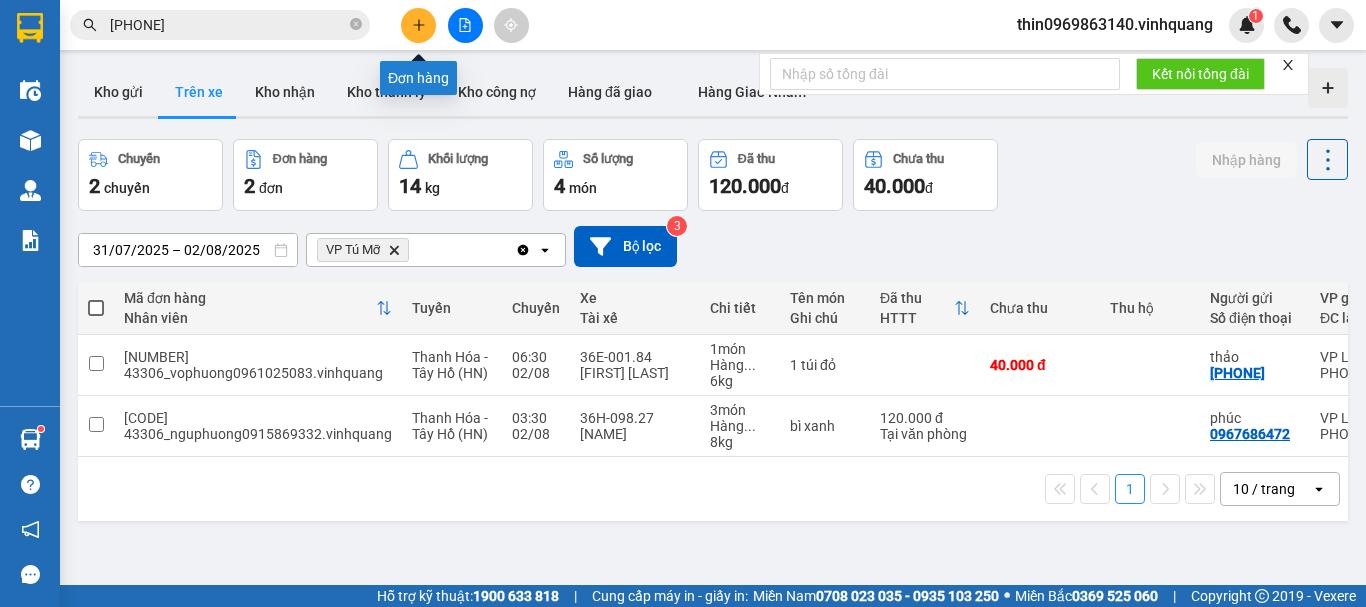click at bounding box center (418, 25) 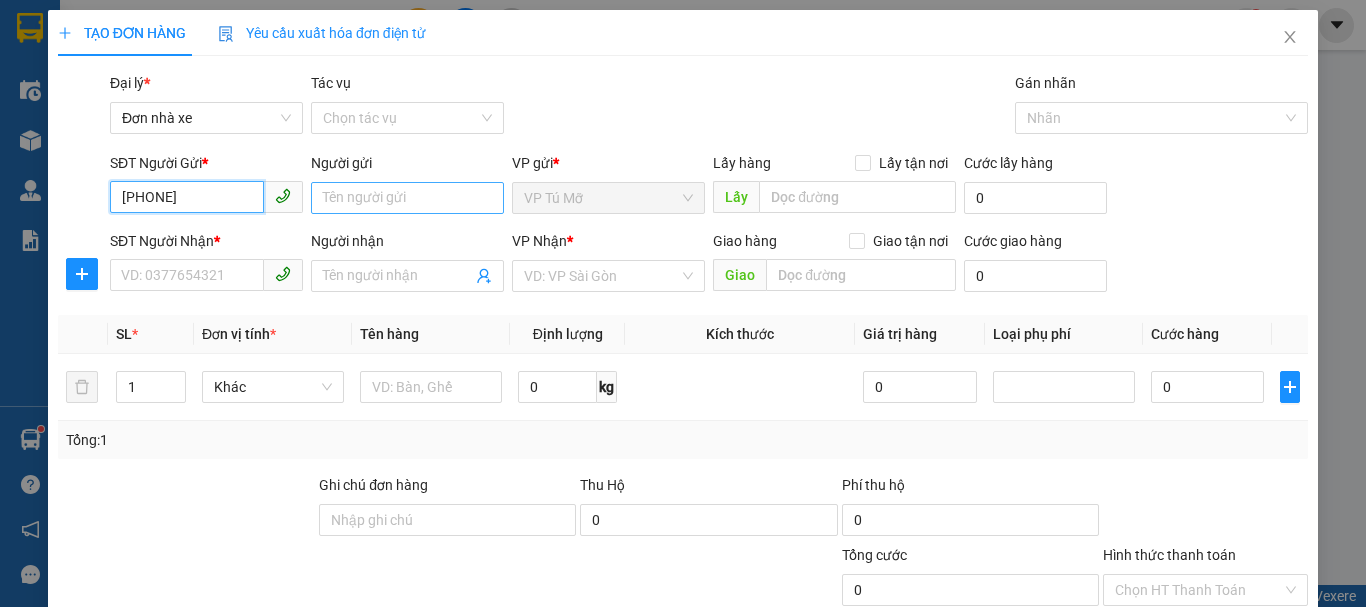 type on "[PHONE]" 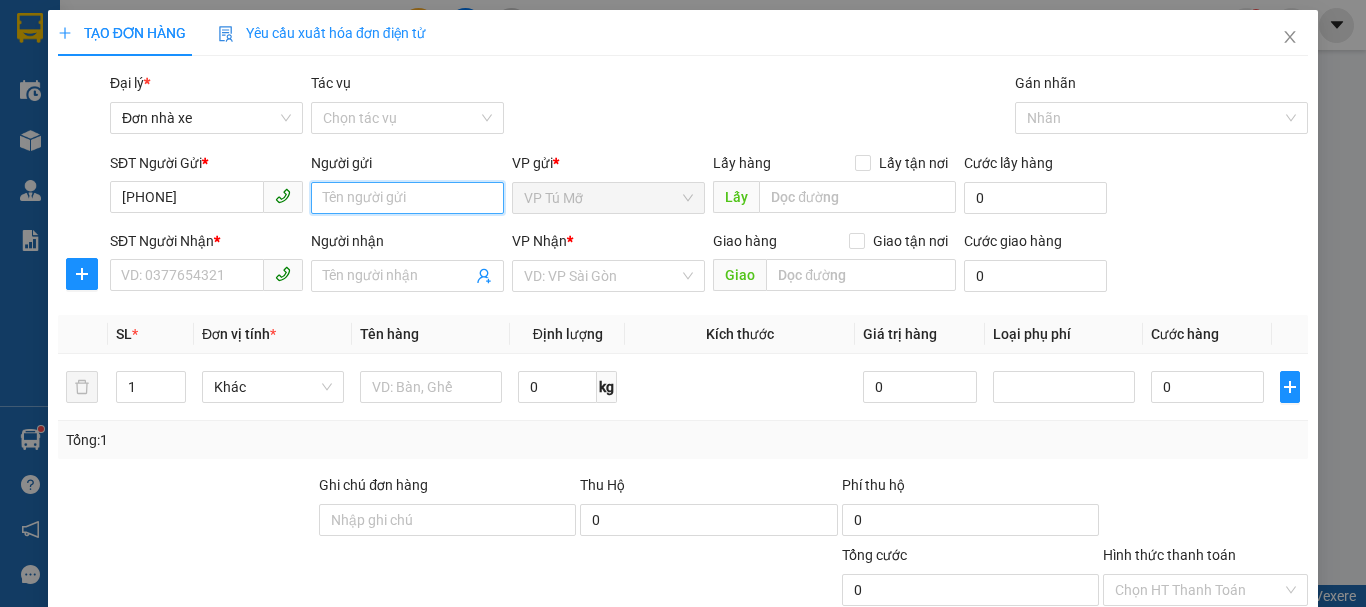 click on "Người gửi" at bounding box center (407, 198) 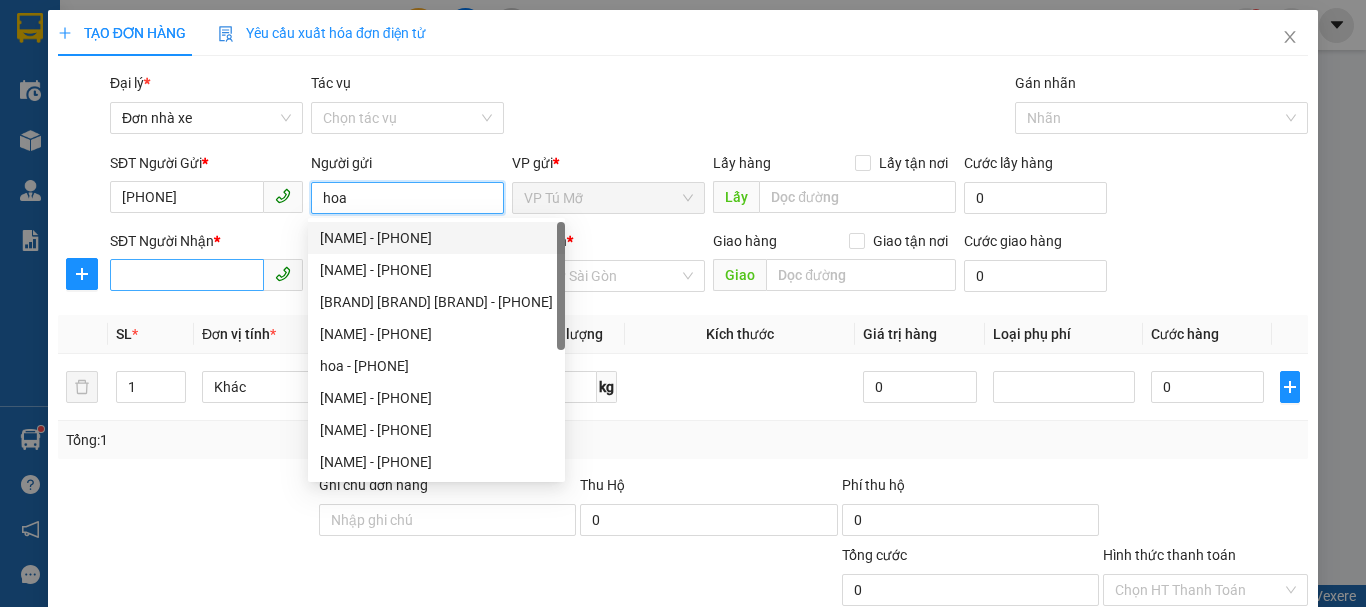 type on "hoa" 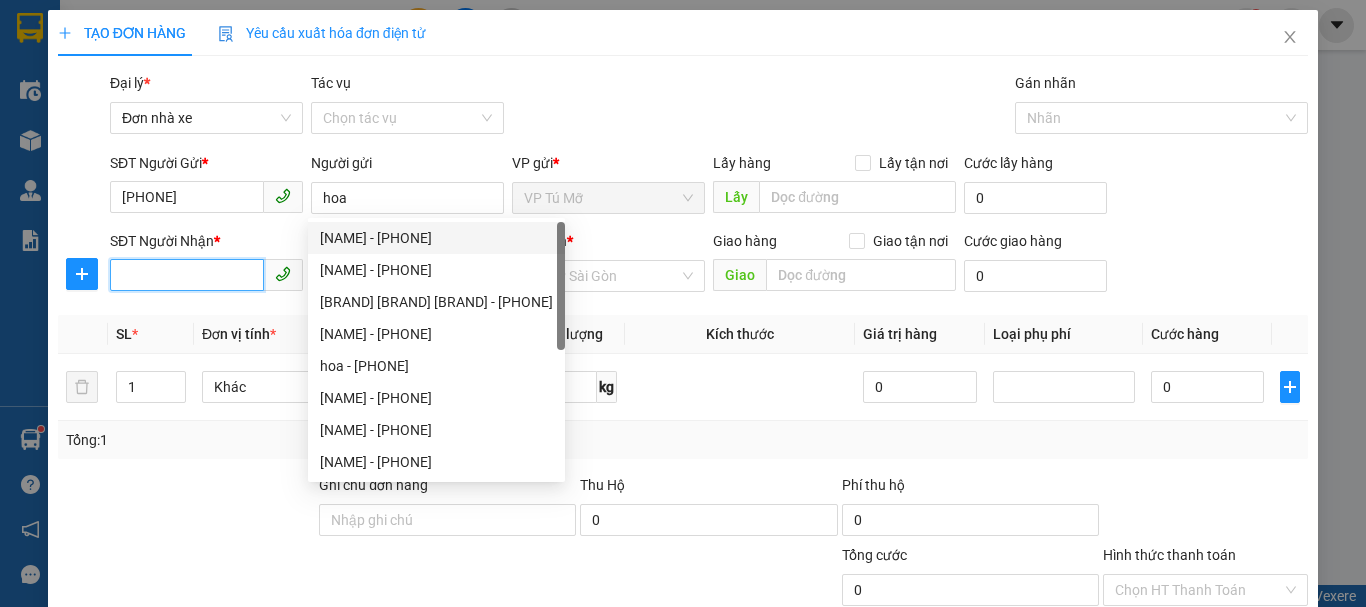 click on "SĐT Người Nhận  *" at bounding box center [187, 275] 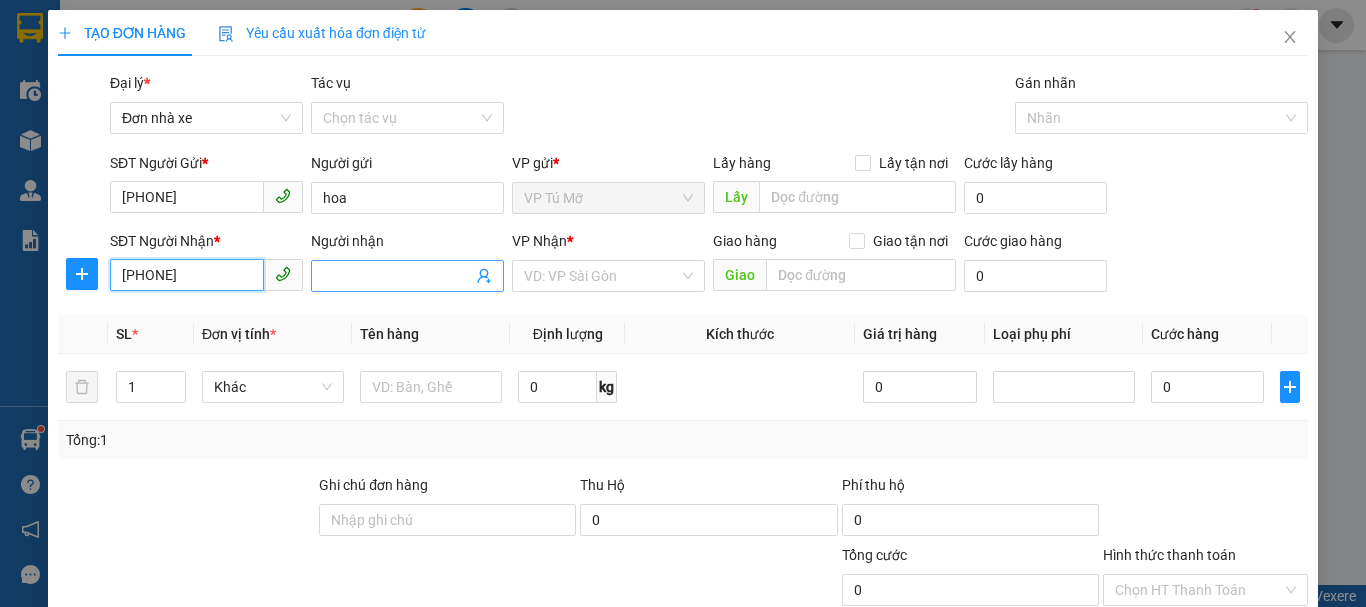 type on "[PHONE]" 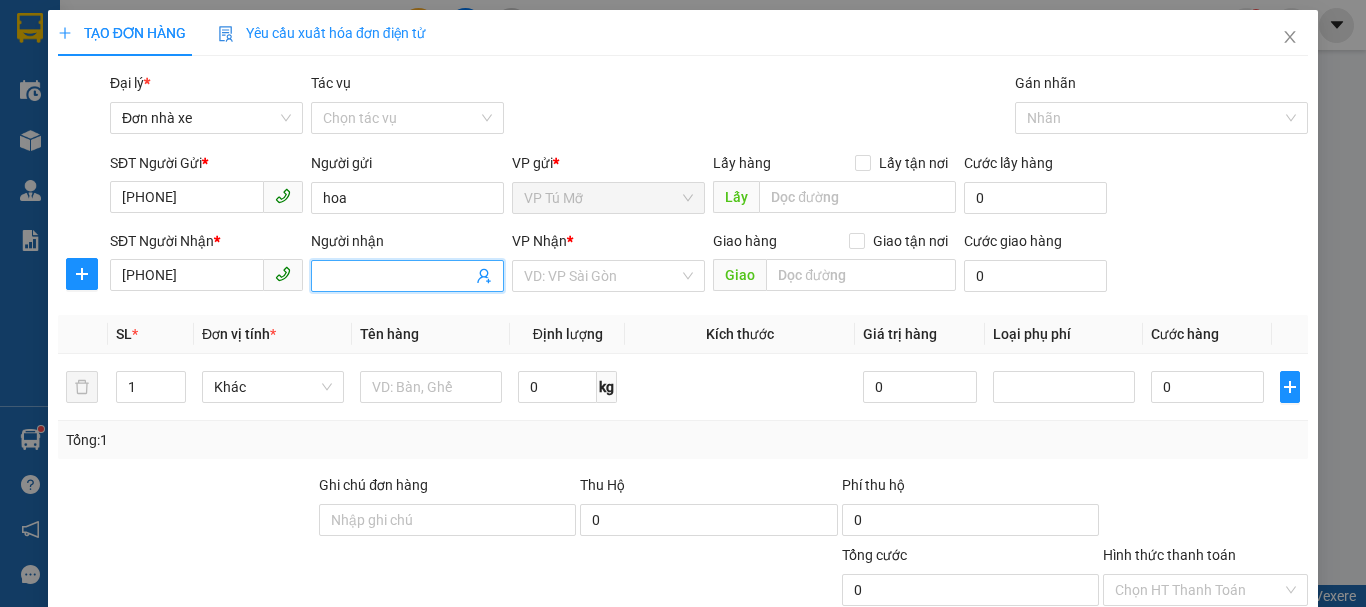 click on "Người nhận" at bounding box center [397, 276] 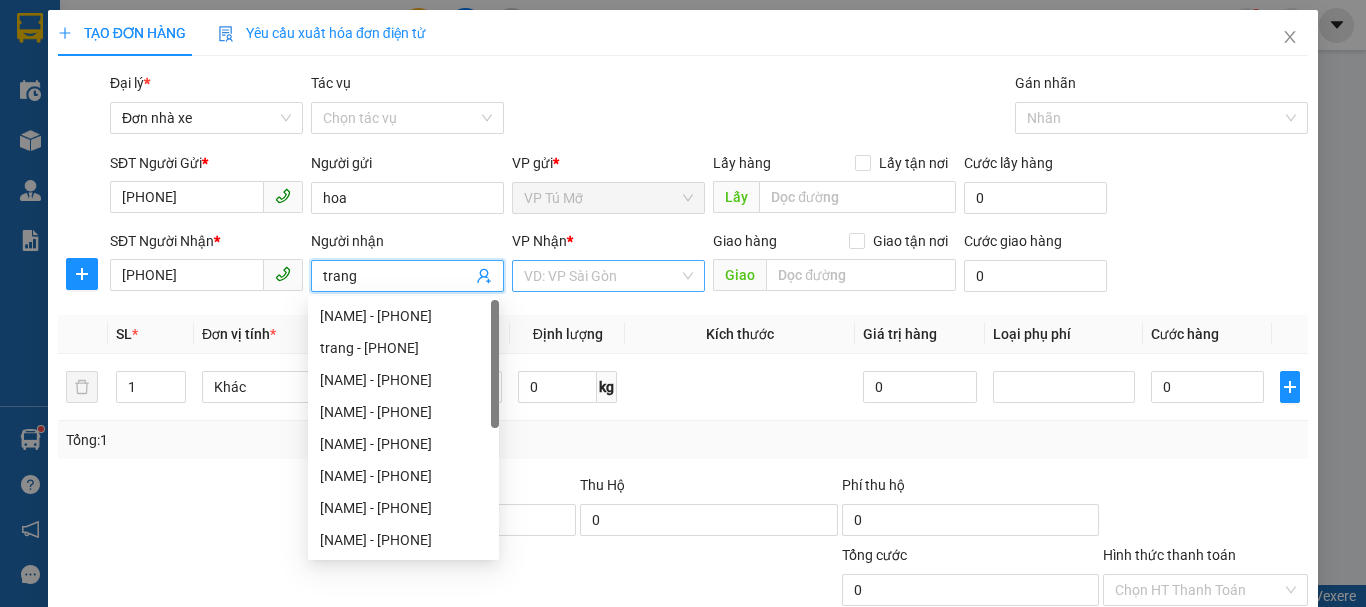 type on "trang" 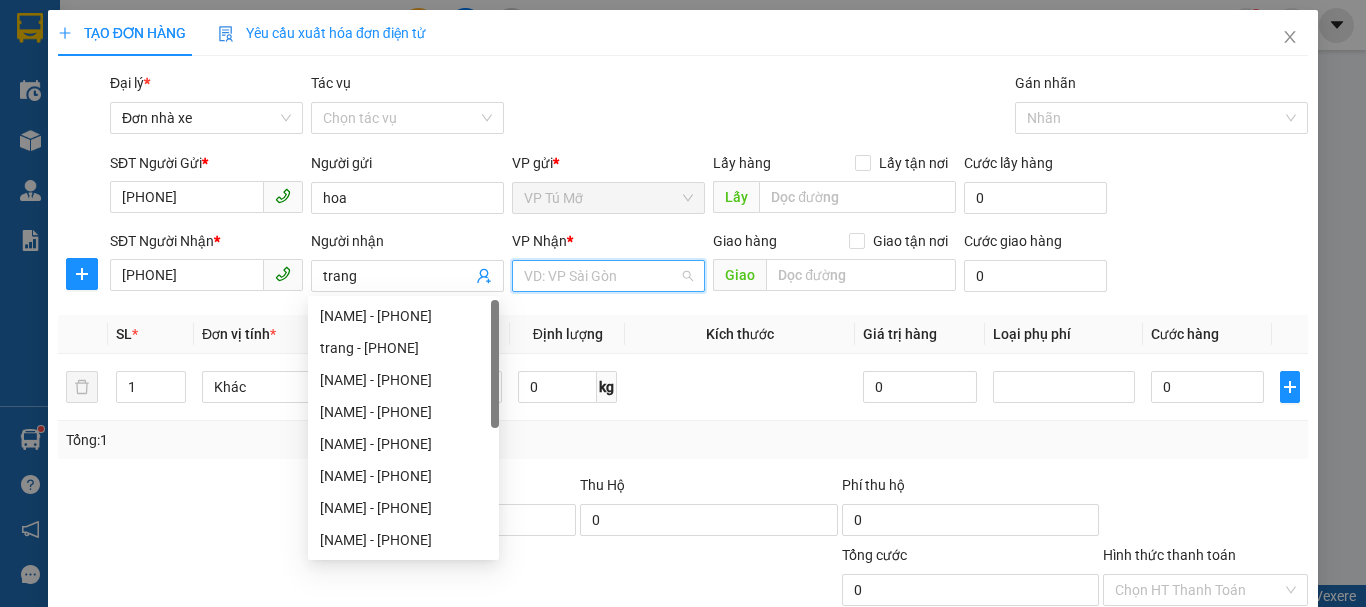 click at bounding box center (601, 276) 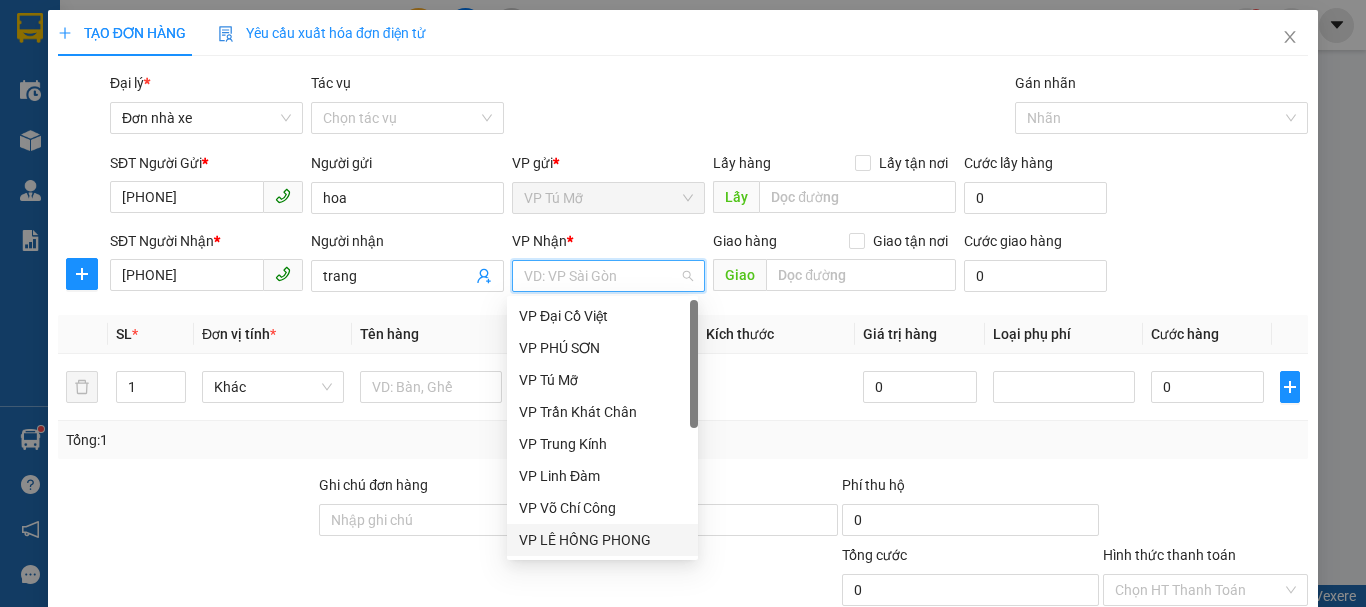 click on "VP LÊ HỒNG PHONG" at bounding box center [602, 540] 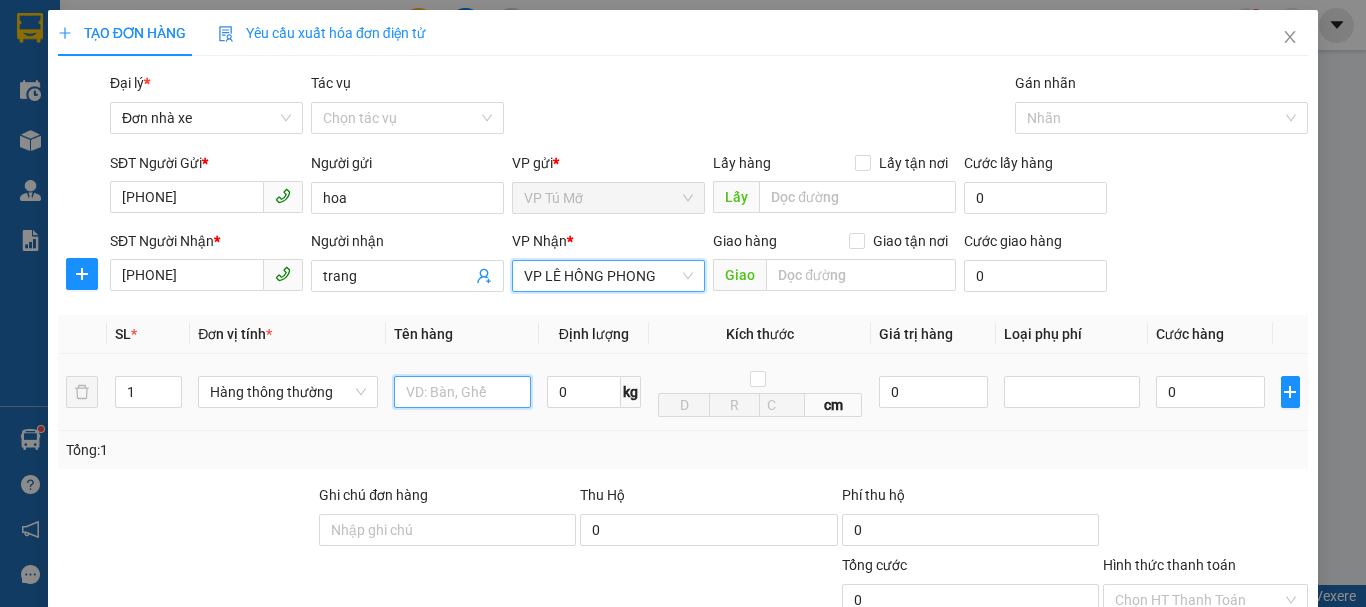 click at bounding box center (462, 392) 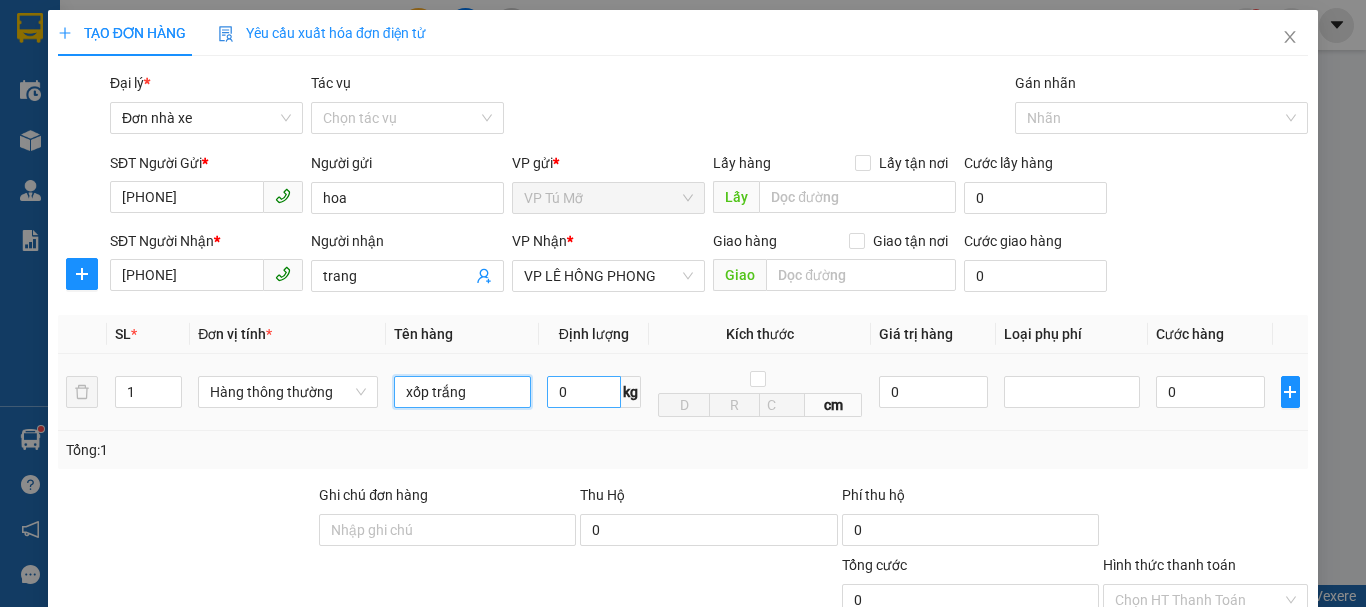 type on "xốp trắng" 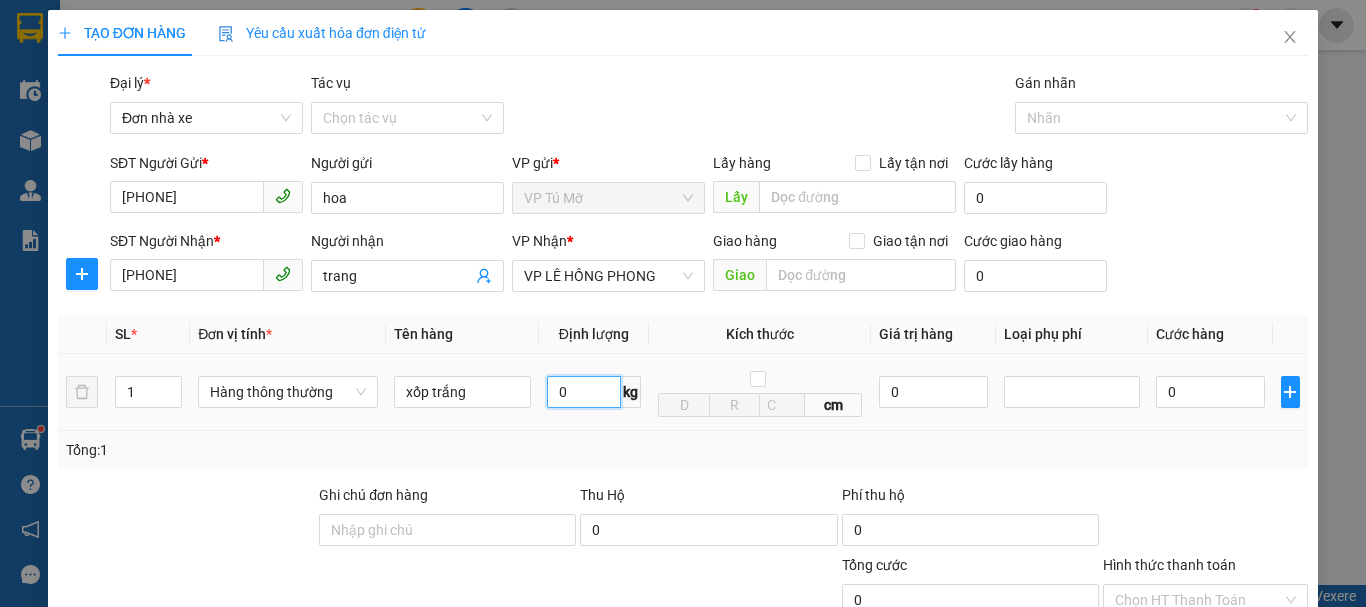 click on "0" at bounding box center [584, 392] 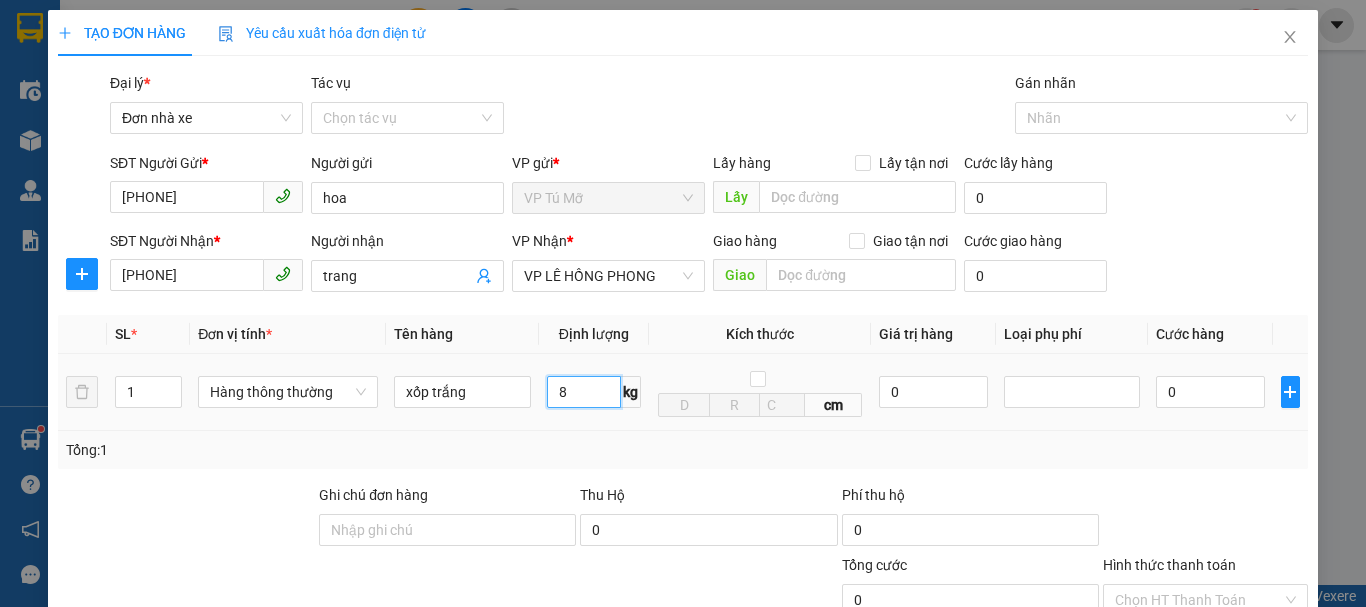 scroll, scrollTop: 286, scrollLeft: 0, axis: vertical 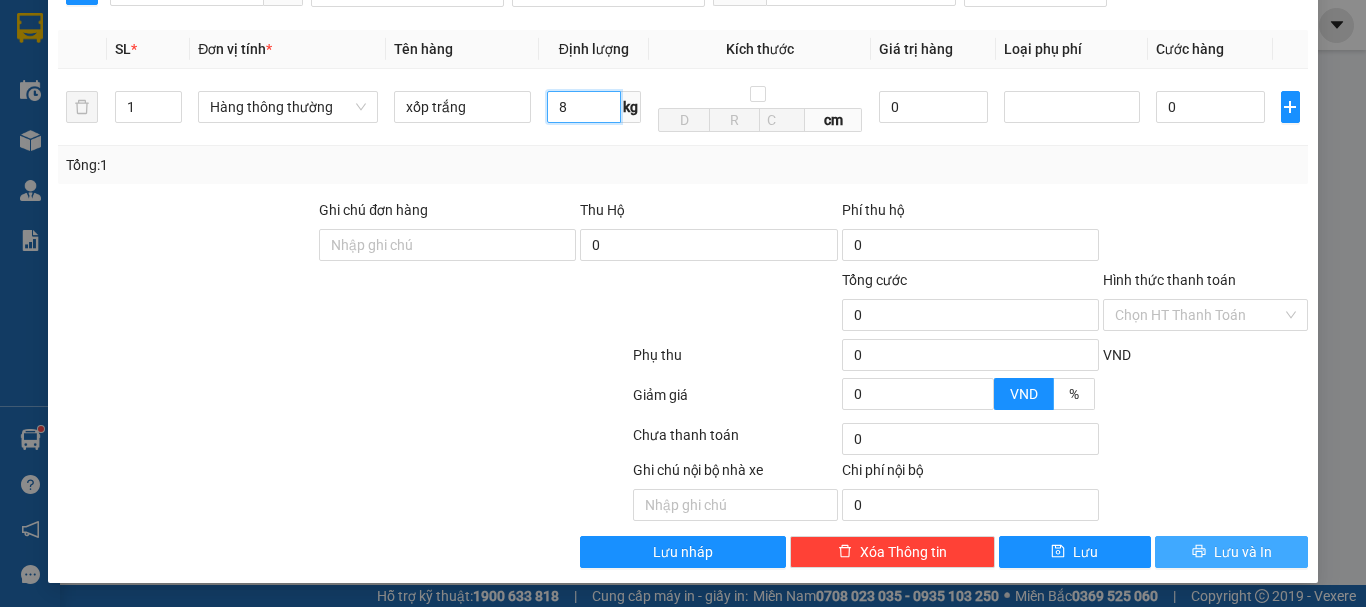 type on "8" 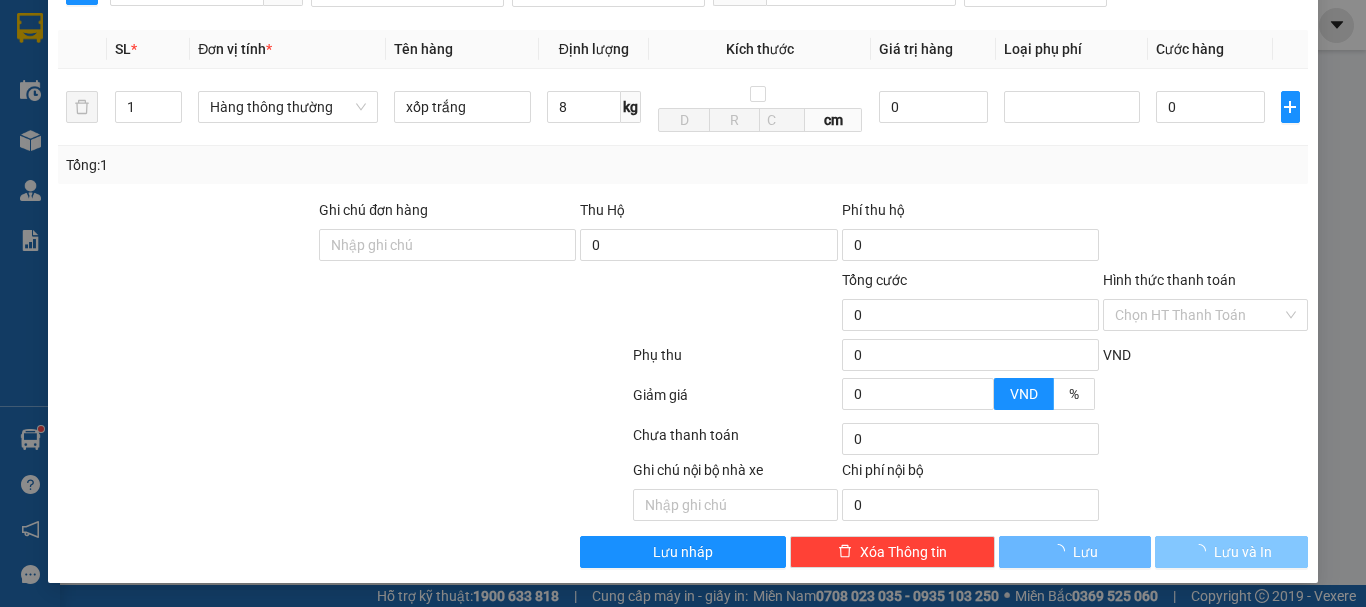 click on "Lưu và In" at bounding box center [1243, 552] 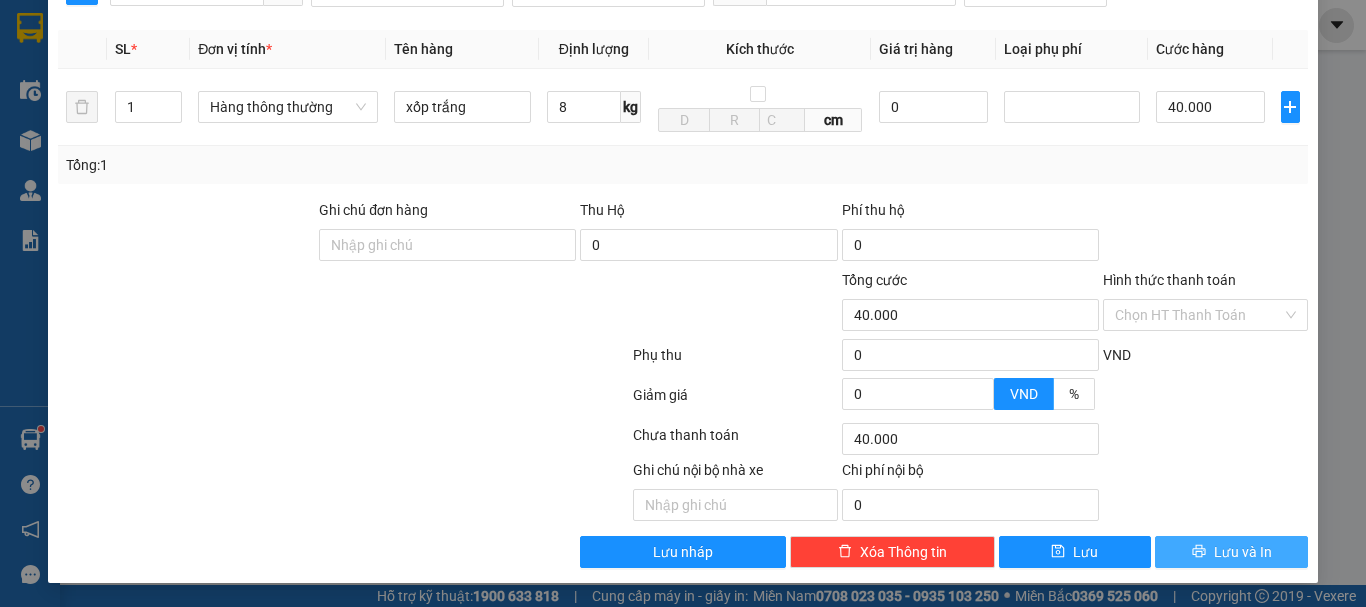 click on "Lưu và In" at bounding box center (1243, 552) 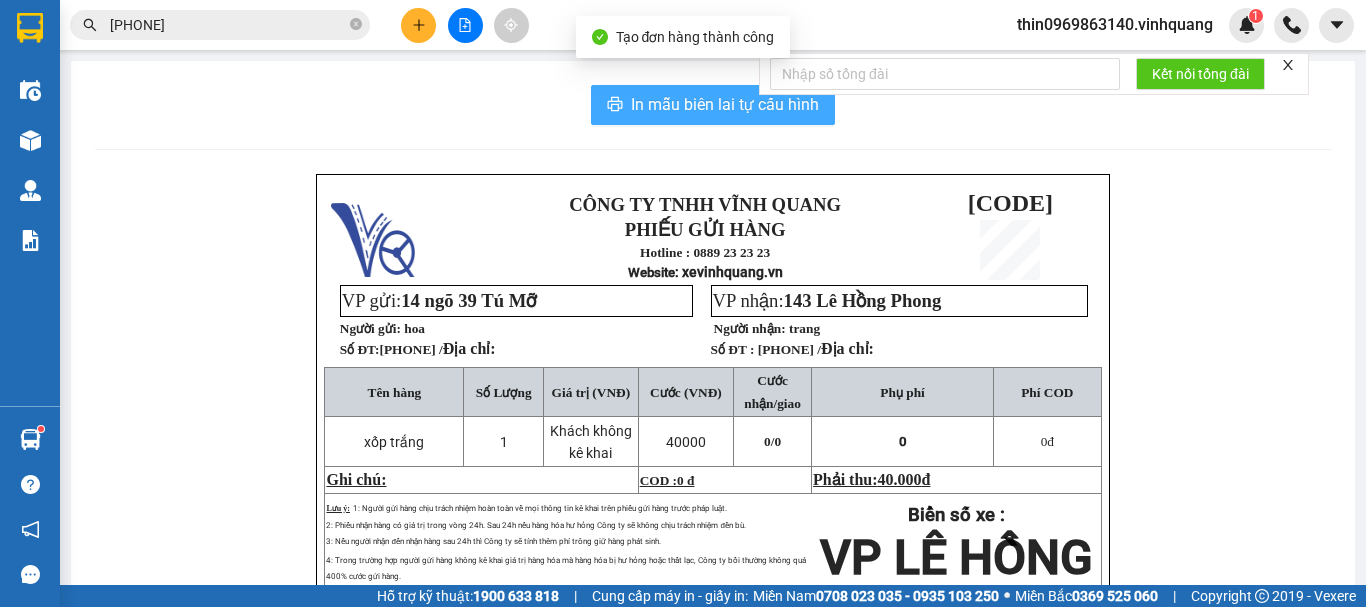 click on "In mẫu biên lai tự cấu hình" at bounding box center (725, 104) 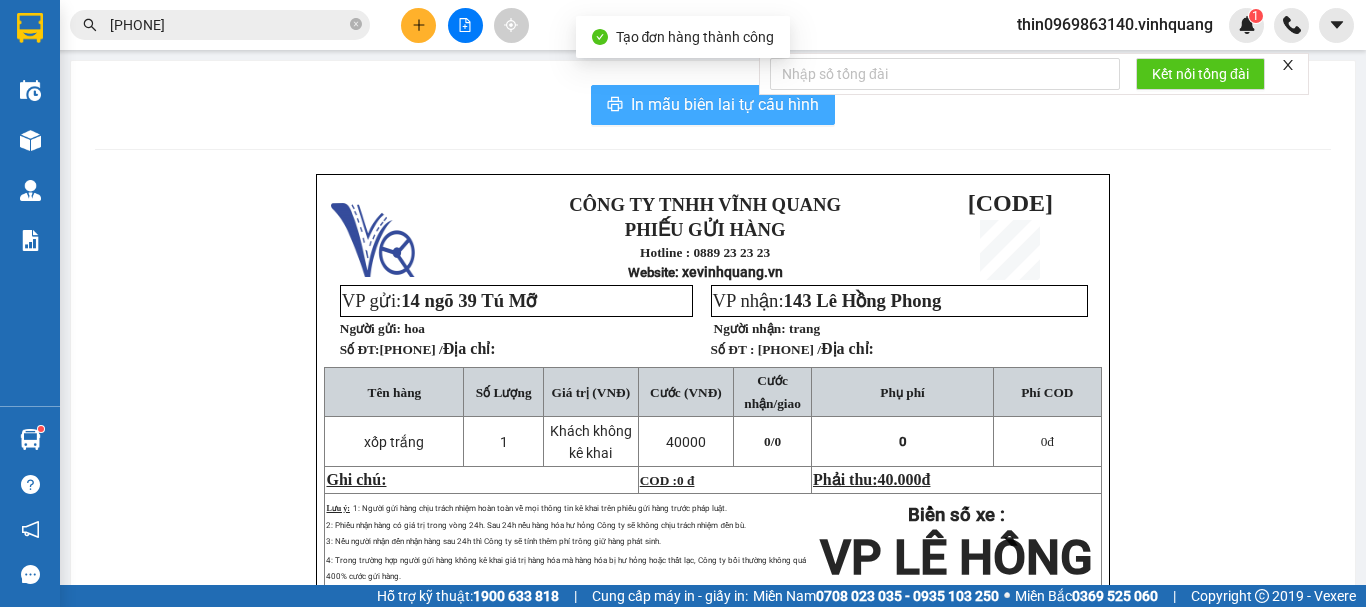 scroll, scrollTop: 0, scrollLeft: 0, axis: both 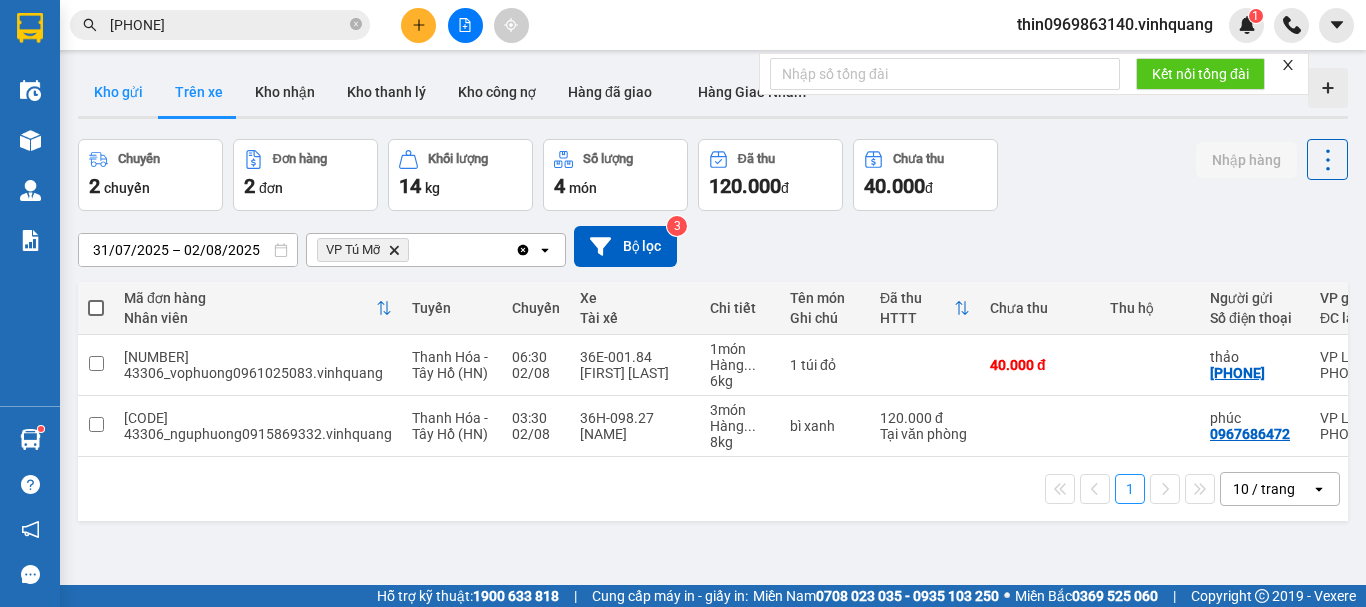 click on "Kho gửi" at bounding box center [118, 92] 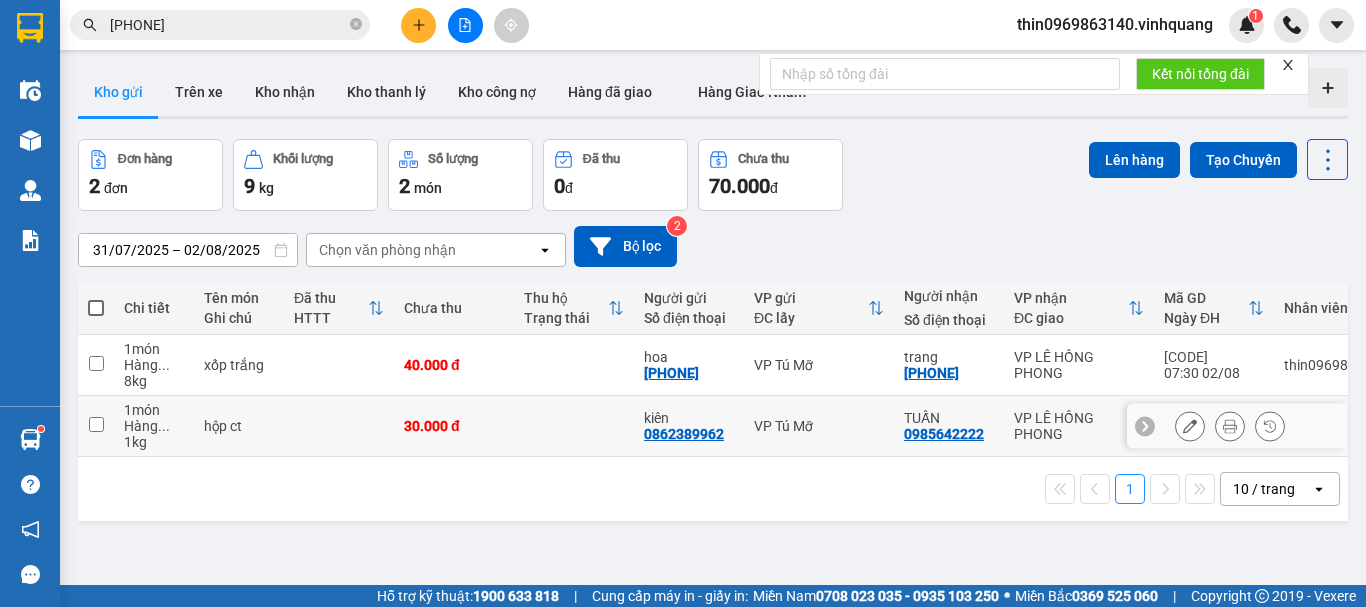click at bounding box center (96, 424) 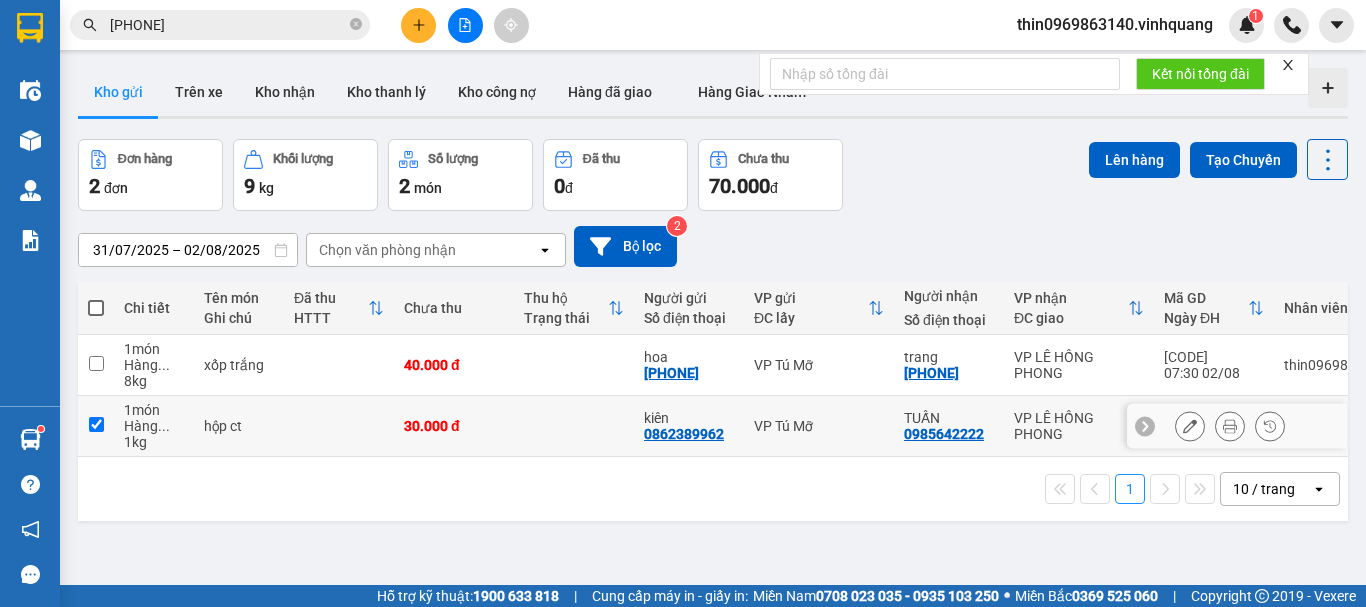 checkbox on "true" 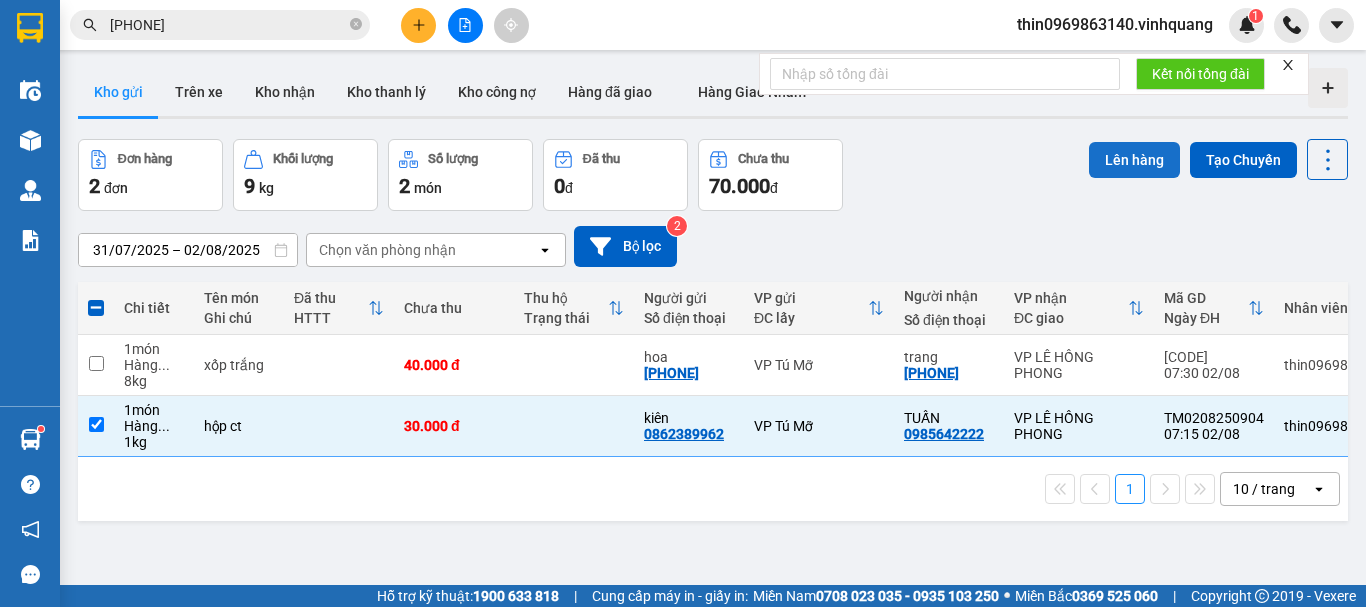 click on "Lên hàng" at bounding box center [1134, 160] 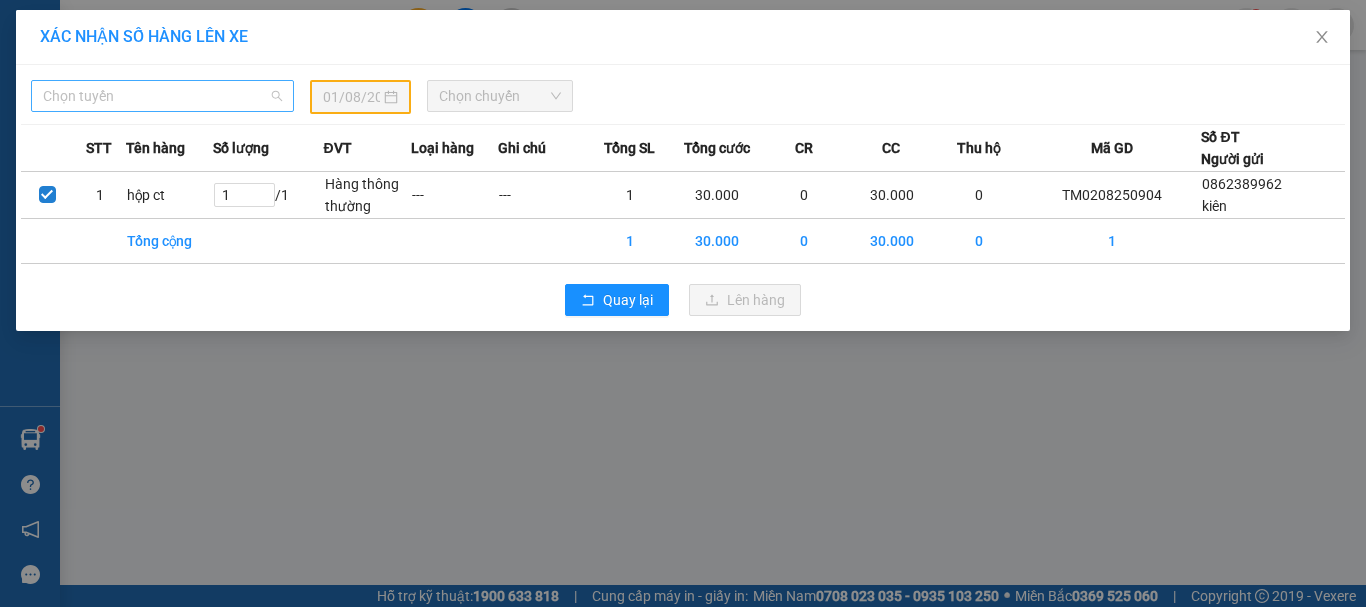 click on "Chọn tuyến" at bounding box center [162, 96] 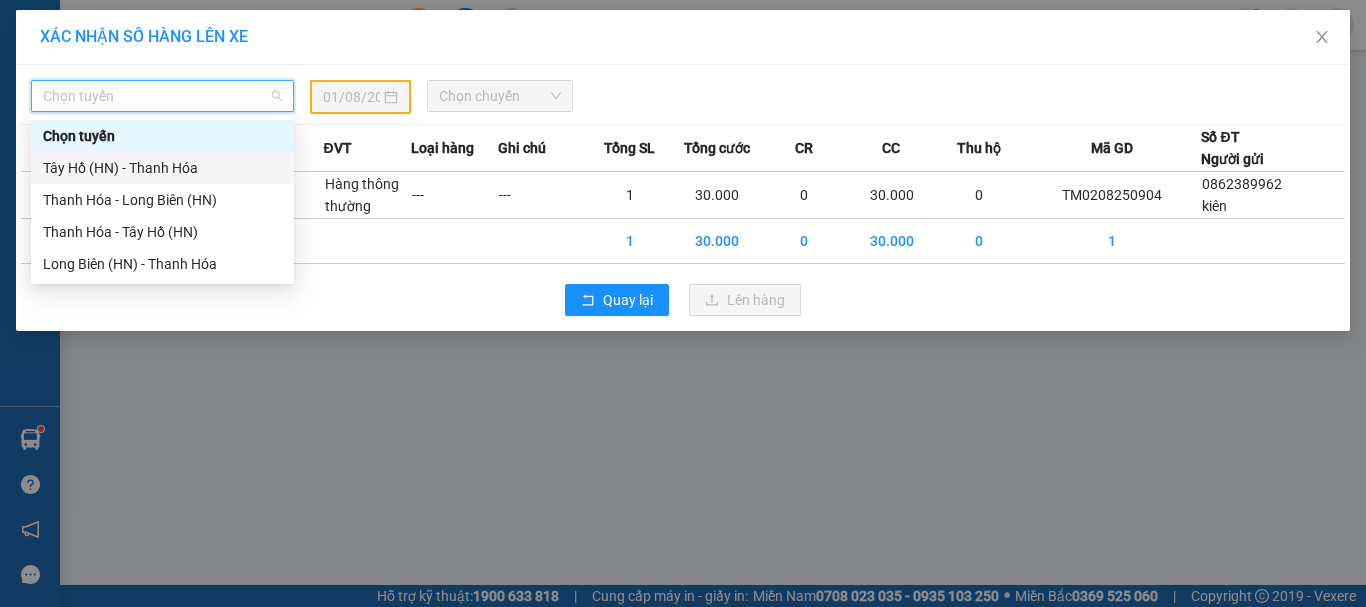 click on "Tây Hồ (HN) - Thanh Hóa" at bounding box center (162, 168) 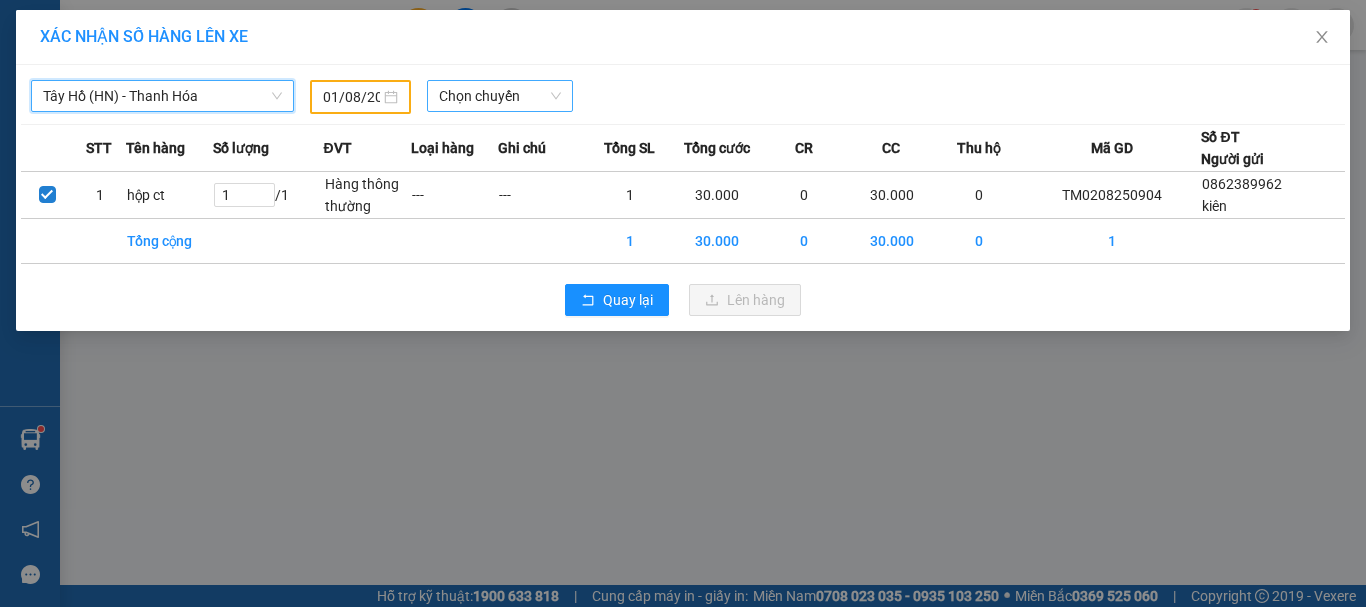 click on "Chọn chuyến" at bounding box center (500, 96) 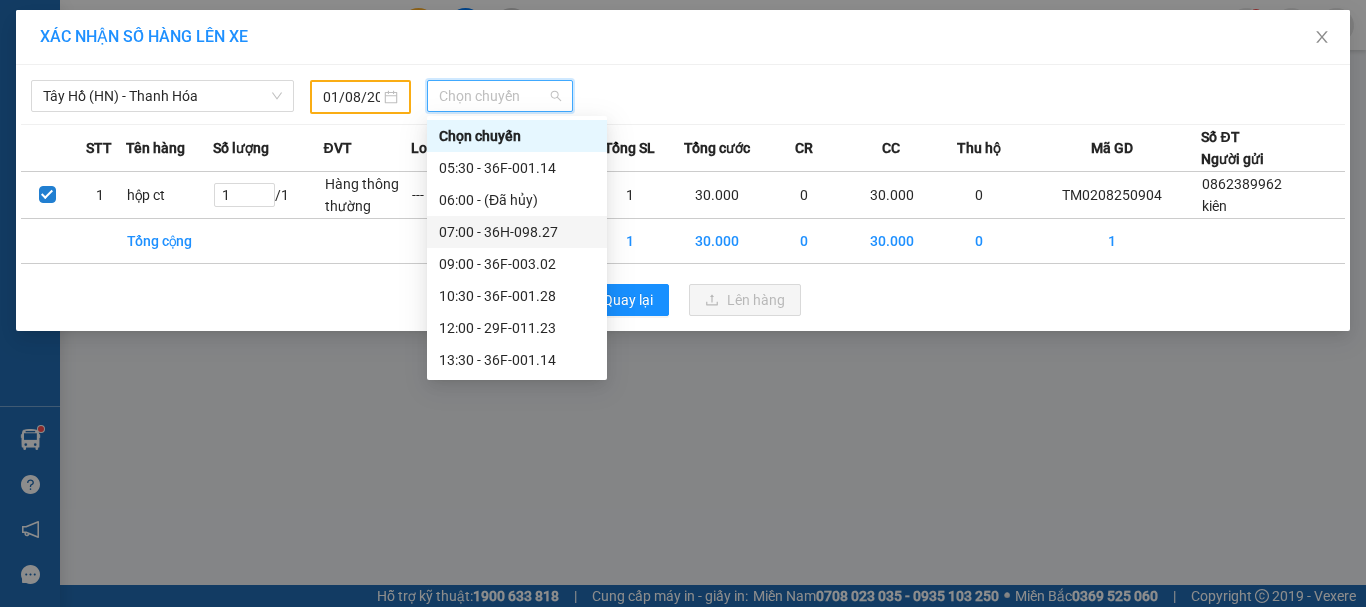 click on "[TIME] - [CODE]" at bounding box center (517, 232) 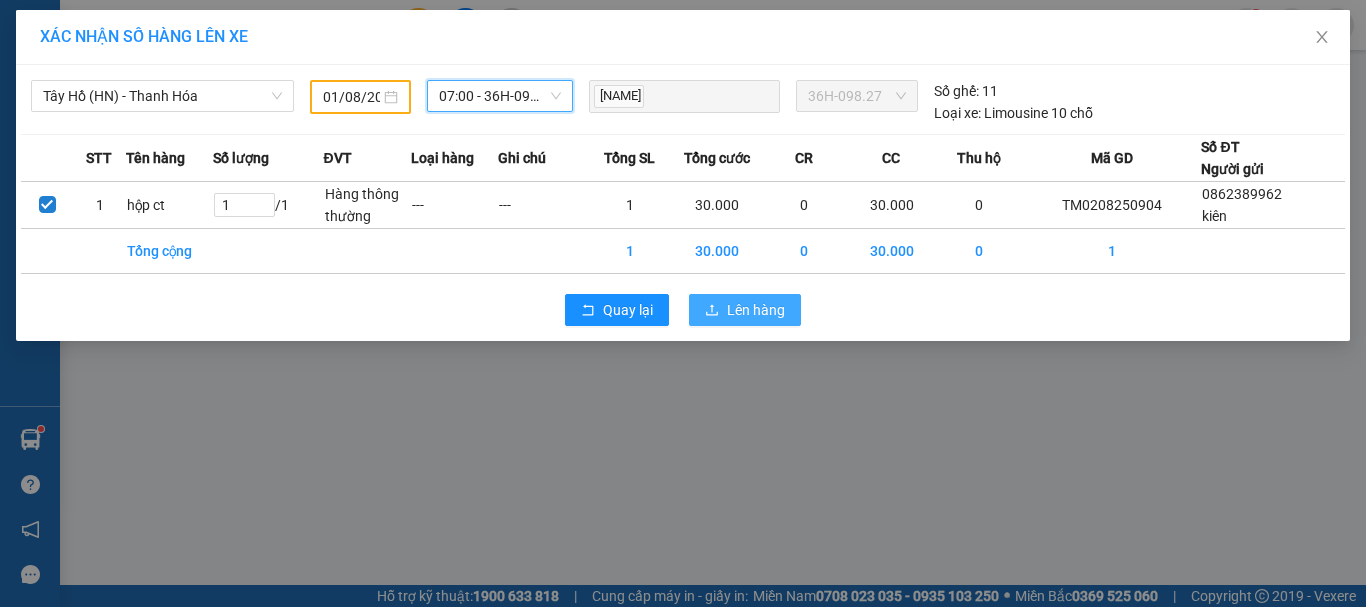 click on "Lên hàng" at bounding box center [756, 310] 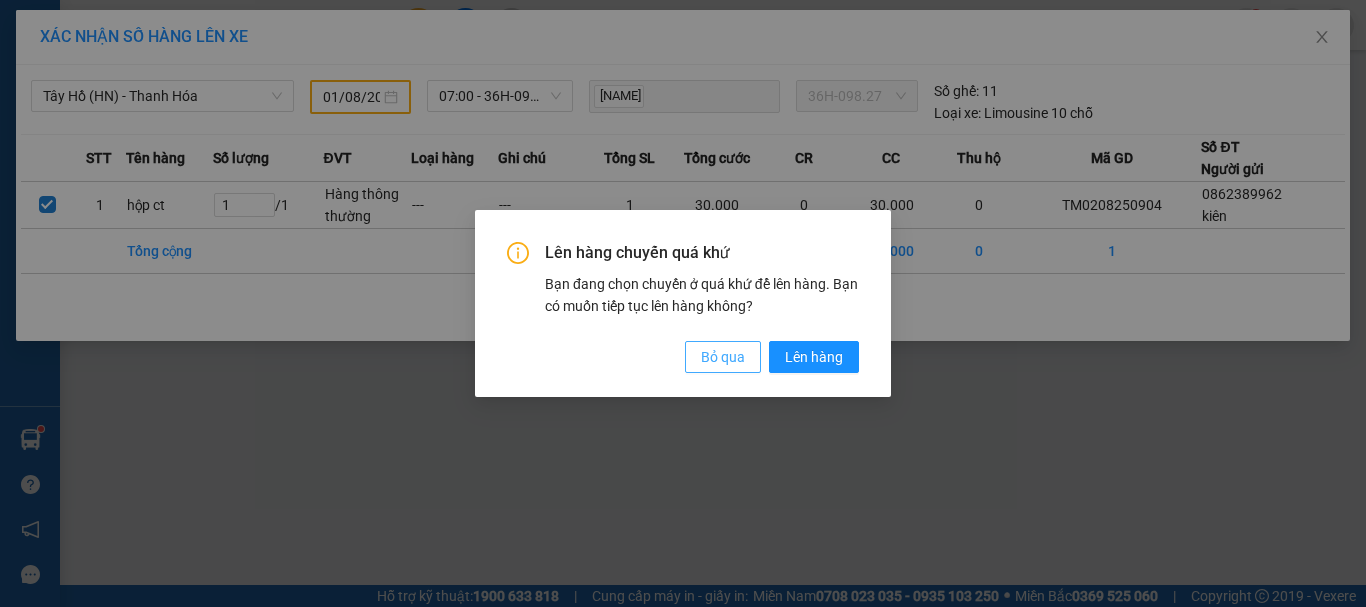 click on "Bỏ qua" at bounding box center [723, 357] 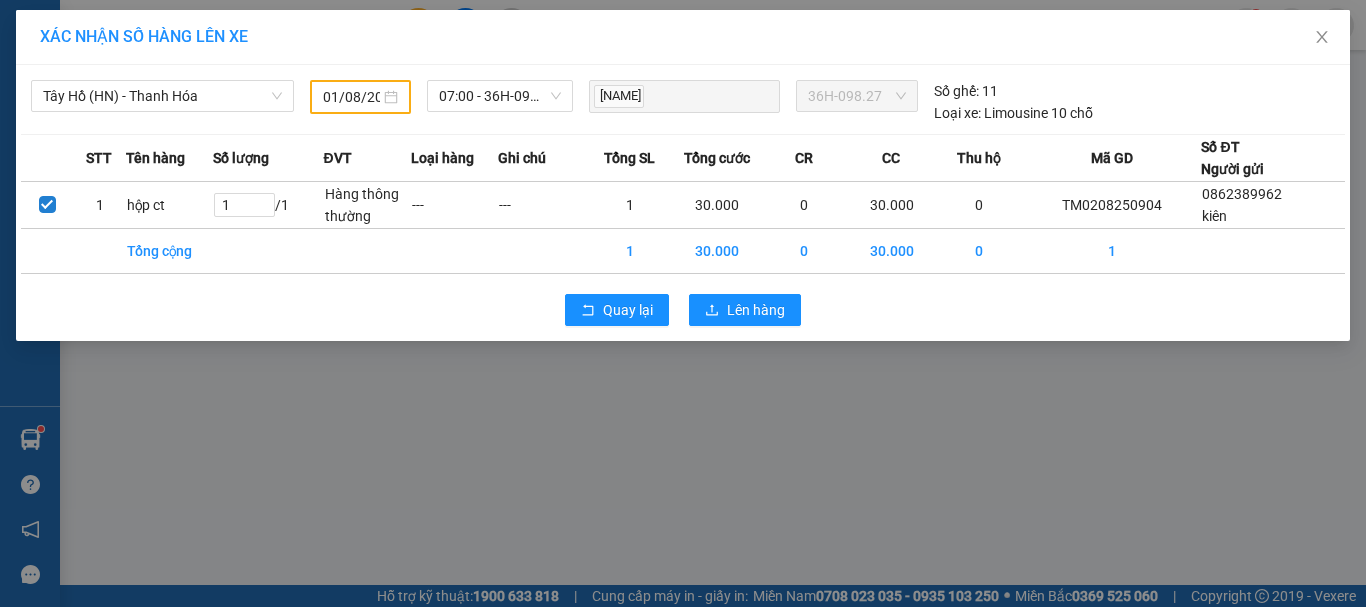 click on "01/08/2025" at bounding box center [351, 97] 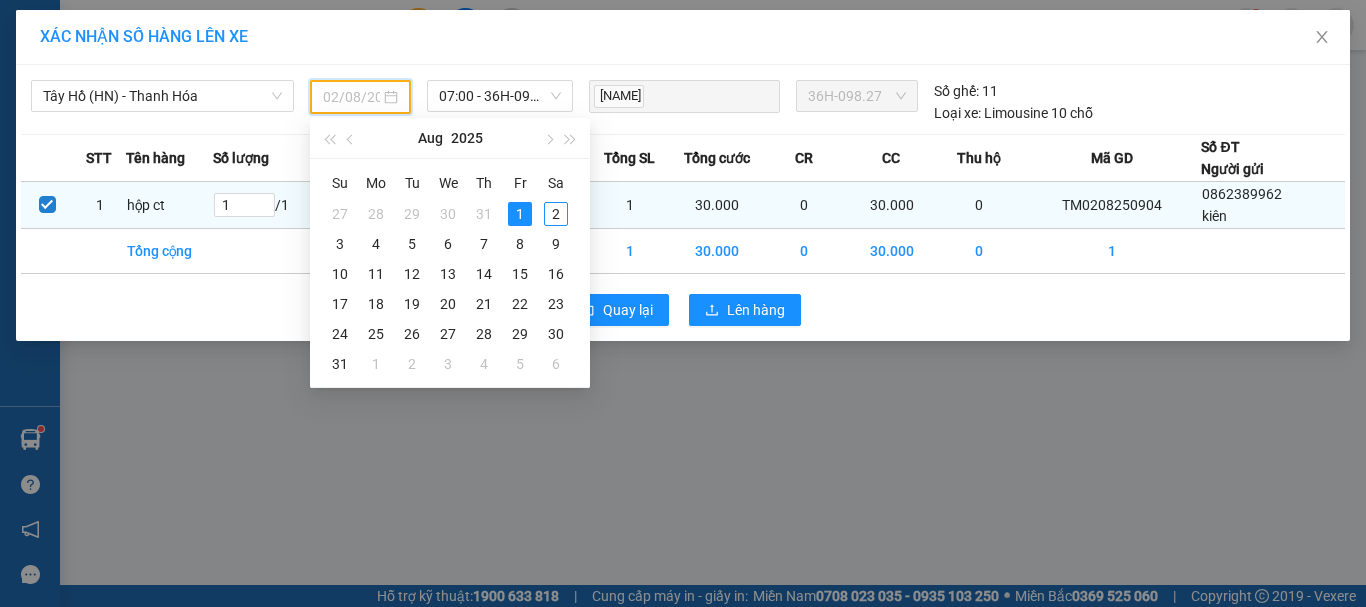 click on "2" at bounding box center (556, 214) 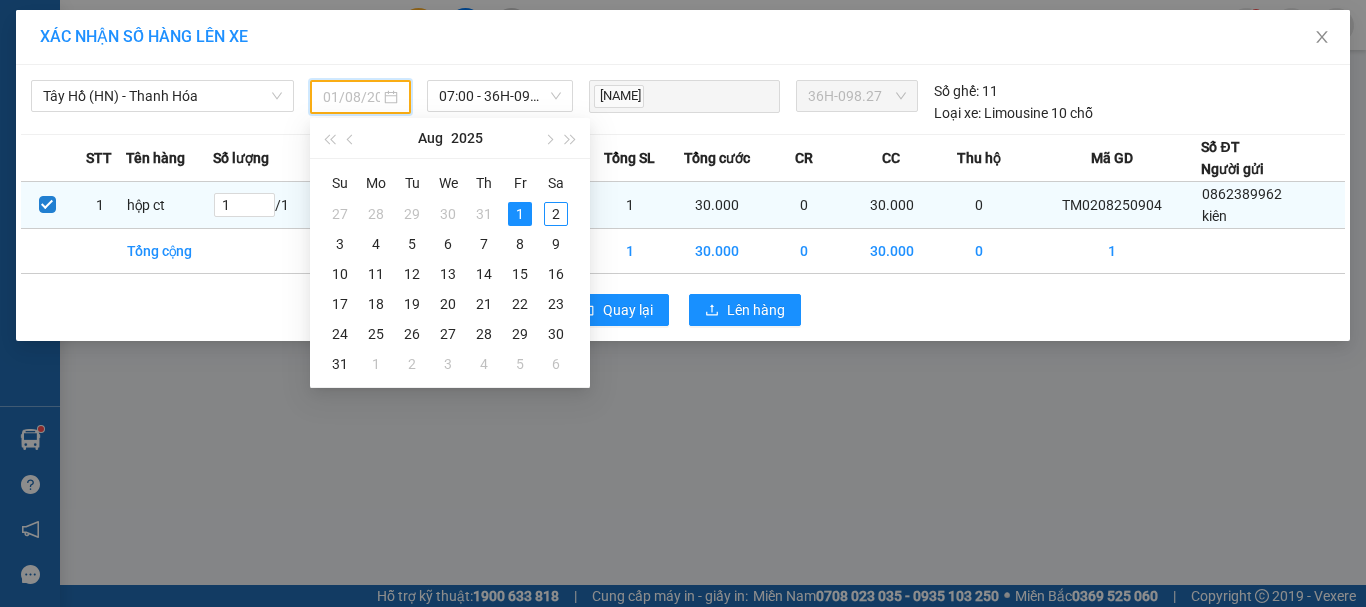 type on "02/08/2025" 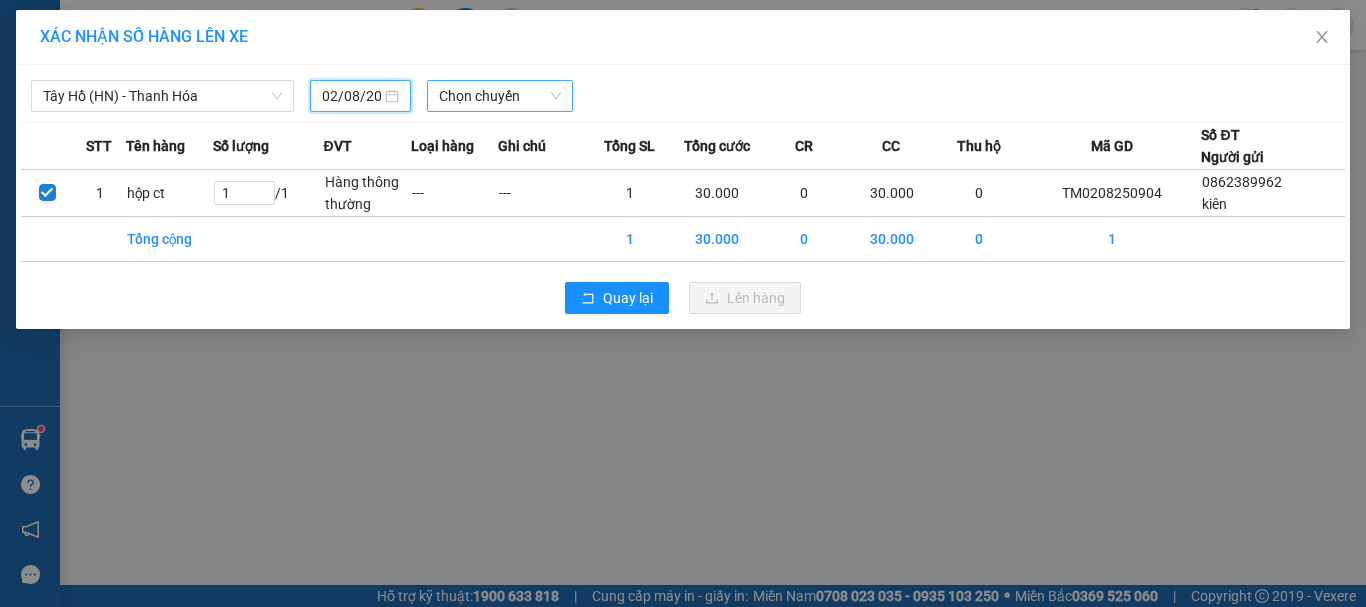 click on "Chọn chuyến" at bounding box center [500, 96] 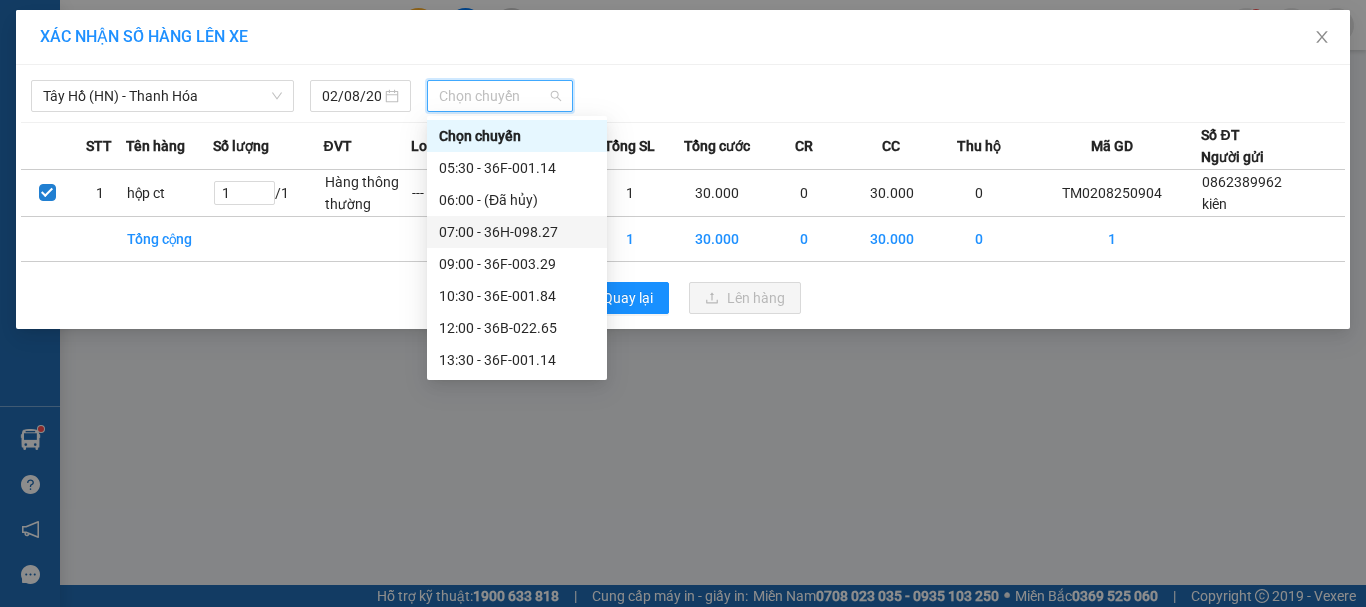 click on "[TIME] - [CODE]" at bounding box center [517, 232] 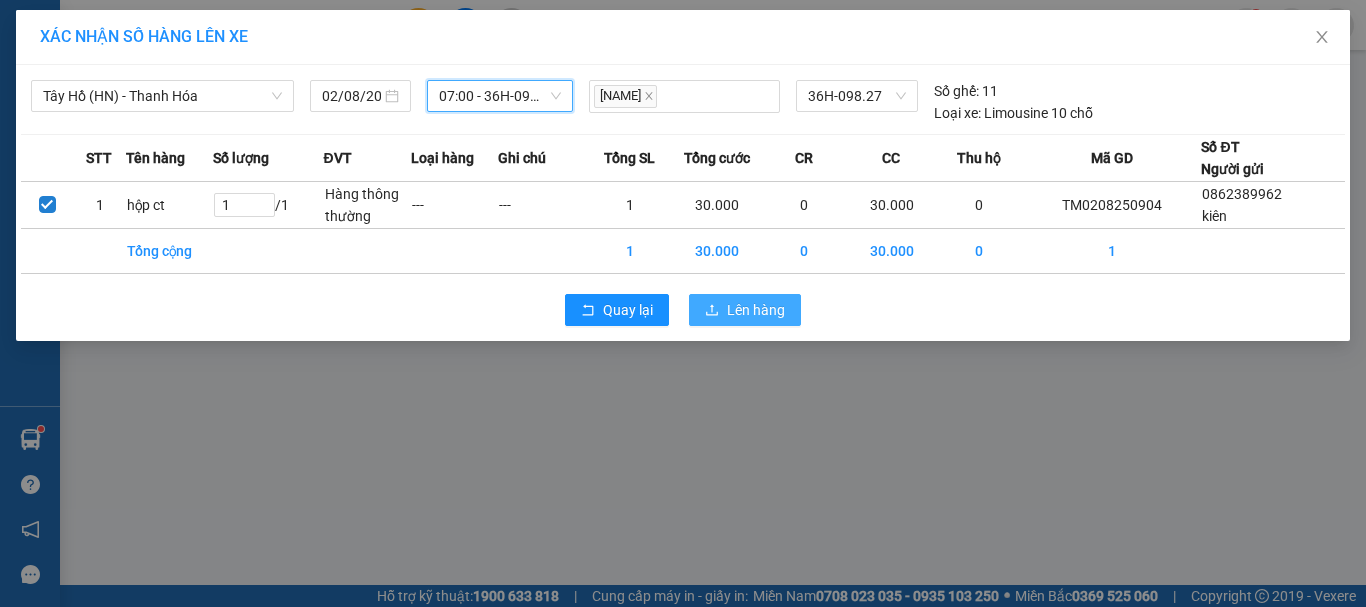click on "Lên hàng" at bounding box center (756, 310) 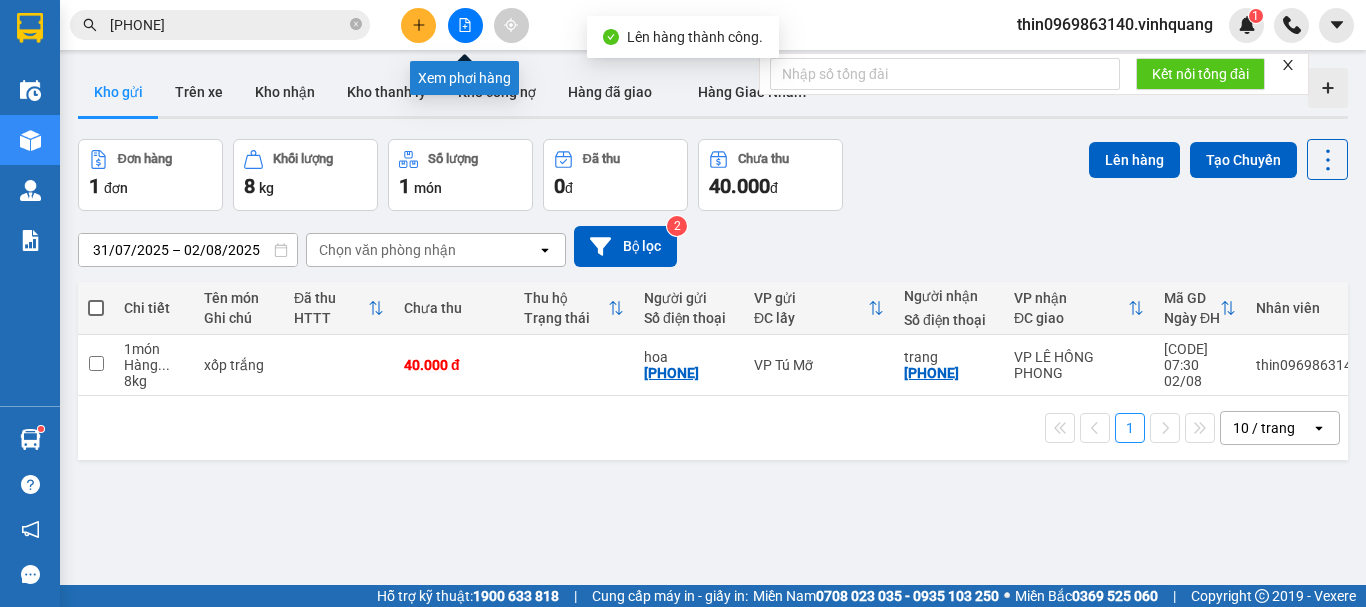 click 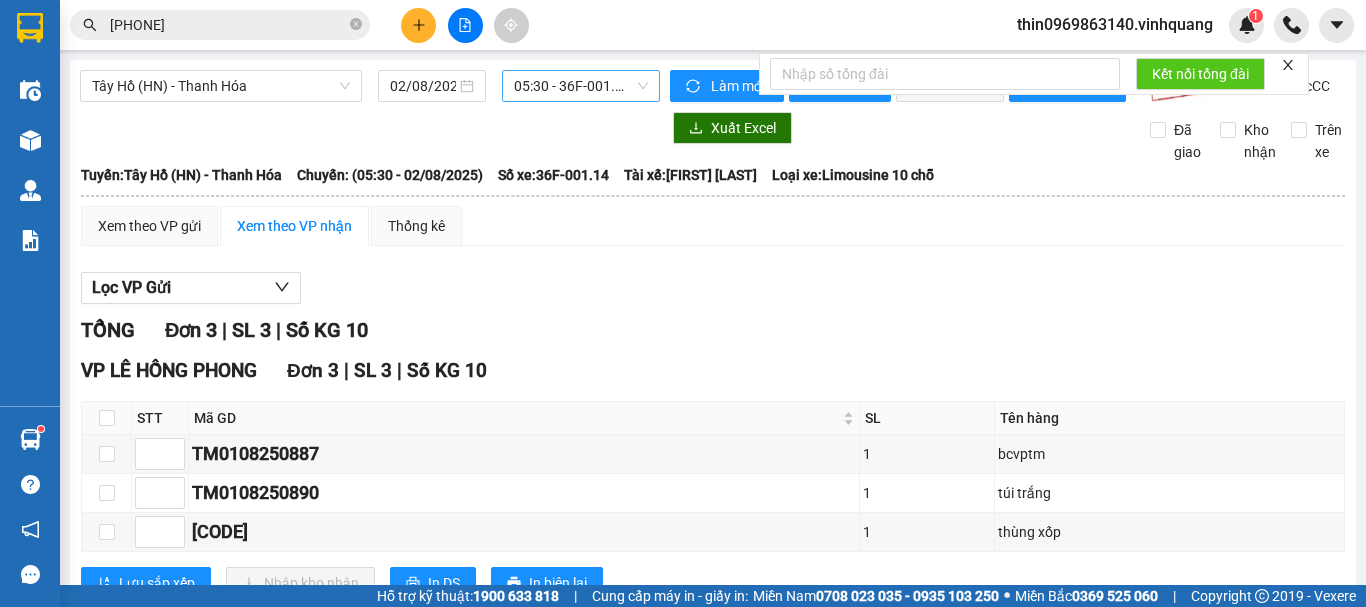click on "[TIME] - [CODE]" at bounding box center (581, 86) 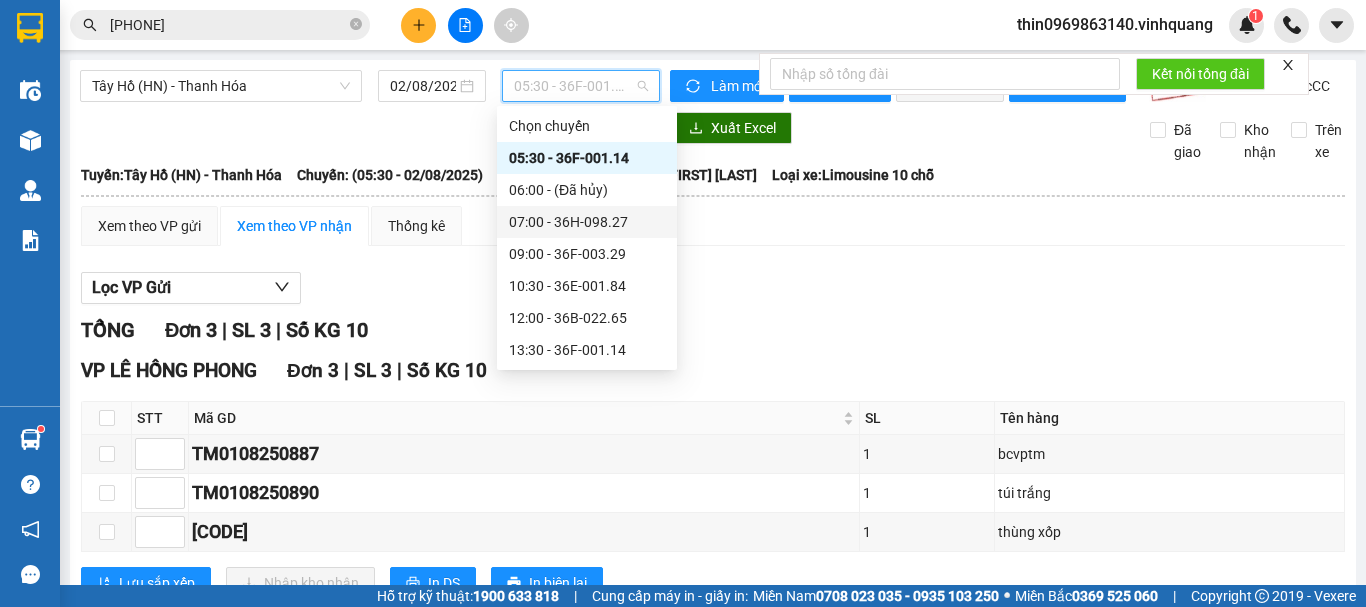 click on "[TIME] - [CODE]" at bounding box center [587, 222] 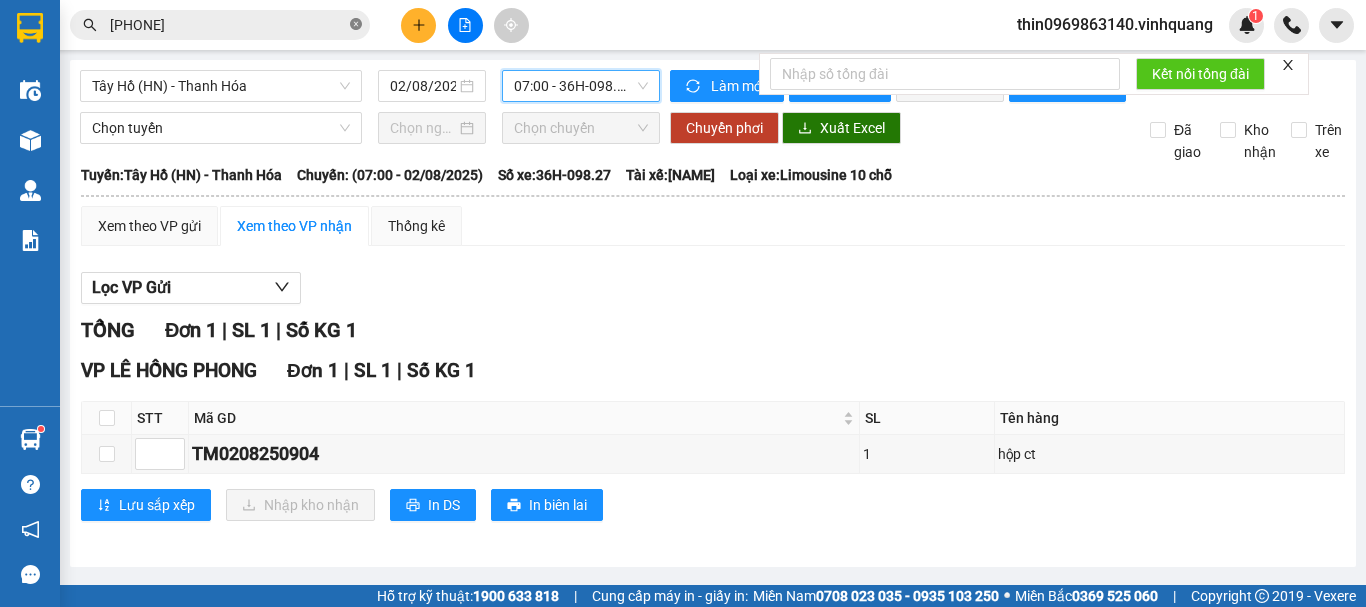 click 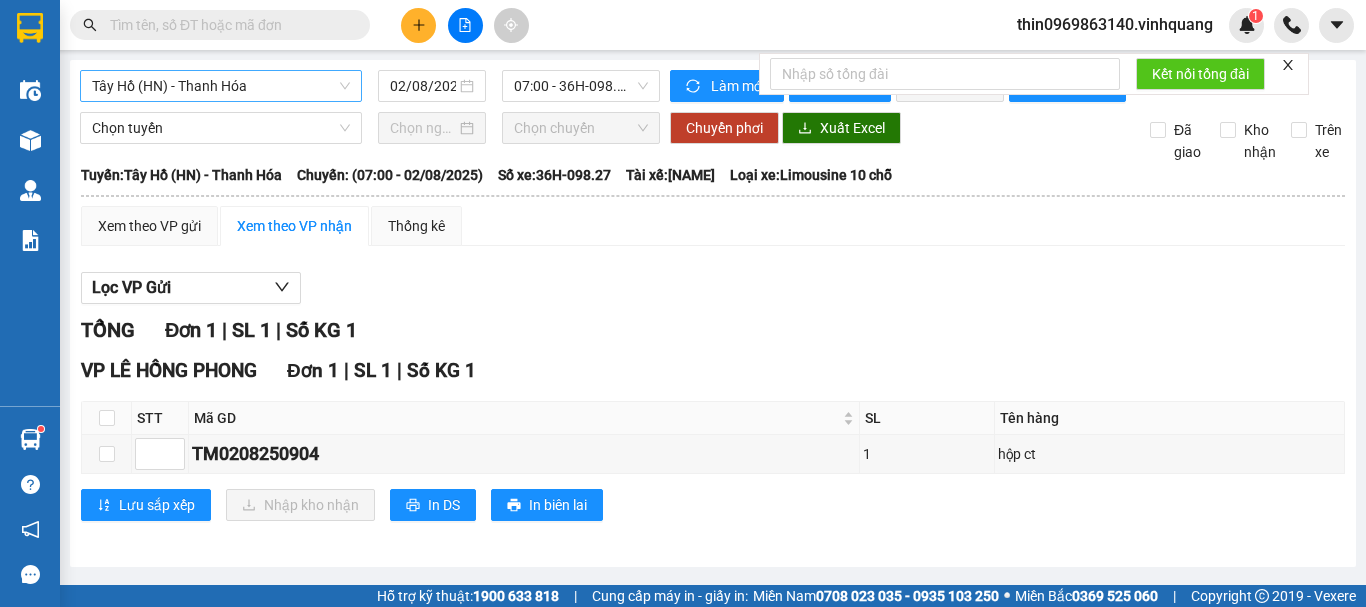 click on "Tây Hồ (HN) - Thanh Hóa" at bounding box center [221, 86] 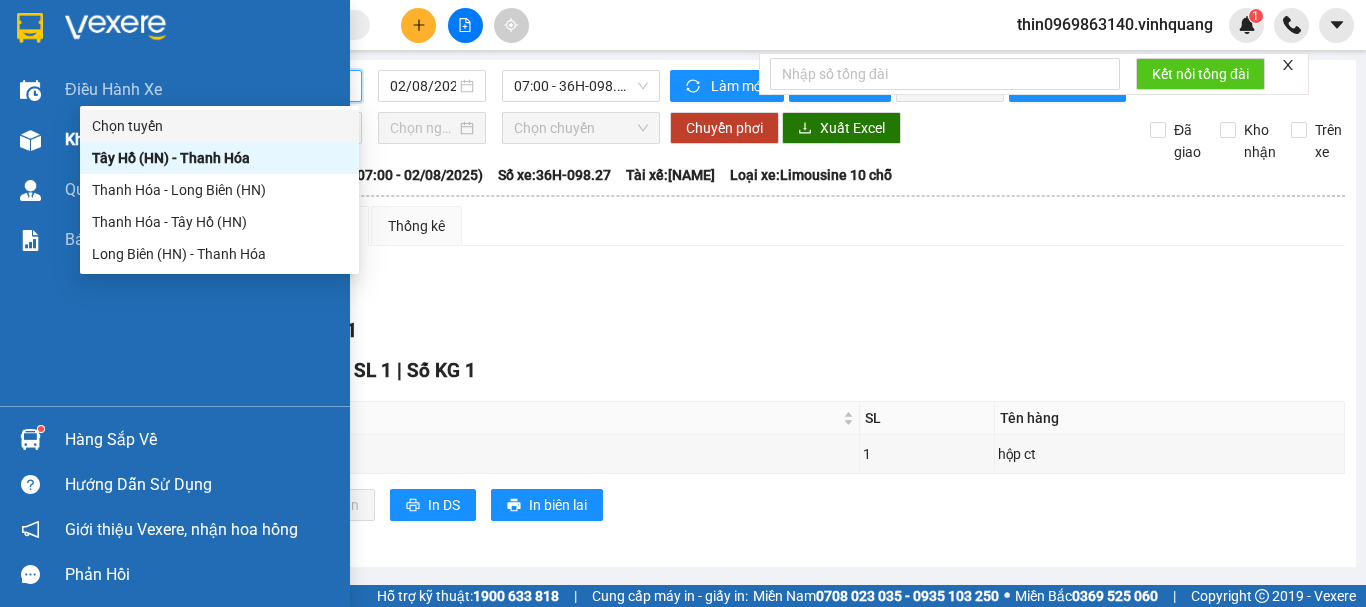 click on "Kho hàng" at bounding box center (100, 139) 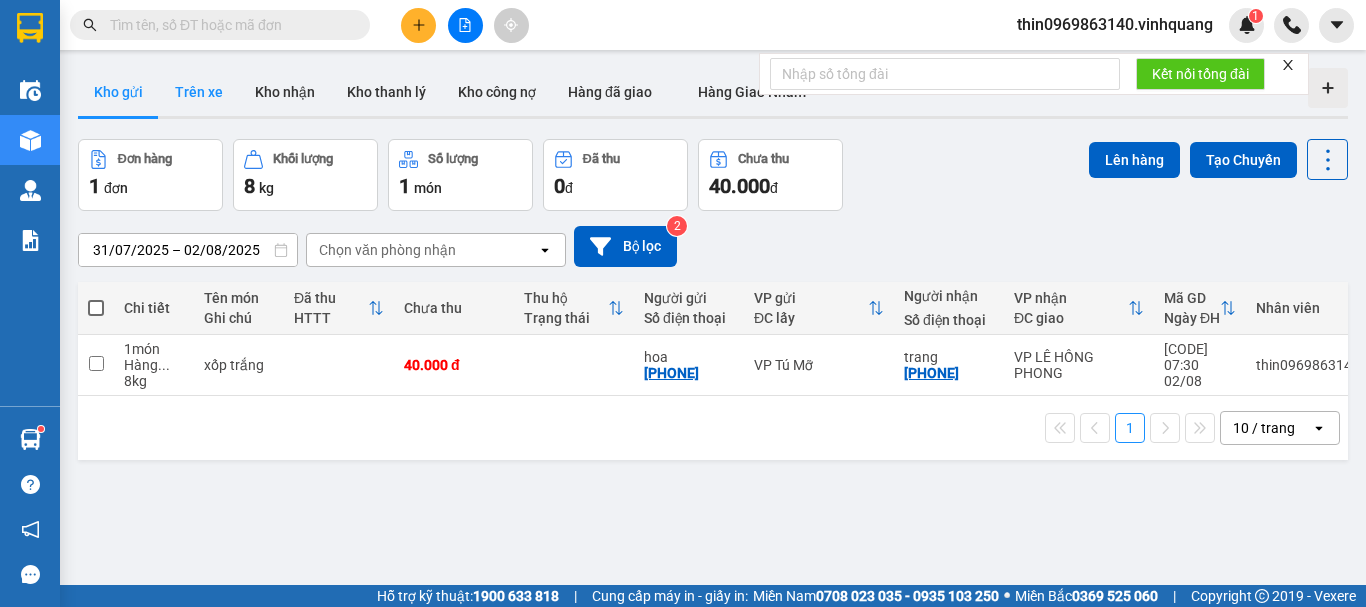 click on "Trên xe" at bounding box center (199, 92) 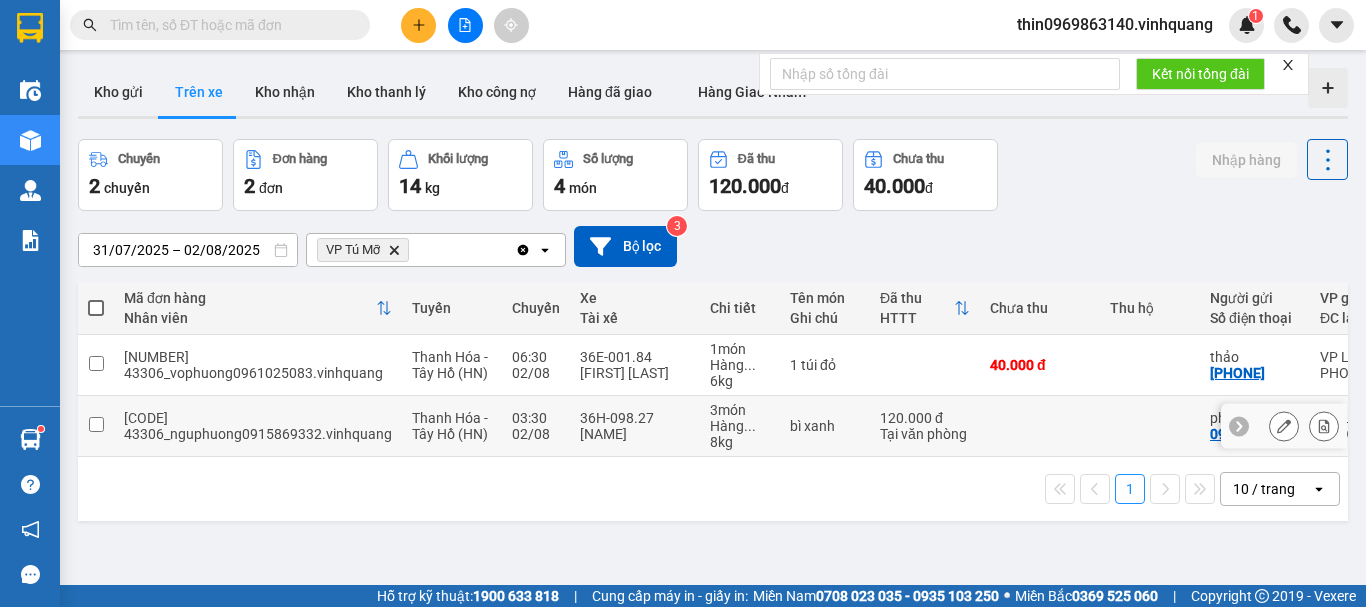 click at bounding box center [96, 424] 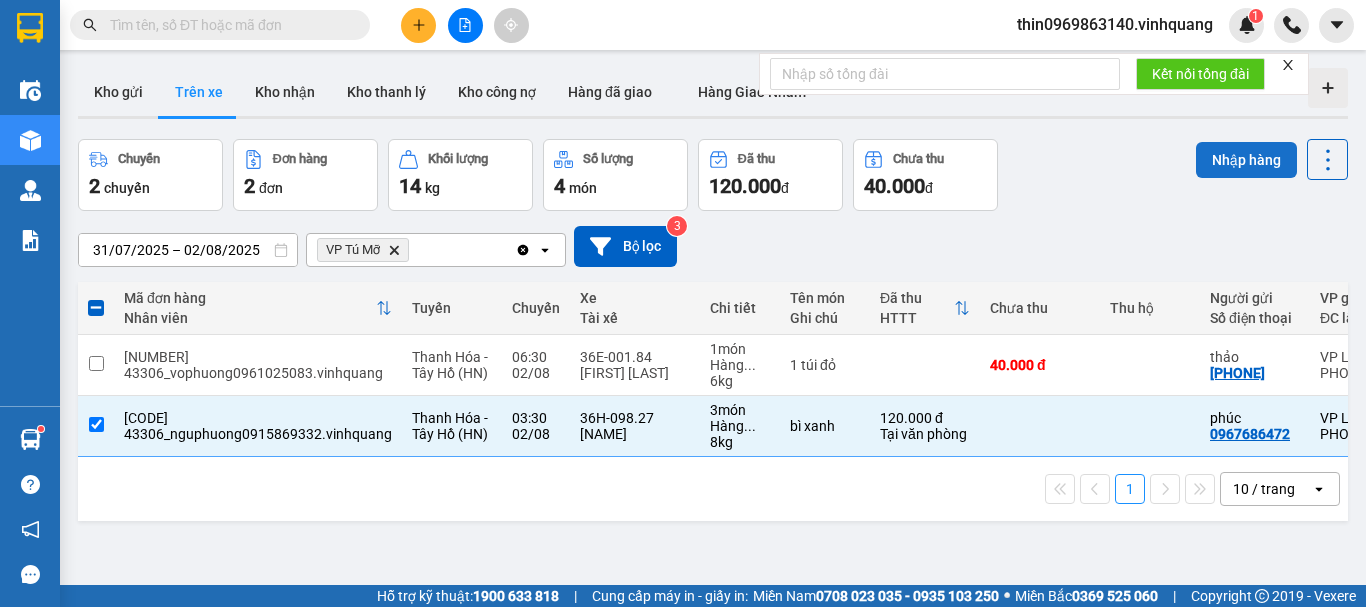 click on "Nhập hàng" at bounding box center [1246, 160] 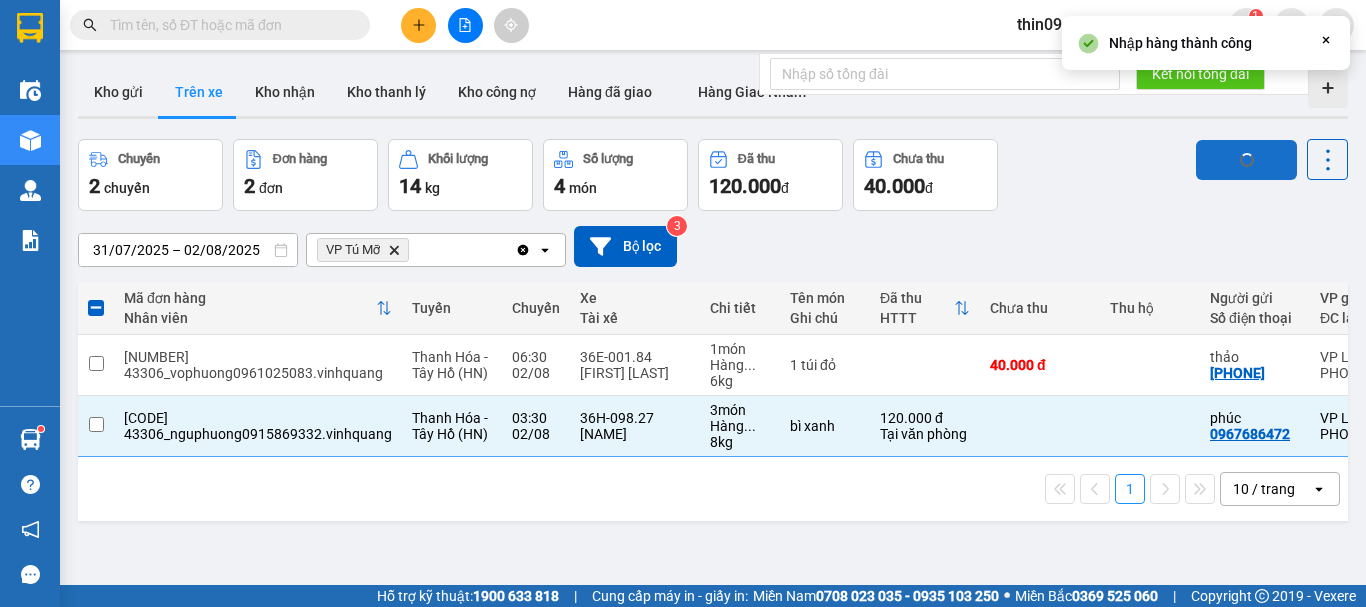 checkbox on "false" 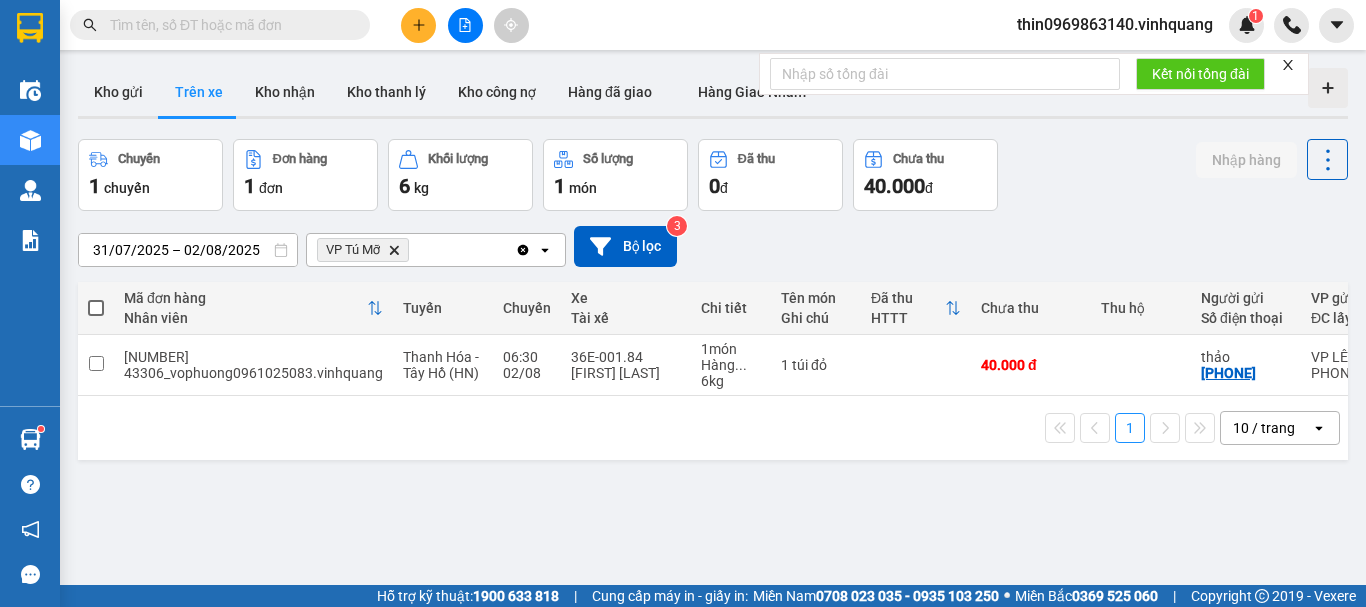 click at bounding box center (228, 25) 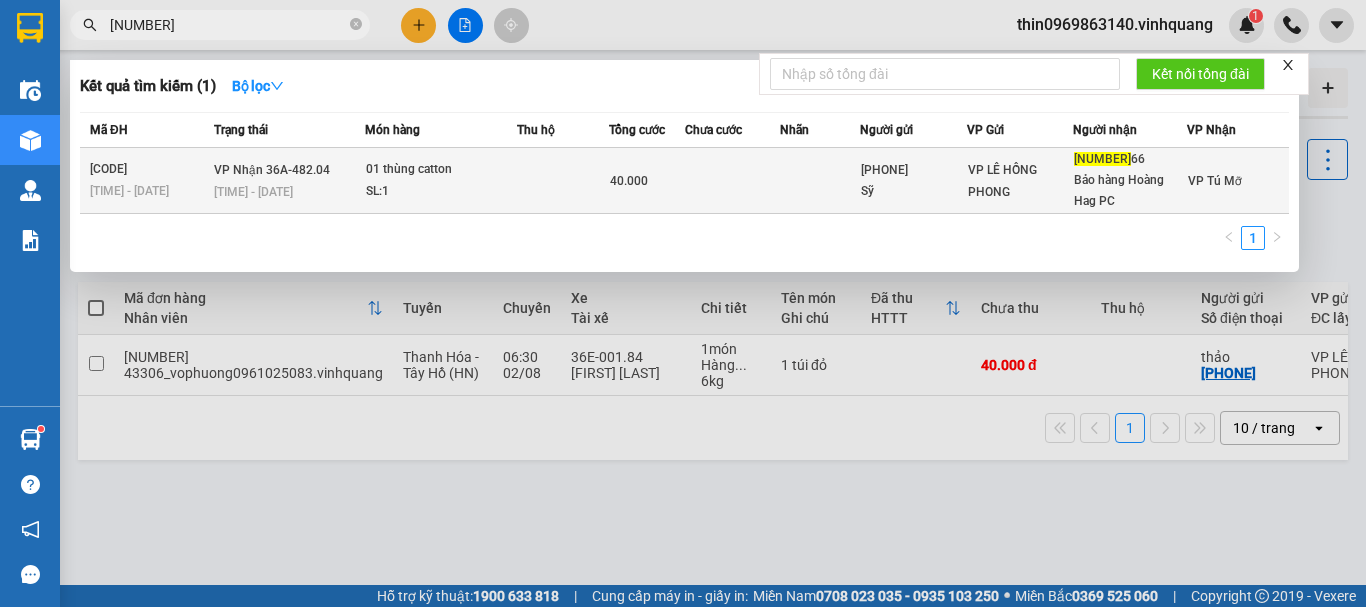 type on "[NUMBER]" 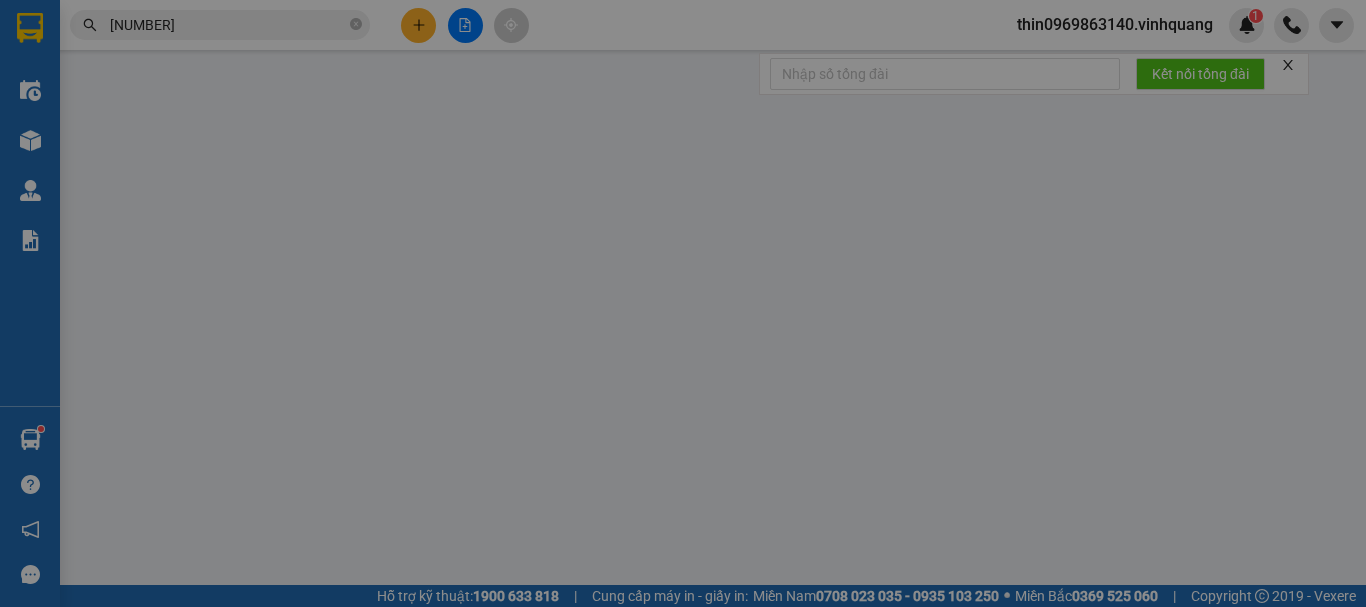 type on "[PHONE]" 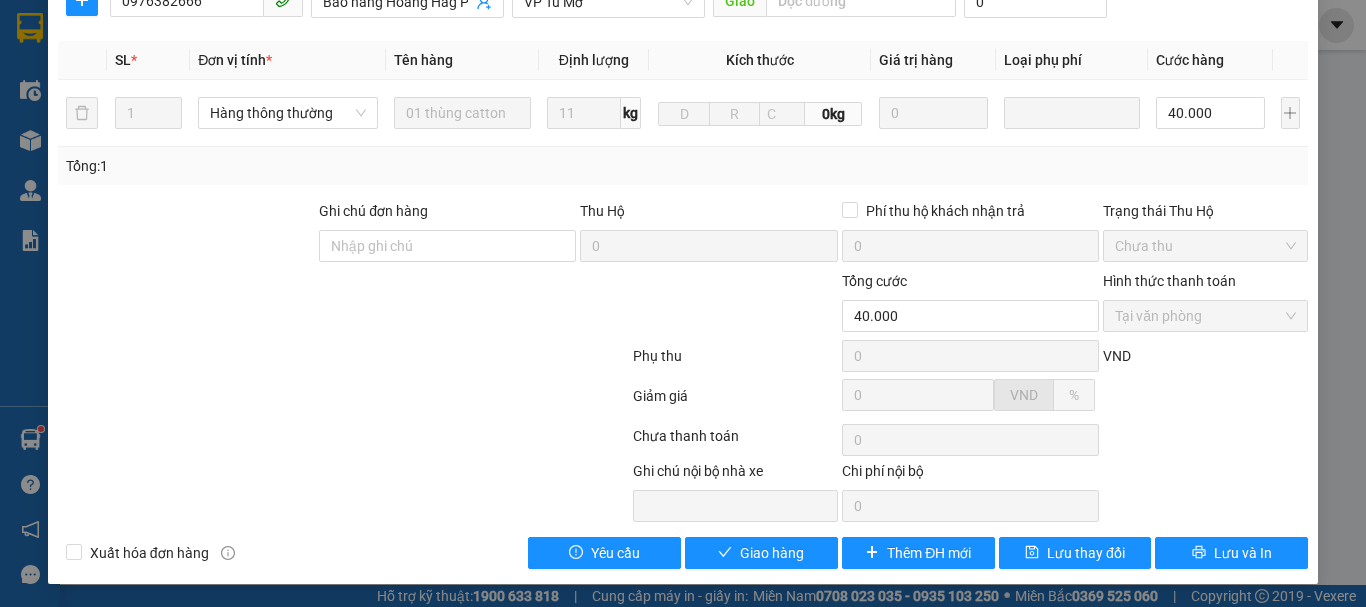scroll, scrollTop: 301, scrollLeft: 0, axis: vertical 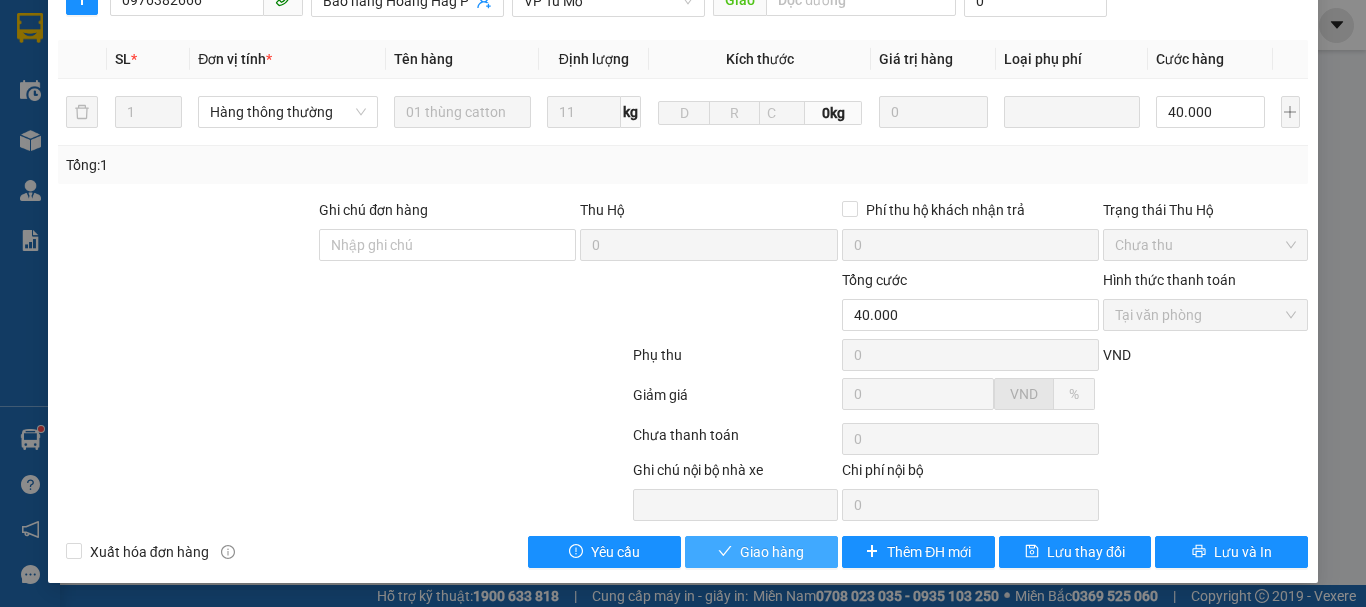 click on "Giao hàng" at bounding box center (772, 552) 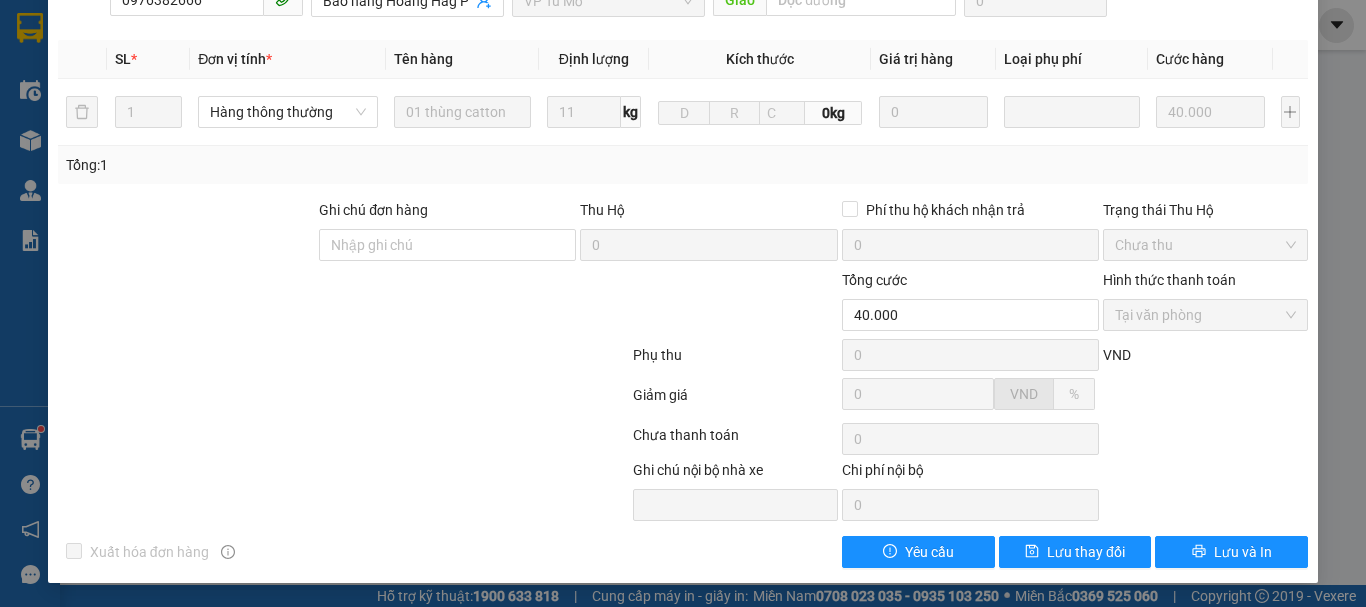 scroll, scrollTop: 0, scrollLeft: 0, axis: both 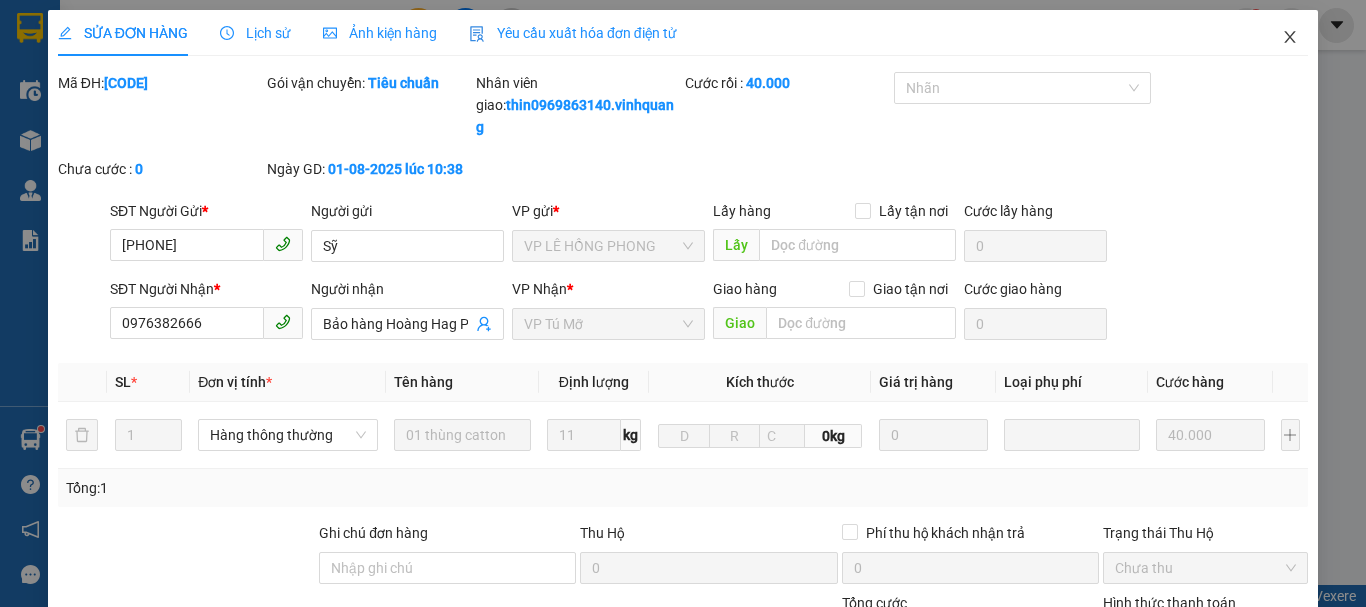 click 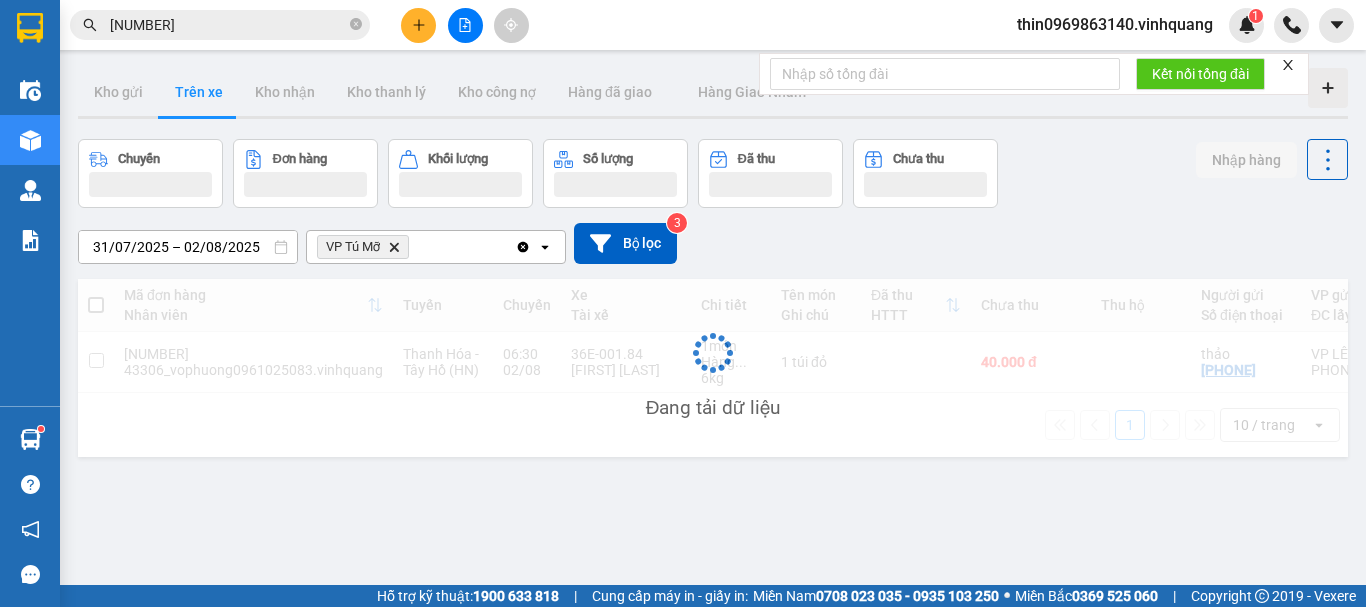 click on "[NUMBER]" at bounding box center [228, 25] 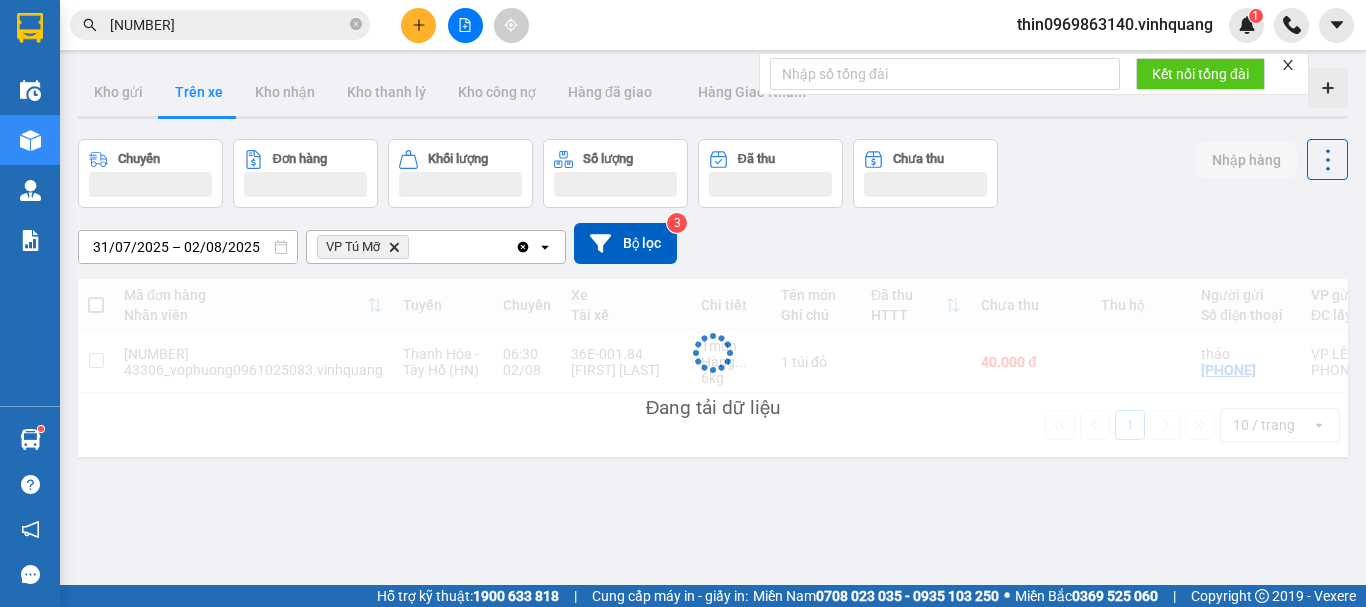click on "[NUMBER]" at bounding box center (228, 25) 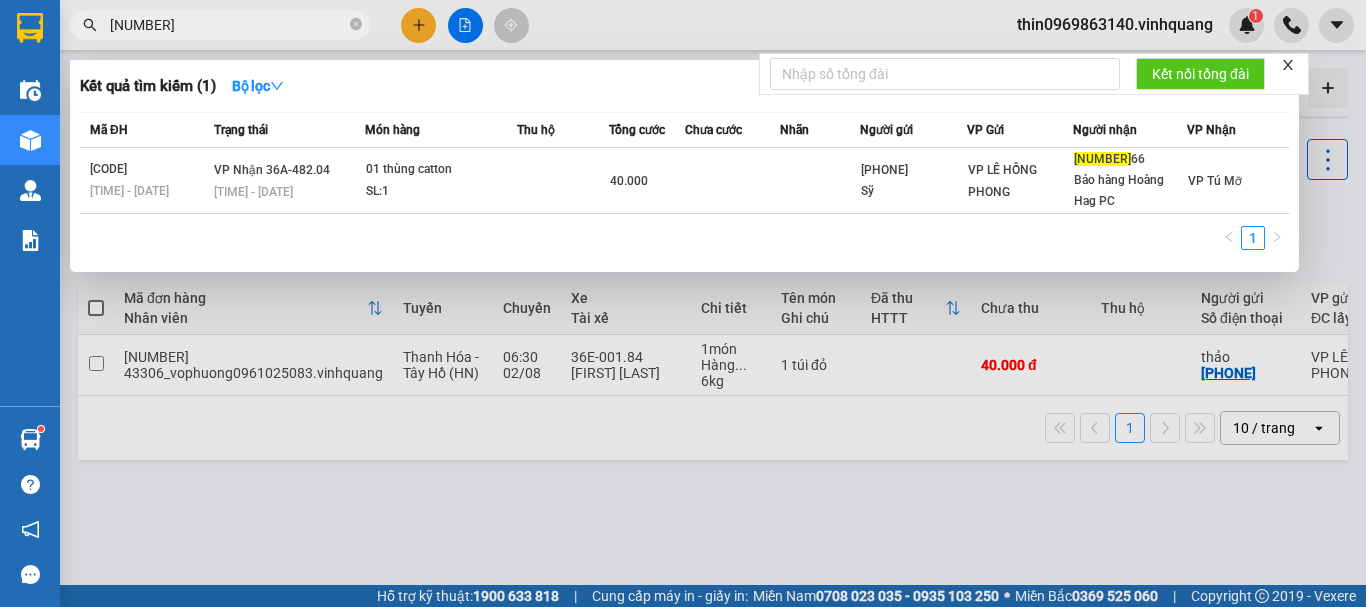 click on "[NUMBER]" at bounding box center [228, 25] 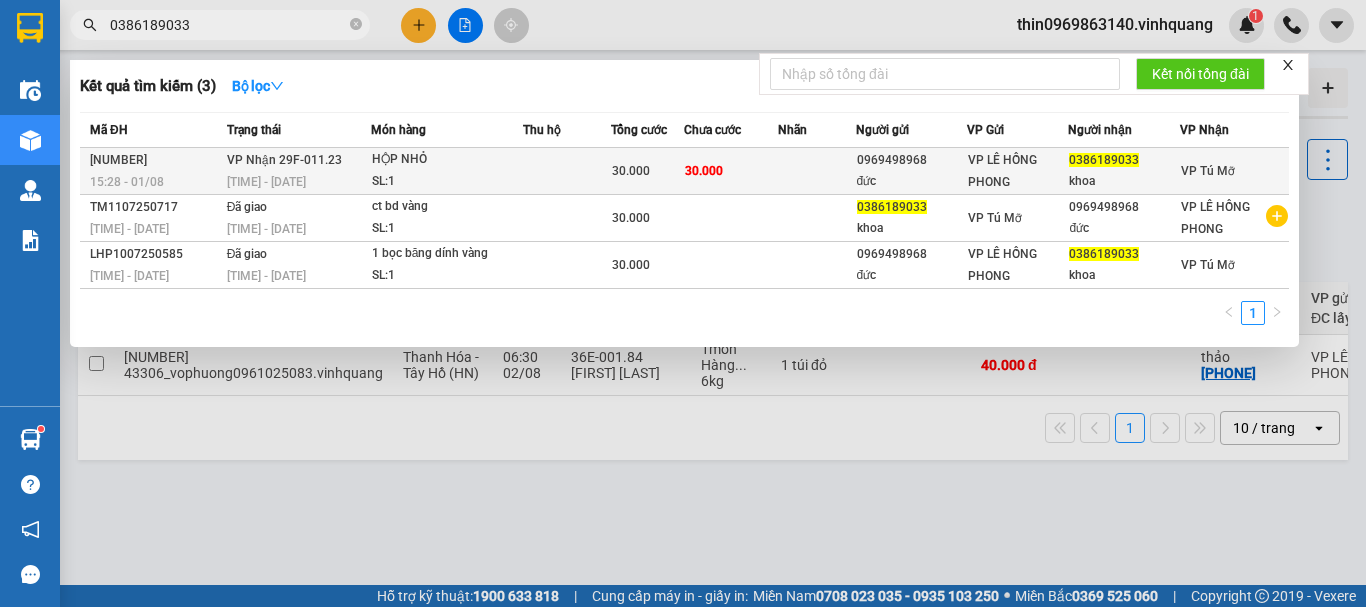 type on "0386189033" 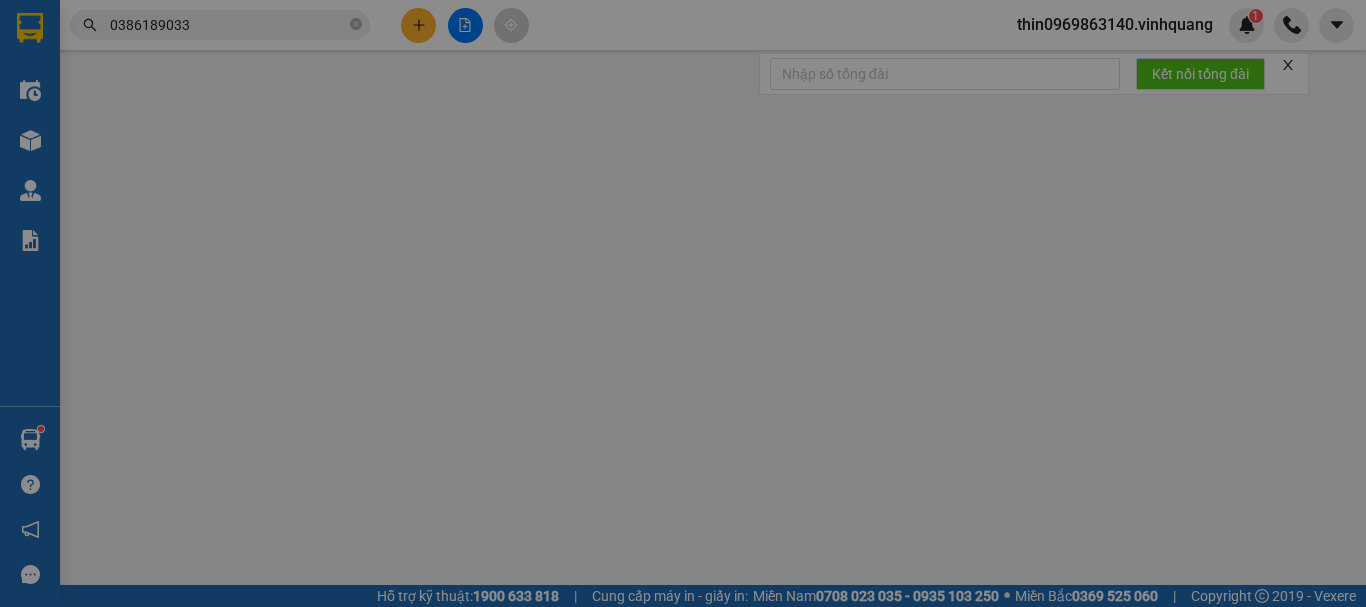type on "0969498968" 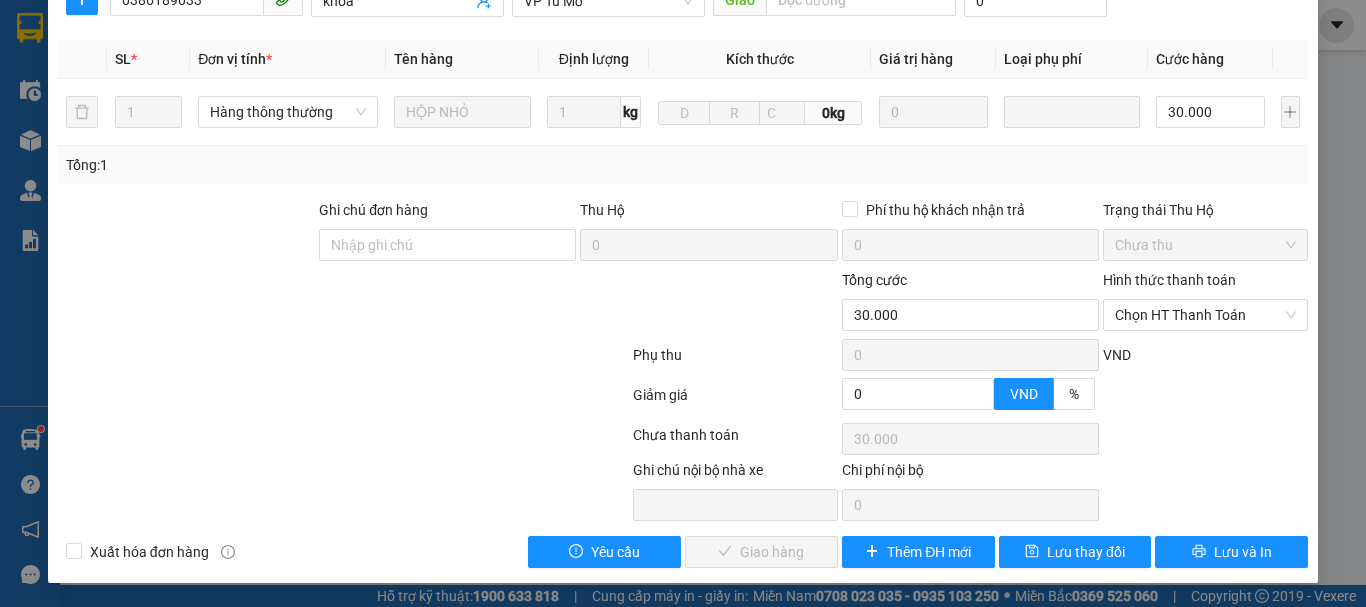 scroll, scrollTop: 323, scrollLeft: 0, axis: vertical 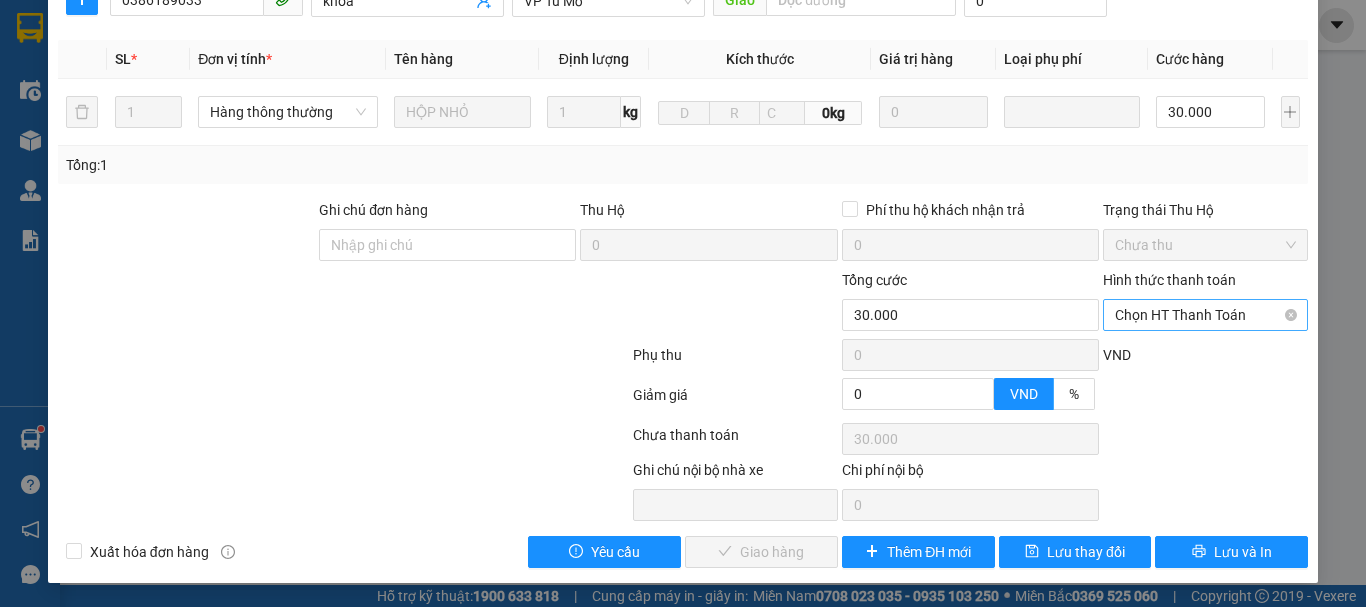click on "Chọn HT Thanh Toán" at bounding box center [1205, 315] 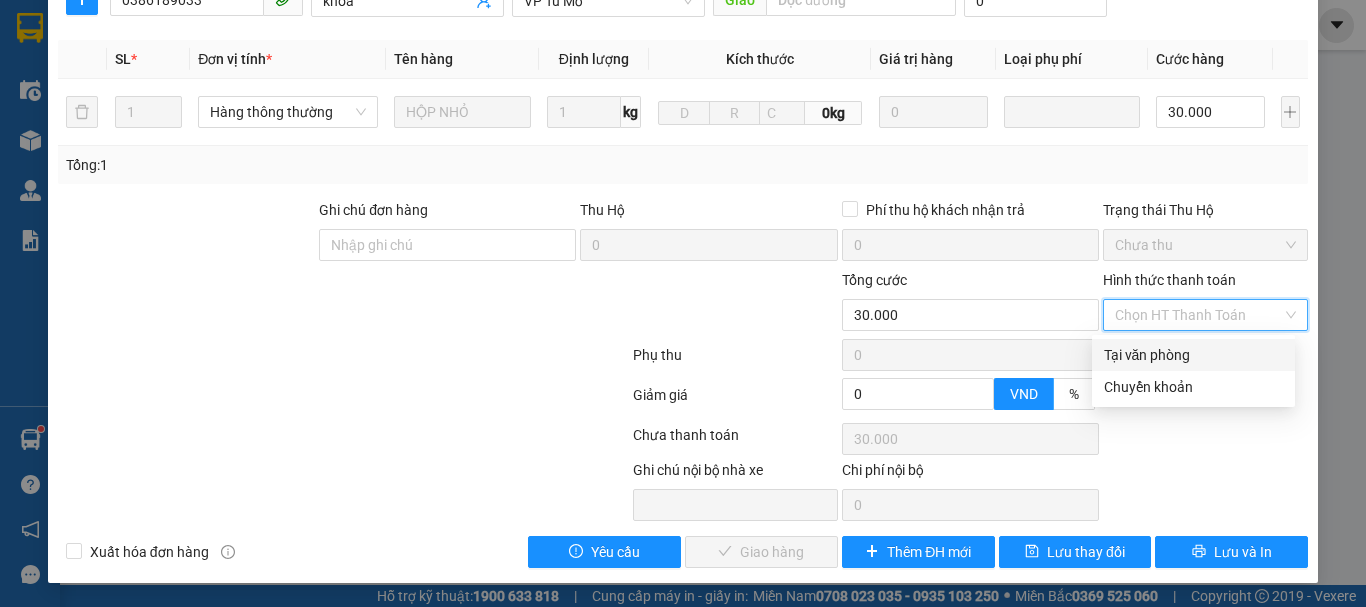click on "Tại văn phòng" at bounding box center (1193, 355) 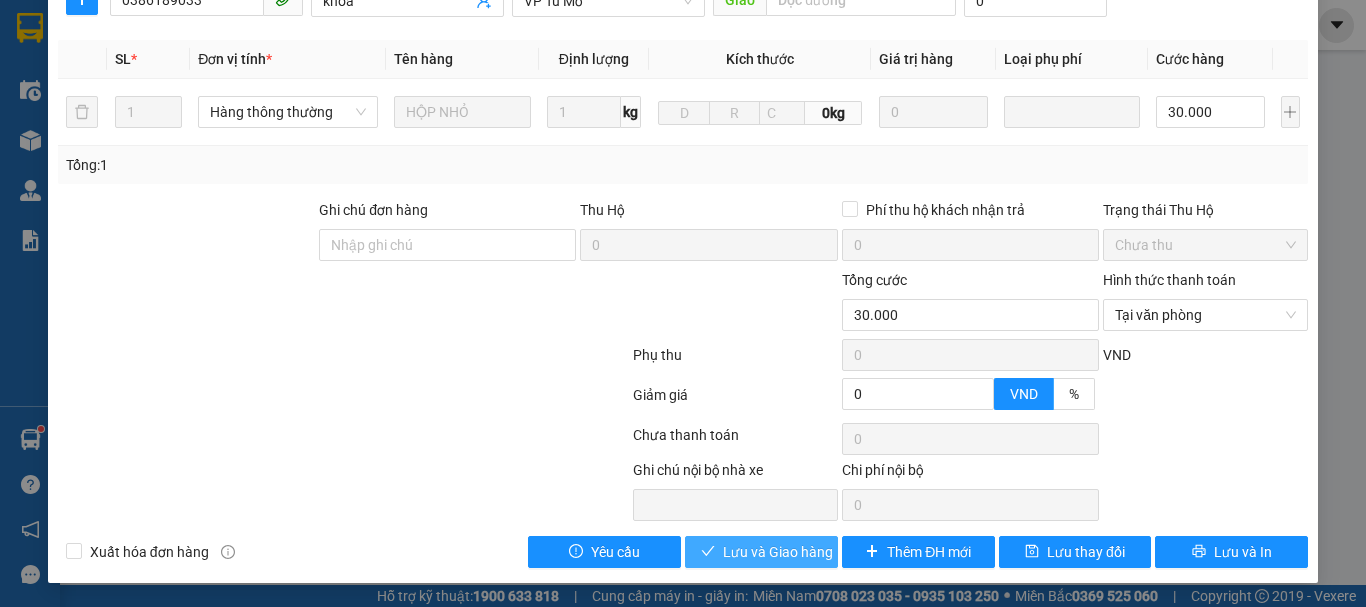 click on "Lưu và Giao hàng" at bounding box center (778, 552) 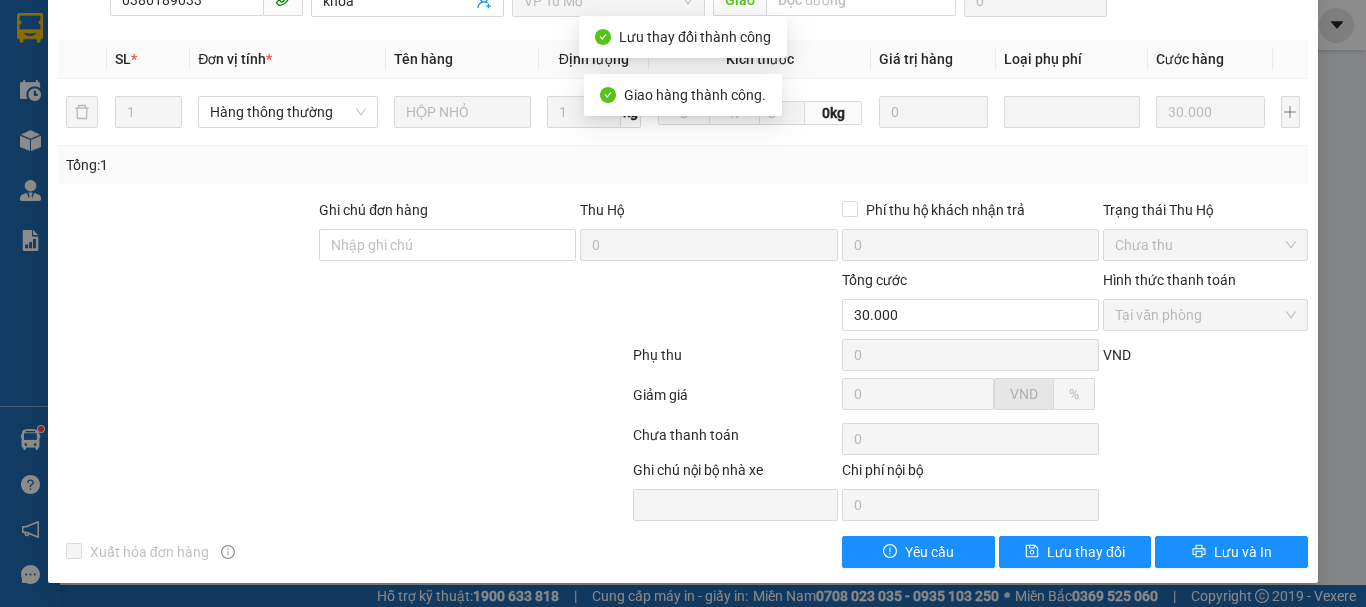 scroll, scrollTop: 0, scrollLeft: 0, axis: both 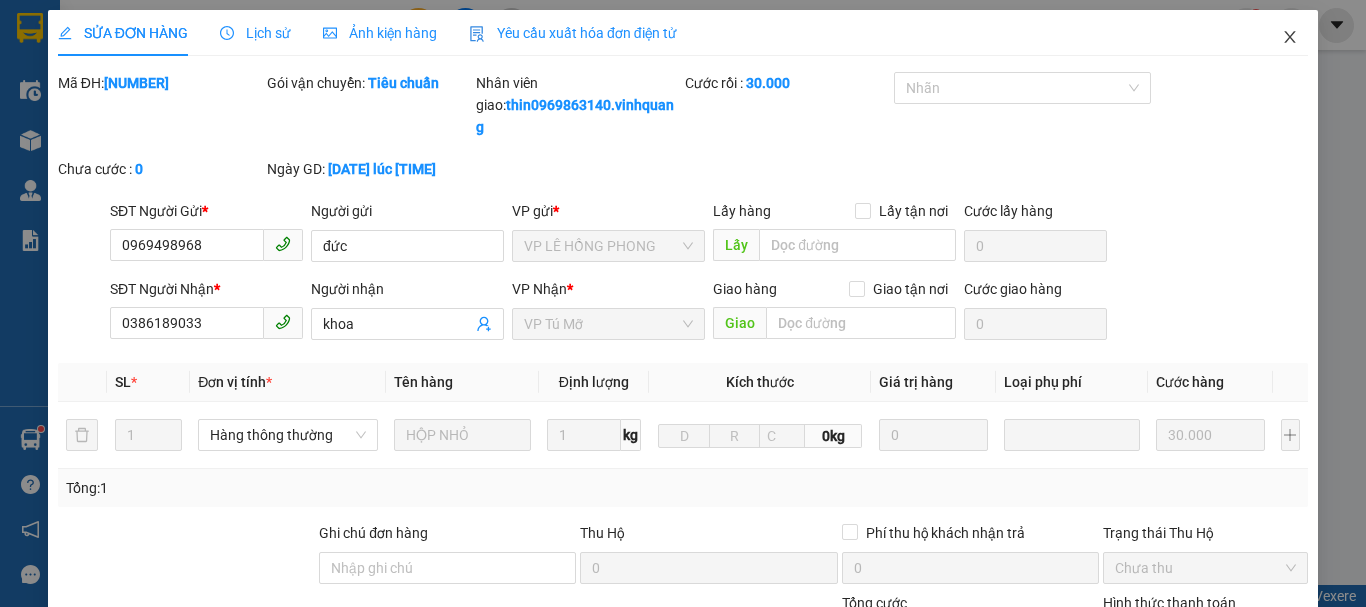 click 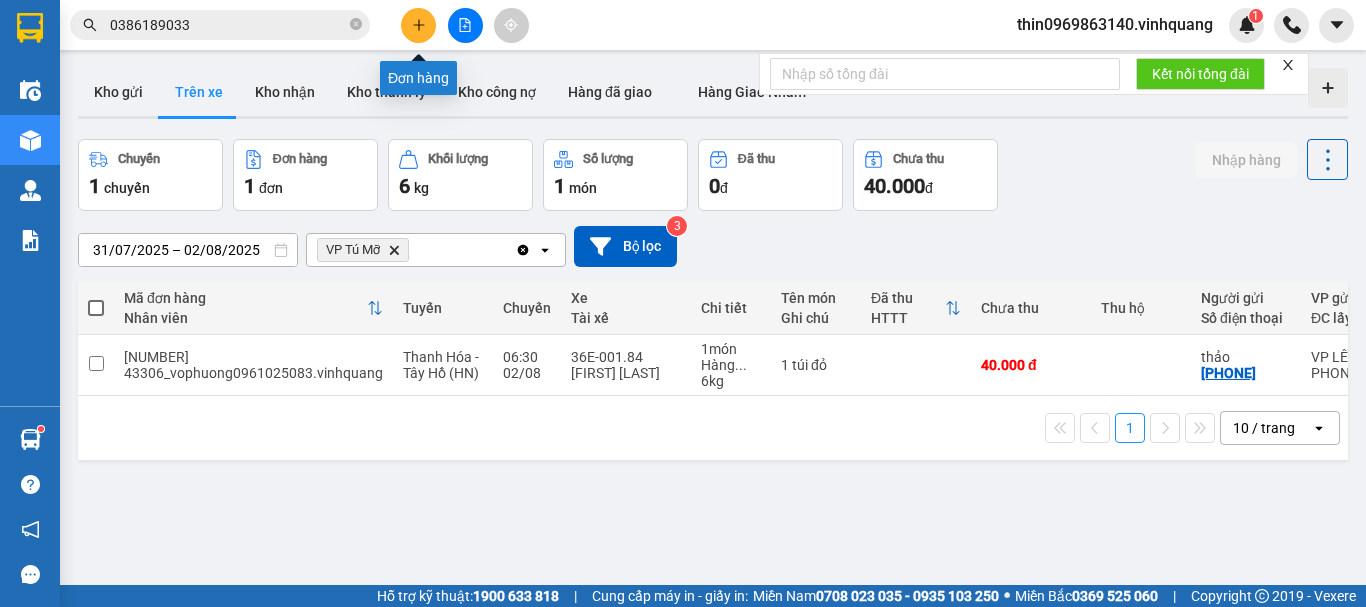 click 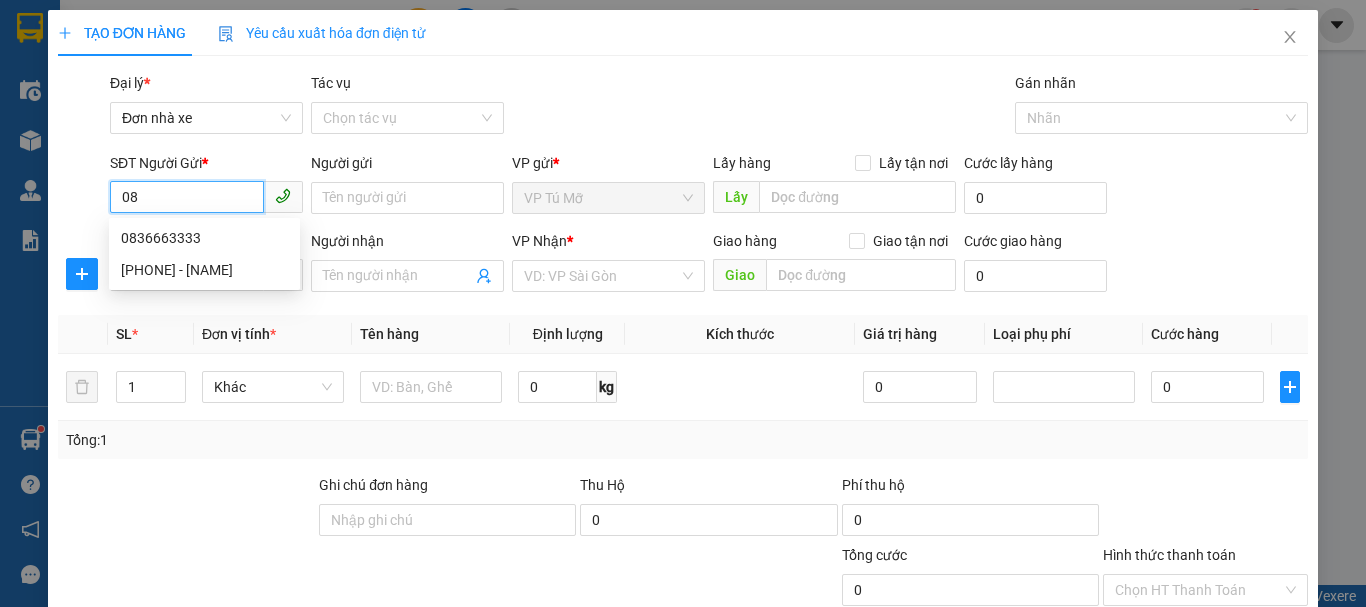 type on "0" 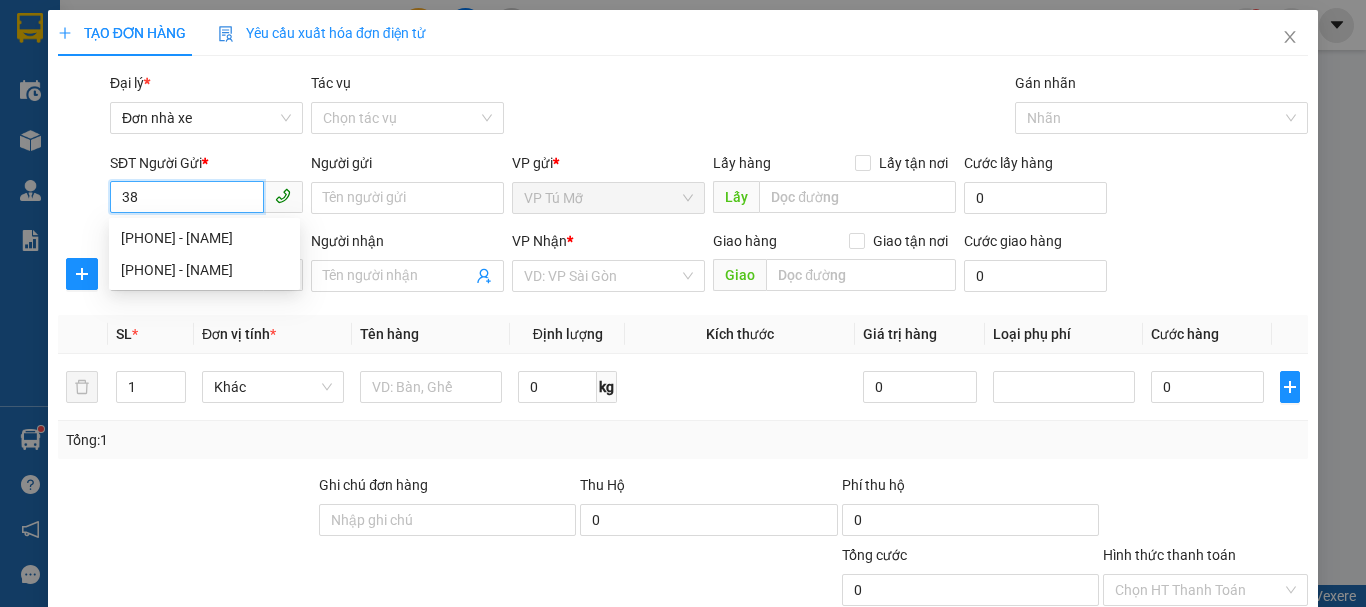 type on "3" 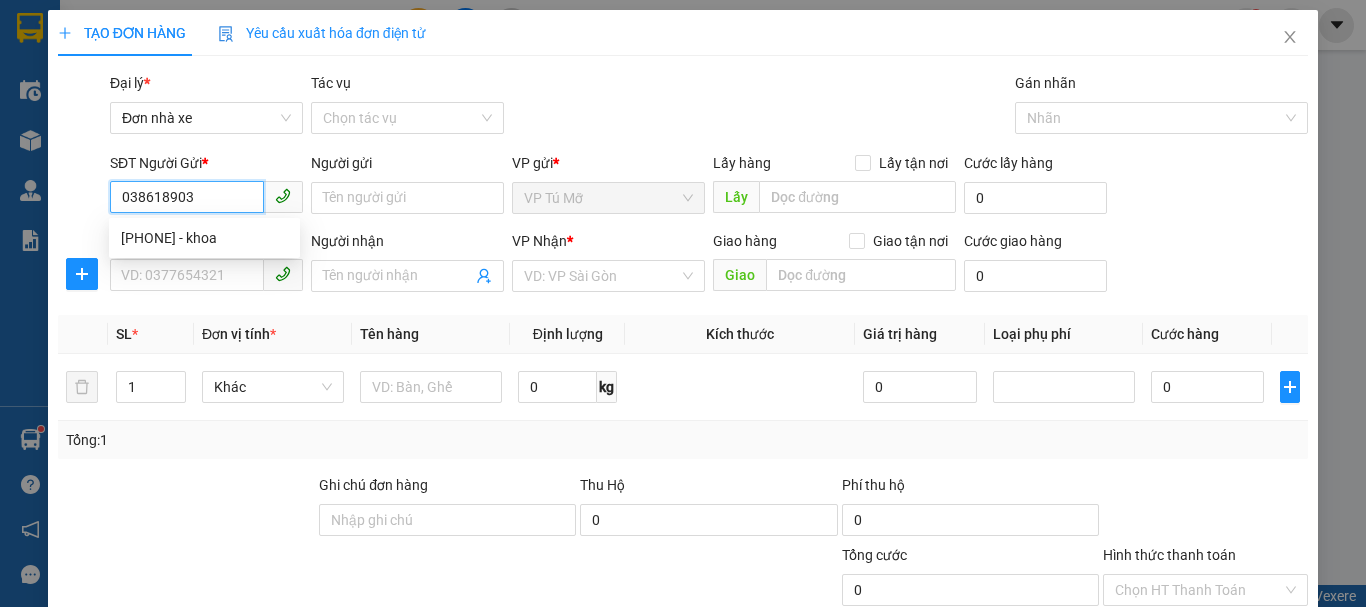 type on "0386189033" 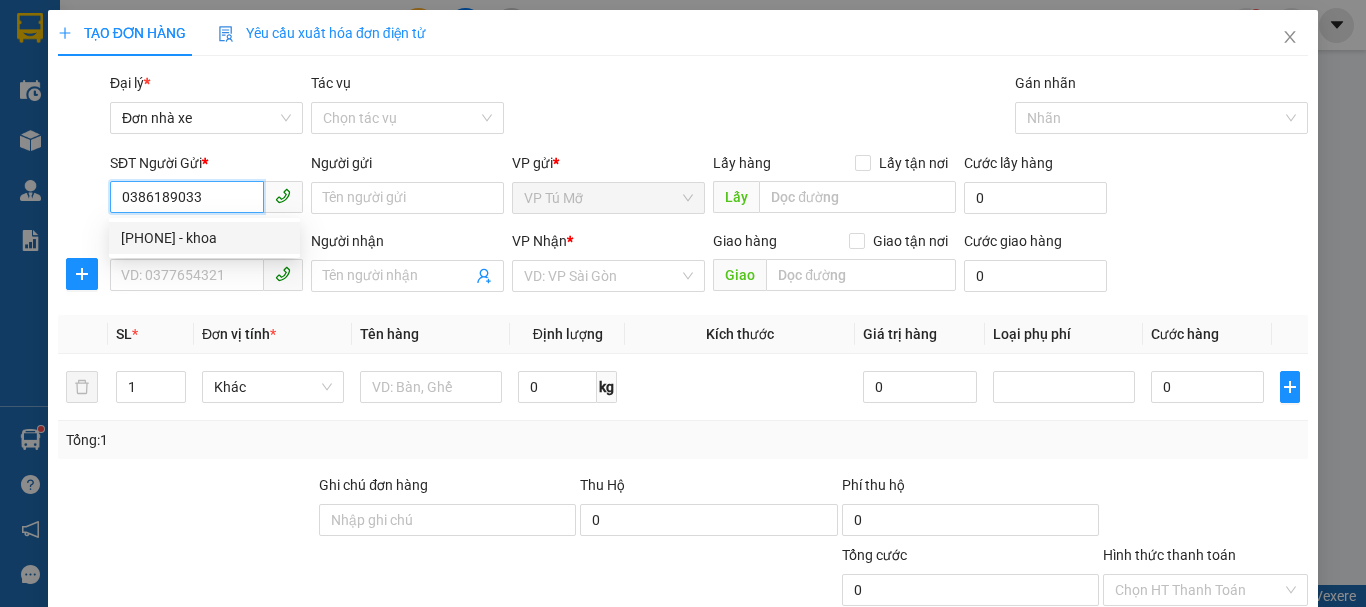 click on "[PHONE] - khoa" at bounding box center (204, 238) 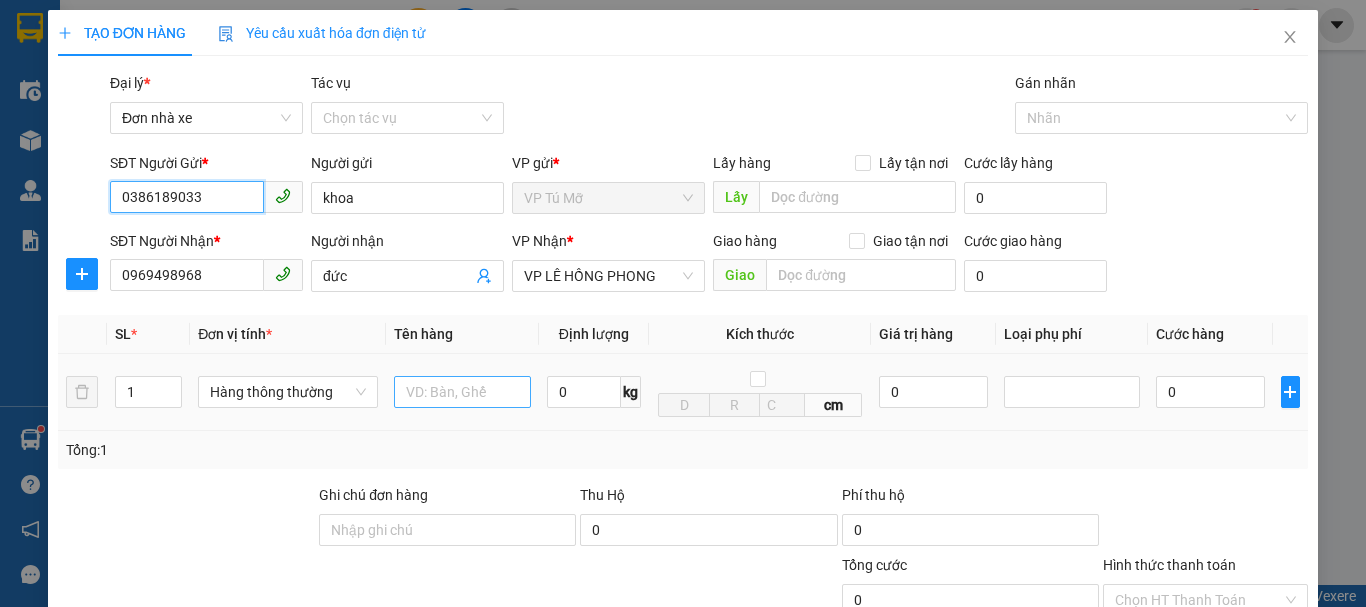 type on "0386189033" 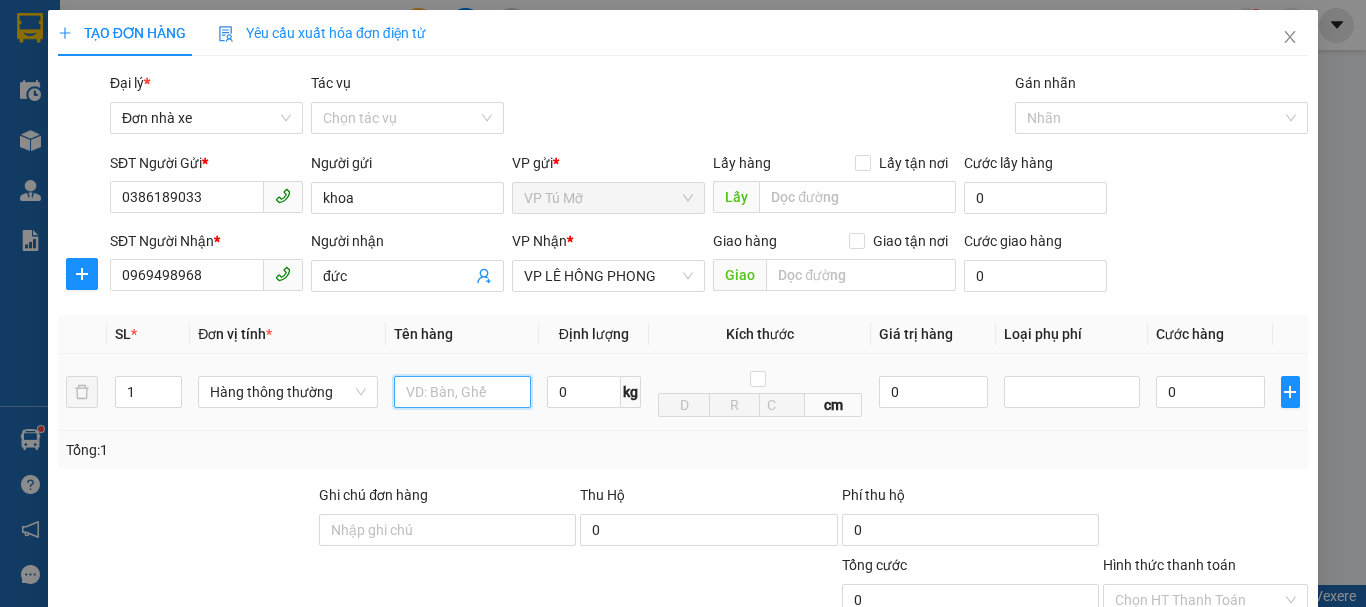 click at bounding box center (462, 392) 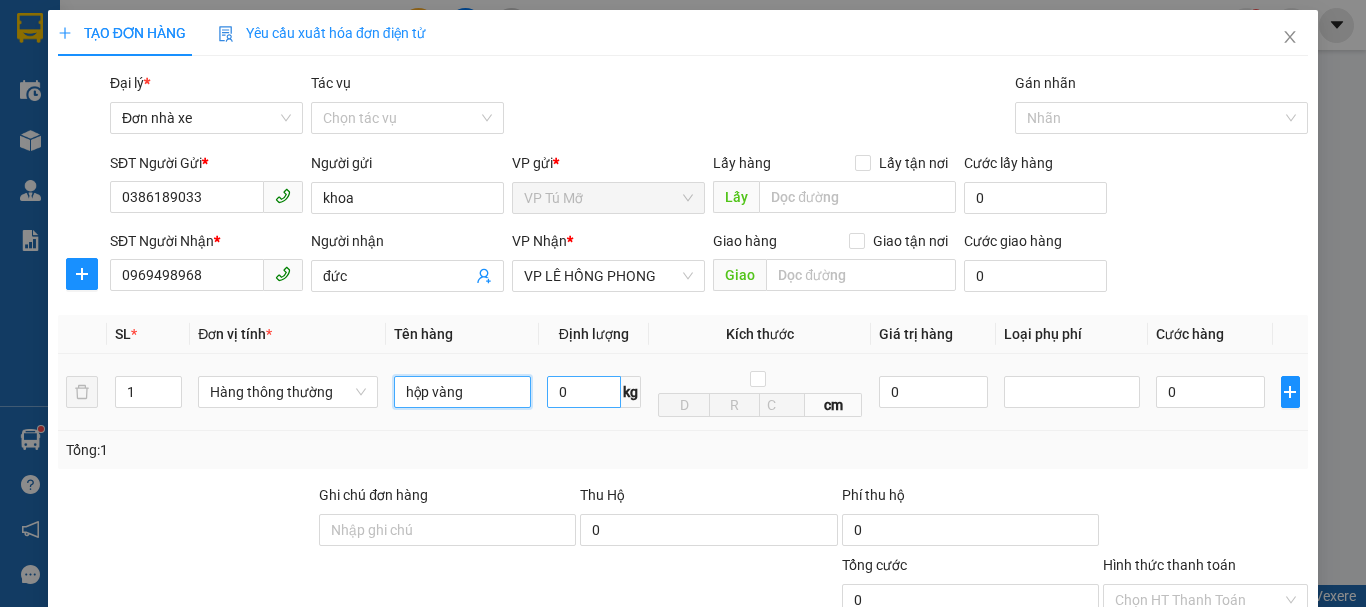 type on "hộp vàng" 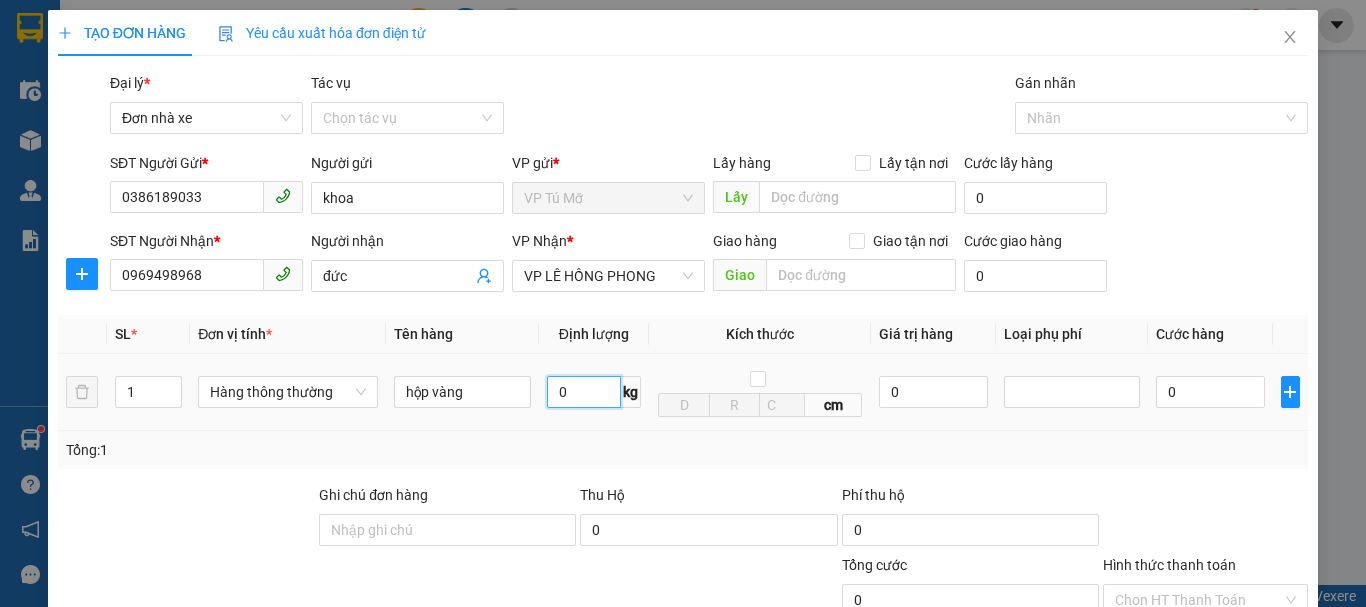 click on "0" at bounding box center (584, 392) 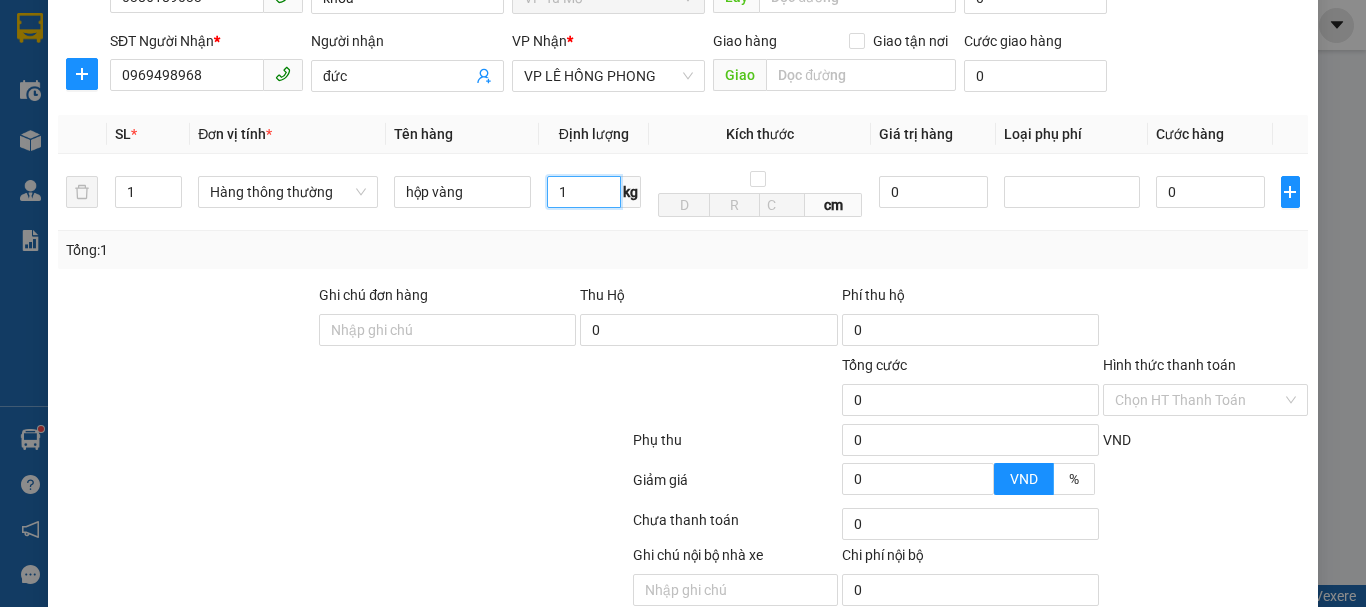 scroll, scrollTop: 286, scrollLeft: 0, axis: vertical 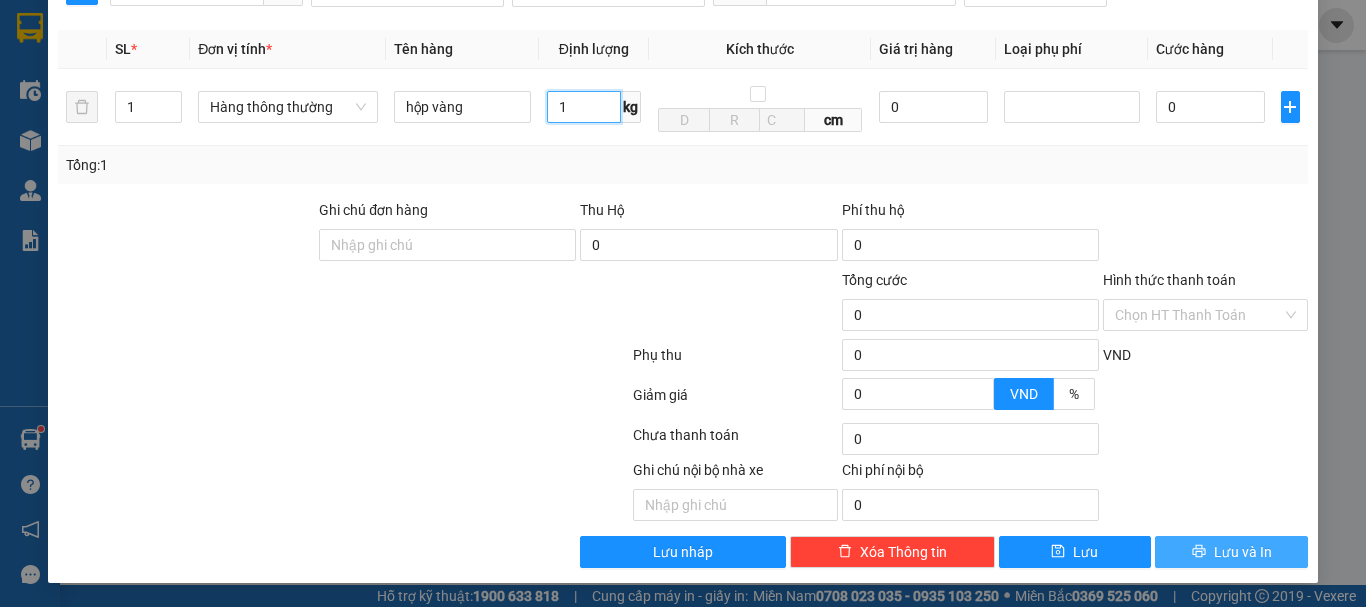 type on "1" 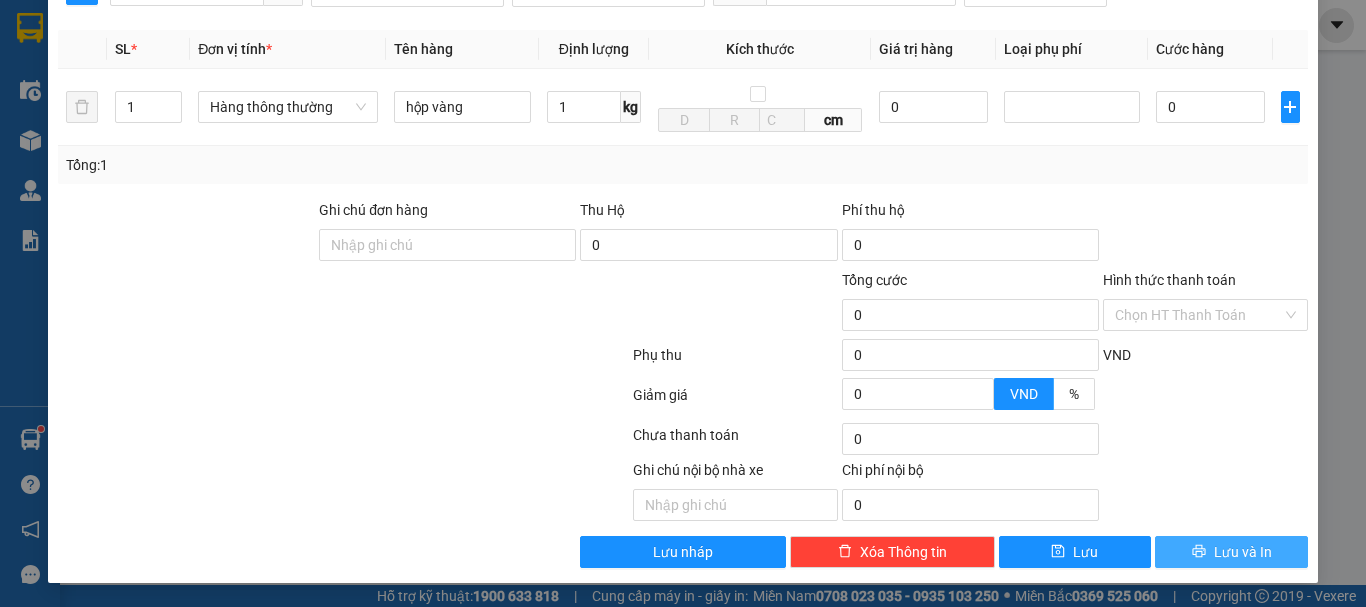 click on "Lưu và In" at bounding box center (1243, 552) 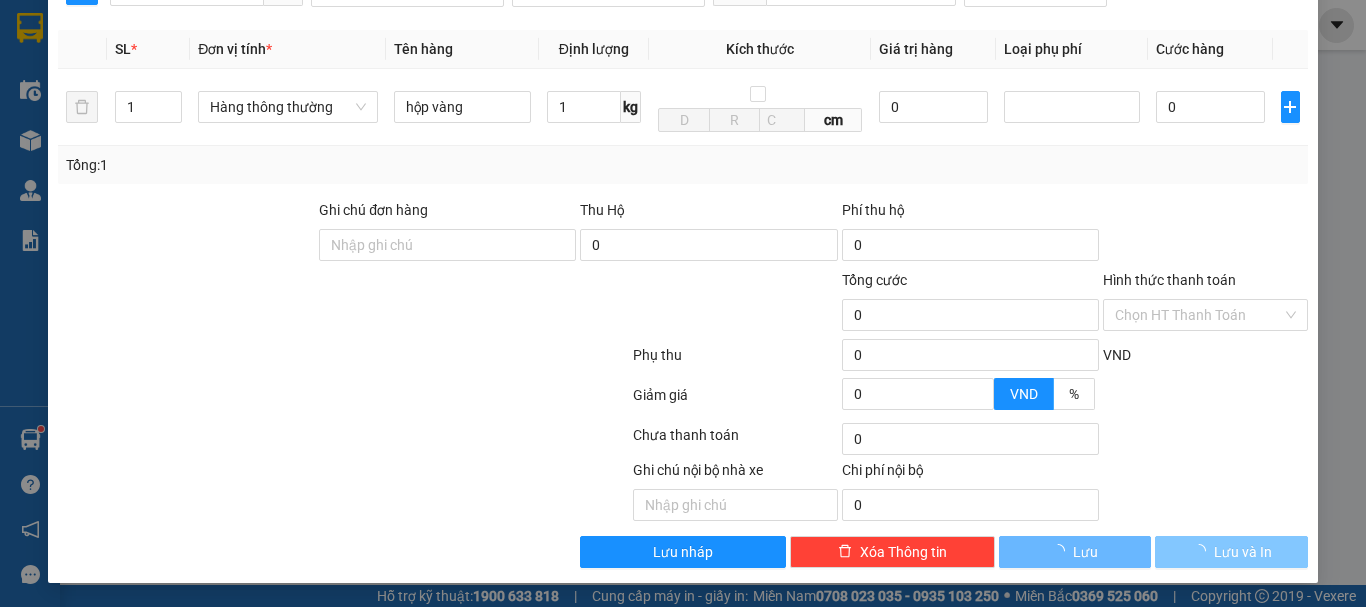type on "30.000" 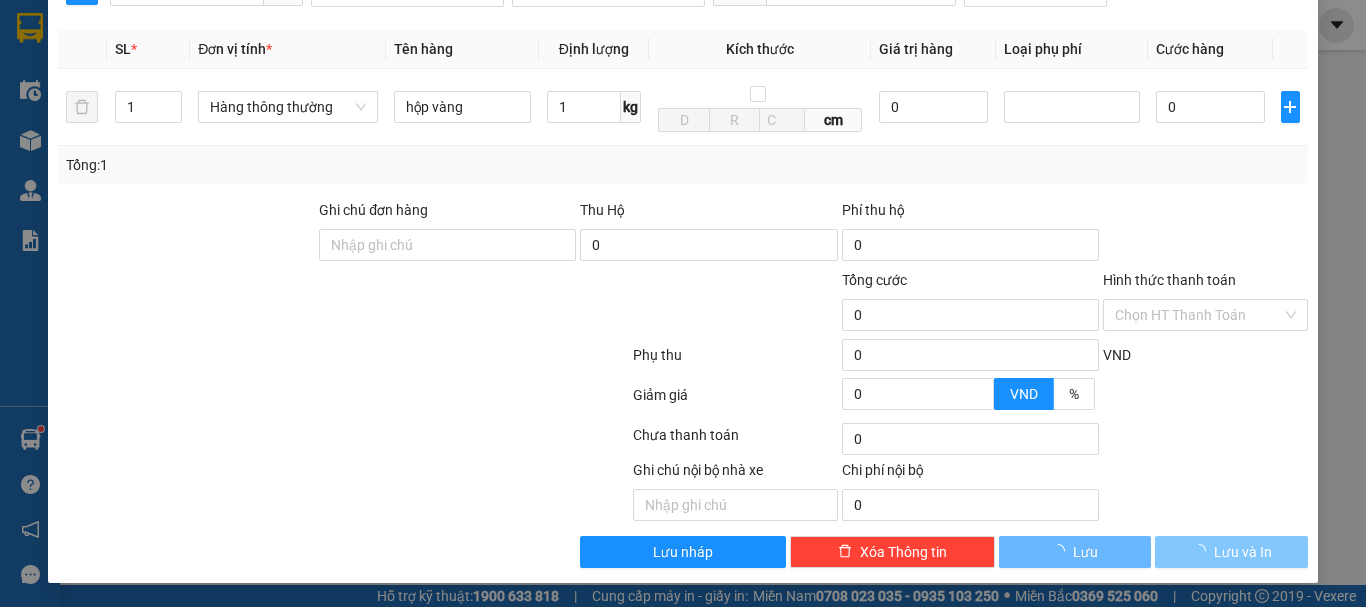 type on "30.000" 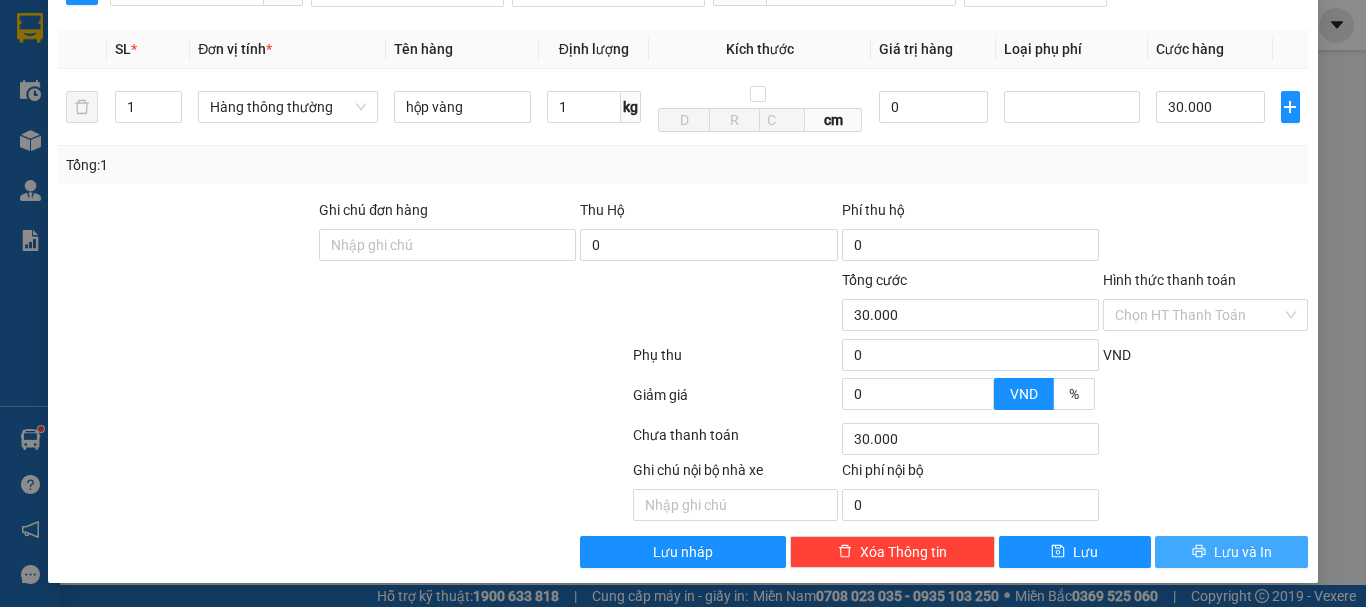 click on "Lưu và In" at bounding box center (1243, 552) 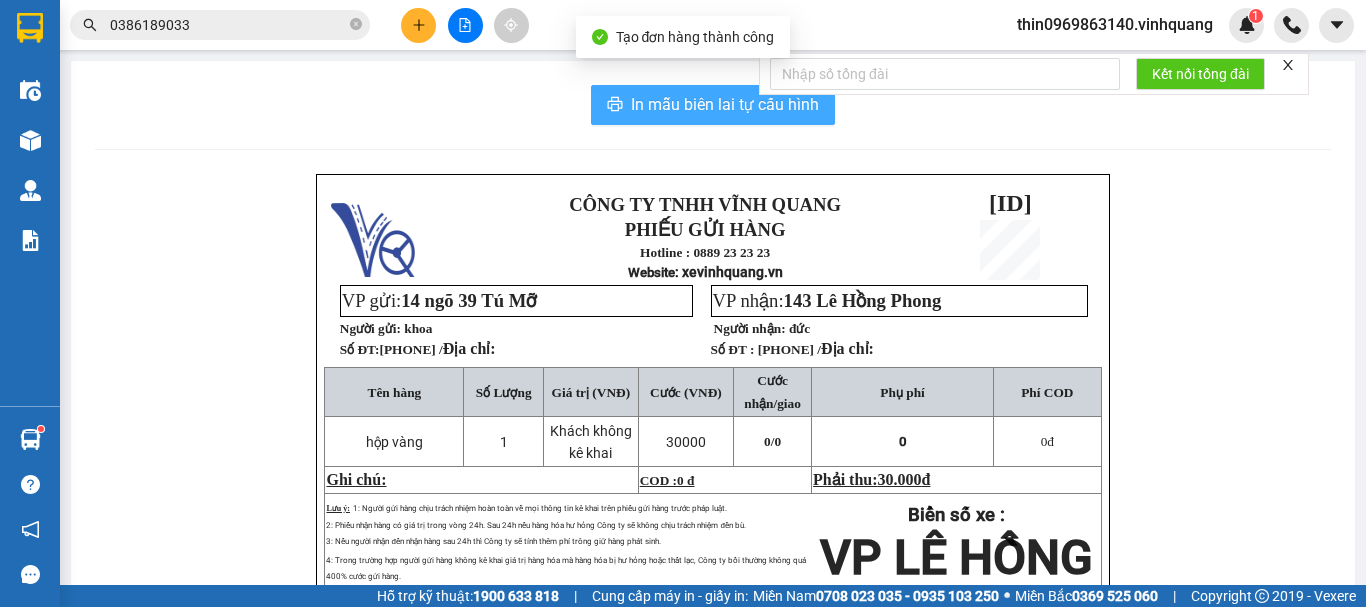 click on "In mẫu biên lai tự cấu hình" at bounding box center [725, 104] 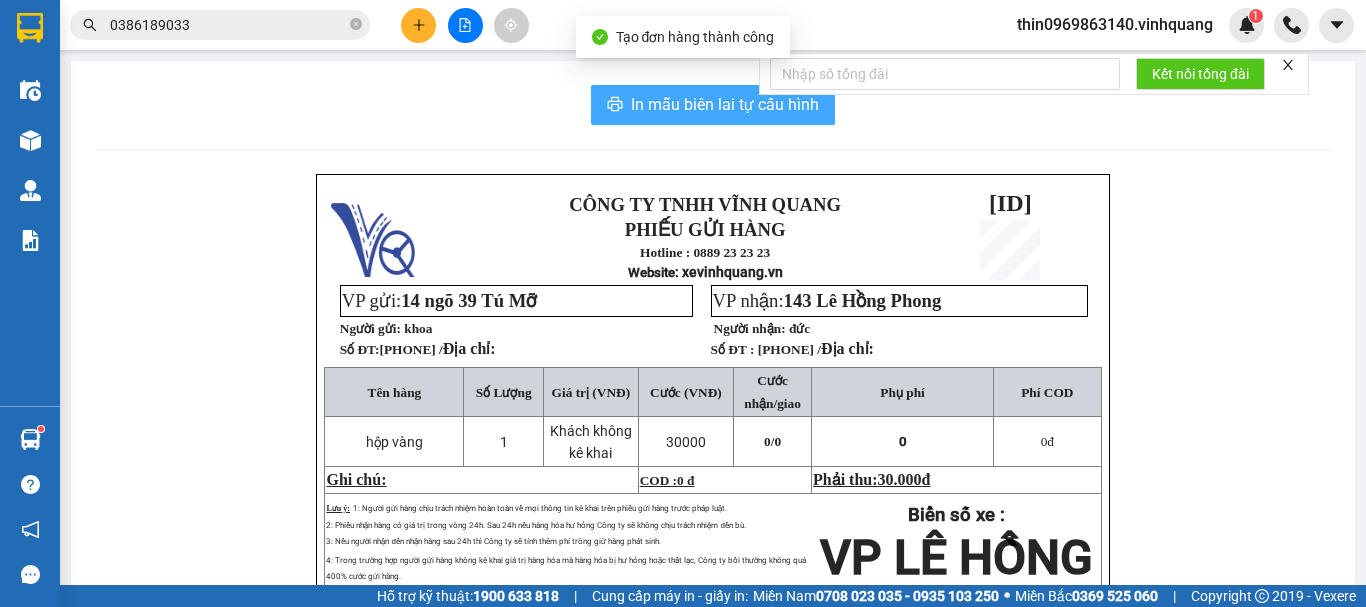 scroll, scrollTop: 0, scrollLeft: 0, axis: both 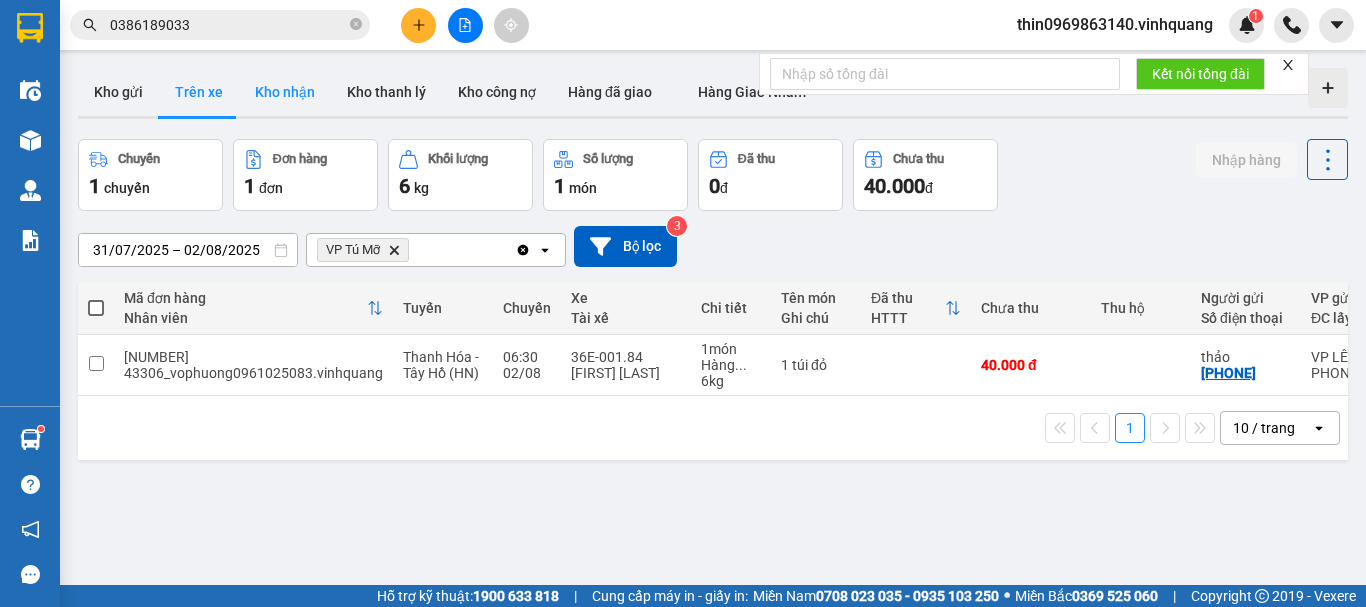 click on "Kho nhận" at bounding box center [285, 92] 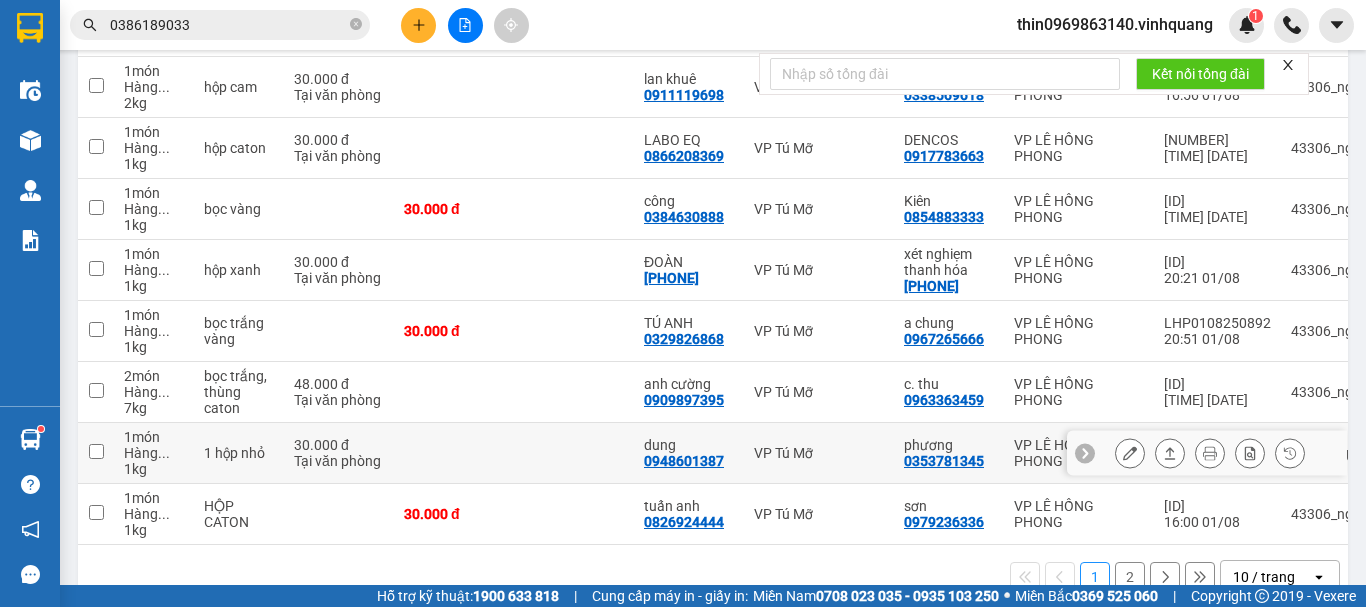 scroll, scrollTop: 450, scrollLeft: 0, axis: vertical 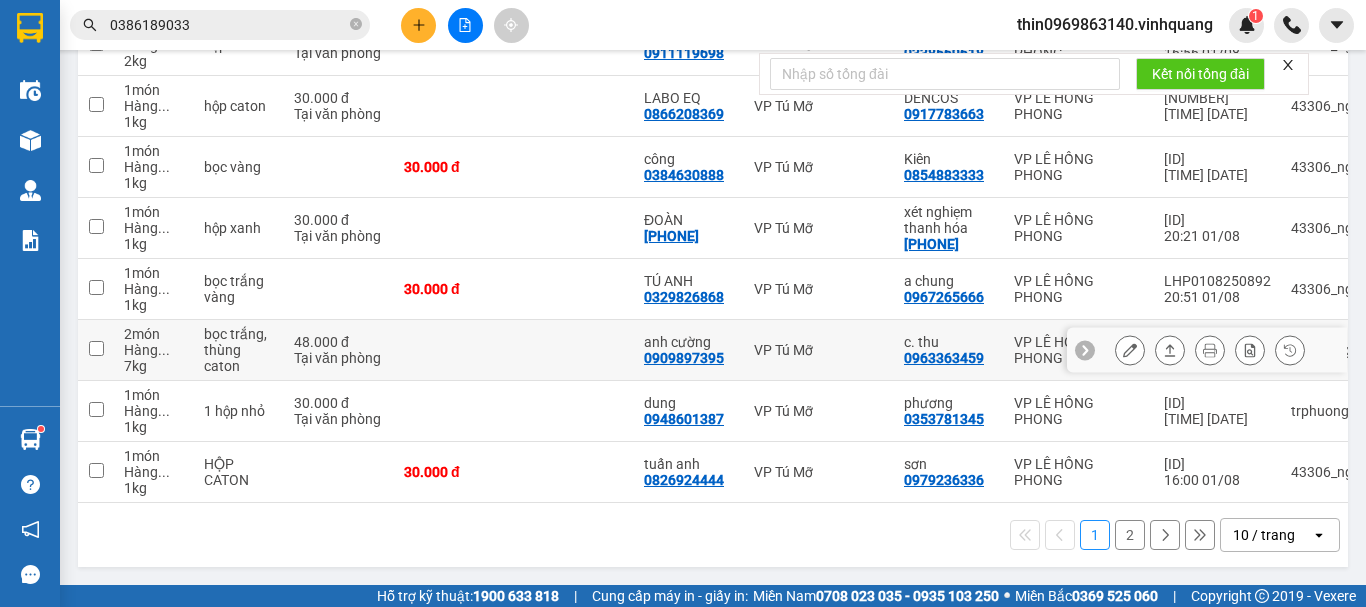 click at bounding box center [96, 348] 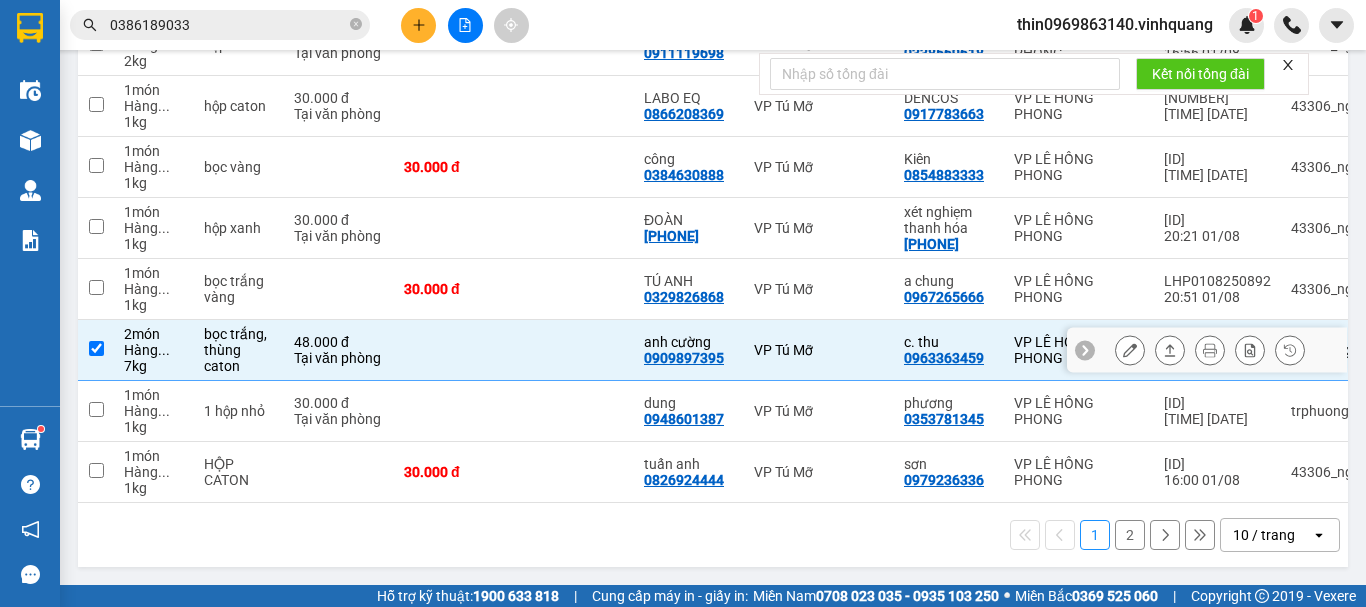 click 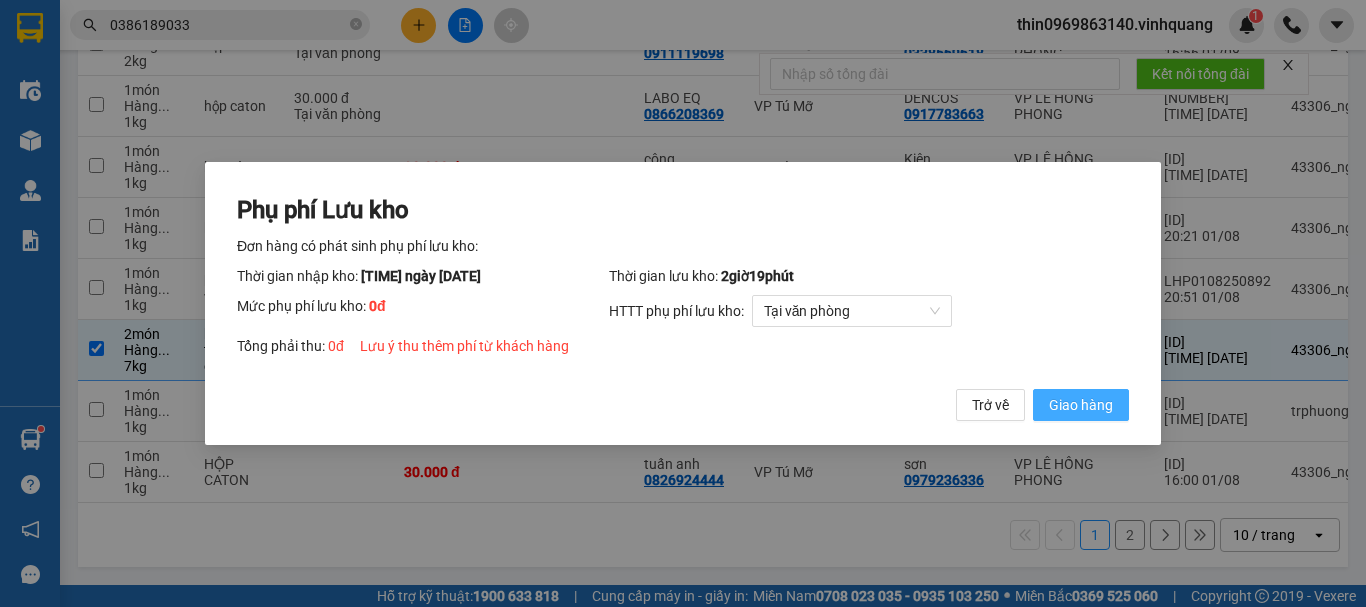 click on "Giao hàng" at bounding box center [1081, 405] 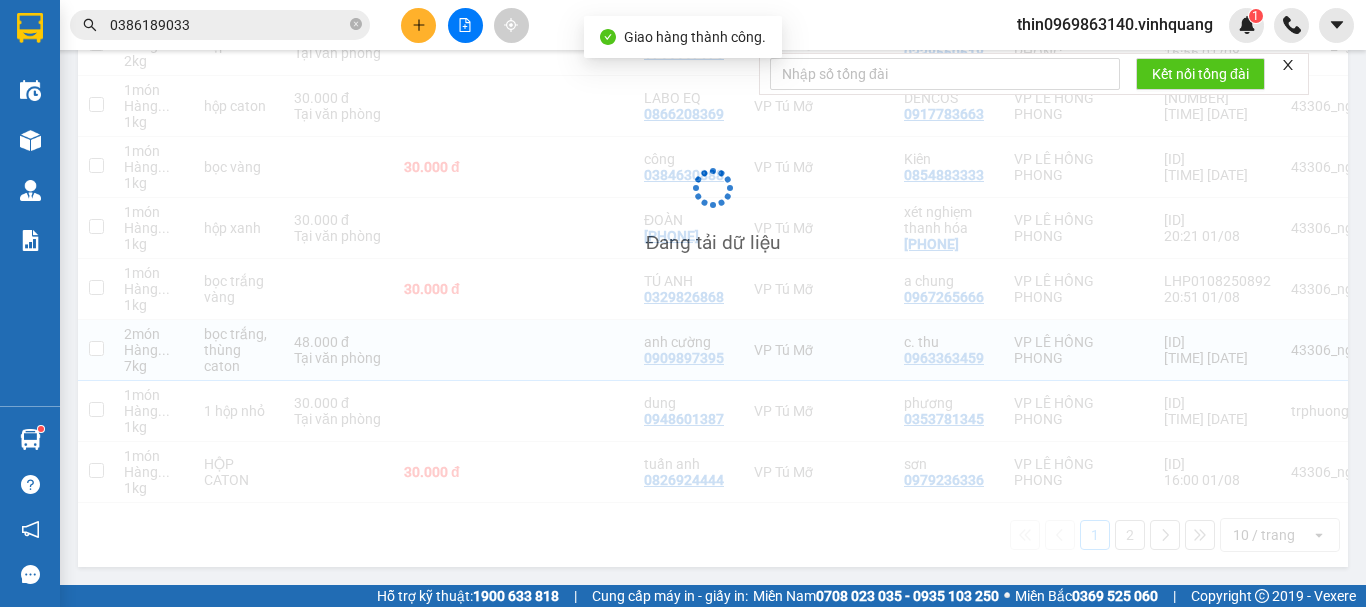 checkbox on "false" 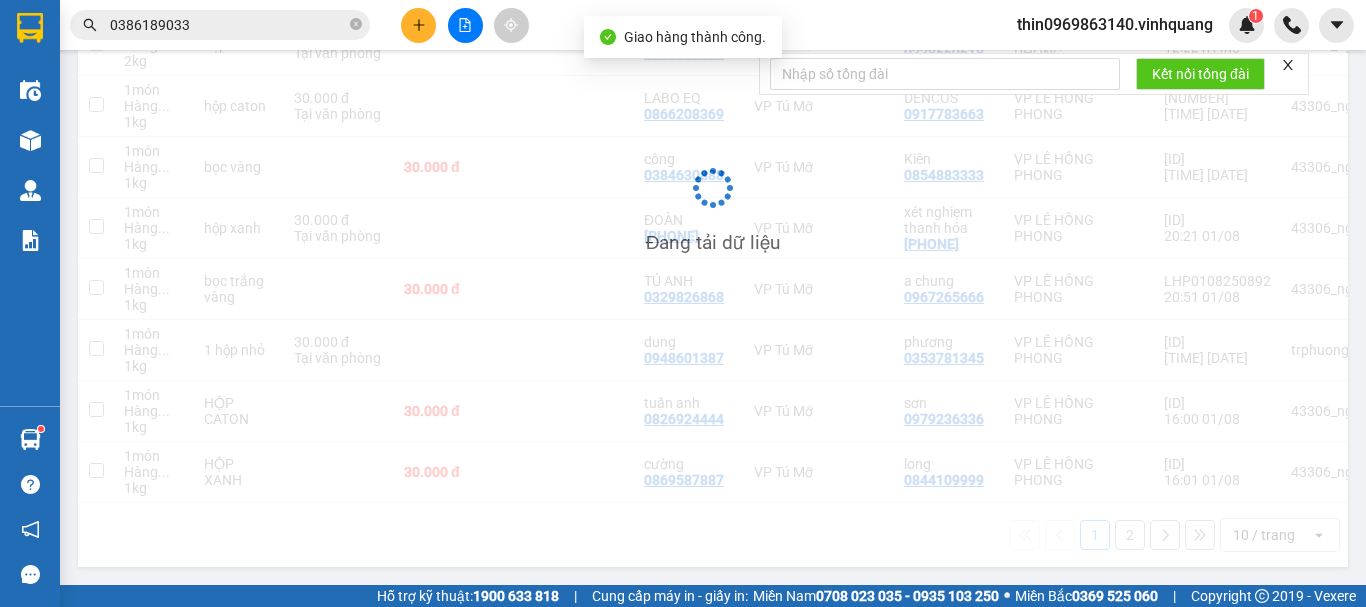 scroll, scrollTop: 450, scrollLeft: 0, axis: vertical 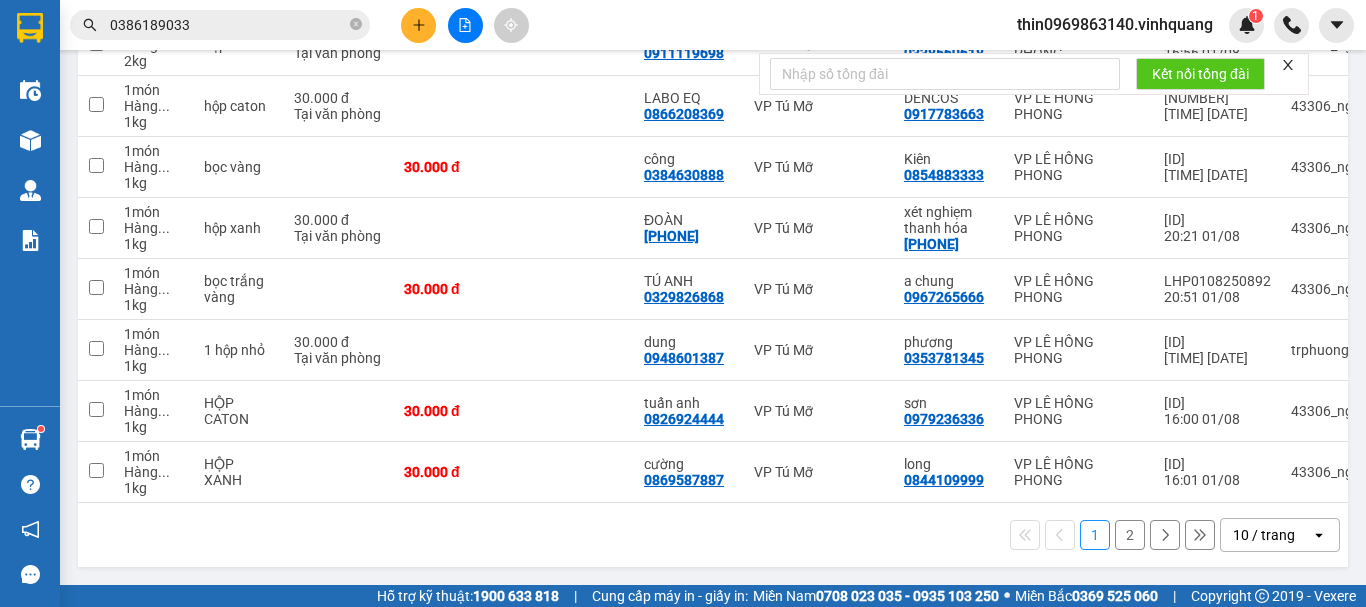 click on "2" at bounding box center [1130, 535] 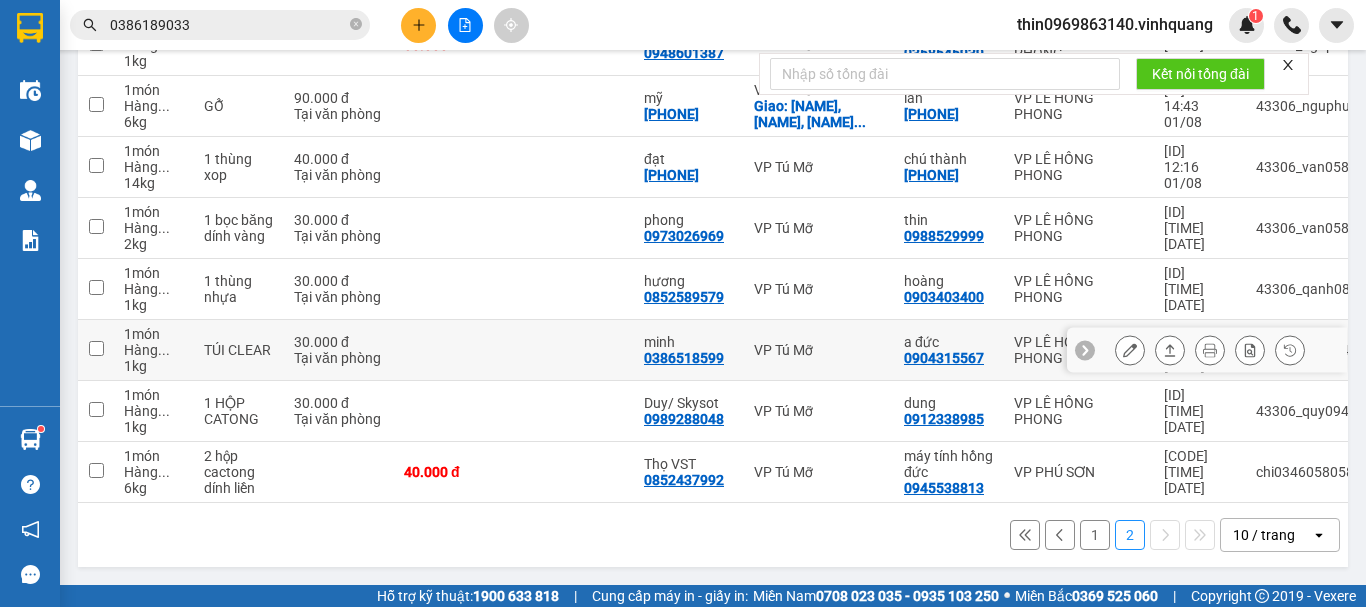 scroll, scrollTop: 128, scrollLeft: 0, axis: vertical 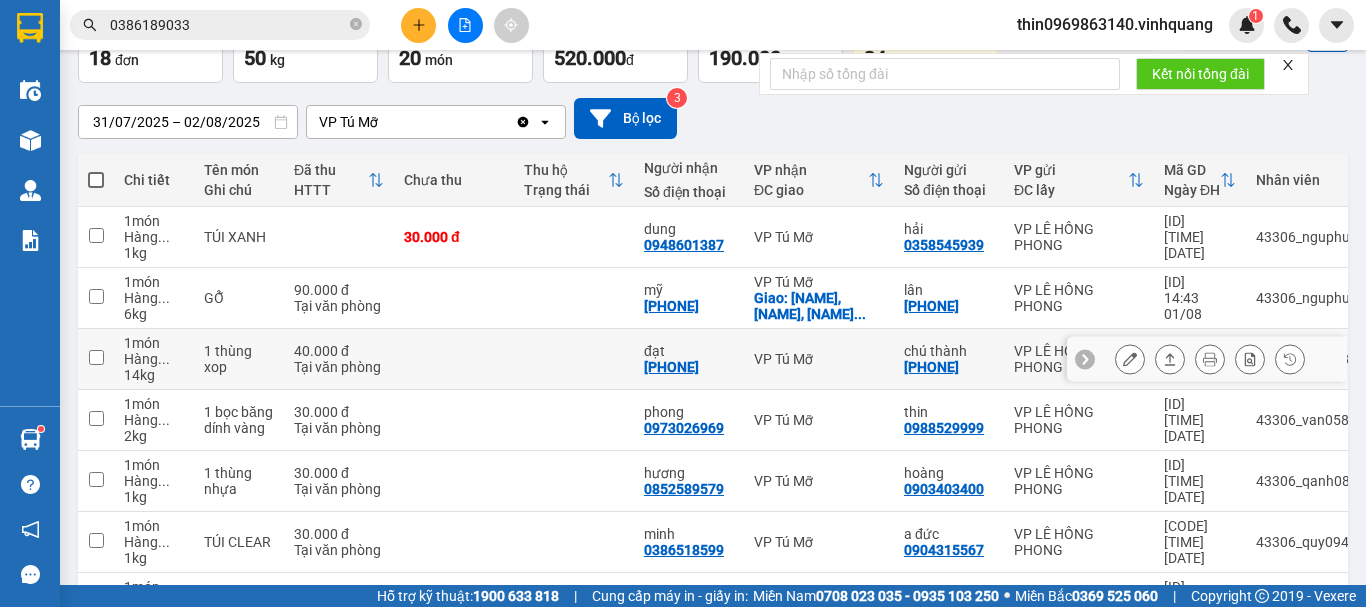 click at bounding box center [96, 357] 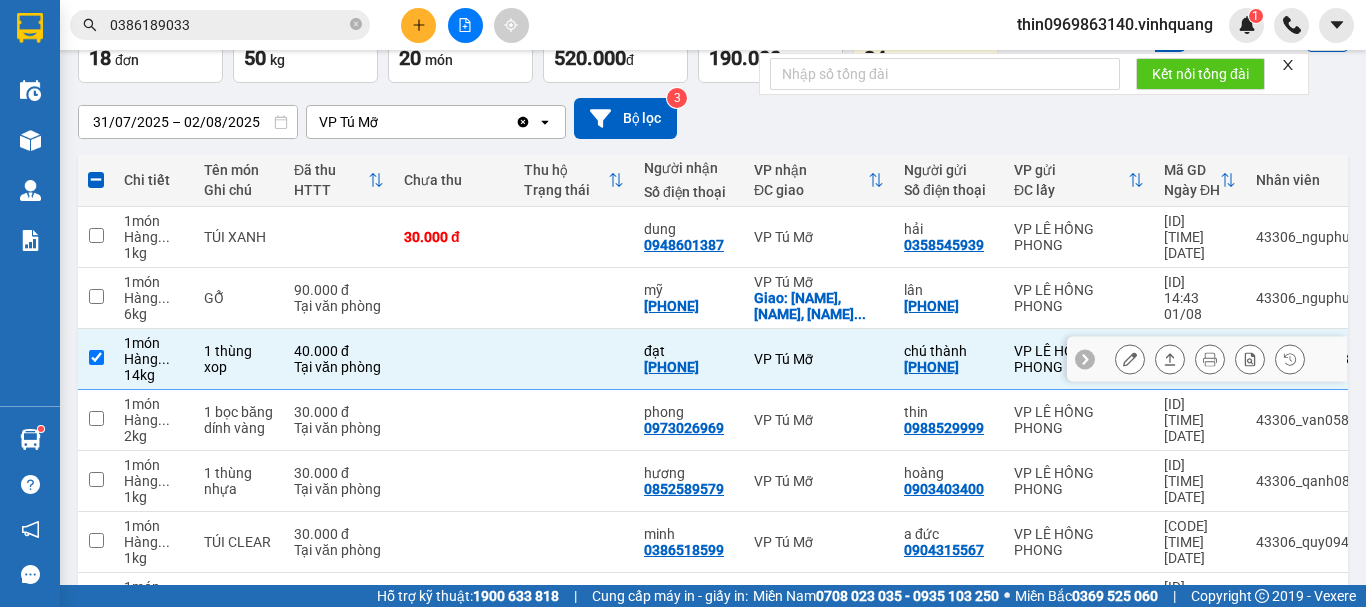 click at bounding box center (1170, 359) 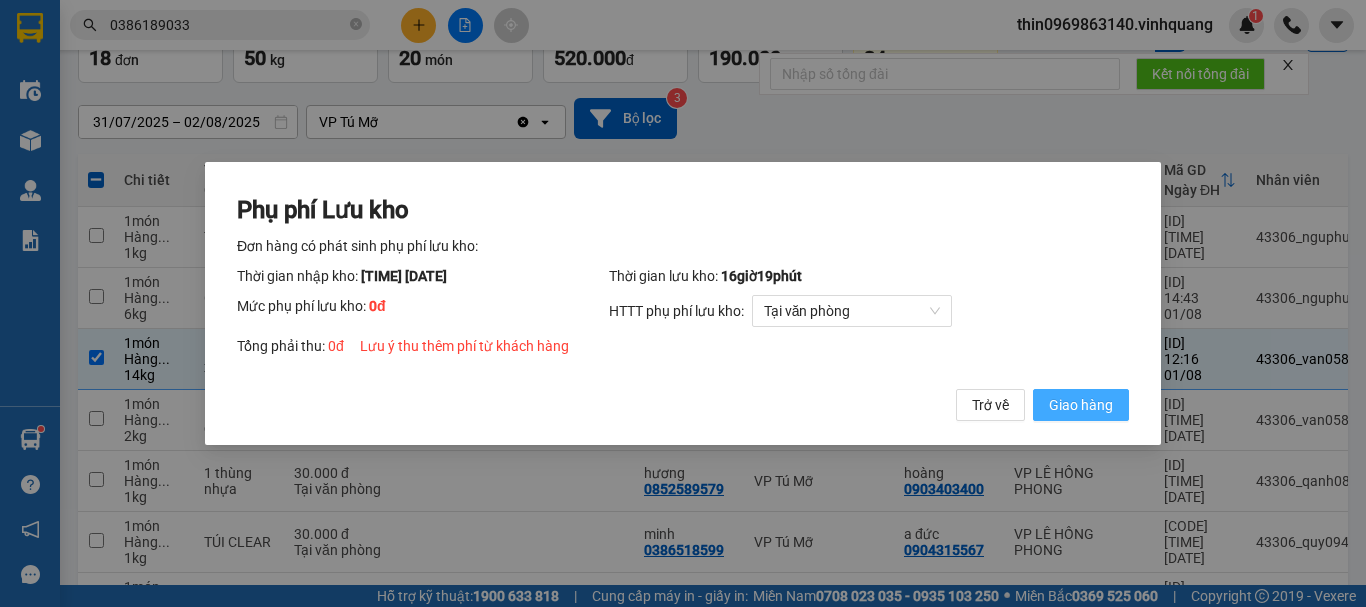 click on "Giao hàng" at bounding box center (1081, 405) 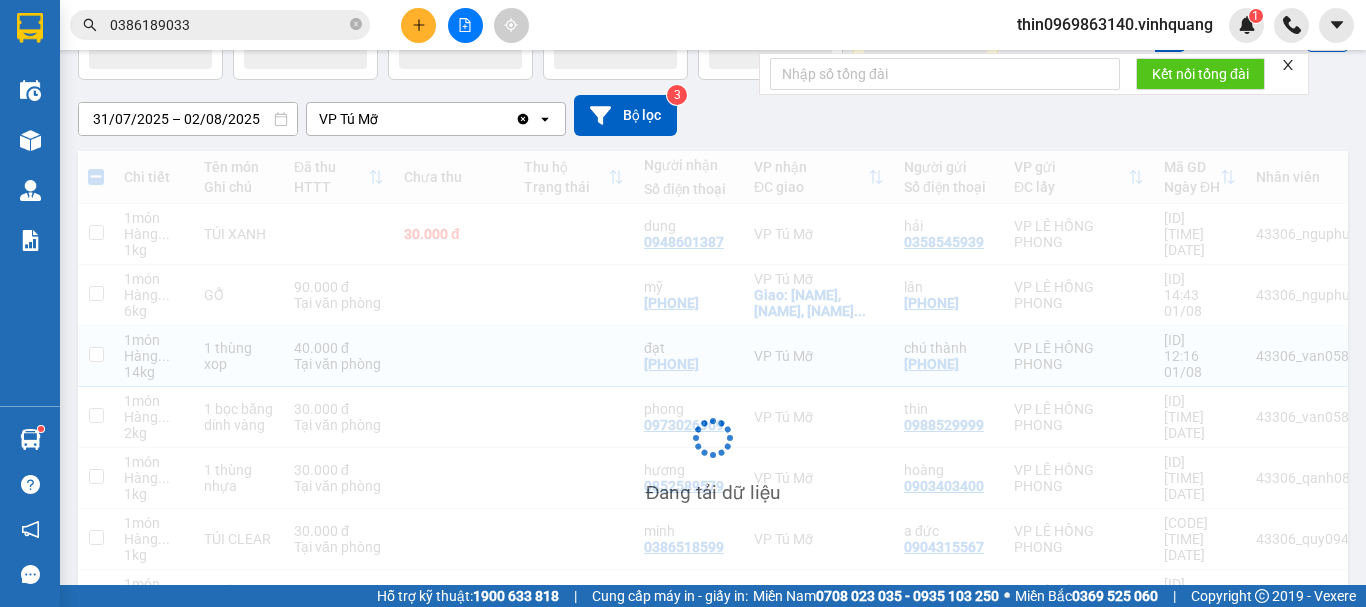 checkbox on "false" 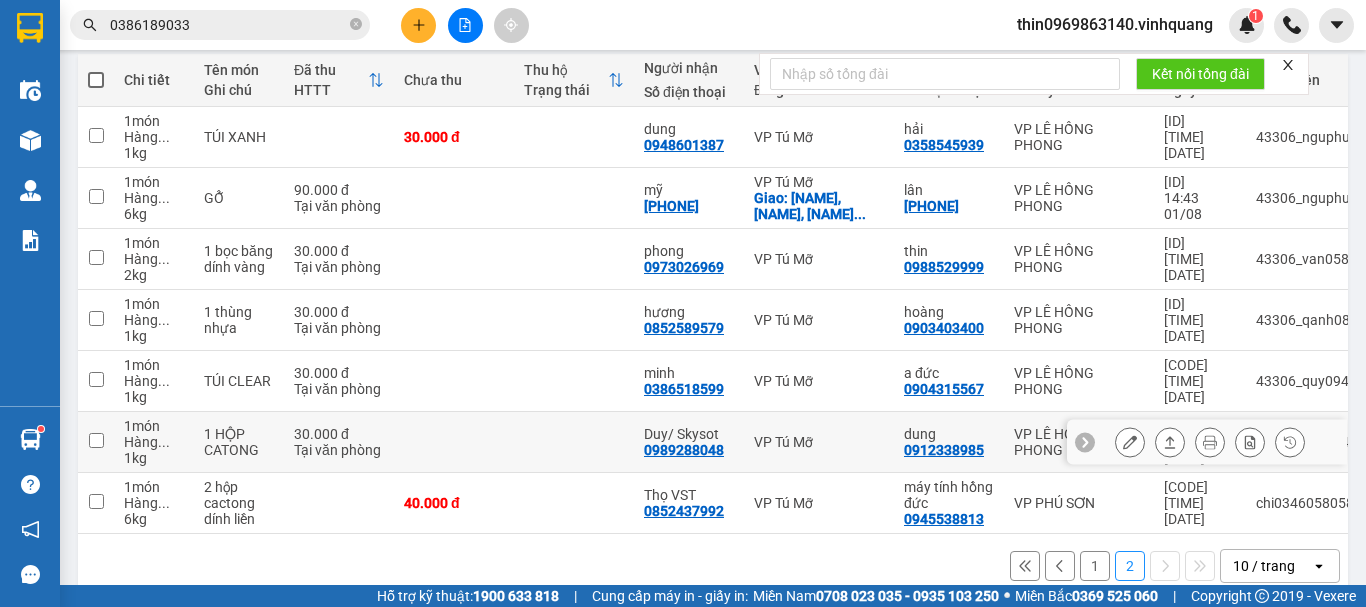 scroll, scrollTop: 267, scrollLeft: 0, axis: vertical 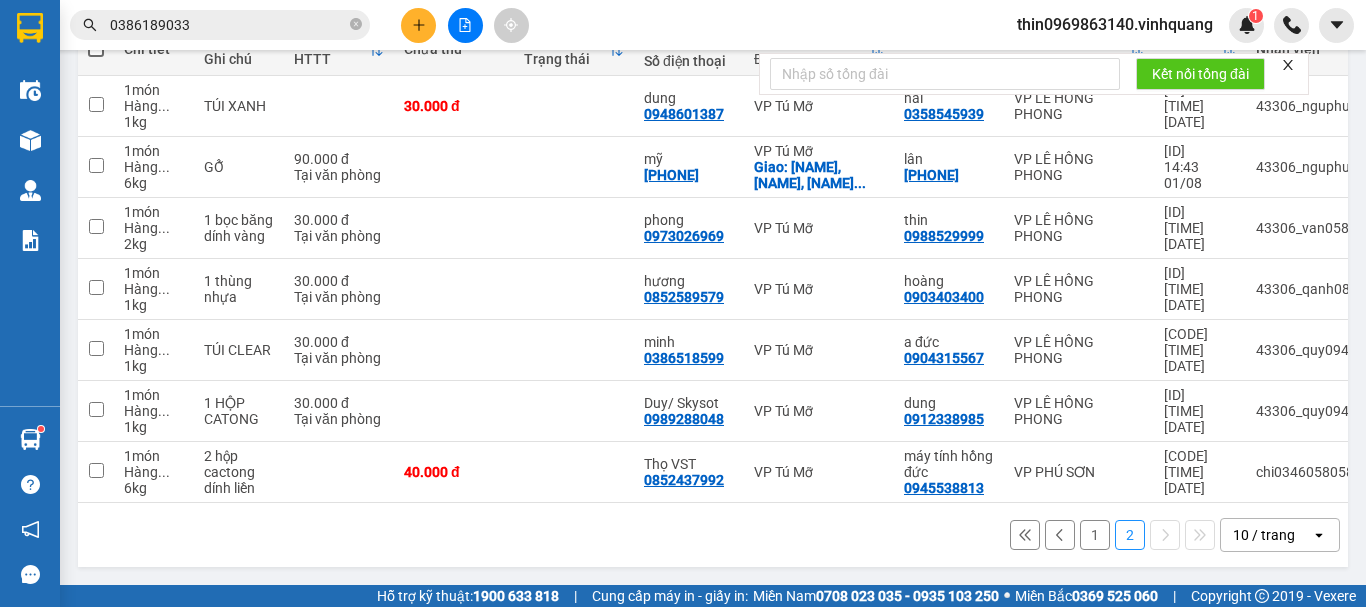 click on "1" at bounding box center (1095, 535) 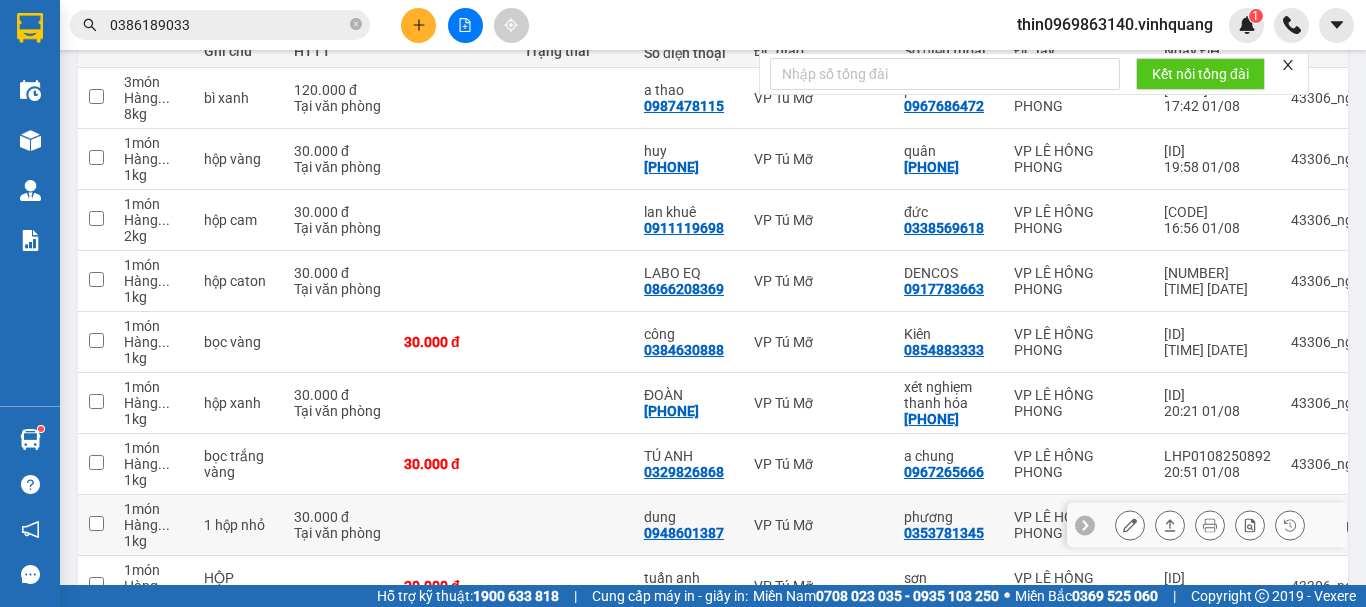 scroll, scrollTop: 450, scrollLeft: 0, axis: vertical 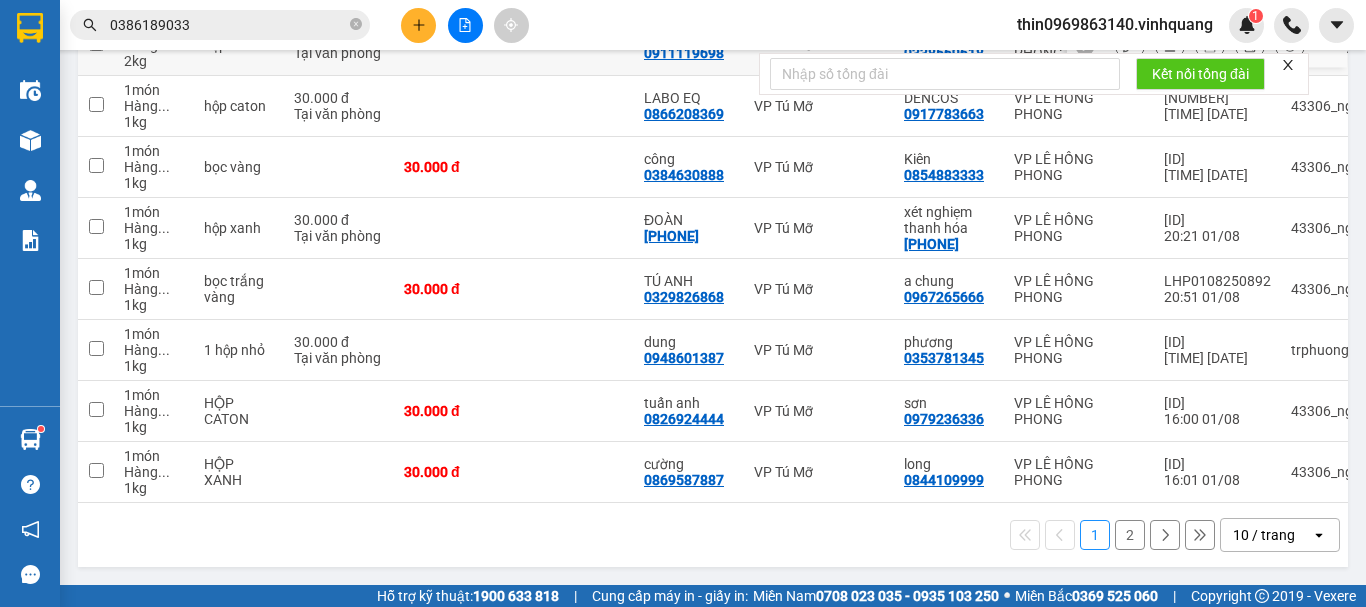 click on "0386189033" at bounding box center (220, 25) 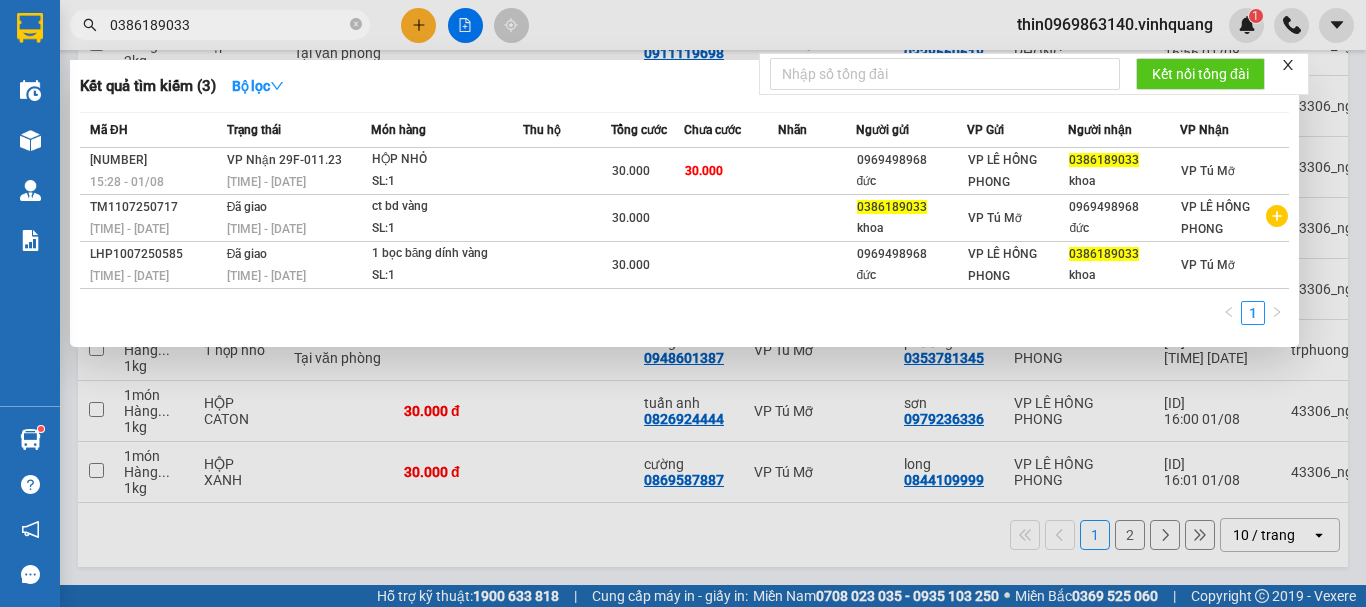 click on "0386189033" at bounding box center (228, 25) 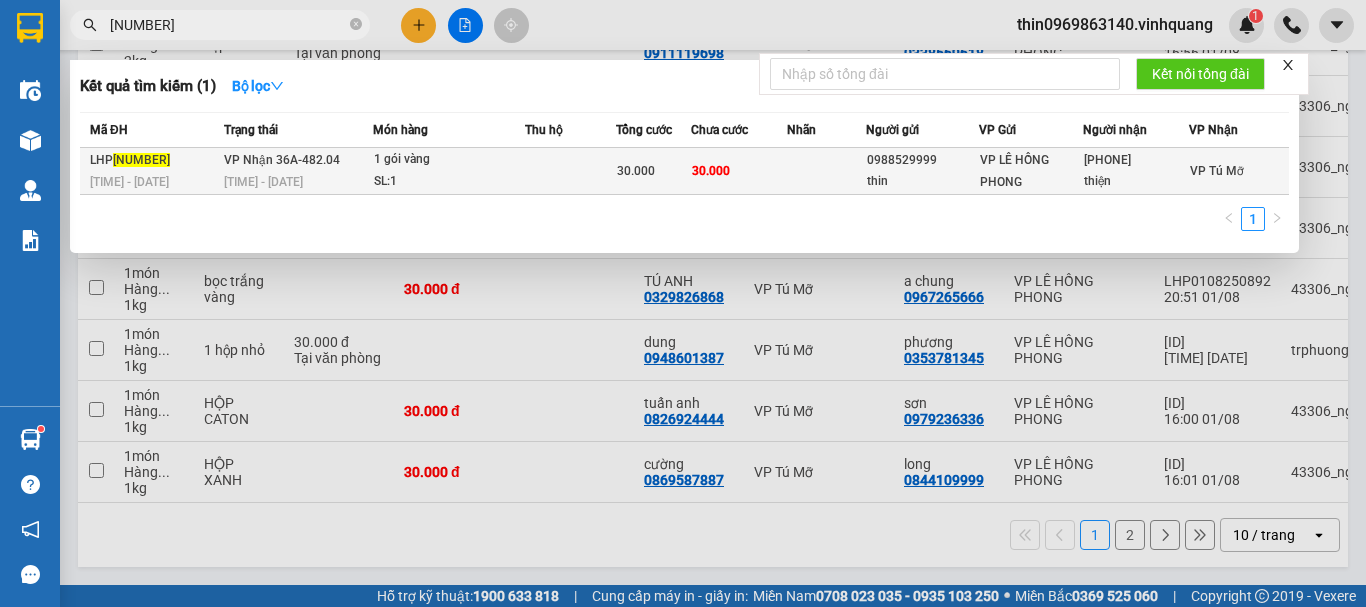 type on "[NUMBER]" 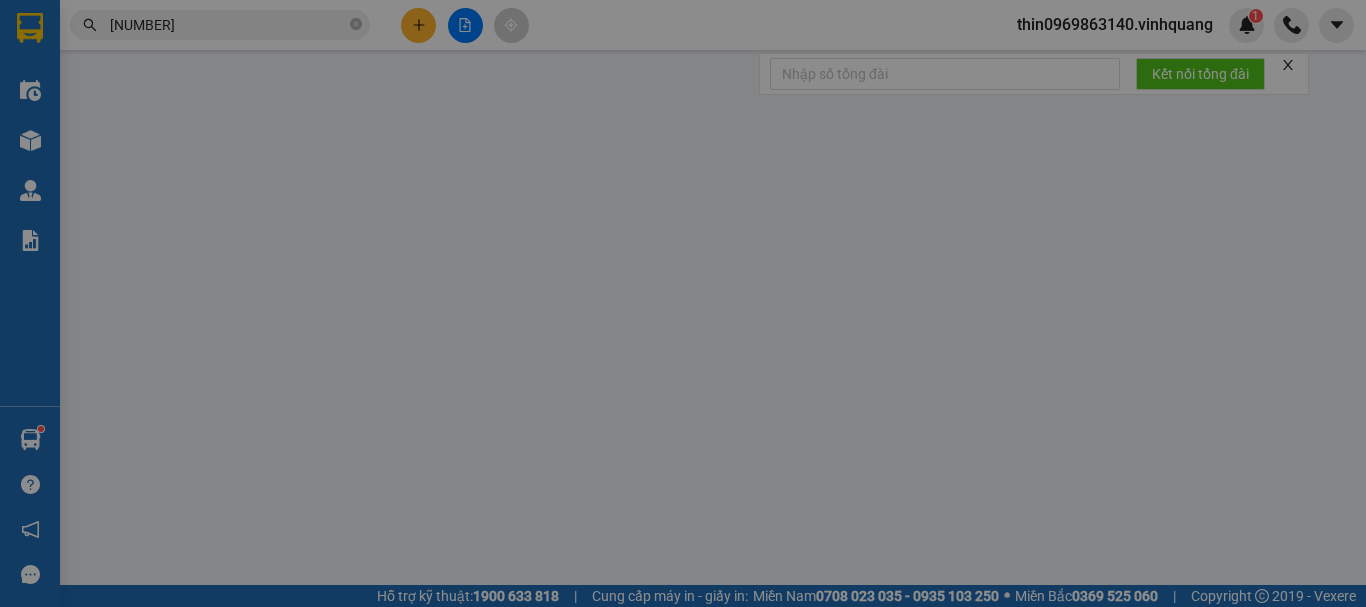 scroll, scrollTop: 0, scrollLeft: 0, axis: both 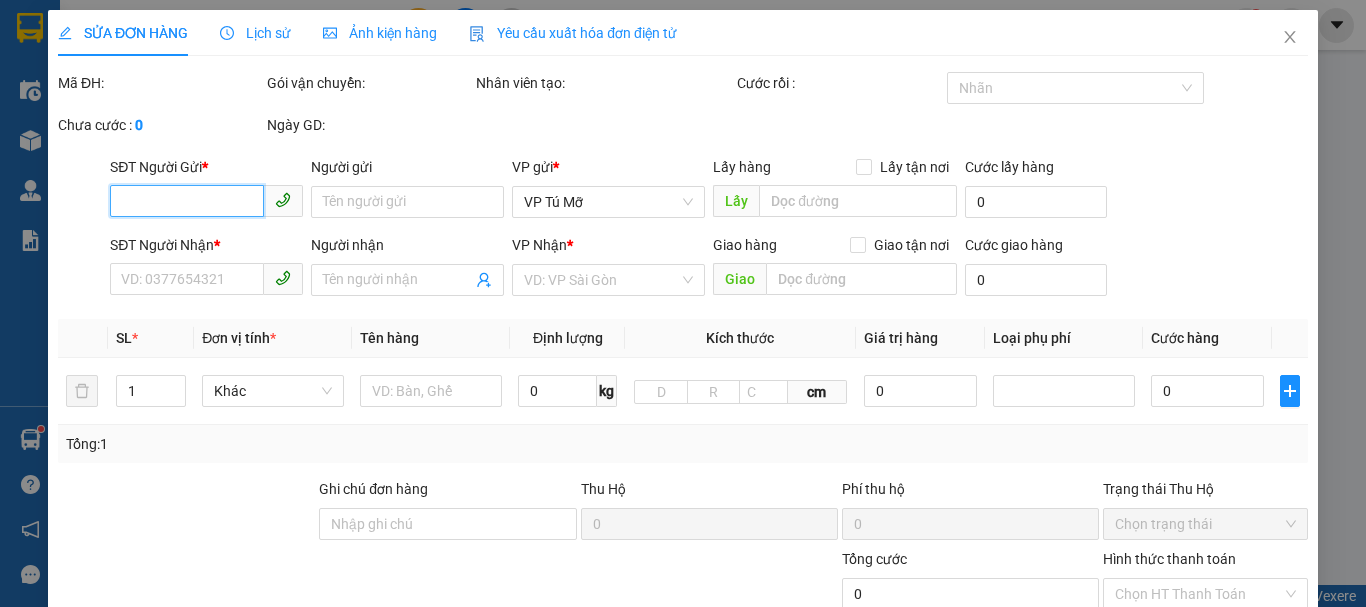 type on "0988529999" 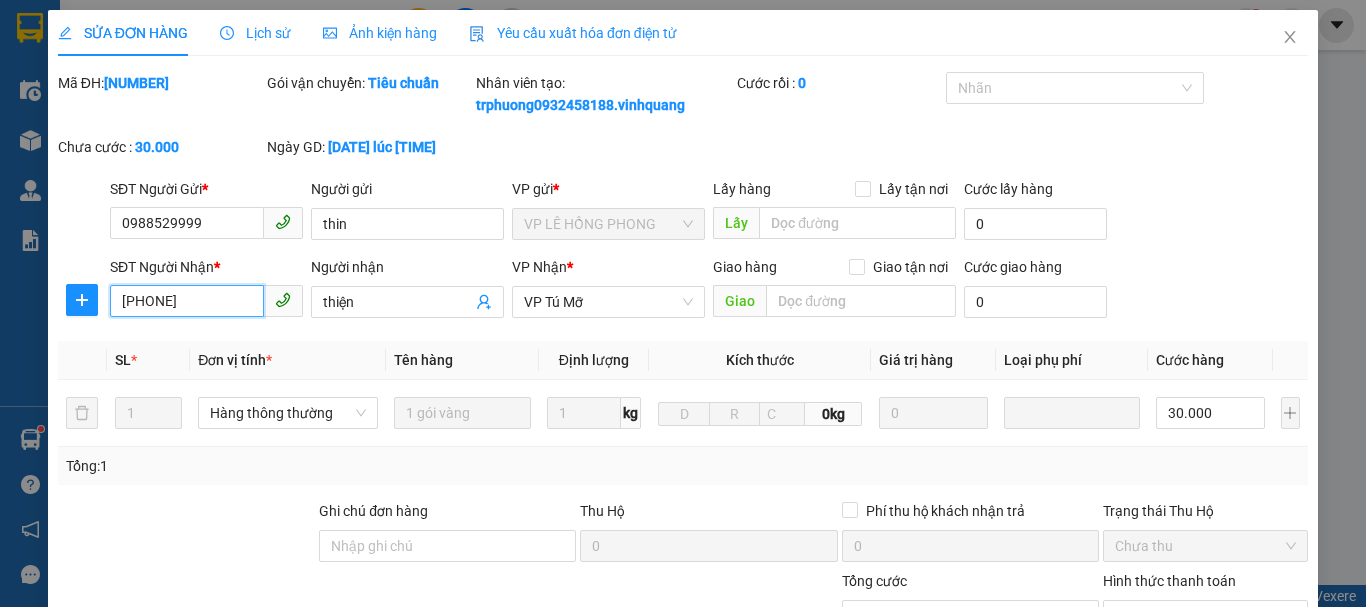 click on "[PHONE]" at bounding box center (187, 301) 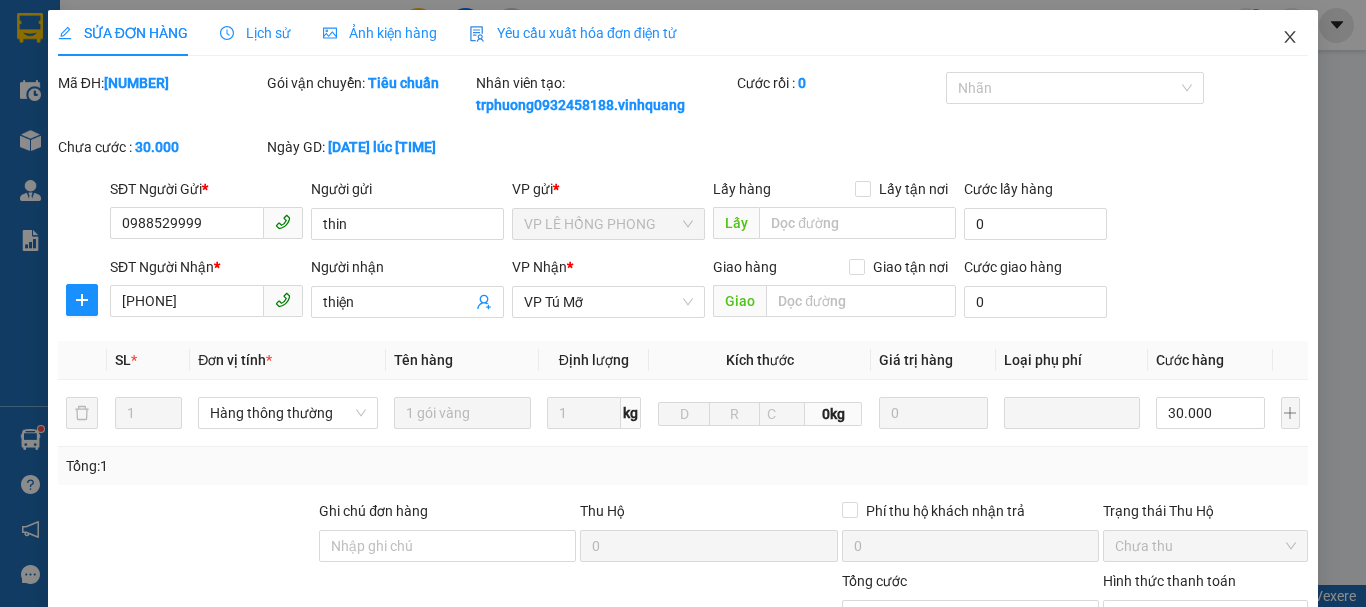 click 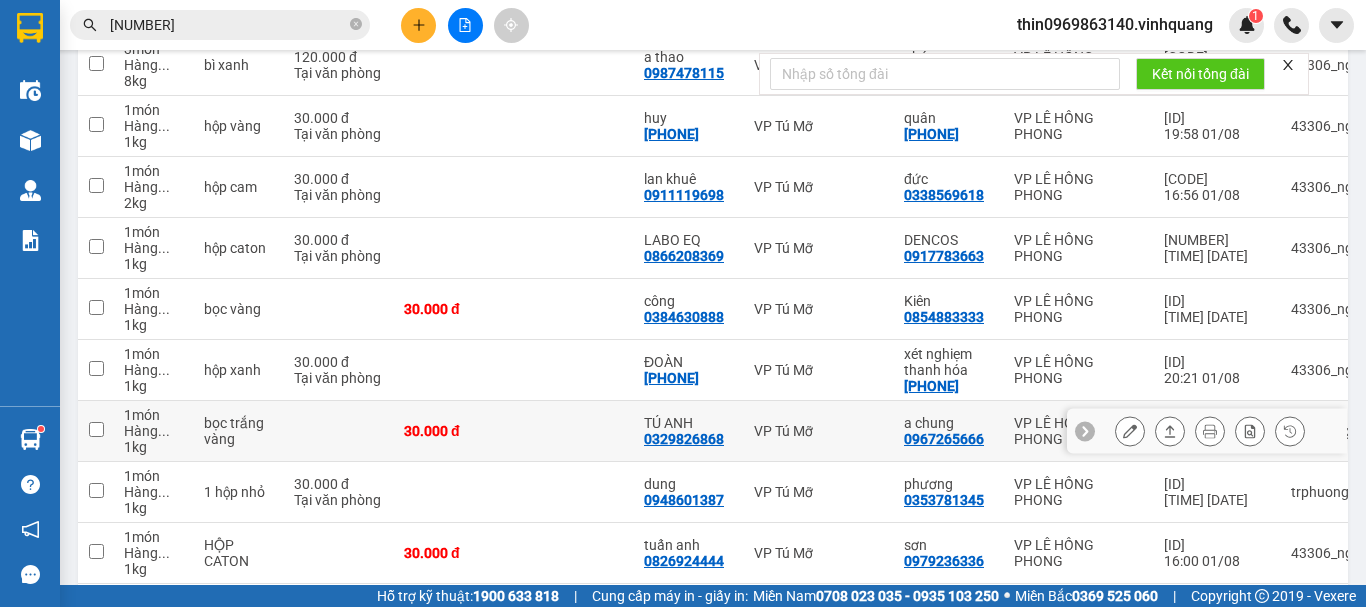 scroll, scrollTop: 450, scrollLeft: 0, axis: vertical 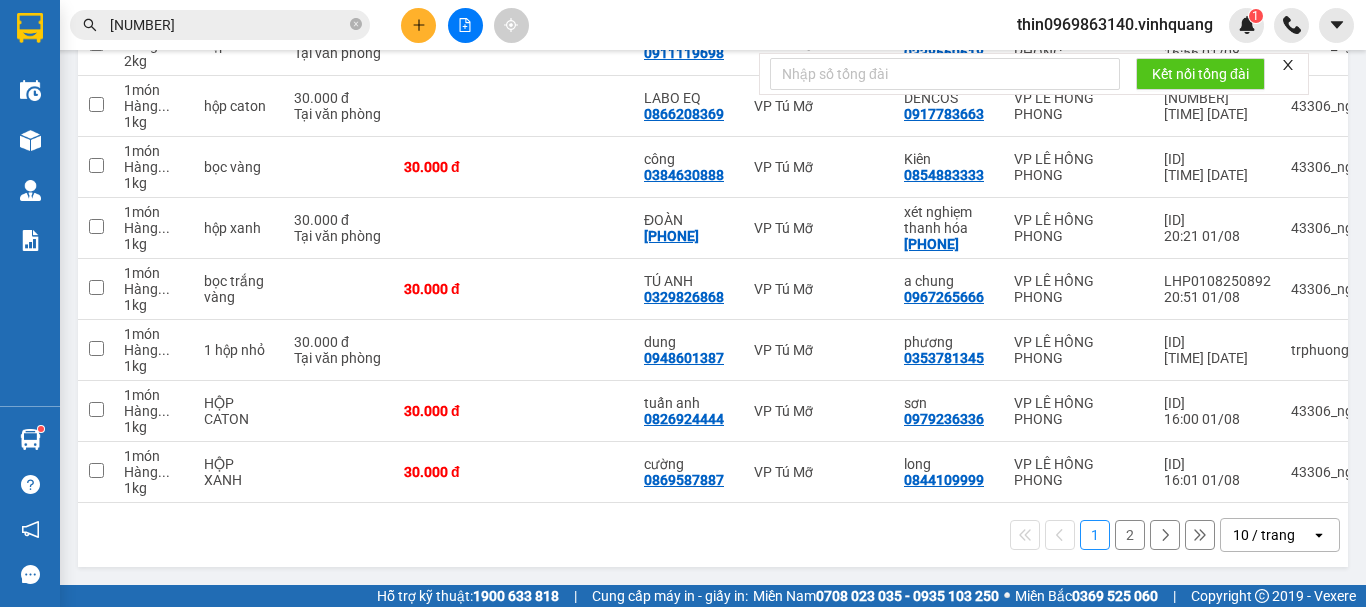 click on "2" at bounding box center [1130, 535] 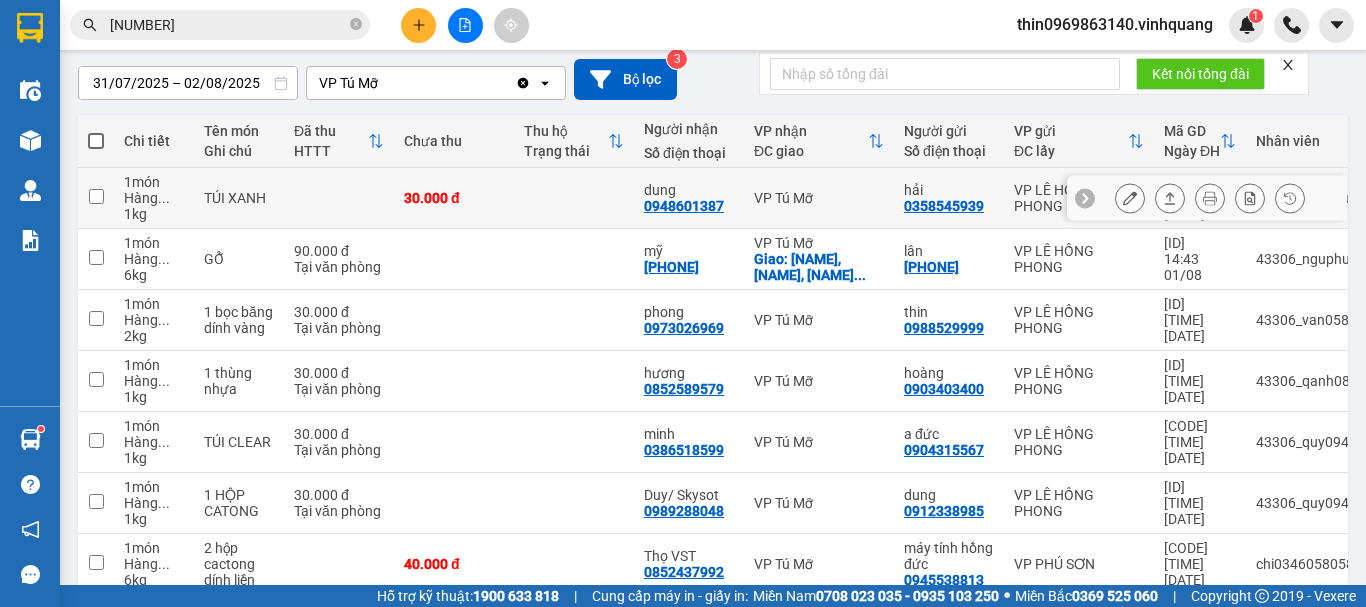scroll, scrollTop: 267, scrollLeft: 0, axis: vertical 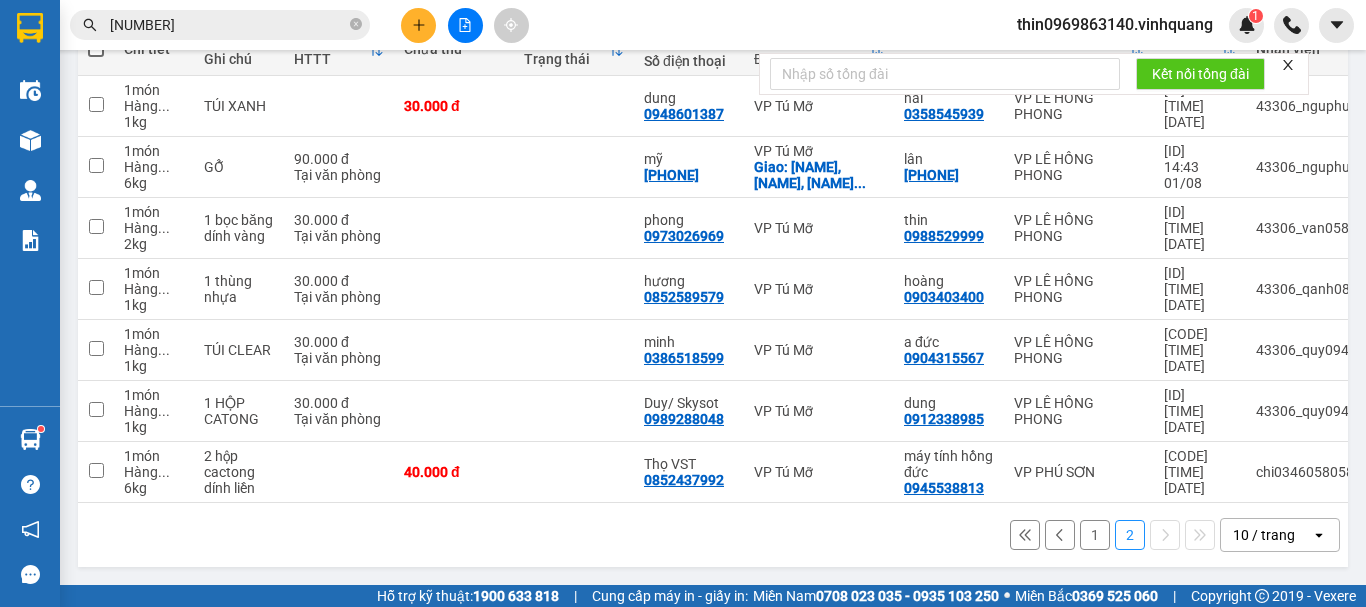 click on "1" at bounding box center (1095, 535) 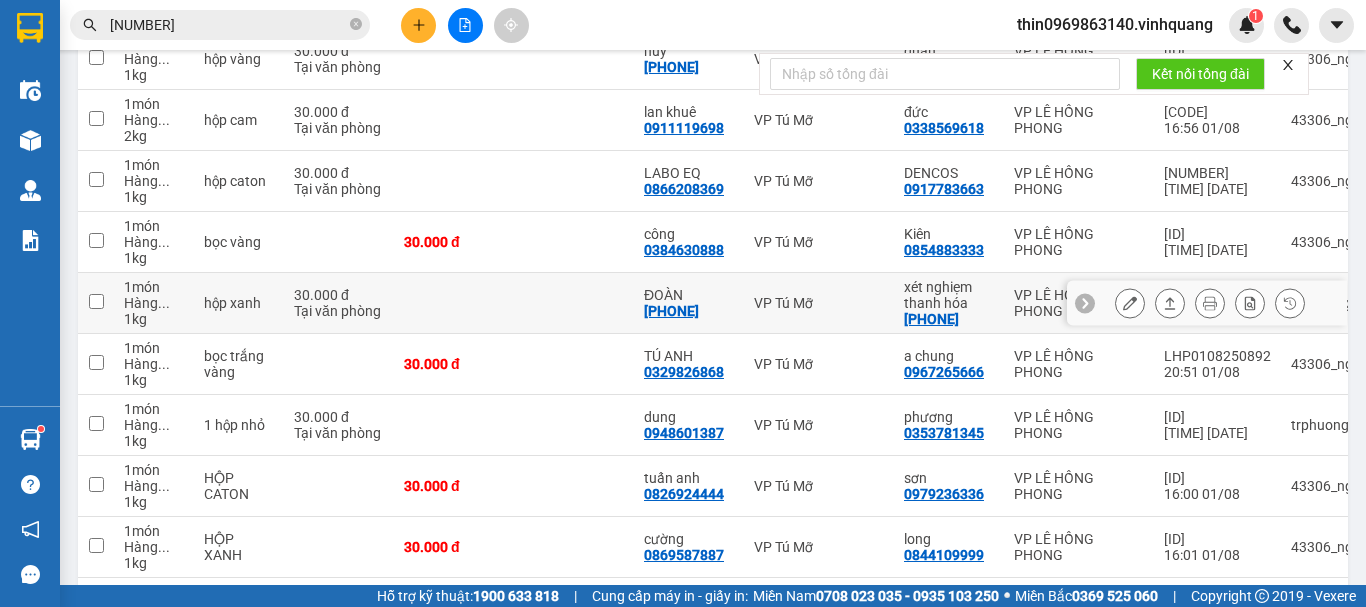 scroll, scrollTop: 450, scrollLeft: 0, axis: vertical 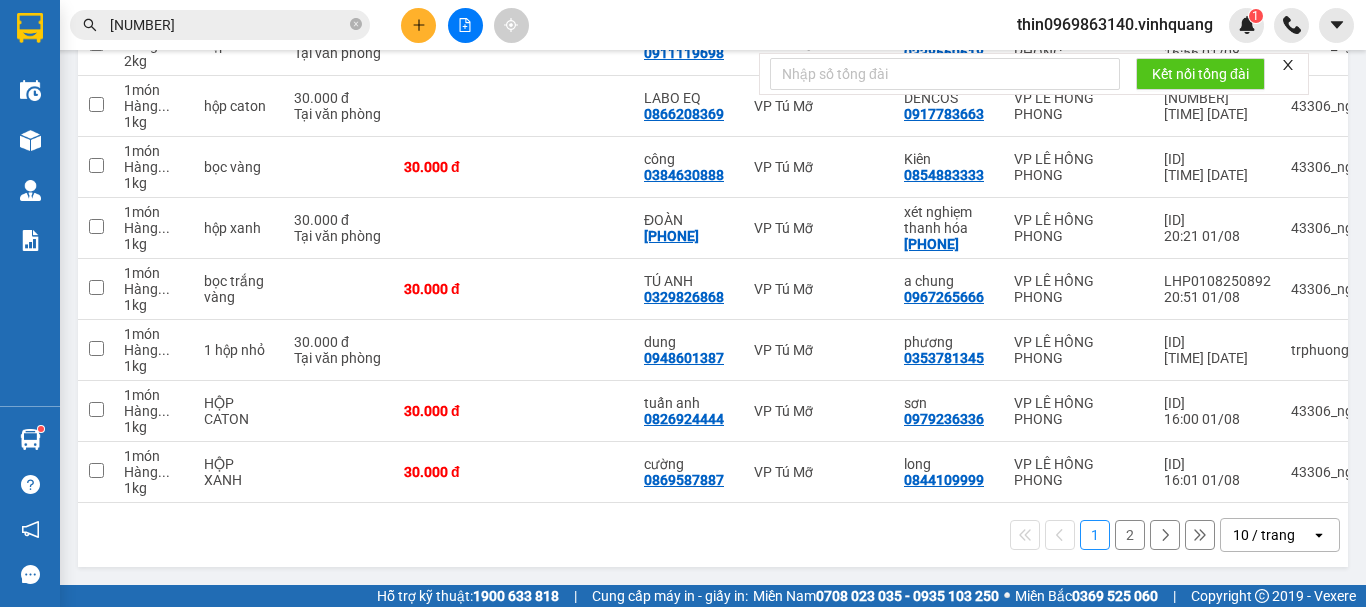 click on "[NUMBER]" at bounding box center [228, 25] 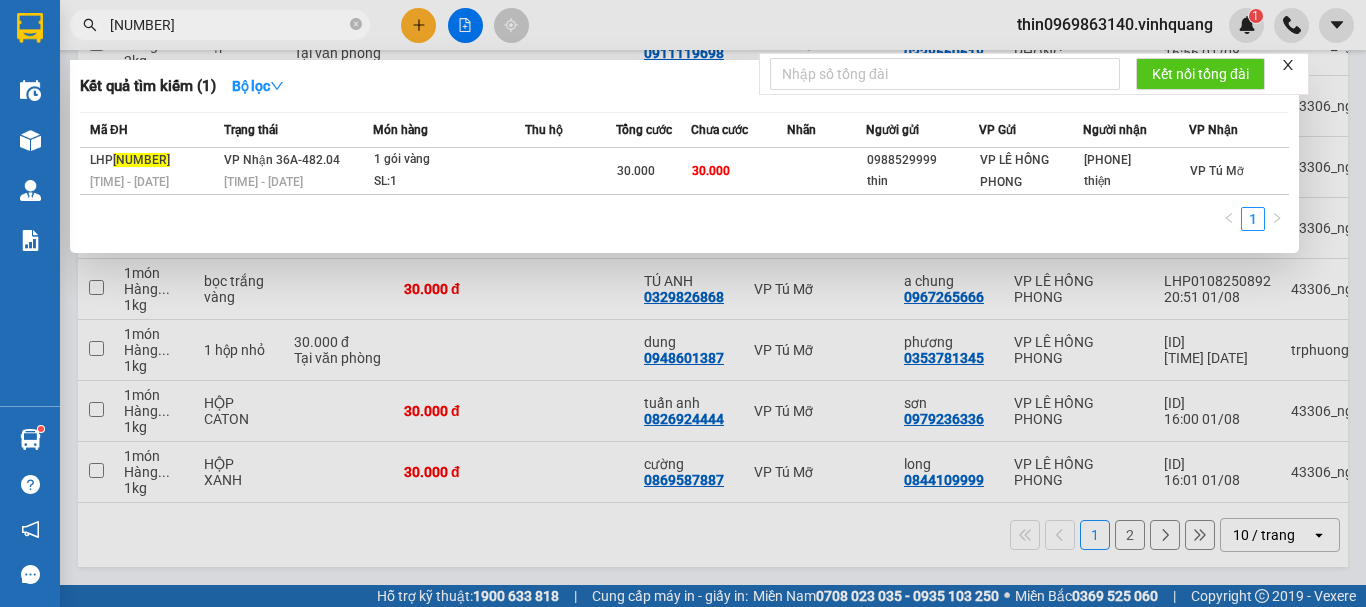 click on "[NUMBER]" at bounding box center (228, 25) 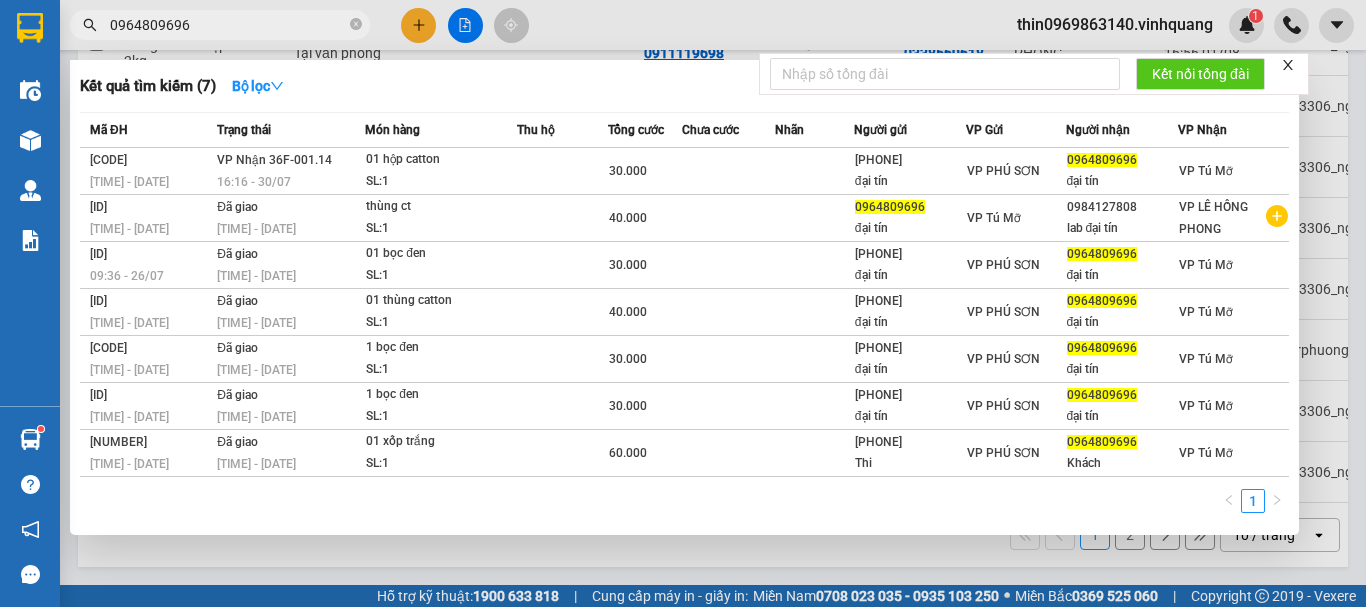 click on "0964809696" at bounding box center [228, 25] 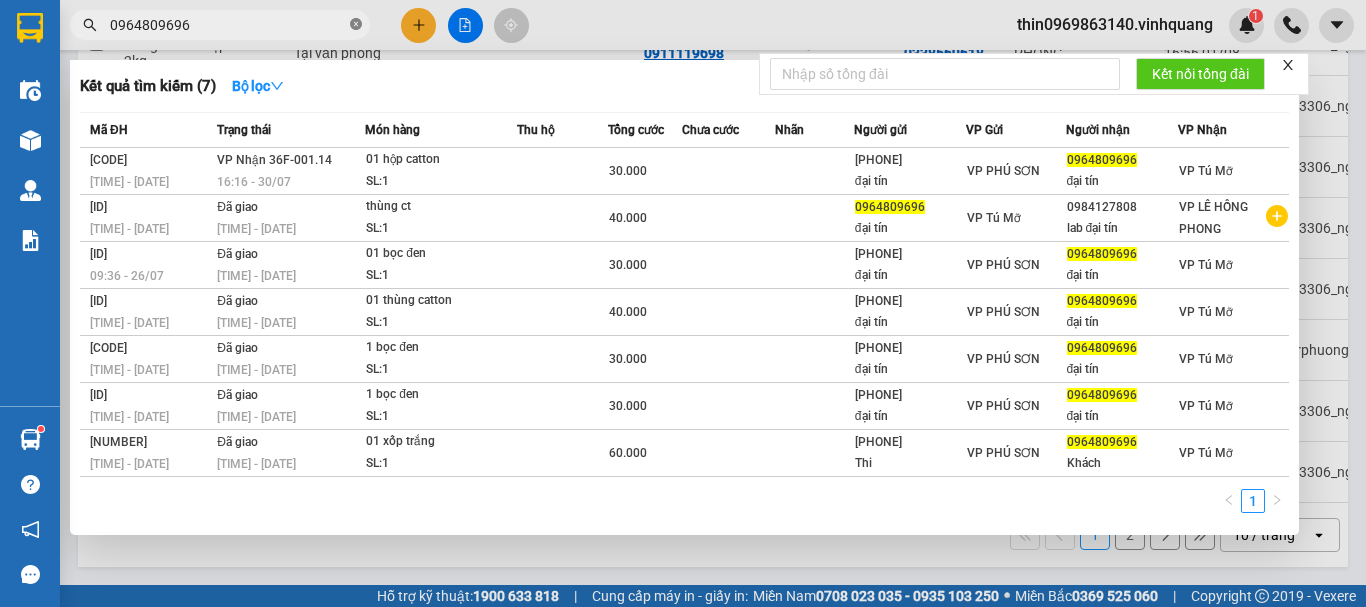 click 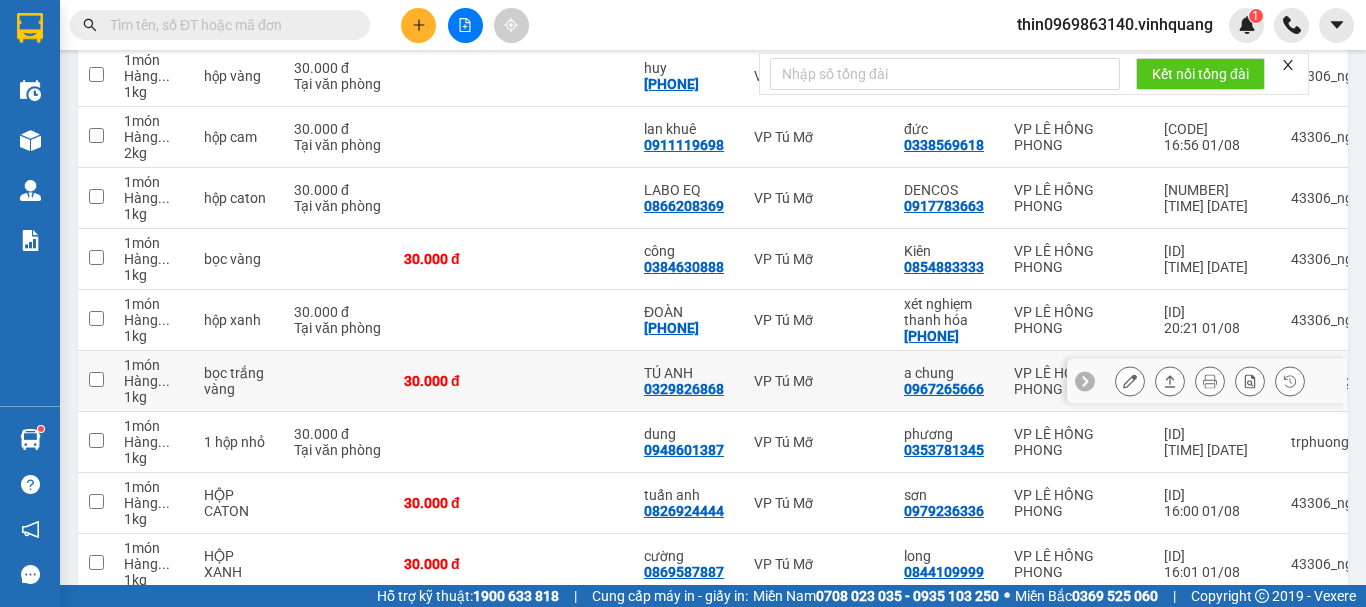 scroll, scrollTop: 450, scrollLeft: 0, axis: vertical 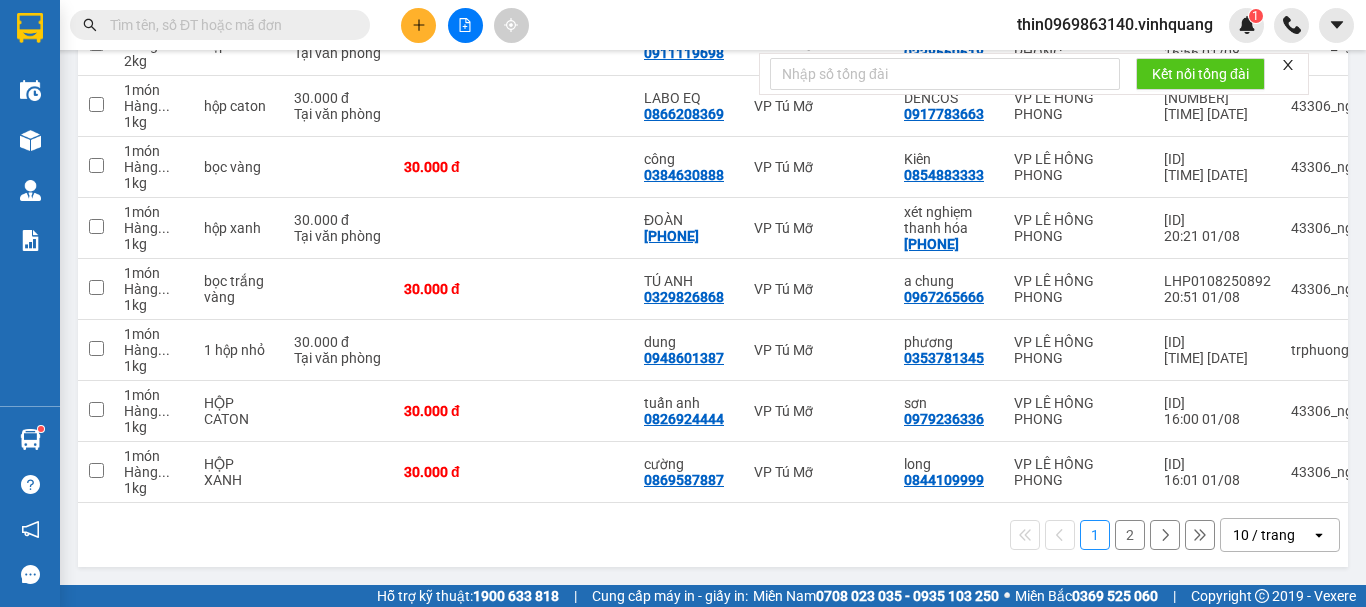 click on "2" at bounding box center [1130, 535] 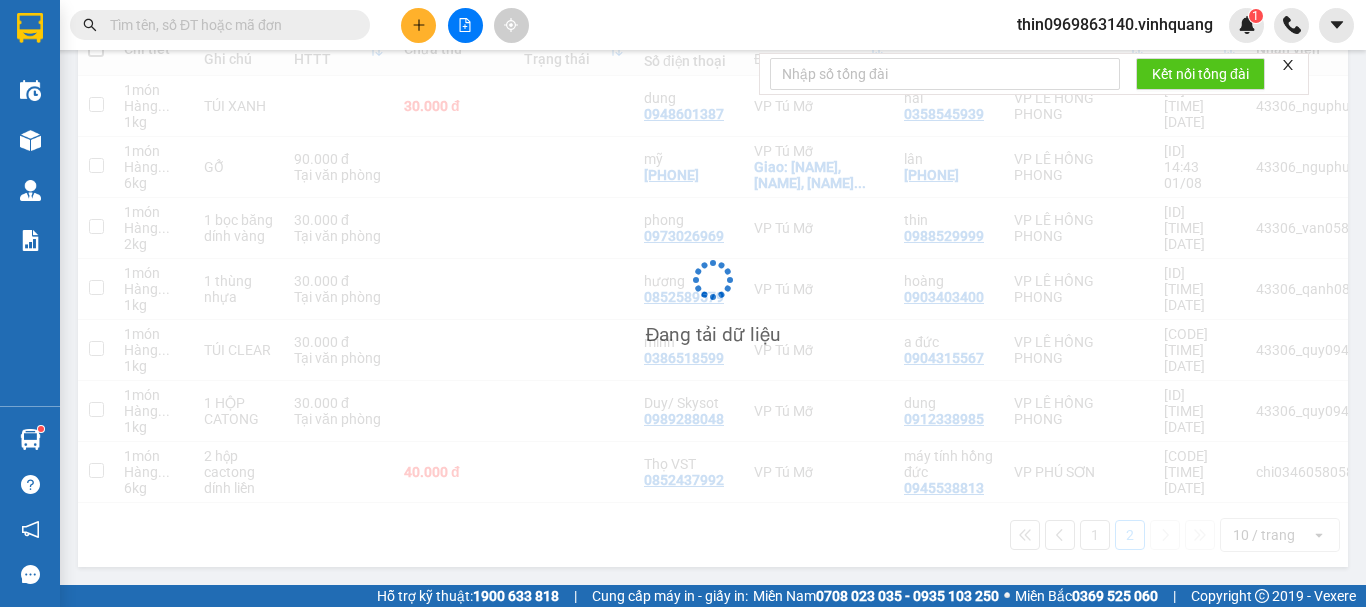 scroll, scrollTop: 267, scrollLeft: 0, axis: vertical 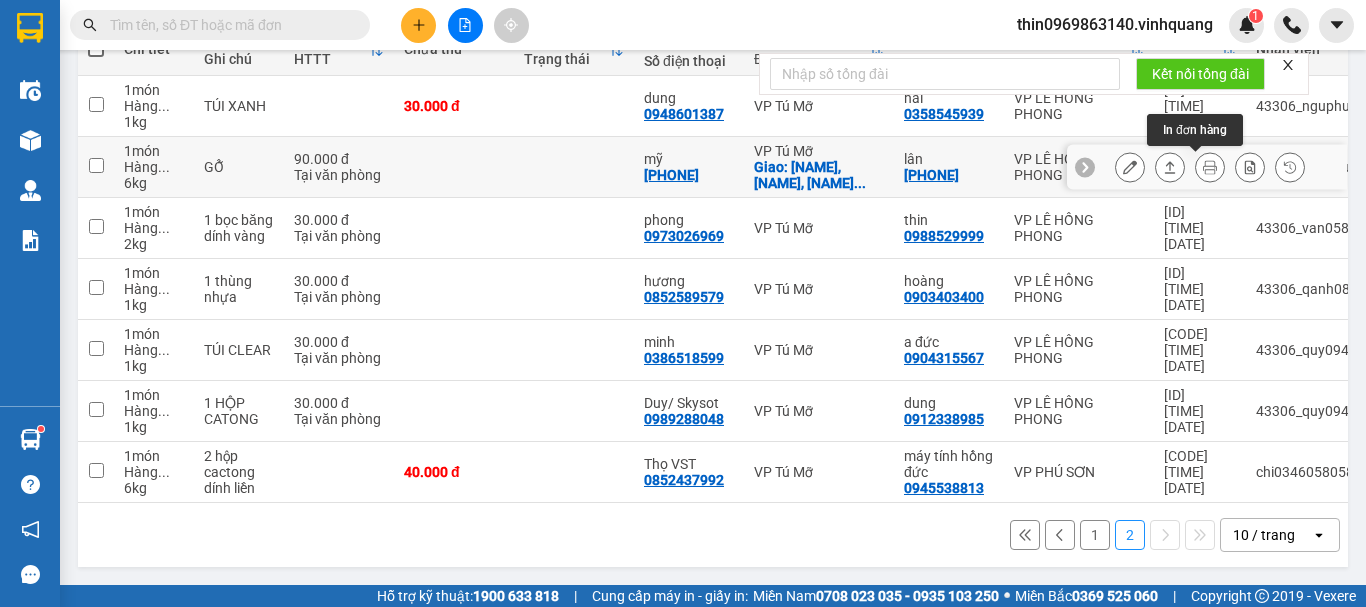 click 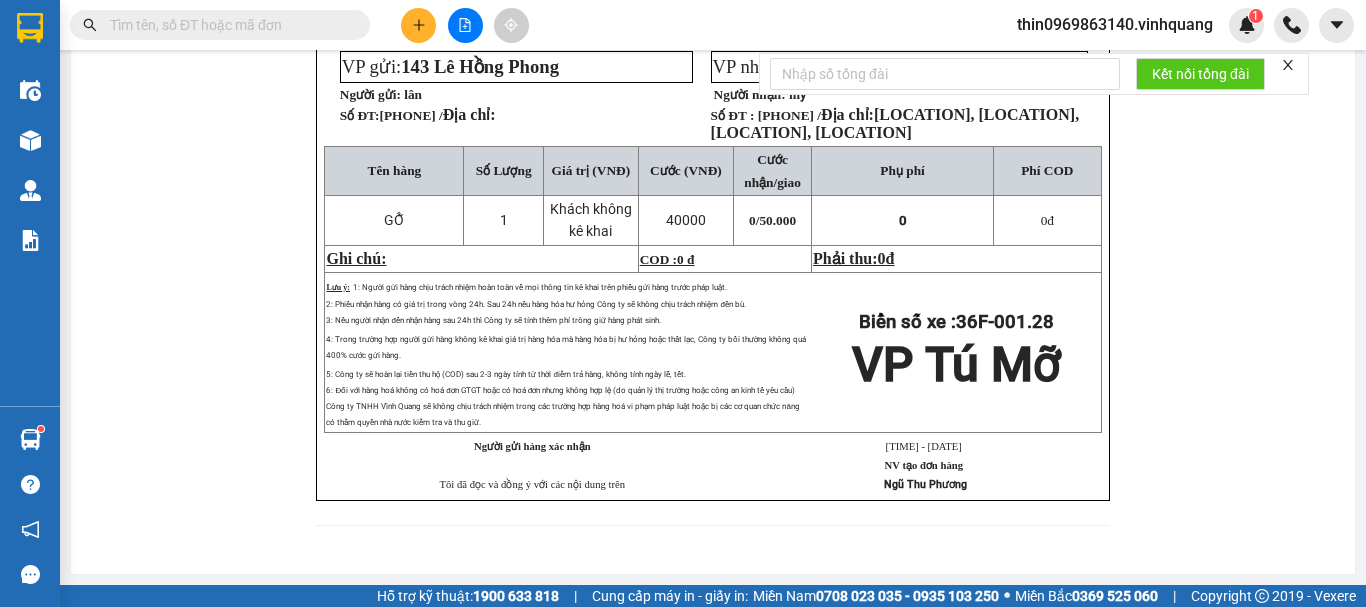 scroll, scrollTop: 173, scrollLeft: 0, axis: vertical 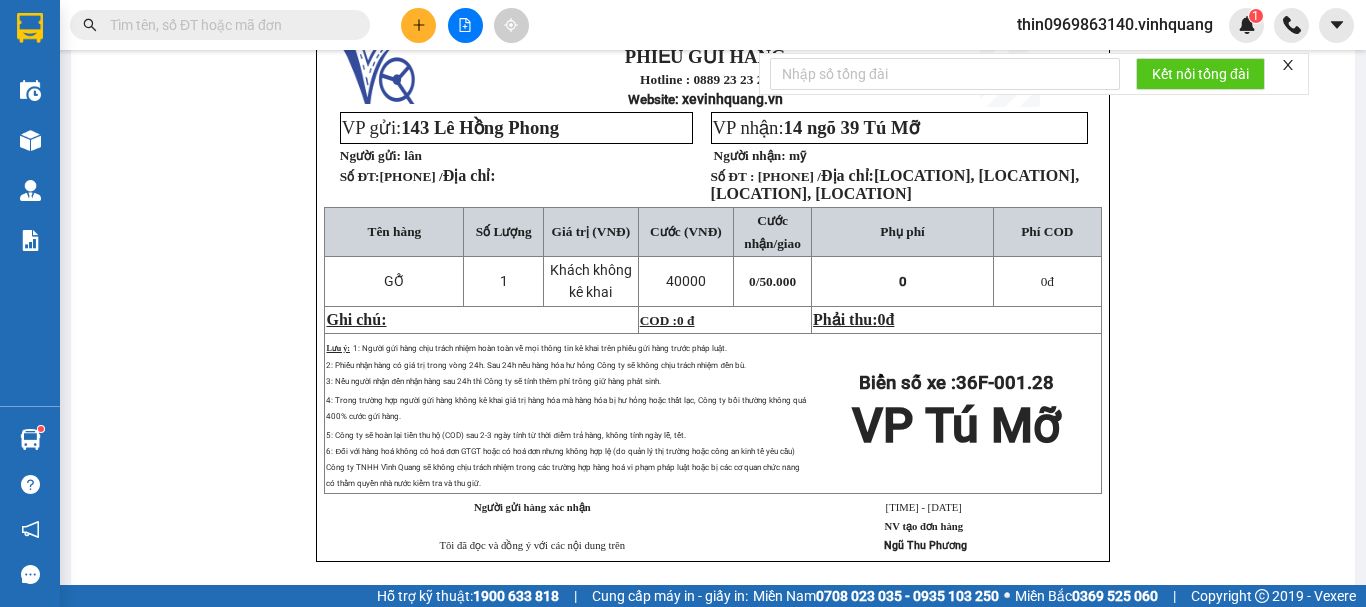 click at bounding box center [228, 25] 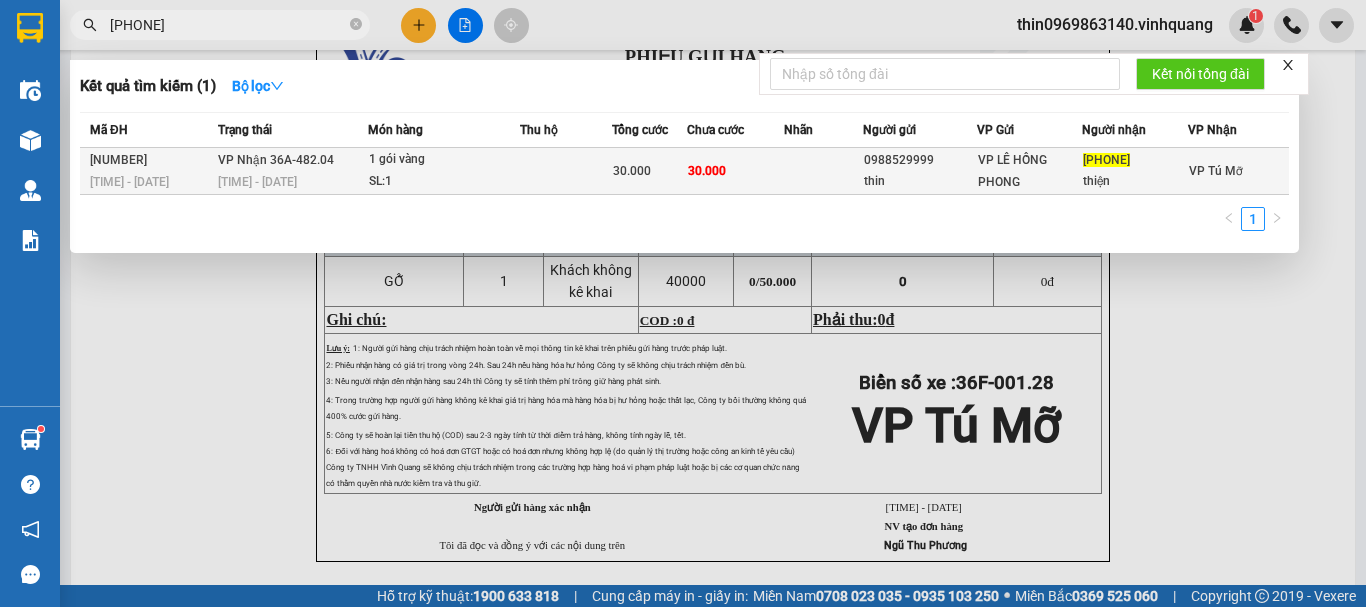 type on "[PHONE]" 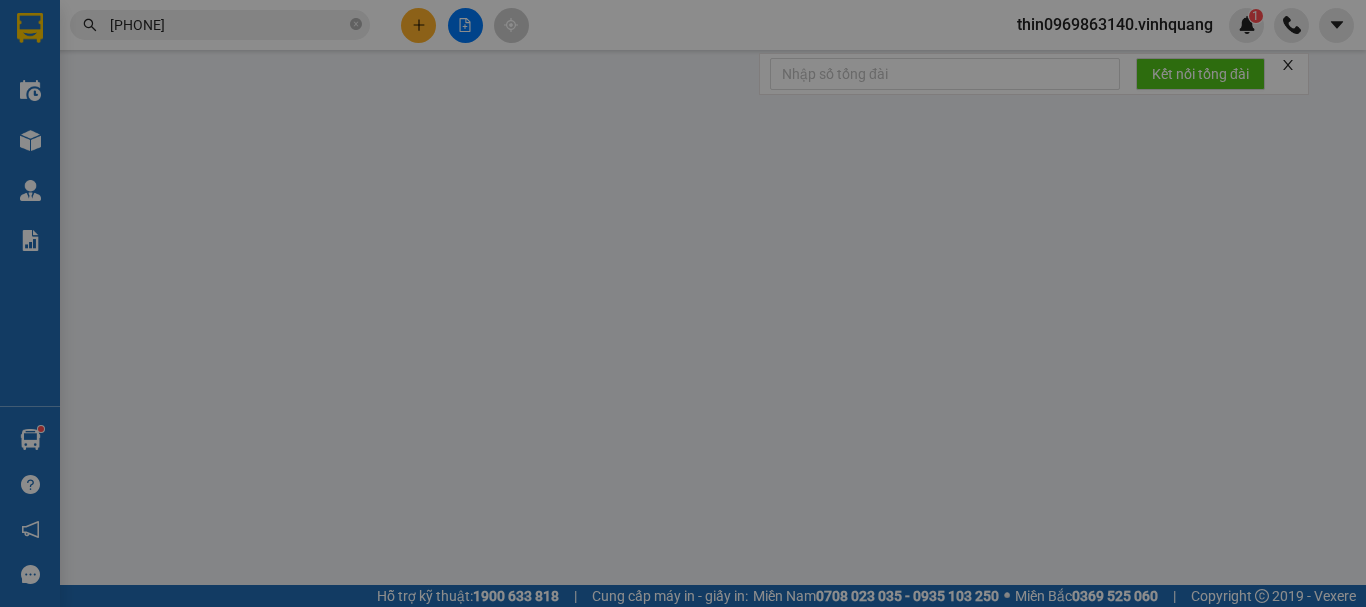 type on "0988529999" 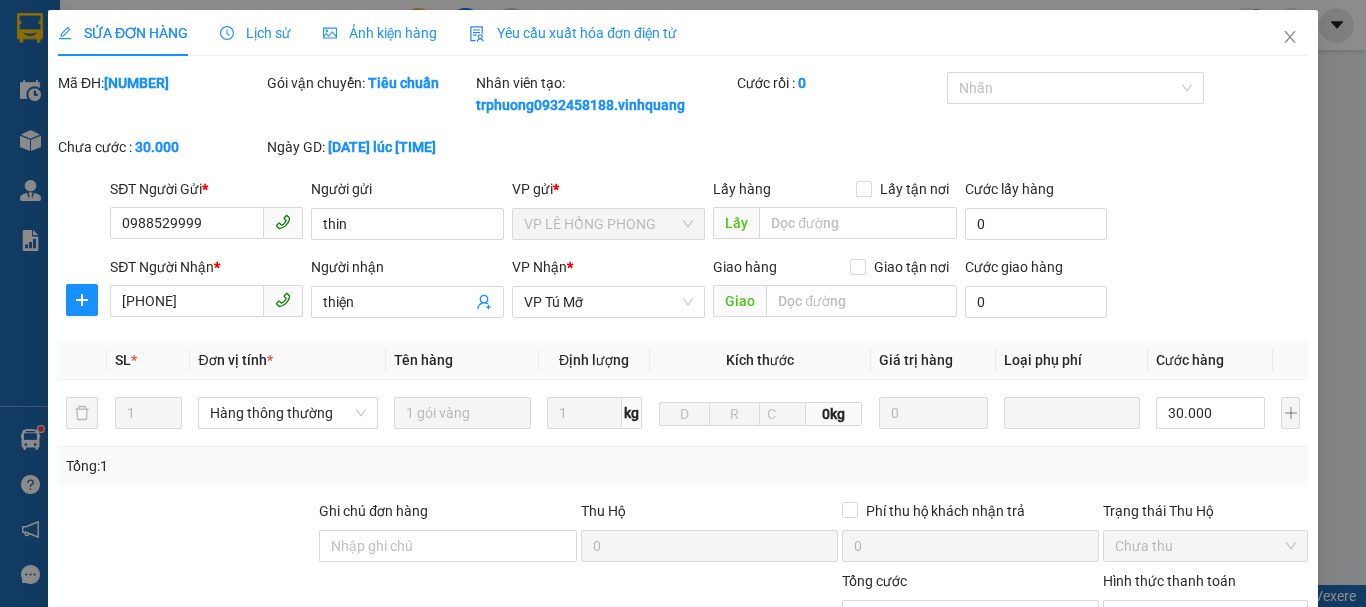 scroll, scrollTop: 0, scrollLeft: 0, axis: both 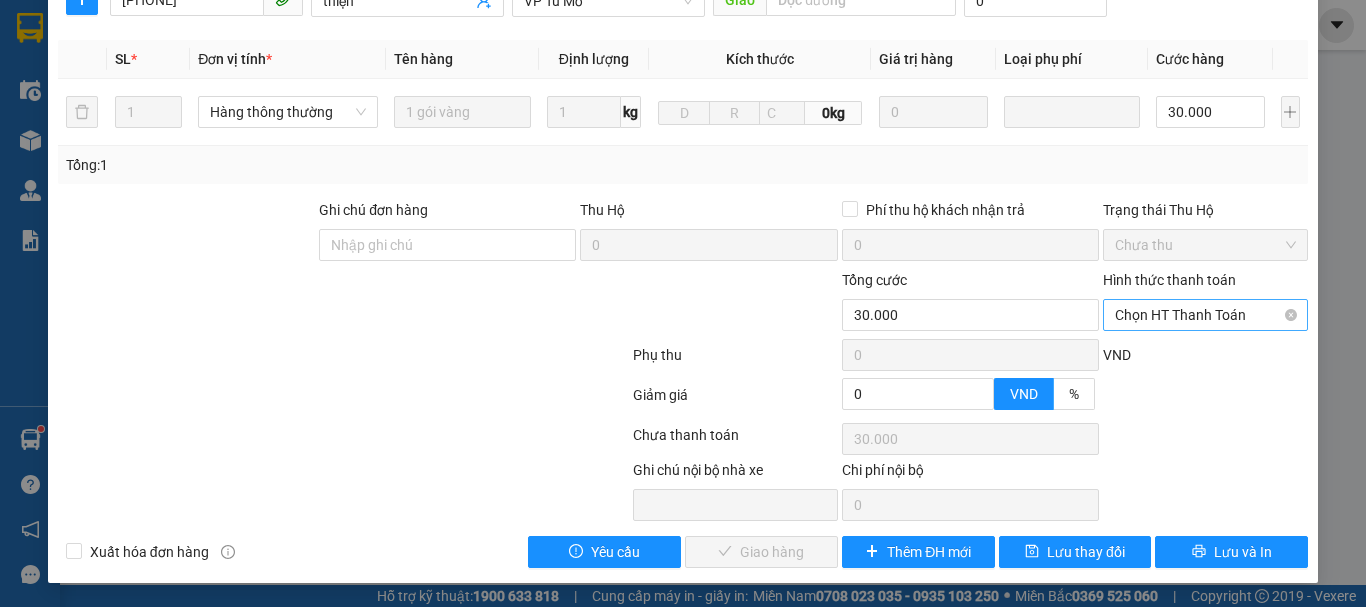 click on "Chọn HT Thanh Toán" at bounding box center (1205, 315) 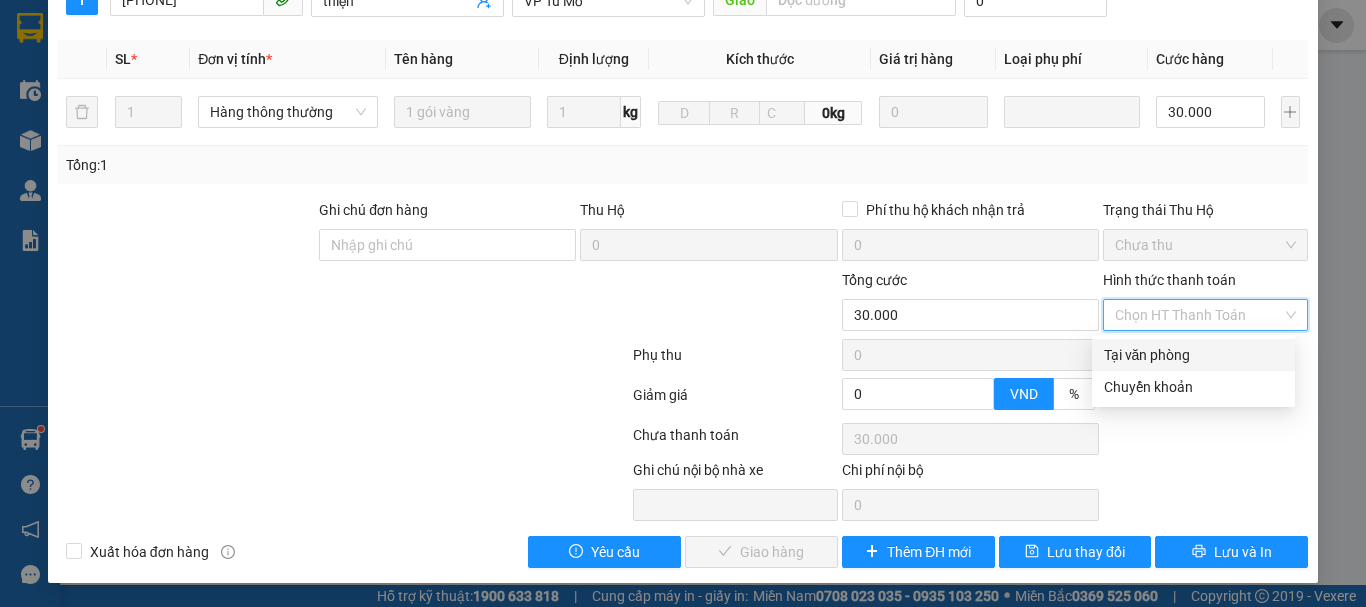 click on "Tại văn phòng" at bounding box center (1193, 355) 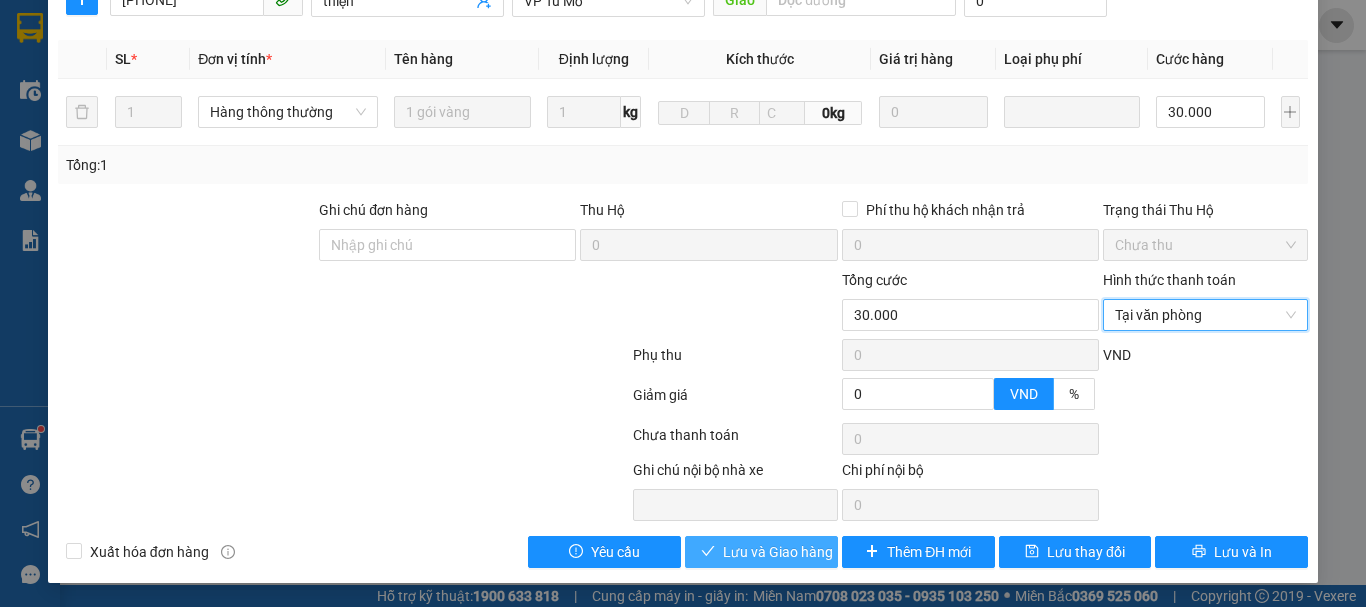 click on "Lưu và Giao hàng" at bounding box center (778, 552) 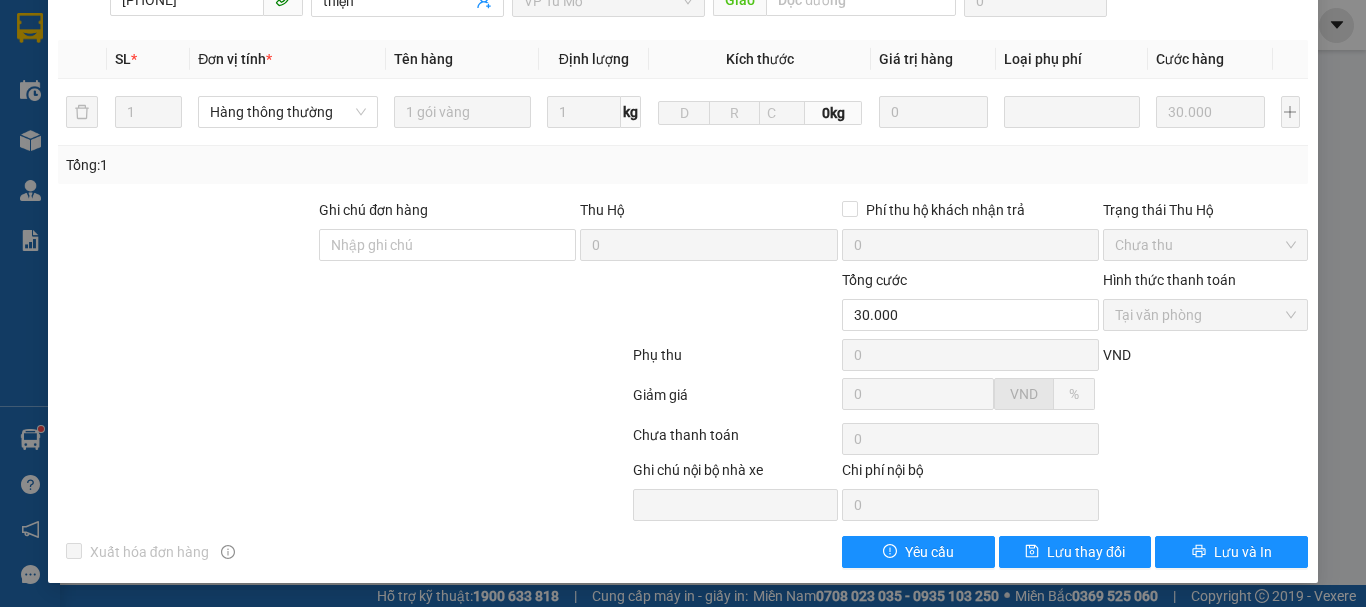 scroll, scrollTop: 0, scrollLeft: 0, axis: both 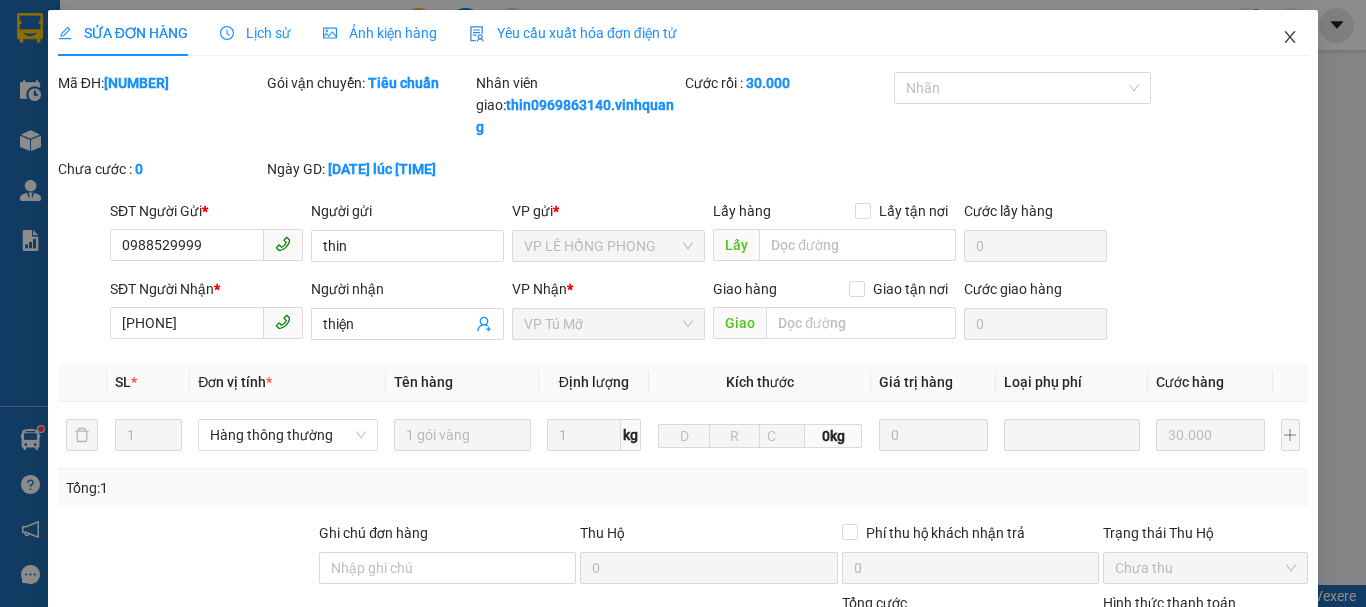 click 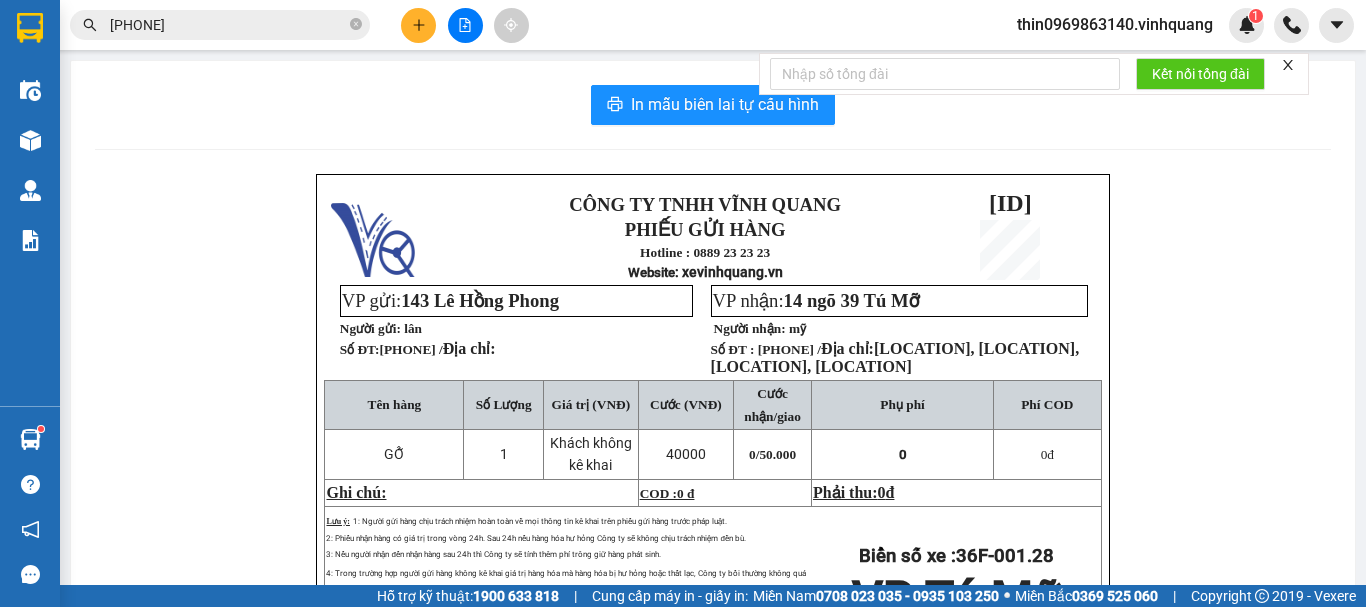 click 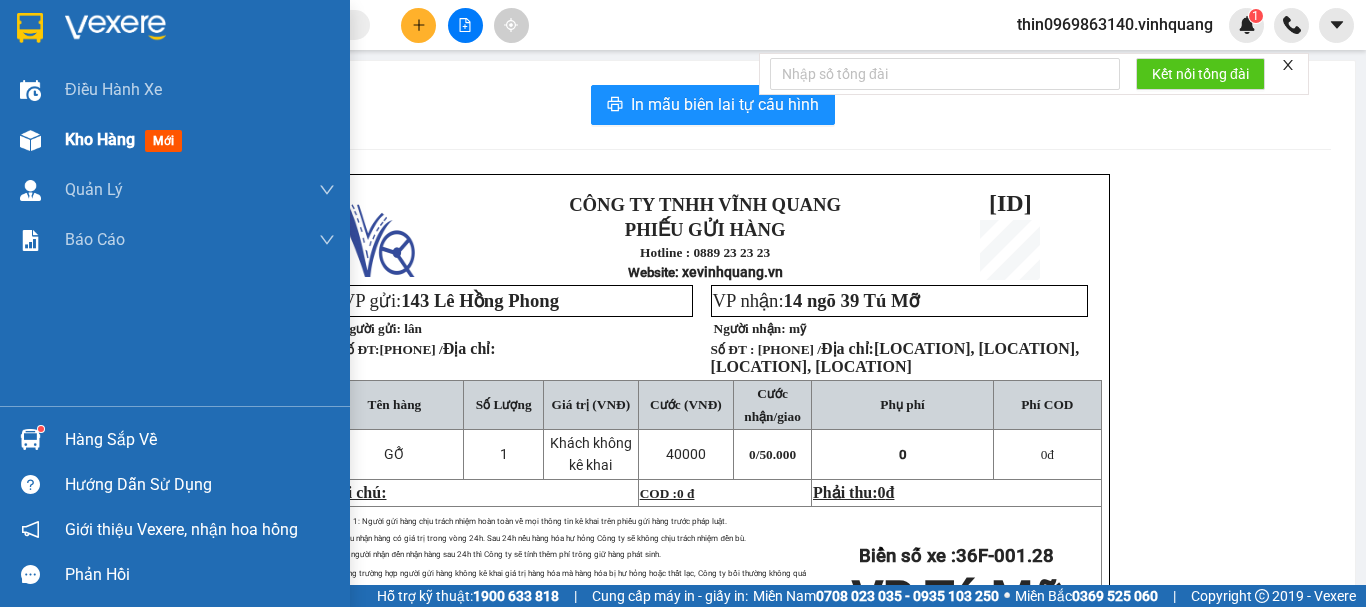 click on "Kho hàng" at bounding box center [100, 139] 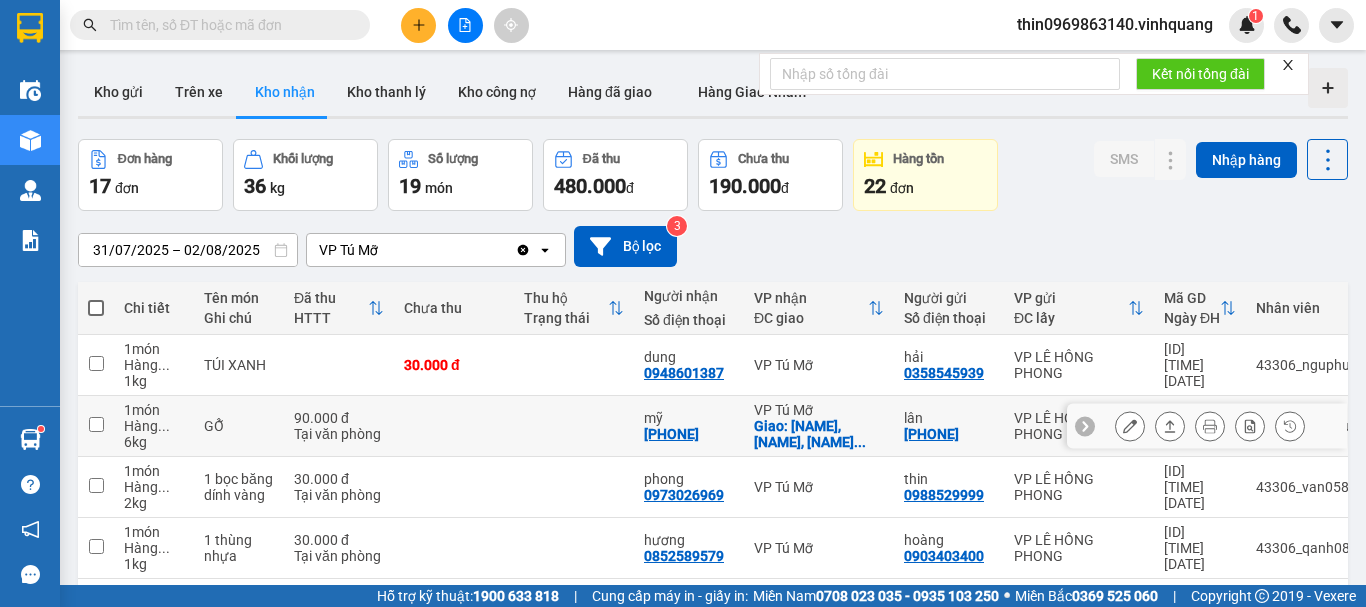 click at bounding box center (96, 424) 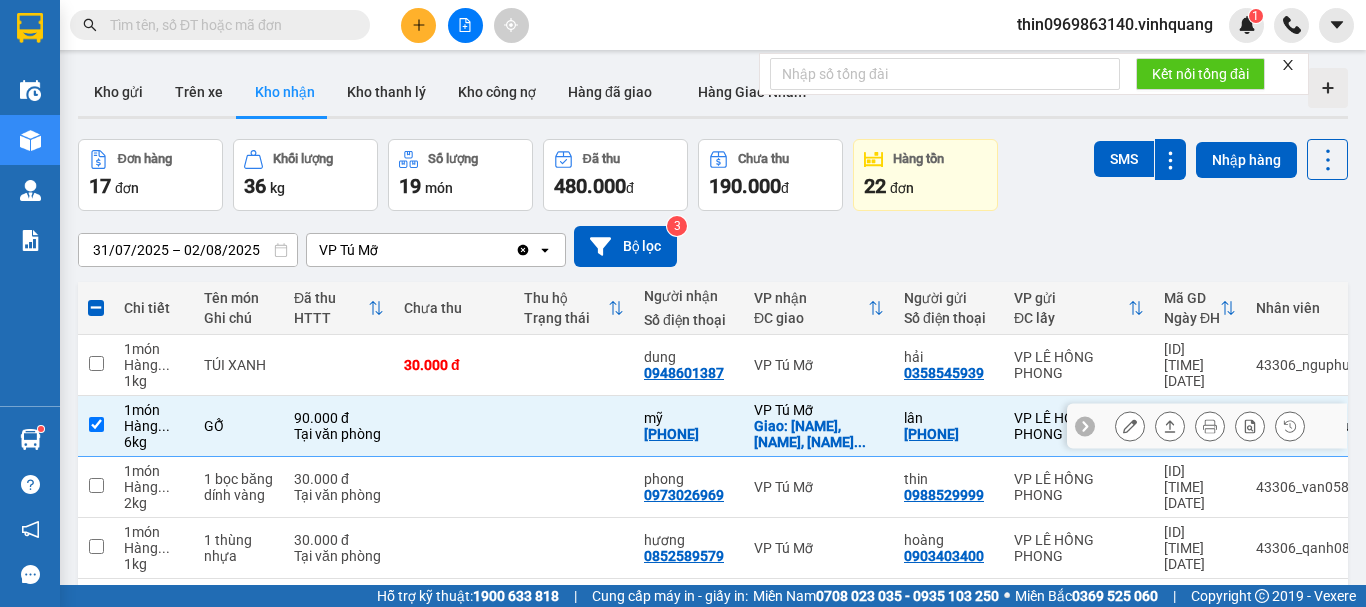 click 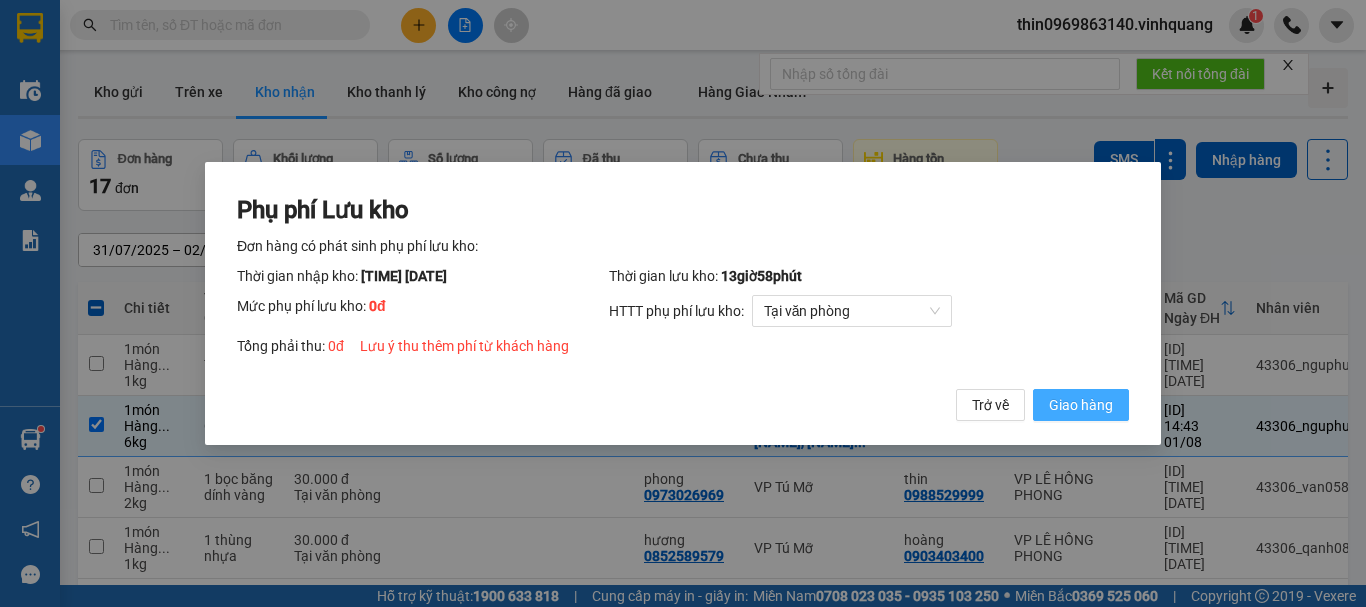click on "Giao hàng" at bounding box center [1081, 405] 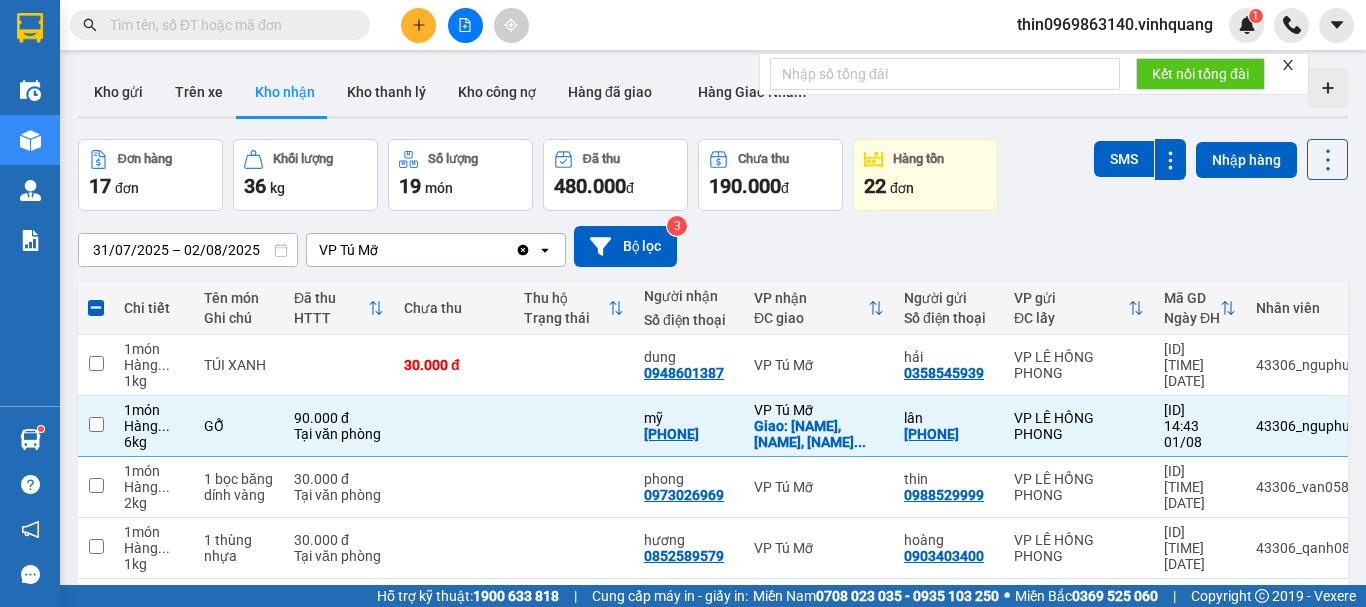 checkbox on "false" 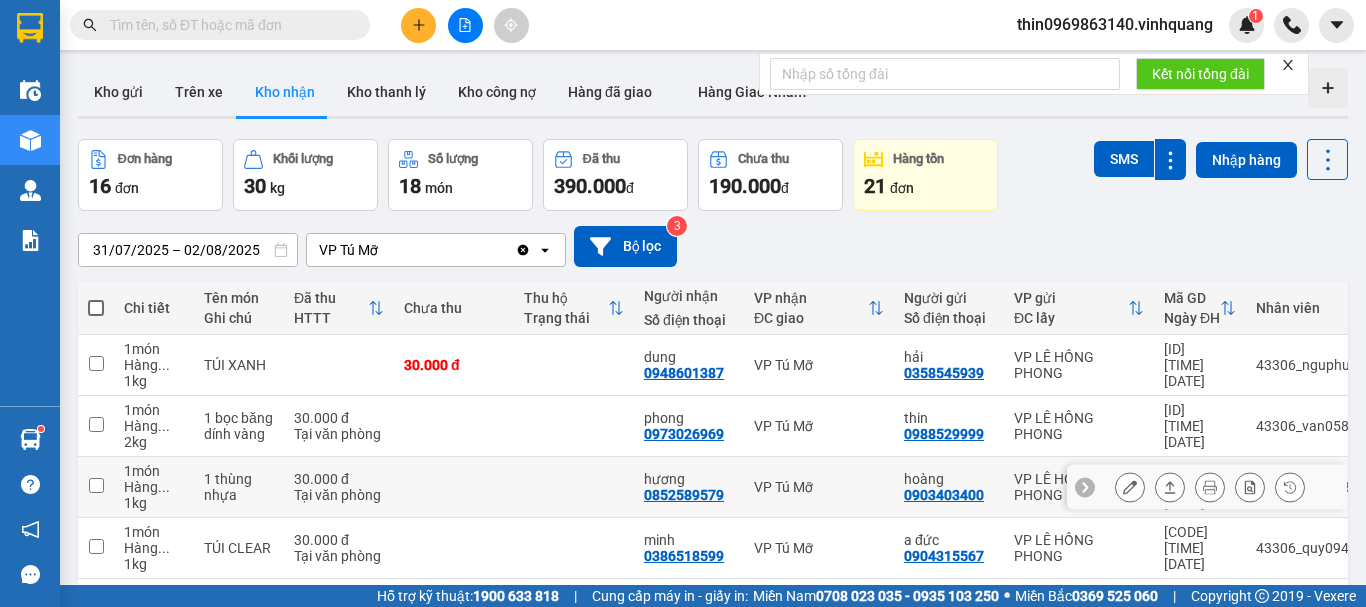 click on "0852589579" at bounding box center (684, 495) 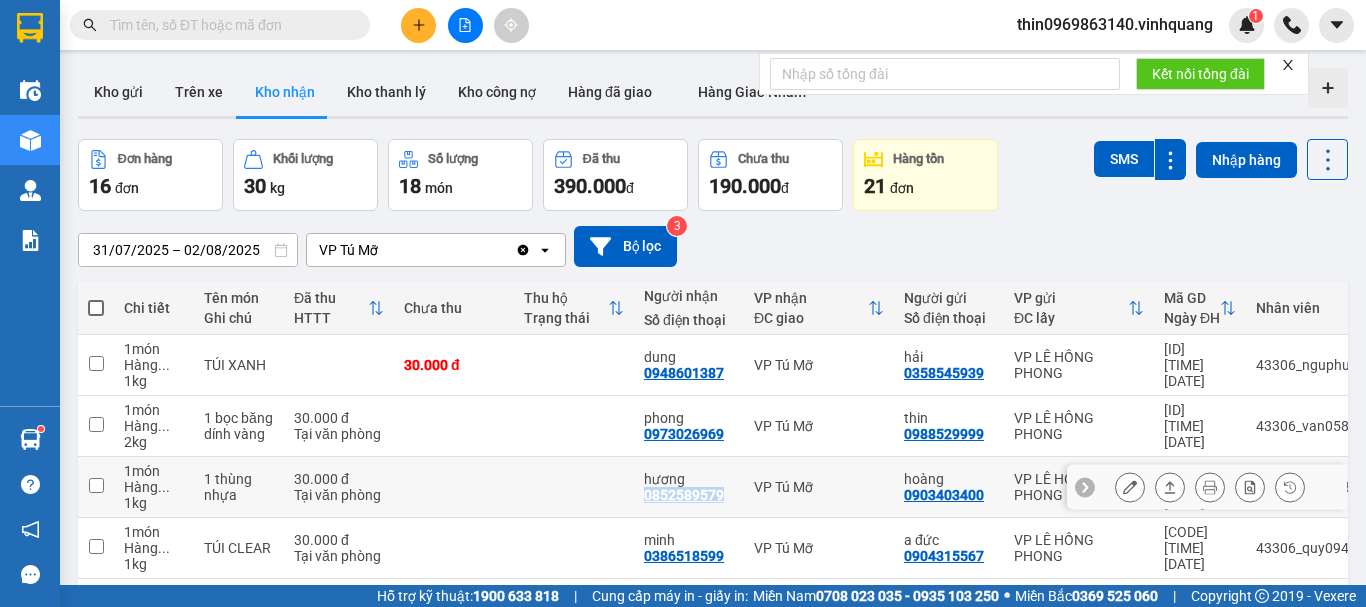 click on "0852589579" at bounding box center [684, 495] 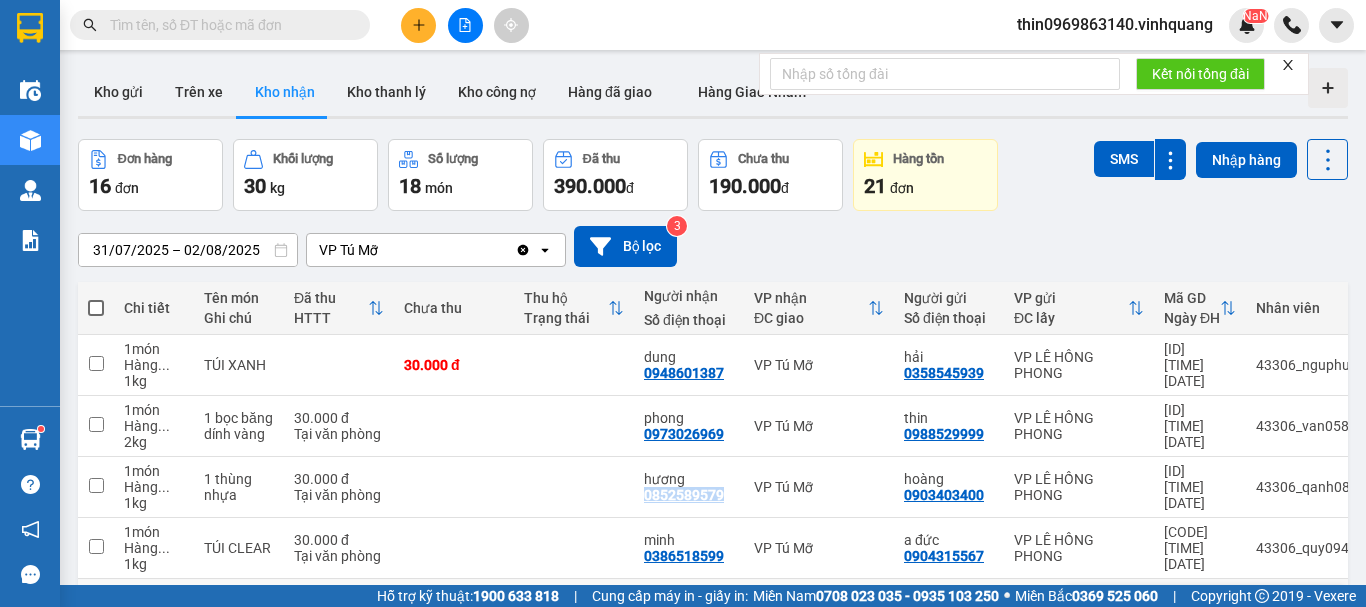scroll, scrollTop: 200, scrollLeft: 0, axis: vertical 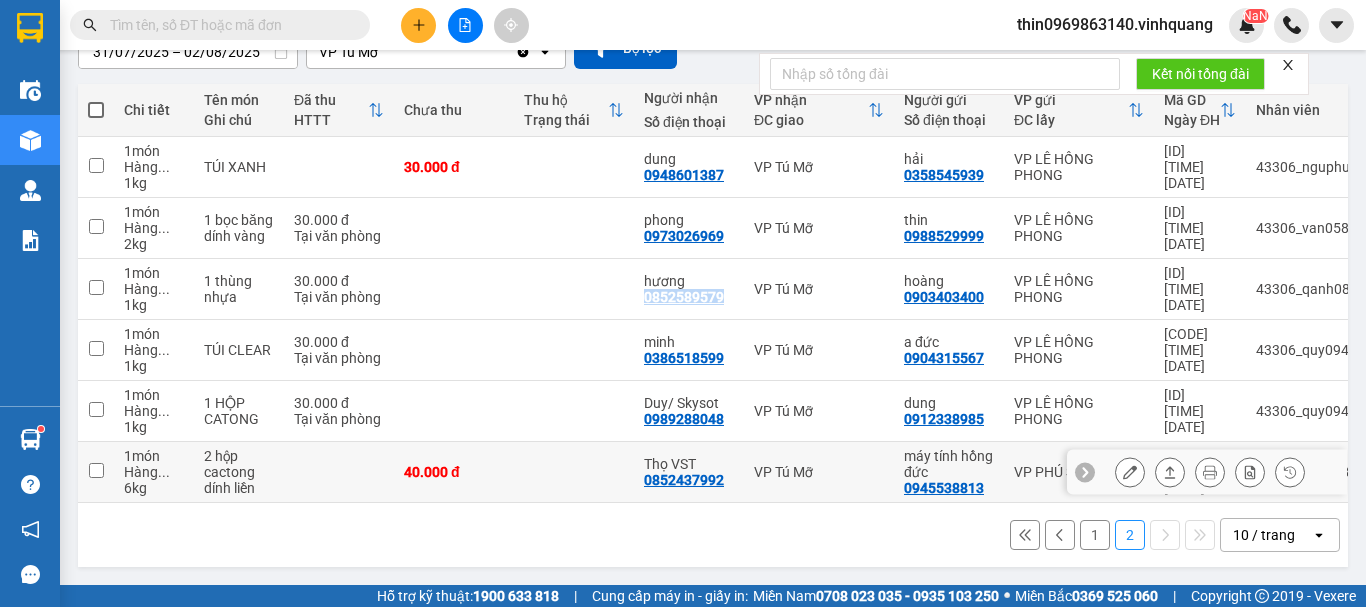 copy on "0852589579" 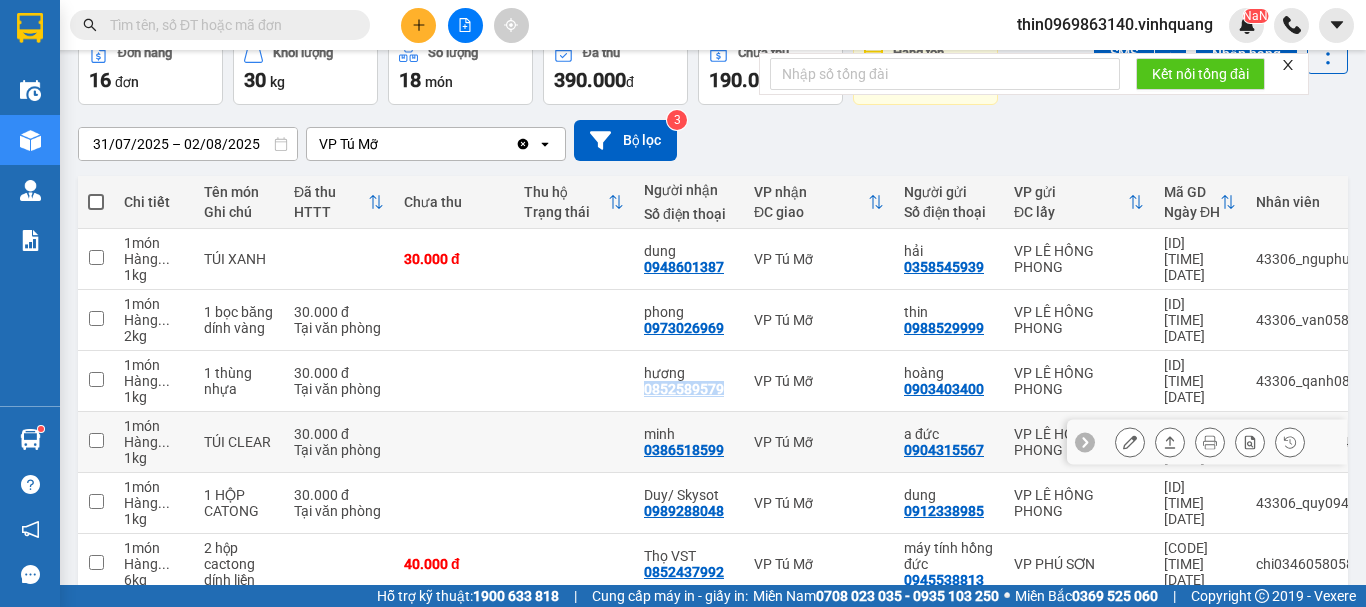 scroll, scrollTop: 206, scrollLeft: 0, axis: vertical 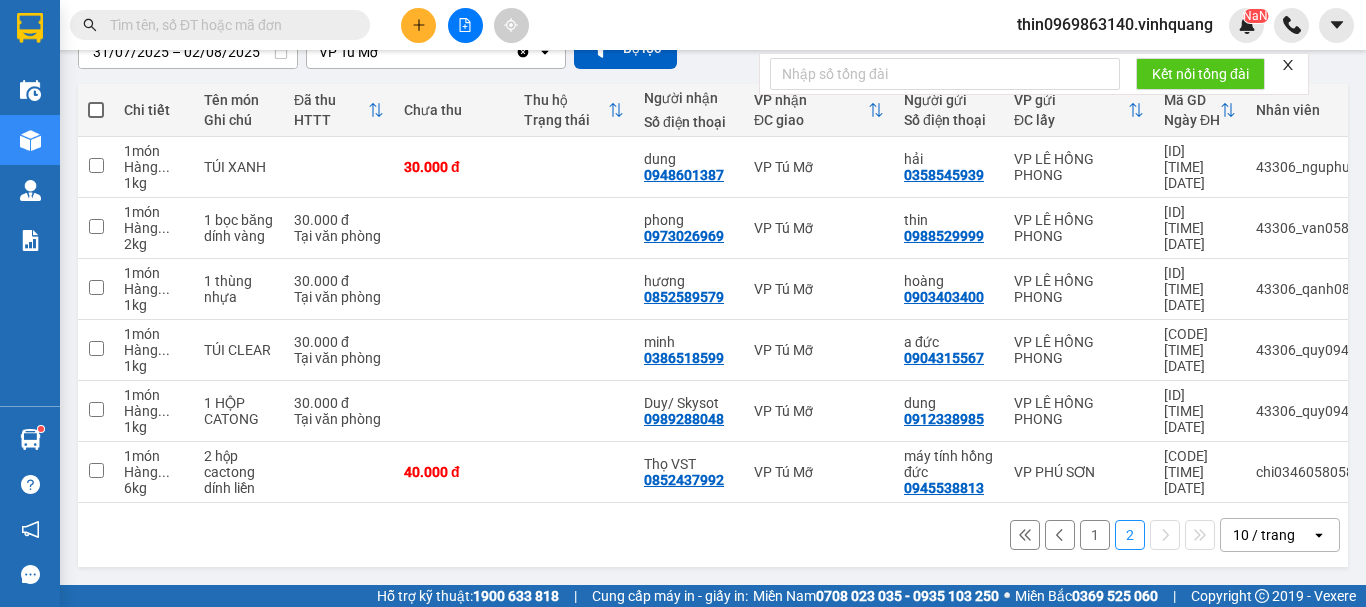 click on "1 2 10 / trang open" at bounding box center (713, 535) 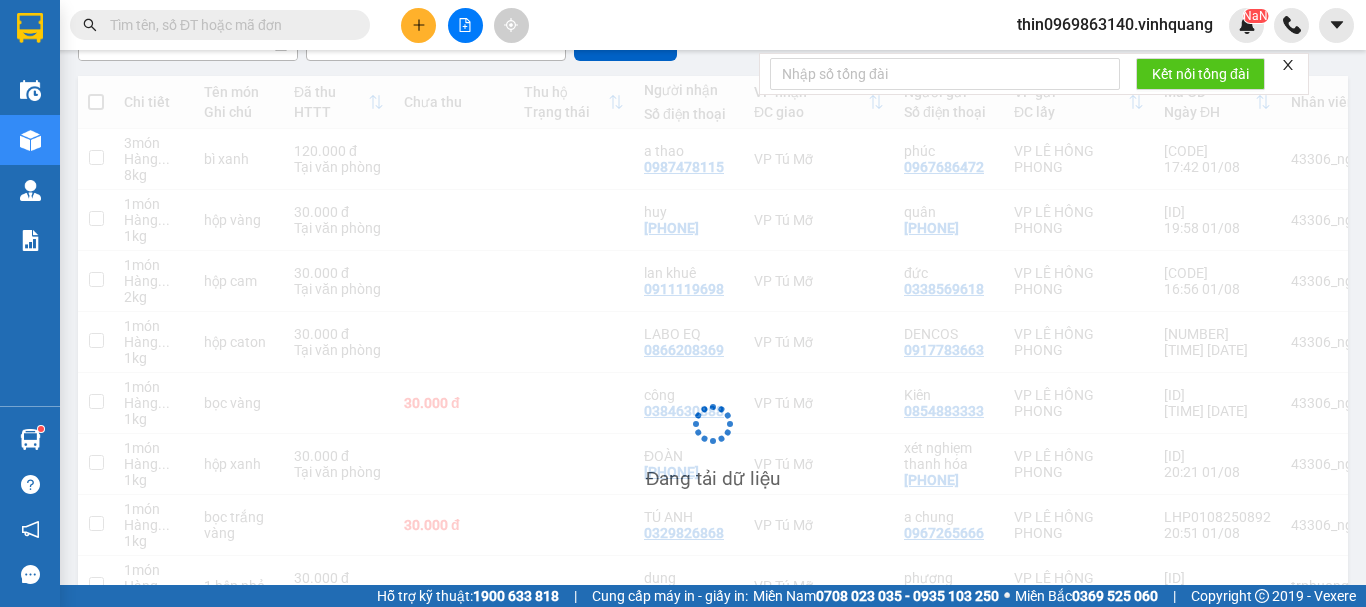 scroll, scrollTop: 206, scrollLeft: 0, axis: vertical 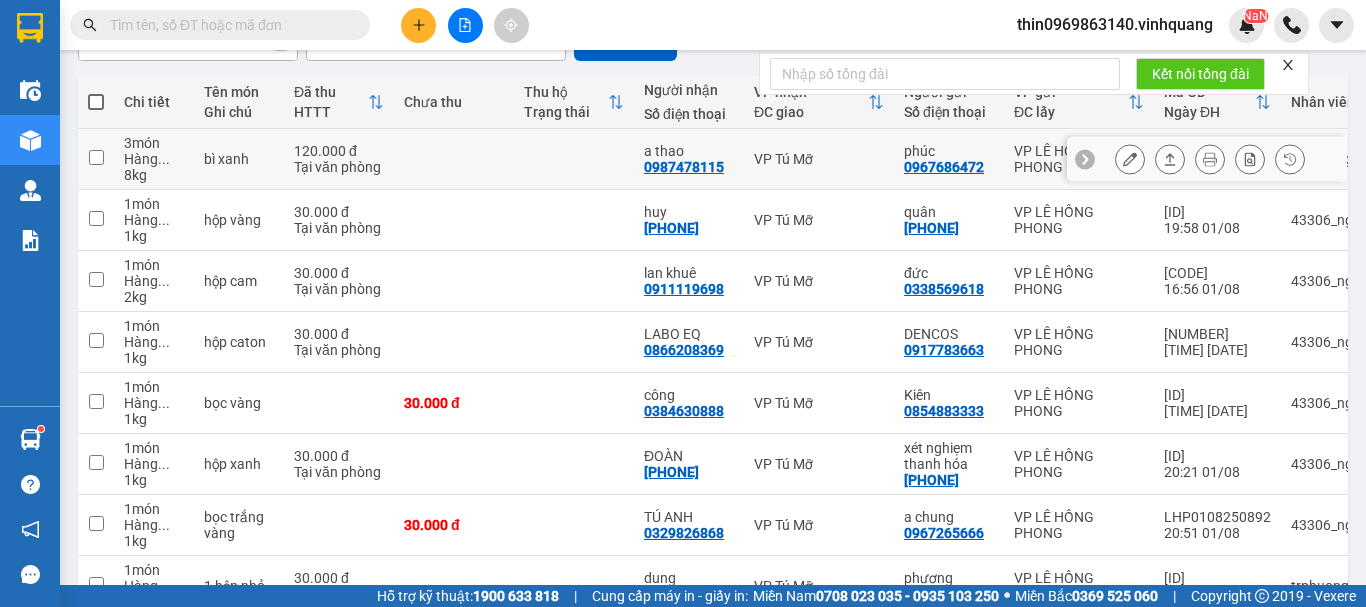 click at bounding box center (96, 157) 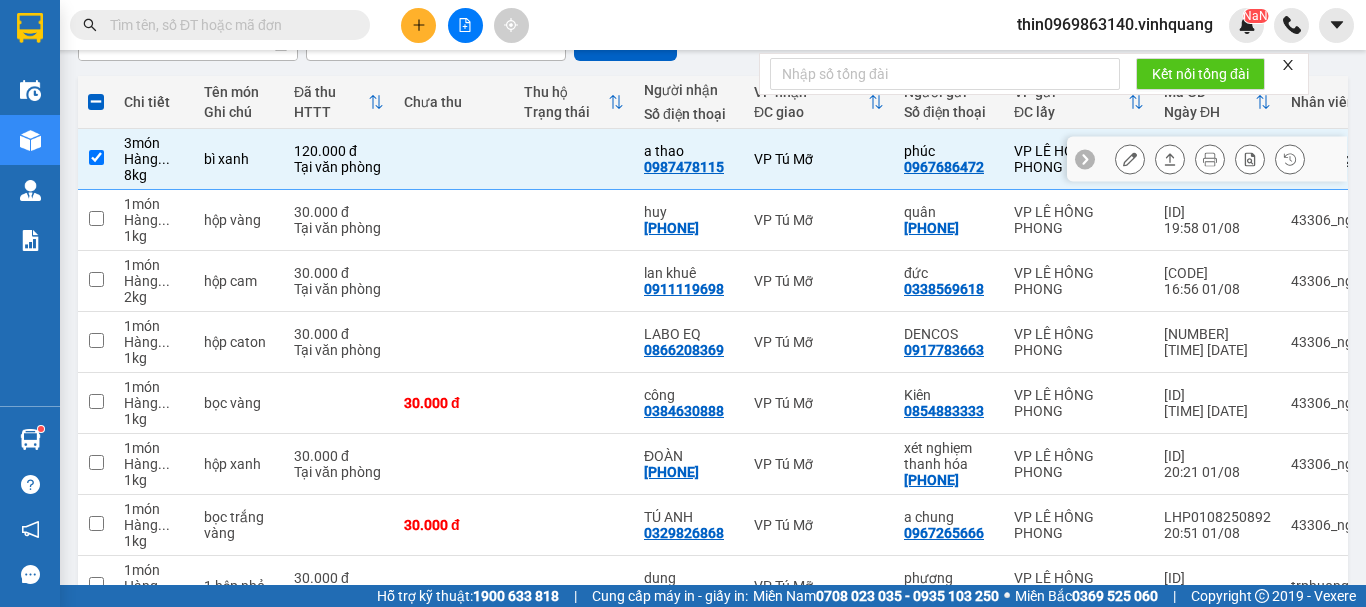 click 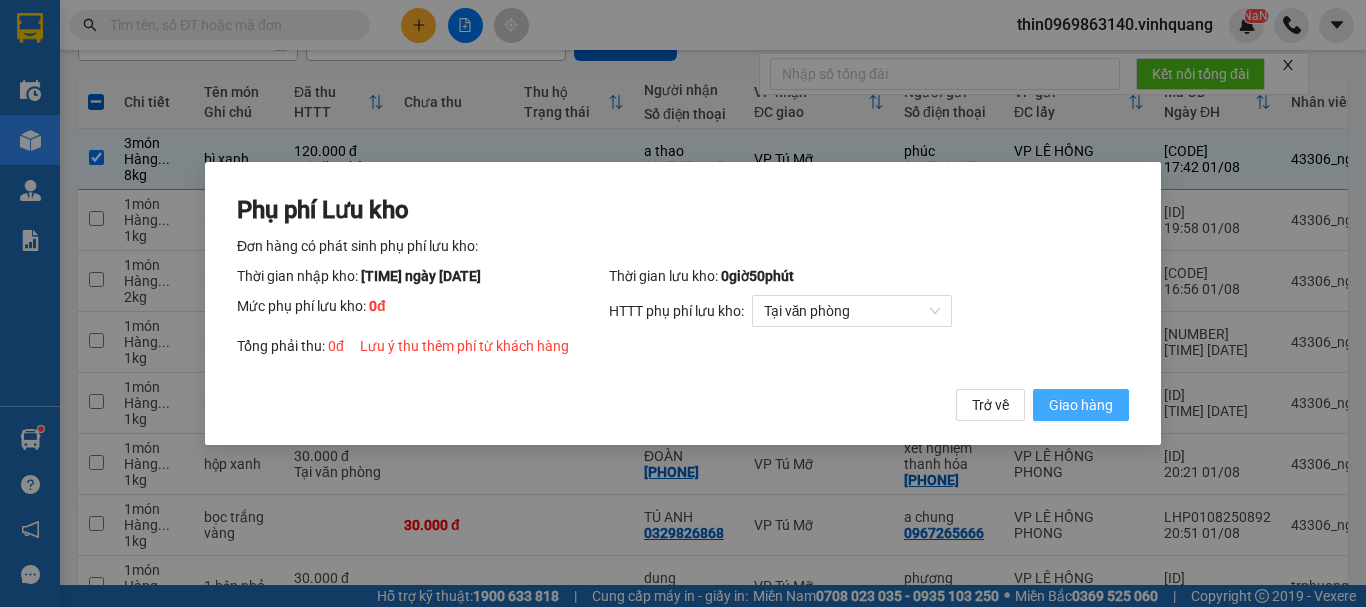 click on "Giao hàng" at bounding box center [1081, 405] 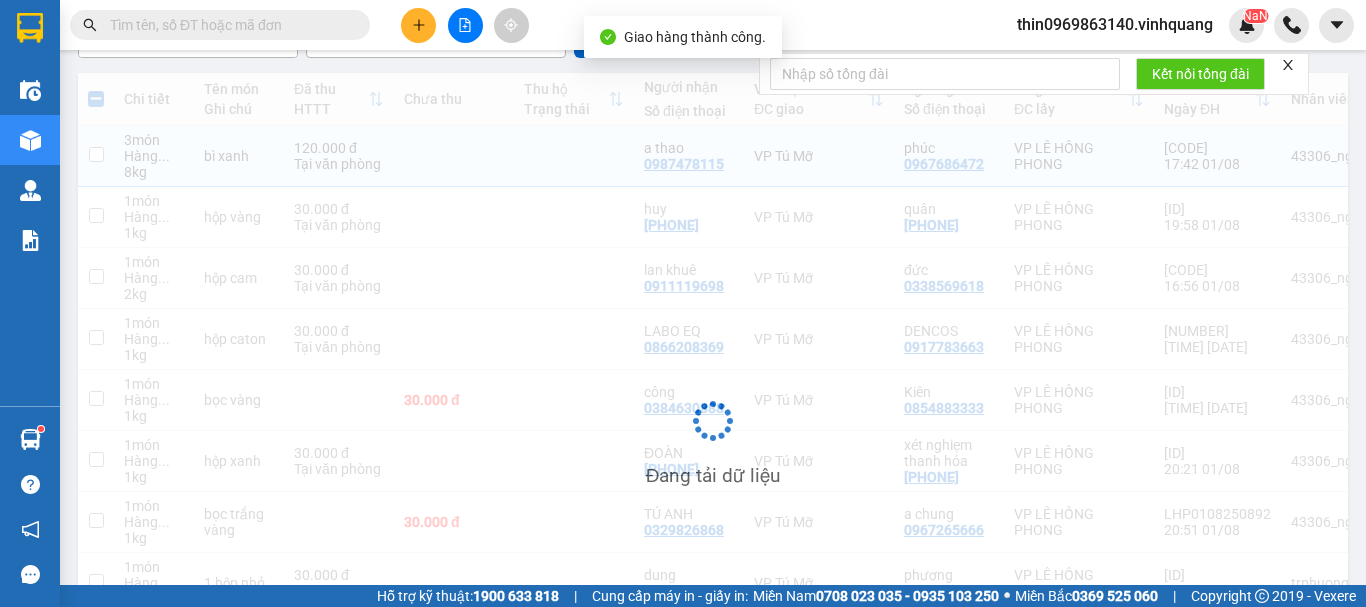 checkbox on "false" 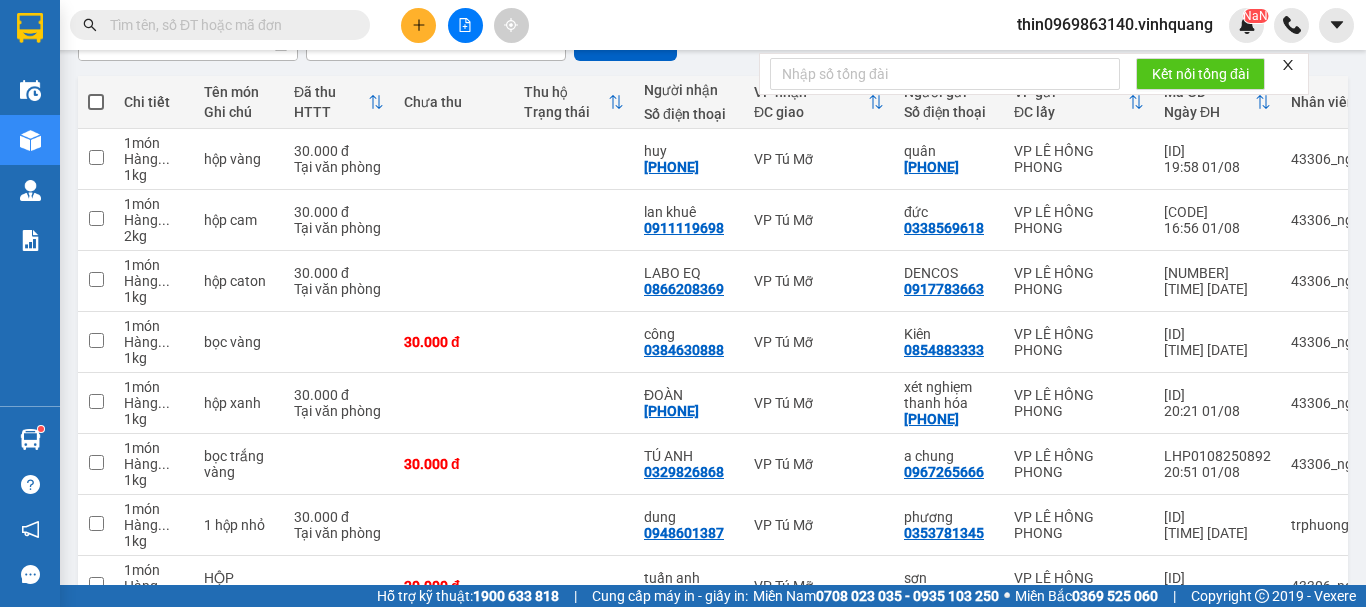scroll, scrollTop: 0, scrollLeft: 0, axis: both 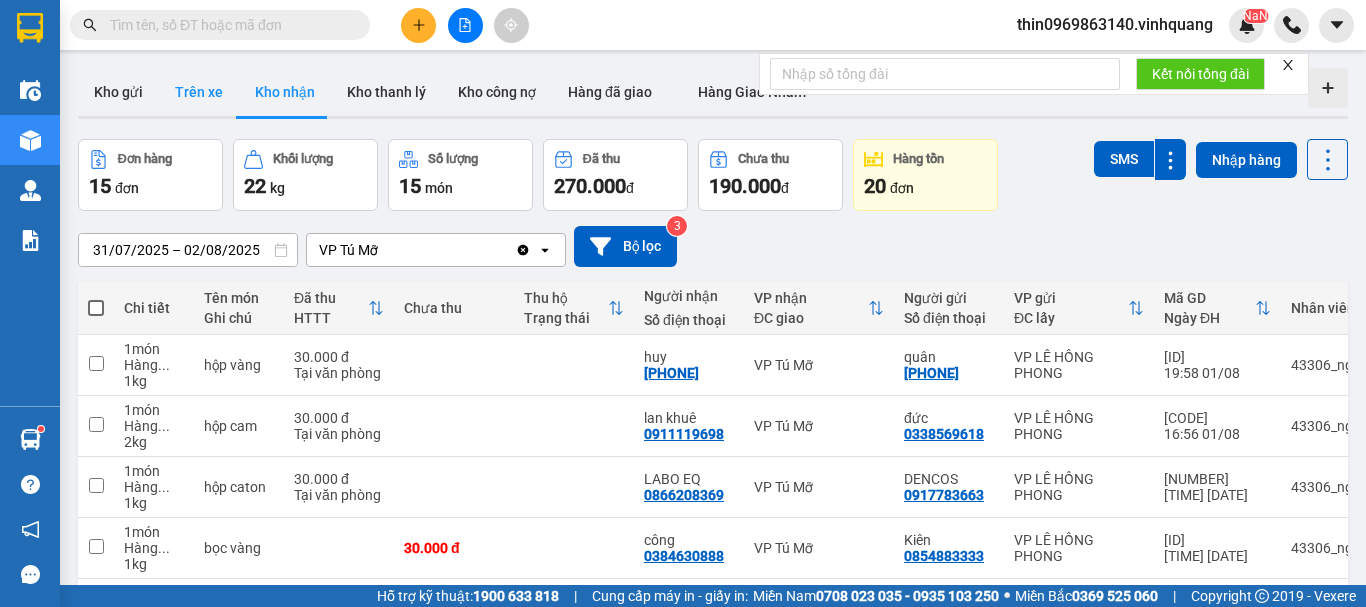 click on "Trên xe" at bounding box center [199, 92] 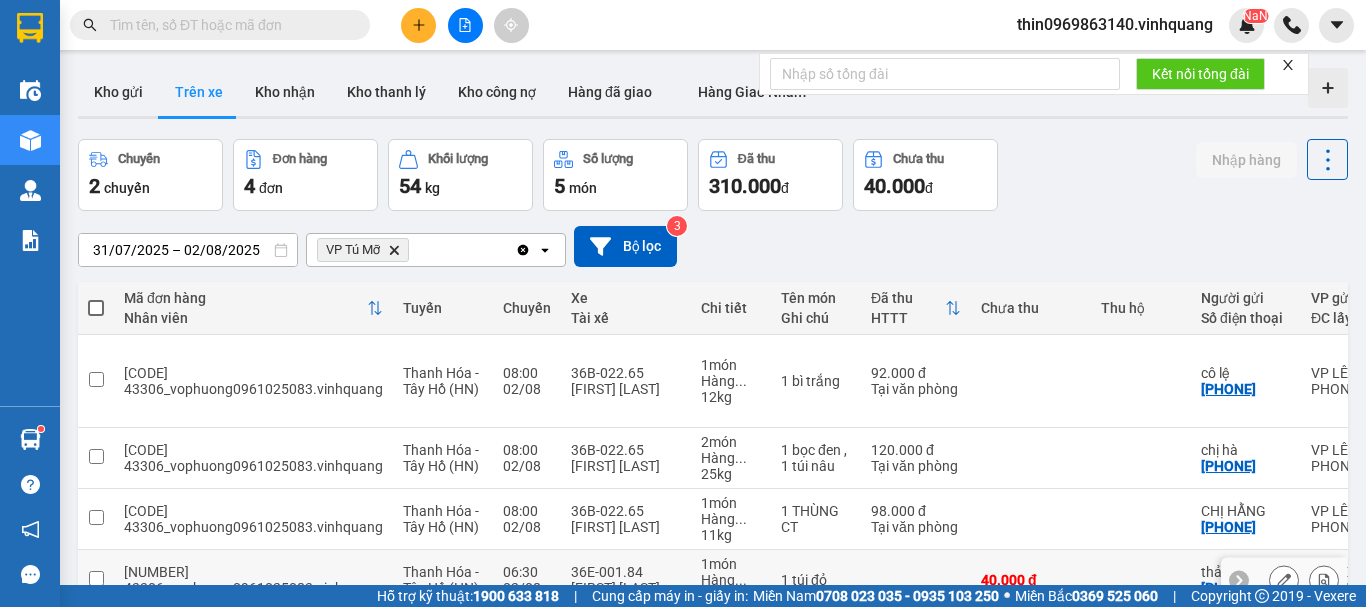 scroll, scrollTop: 92, scrollLeft: 0, axis: vertical 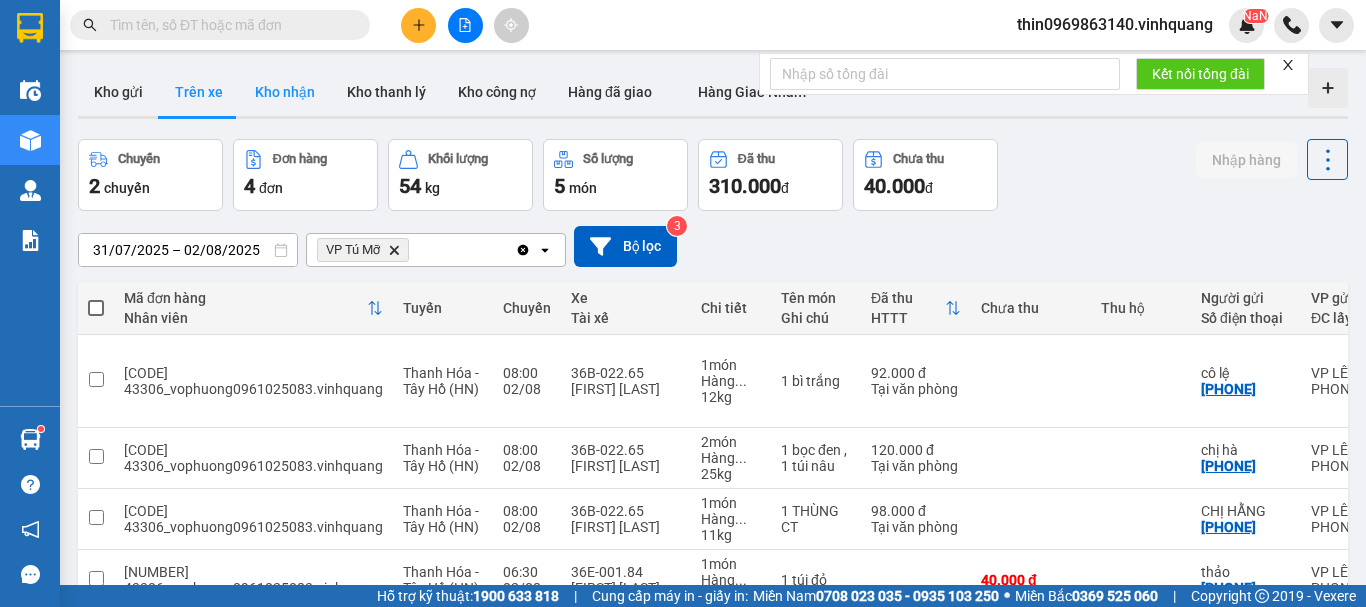click on "Kho nhận" at bounding box center (285, 92) 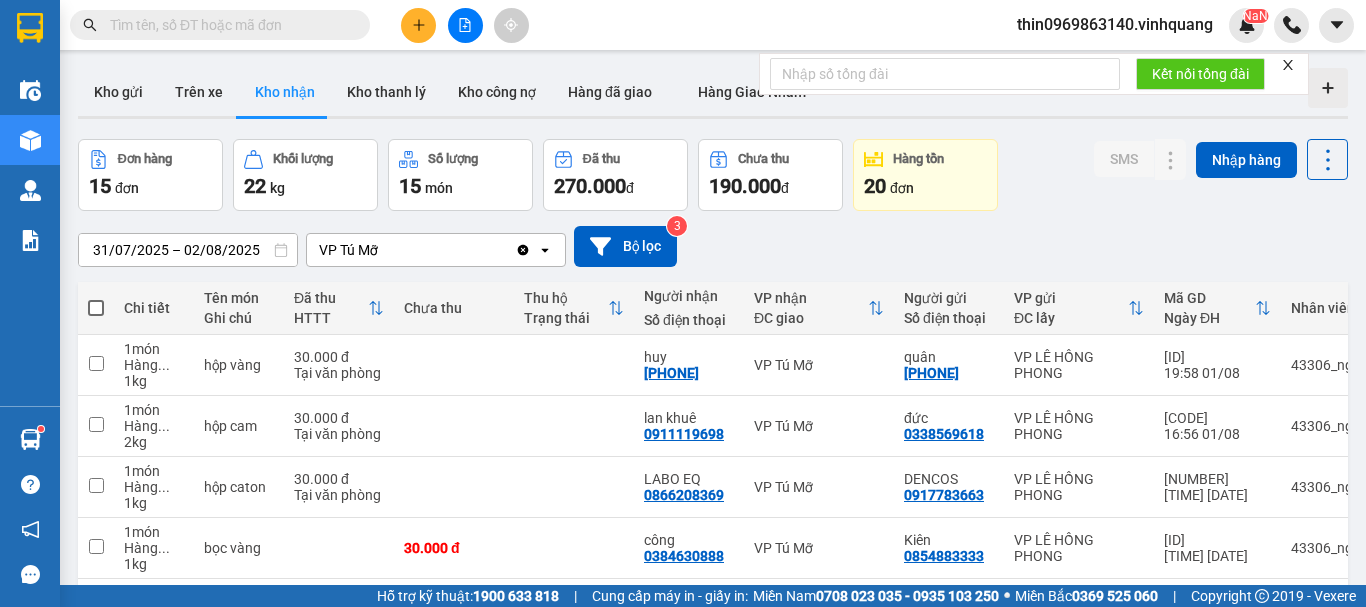 click at bounding box center [228, 25] 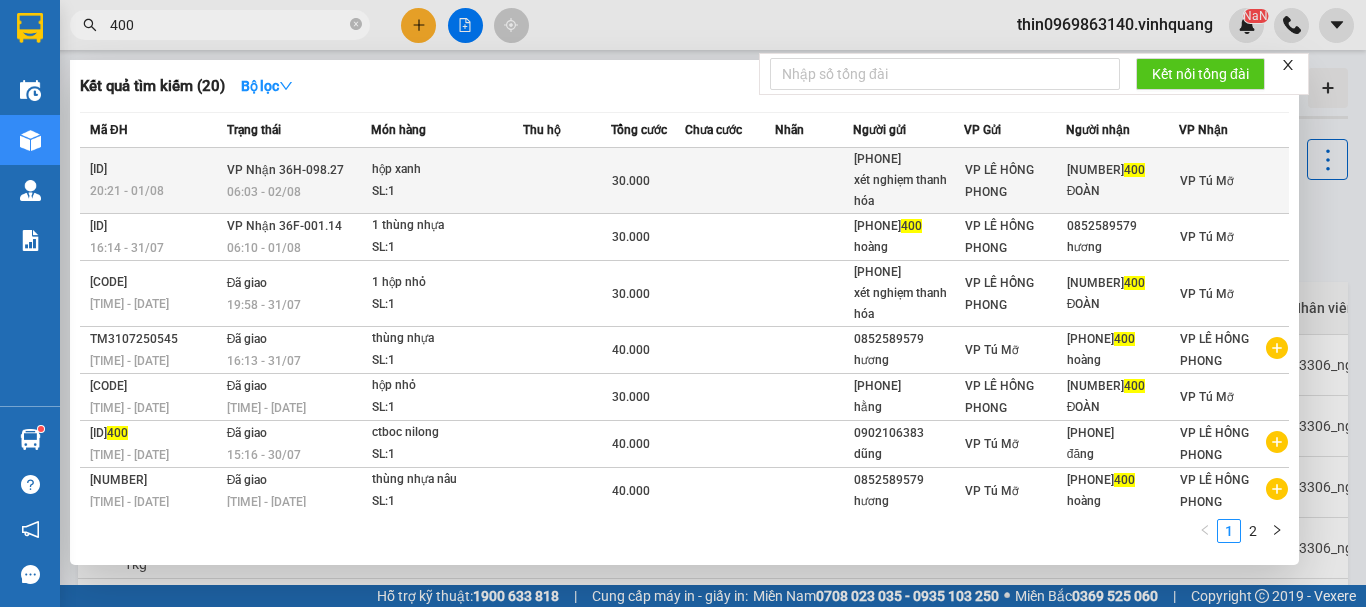type on "400" 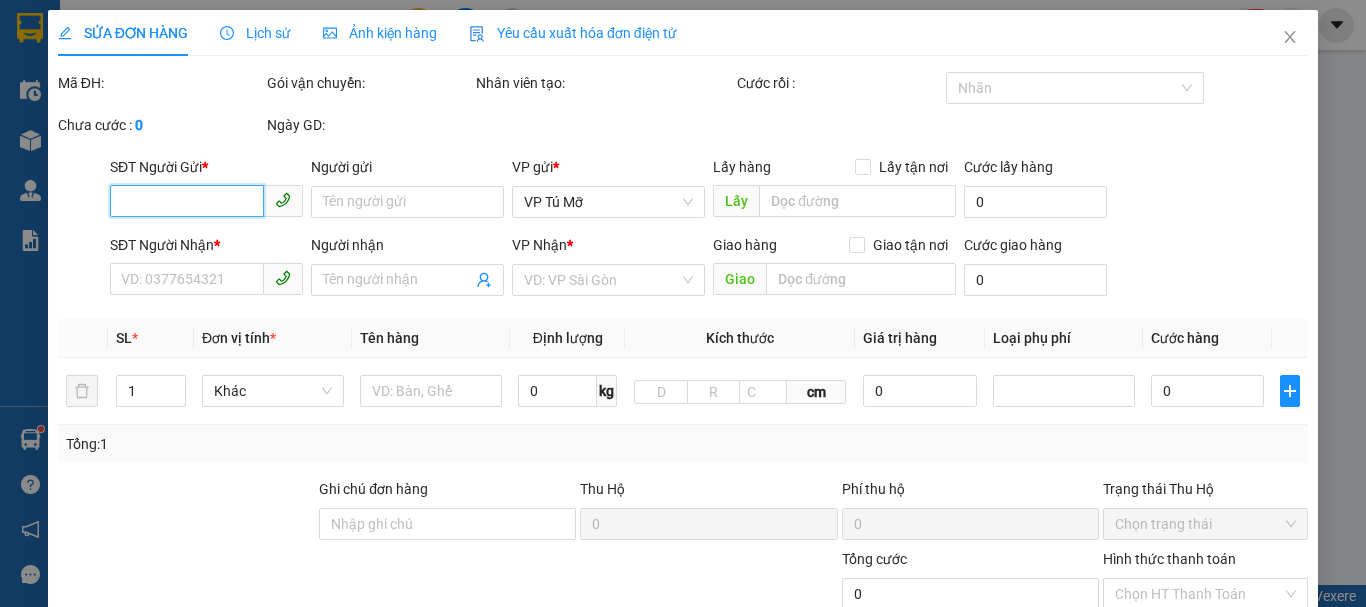 type on "[PHONE]" 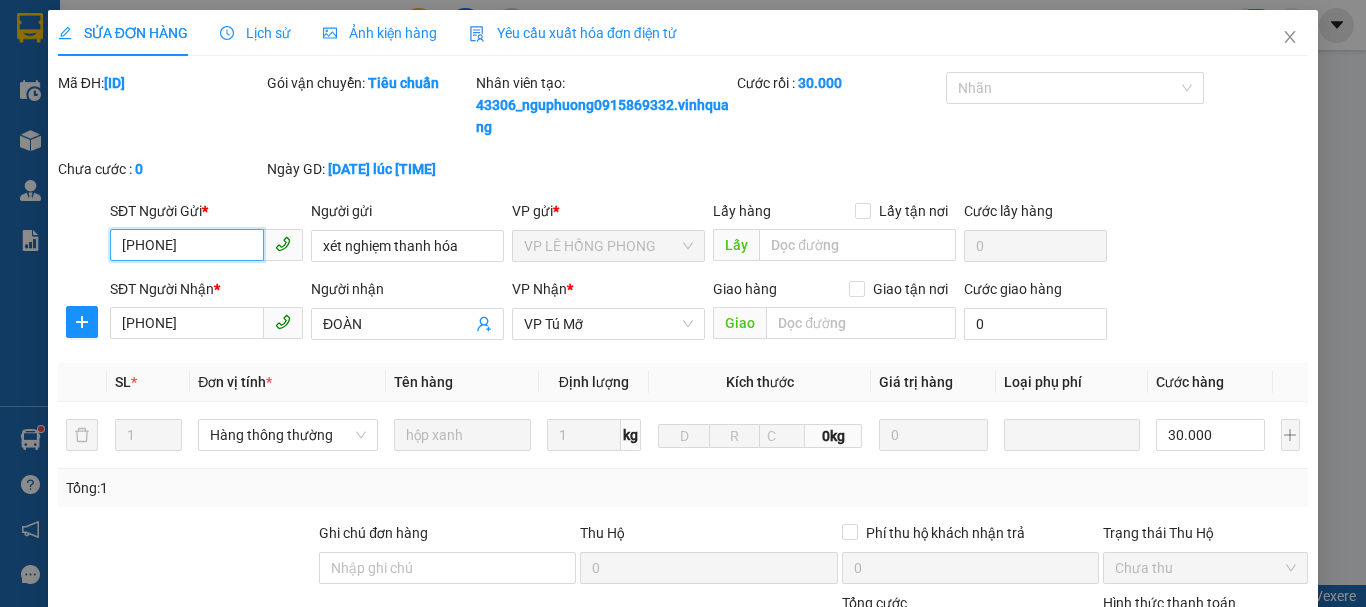 scroll, scrollTop: 323, scrollLeft: 0, axis: vertical 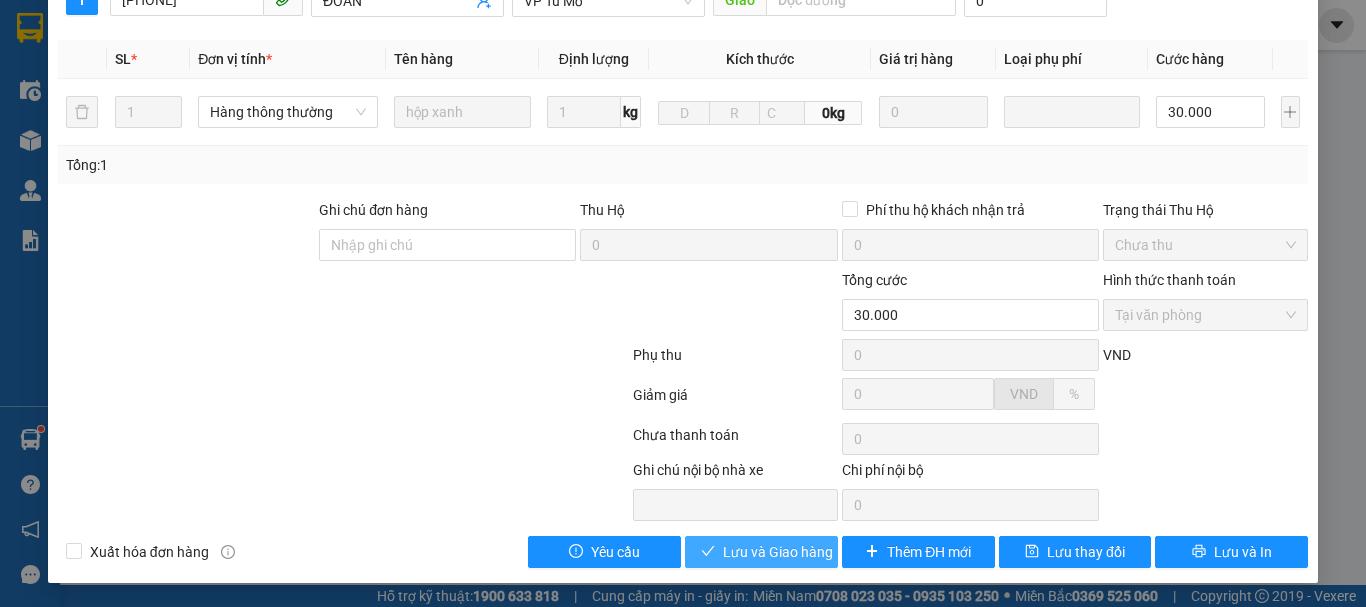 click on "Lưu và Giao hàng" at bounding box center (778, 552) 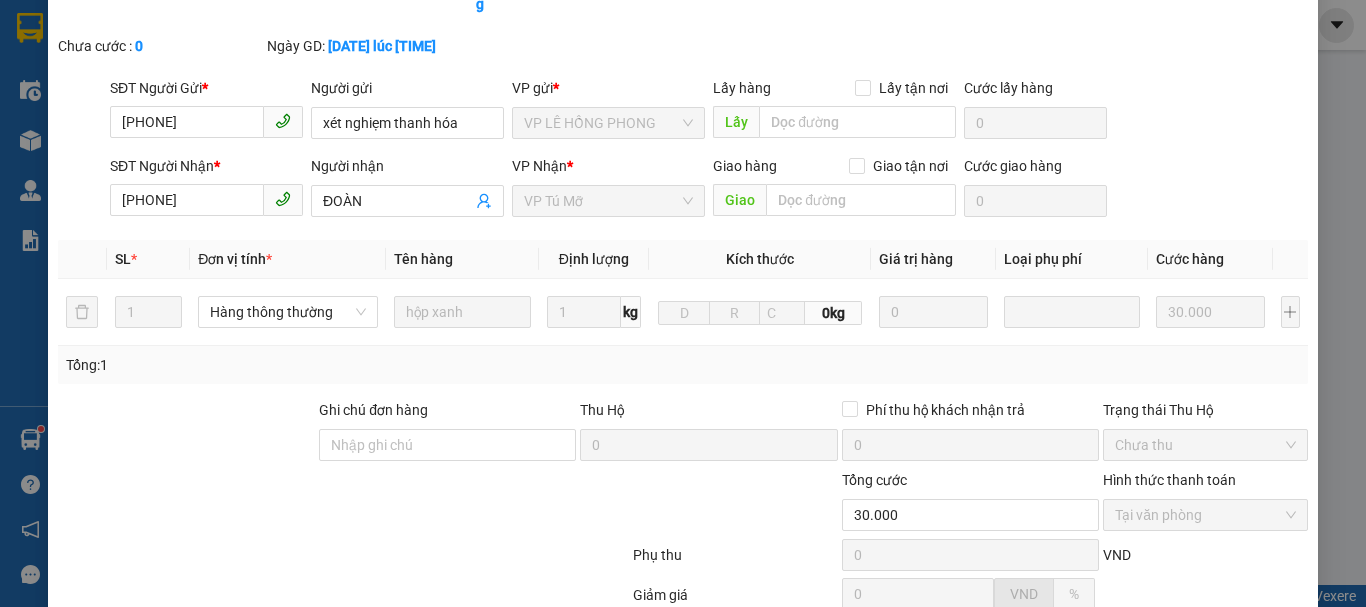 scroll, scrollTop: 0, scrollLeft: 0, axis: both 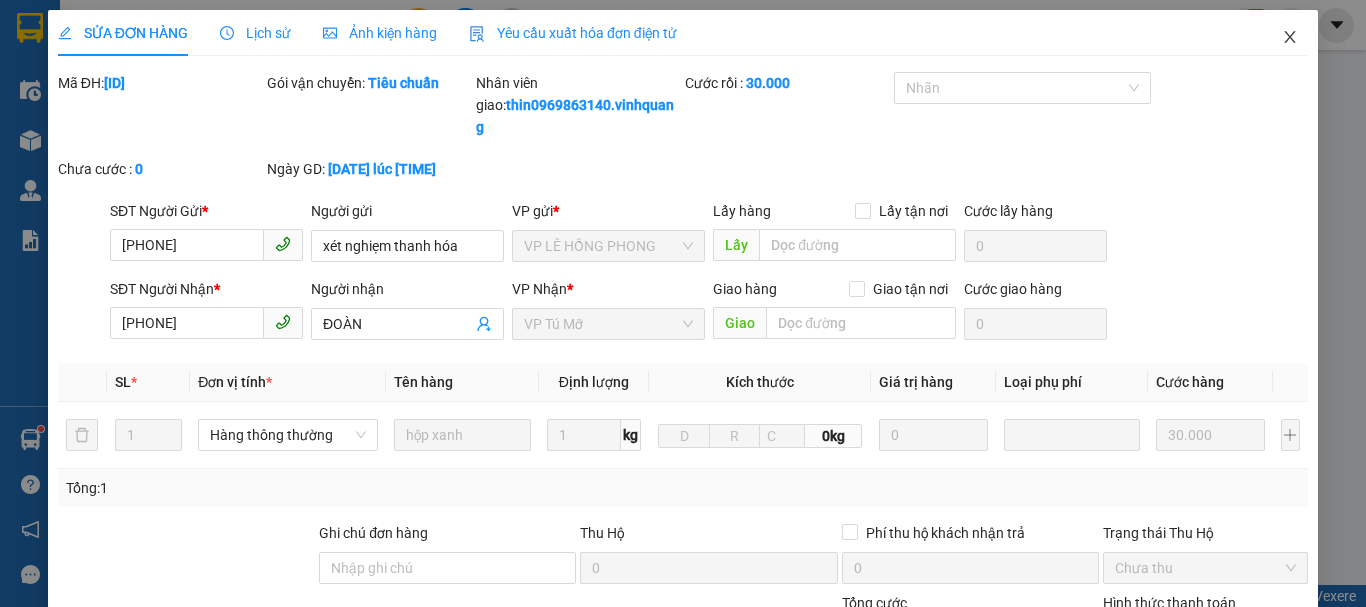 click 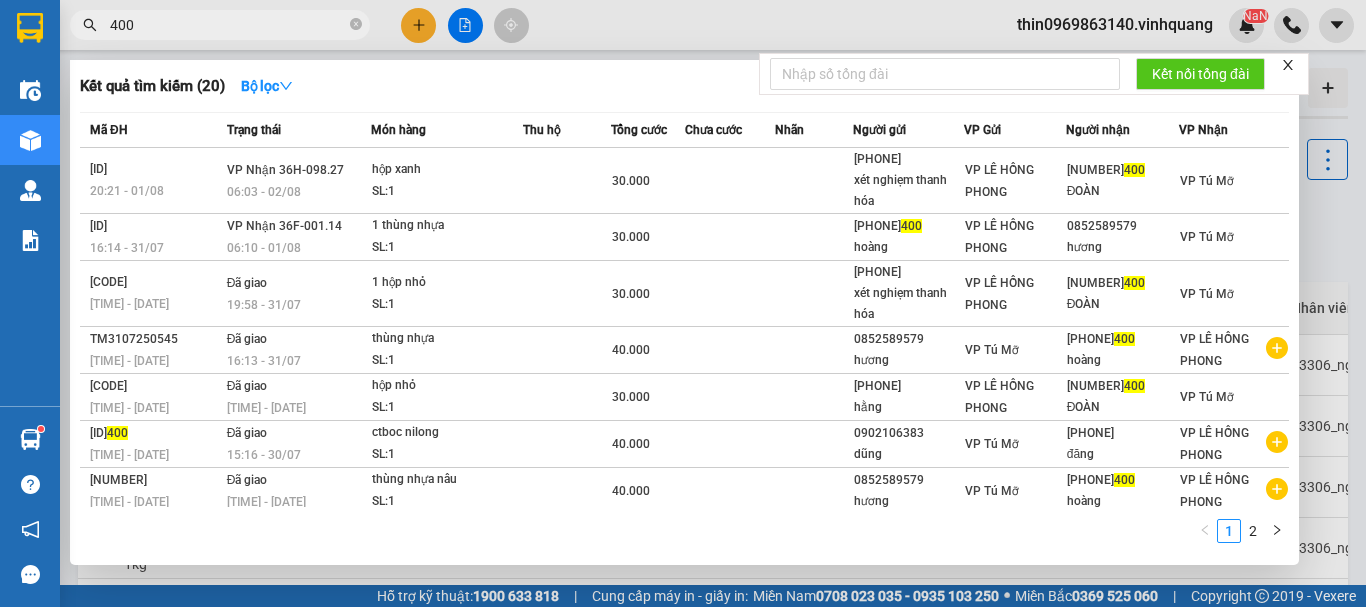 click on "400" at bounding box center (228, 25) 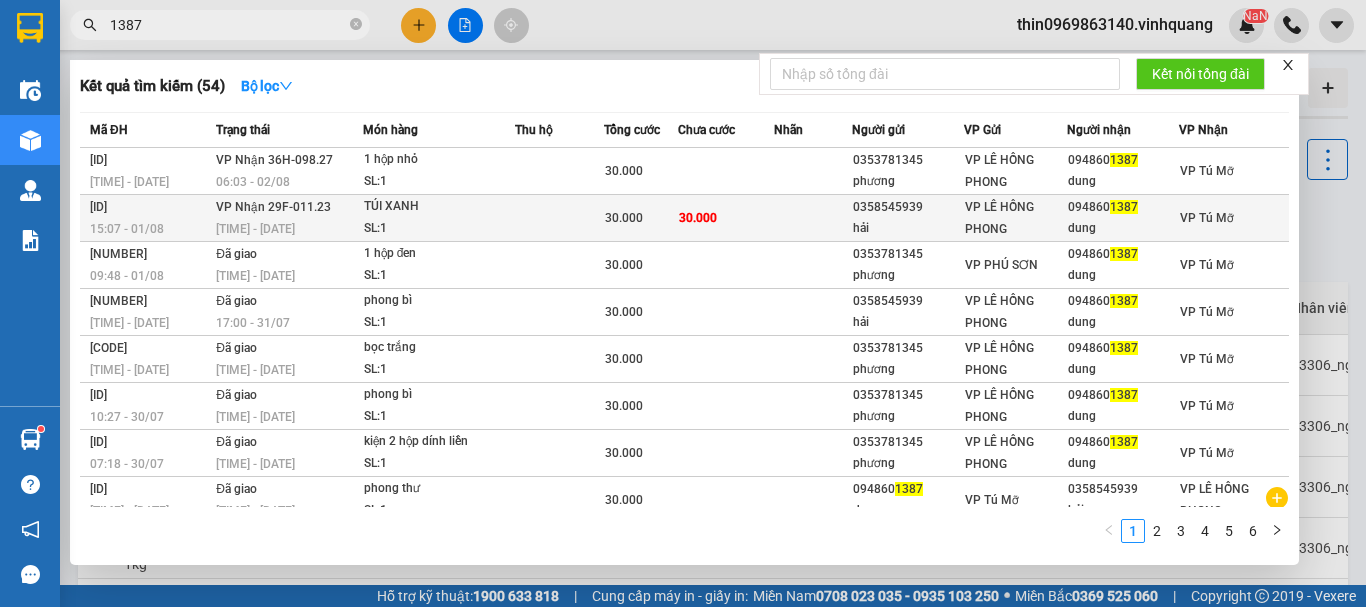type on "1387" 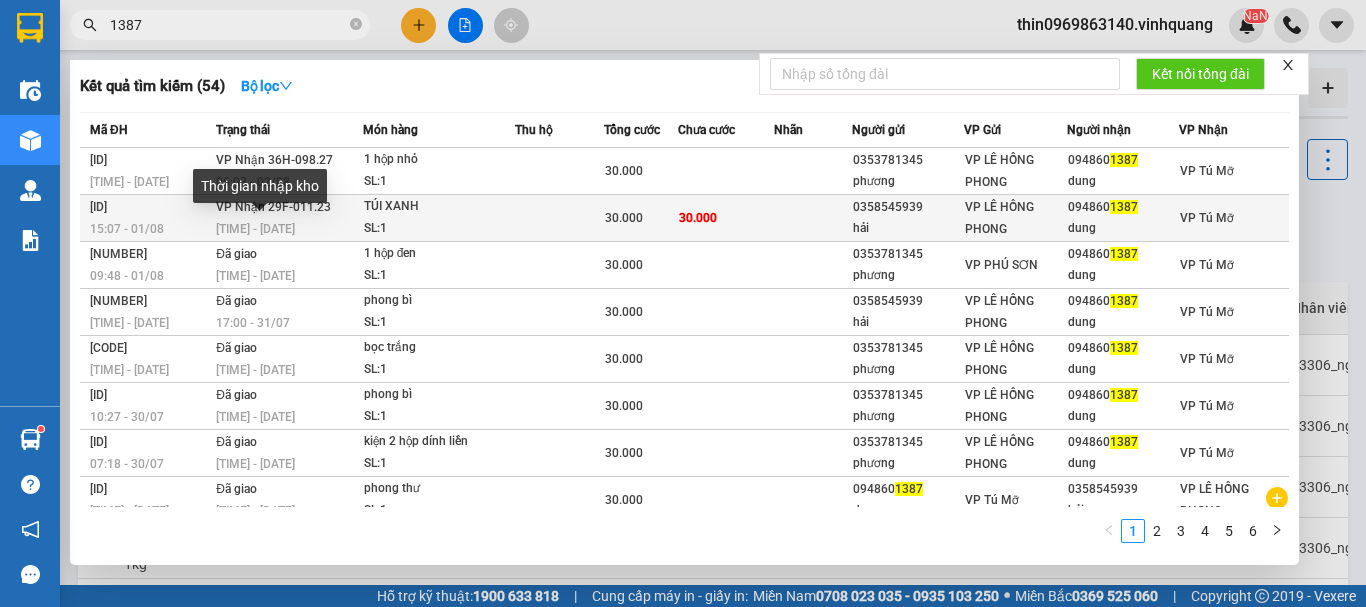 click on "[TIME] - [DATE]" at bounding box center (255, 229) 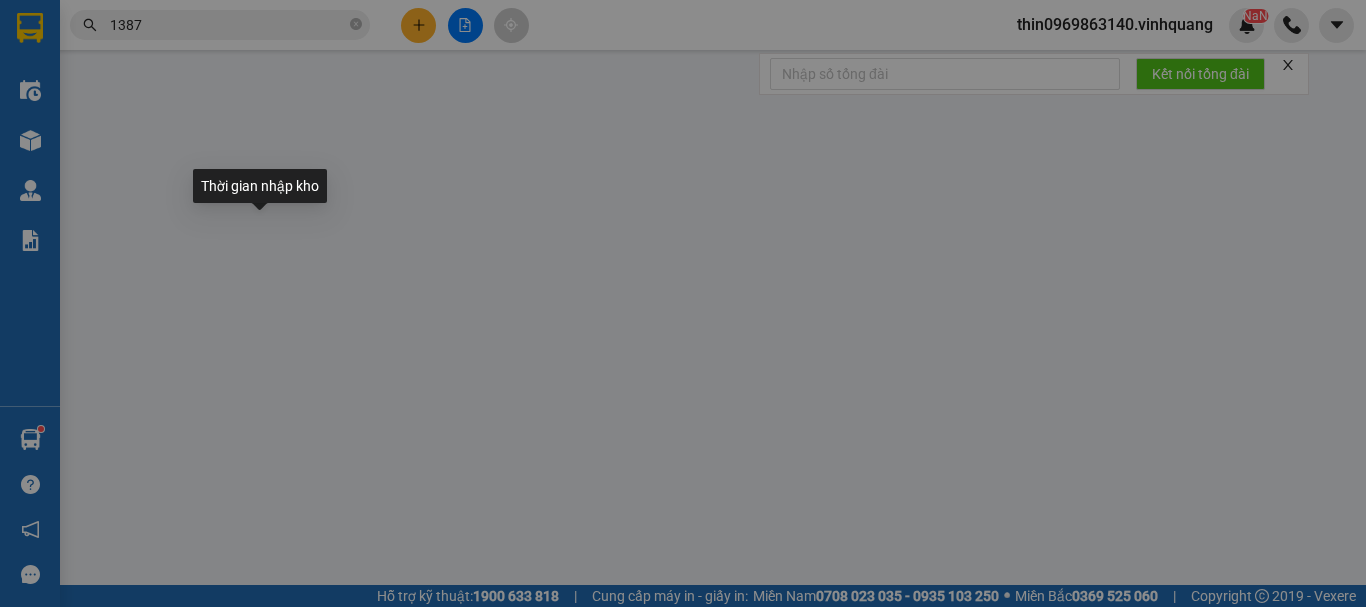 type on "0358545939" 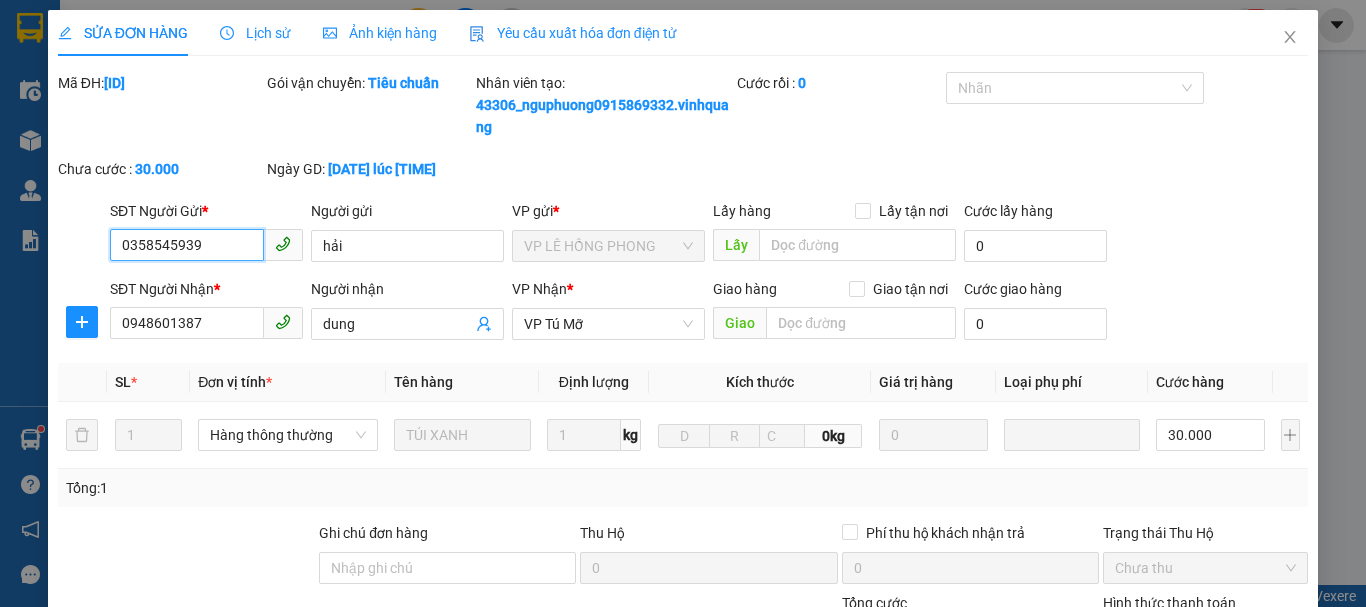 scroll, scrollTop: 323, scrollLeft: 0, axis: vertical 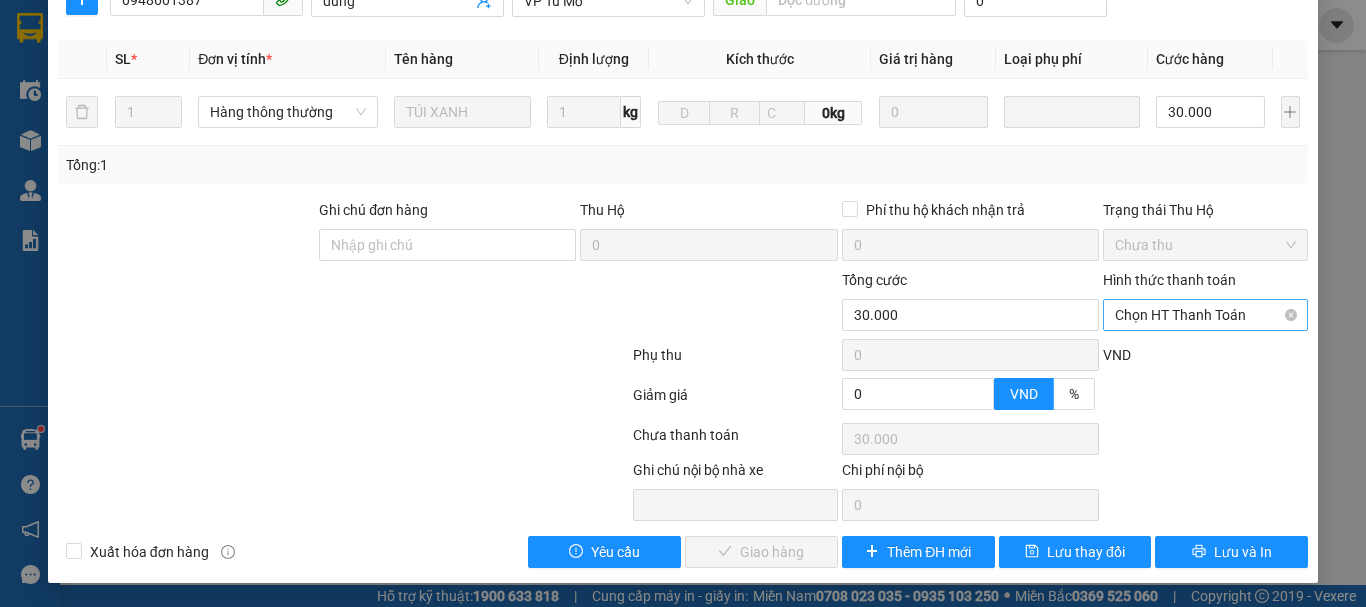 click on "Chọn HT Thanh Toán" at bounding box center [1205, 315] 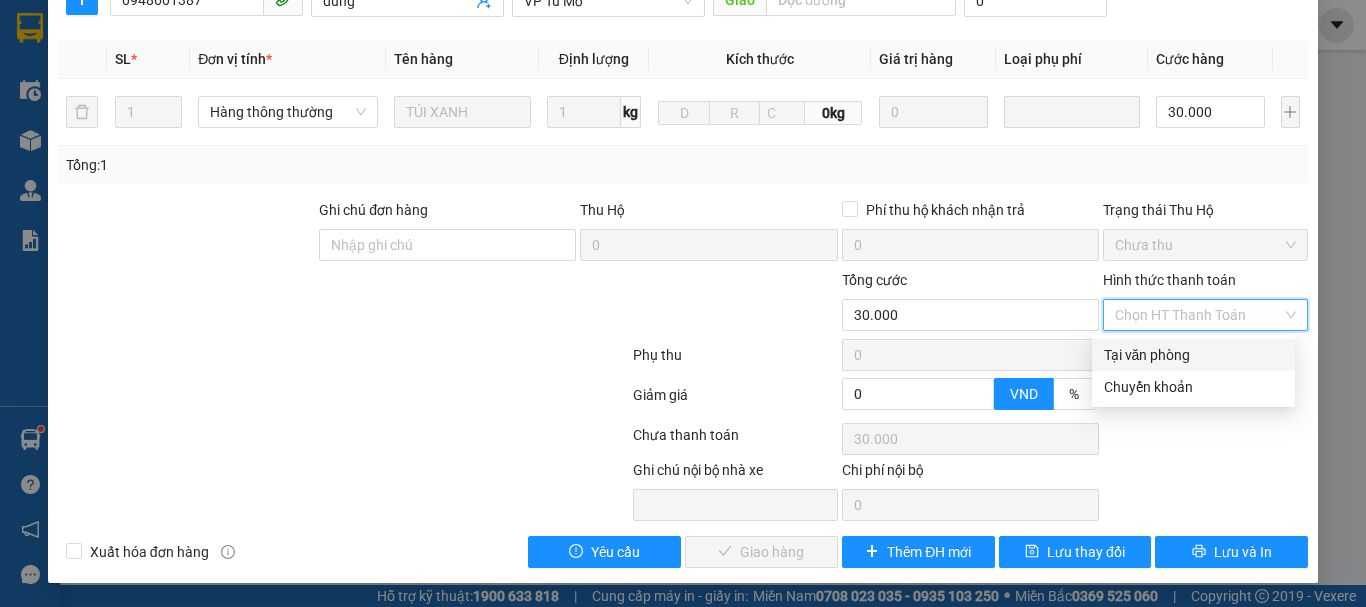 click on "Tại văn phòng" at bounding box center [1193, 355] 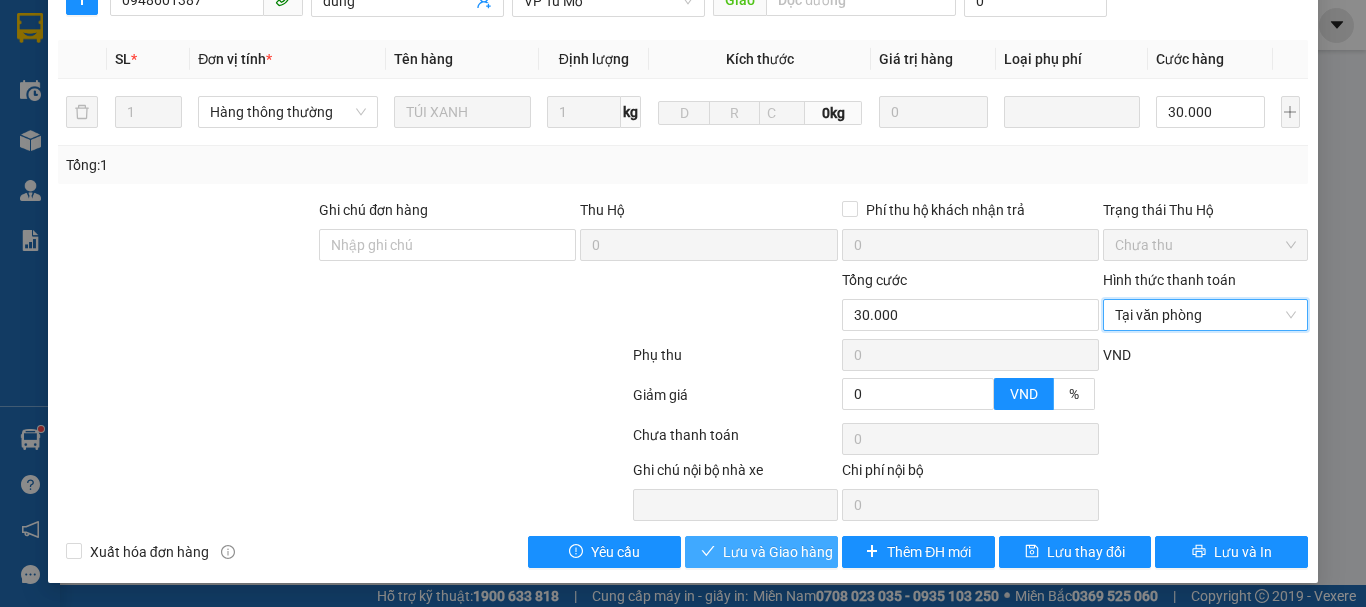 click on "Lưu và Giao hàng" at bounding box center [778, 552] 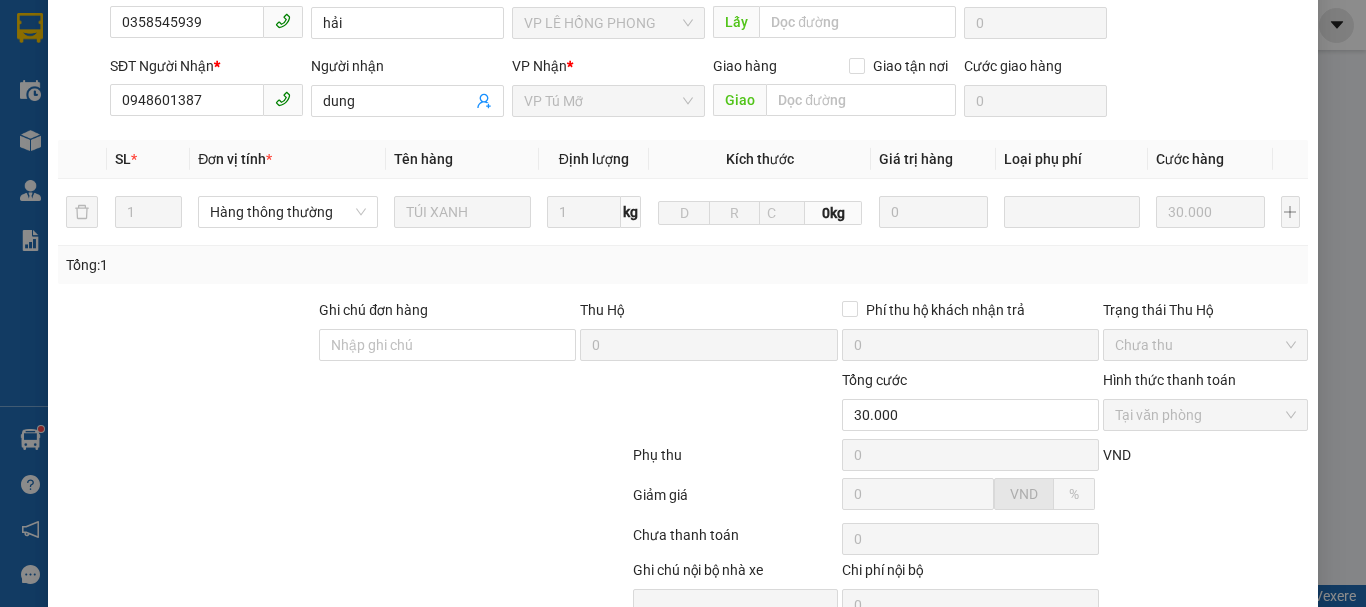 scroll, scrollTop: 0, scrollLeft: 0, axis: both 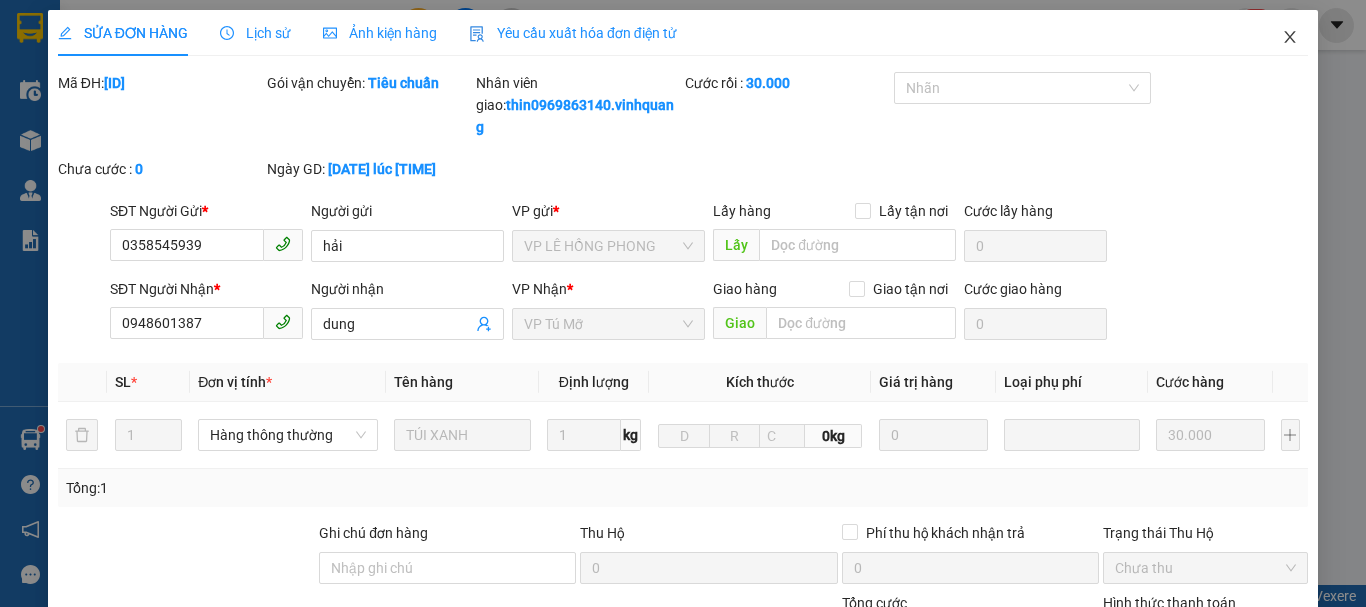 click at bounding box center (1290, 38) 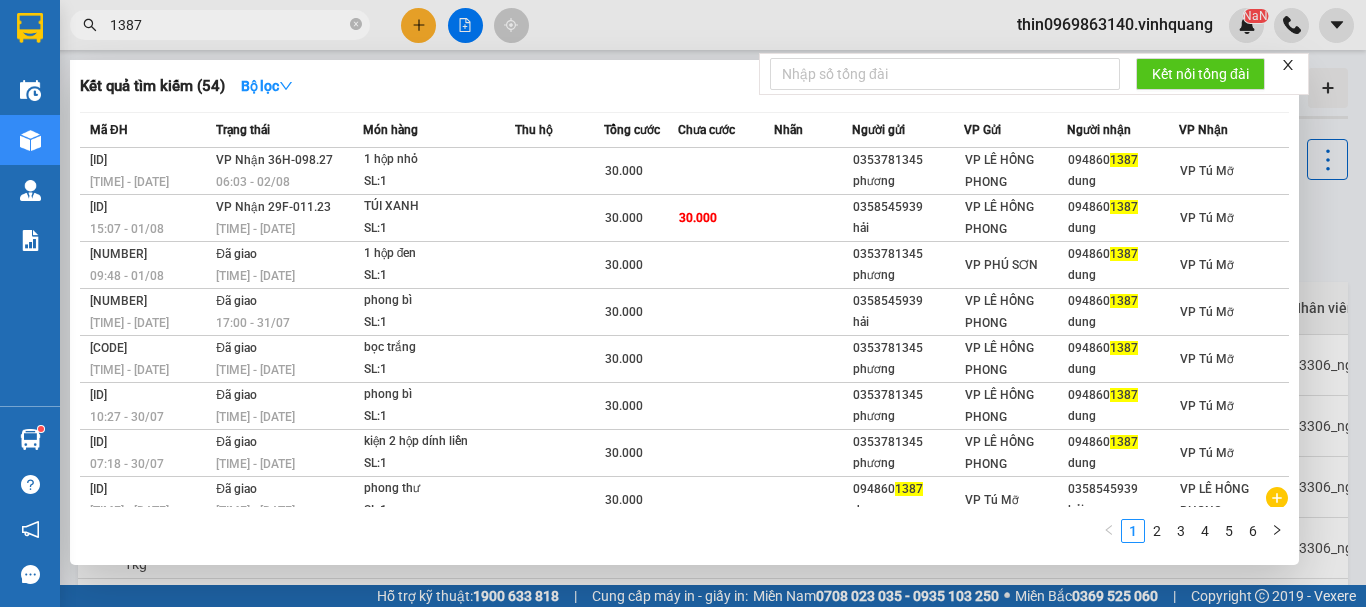 click on "1387" at bounding box center [228, 25] 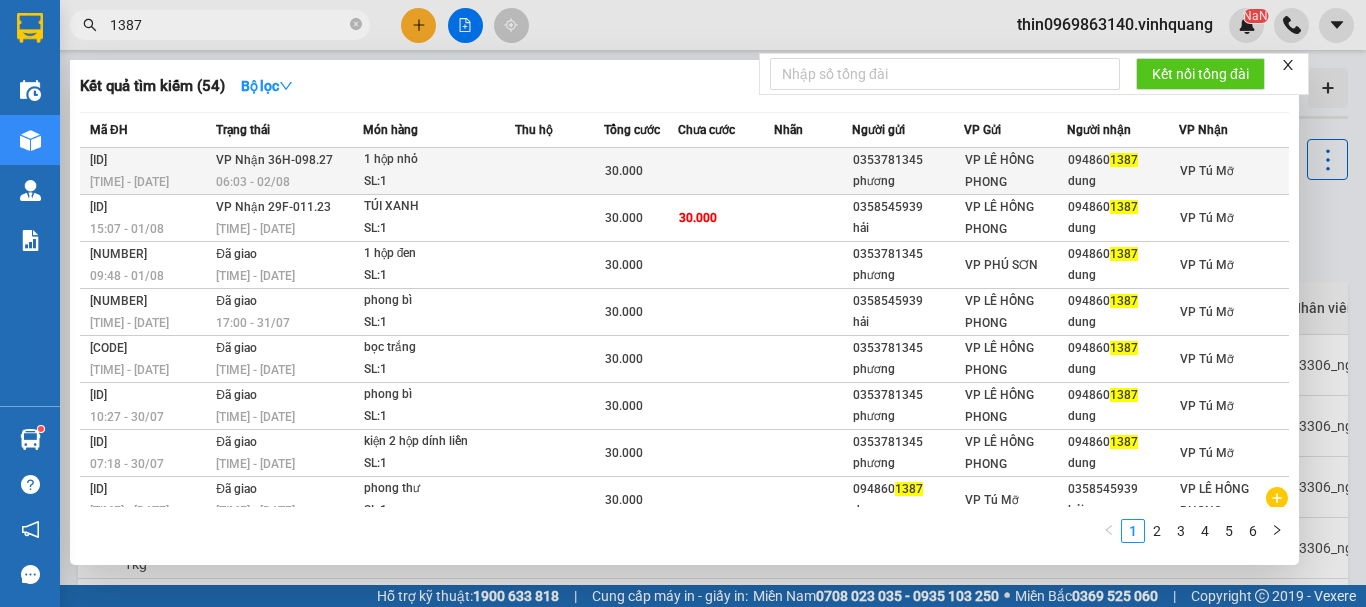 click on "1 hộp nhỏ" at bounding box center [439, 160] 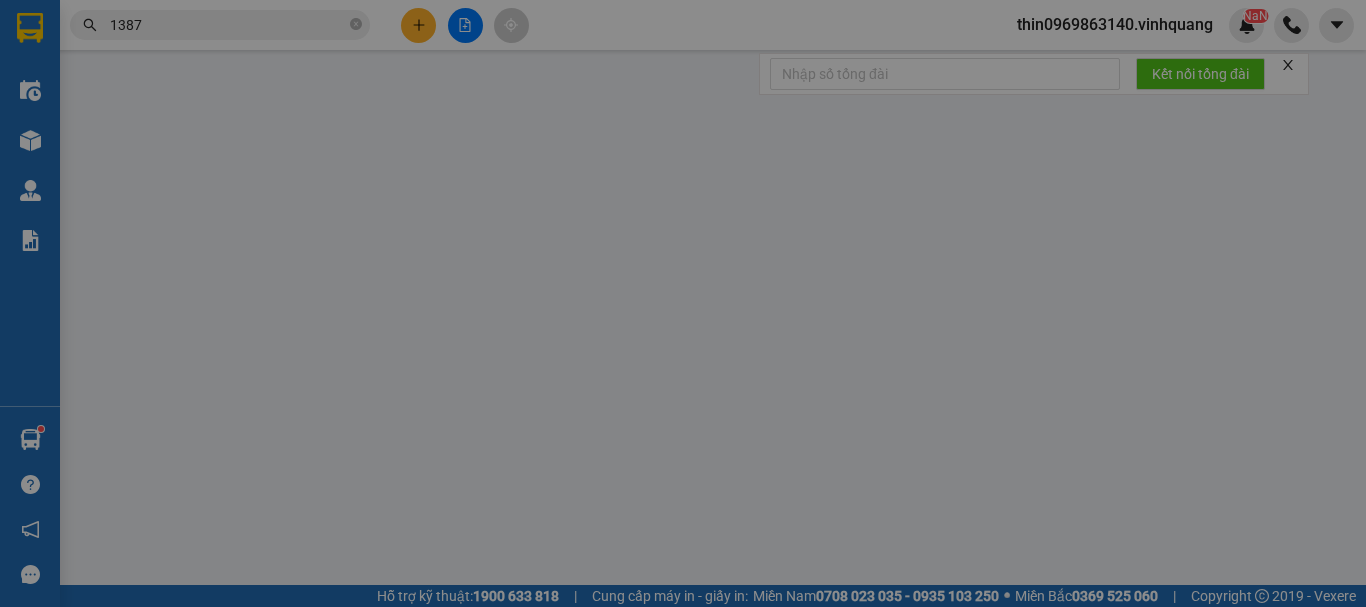 type on "0353781345" 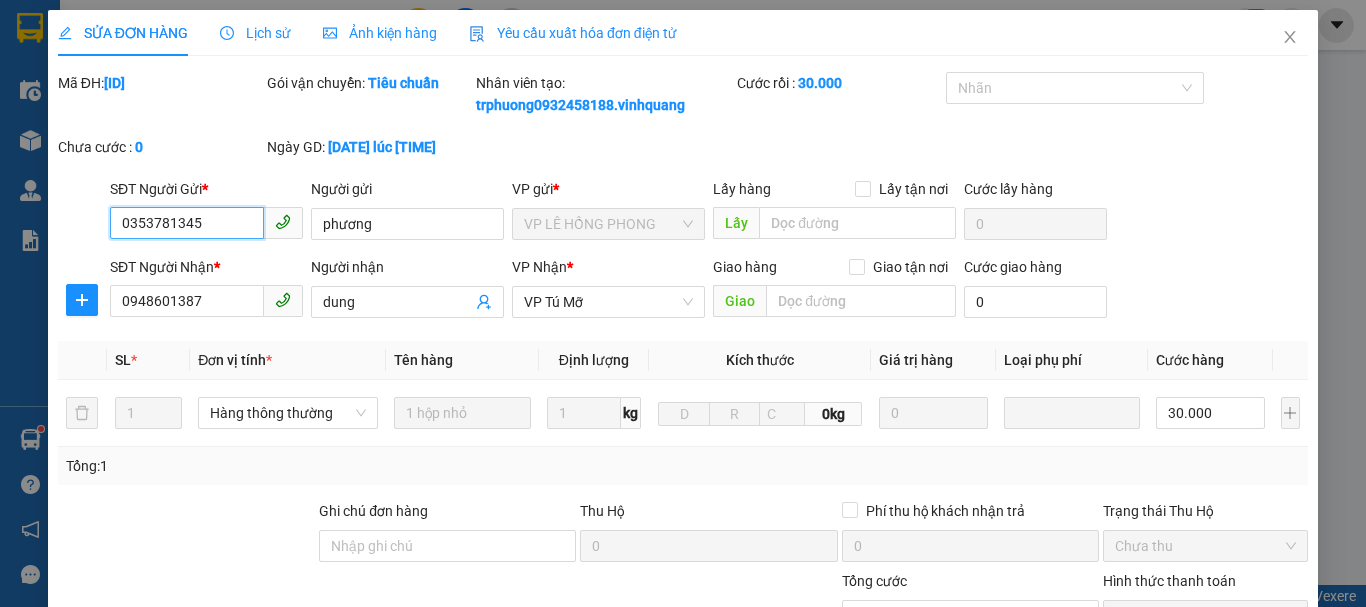 scroll, scrollTop: 301, scrollLeft: 0, axis: vertical 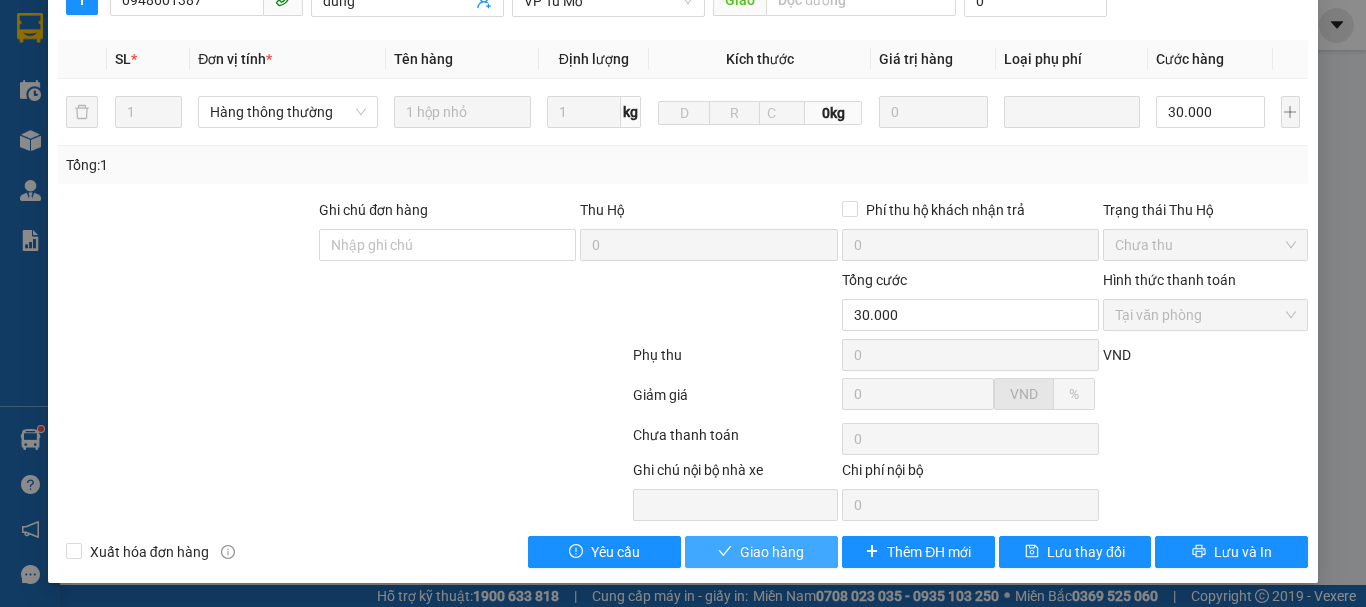 click on "Giao hàng" at bounding box center (772, 552) 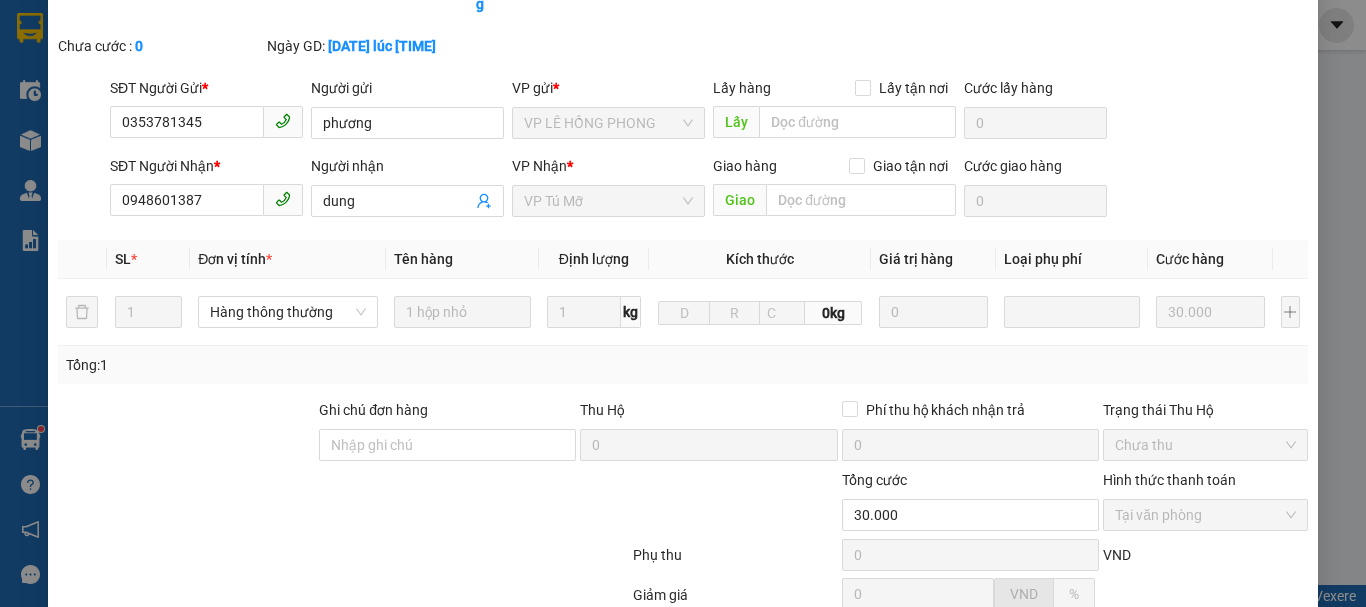 scroll, scrollTop: 0, scrollLeft: 0, axis: both 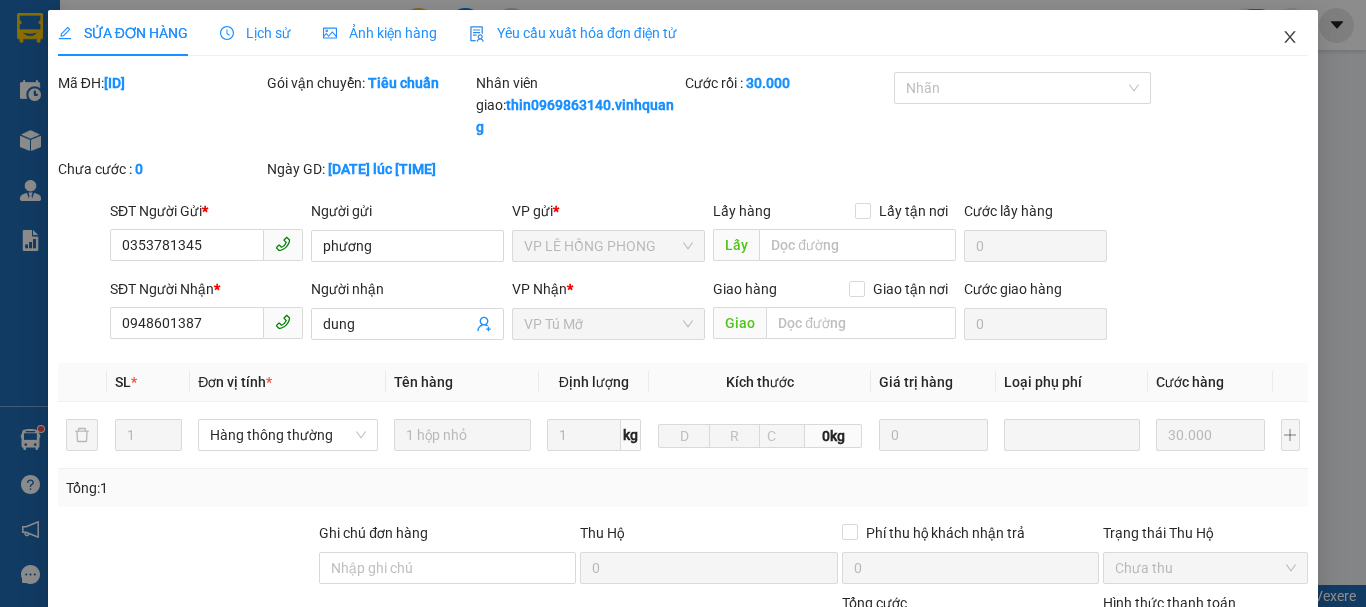click 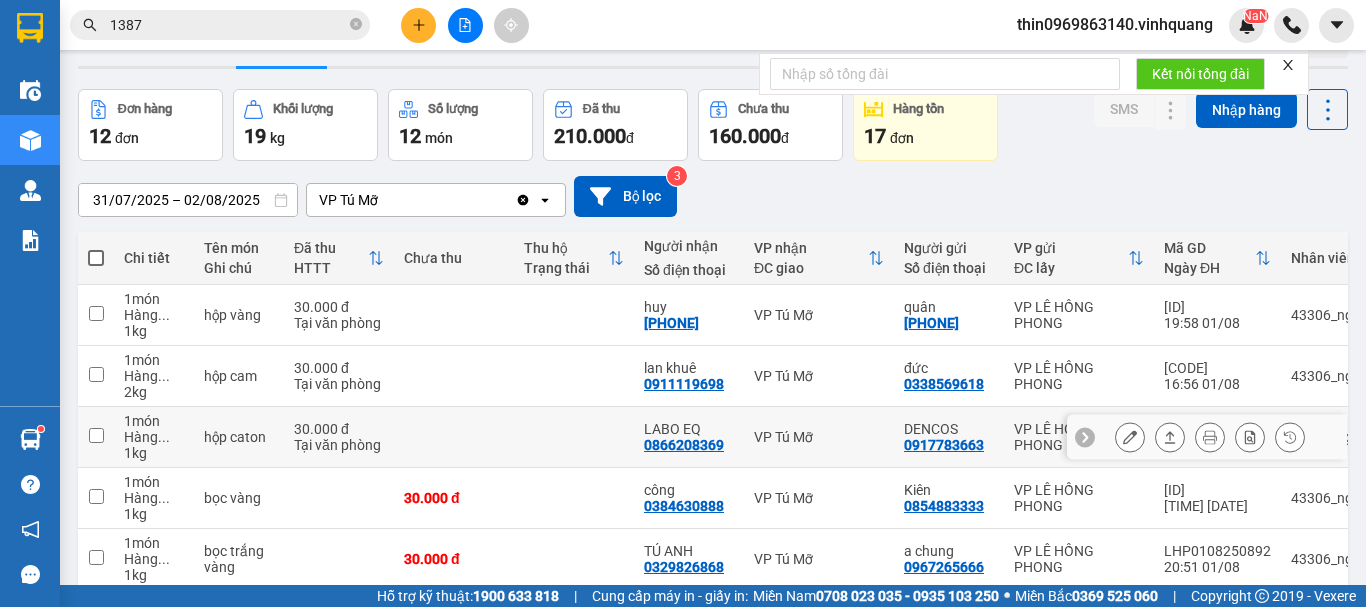 scroll, scrollTop: 0, scrollLeft: 0, axis: both 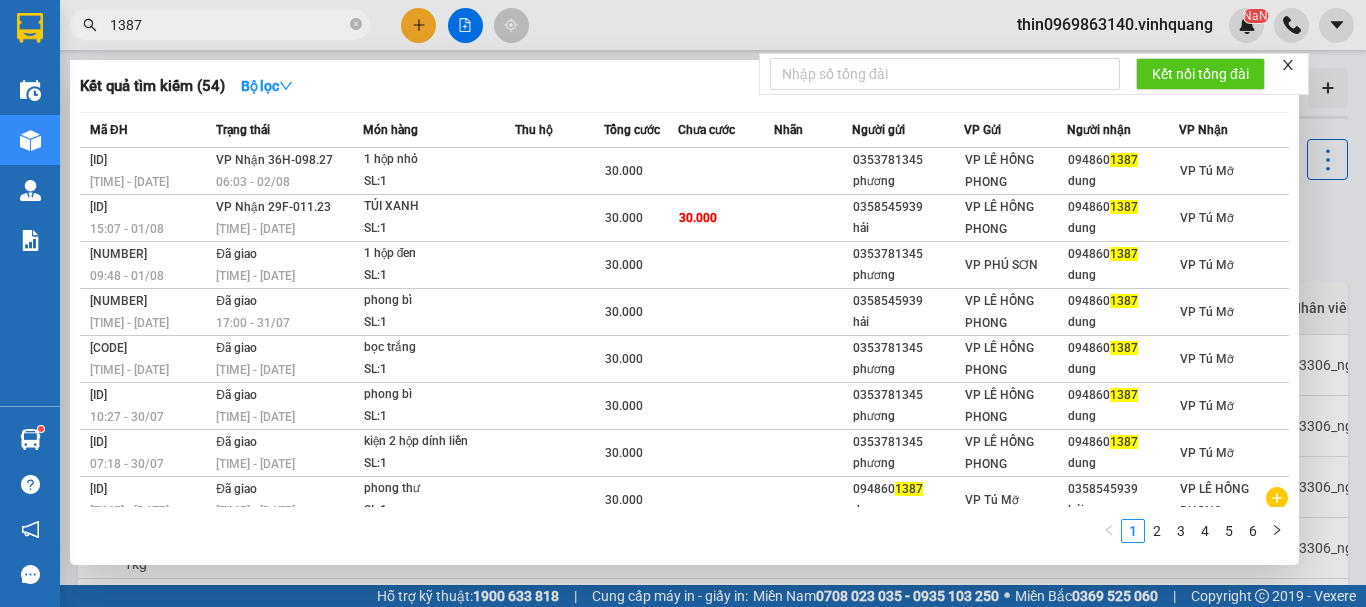 click on "1387" at bounding box center (228, 25) 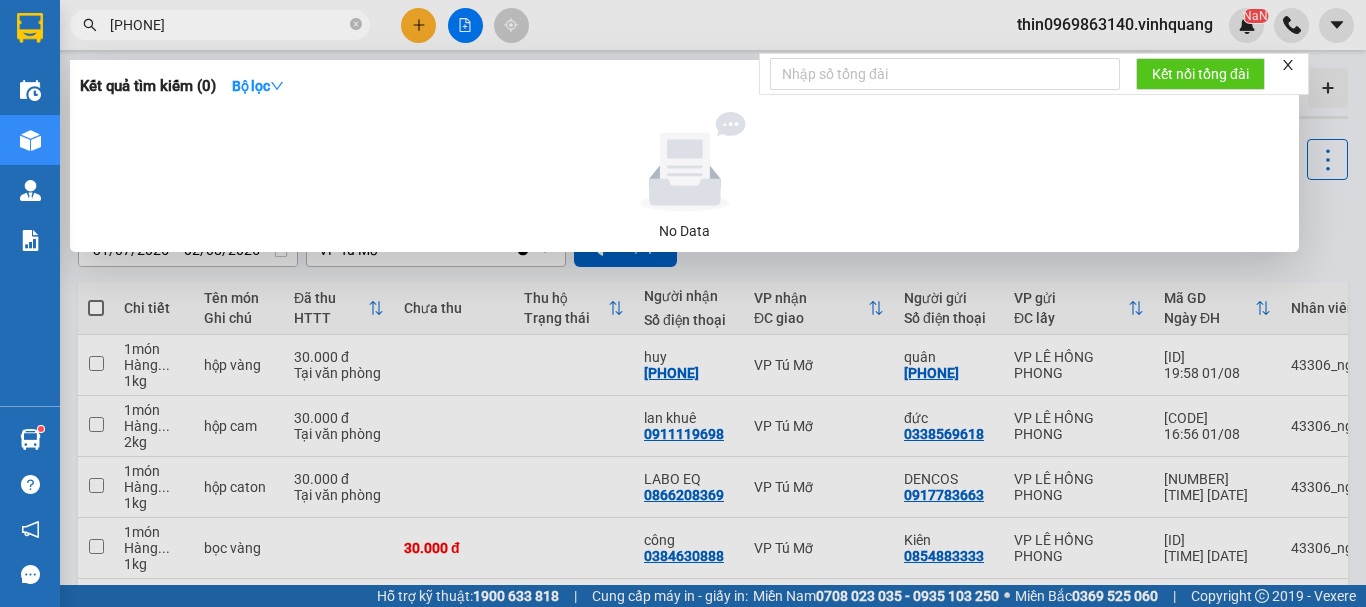 click on "[PHONE]" at bounding box center (228, 25) 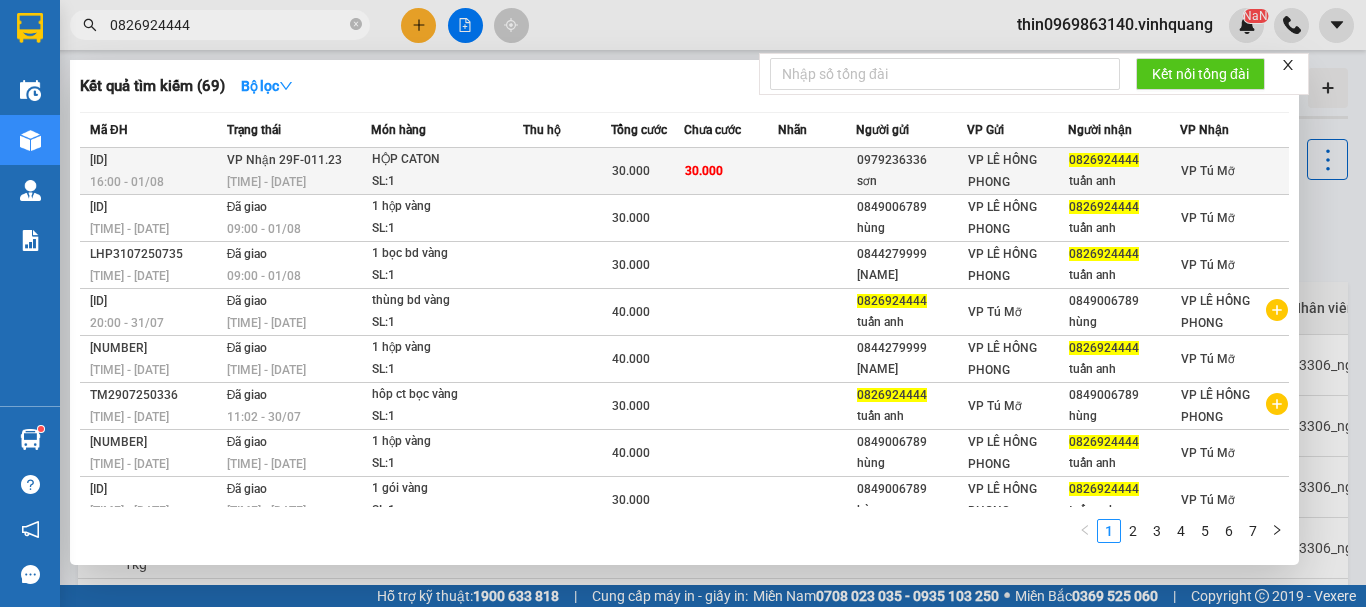 type on "0826924444" 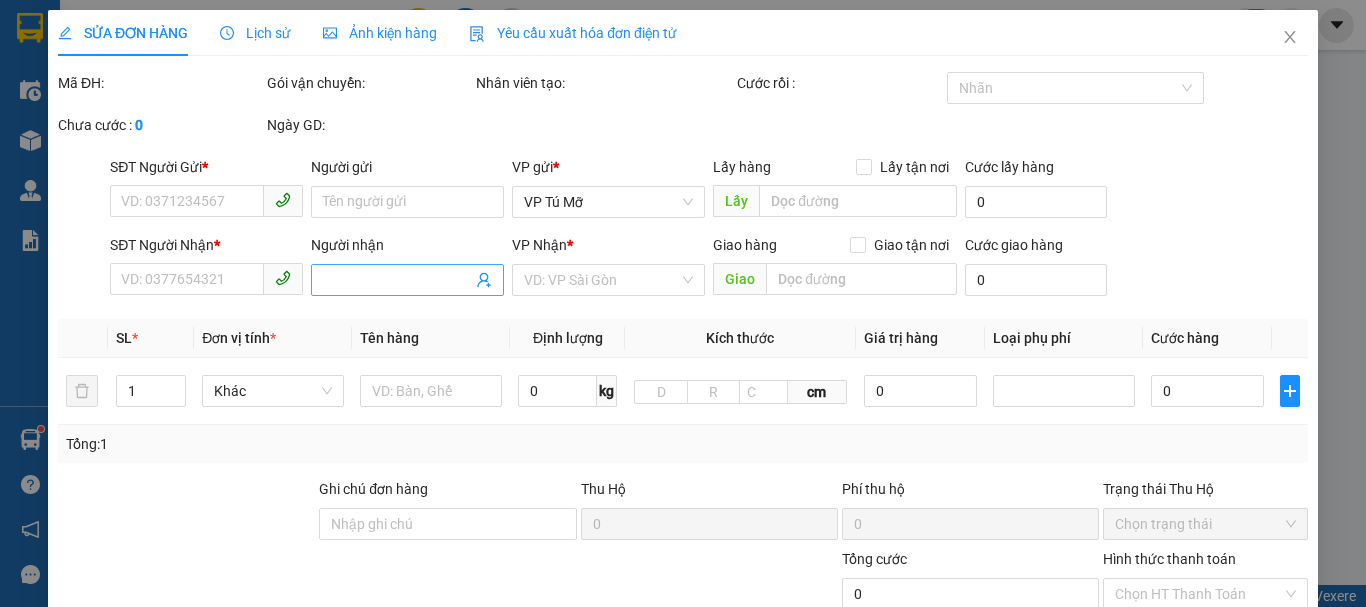 type on "0979236336" 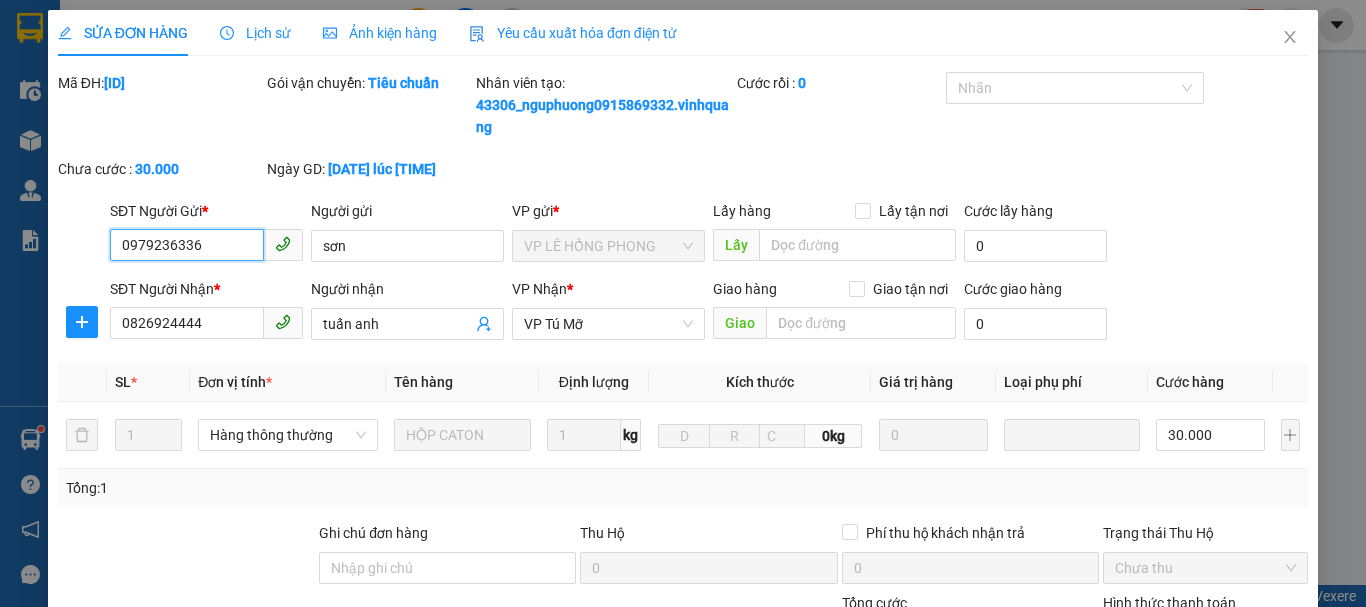 scroll, scrollTop: 300, scrollLeft: 0, axis: vertical 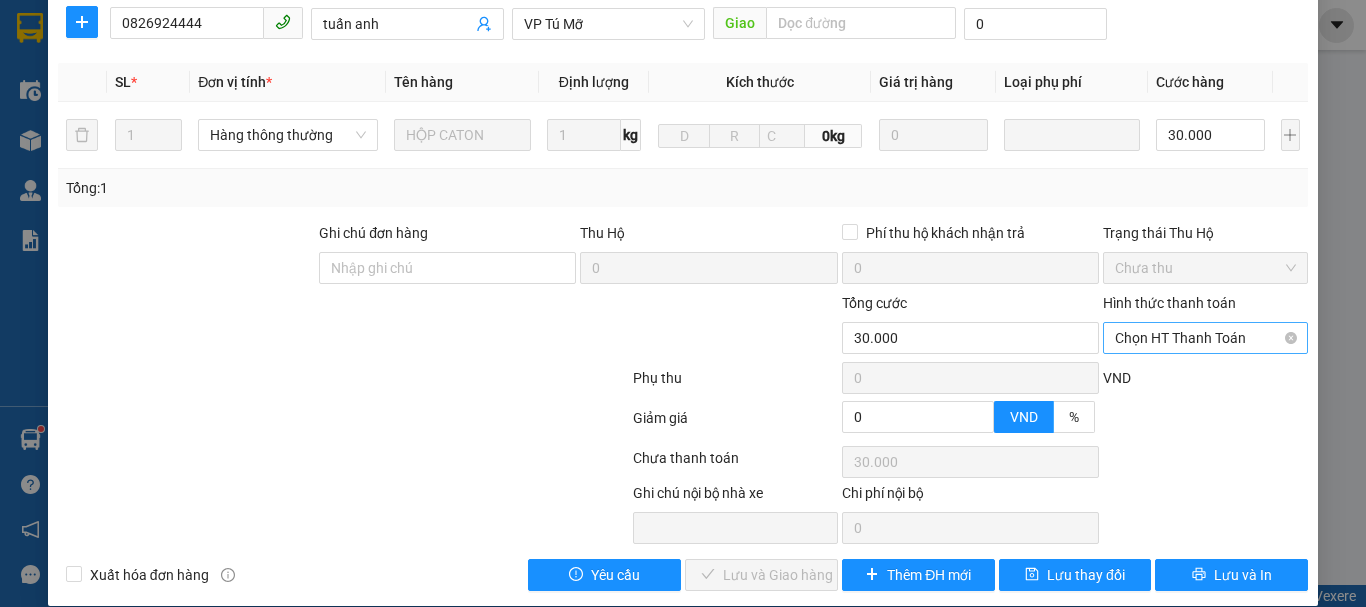 click on "Chọn HT Thanh Toán" at bounding box center [1205, 338] 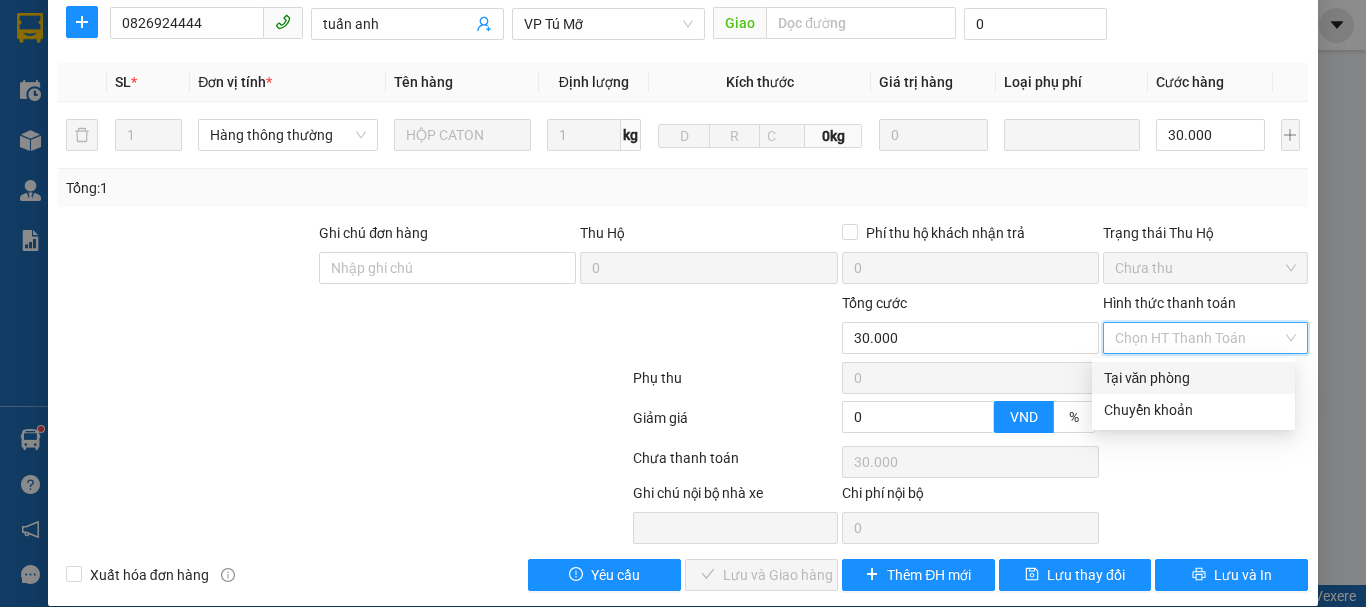 click on "Tại văn phòng" at bounding box center (1193, 378) 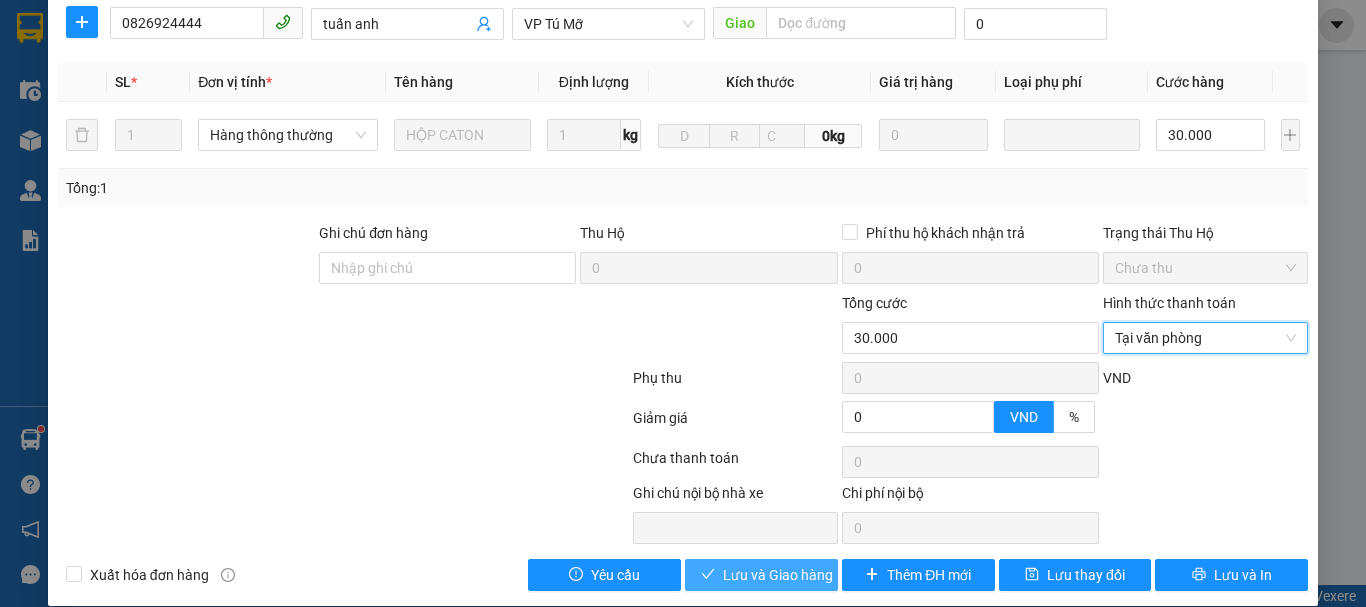 click on "Lưu và Giao hàng" at bounding box center [778, 575] 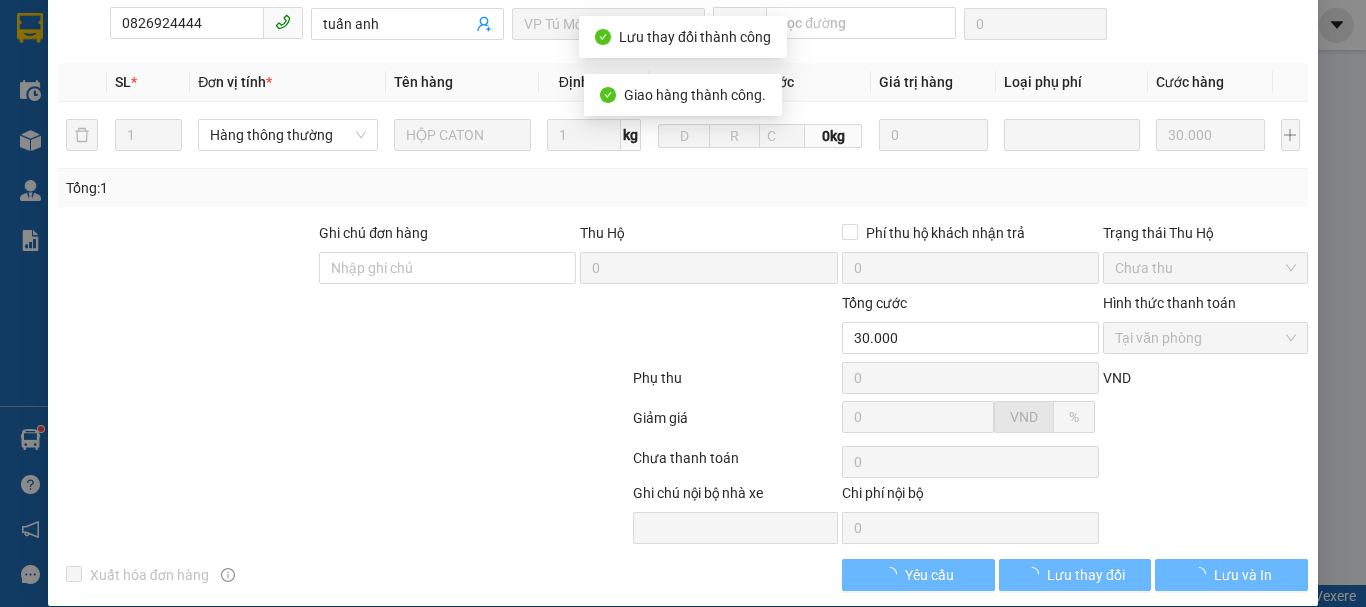 scroll, scrollTop: 0, scrollLeft: 0, axis: both 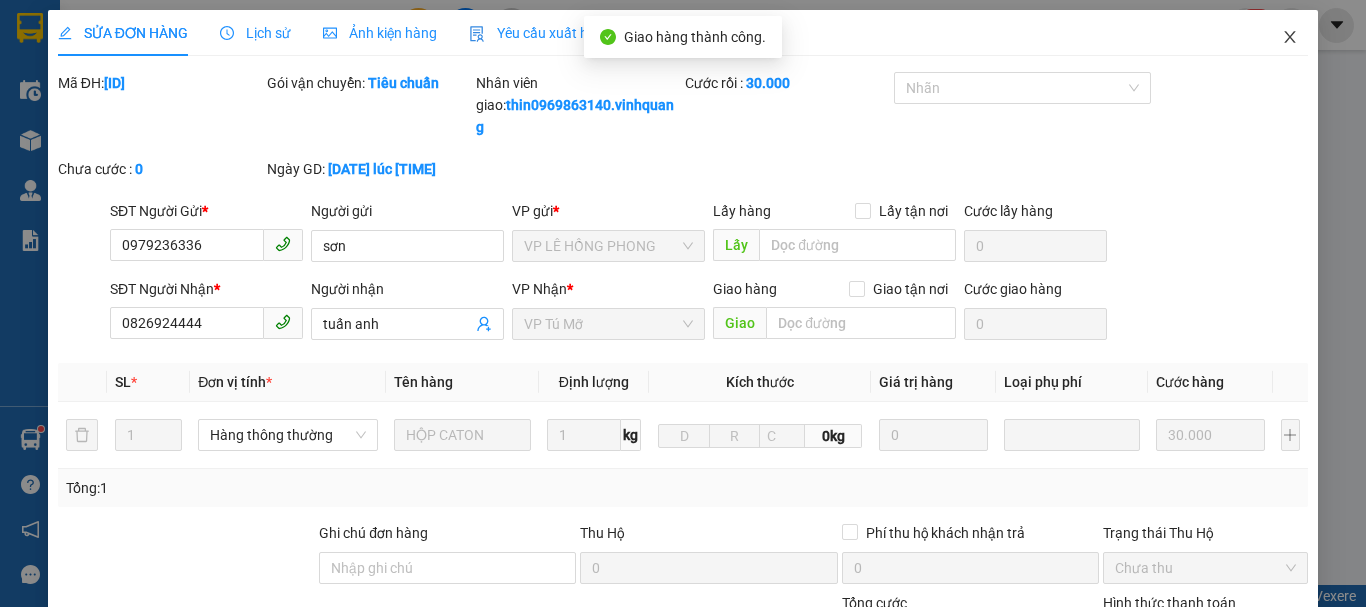 click 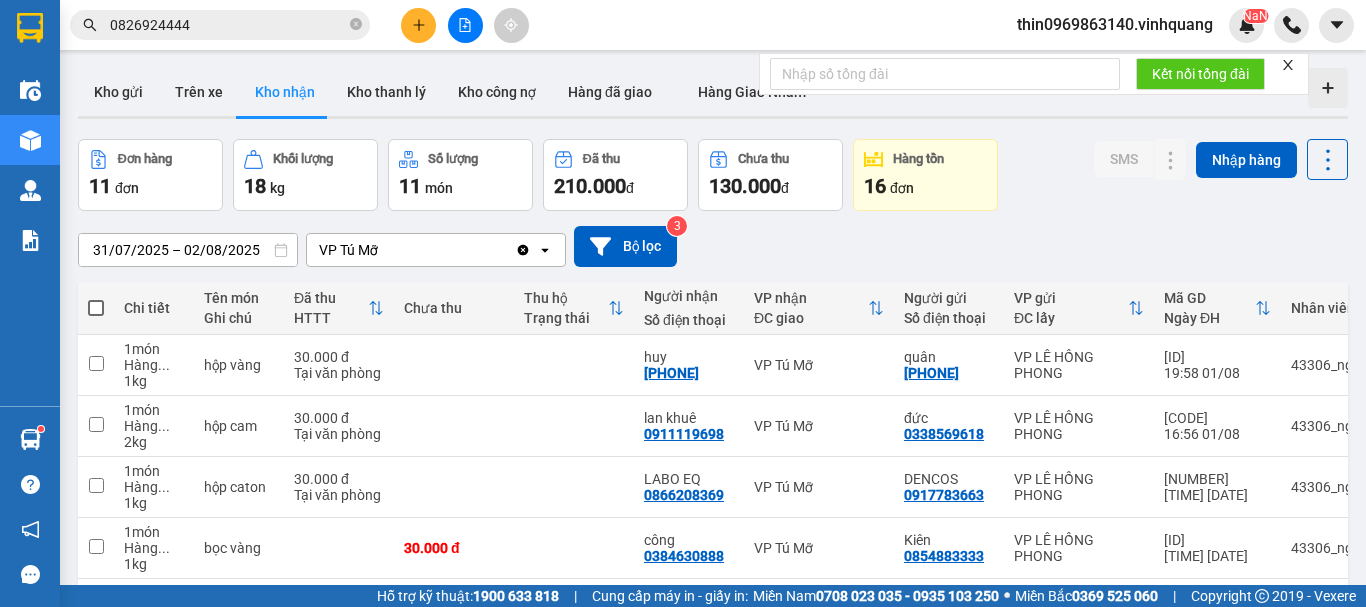 click on "0826924444" at bounding box center (228, 25) 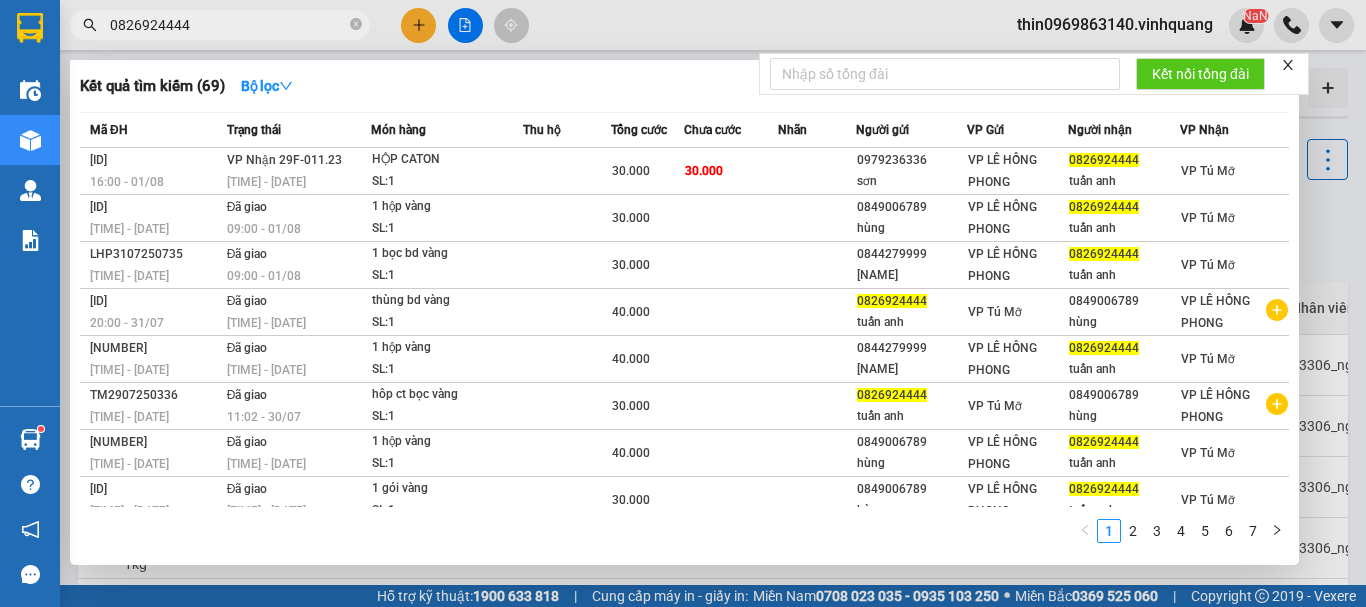 click on "0826924444" at bounding box center (228, 25) 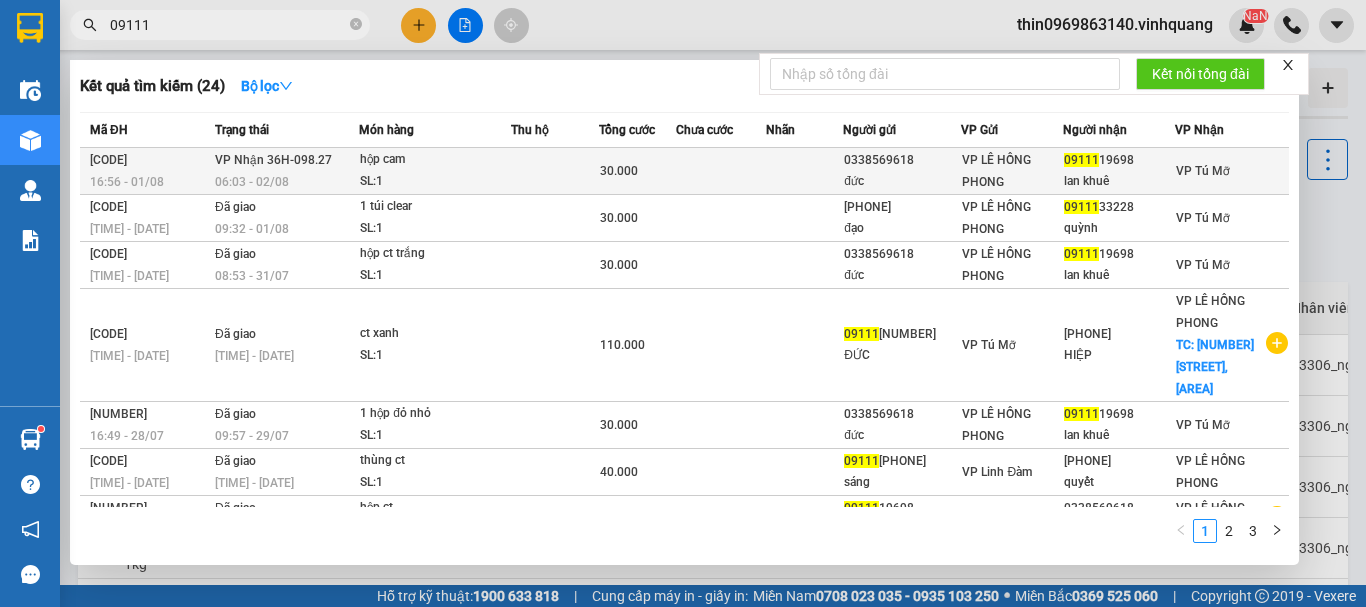 type on "09111" 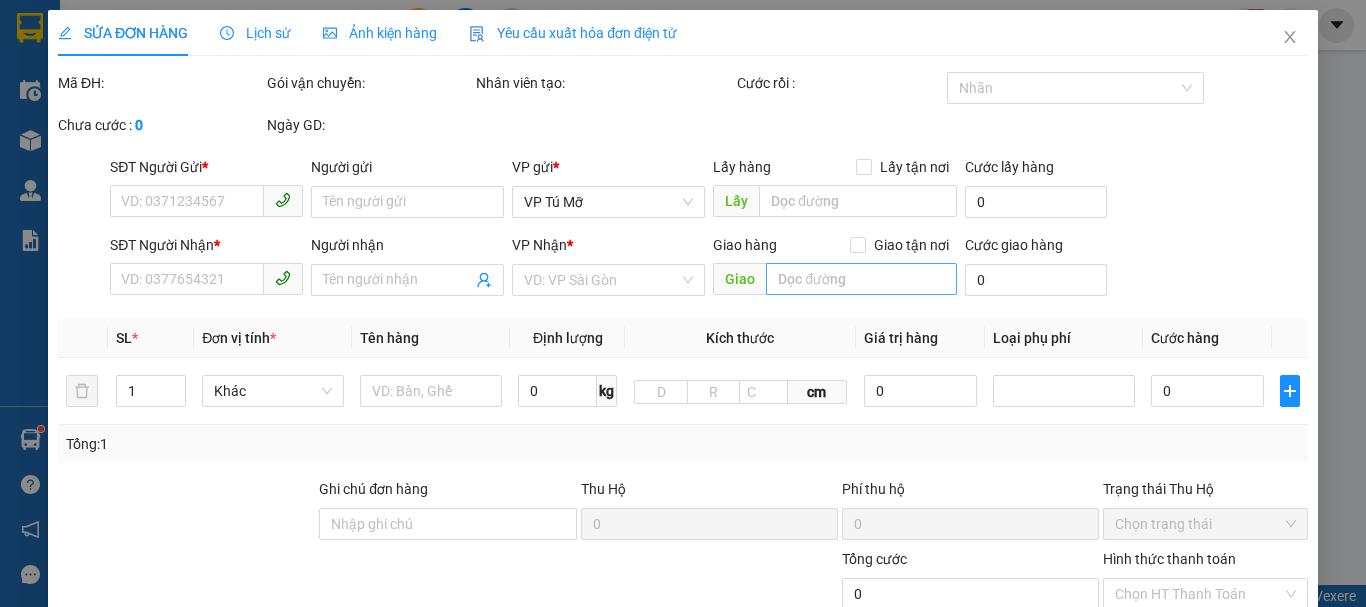 type on "0338569618" 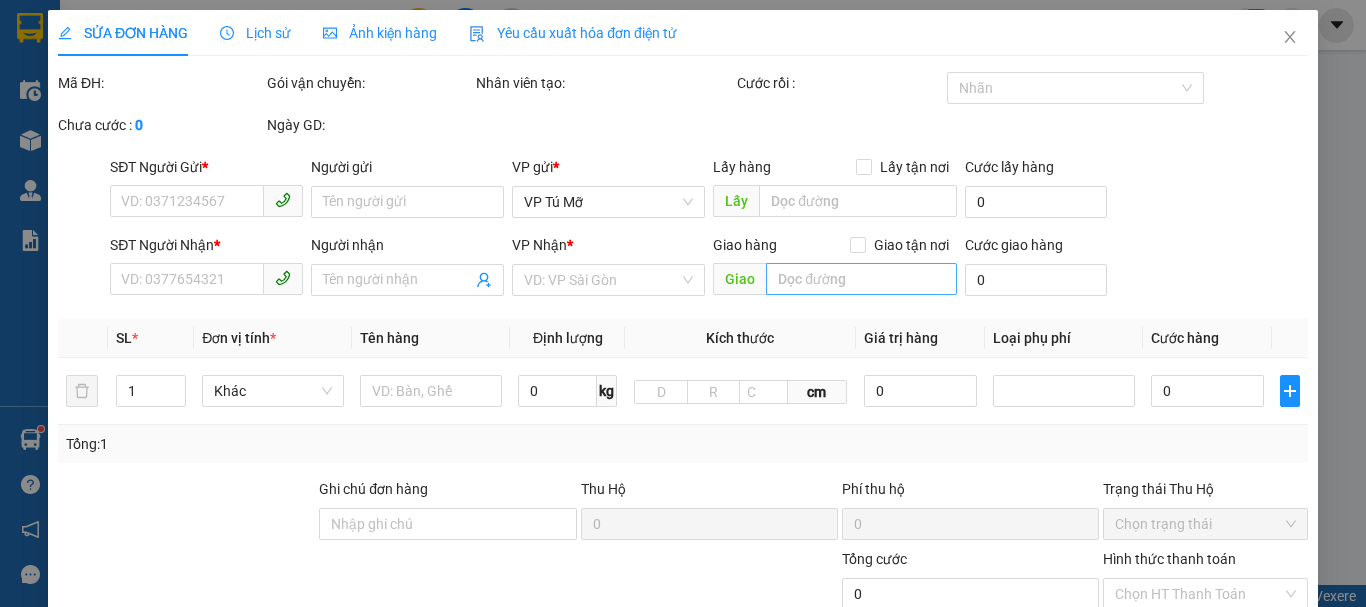 type on "lan khuê" 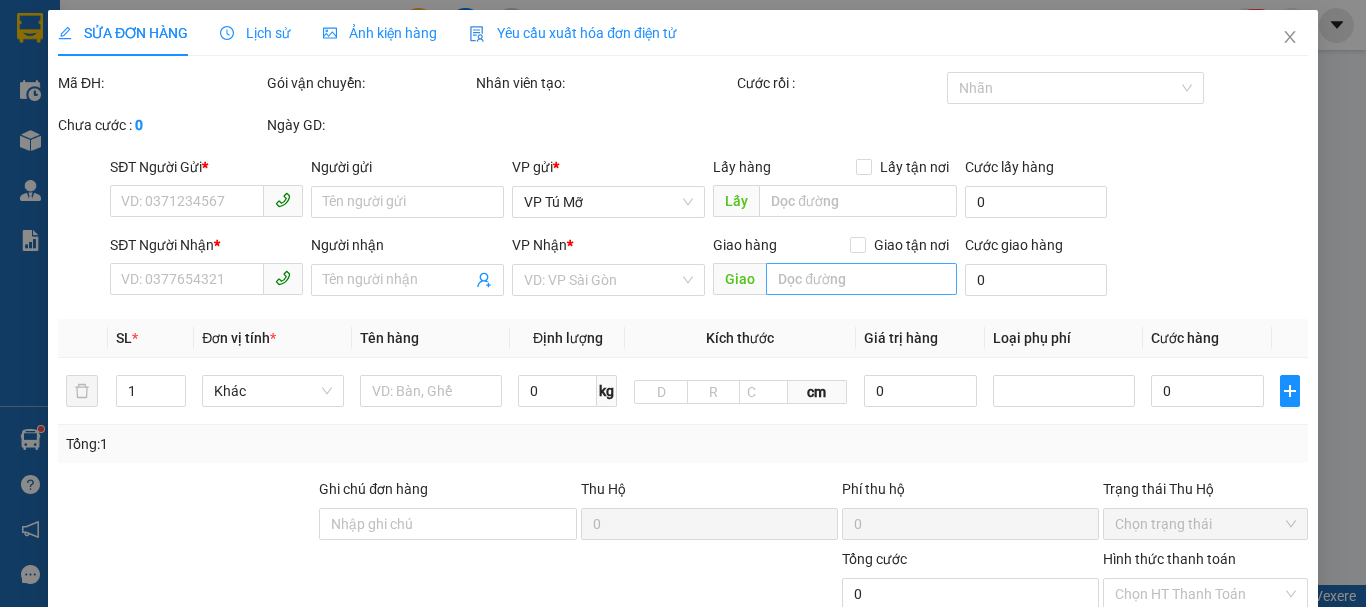type on "30.000" 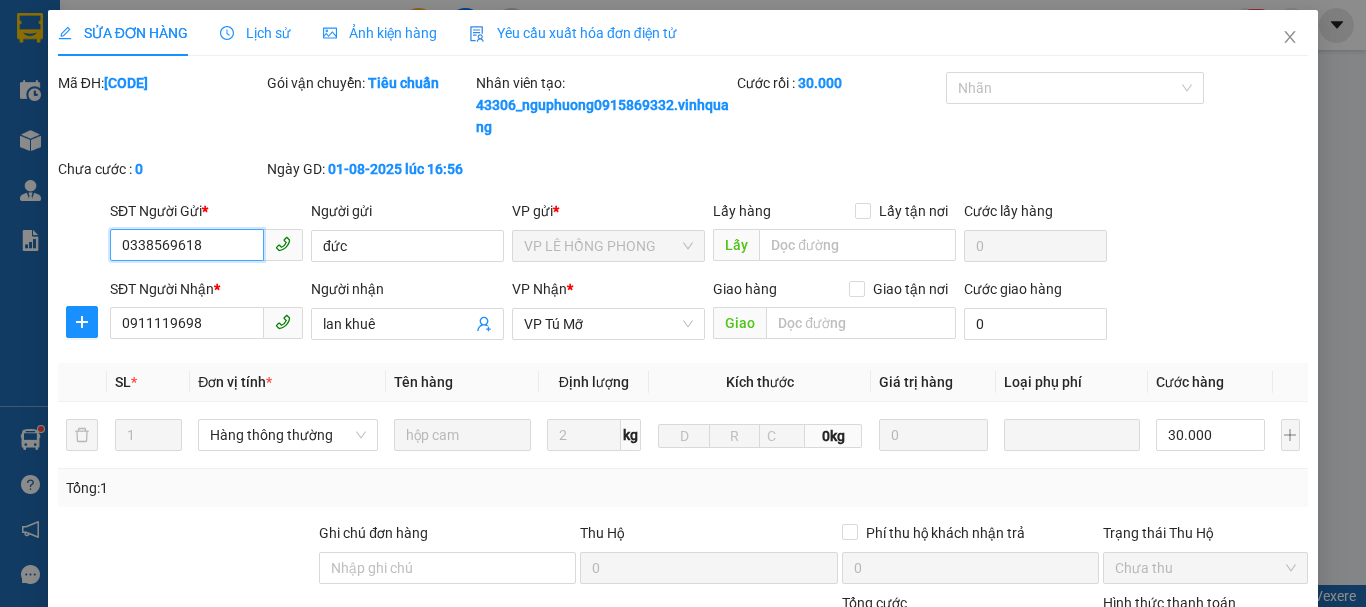 scroll, scrollTop: 323, scrollLeft: 0, axis: vertical 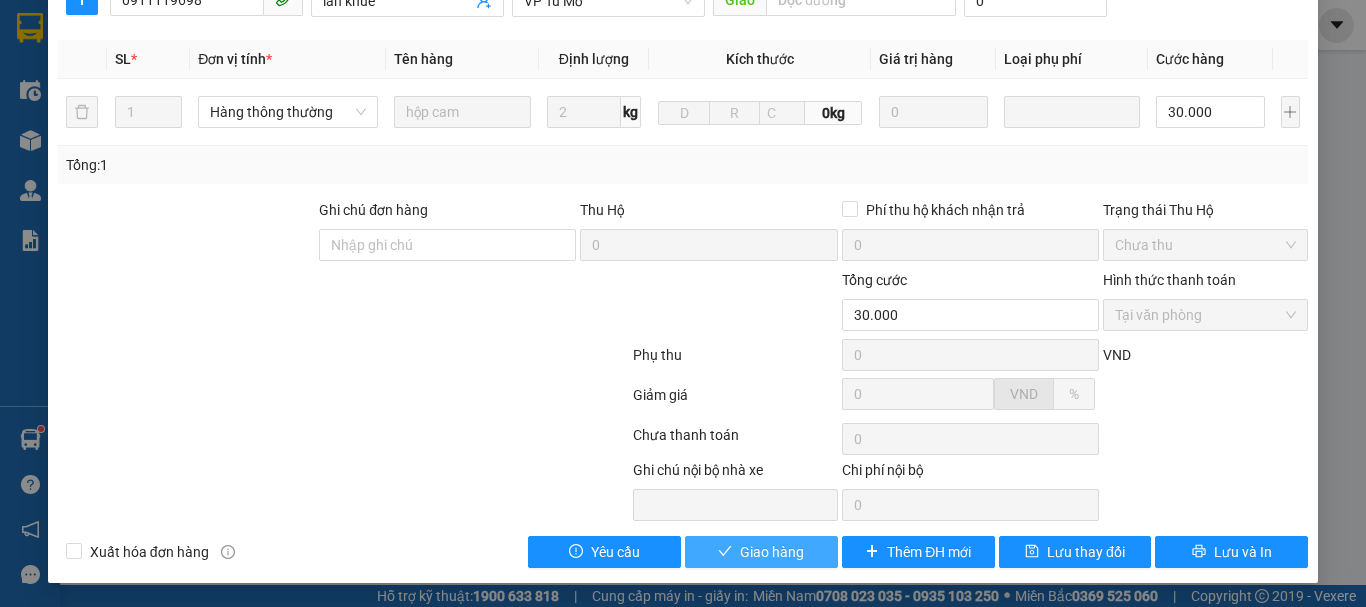 click on "Giao hàng" at bounding box center (772, 552) 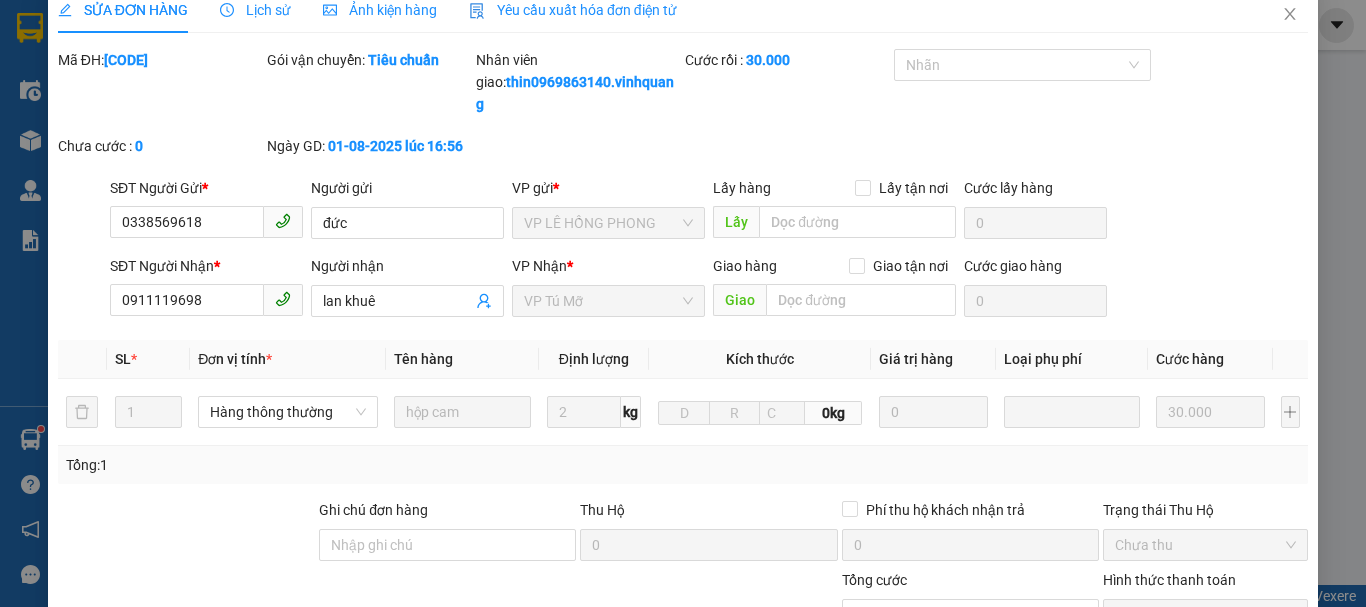 scroll, scrollTop: 0, scrollLeft: 0, axis: both 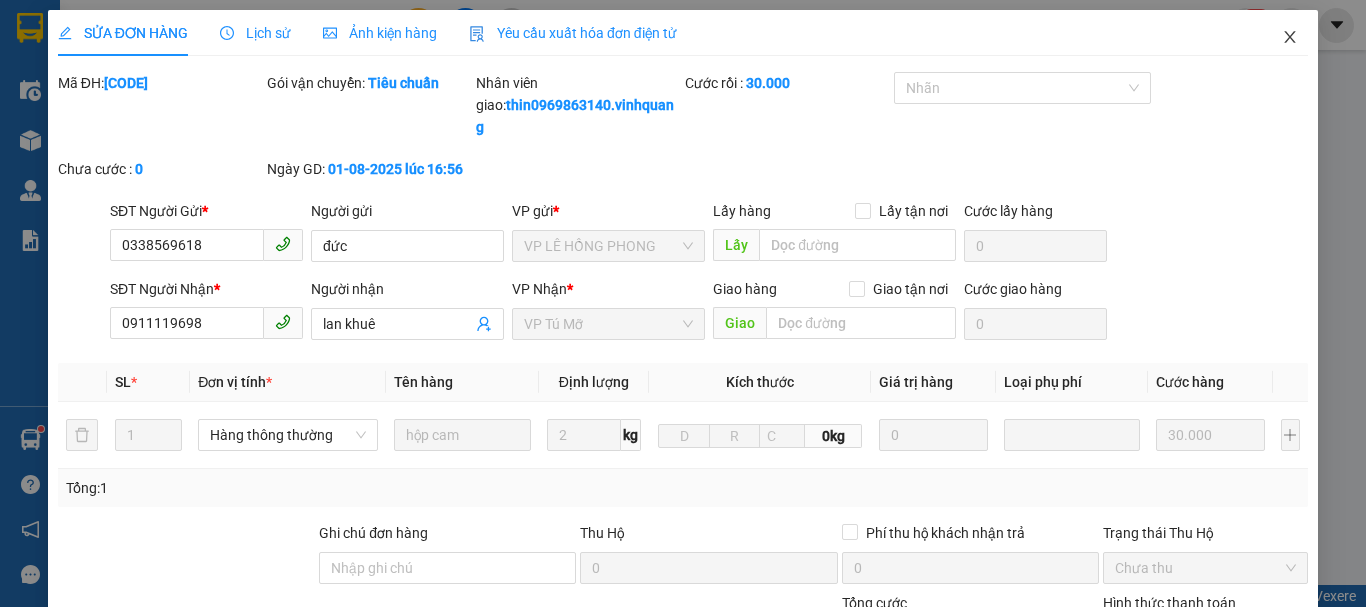 click 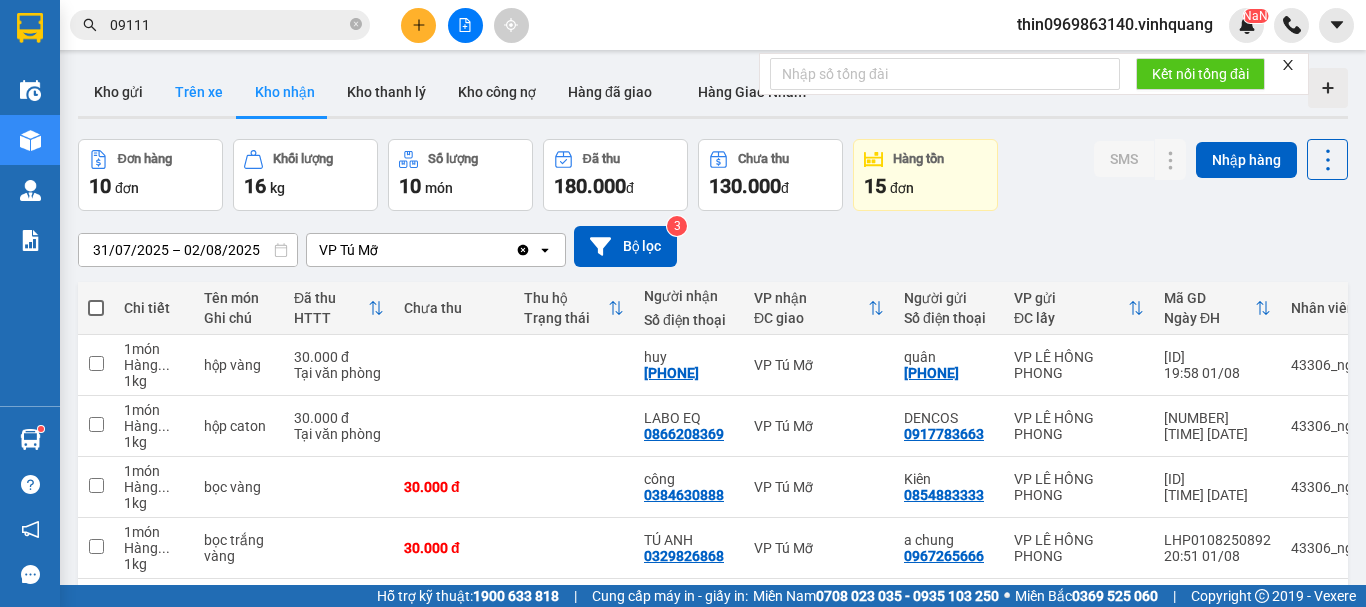 click on "Trên xe" at bounding box center (199, 92) 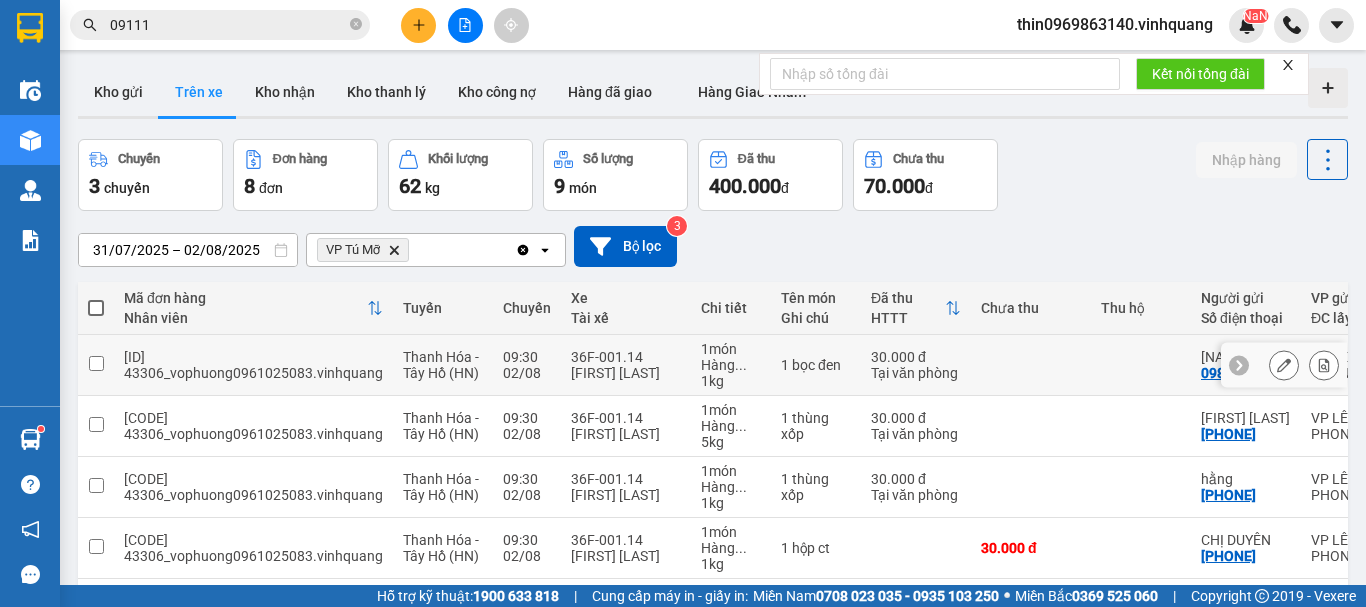 scroll, scrollTop: 328, scrollLeft: 0, axis: vertical 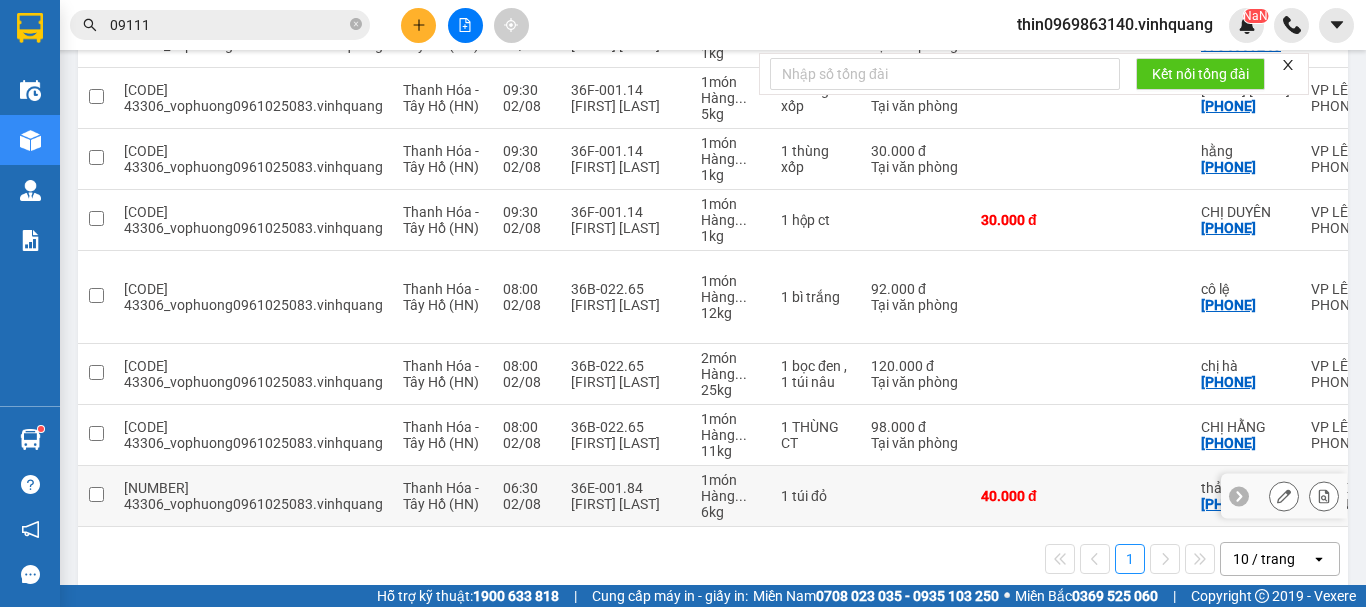 click at bounding box center (96, 494) 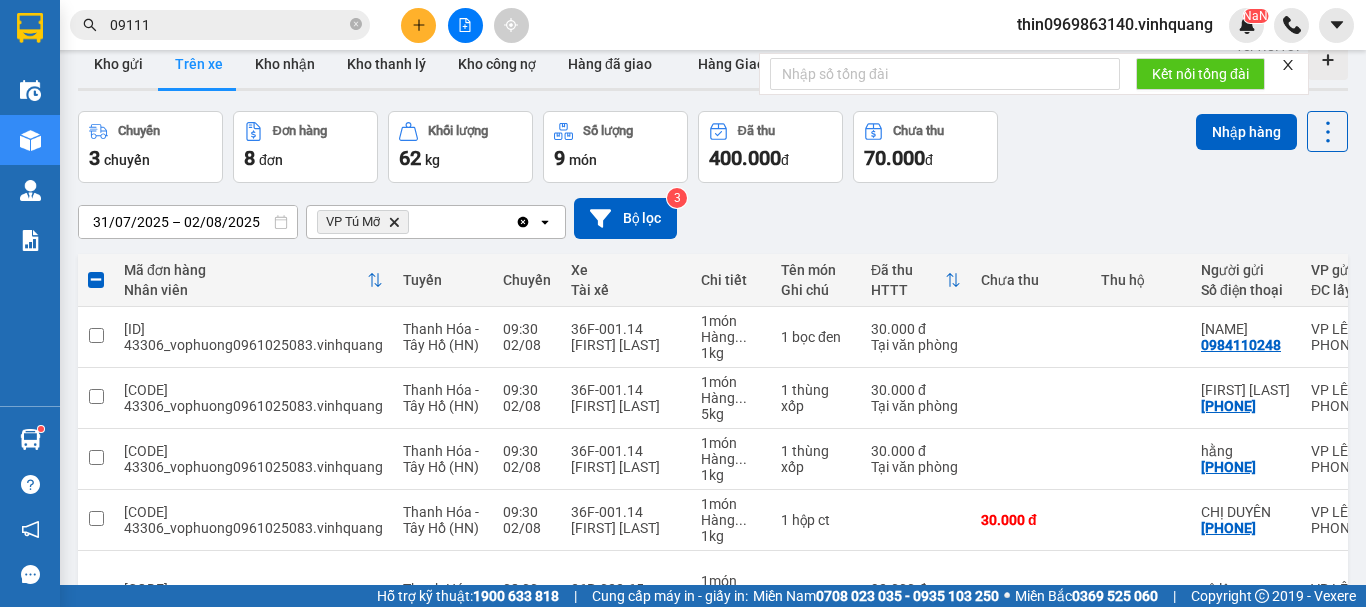 scroll, scrollTop: 0, scrollLeft: 0, axis: both 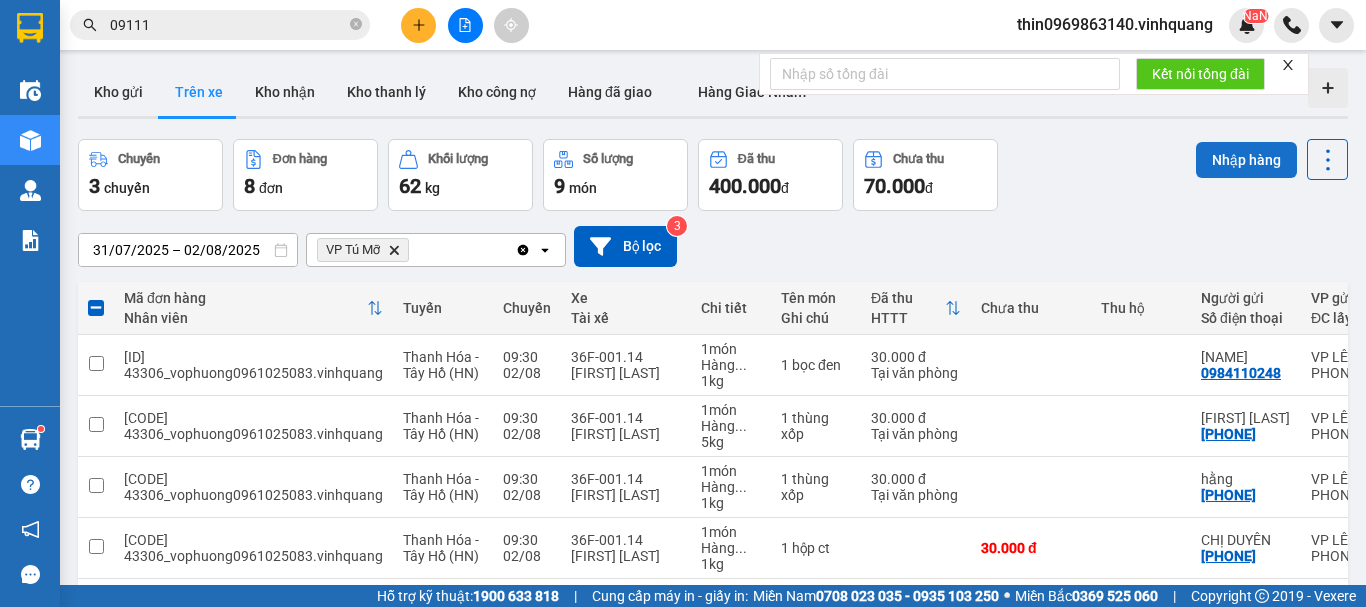 click on "Nhập hàng" at bounding box center [1246, 160] 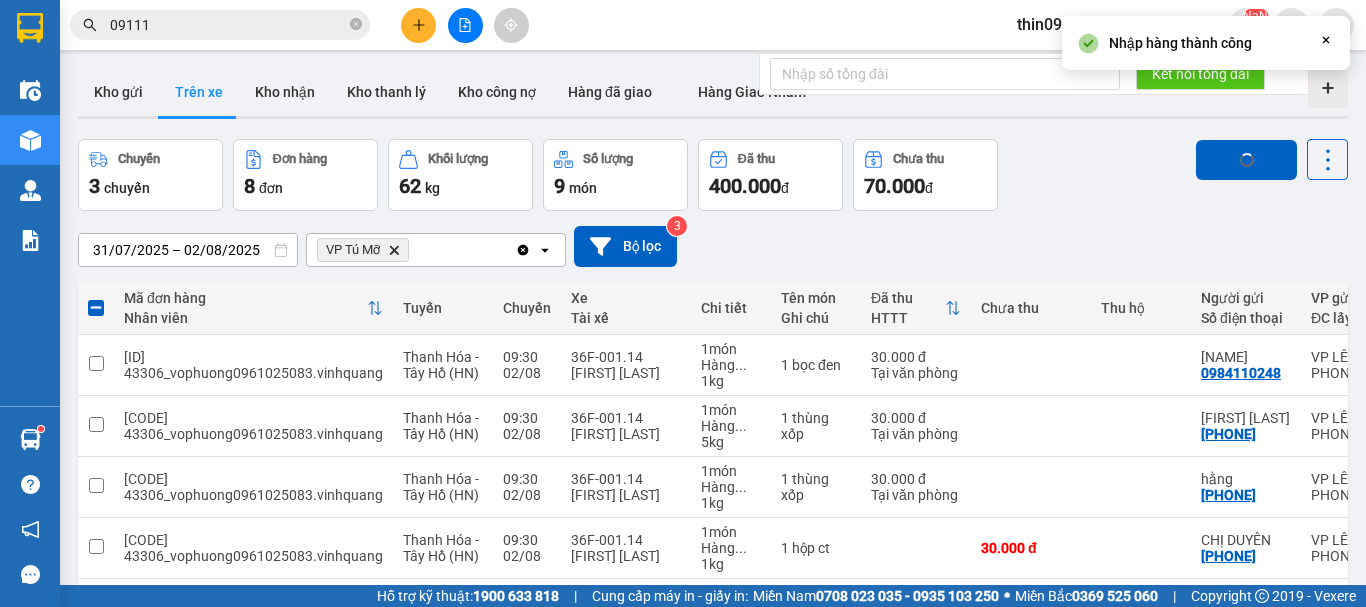 checkbox on "false" 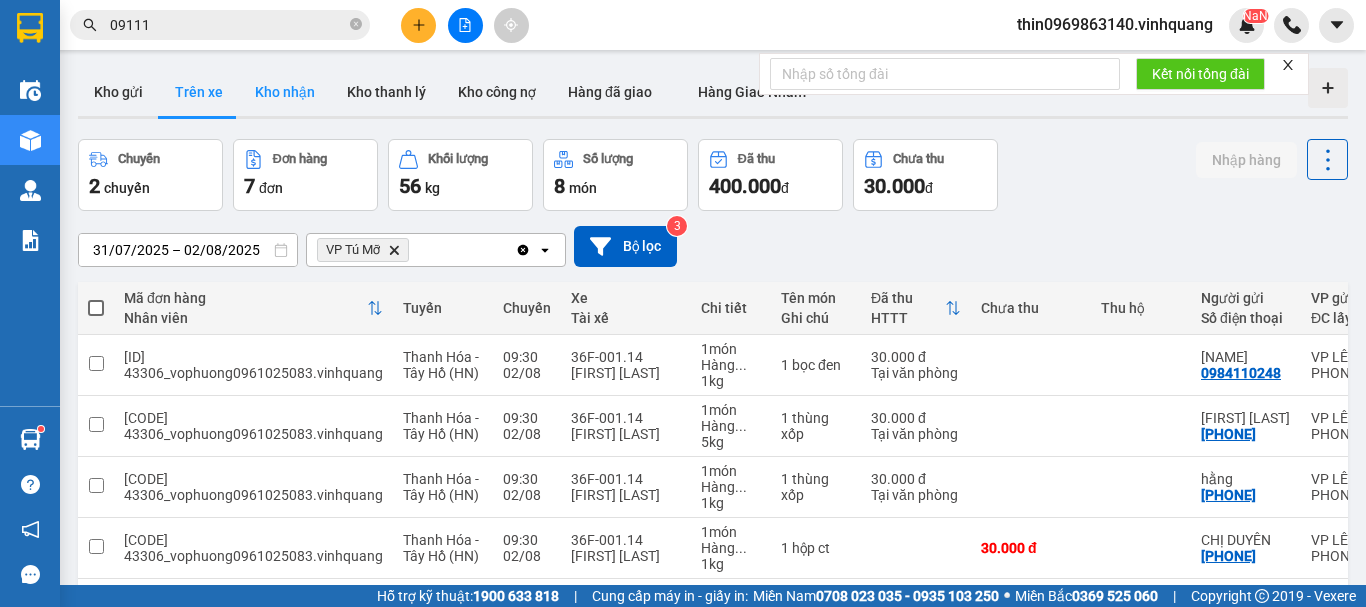 click on "Kho nhận" at bounding box center [285, 92] 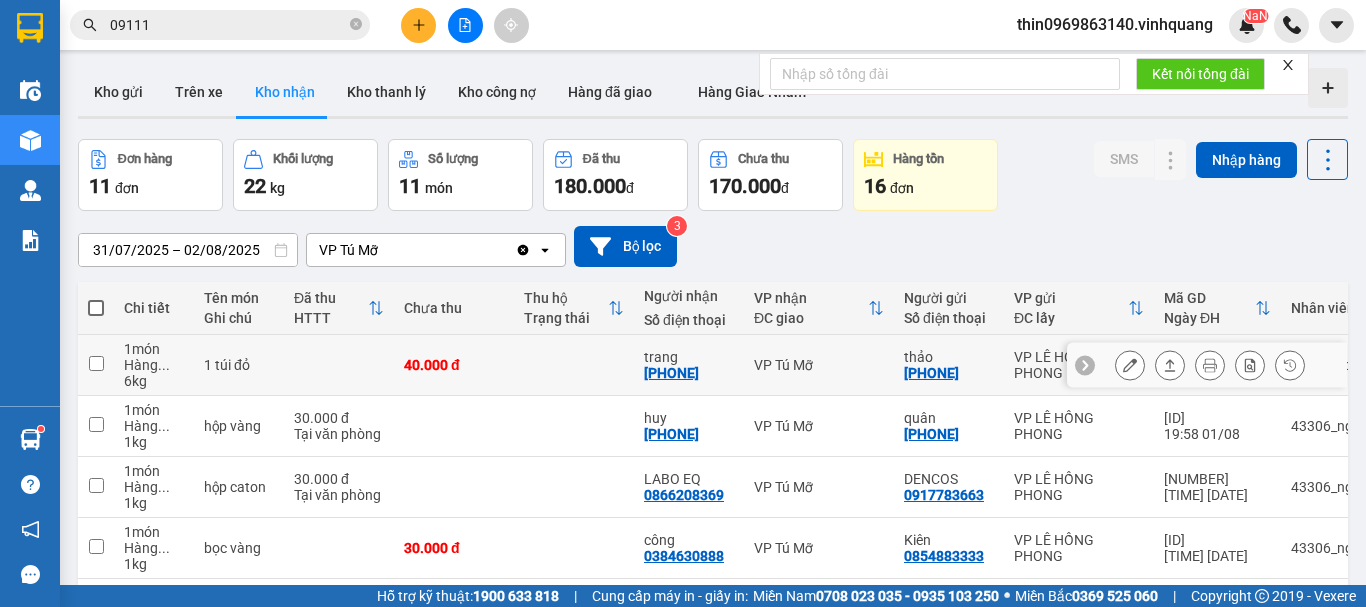 click on "[NAME] [PHONE]" at bounding box center [689, 365] 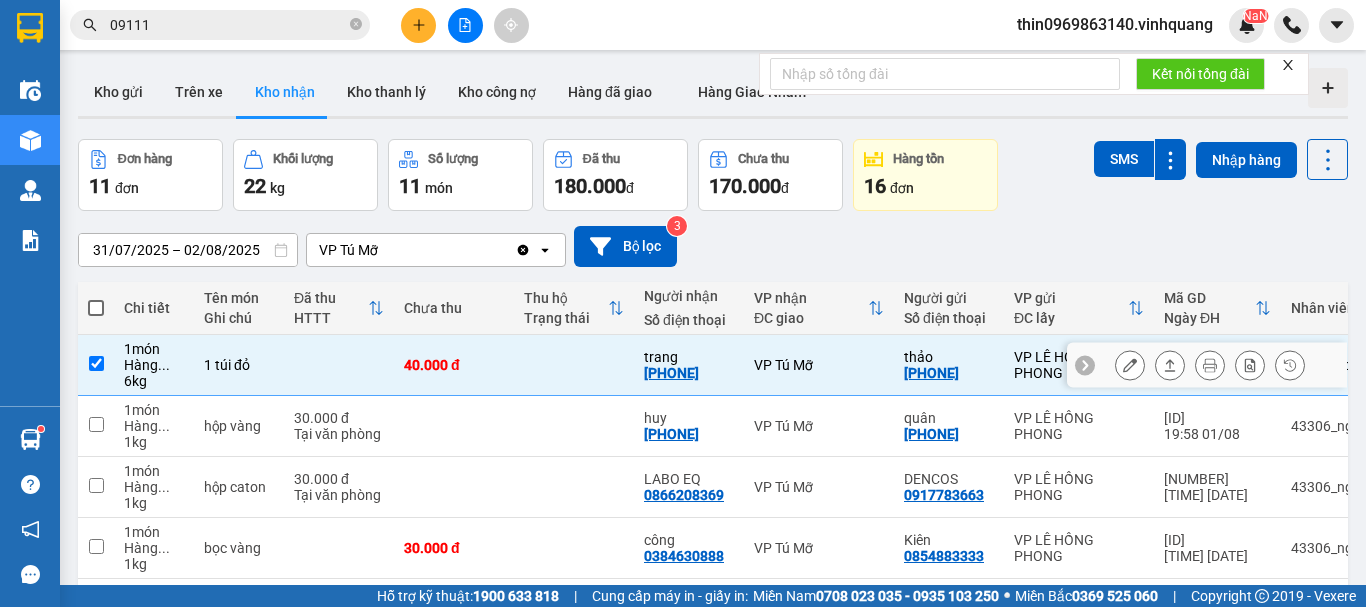 click on "[NAME] [PHONE]" at bounding box center (689, 365) 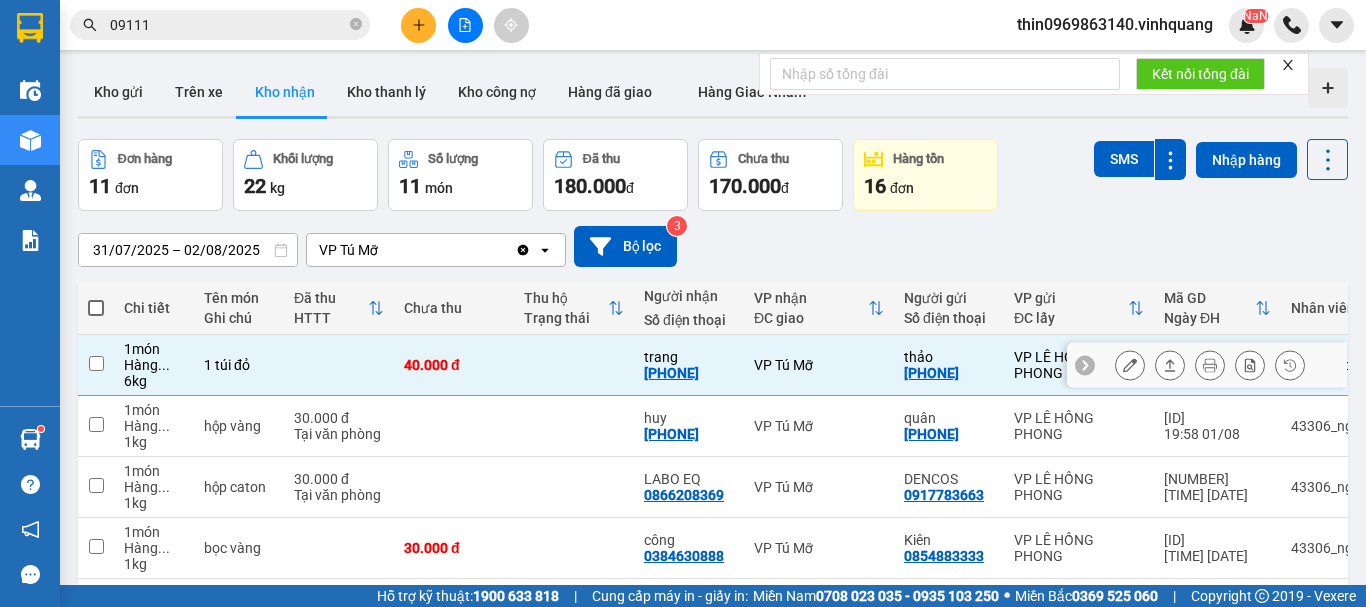 checkbox on "false" 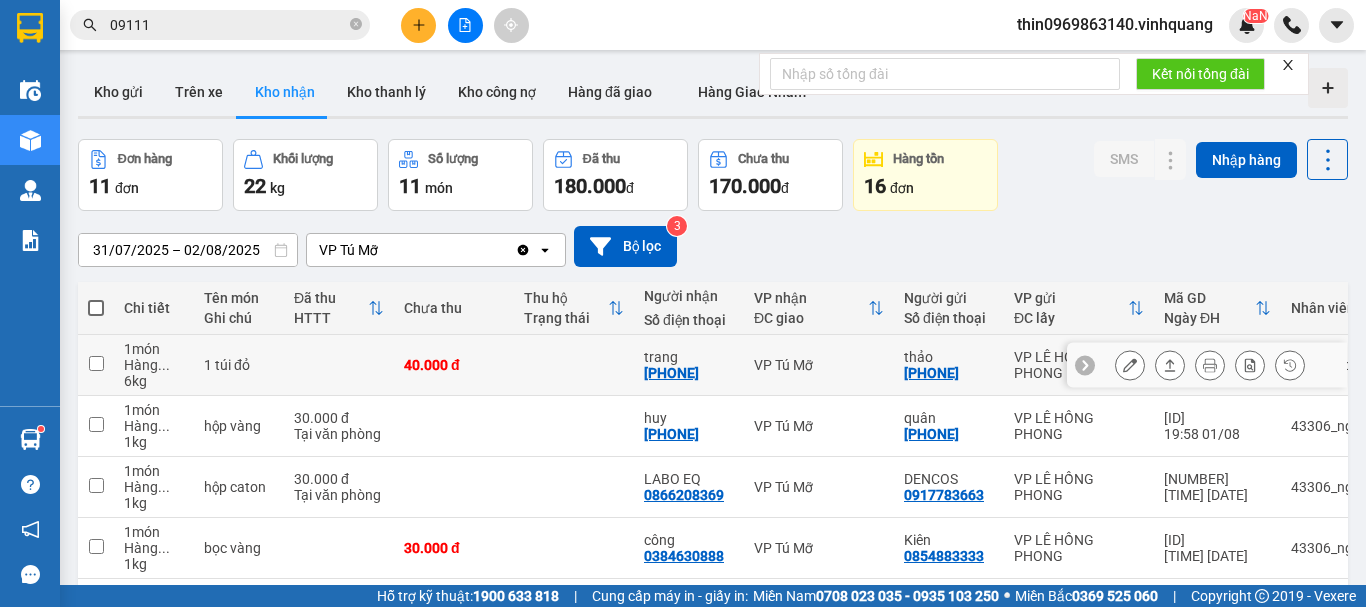 click on "[PHONE]" at bounding box center (671, 373) 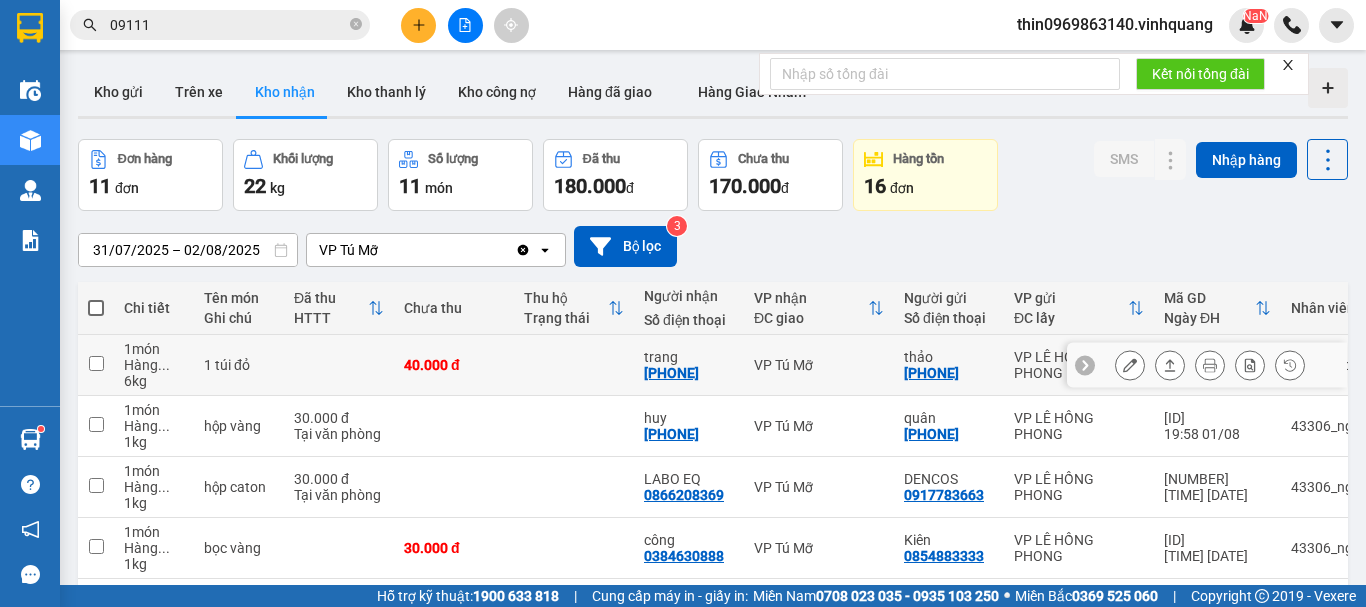 copy on "[PHONE]" 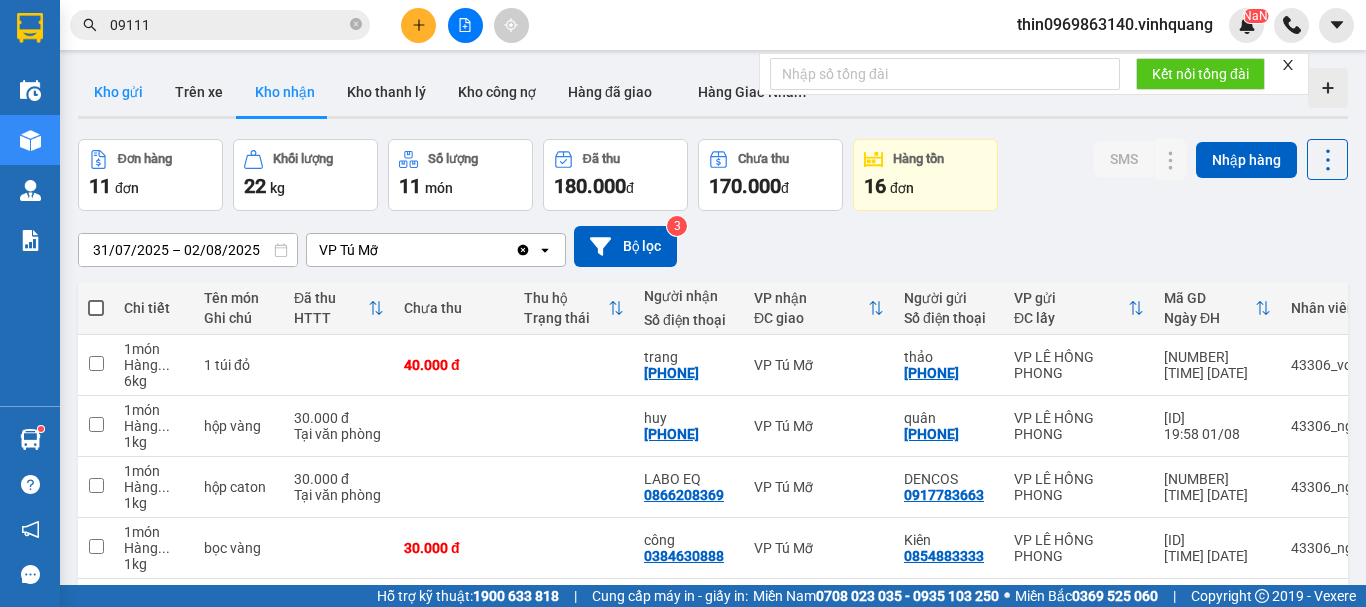 click on "Kho gửi" at bounding box center [118, 92] 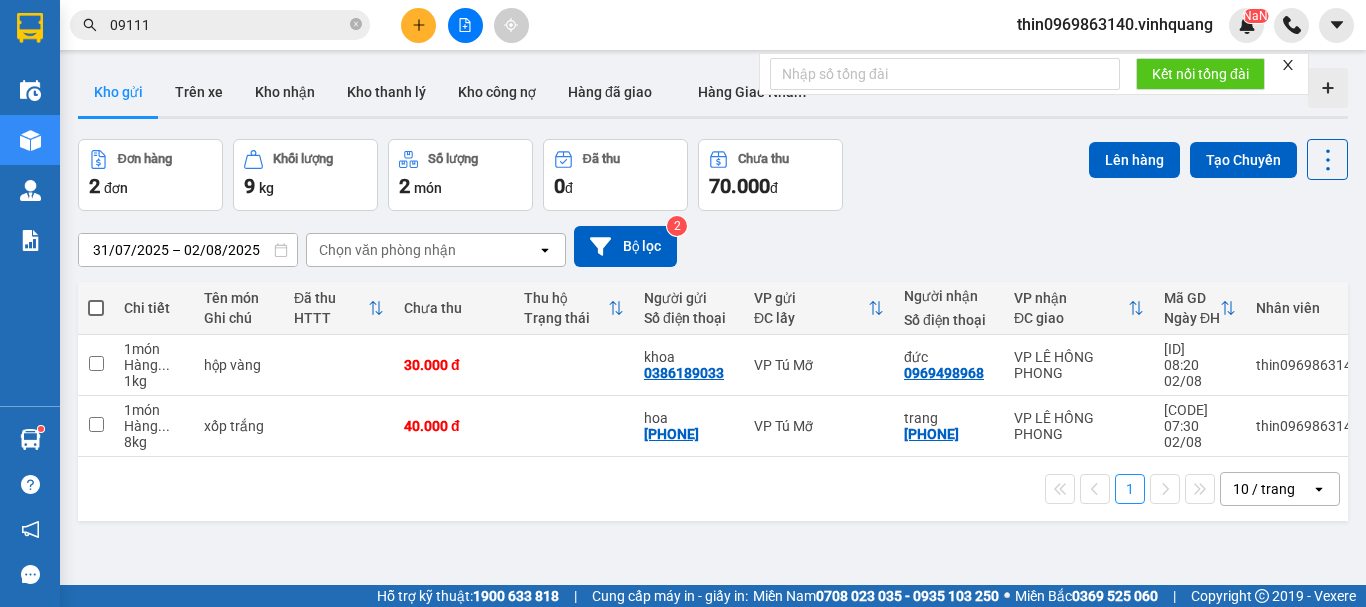 click at bounding box center (96, 308) 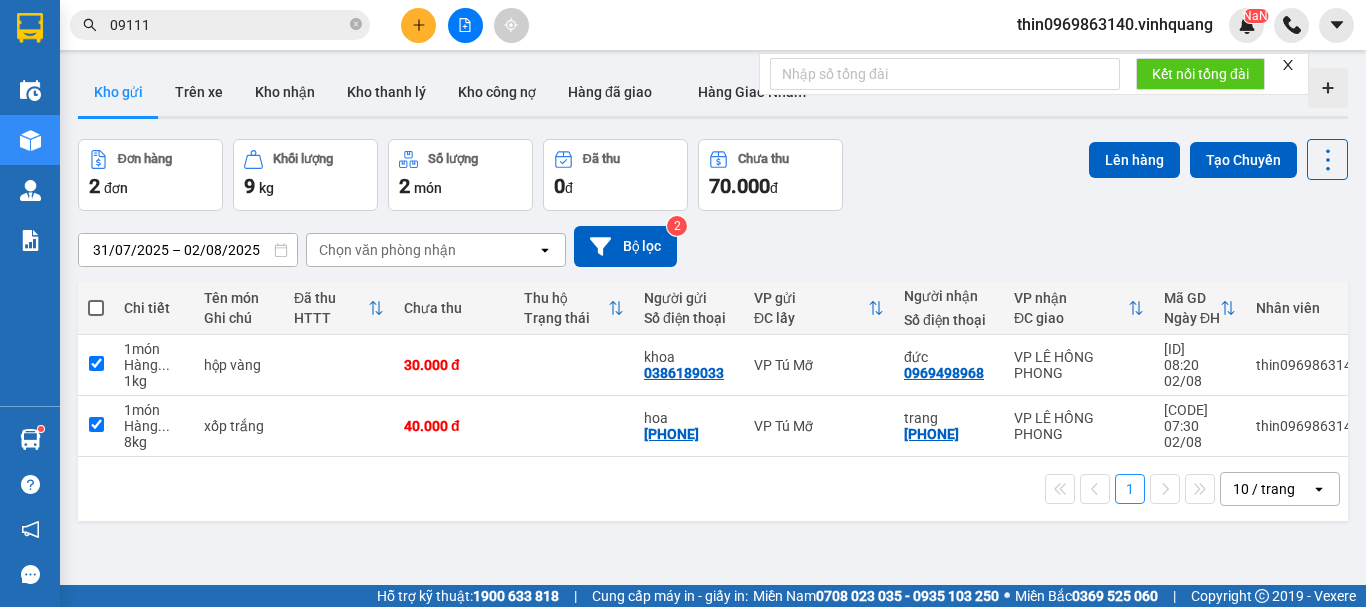 checkbox on "true" 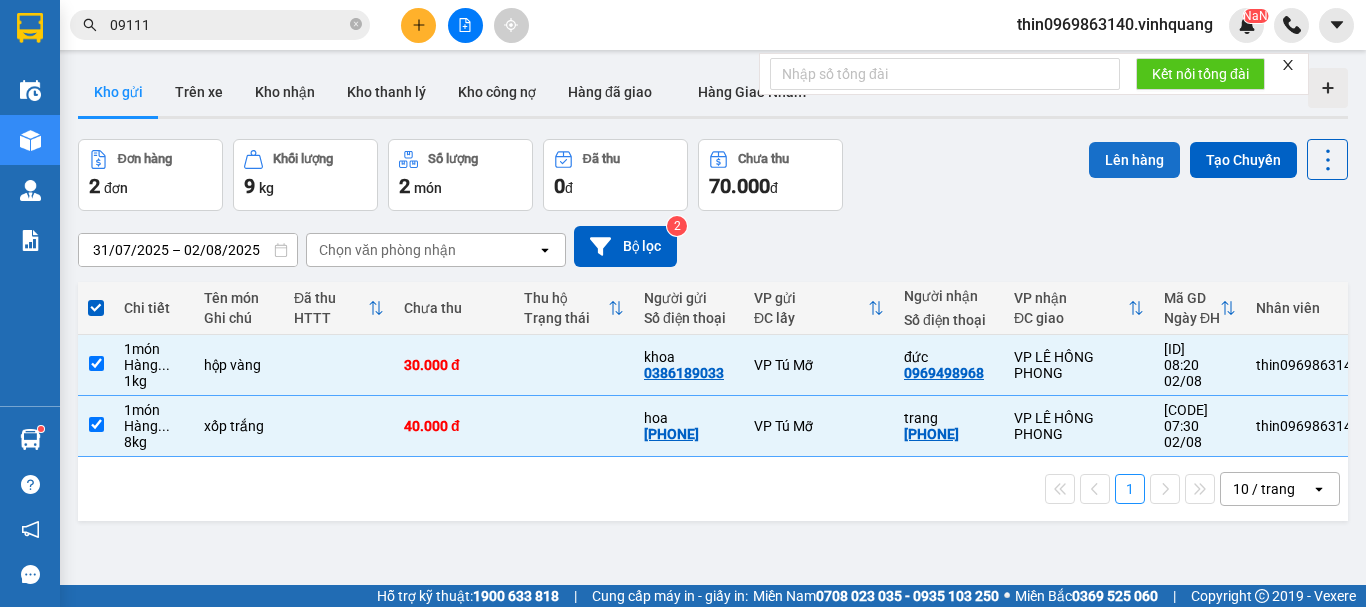 click on "Lên hàng" at bounding box center (1134, 160) 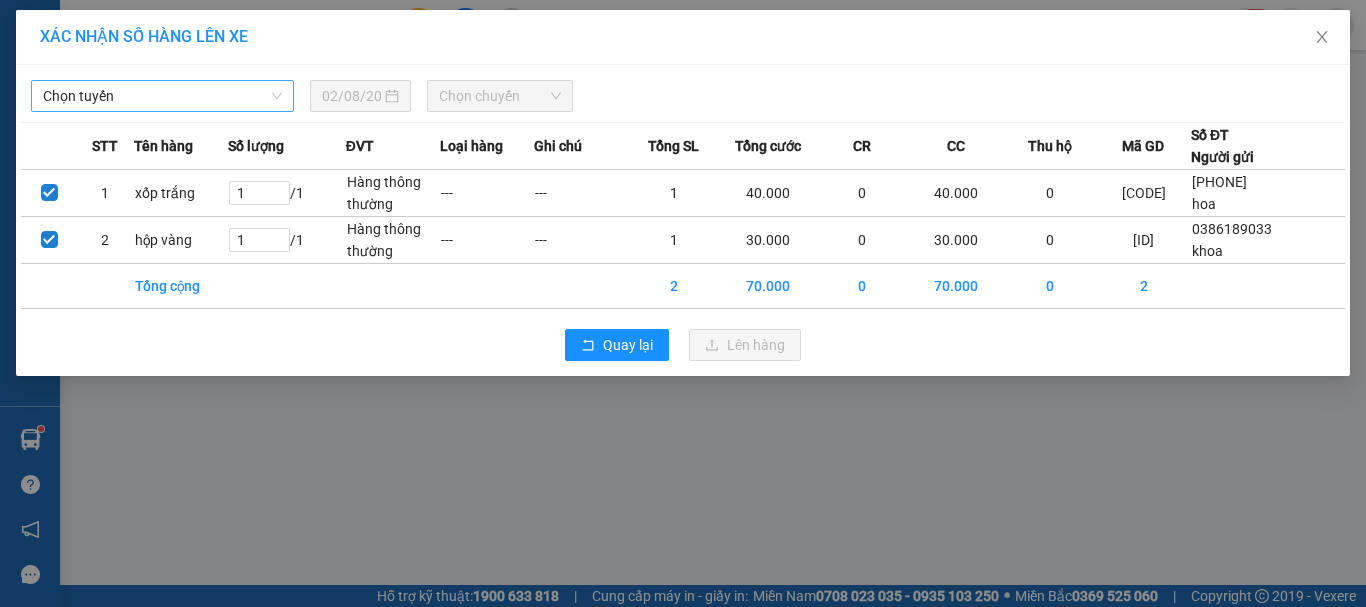 click on "Chọn tuyến" at bounding box center [162, 96] 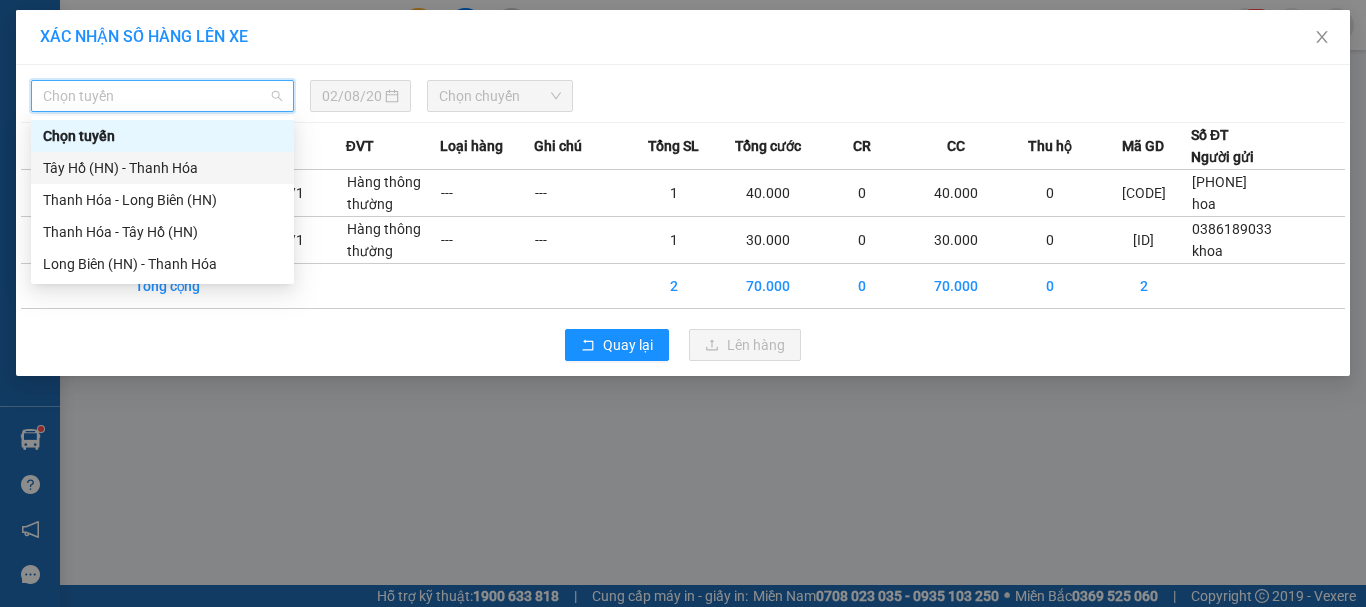 drag, startPoint x: 105, startPoint y: 164, endPoint x: 327, endPoint y: 137, distance: 223.63586 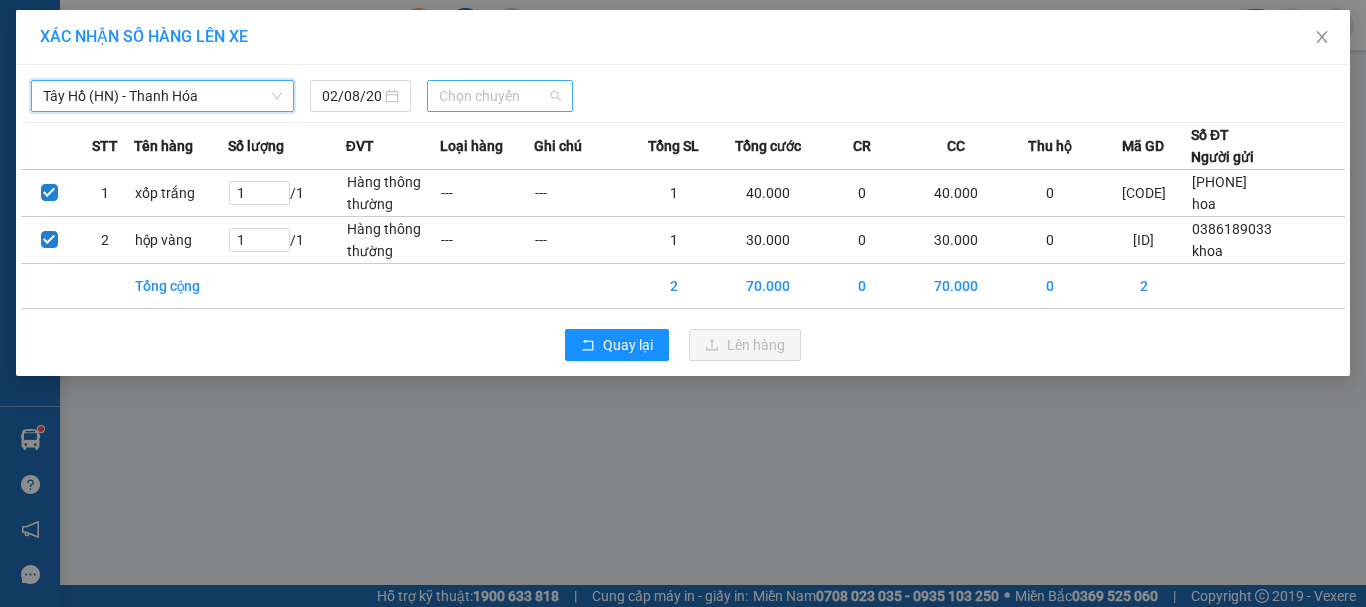 click on "Chọn chuyến" at bounding box center (500, 96) 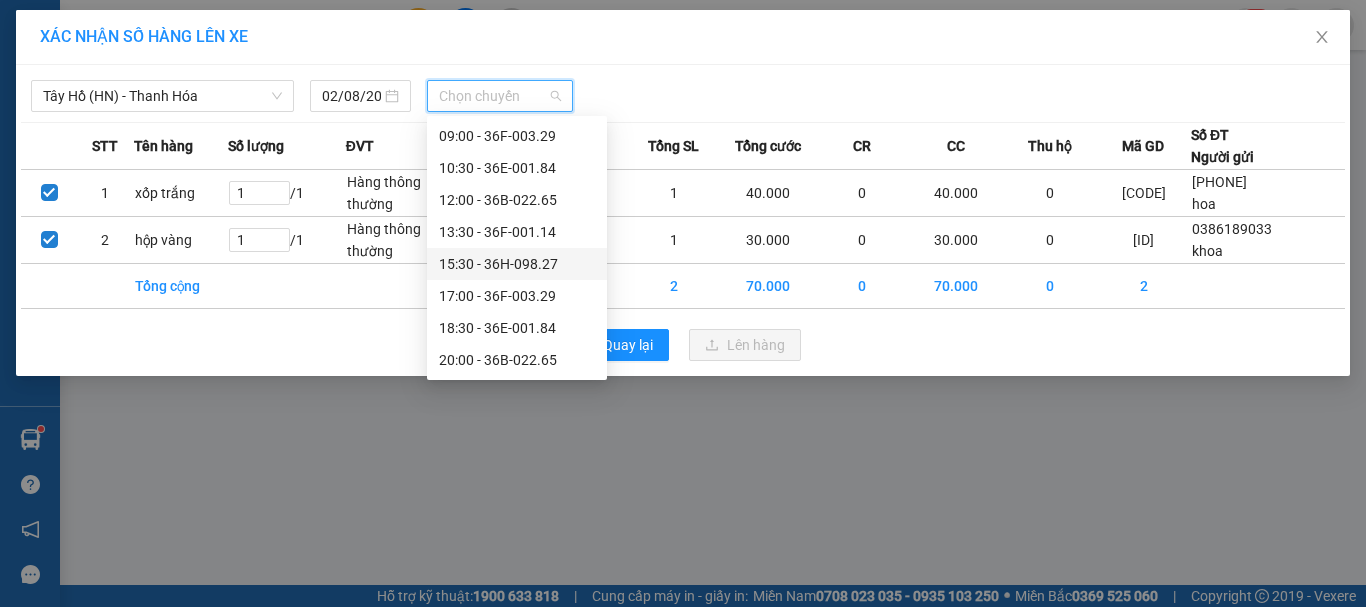scroll, scrollTop: 0, scrollLeft: 0, axis: both 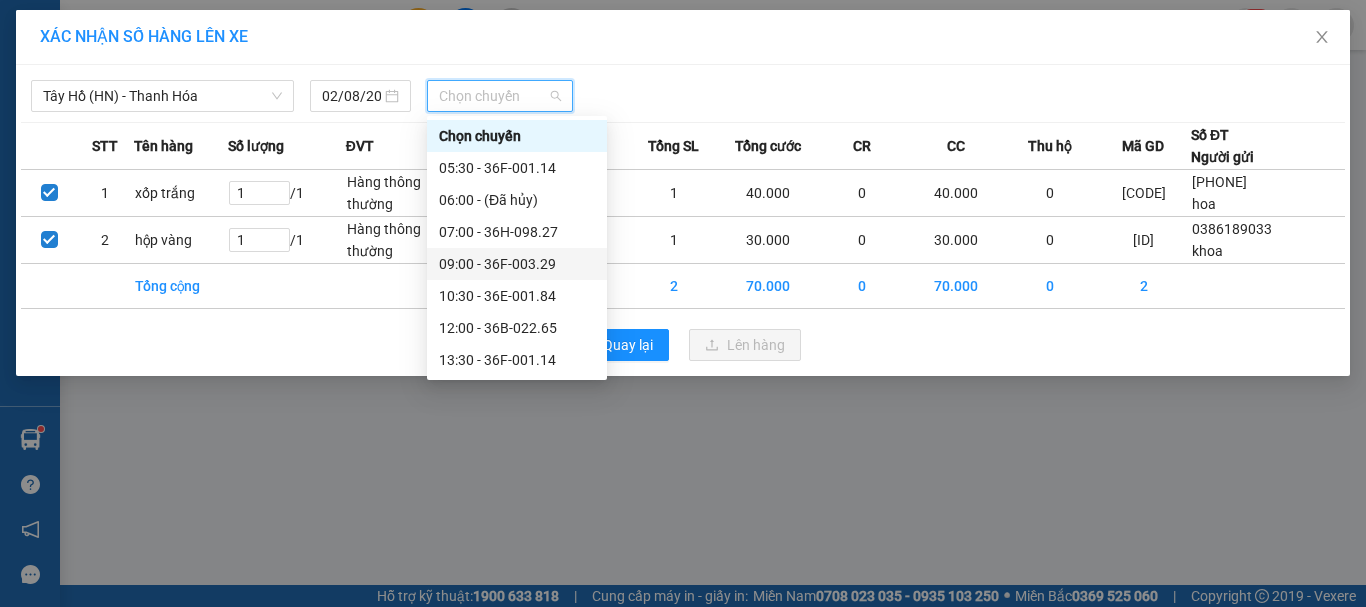 click on "[TIME] - [NUMBER]" at bounding box center [517, 264] 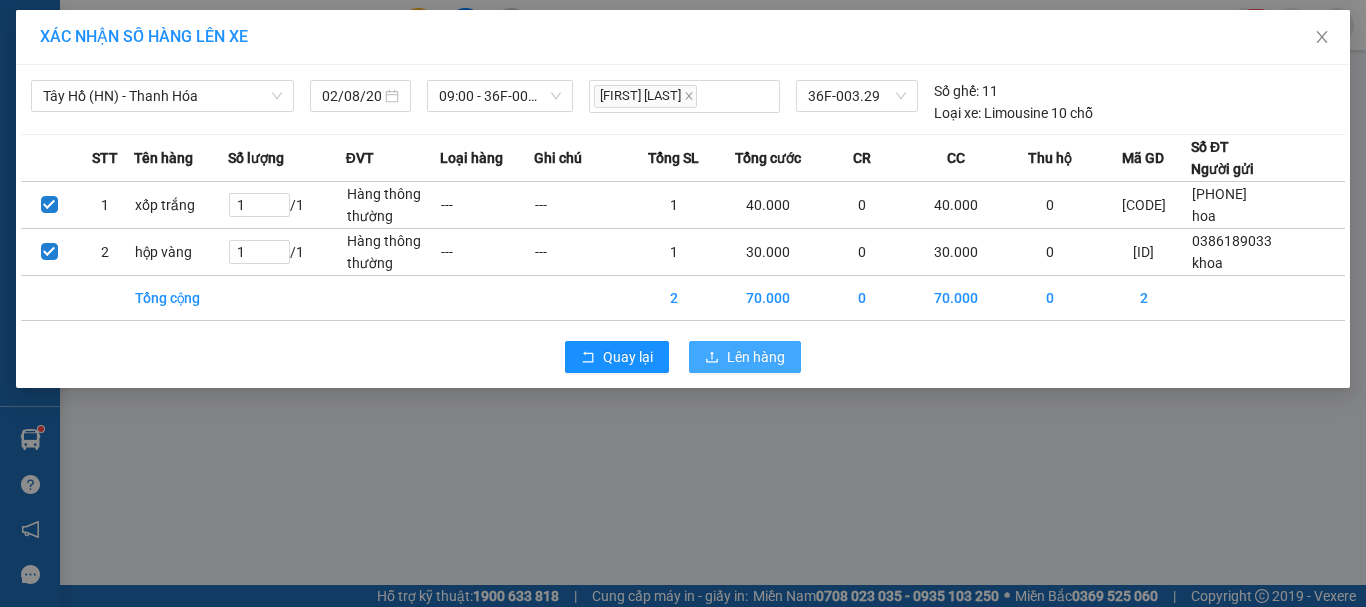 click on "Lên hàng" at bounding box center (756, 357) 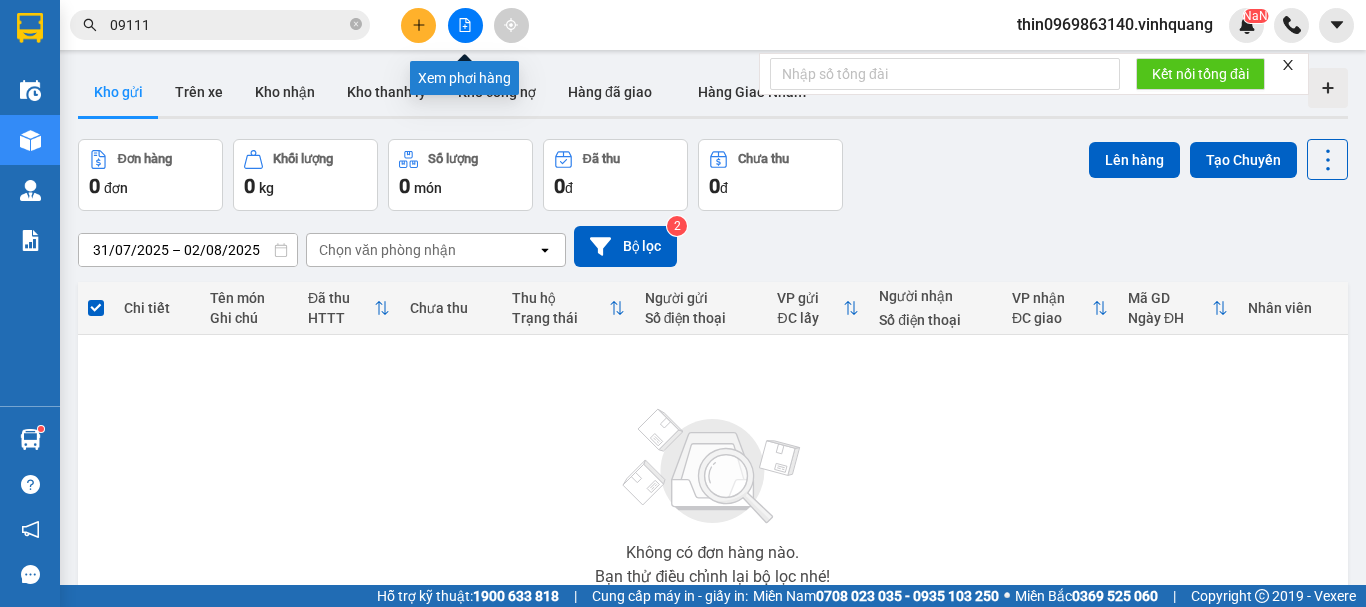click at bounding box center (465, 25) 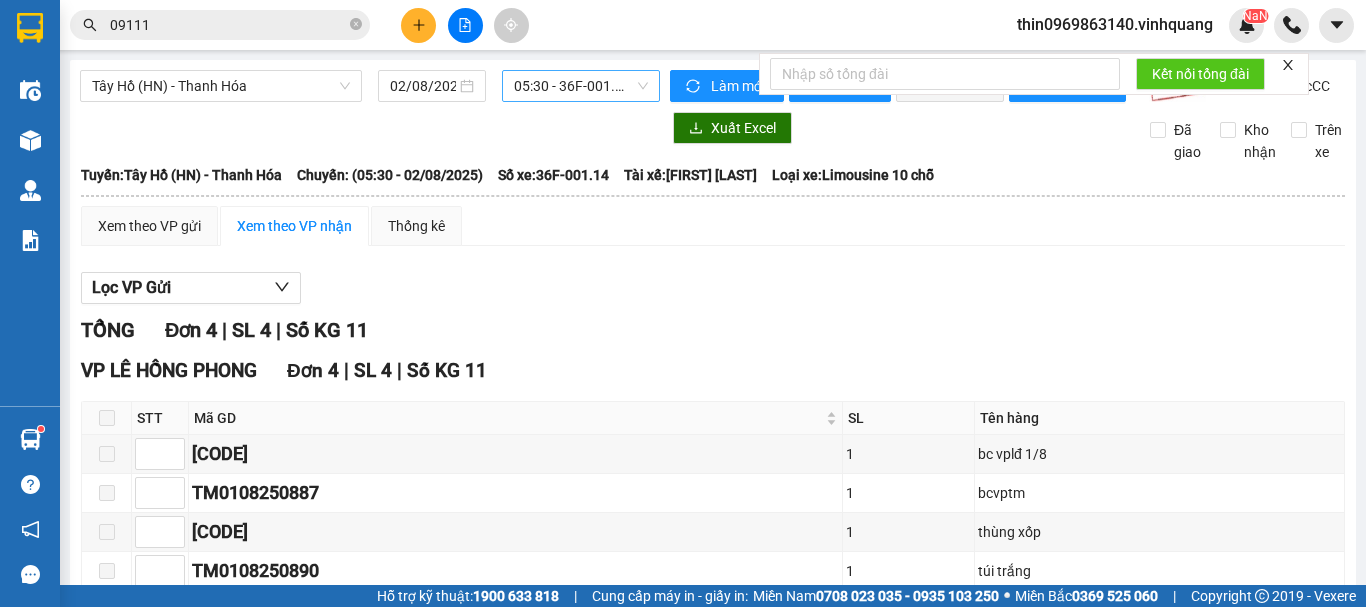 click on "[TIME] - [CODE]" at bounding box center (581, 86) 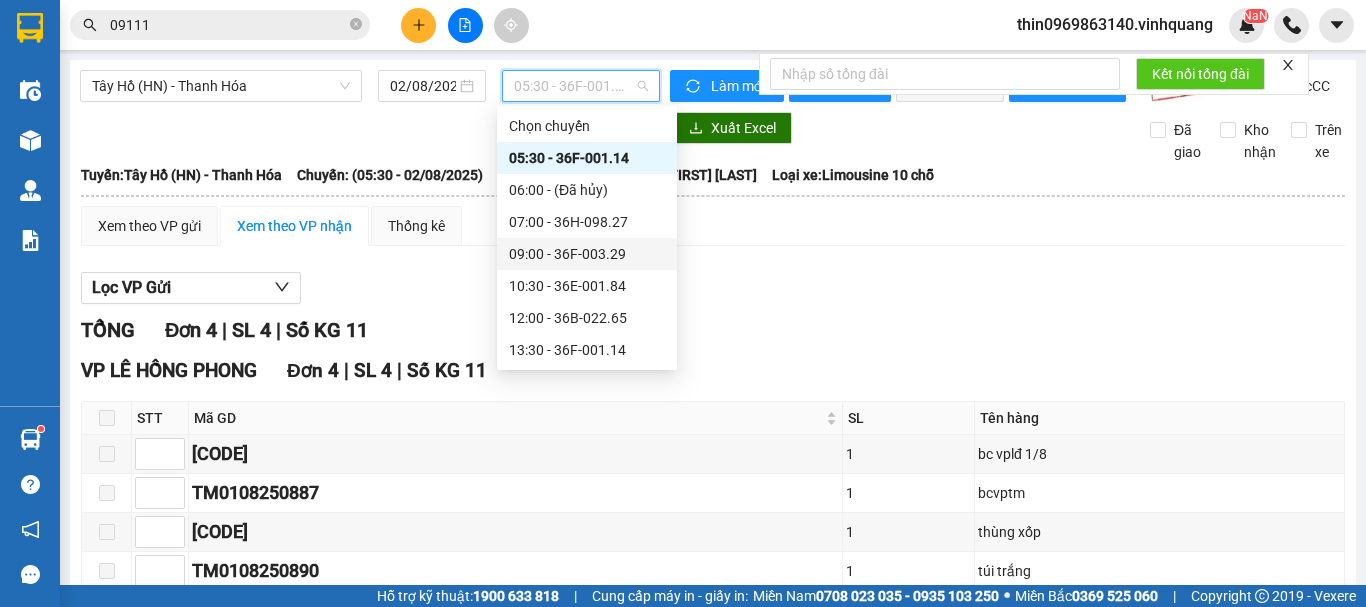 click on "[TIME] - [NUMBER]" at bounding box center (587, 254) 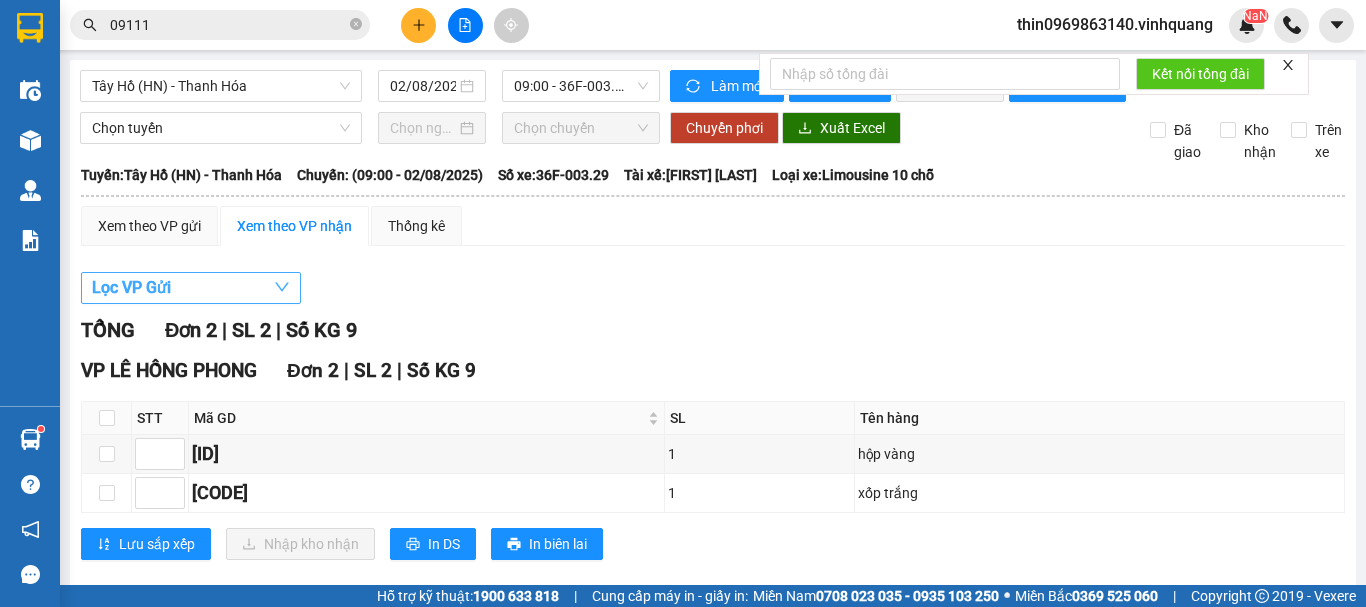 click on "Lọc VP Gửi" at bounding box center (131, 287) 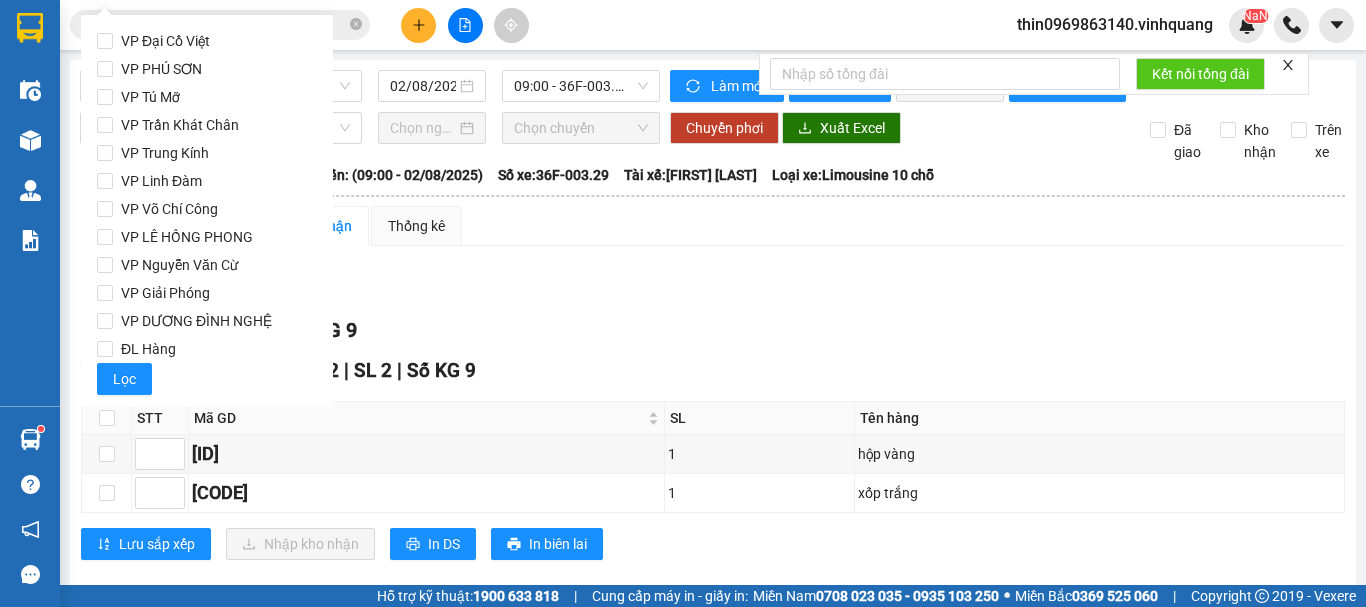click on "VP [LOCATION] VP [LOCATION] VP [LOCATION] VP [LOCATION] VP [LOCATION] VP [LOCATION] VP [LOCATION] VP [LOCATION] VP [LOCATION] VP [LOCATION]" 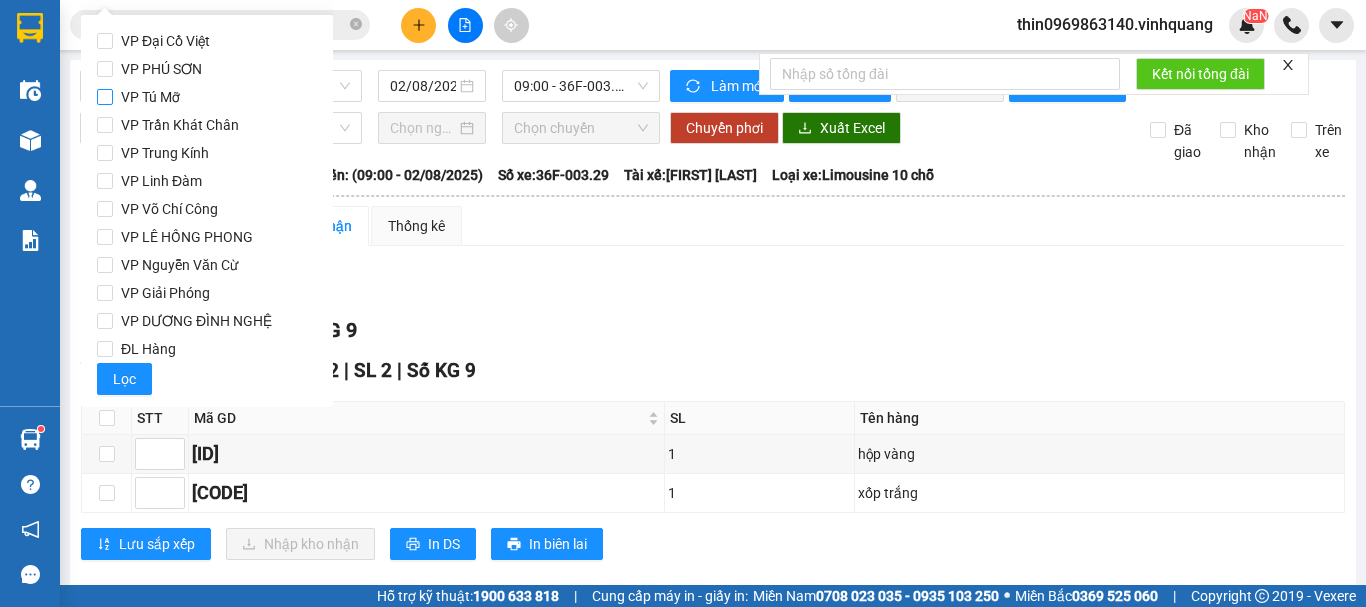 click on "VP Tú Mỡ" at bounding box center [105, 97] 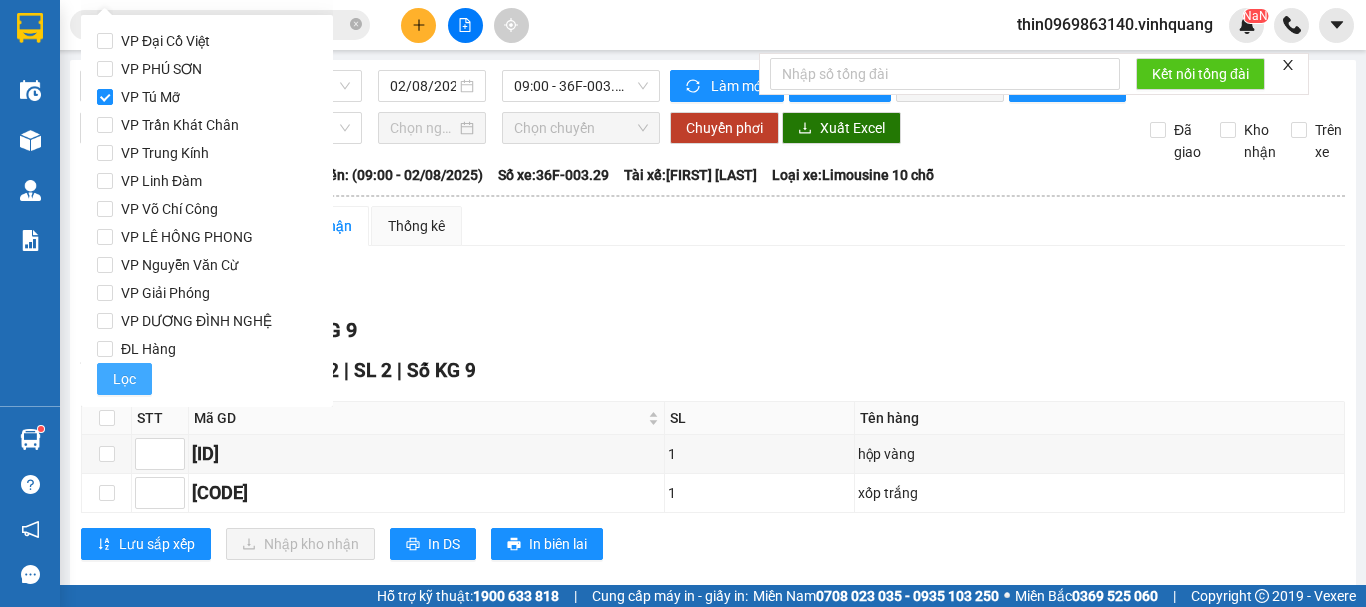 click on "Lọc" at bounding box center (124, 379) 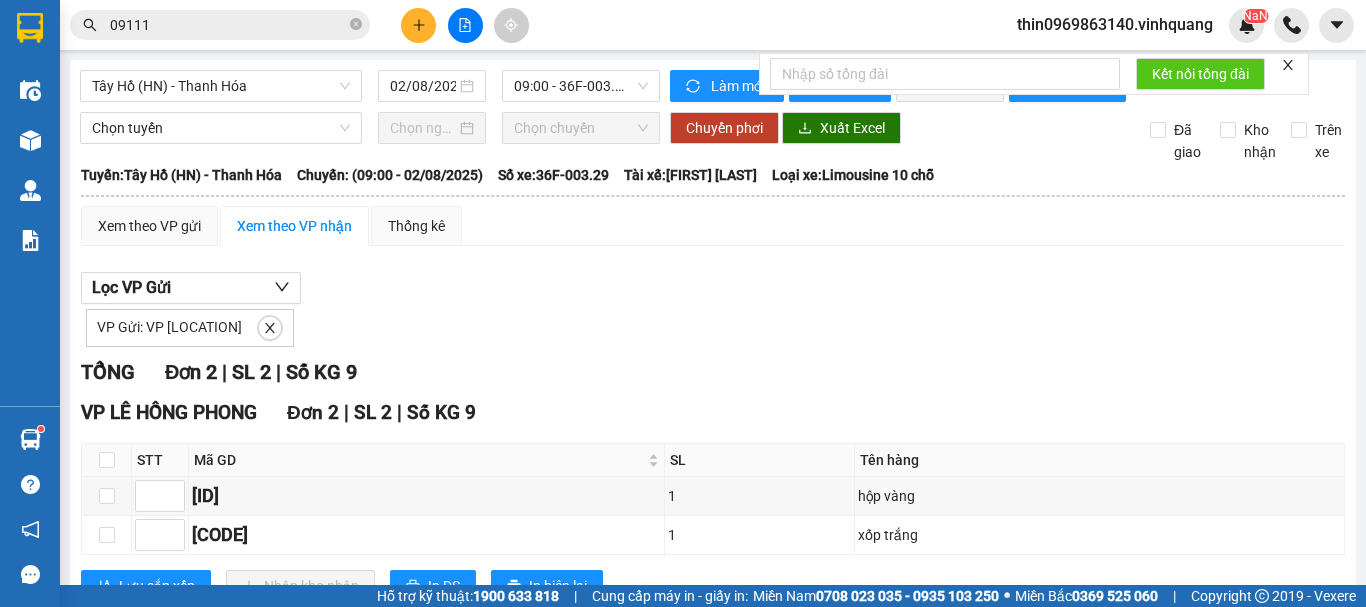 scroll, scrollTop: 90, scrollLeft: 0, axis: vertical 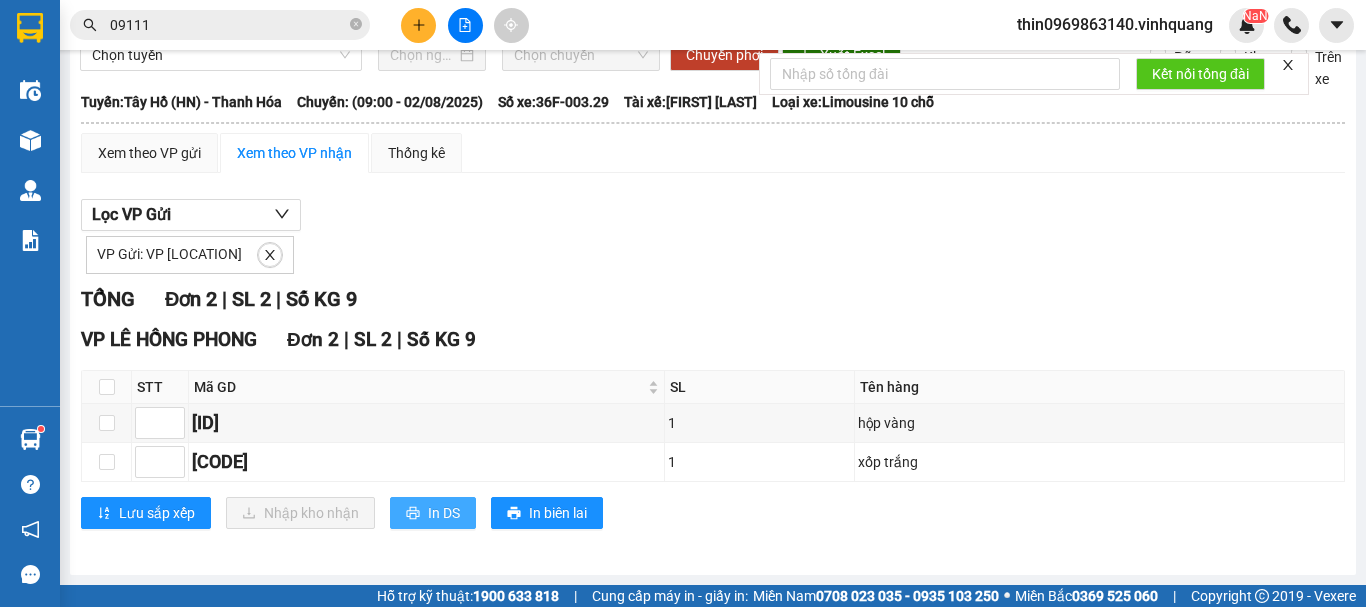 click on "In DS" at bounding box center (444, 513) 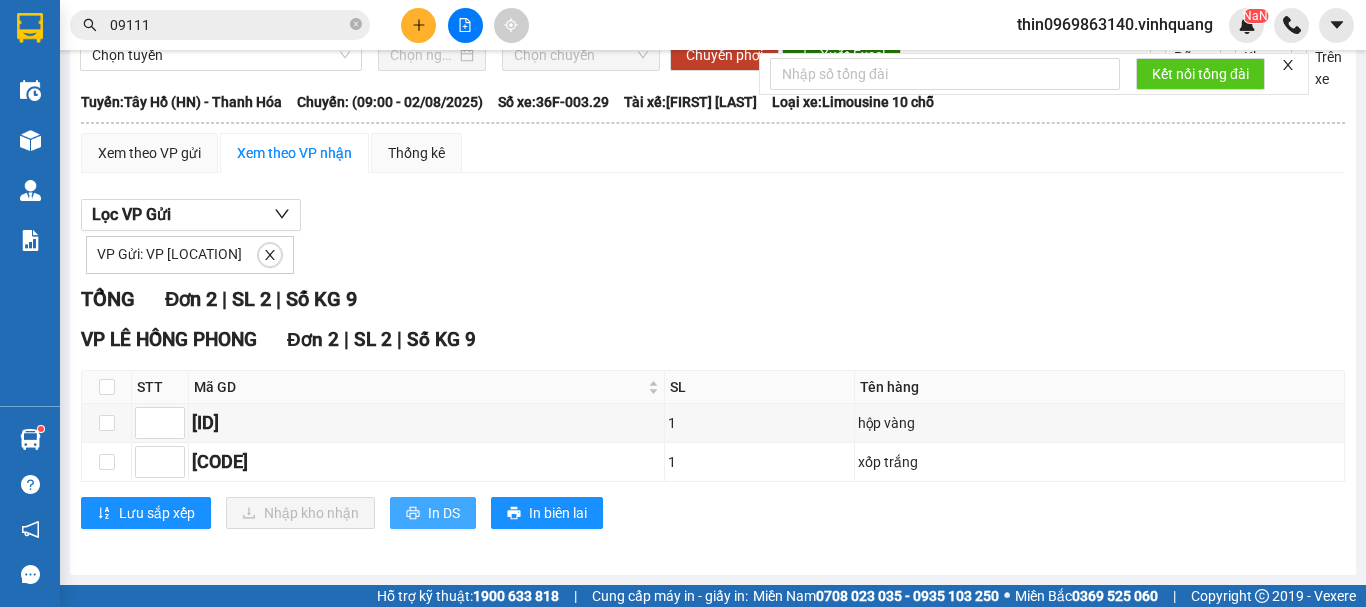 scroll, scrollTop: 0, scrollLeft: 0, axis: both 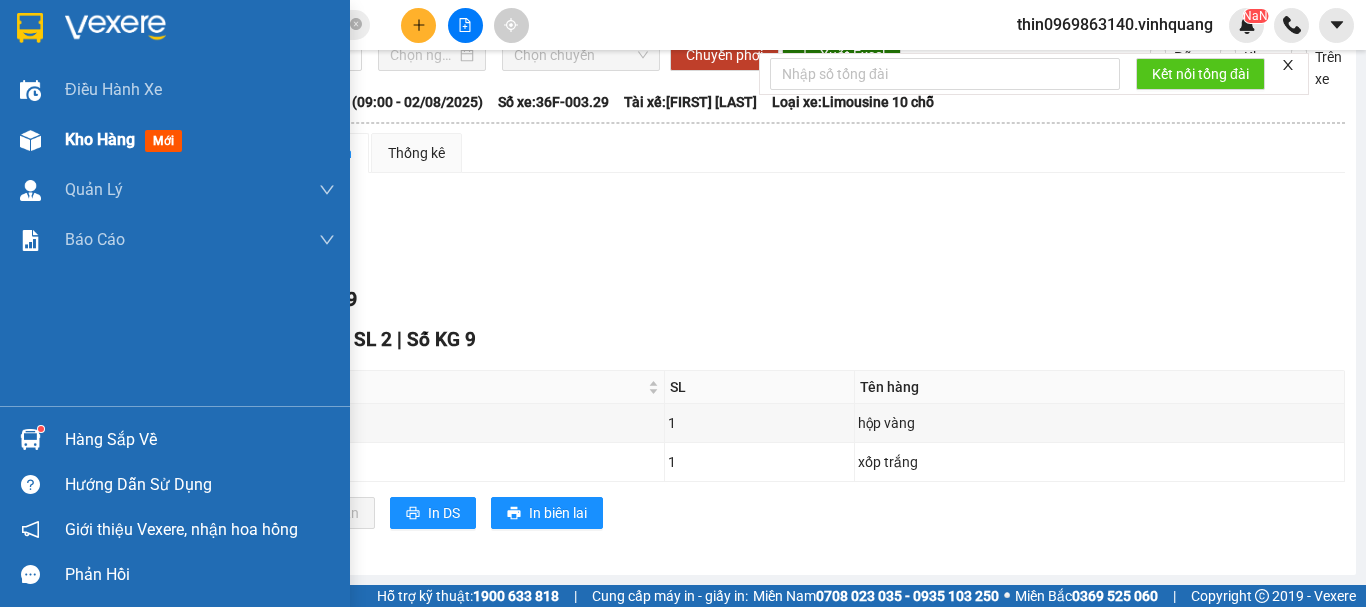 click on "Kho hàng mới" at bounding box center (200, 140) 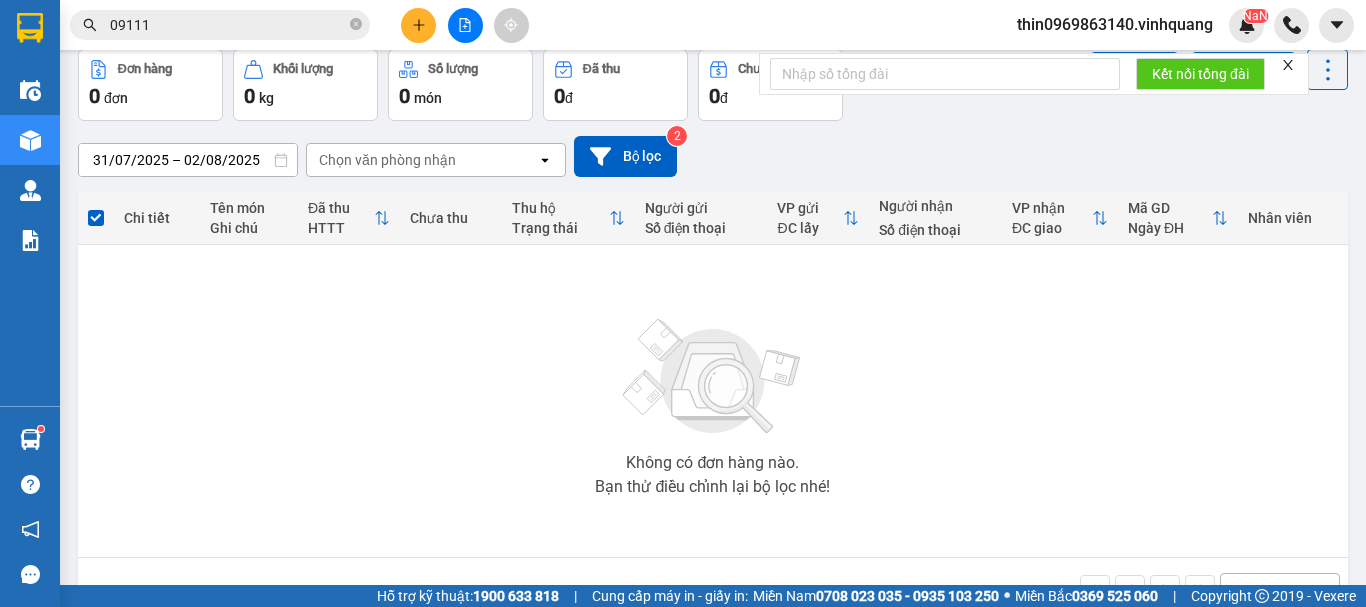 scroll, scrollTop: 0, scrollLeft: 0, axis: both 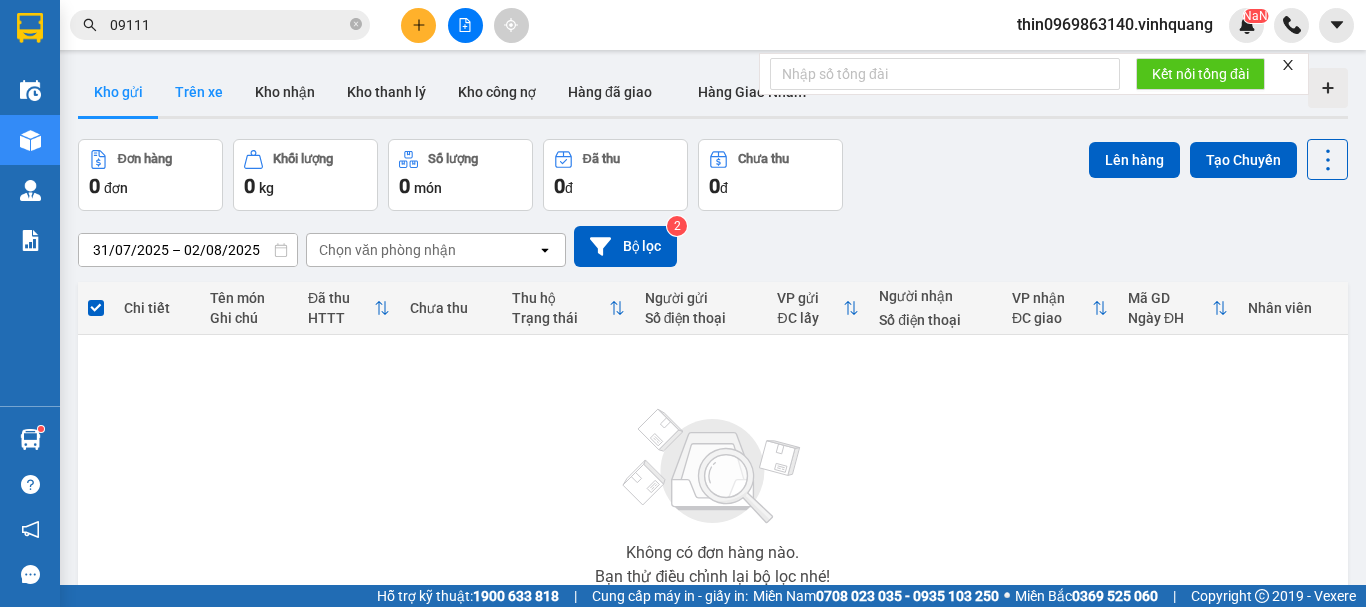click on "Trên xe" at bounding box center (199, 92) 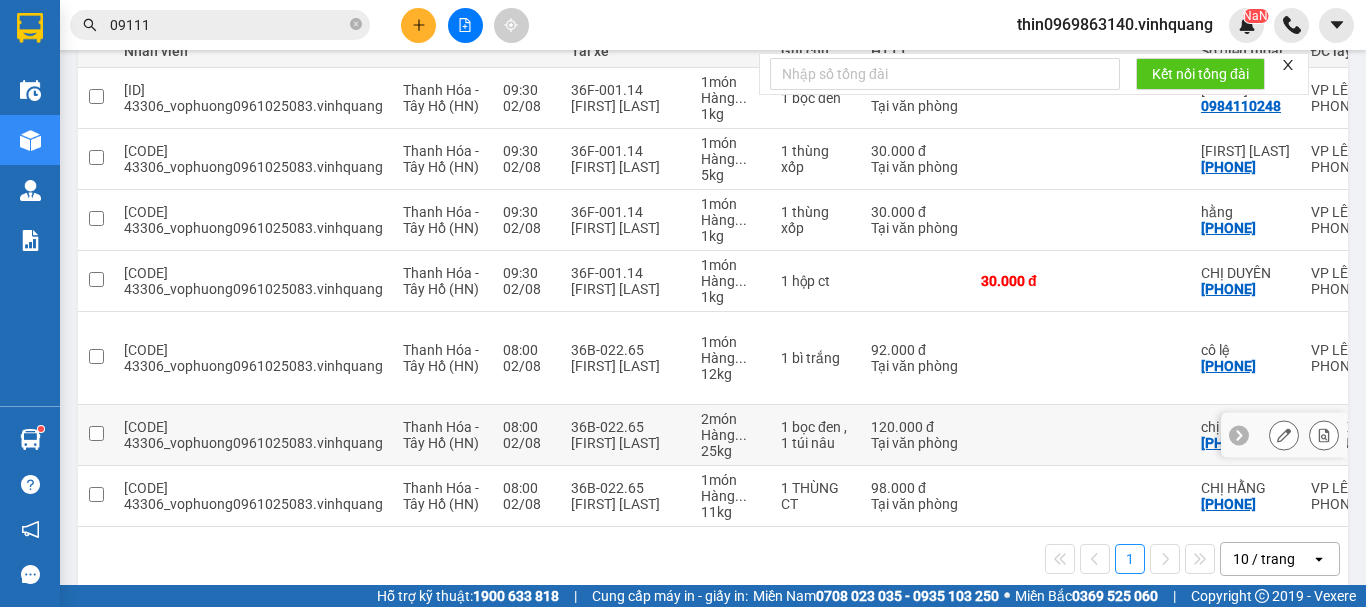scroll, scrollTop: 0, scrollLeft: 0, axis: both 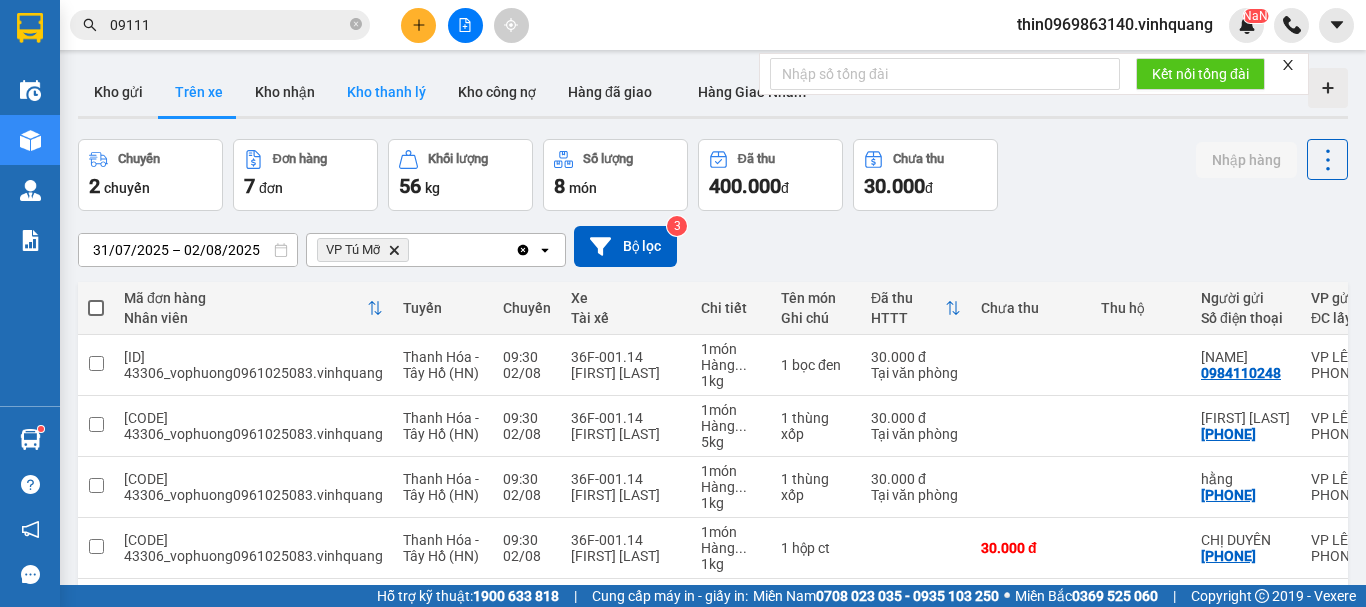 click on "Kho thanh lý" at bounding box center (386, 92) 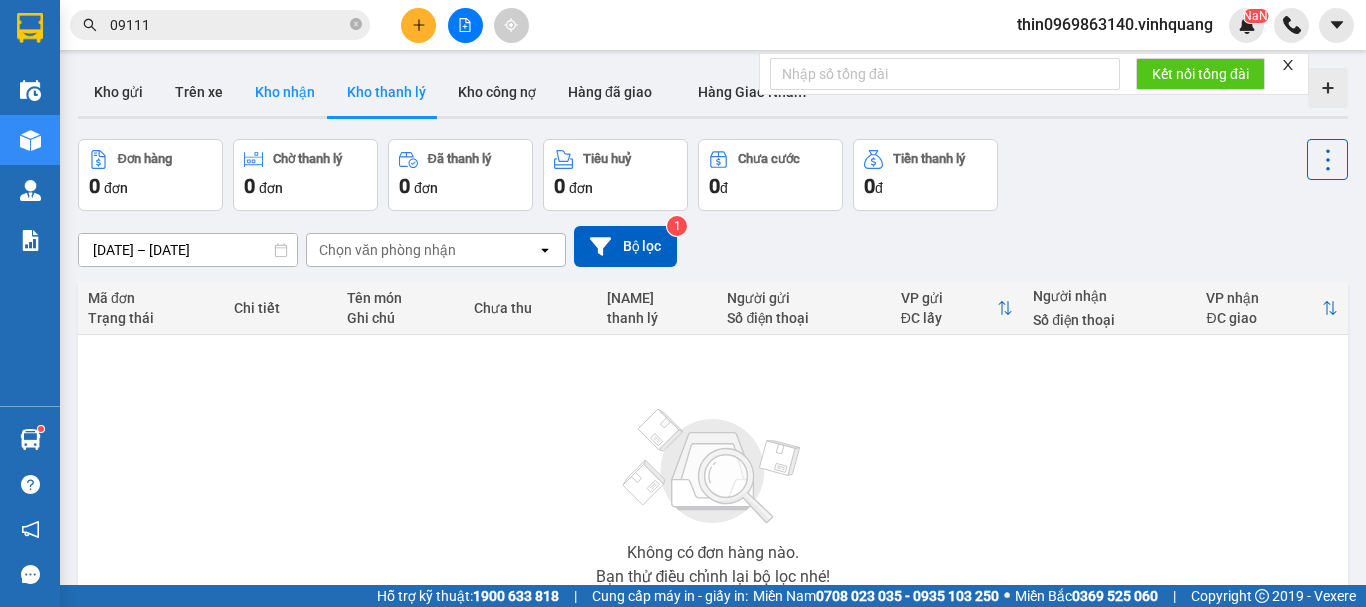 click on "Kho nhận" at bounding box center [285, 92] 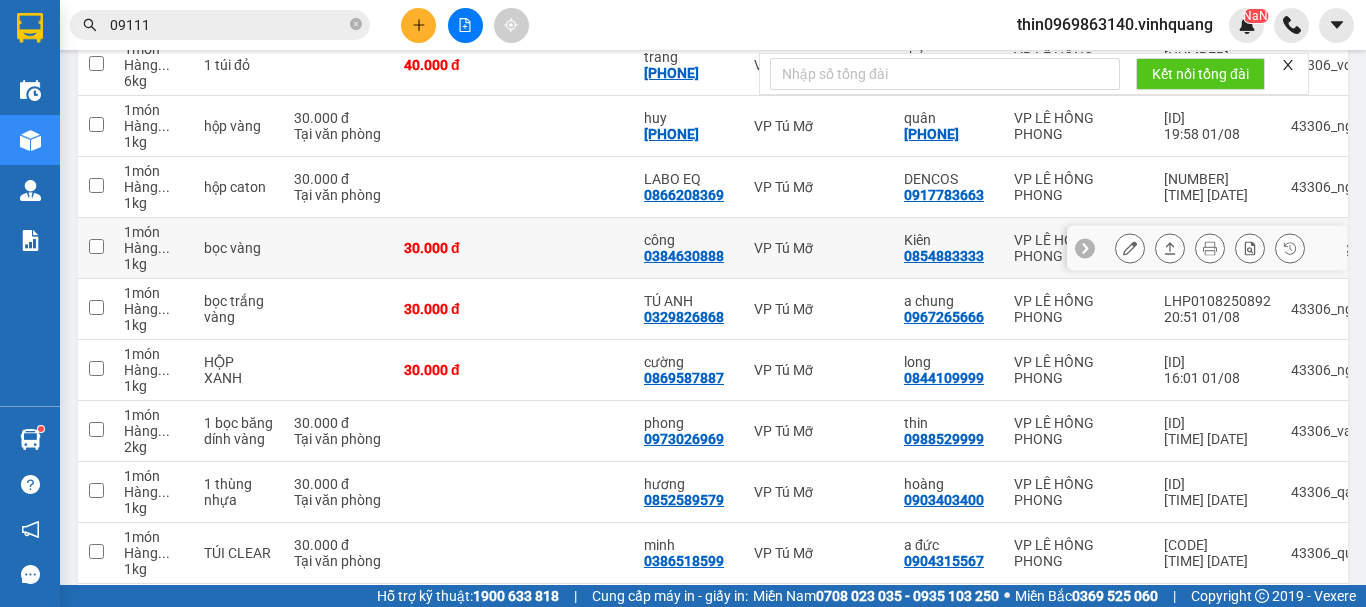 scroll, scrollTop: 100, scrollLeft: 0, axis: vertical 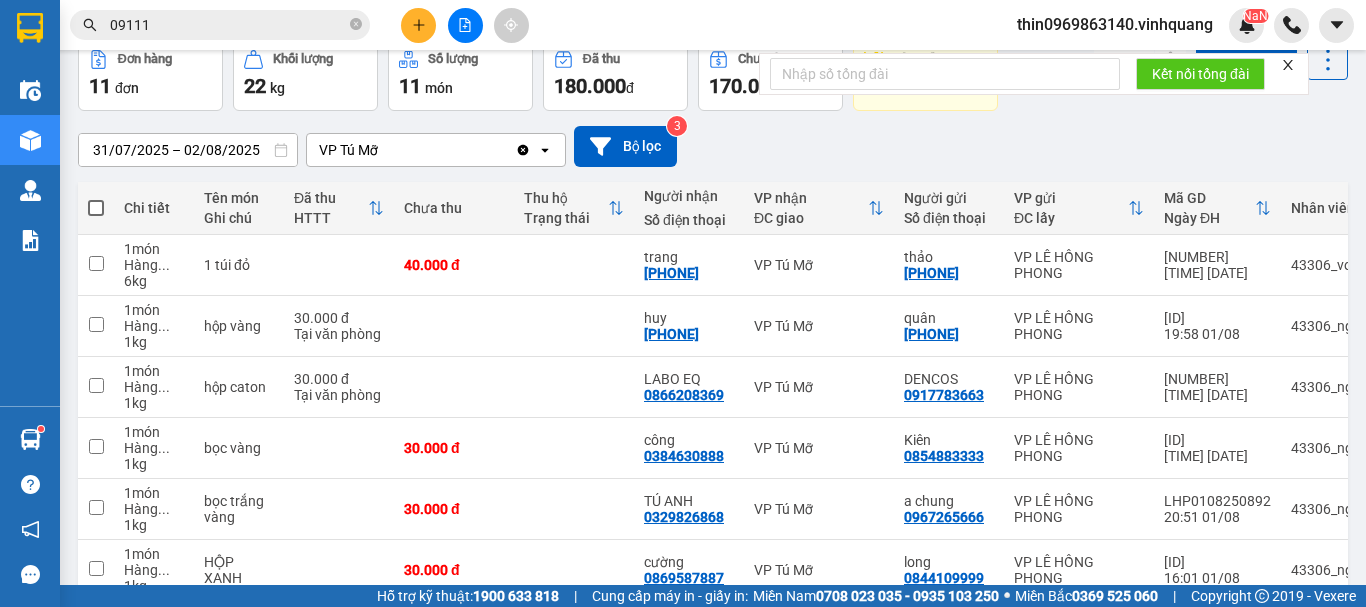 click on "09111" at bounding box center (228, 25) 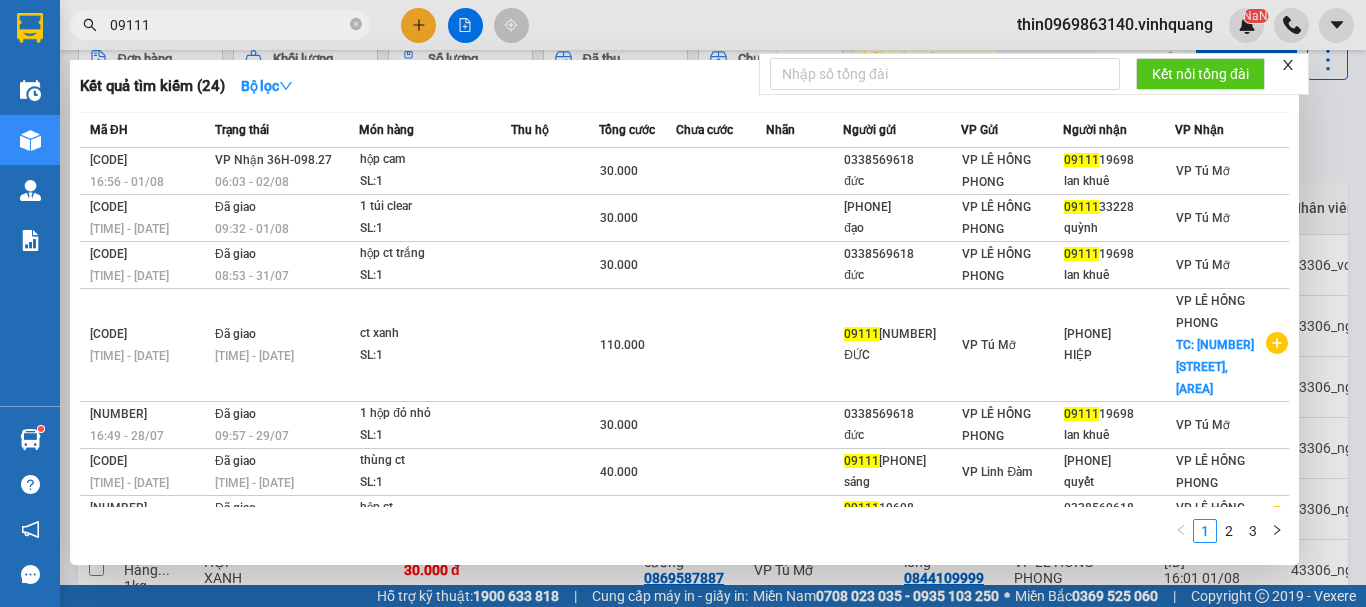 click on "09111" at bounding box center (228, 25) 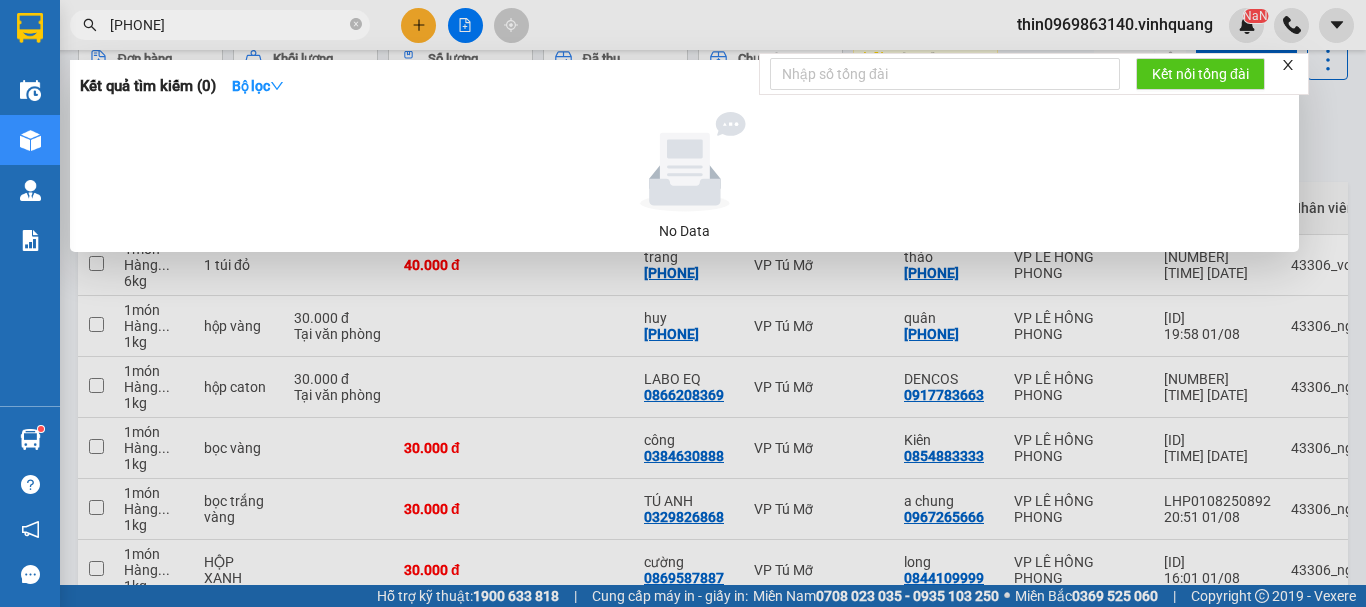 click on "[PHONE]" at bounding box center (228, 25) 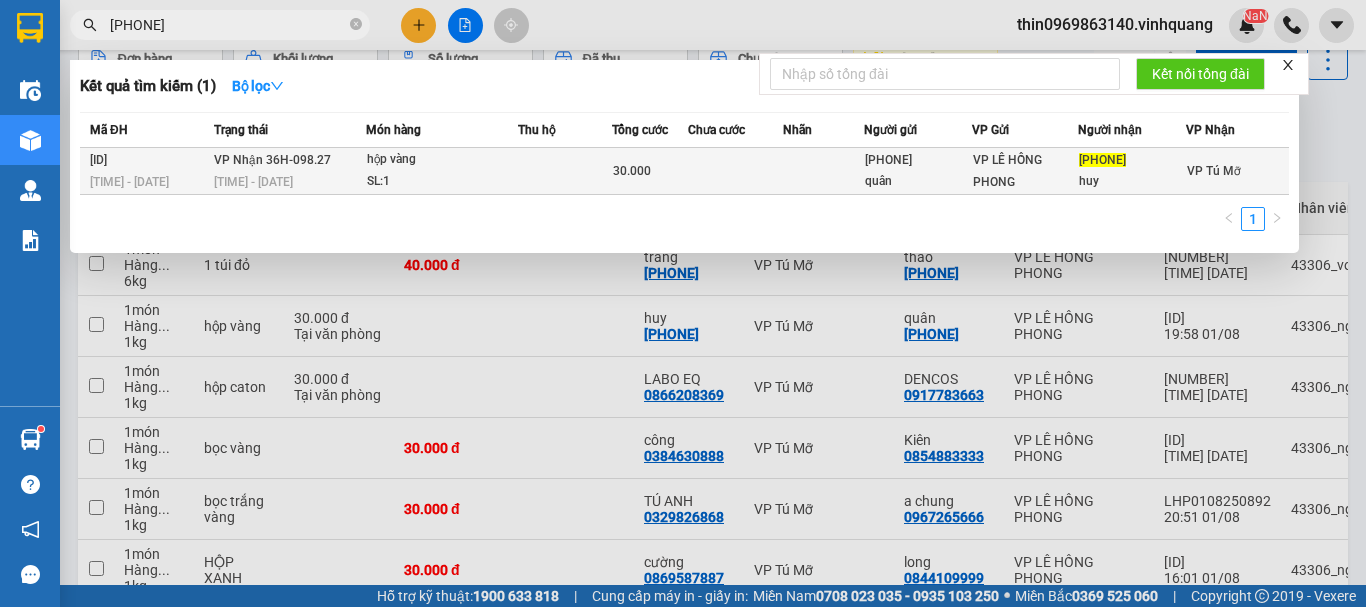type on "[PHONE]" 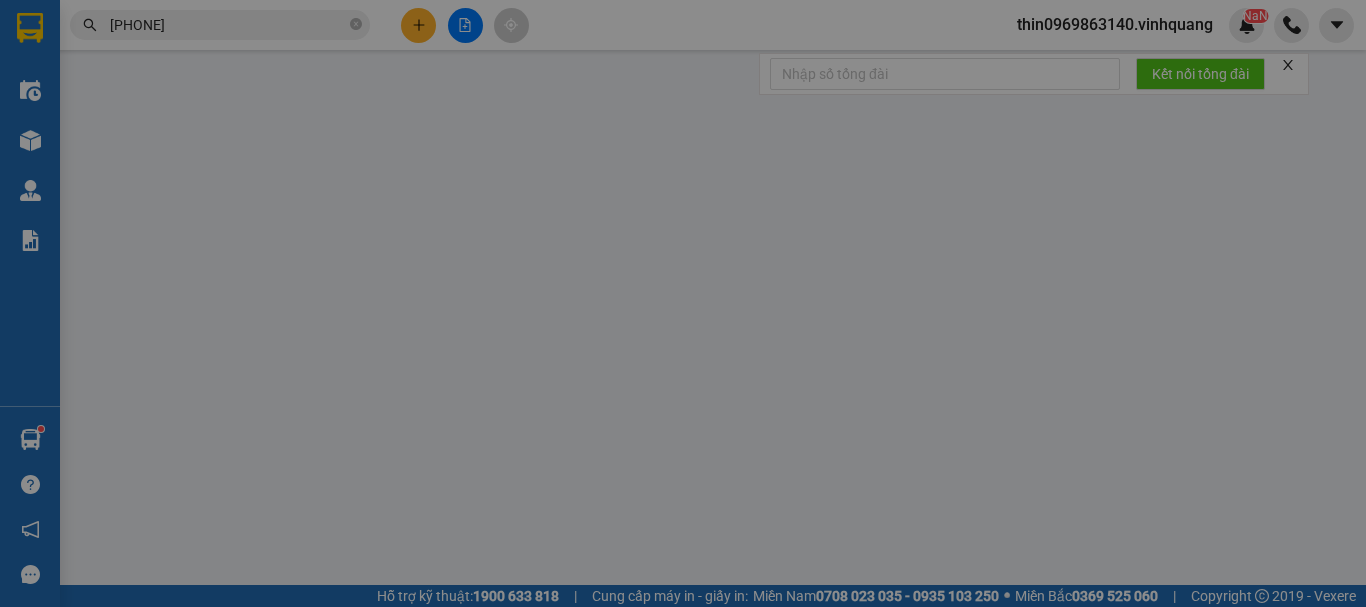 scroll, scrollTop: 0, scrollLeft: 0, axis: both 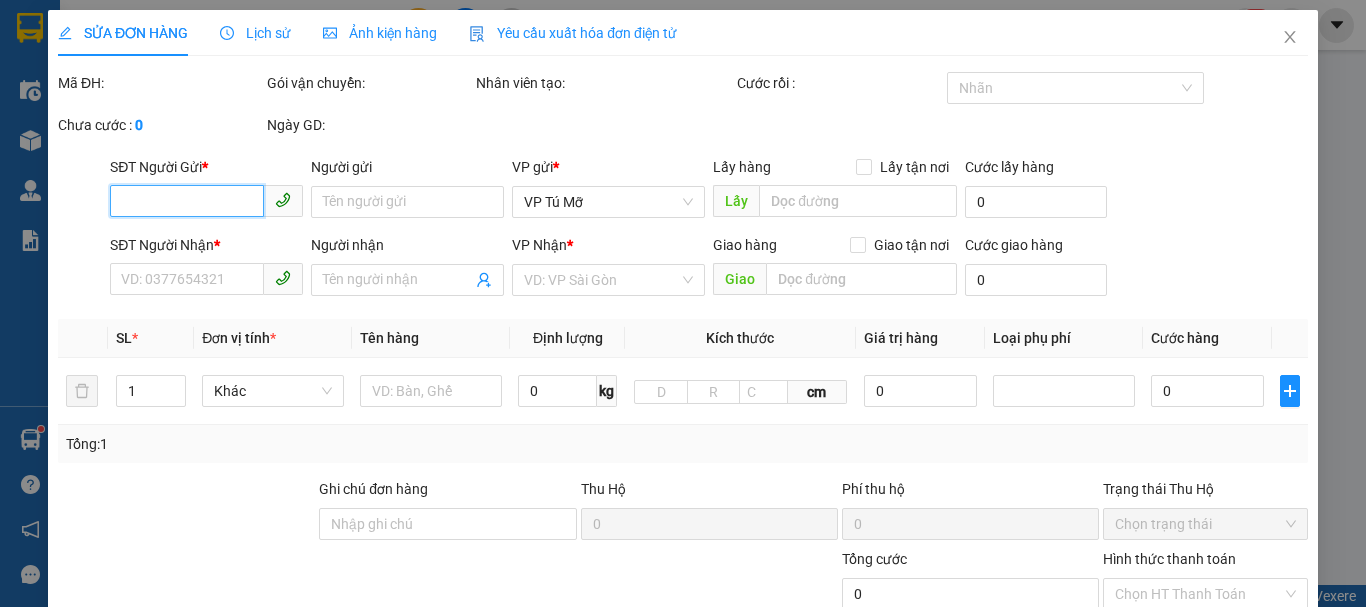 type on "[PHONE]" 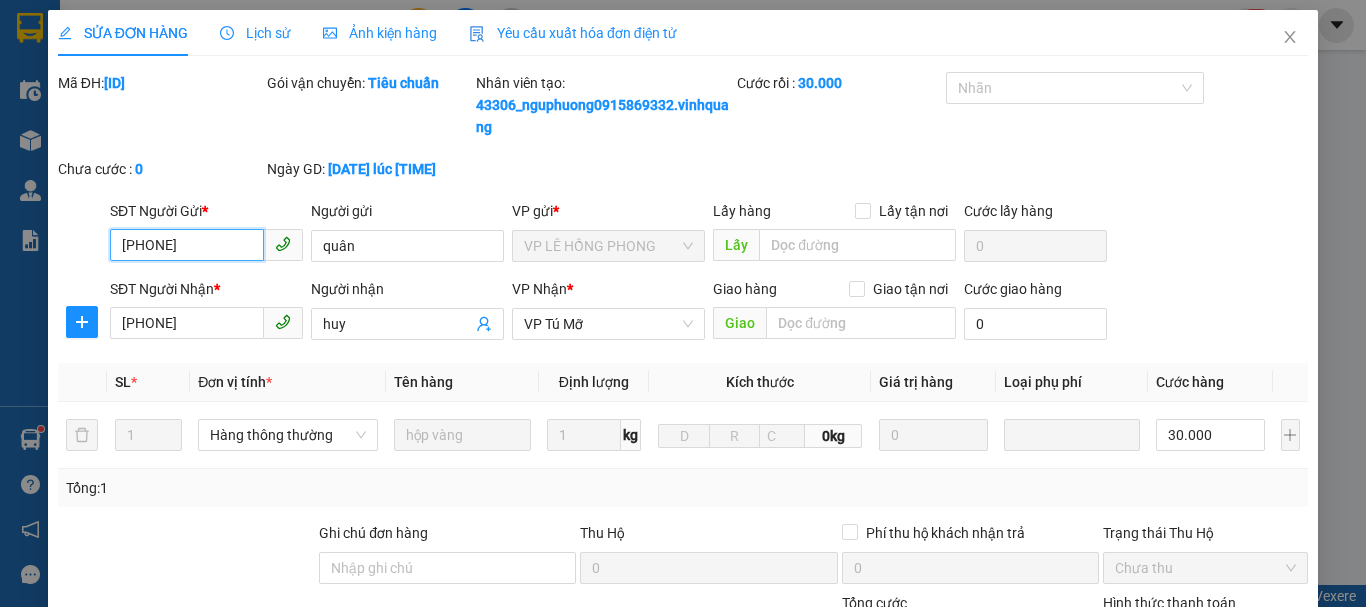 scroll, scrollTop: 323, scrollLeft: 0, axis: vertical 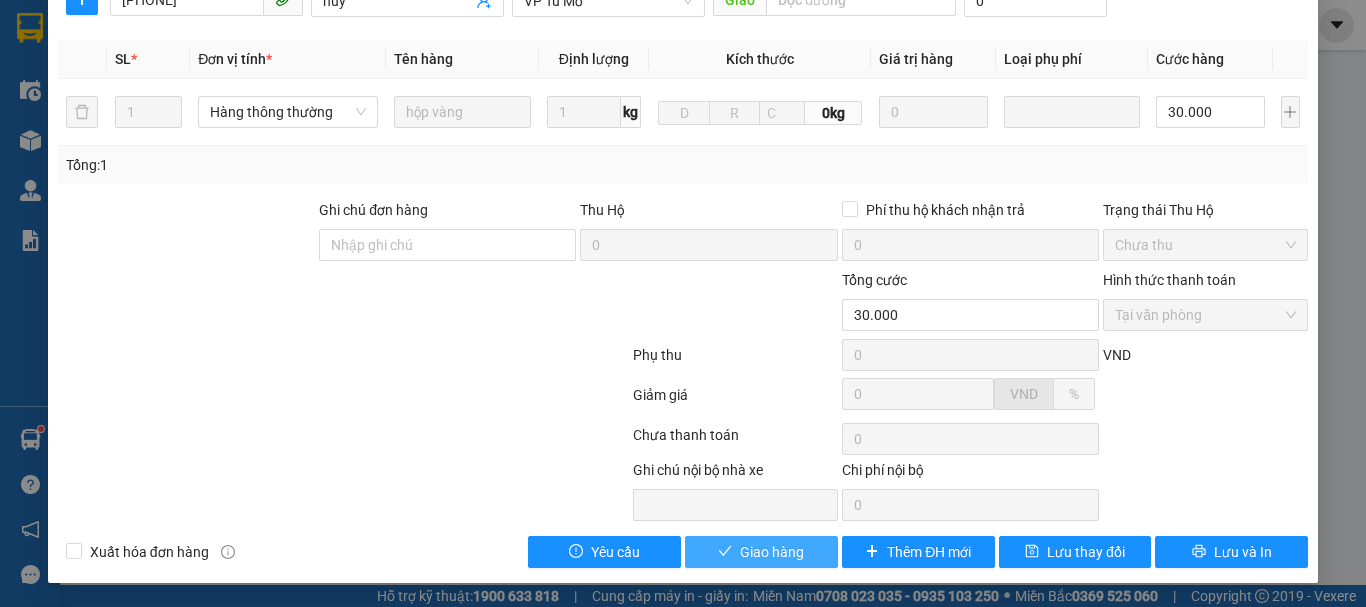 click on "Giao hàng" at bounding box center (772, 552) 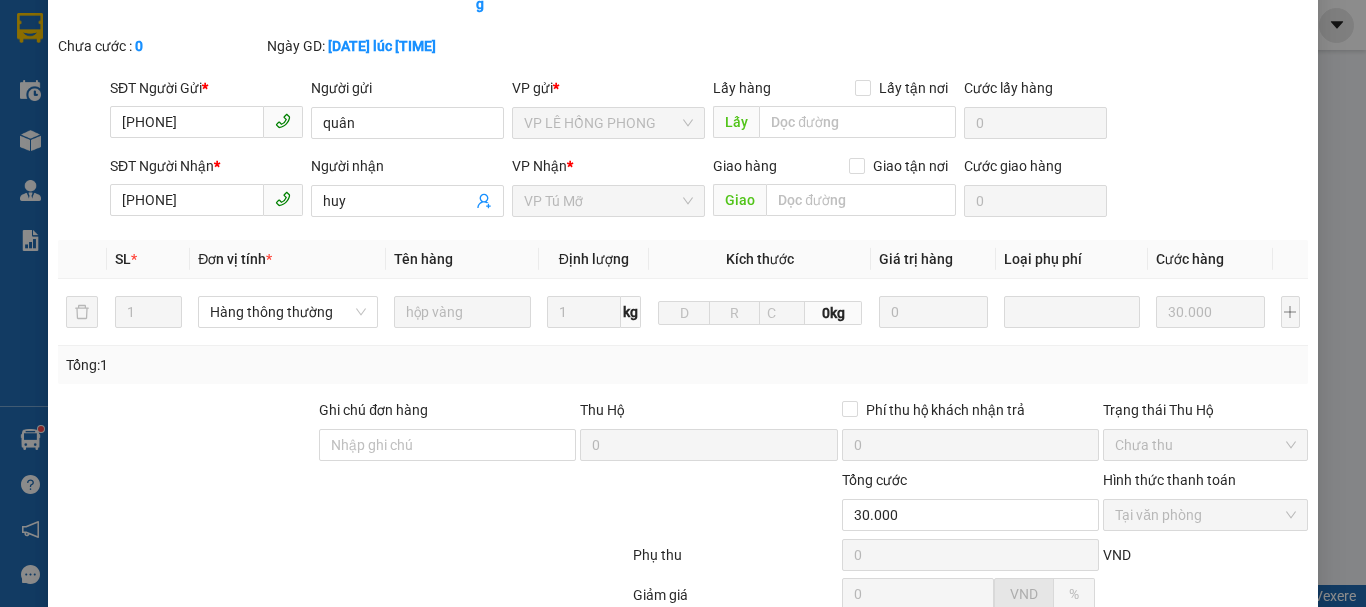 scroll, scrollTop: 0, scrollLeft: 0, axis: both 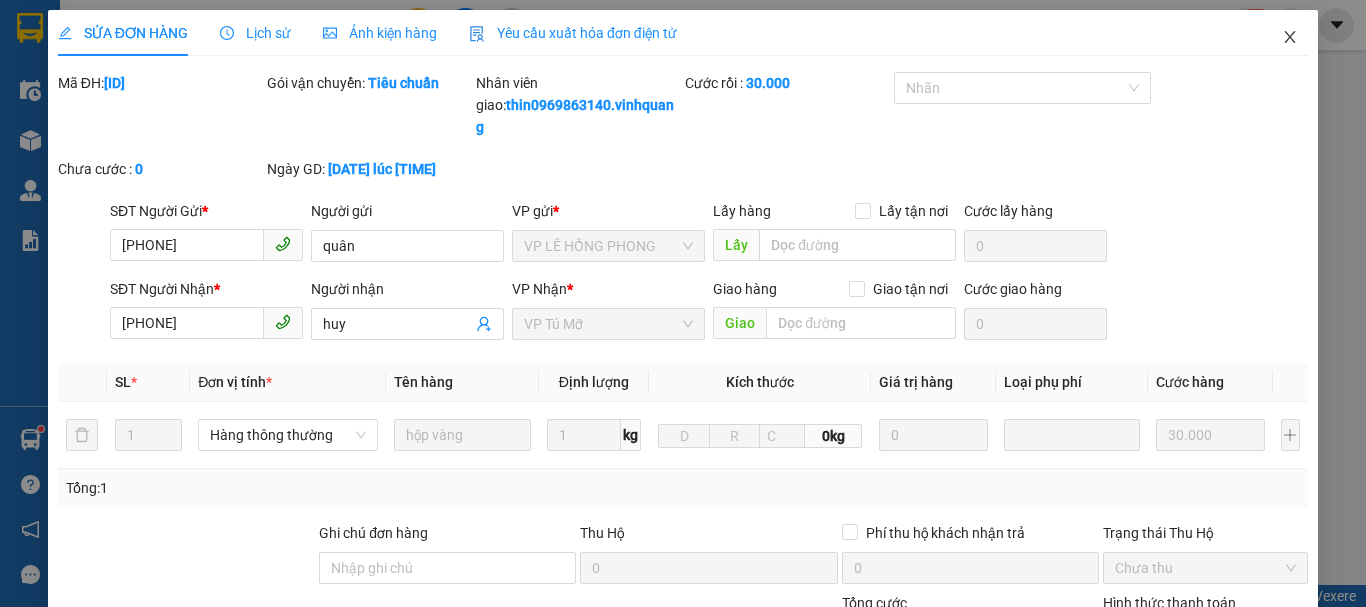 click at bounding box center [1290, 38] 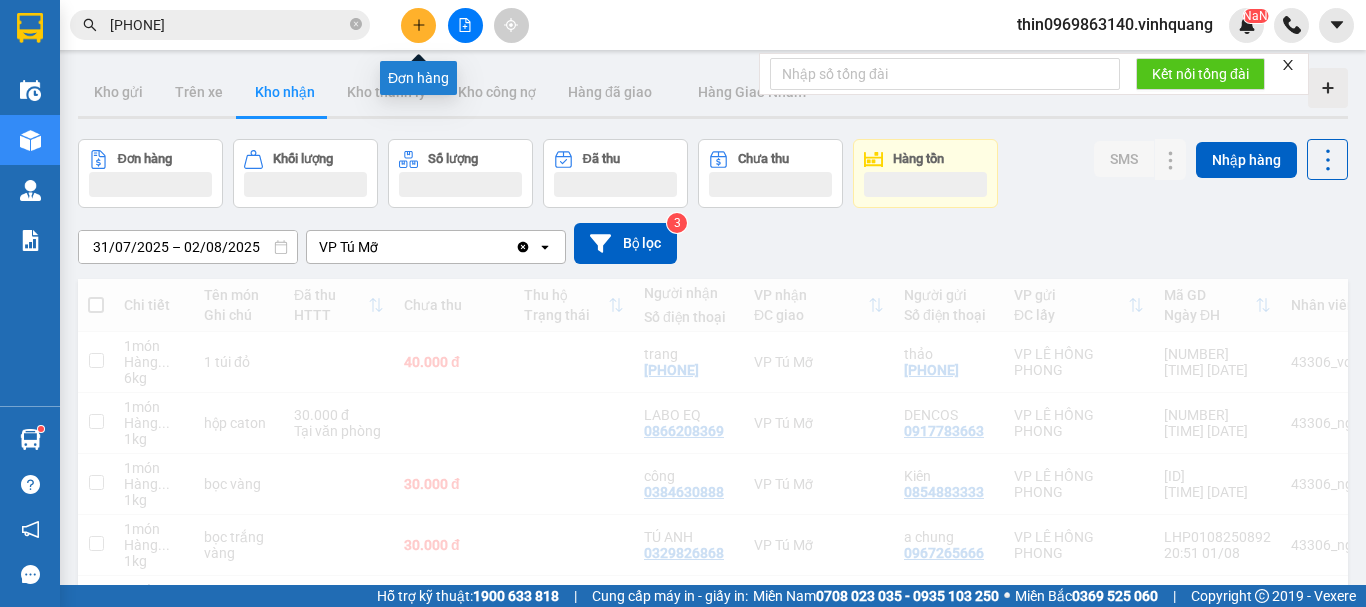 click 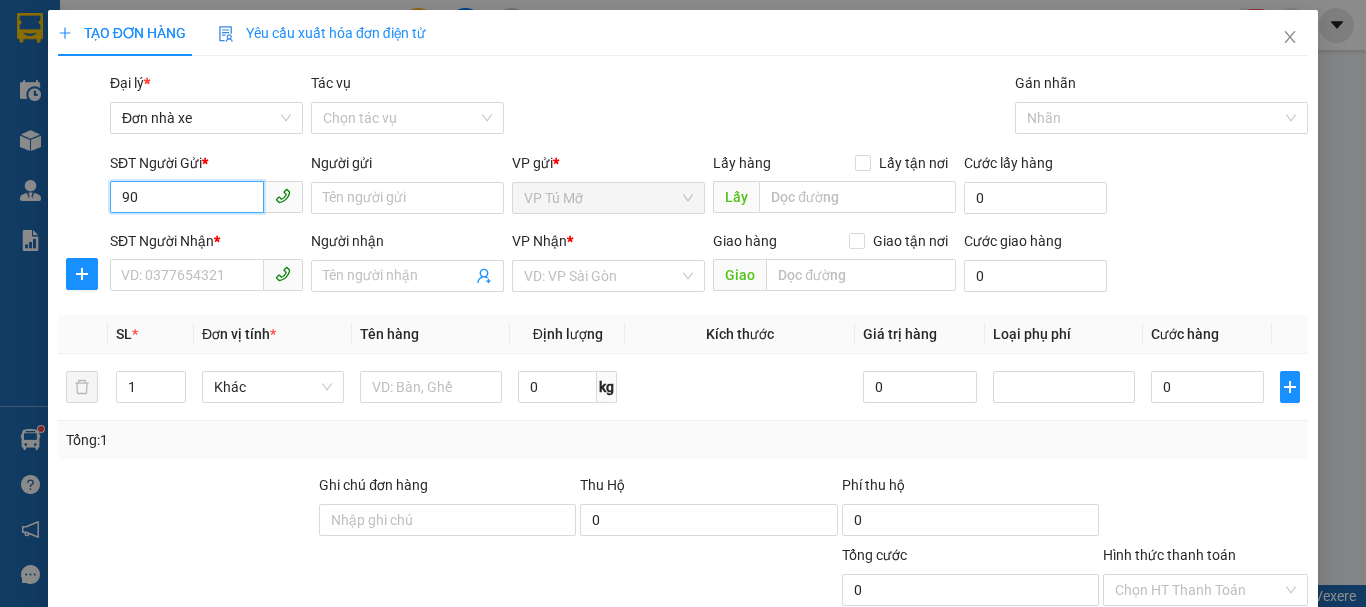 type on "9" 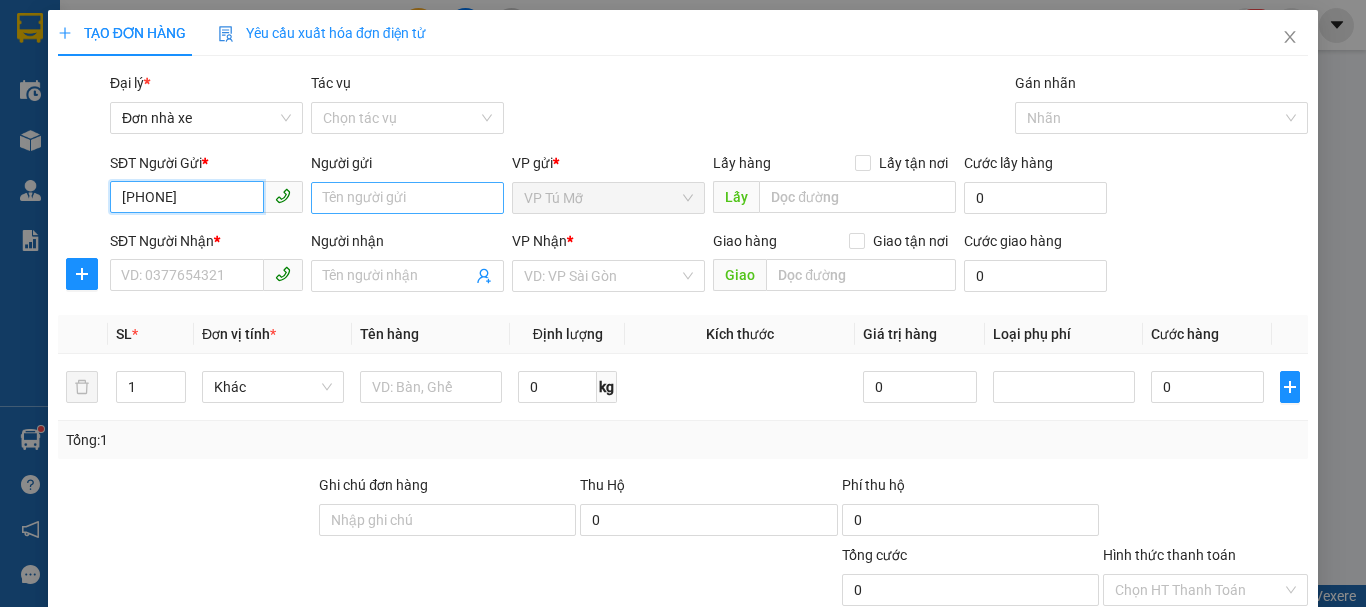 type on "[PHONE]" 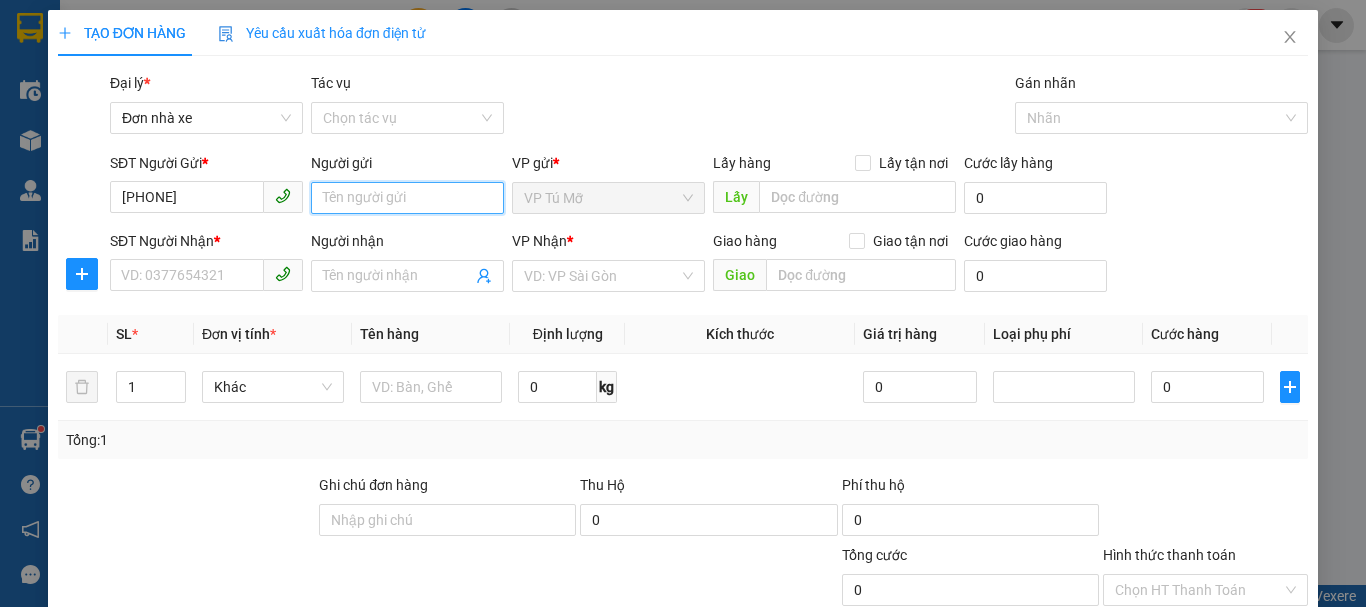 click on "Người gửi" at bounding box center (407, 198) 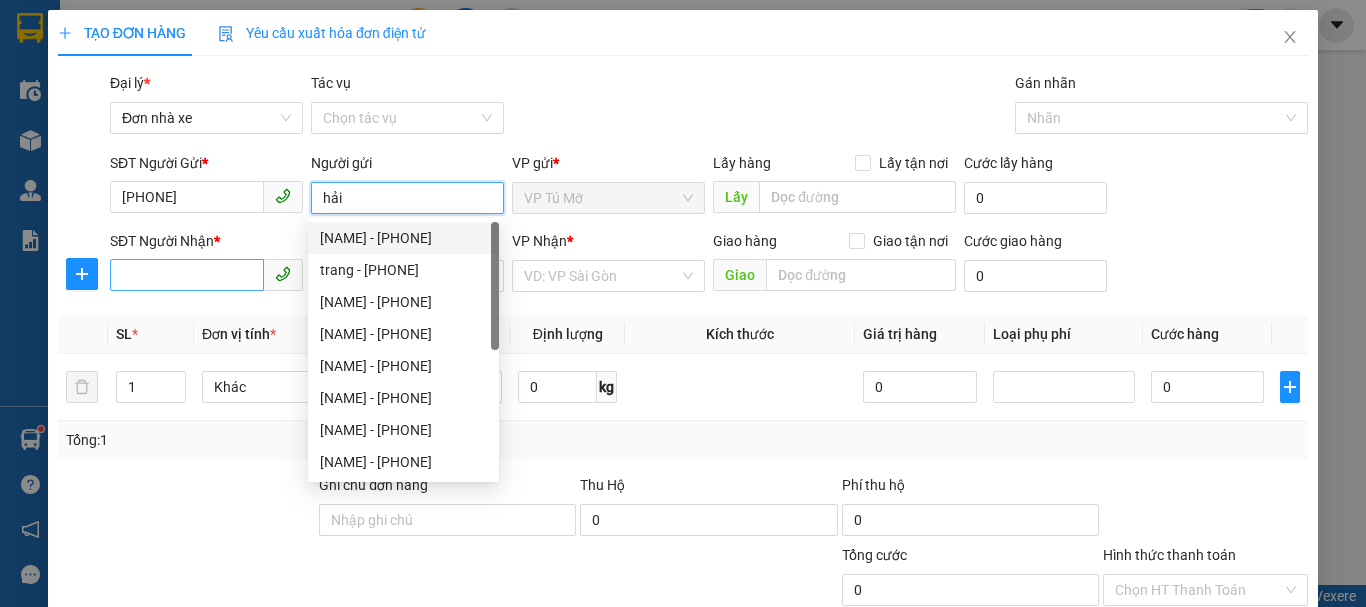 type on "hải" 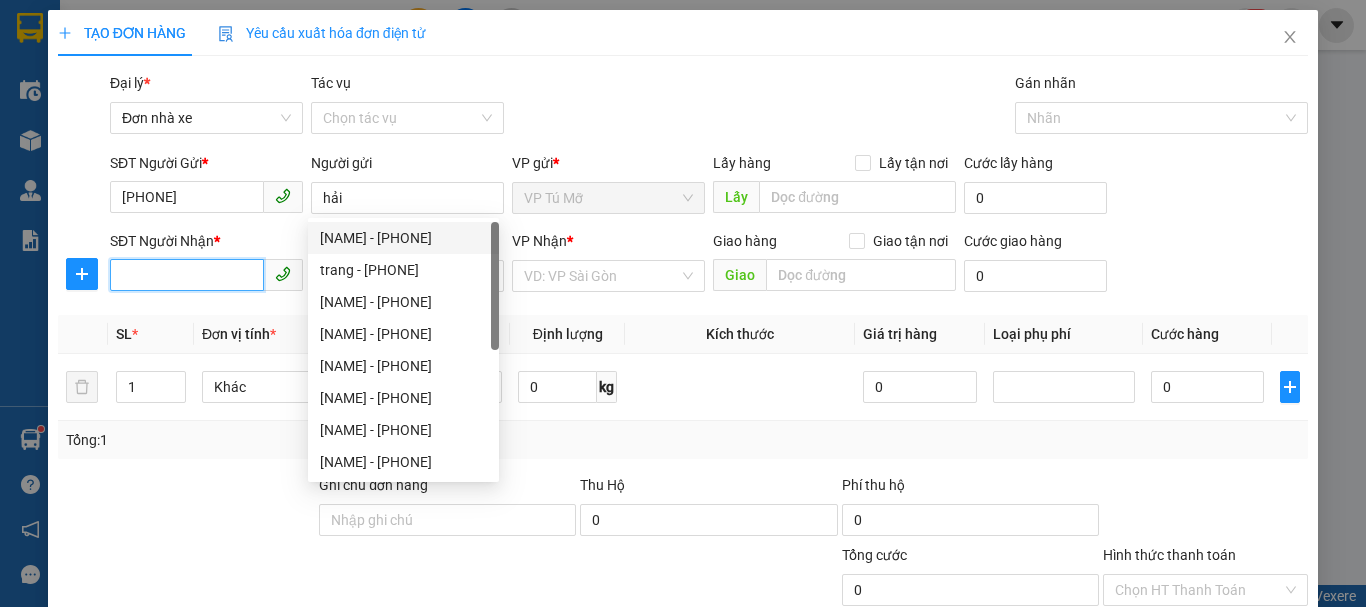 click on "SĐT Người Nhận  *" at bounding box center [187, 275] 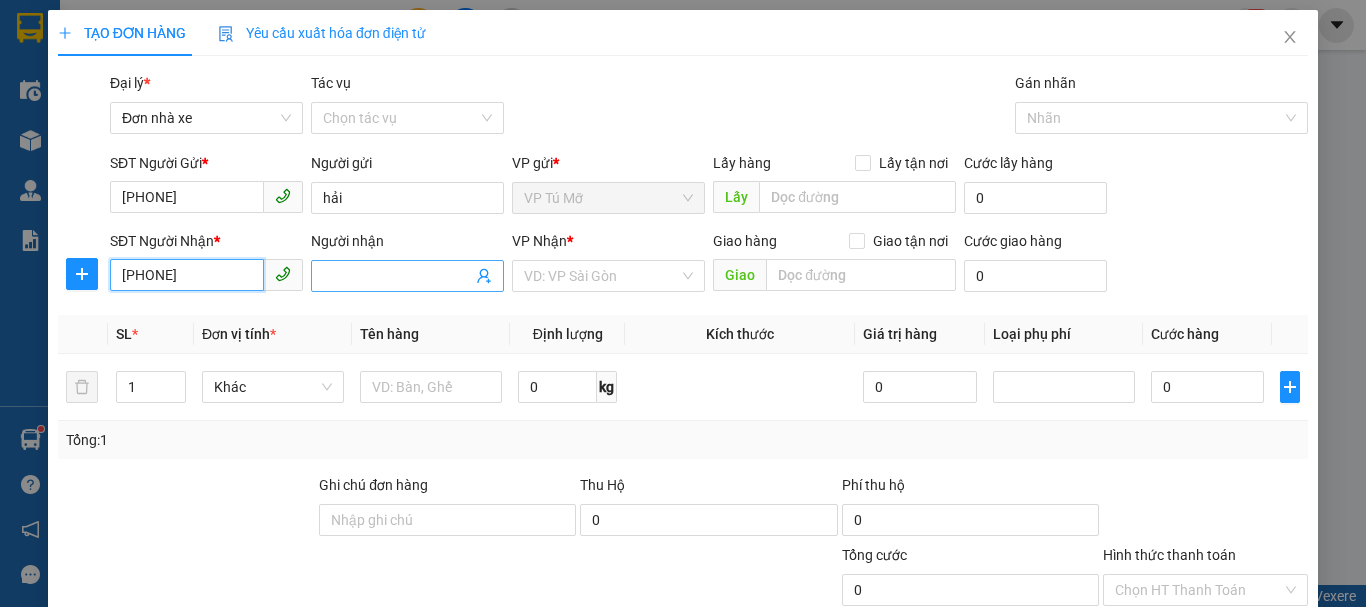 type on "[PHONE]" 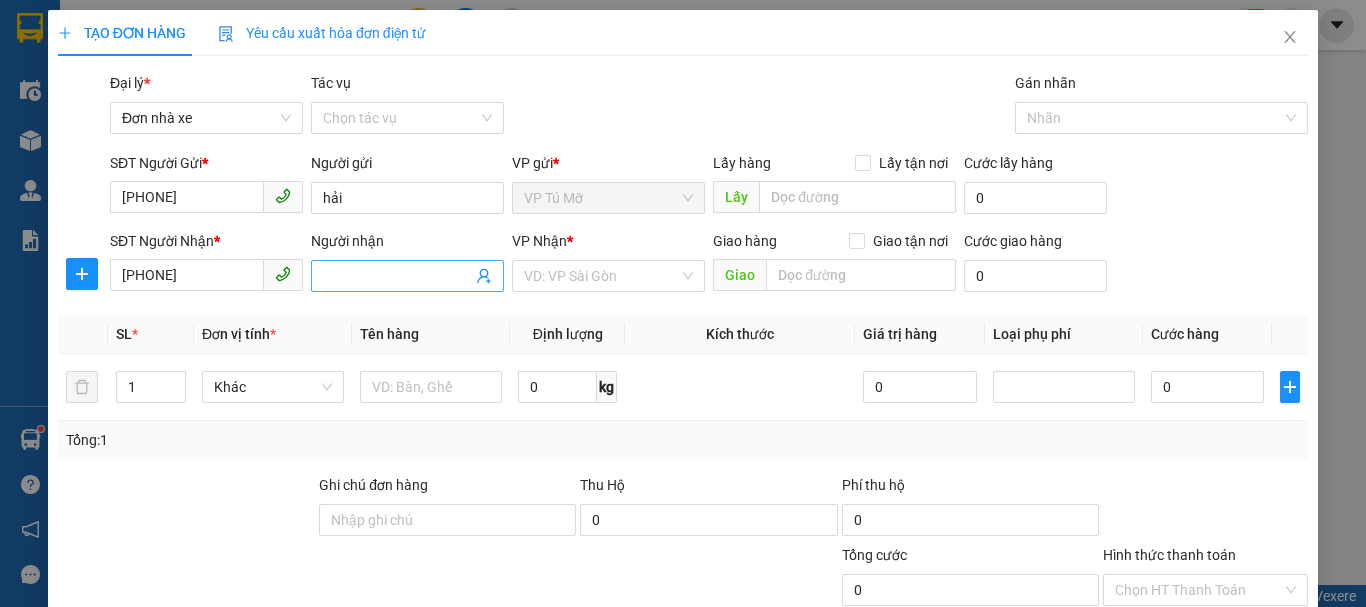 click on "Người nhận" at bounding box center (397, 276) 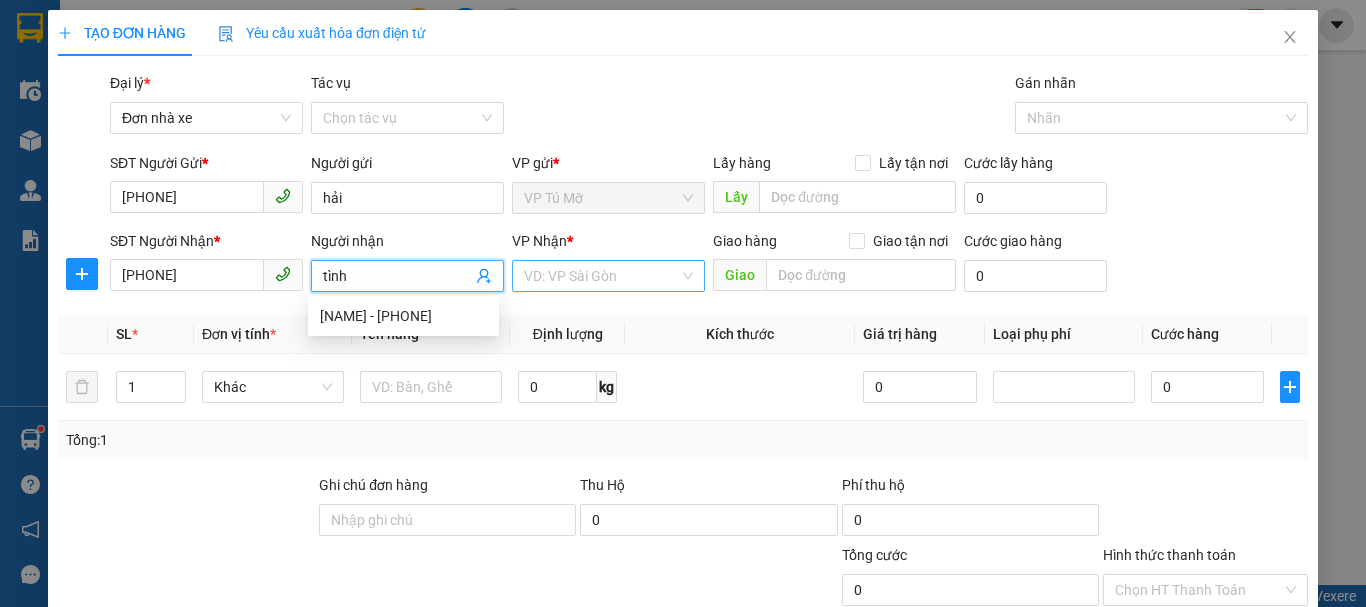 type on "tình" 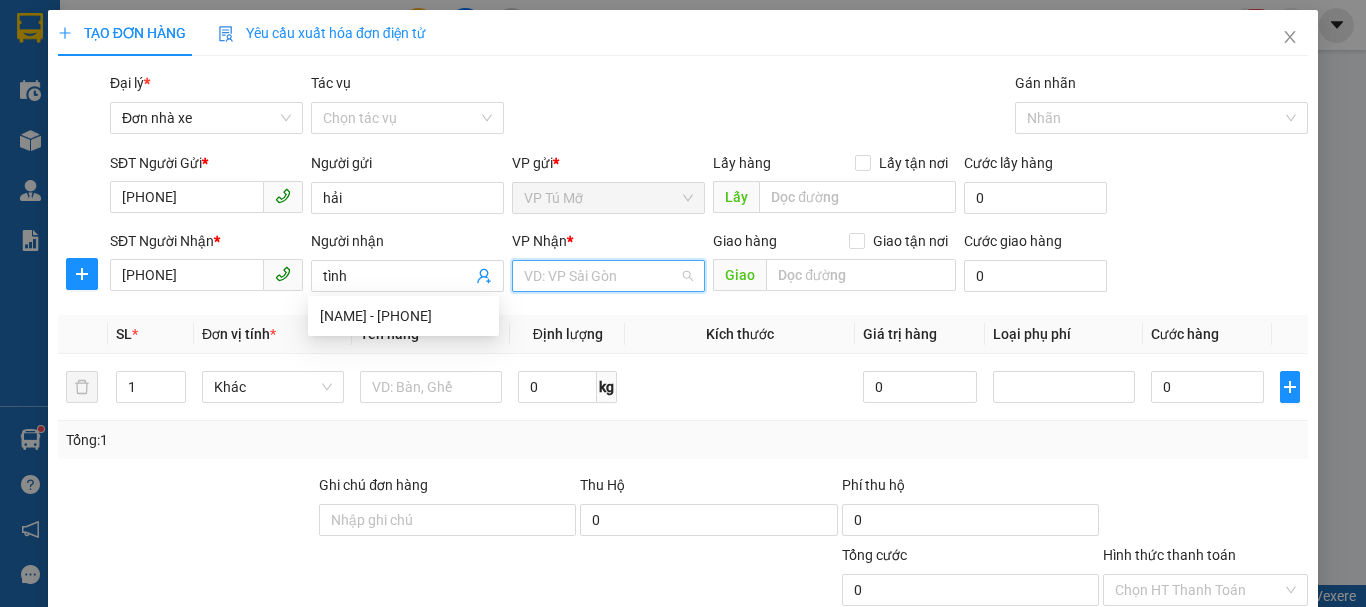click at bounding box center [601, 276] 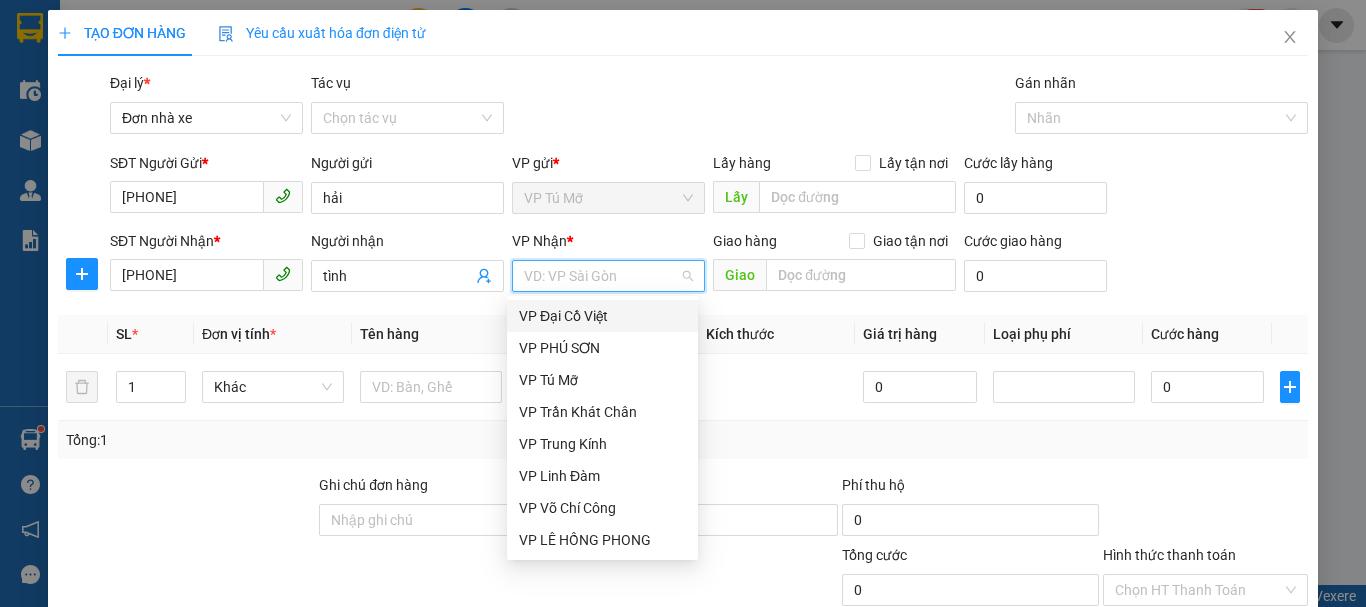 click at bounding box center (601, 276) 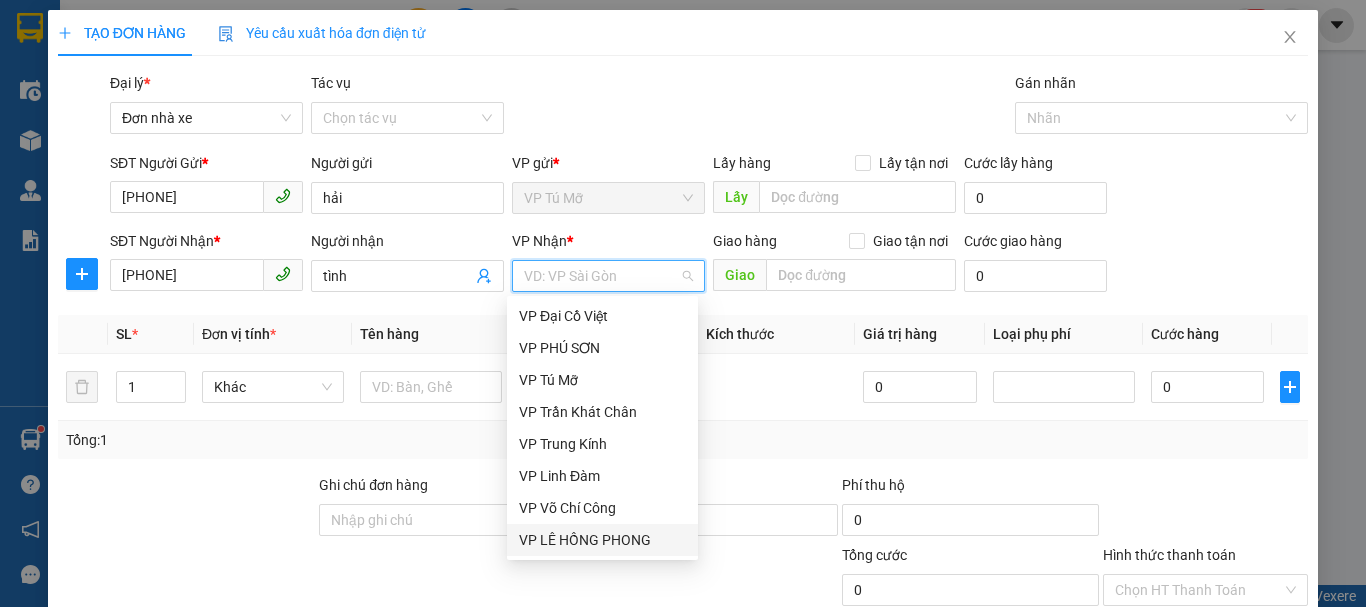 click on "VP LÊ HỒNG PHONG" at bounding box center (602, 540) 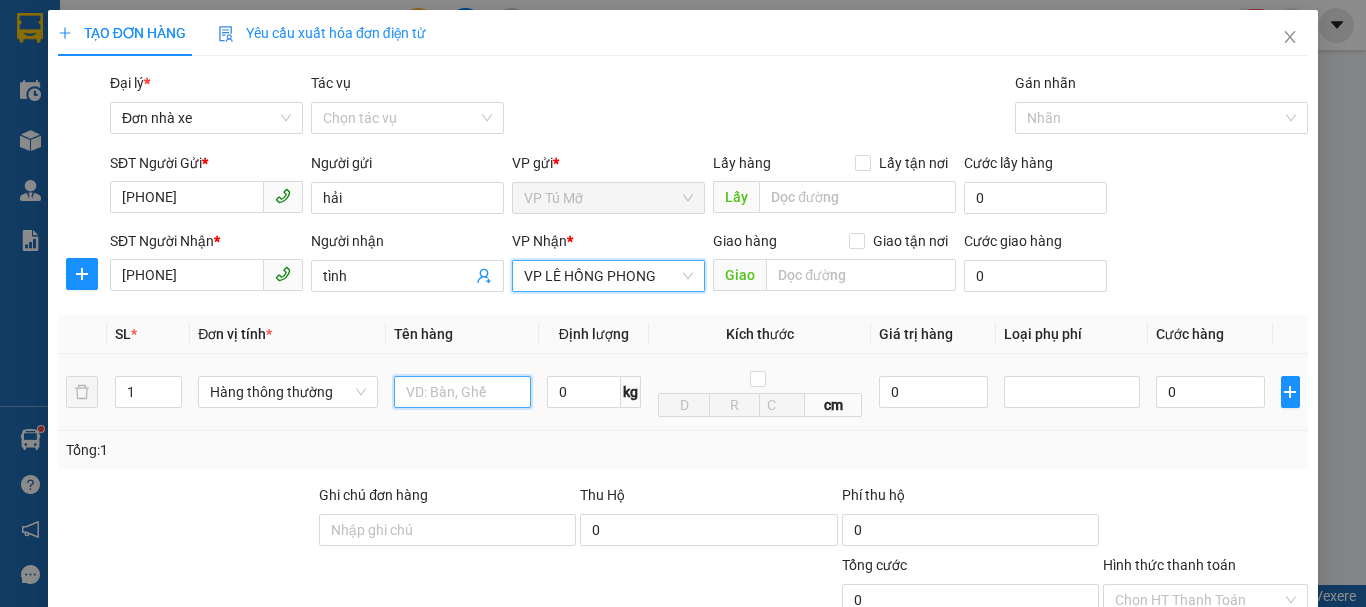 click at bounding box center (462, 392) 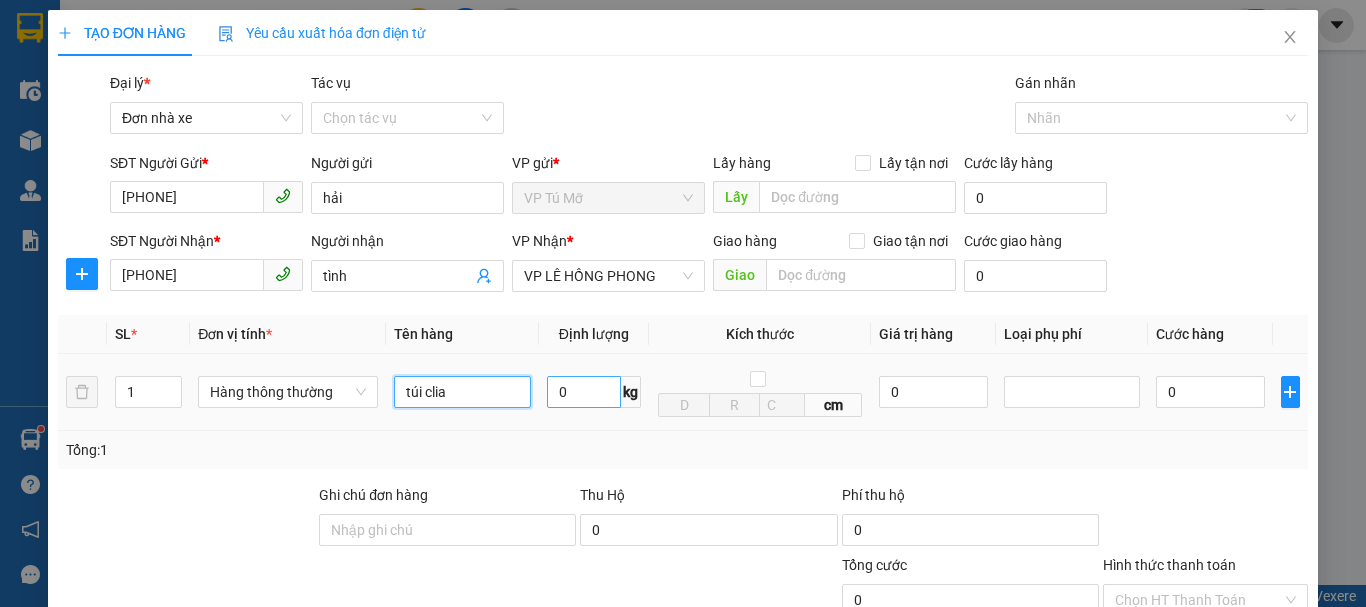 type on "túi clia" 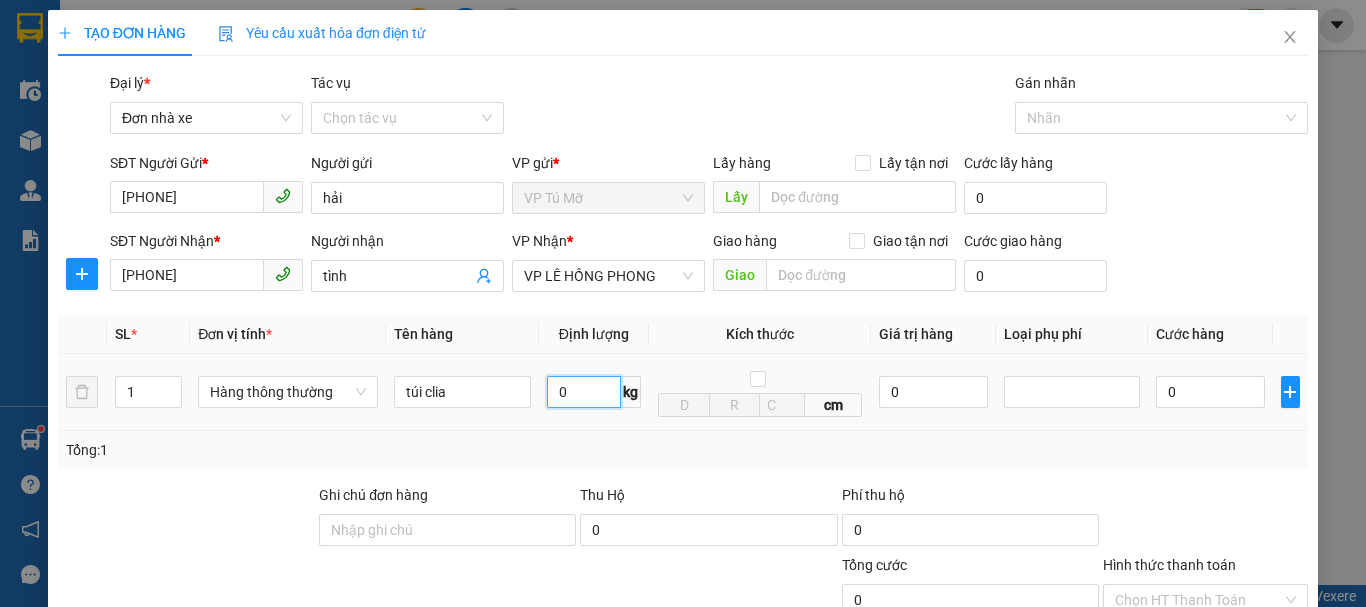 click on "0" at bounding box center [584, 392] 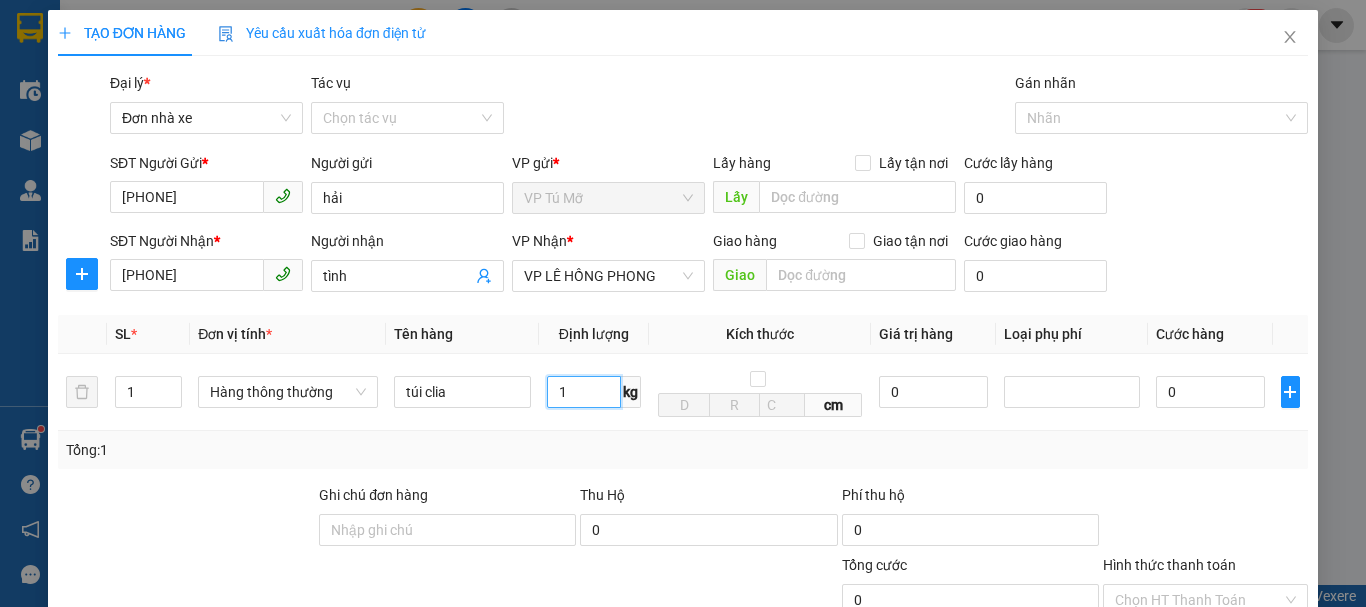 scroll, scrollTop: 286, scrollLeft: 0, axis: vertical 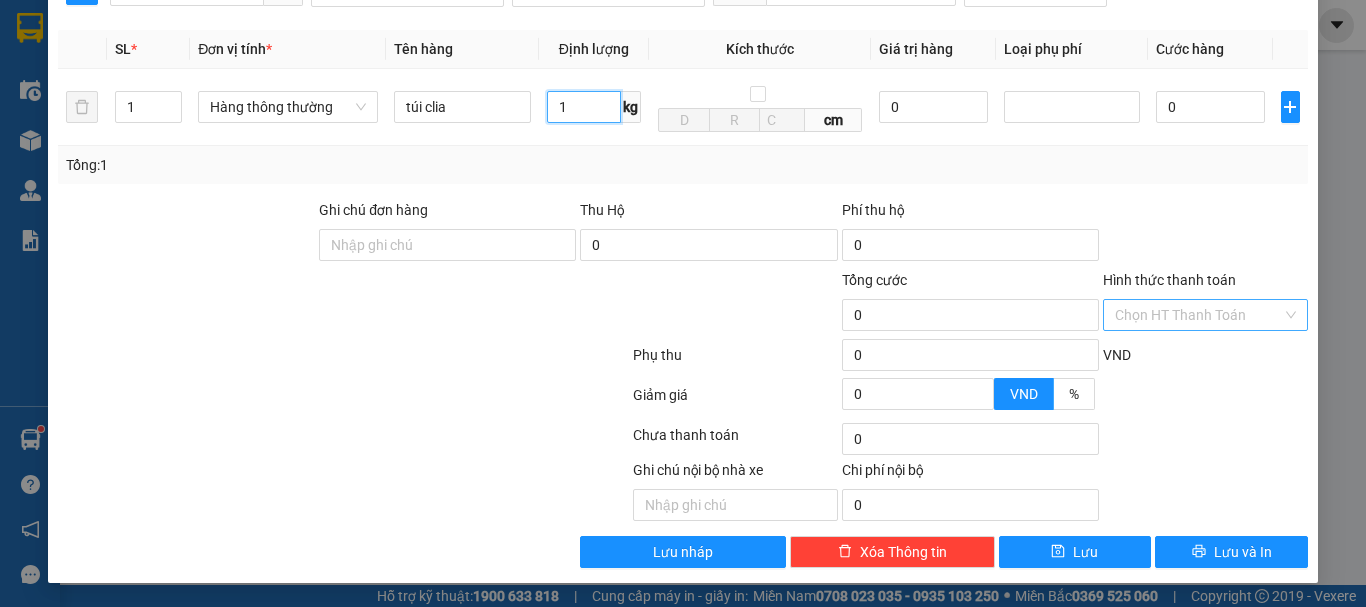 type on "1" 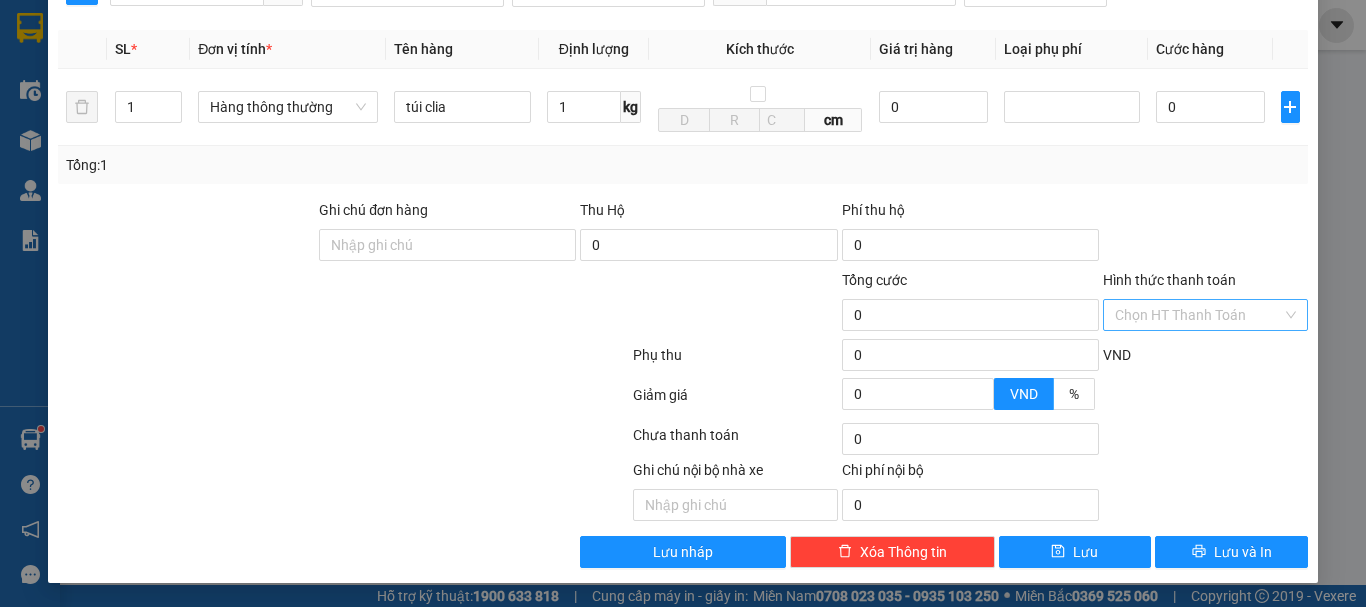 click on "Hình thức thanh toán" at bounding box center (1198, 315) 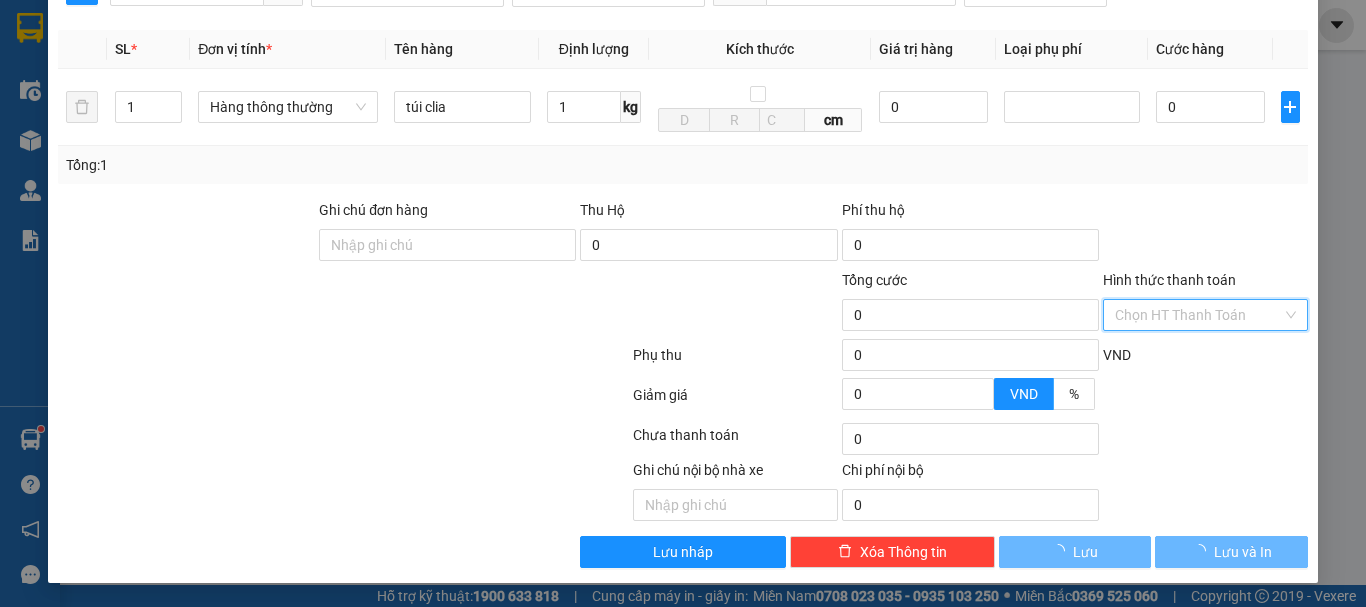 type on "30.000" 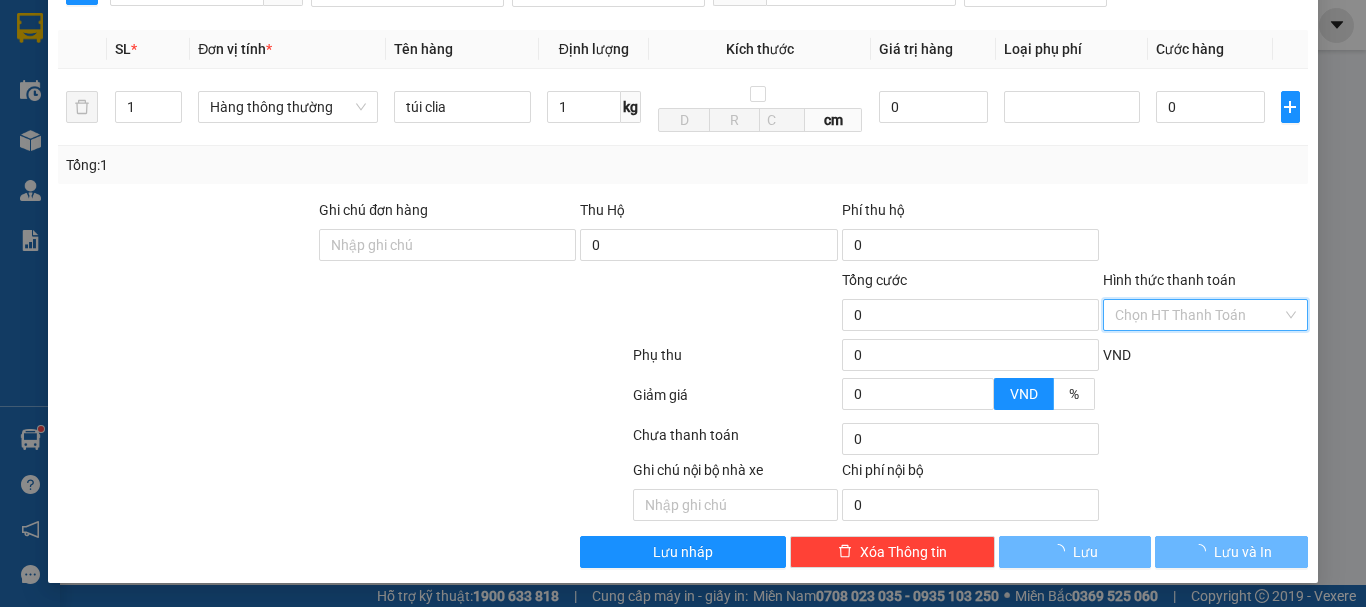 type on "30.000" 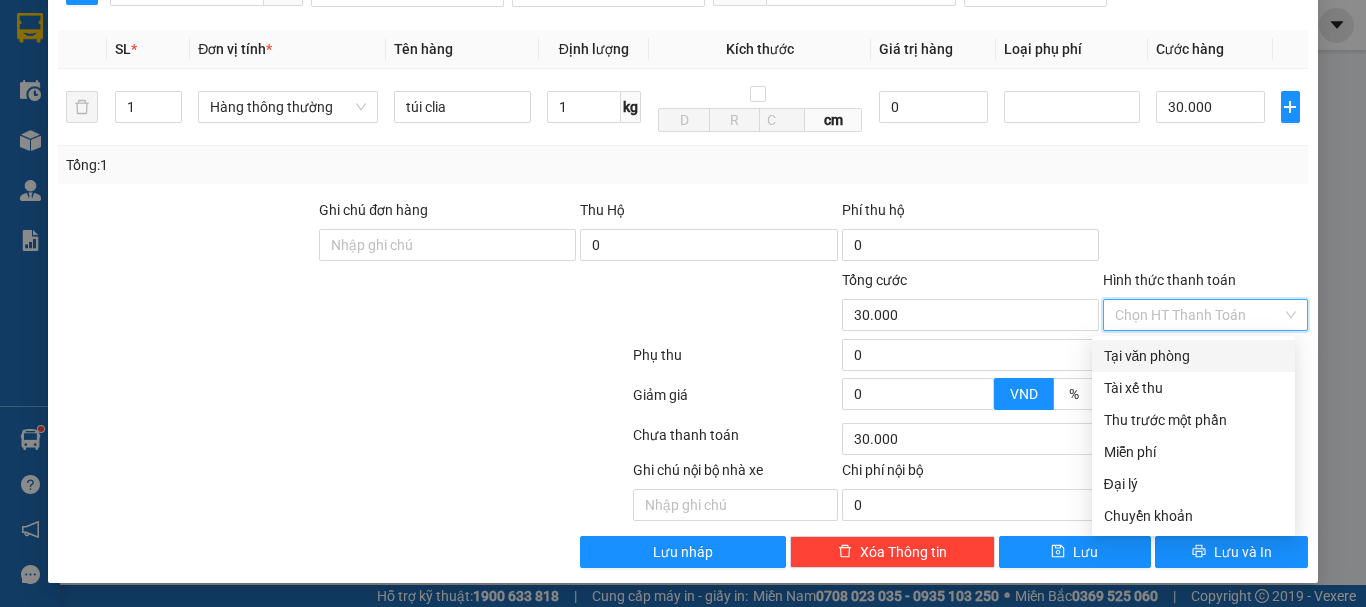 click on "Tại văn phòng" at bounding box center (1193, 356) 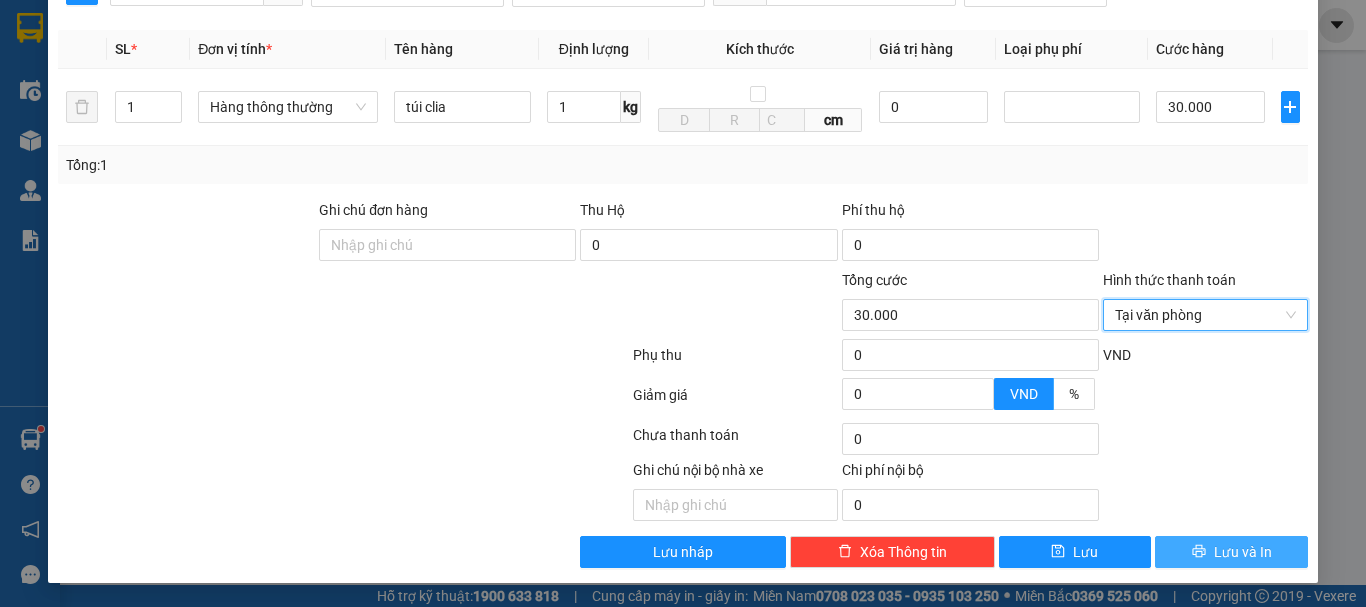 click on "Lưu và In" at bounding box center (1231, 552) 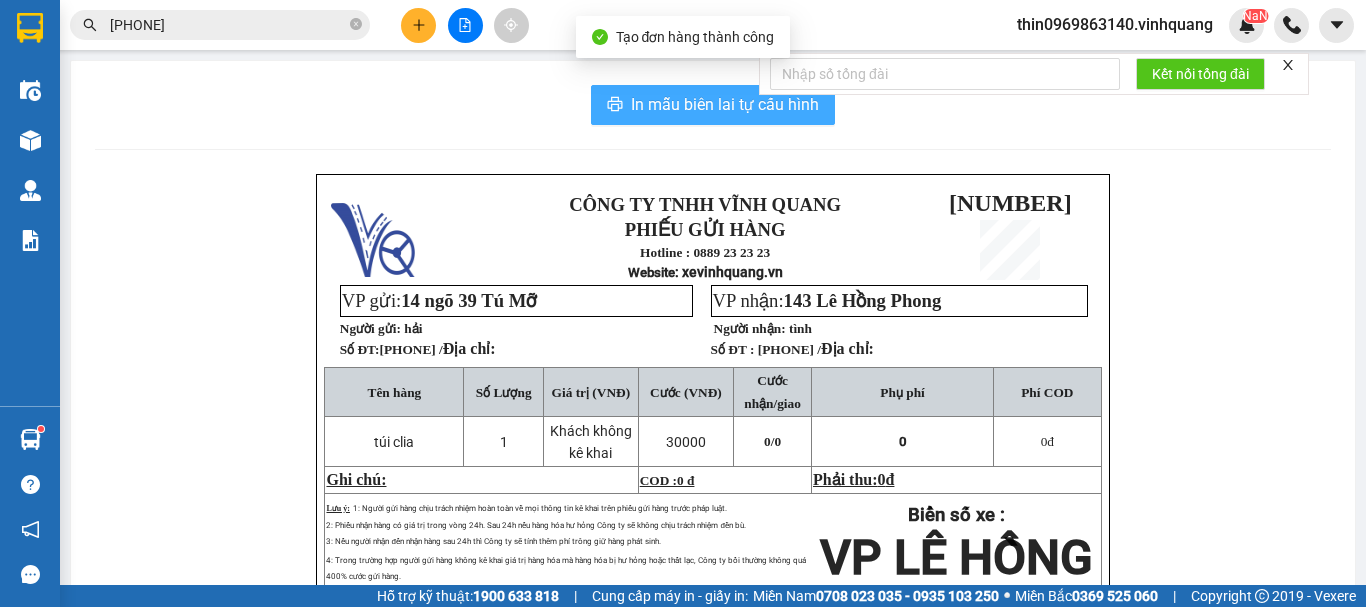 click on "In mẫu biên lai tự cấu hình" at bounding box center (725, 104) 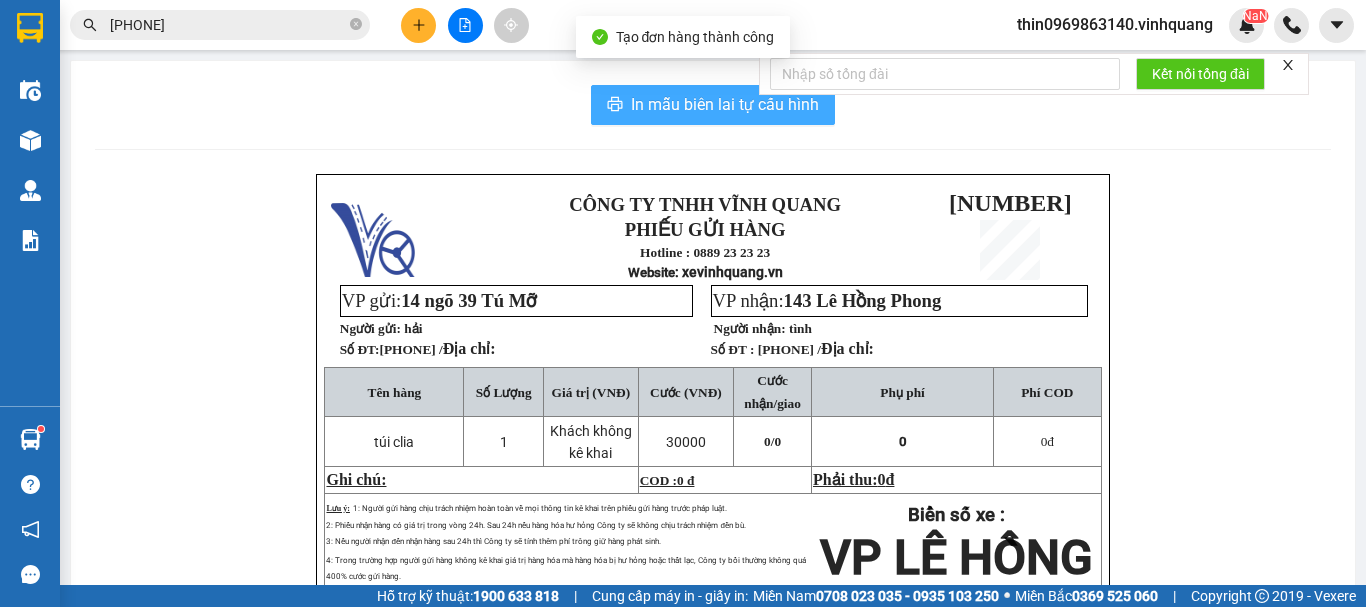 scroll, scrollTop: 0, scrollLeft: 0, axis: both 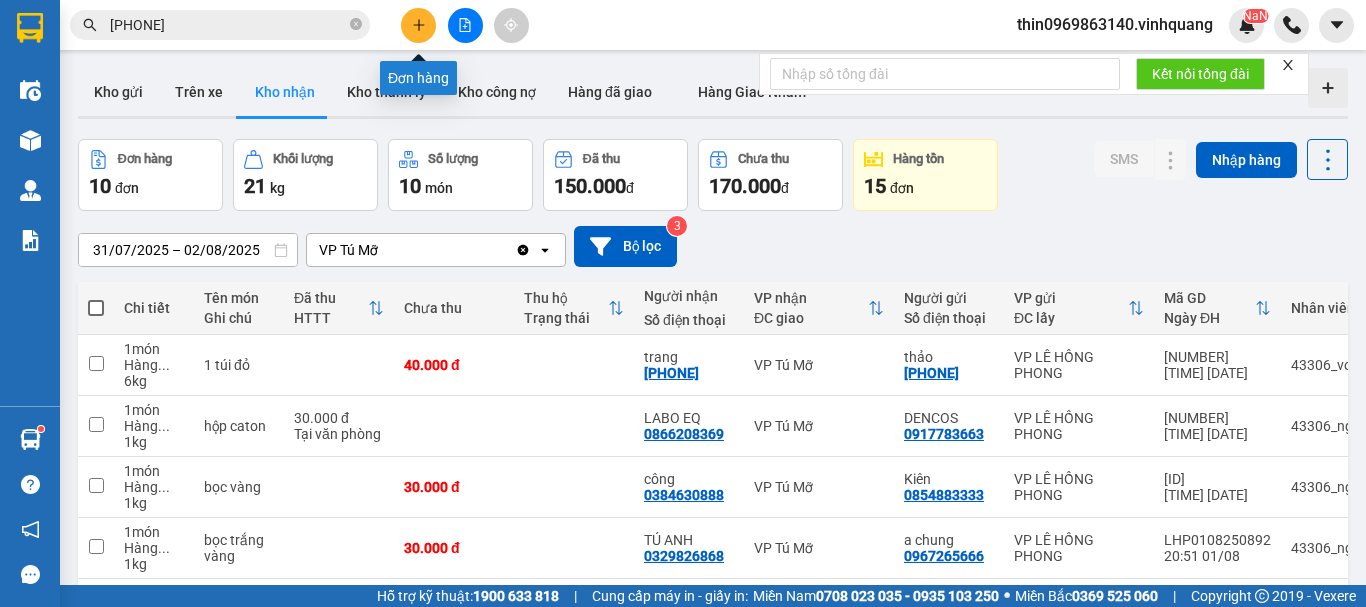 click 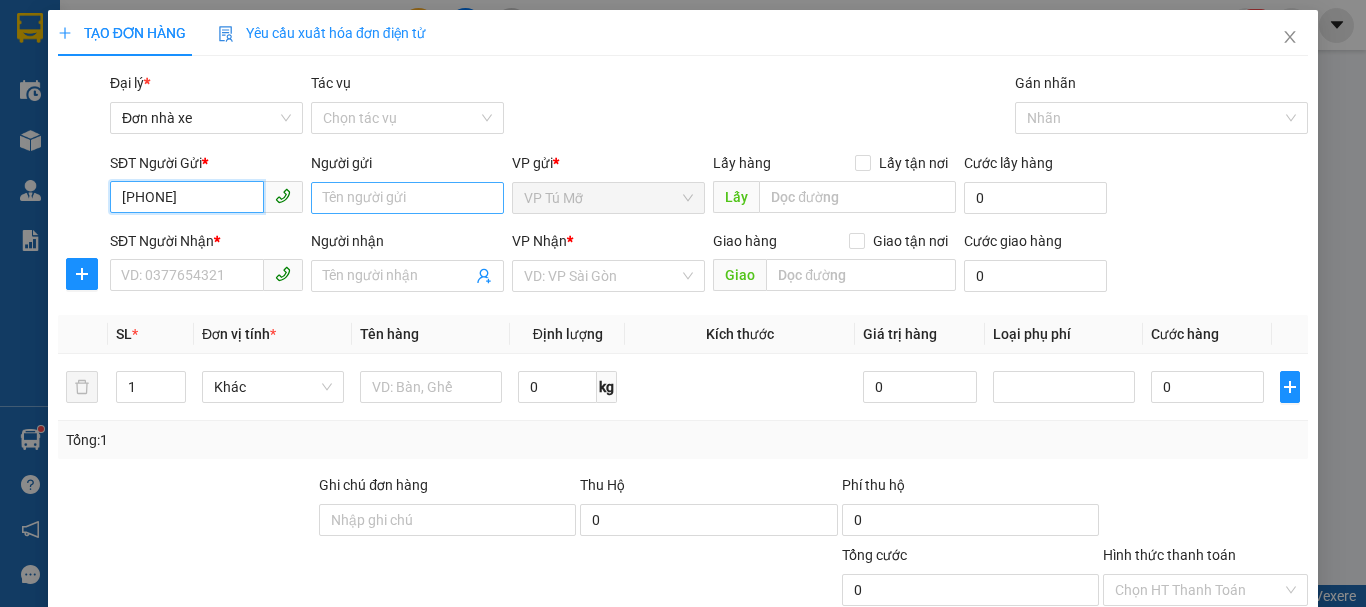 type on "[PHONE]" 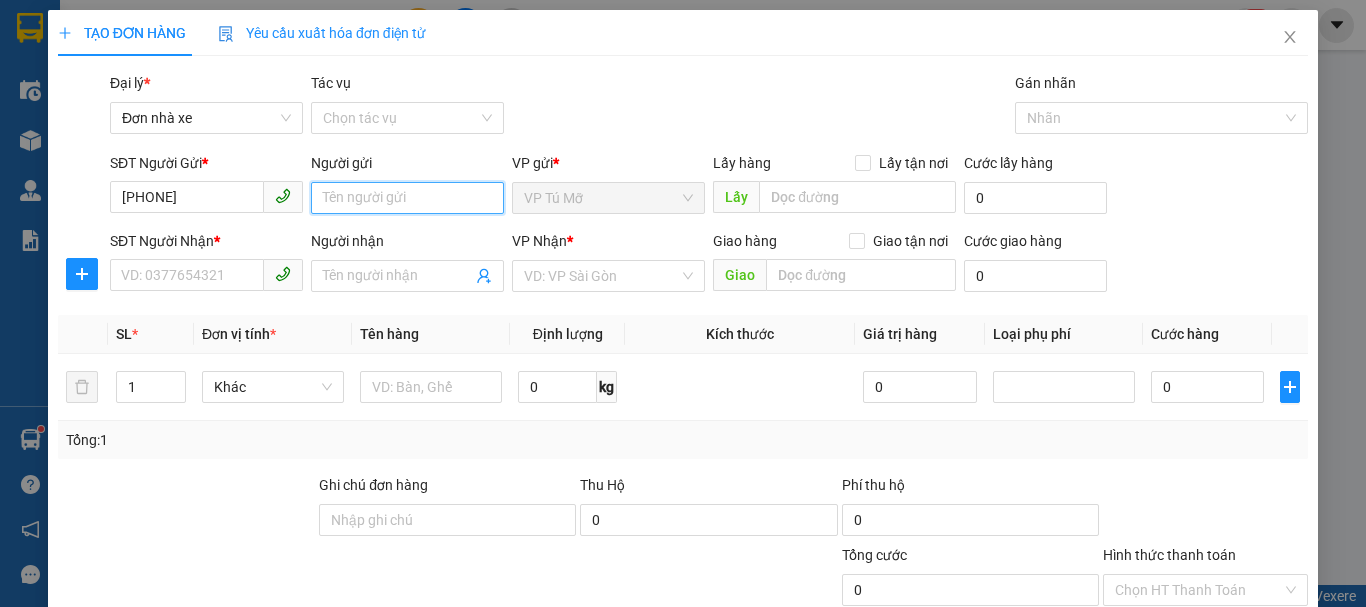 click on "Người gửi" at bounding box center (407, 198) 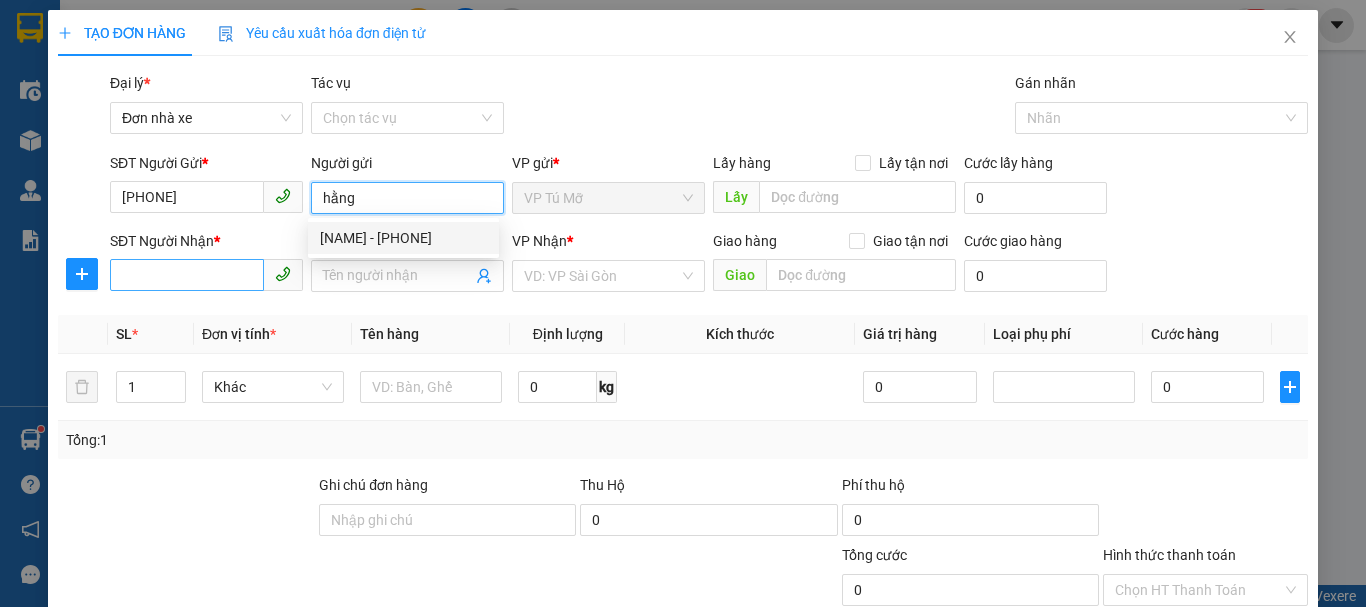 type on "hằng" 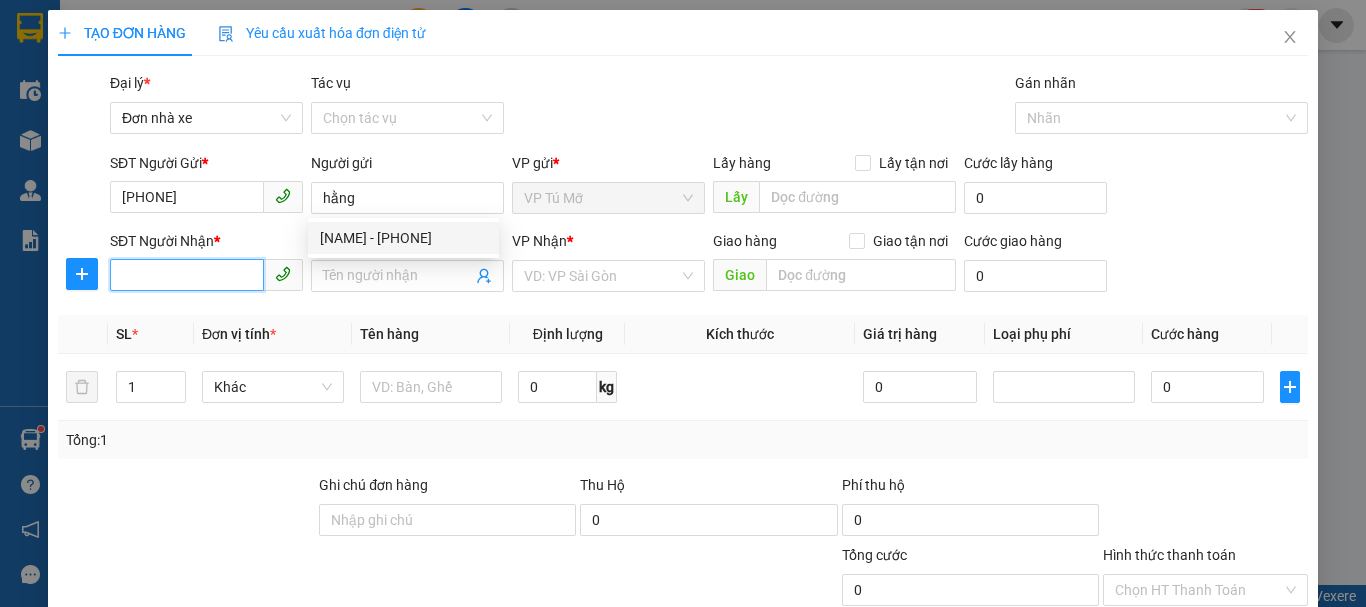 click on "SĐT Người Nhận  *" at bounding box center [187, 275] 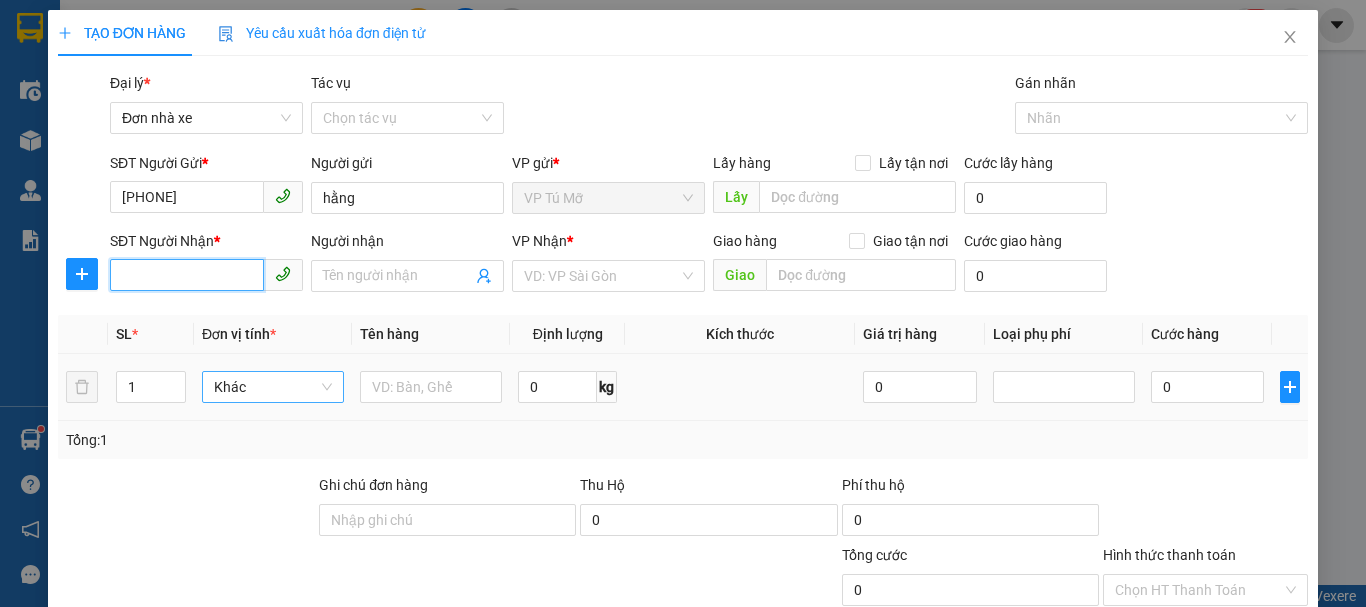 click on "Khác" at bounding box center (273, 387) 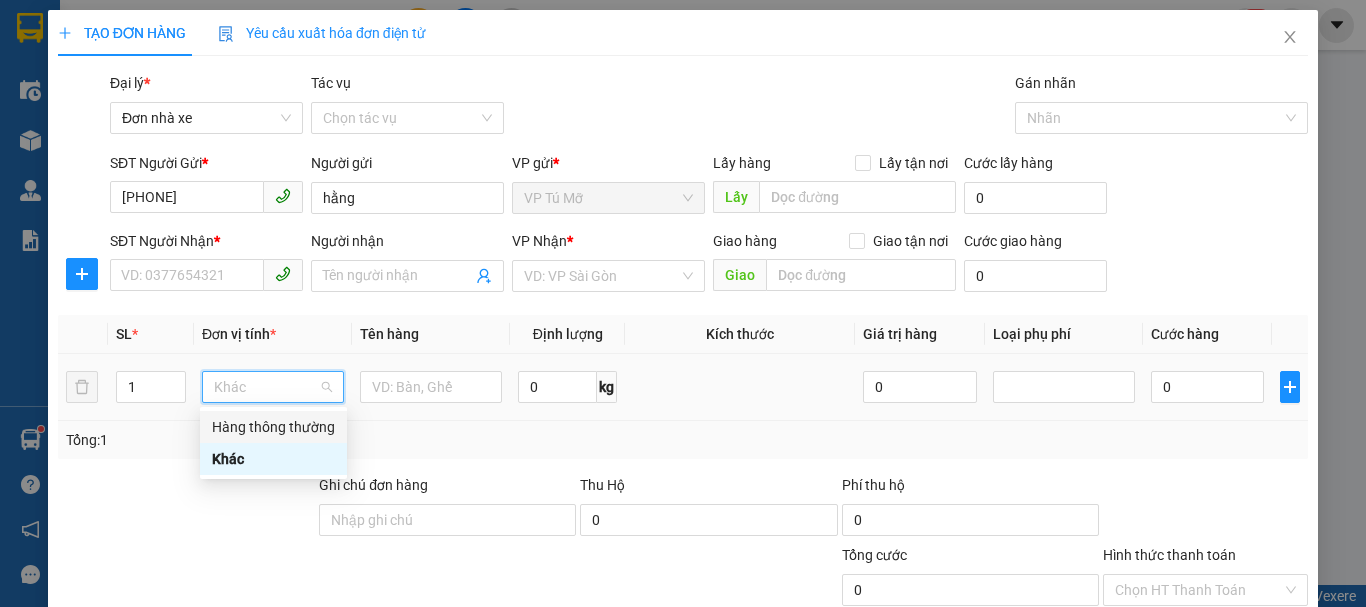 click on "Hàng thông thường" at bounding box center [273, 427] 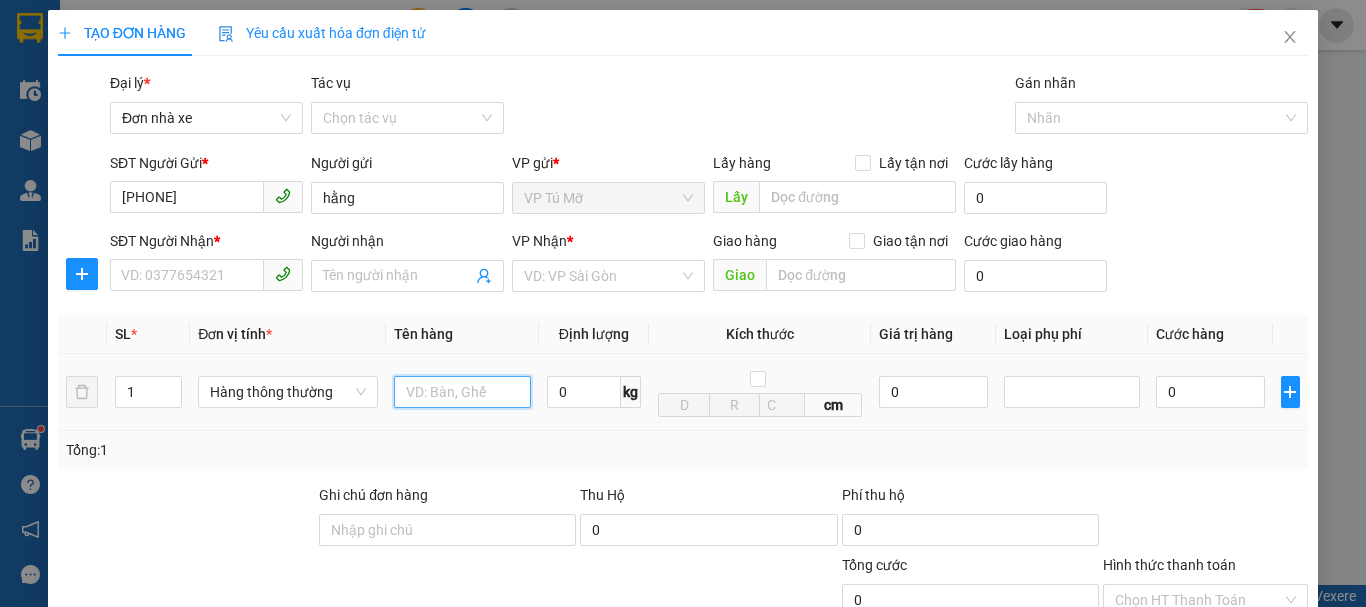 click at bounding box center (462, 392) 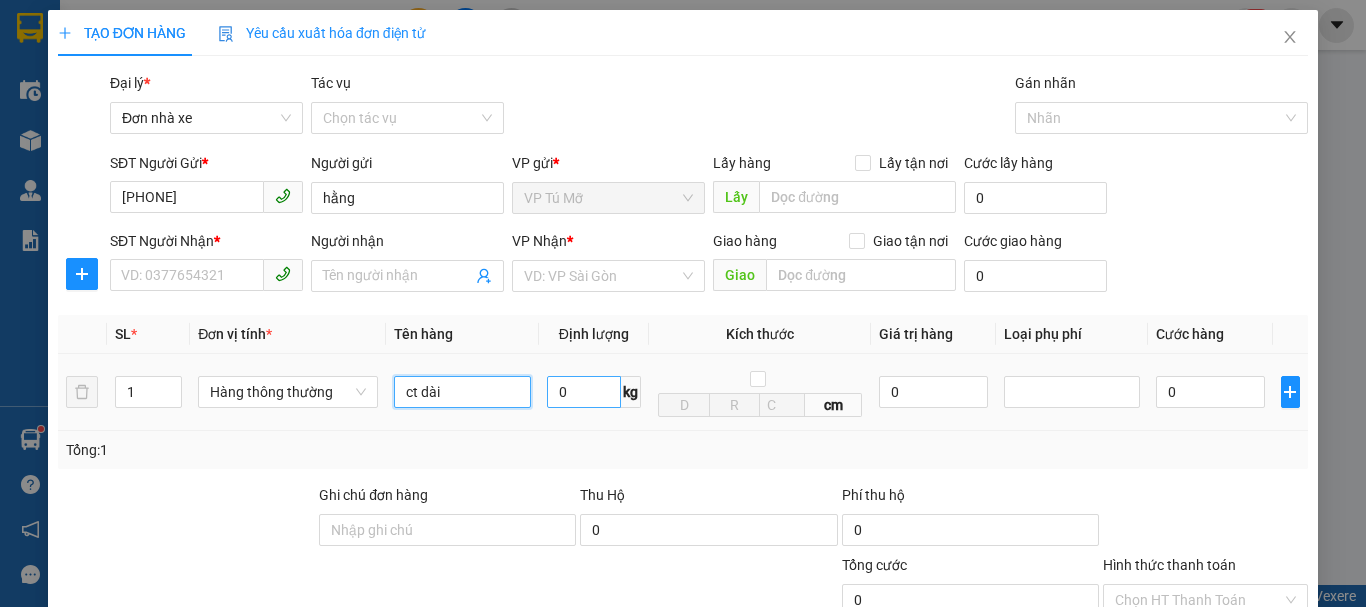 type on "ct dài" 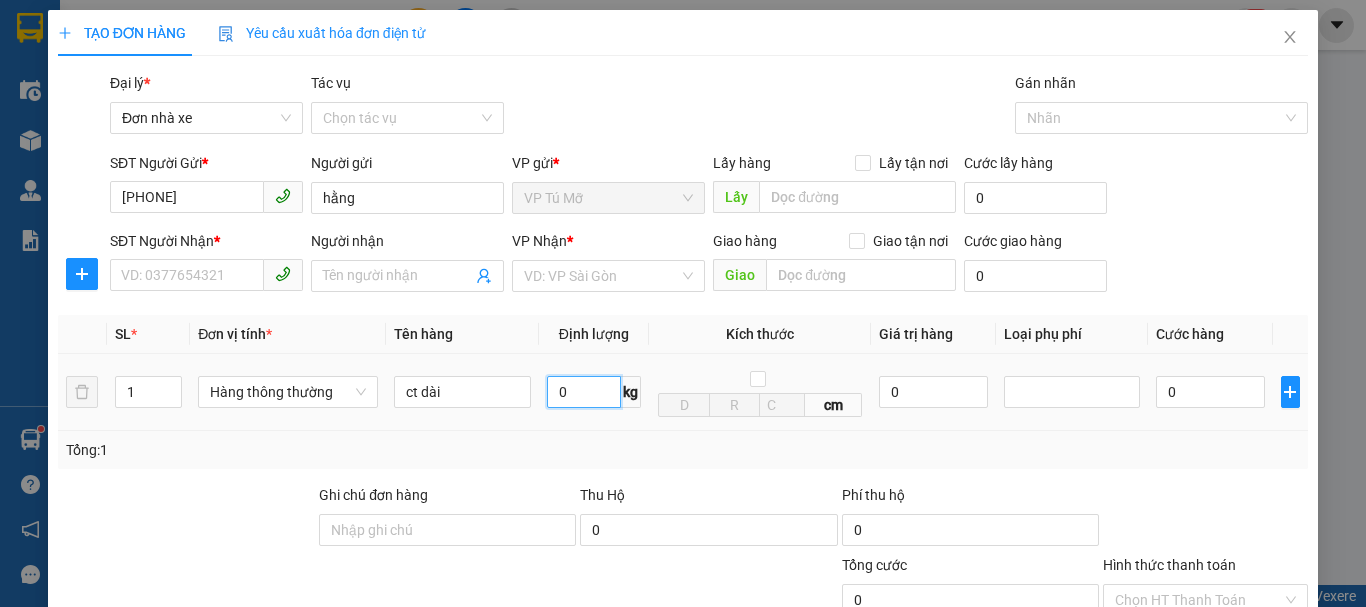 click on "0" at bounding box center (584, 392) 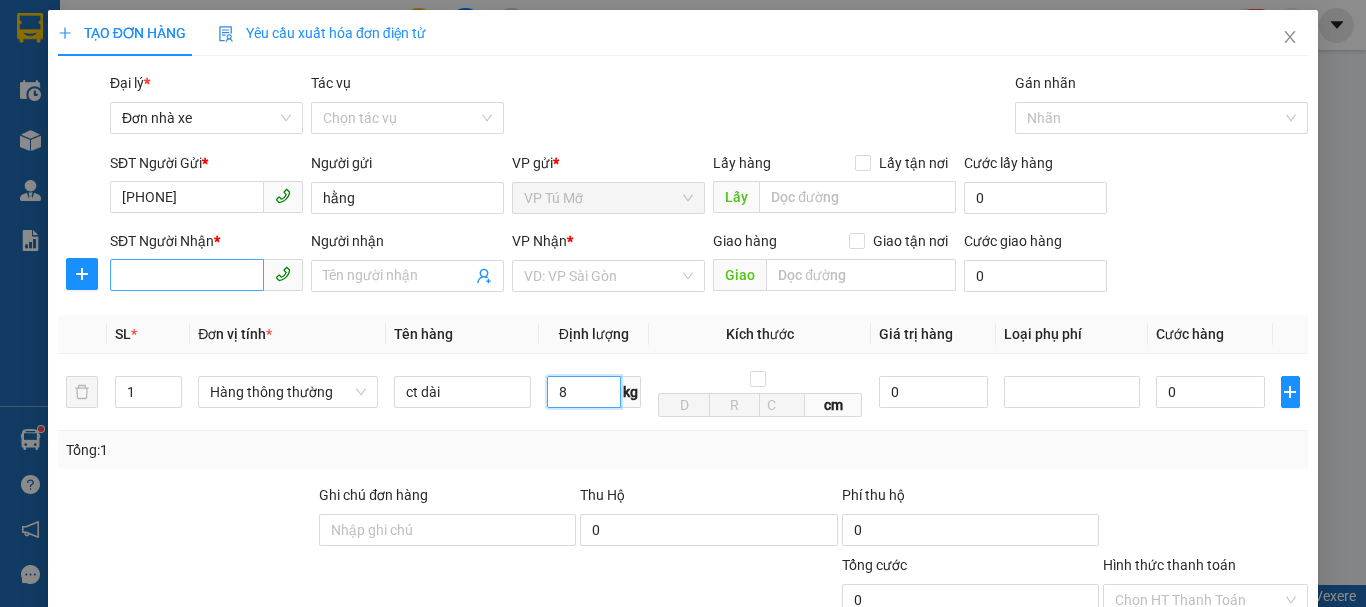 type on "8" 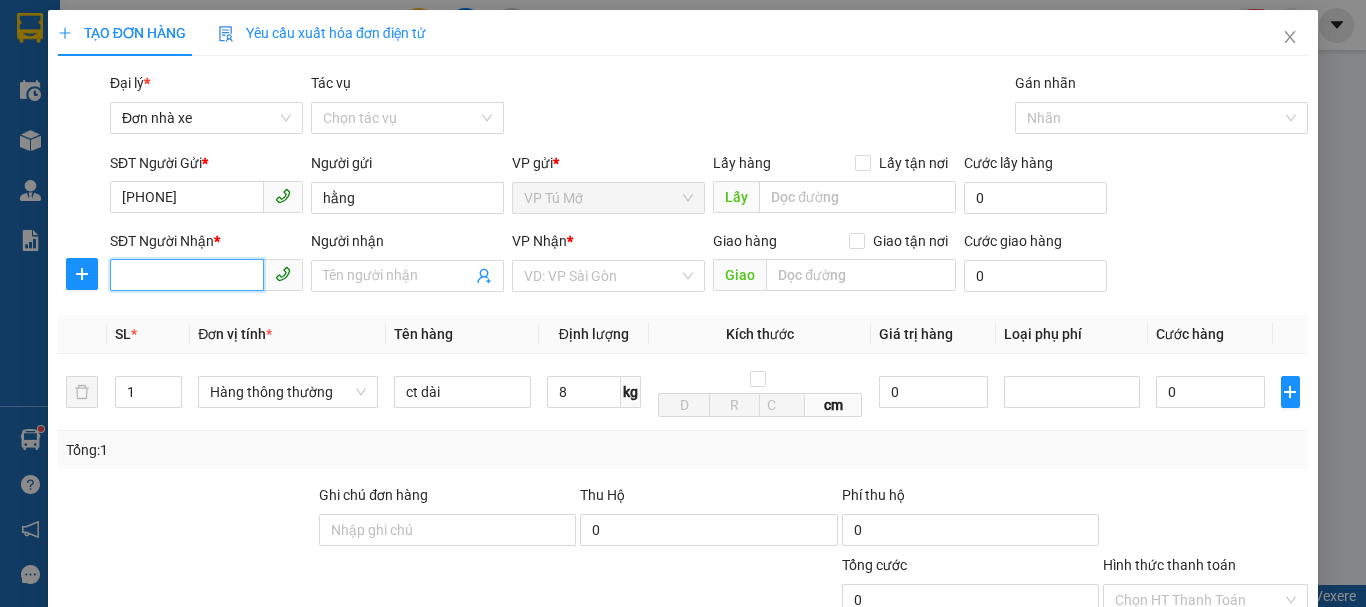 click on "SĐT Người Nhận  *" at bounding box center [187, 275] 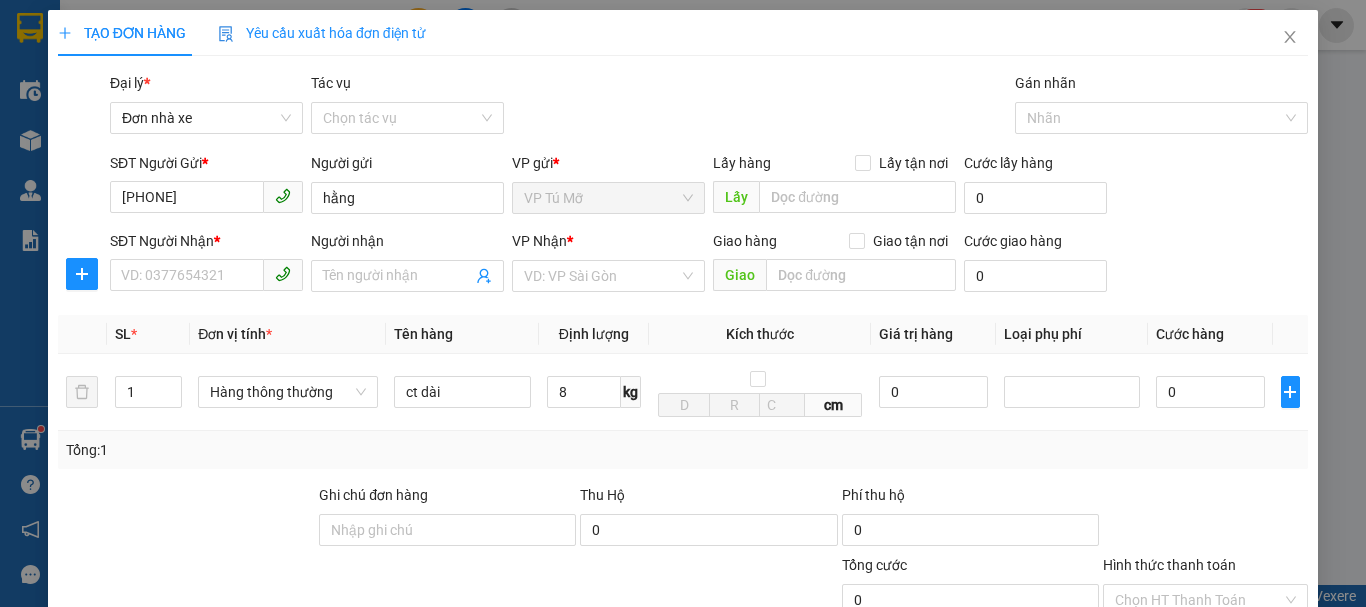 scroll, scrollTop: 0, scrollLeft: 0, axis: both 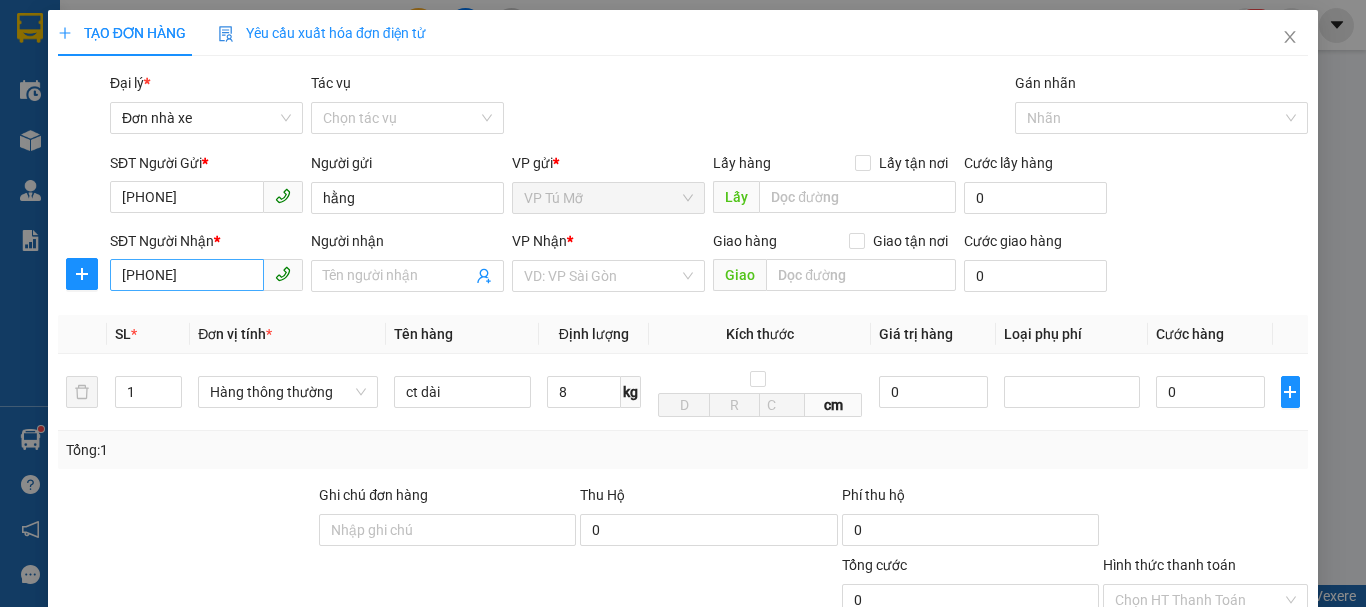 click on "0967106189" at bounding box center [187, 275] 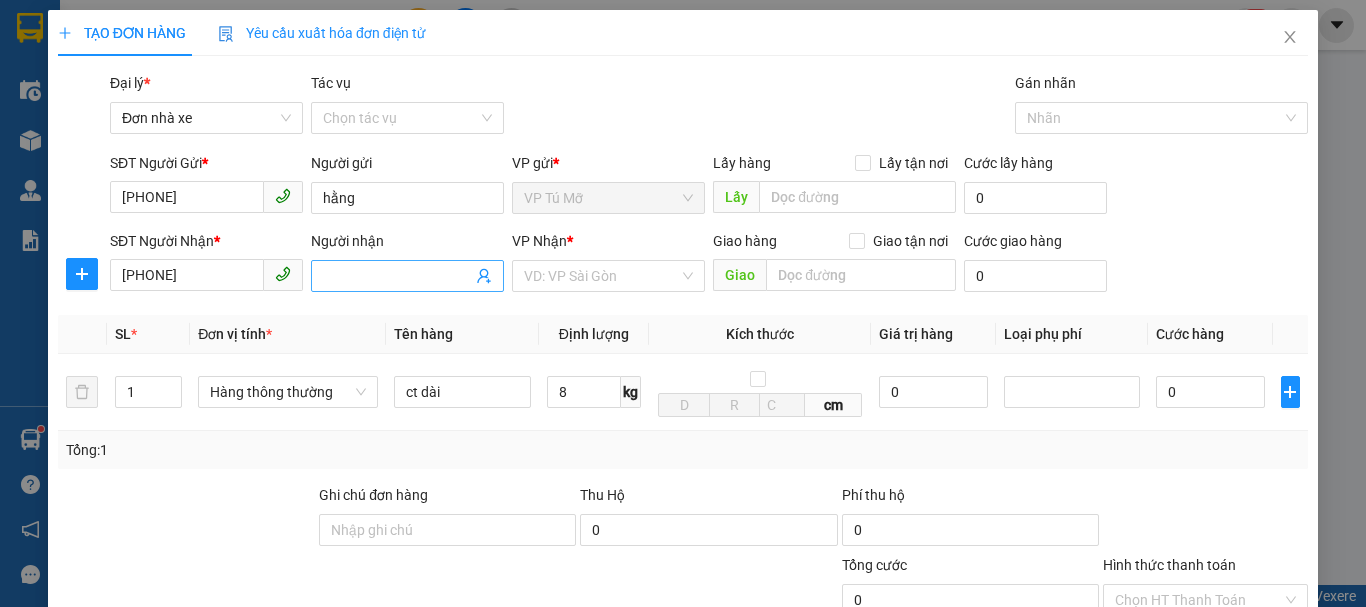 type on "0934901468" 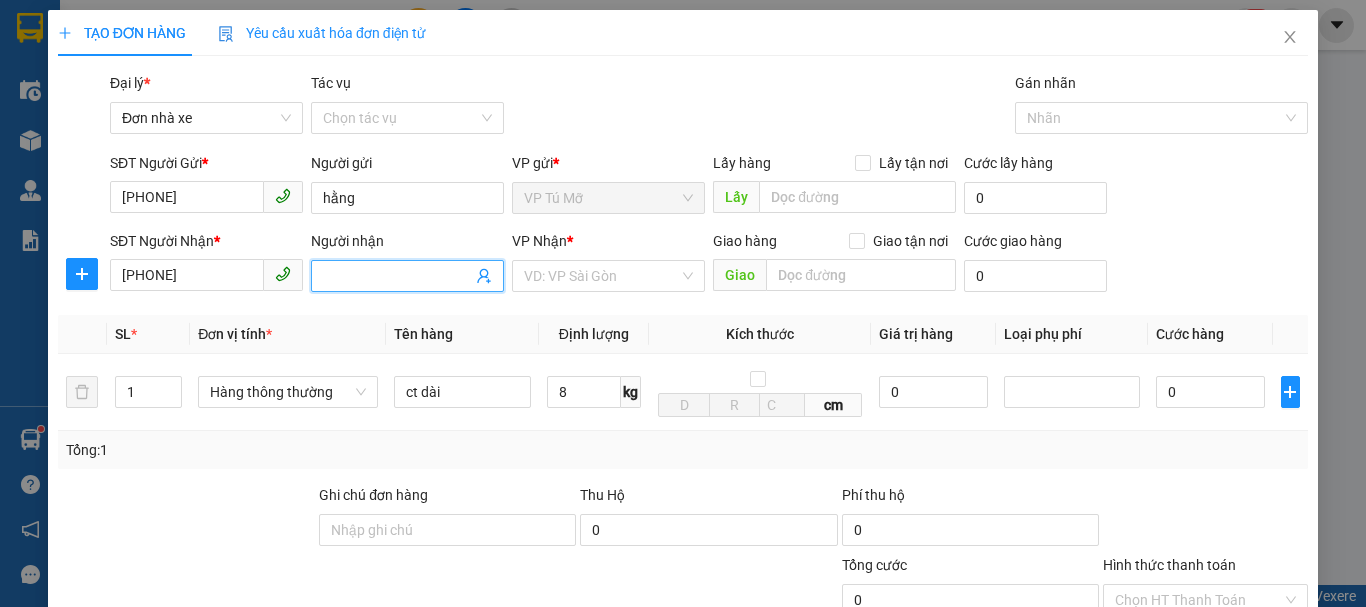 click at bounding box center [407, 276] 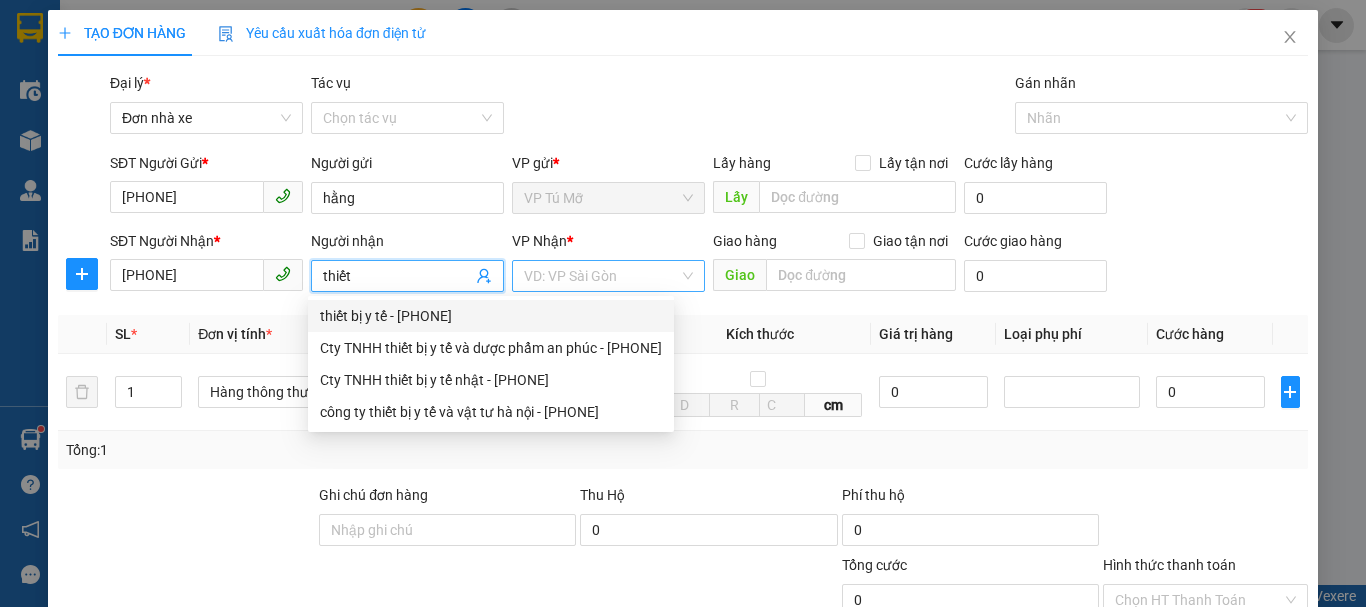 type on "thiết" 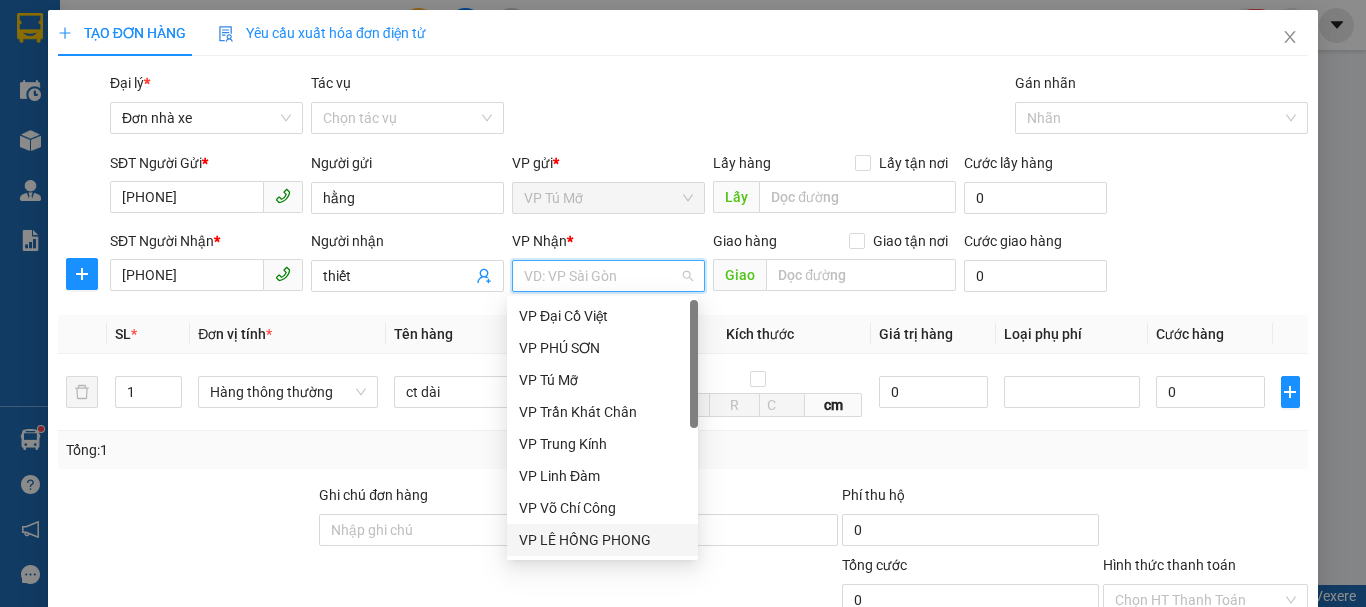 click on "VP LÊ HỒNG PHONG" at bounding box center (602, 540) 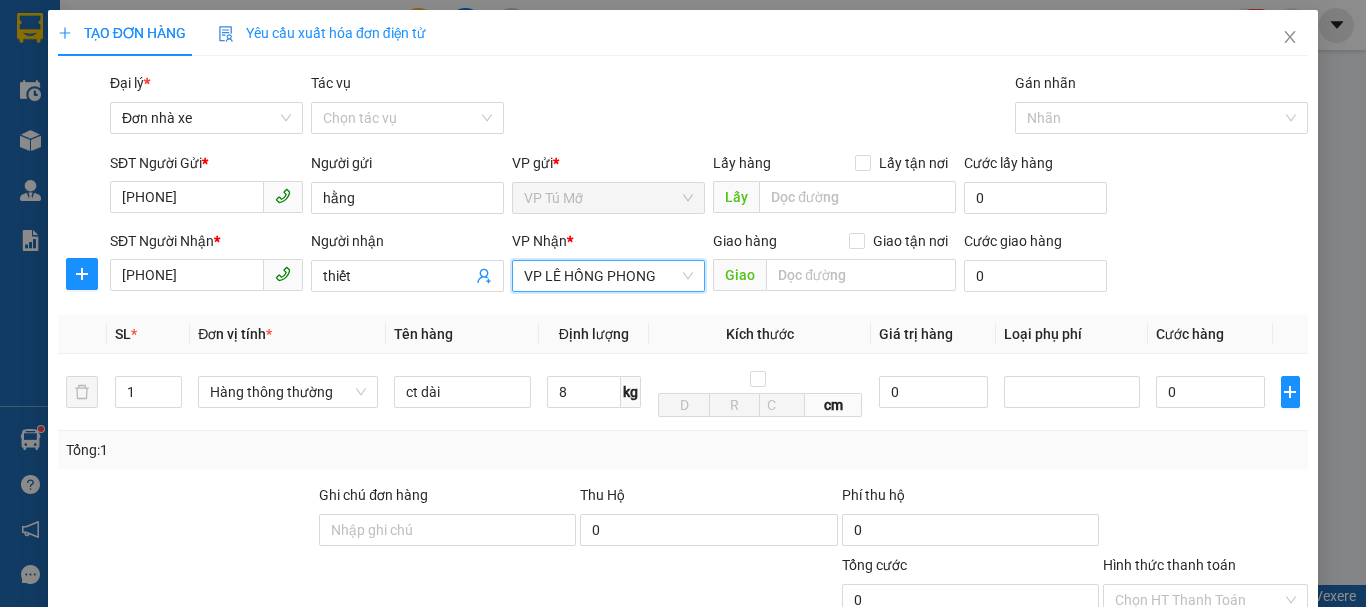 scroll, scrollTop: 286, scrollLeft: 0, axis: vertical 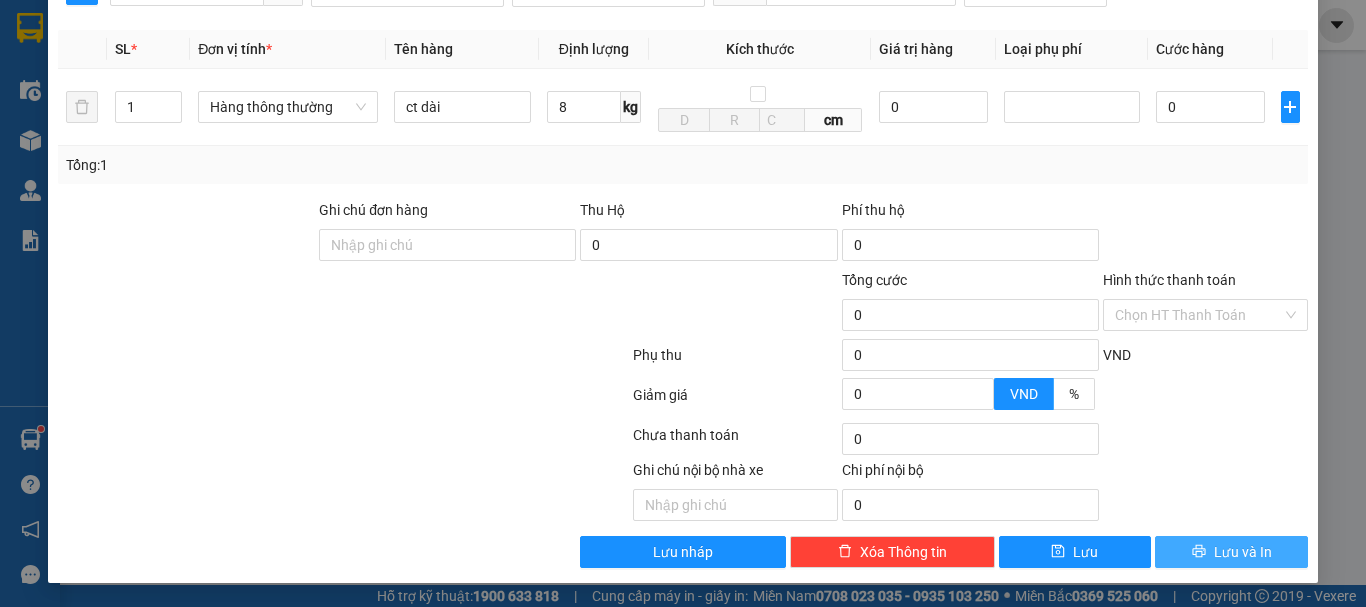 click on "Lưu và In" at bounding box center (1243, 552) 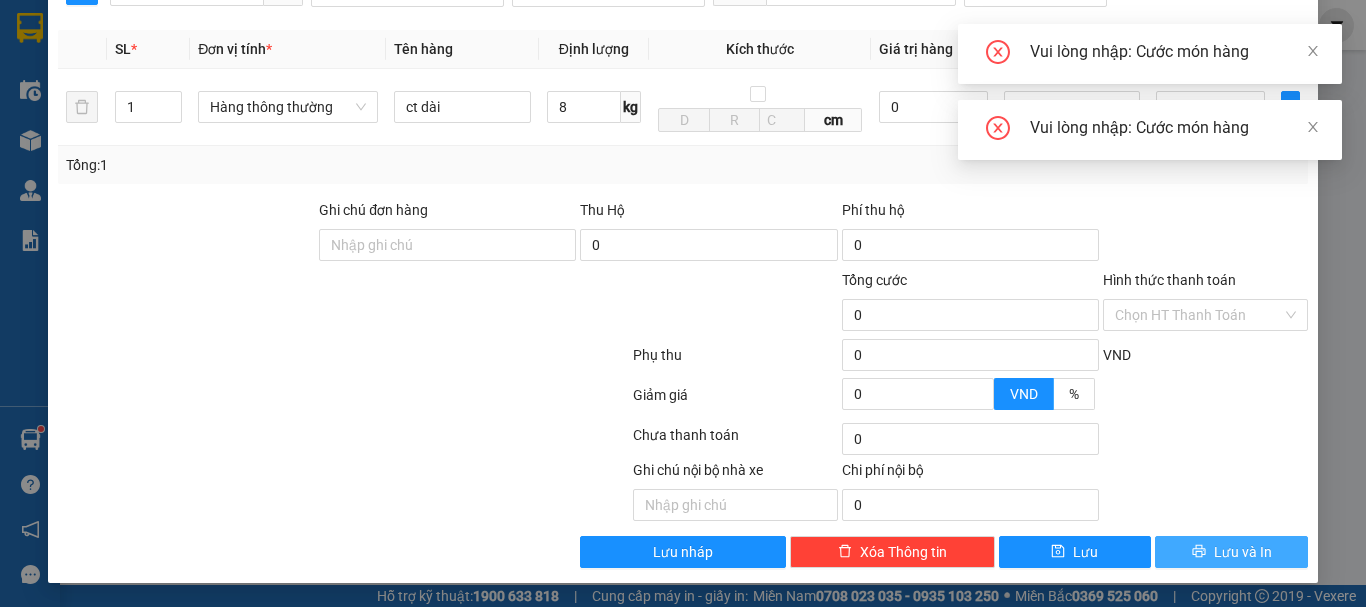 click on "Lưu và In" at bounding box center [1243, 552] 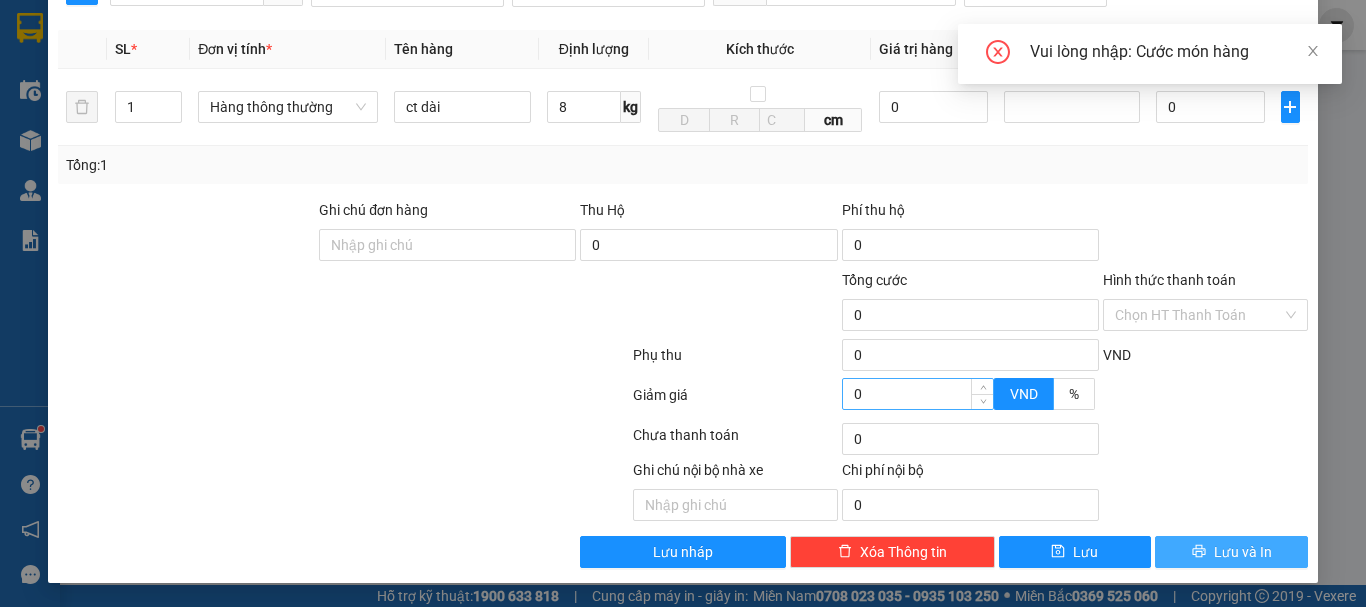 scroll, scrollTop: 0, scrollLeft: 0, axis: both 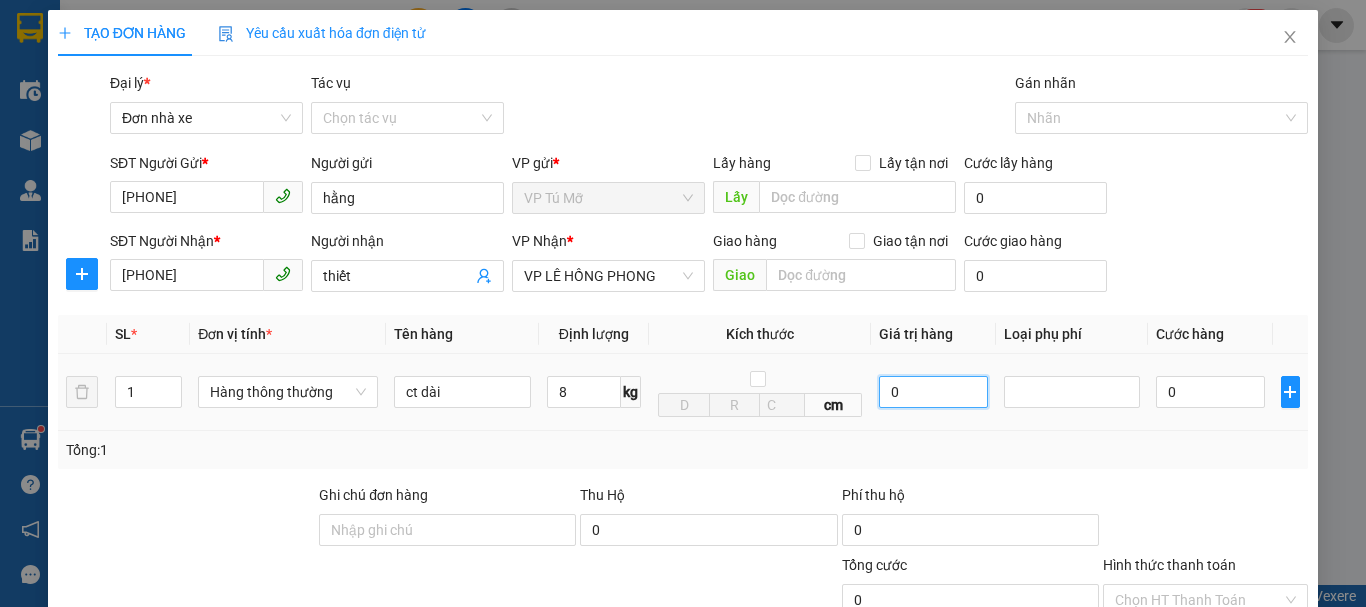 click on "0" at bounding box center [933, 392] 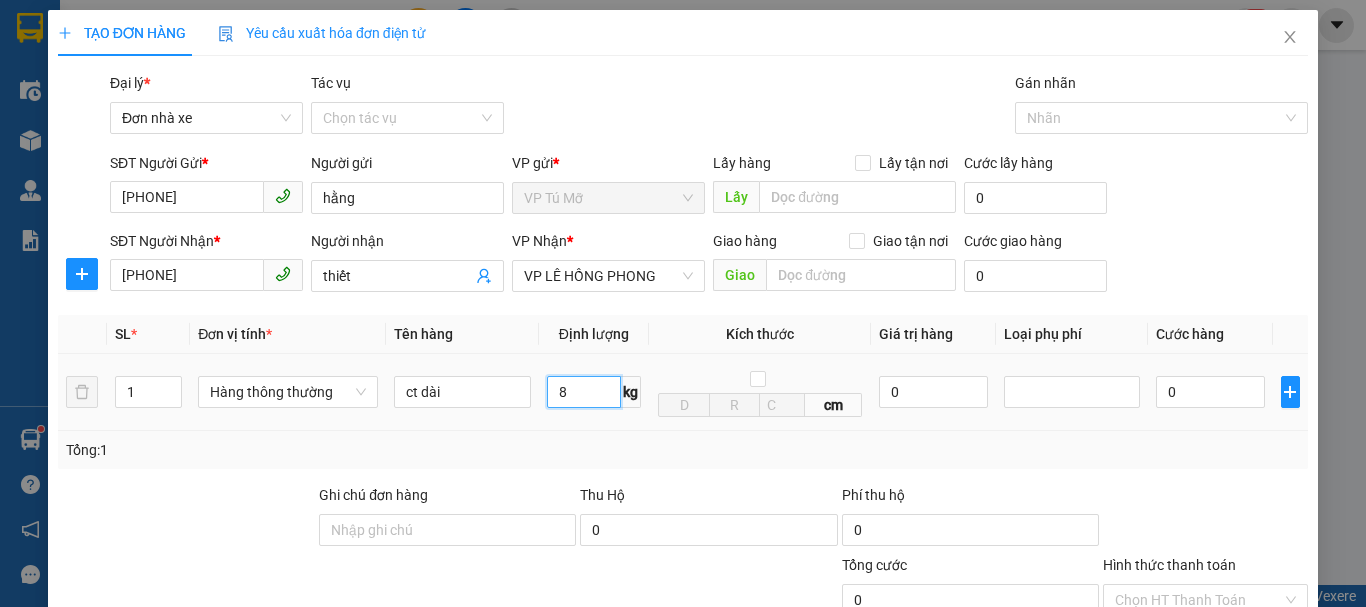 click on "8" at bounding box center [584, 392] 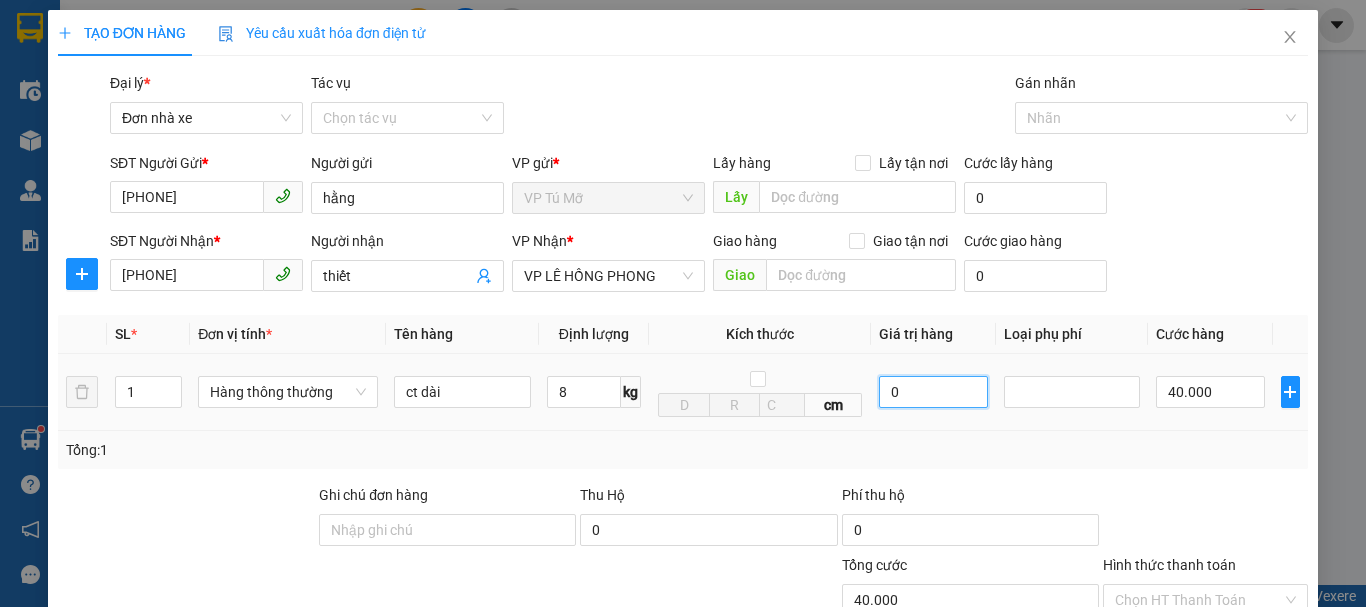 click on "0" at bounding box center (933, 392) 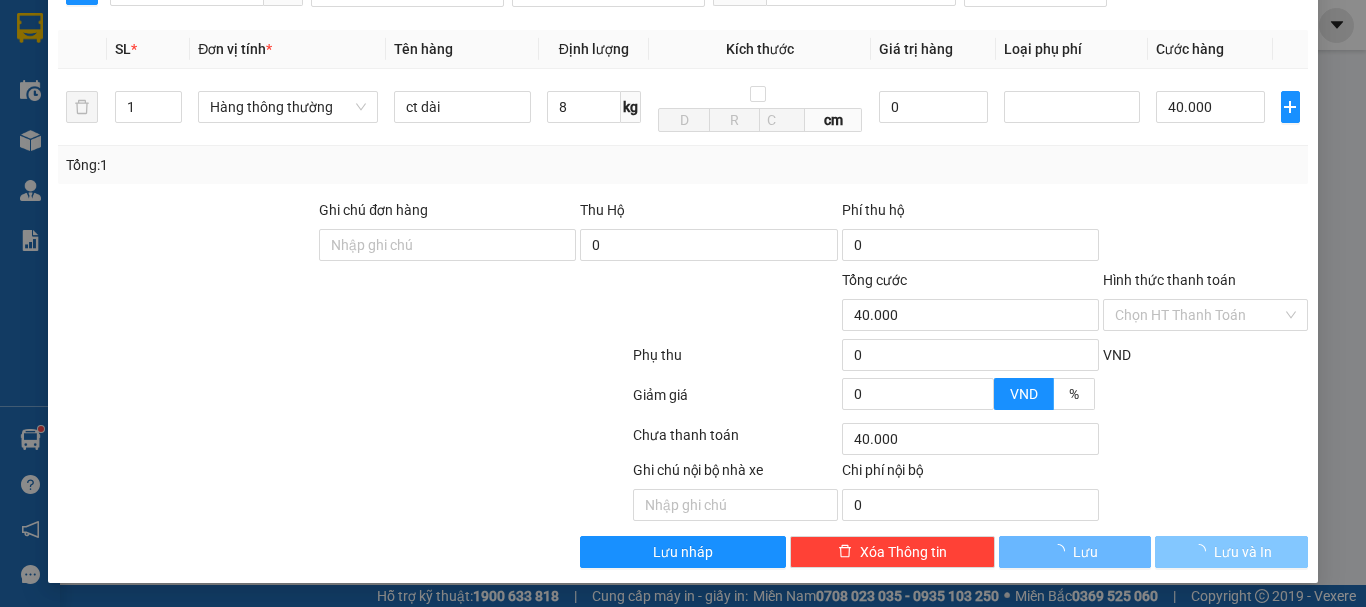 click on "Lưu và In" at bounding box center [1243, 552] 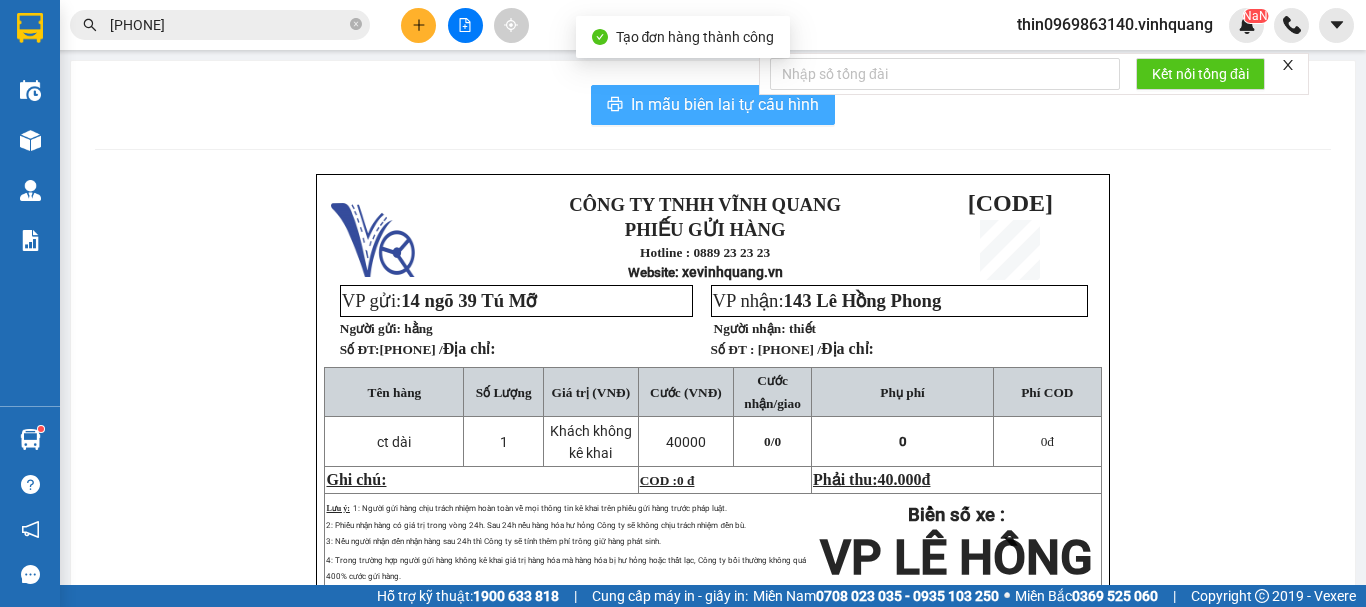click on "In mẫu biên lai tự cấu hình" at bounding box center [725, 104] 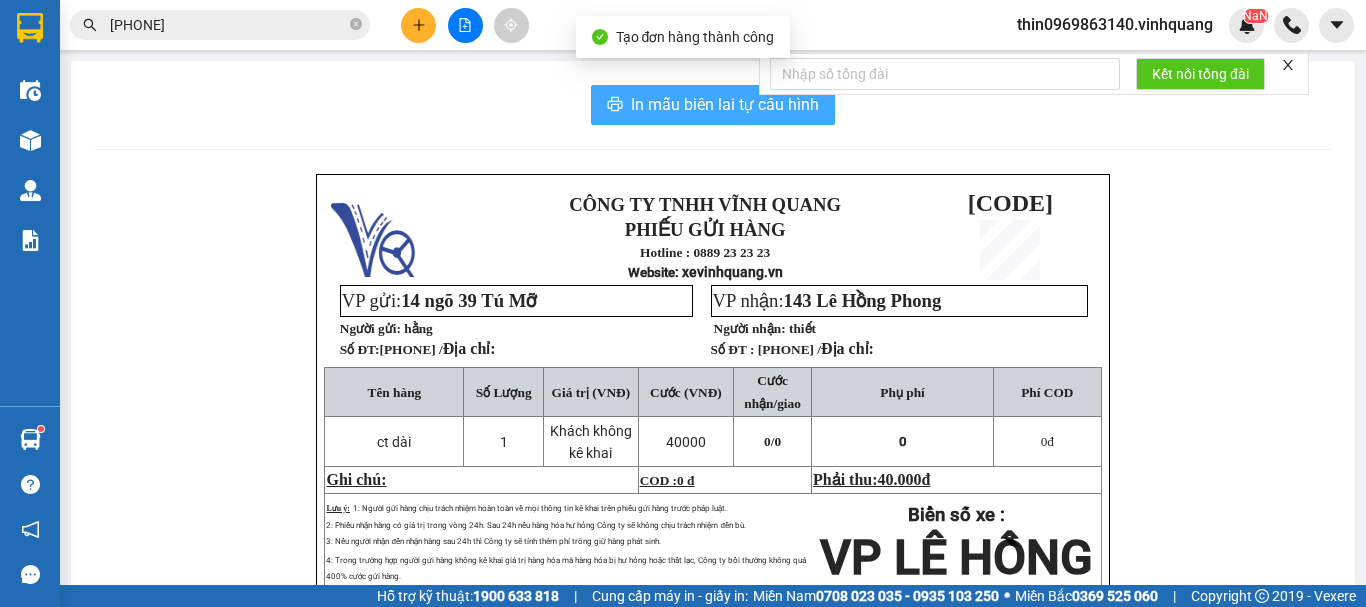 scroll, scrollTop: 0, scrollLeft: 0, axis: both 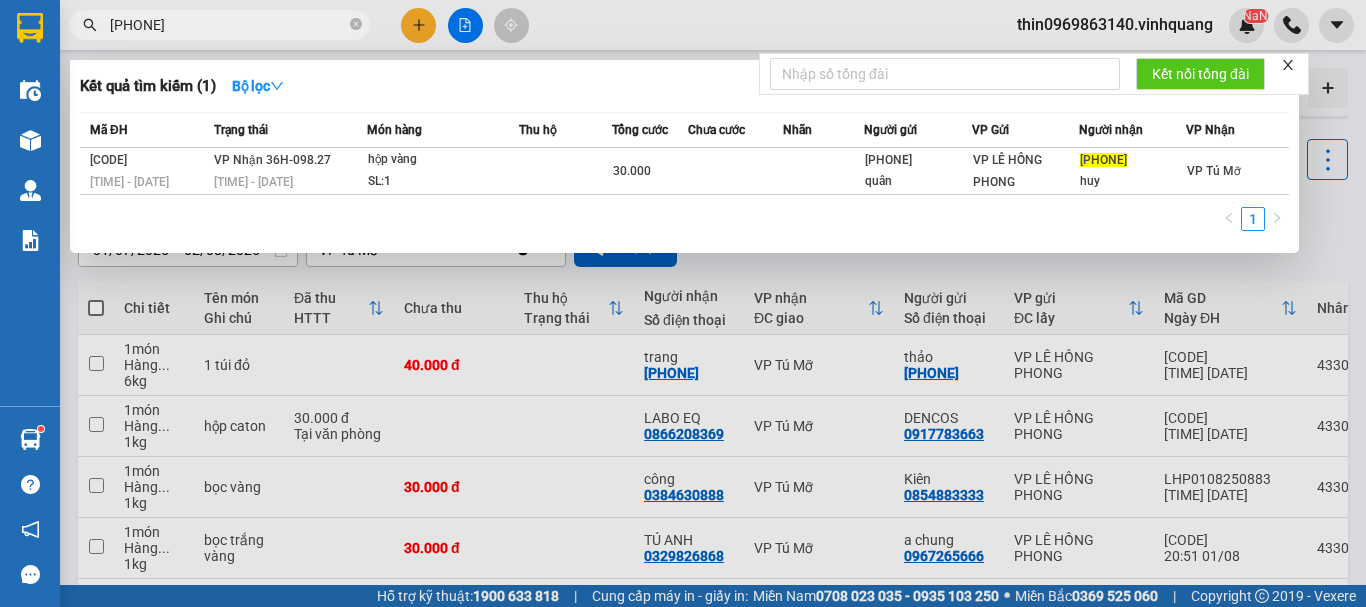 click on "[PHONE]" at bounding box center [228, 25] 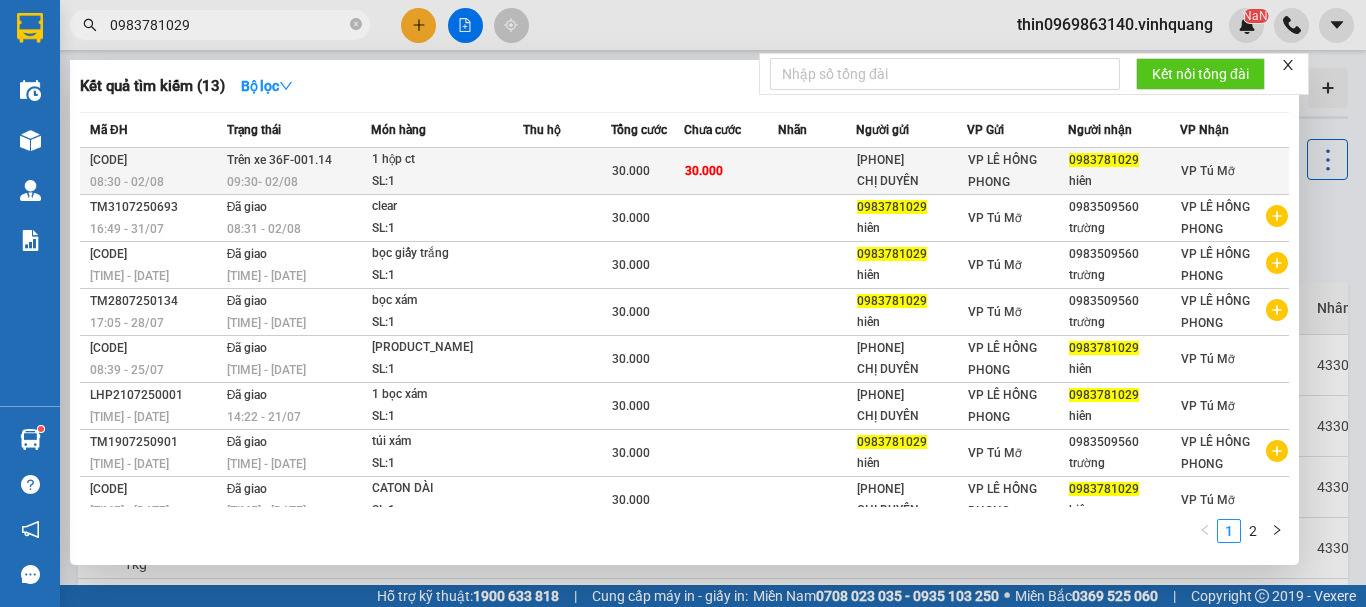 type on "0983781029" 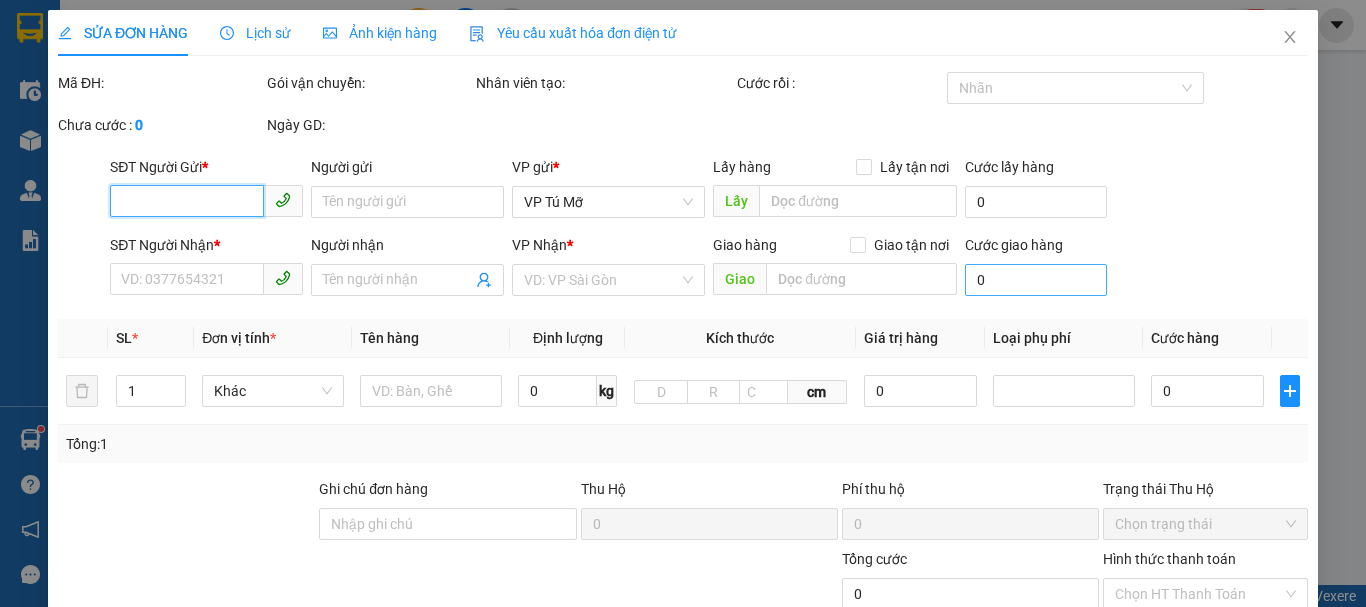 type on "[PHONE]" 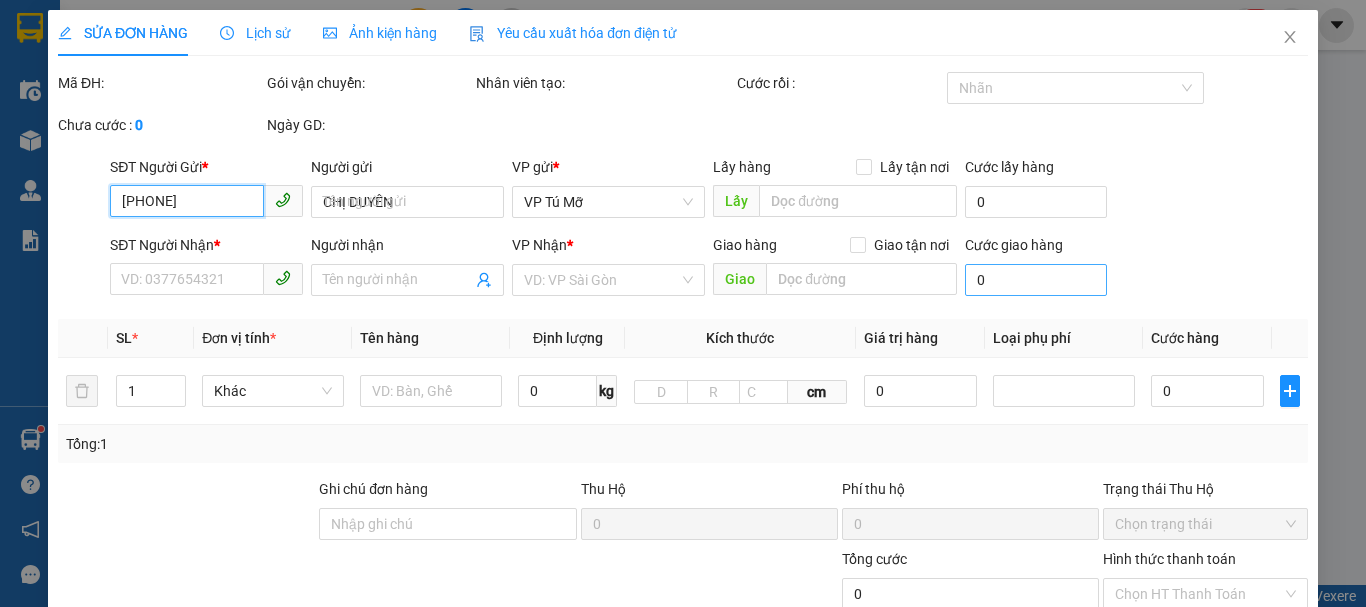 type on "0983781029" 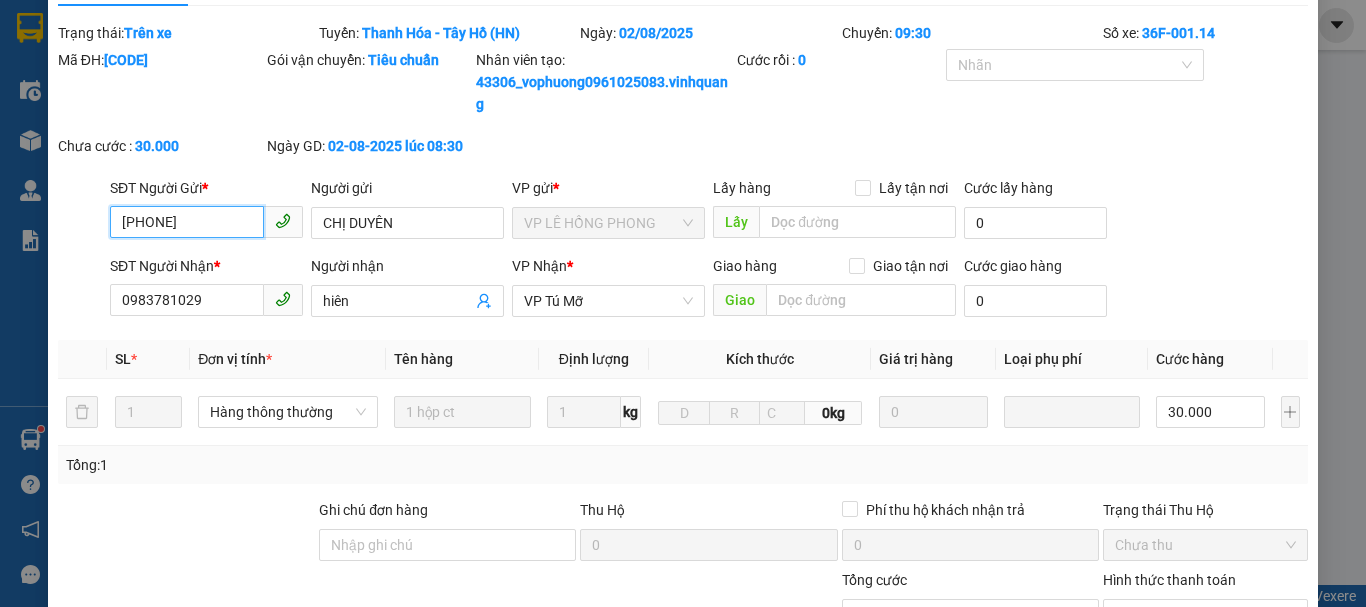 scroll, scrollTop: 0, scrollLeft: 0, axis: both 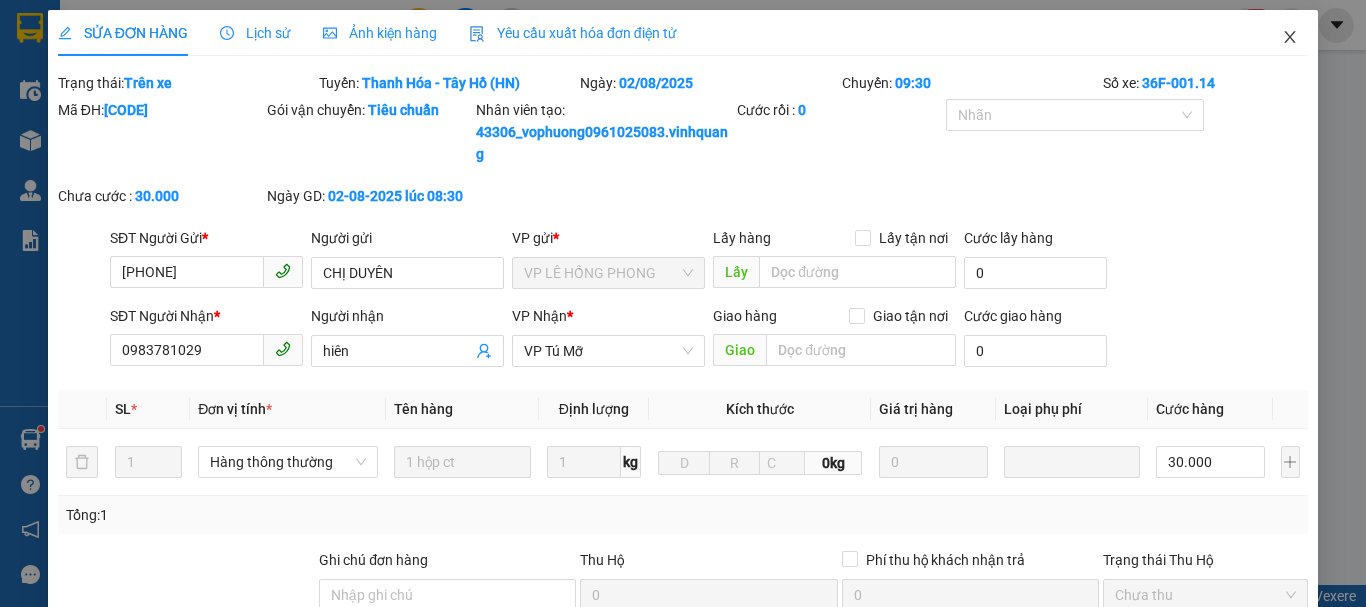 click 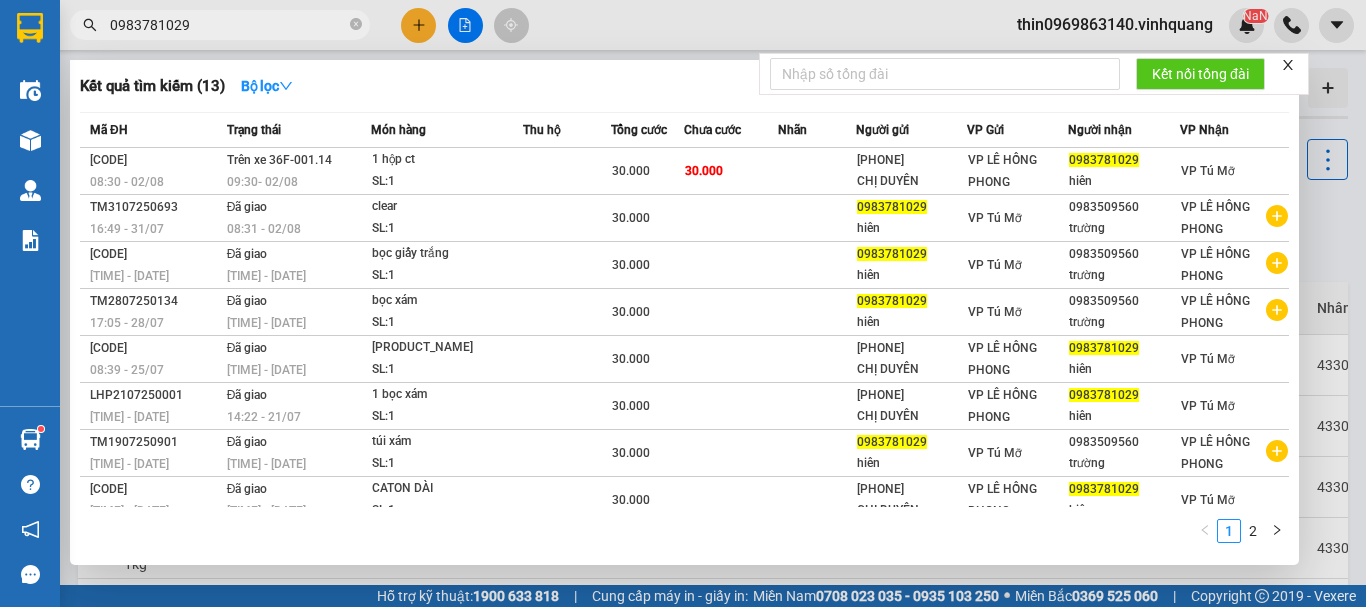 click on "0983781029" at bounding box center (228, 25) 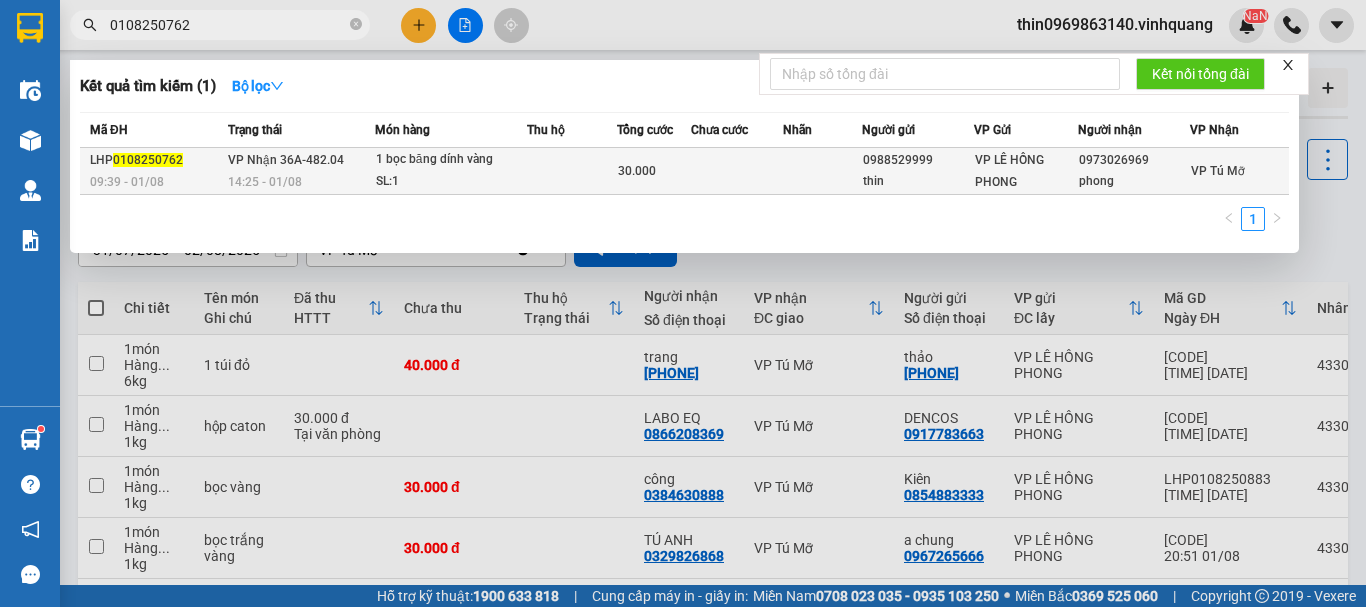 type on "0108250762" 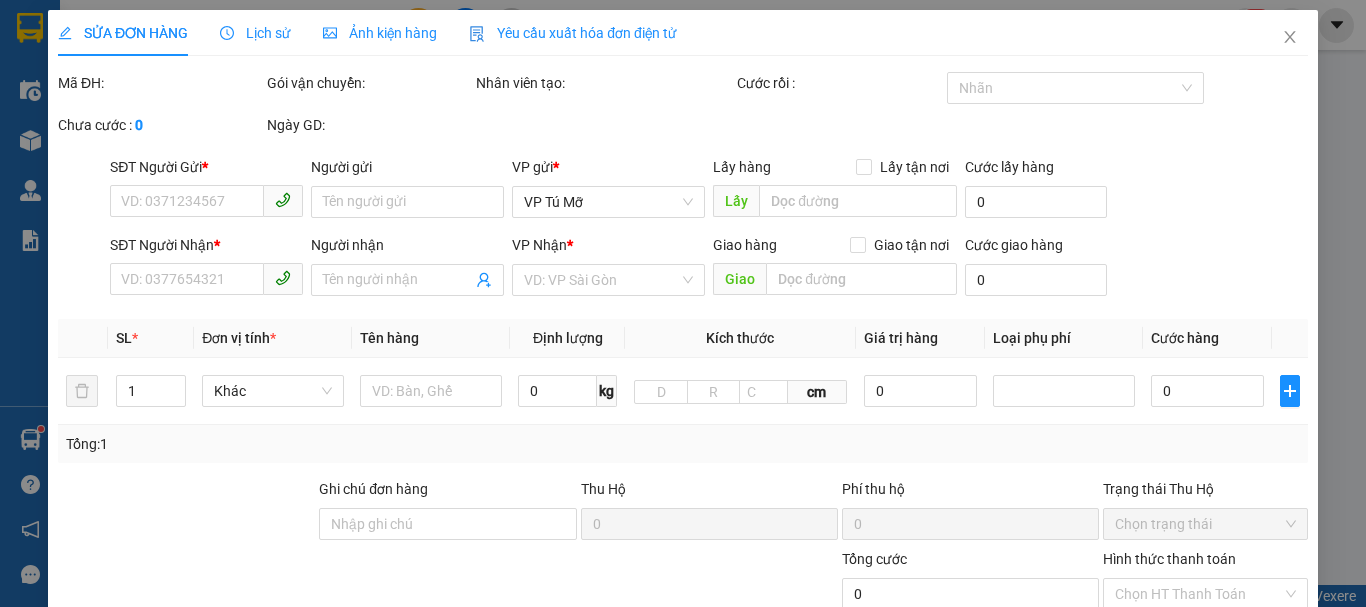type on "0988529999" 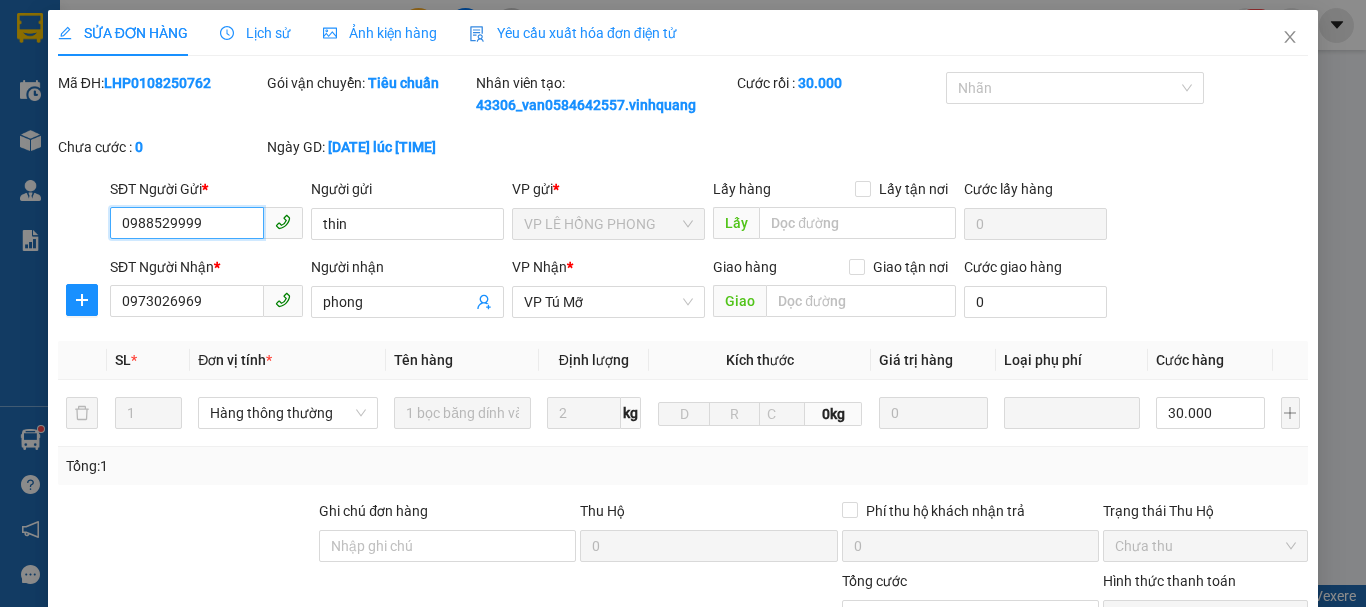 scroll, scrollTop: 301, scrollLeft: 0, axis: vertical 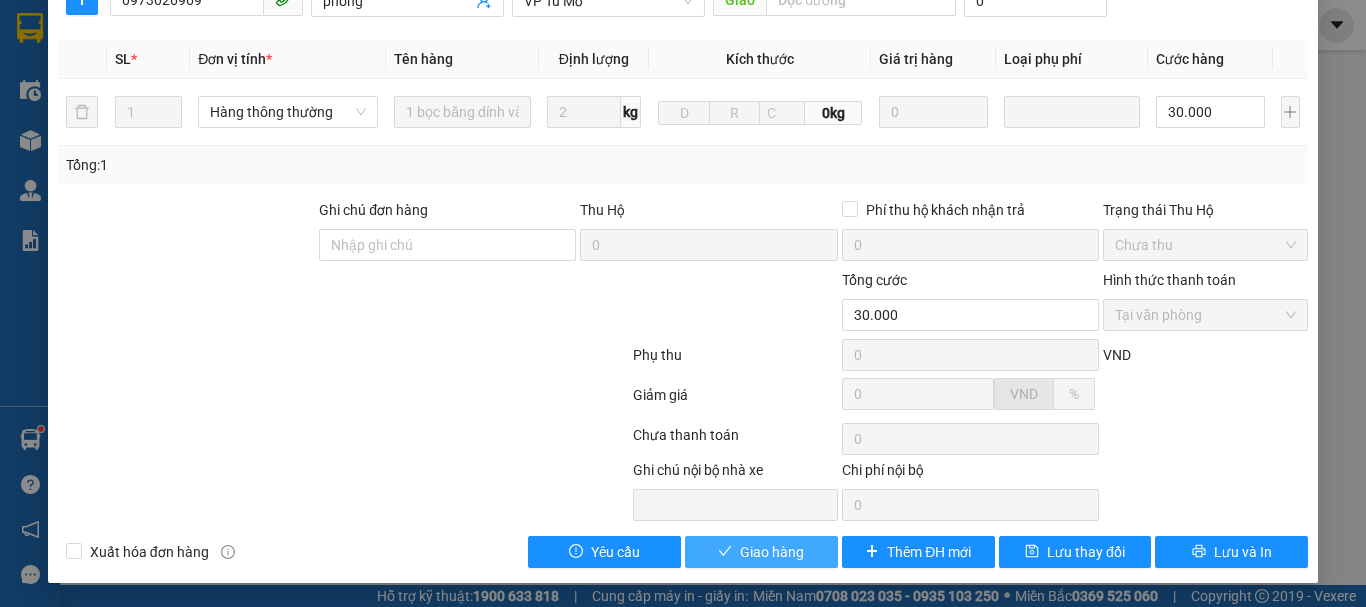 click on "Giao hàng" at bounding box center [772, 552] 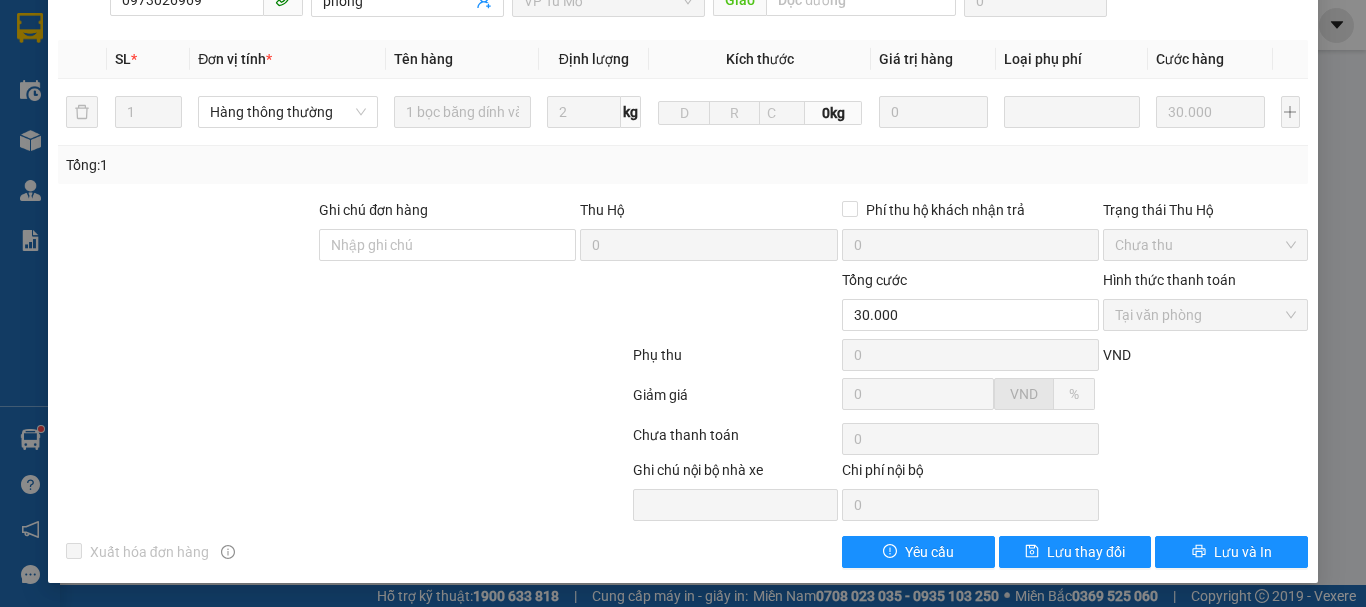 scroll, scrollTop: 0, scrollLeft: 0, axis: both 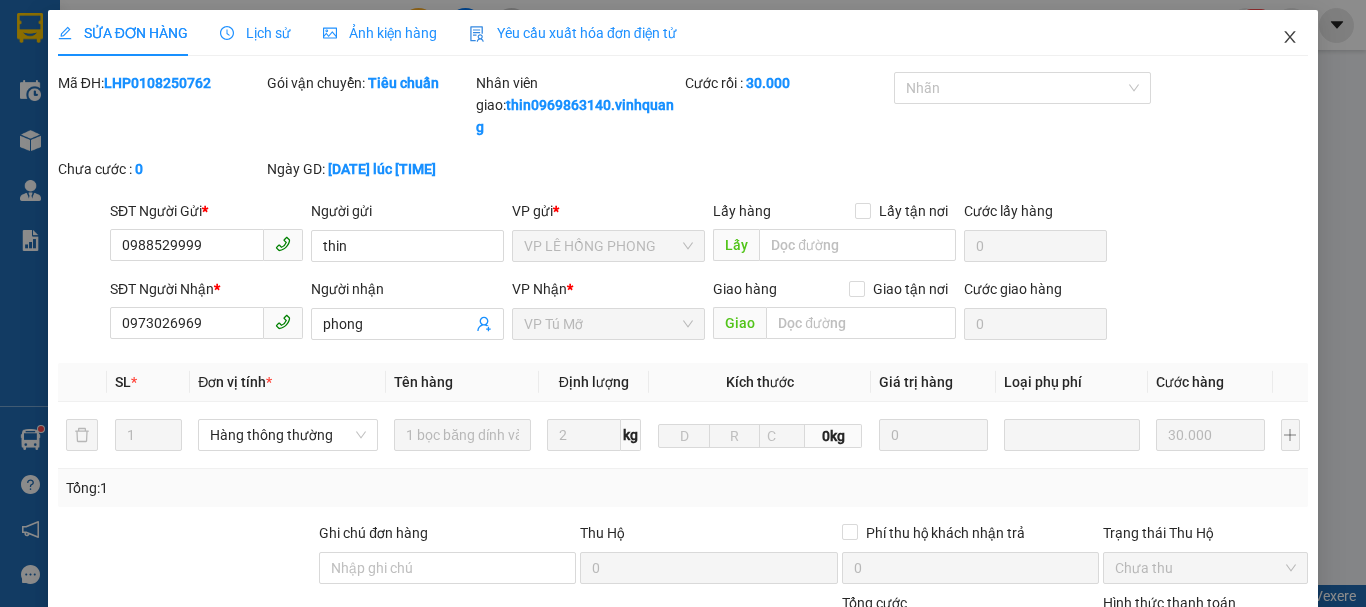 click 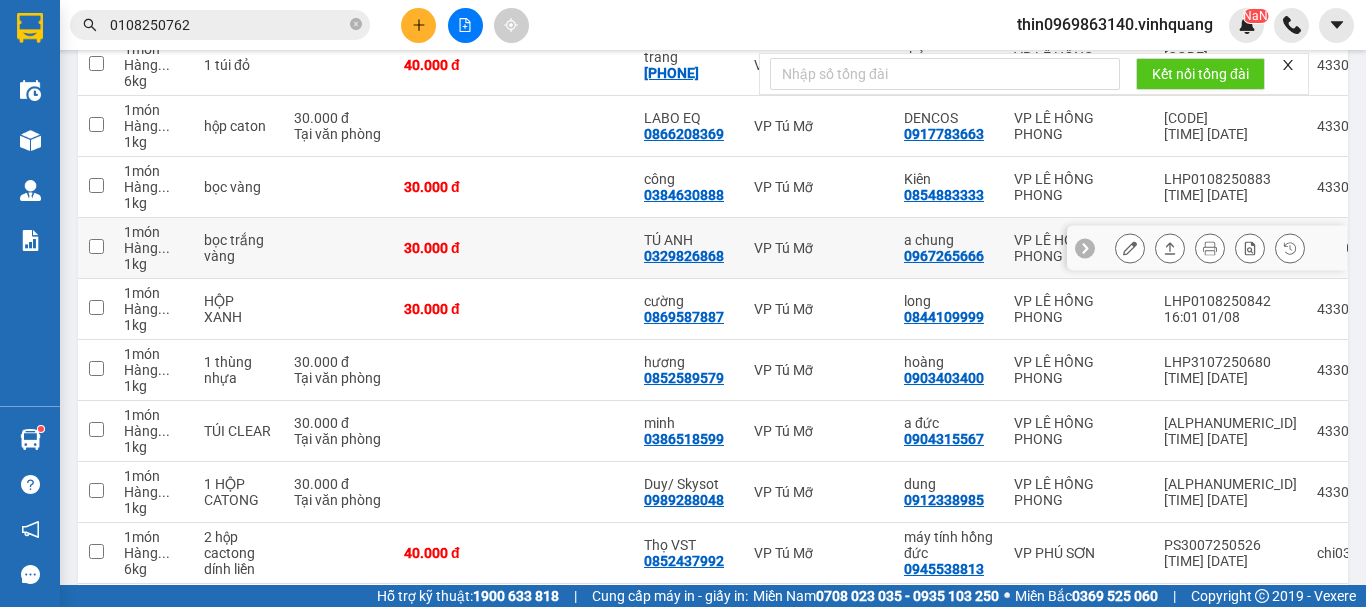 scroll, scrollTop: 389, scrollLeft: 0, axis: vertical 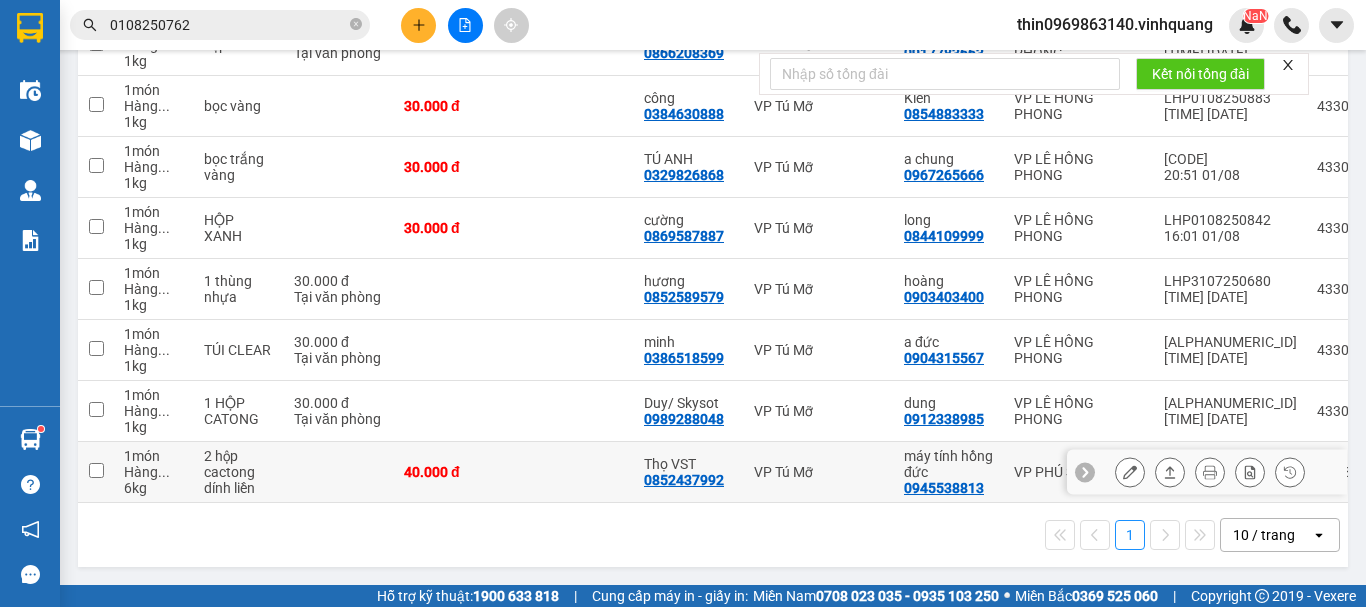 click on "0852437992" at bounding box center [684, 480] 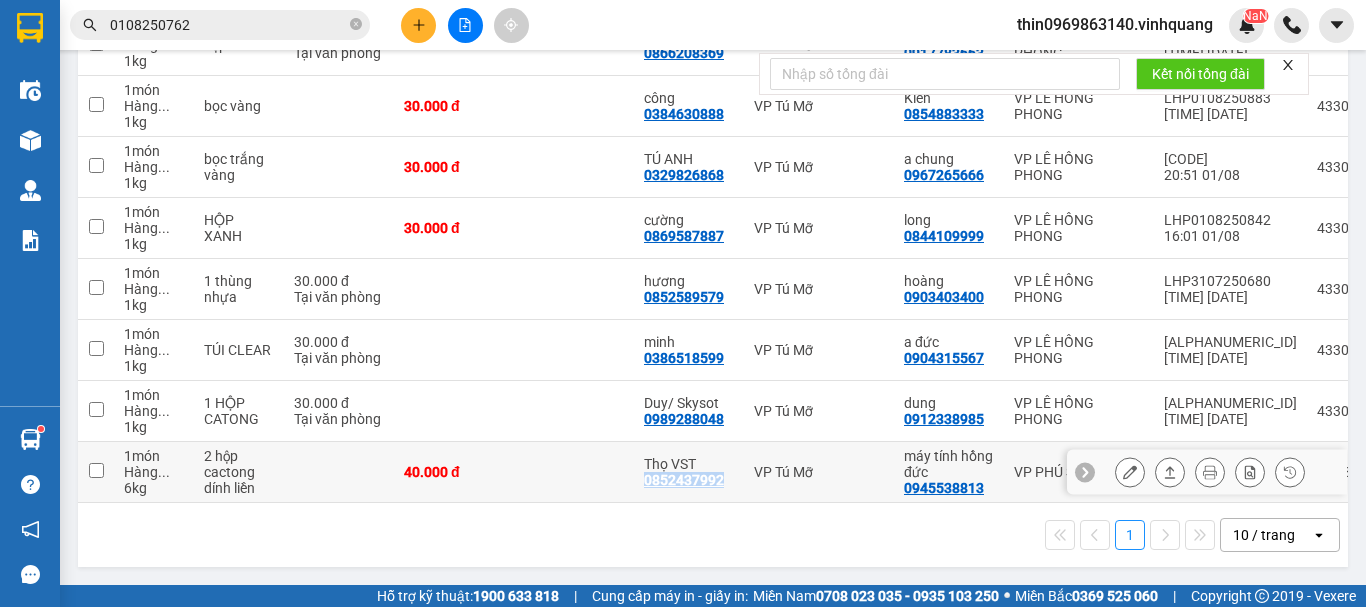 click on "0852437992" at bounding box center [684, 480] 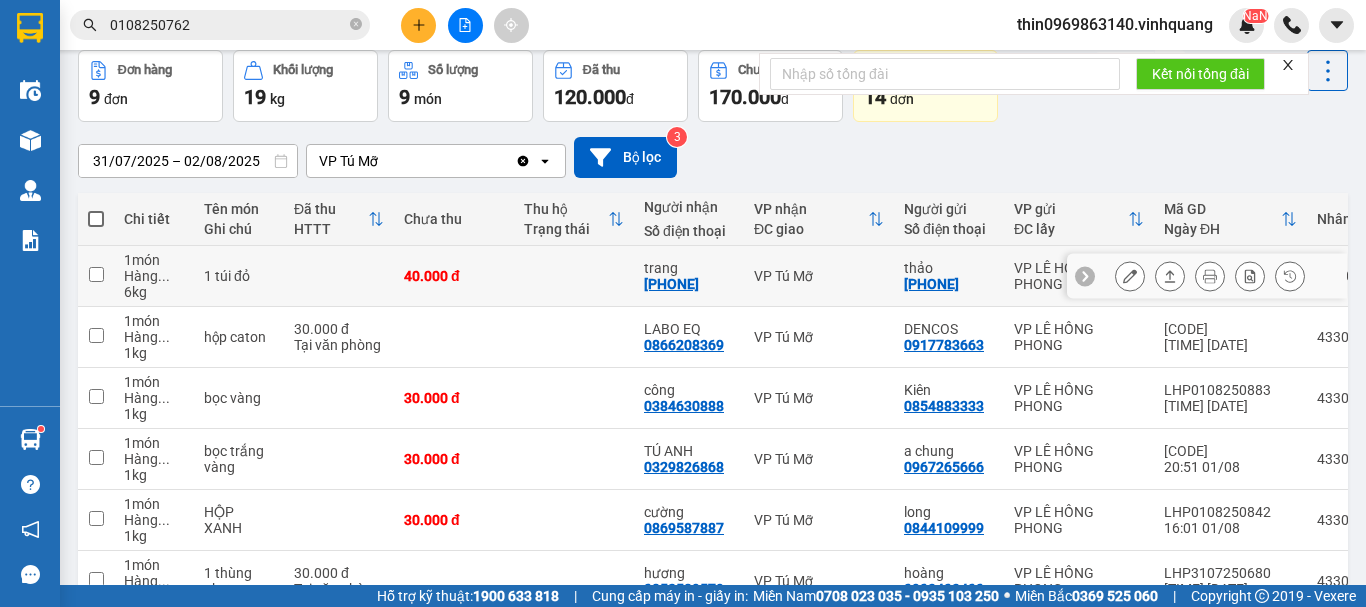 scroll, scrollTop: 0, scrollLeft: 0, axis: both 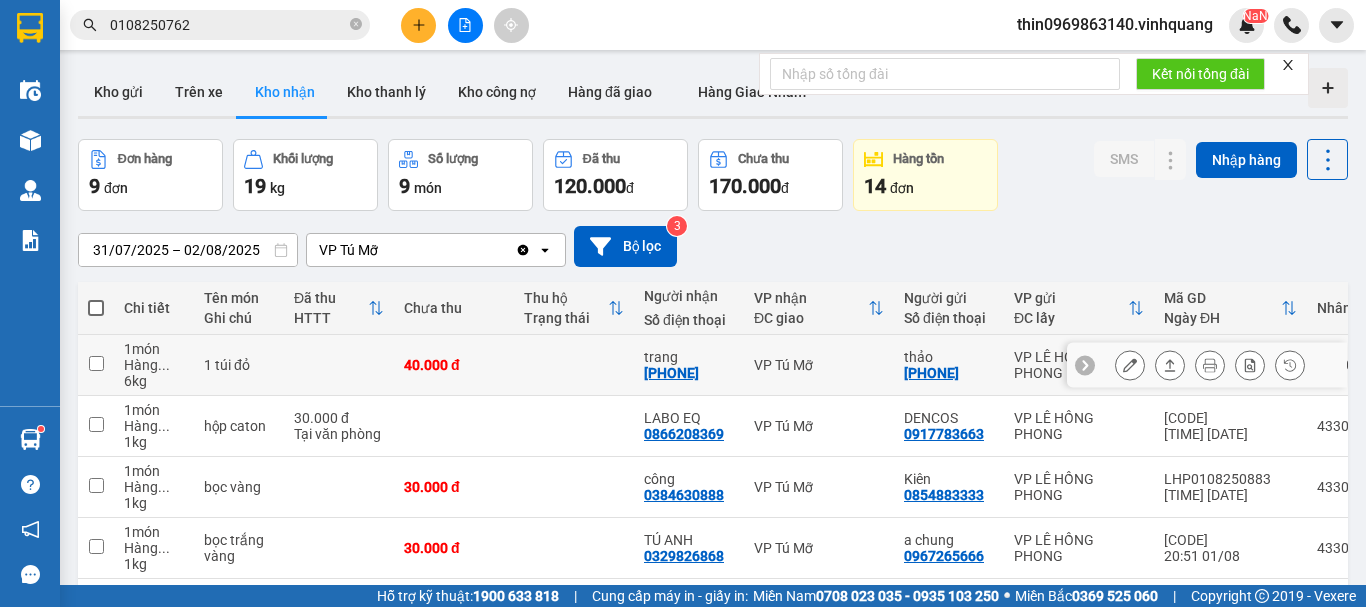 copy on "0852437992" 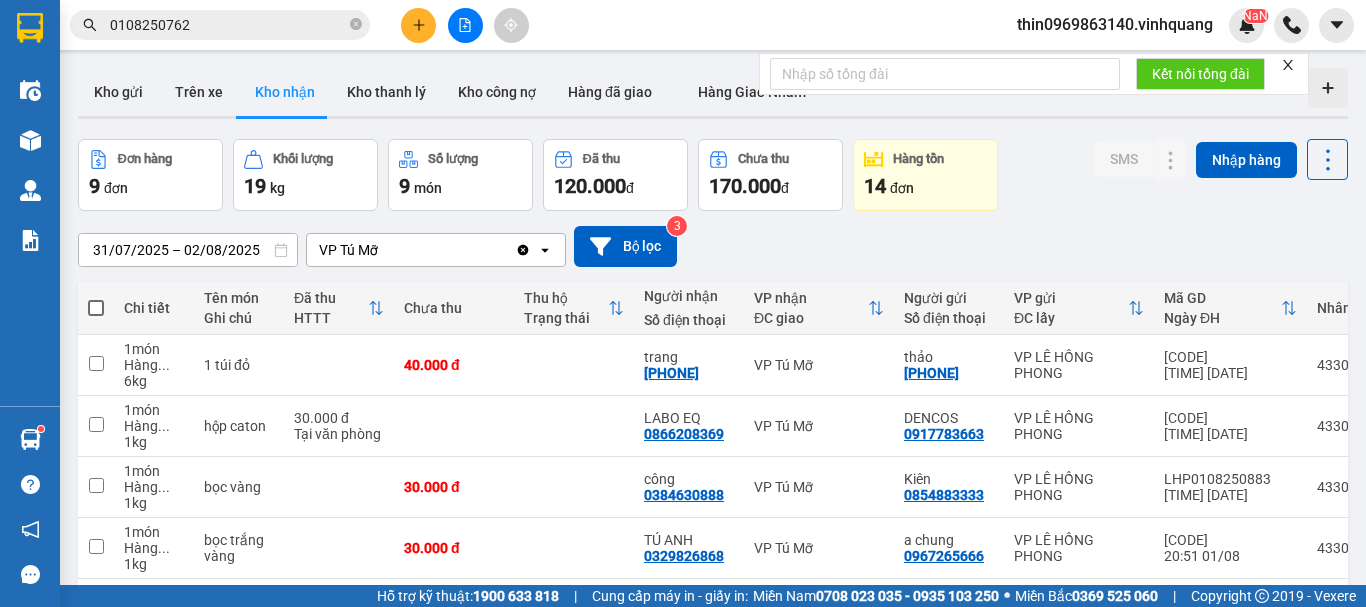 scroll, scrollTop: 389, scrollLeft: 0, axis: vertical 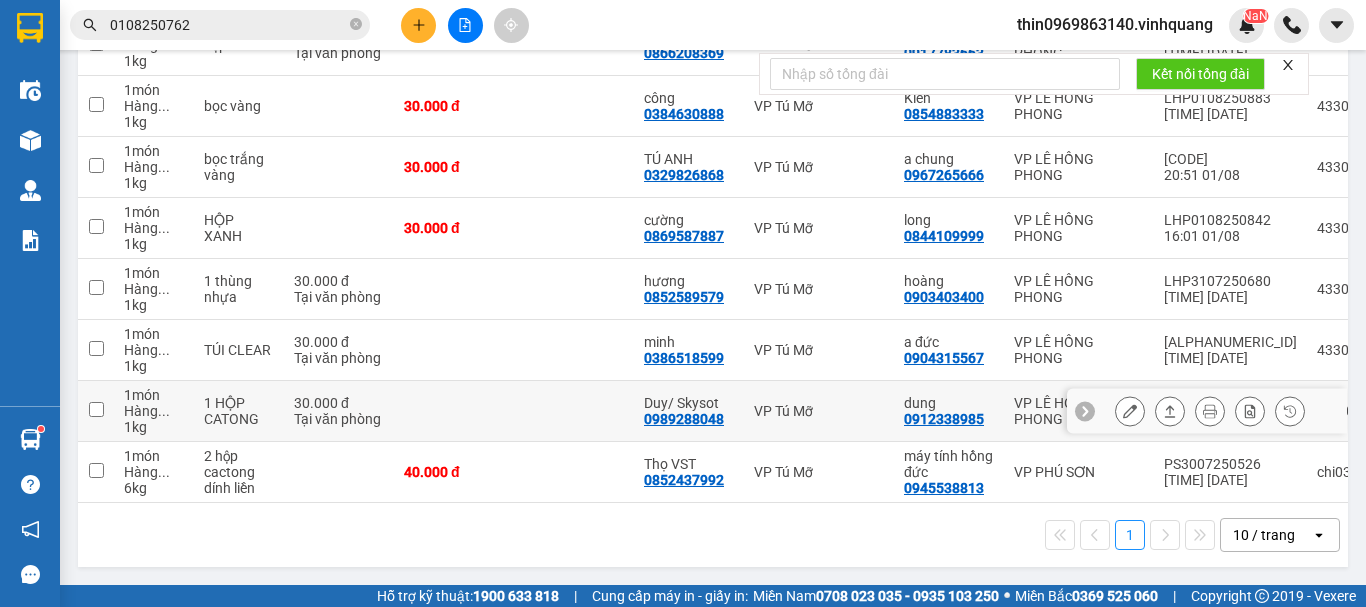 click on "0989288048" at bounding box center [684, 419] 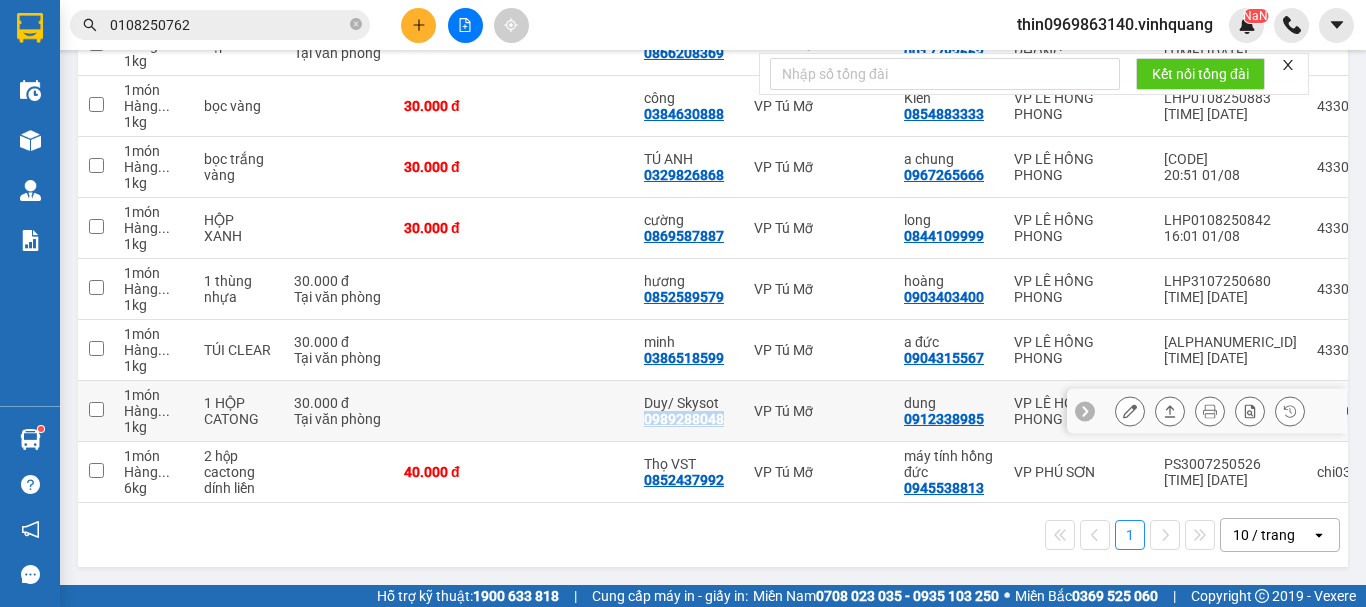 click on "0989288048" at bounding box center (684, 419) 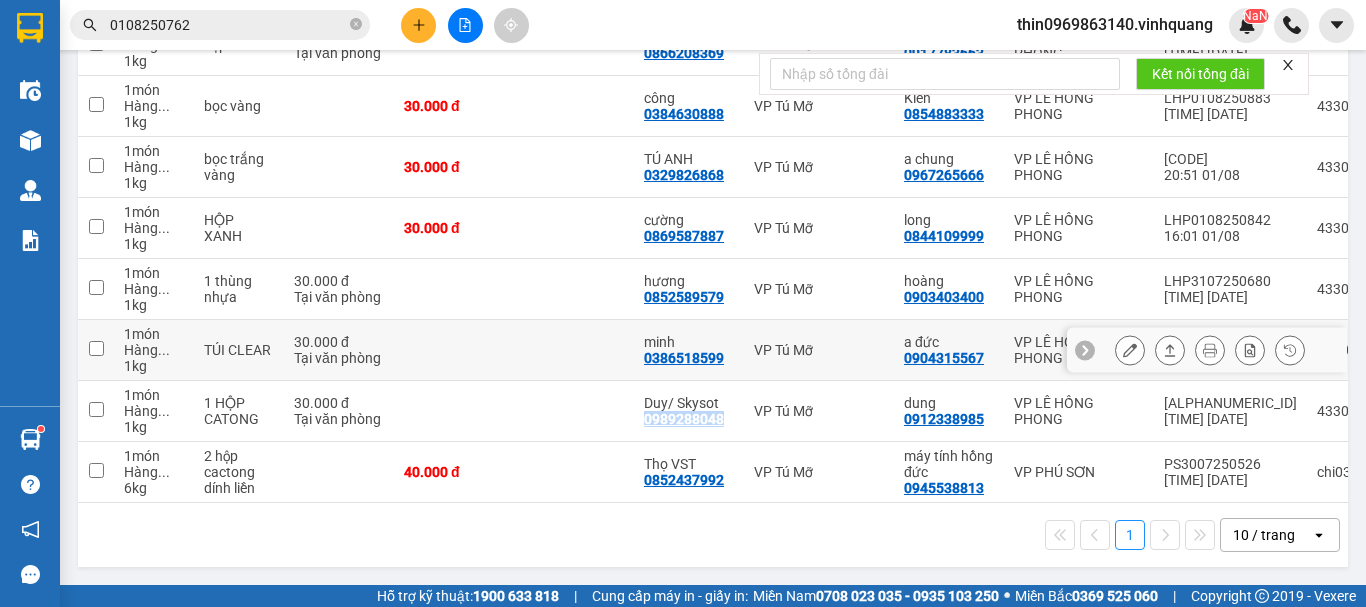 scroll, scrollTop: 189, scrollLeft: 0, axis: vertical 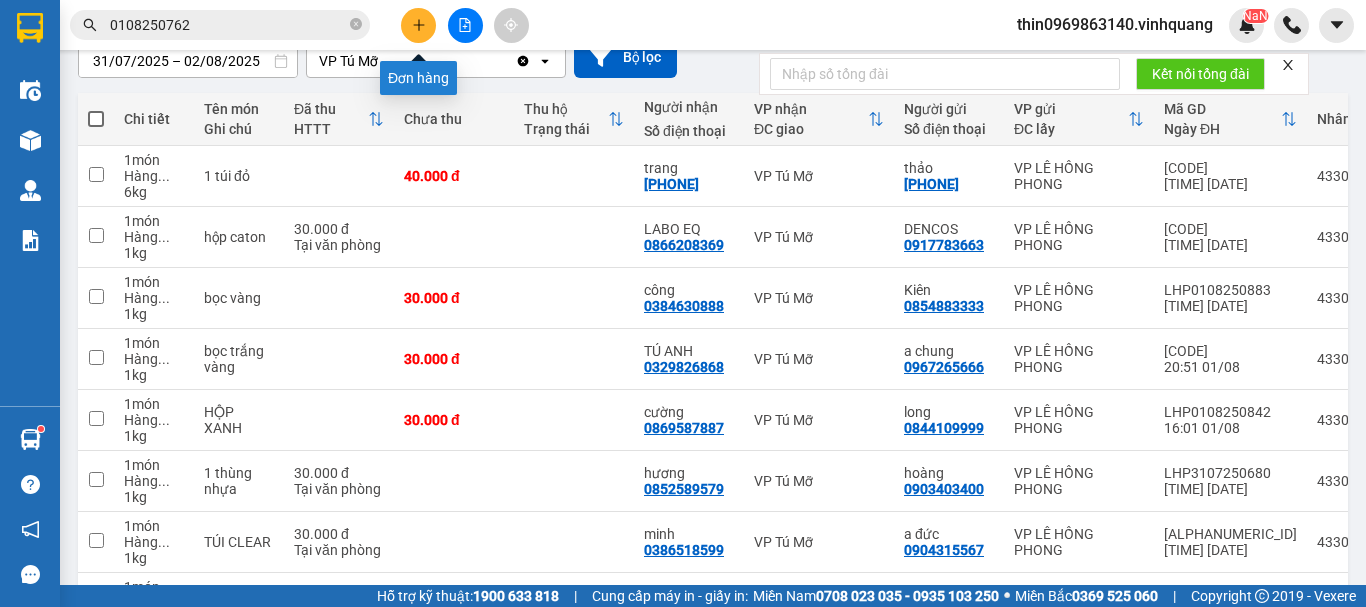 click 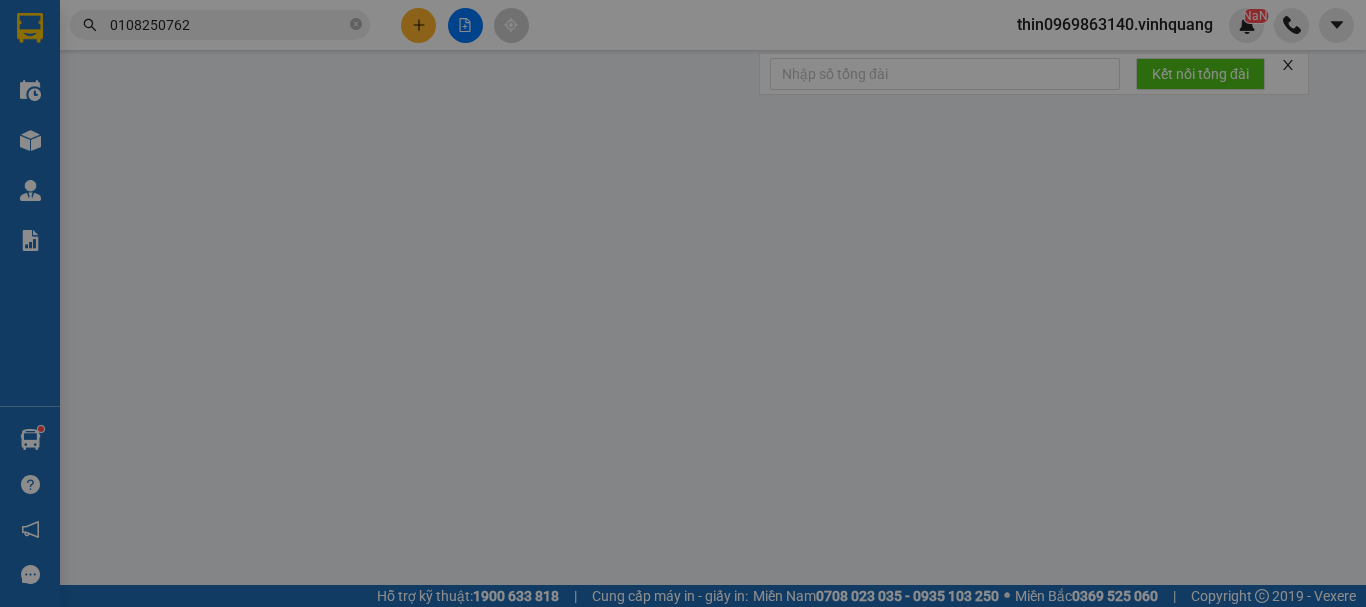 scroll, scrollTop: 0, scrollLeft: 0, axis: both 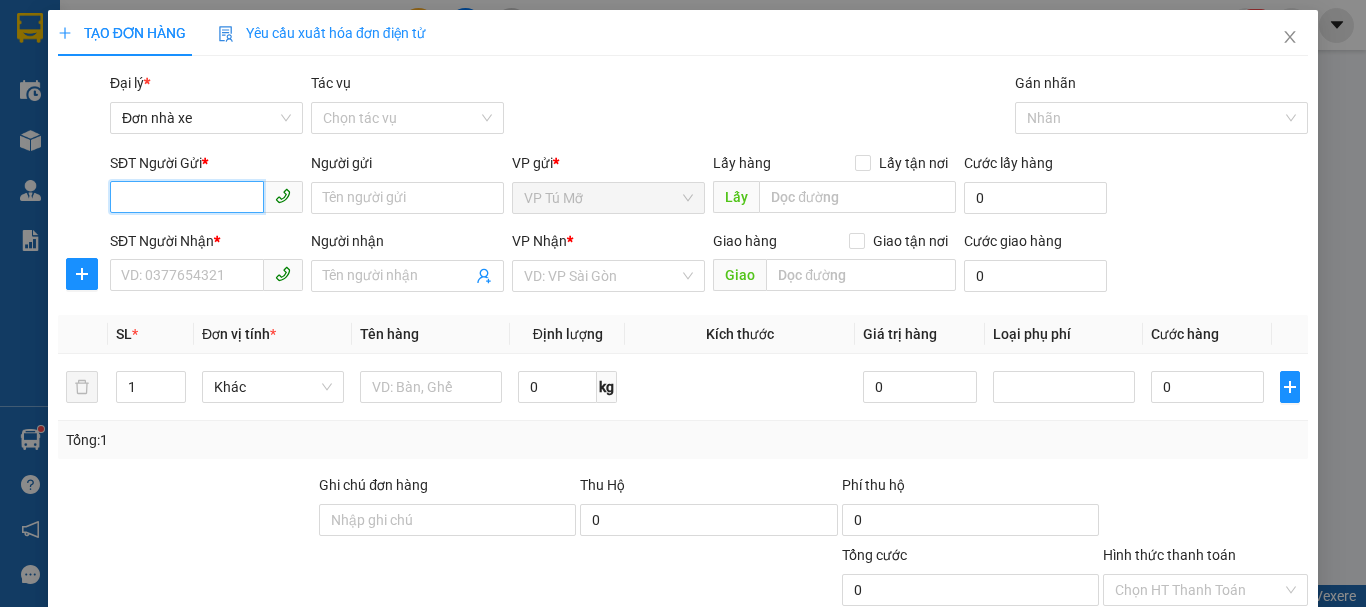 click on "SĐT Người Gửi  *" at bounding box center [187, 197] 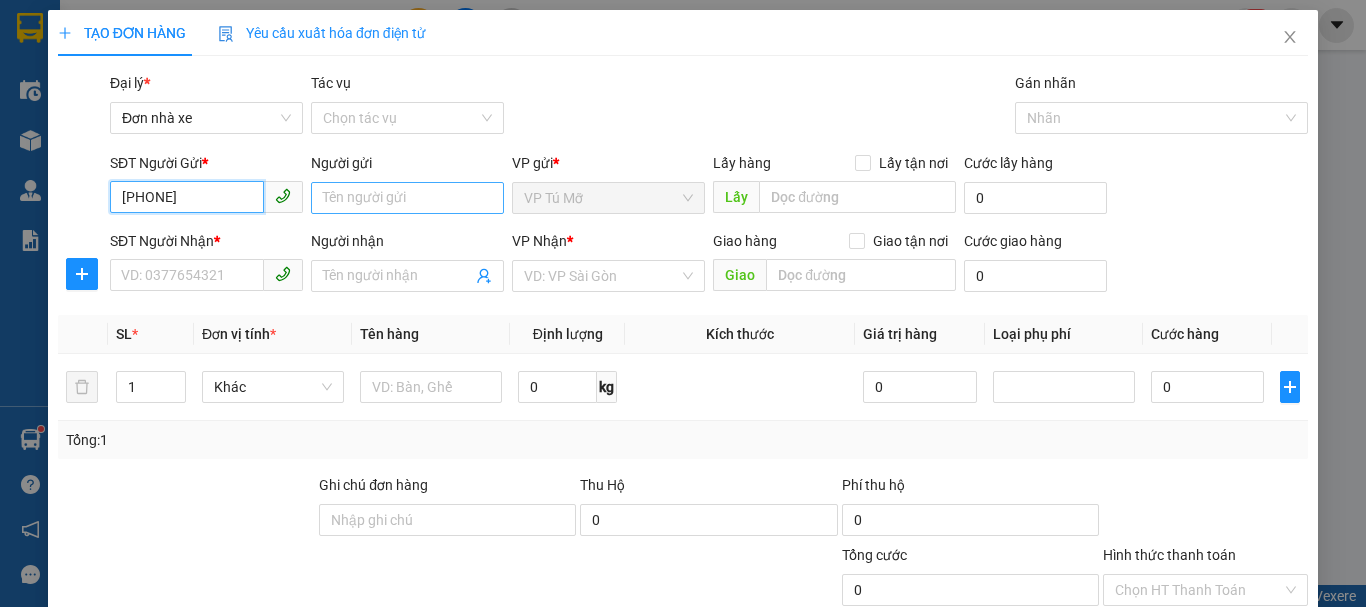 type on "0393314290" 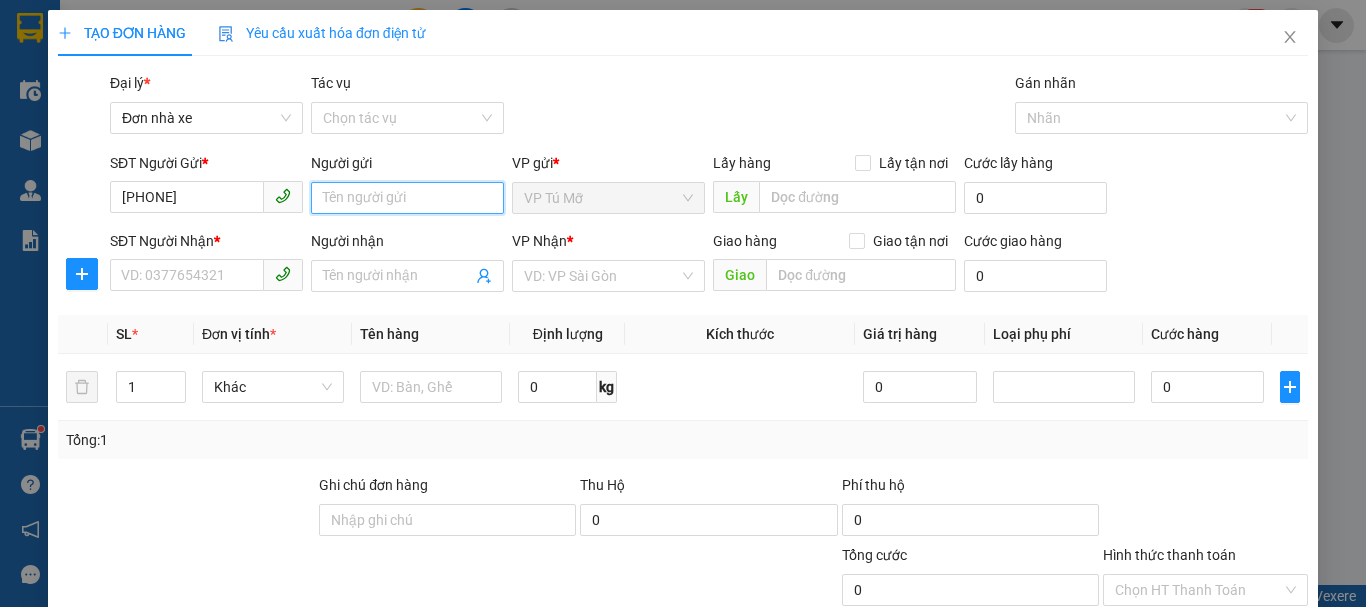 click on "Người gửi" at bounding box center (407, 198) 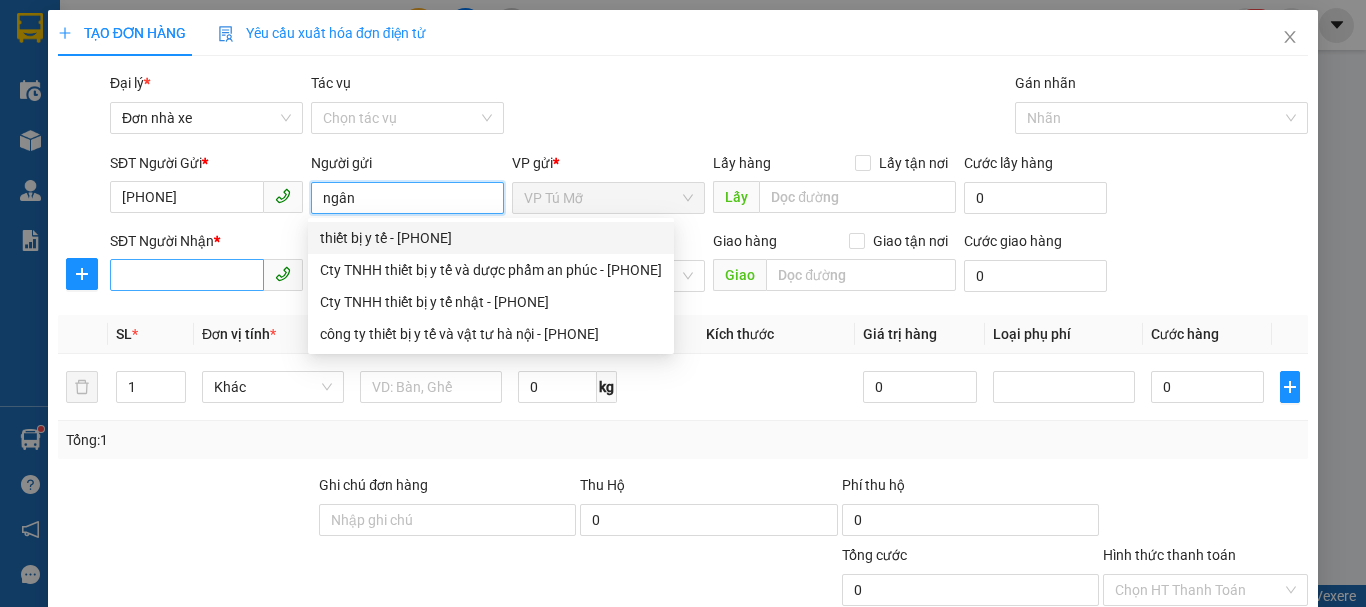 type on "ngân" 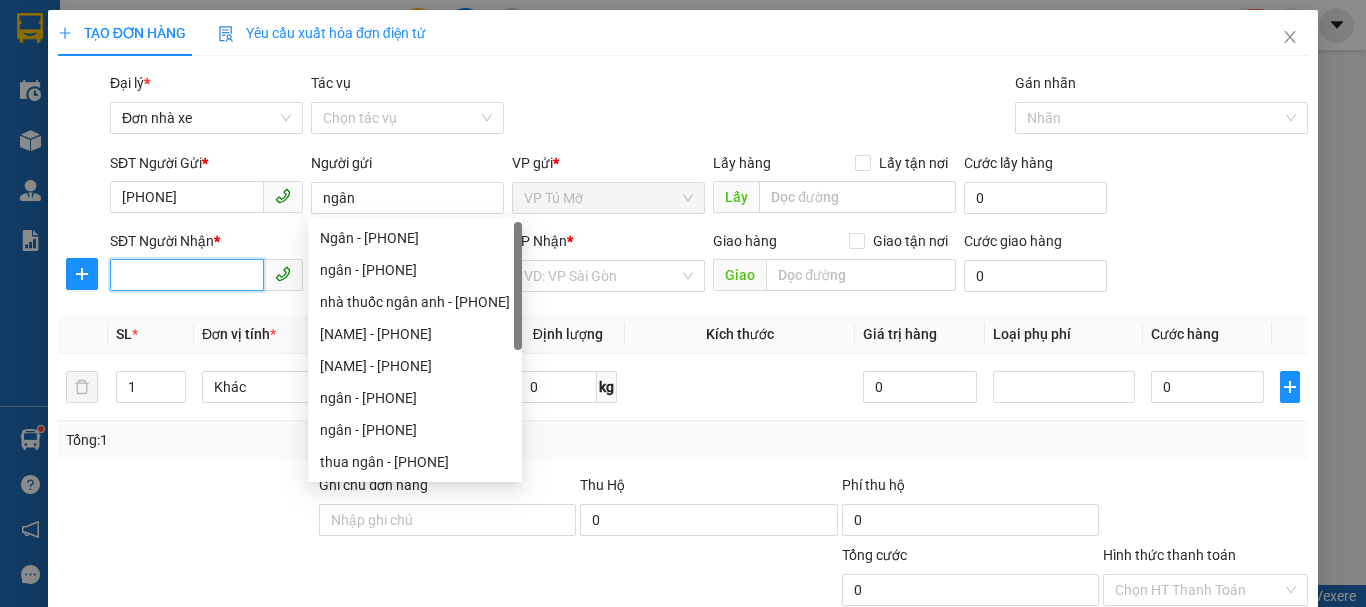 click on "SĐT Người Nhận  *" at bounding box center [187, 275] 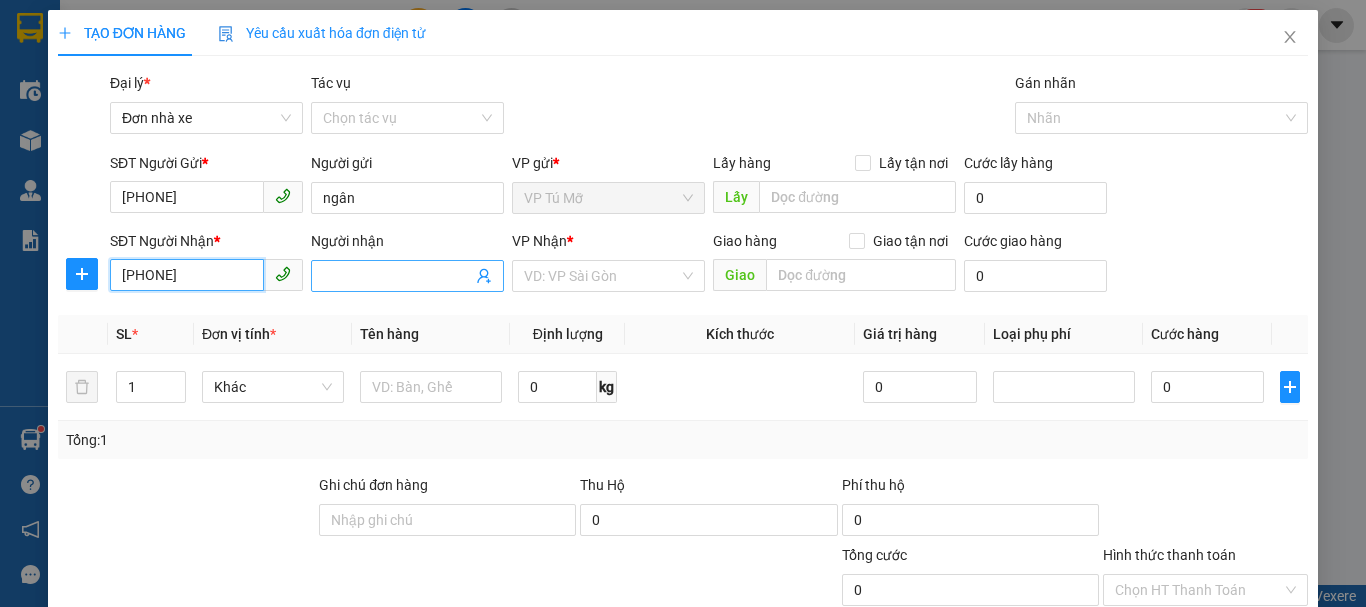 type on "0898601992" 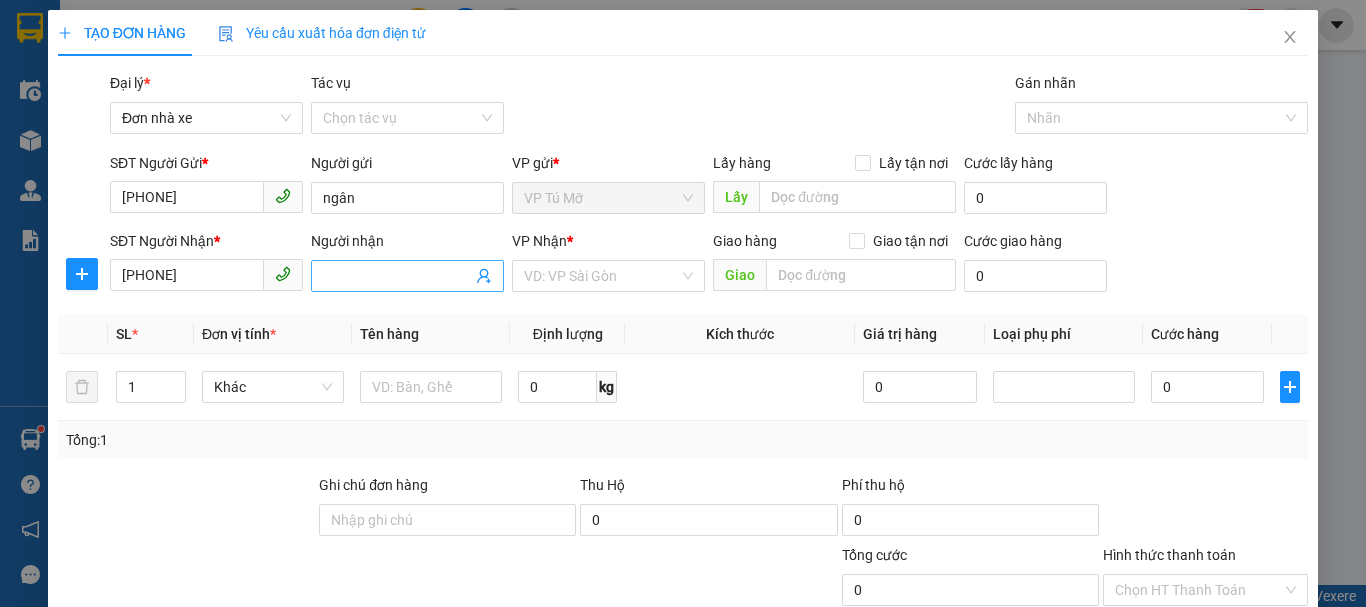 click on "Người nhận" at bounding box center [397, 276] 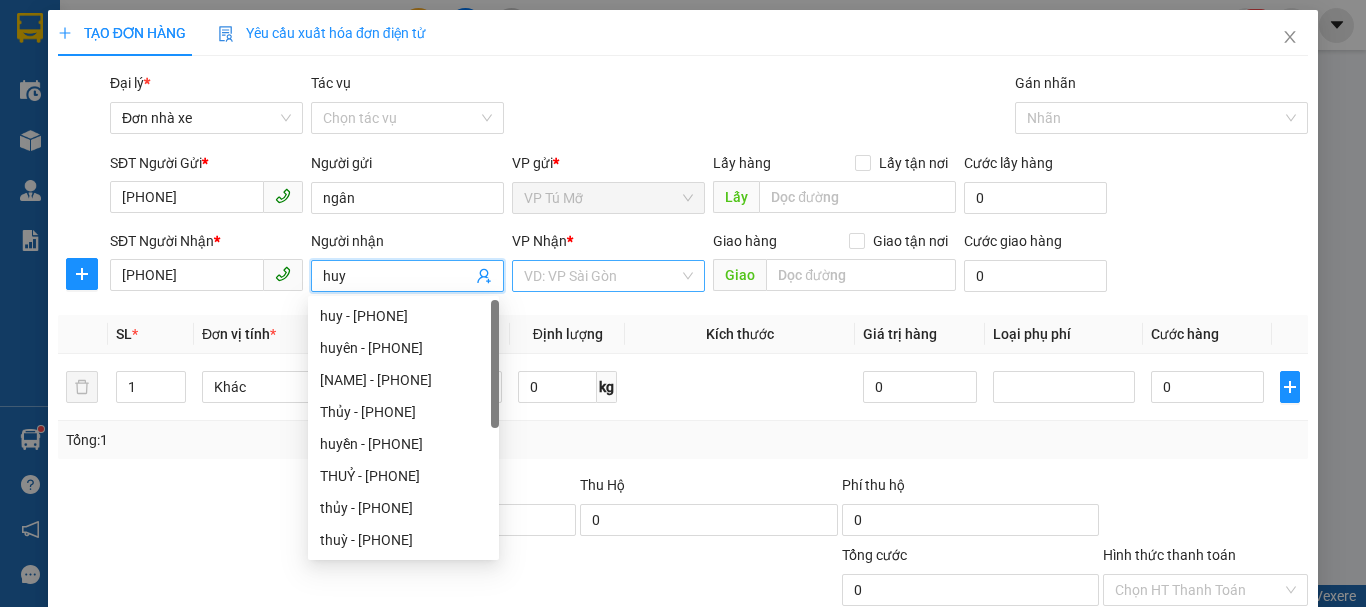 type on "huy" 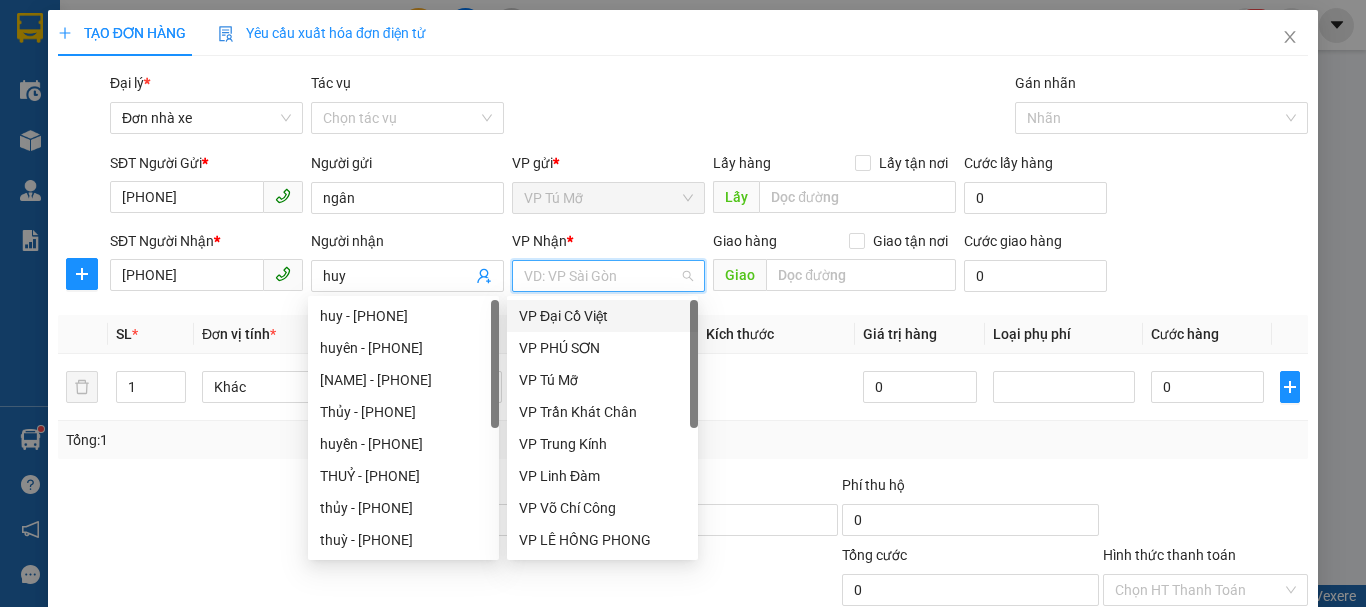 click at bounding box center (601, 276) 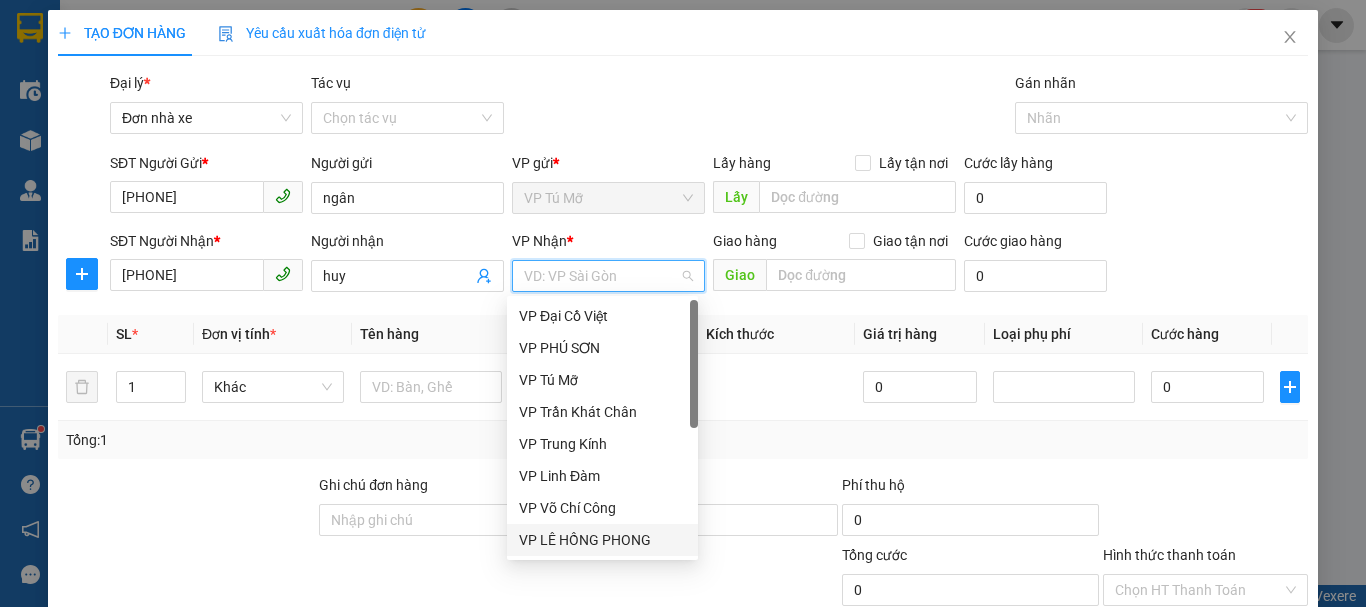 click on "VP LÊ HỒNG PHONG" at bounding box center (602, 540) 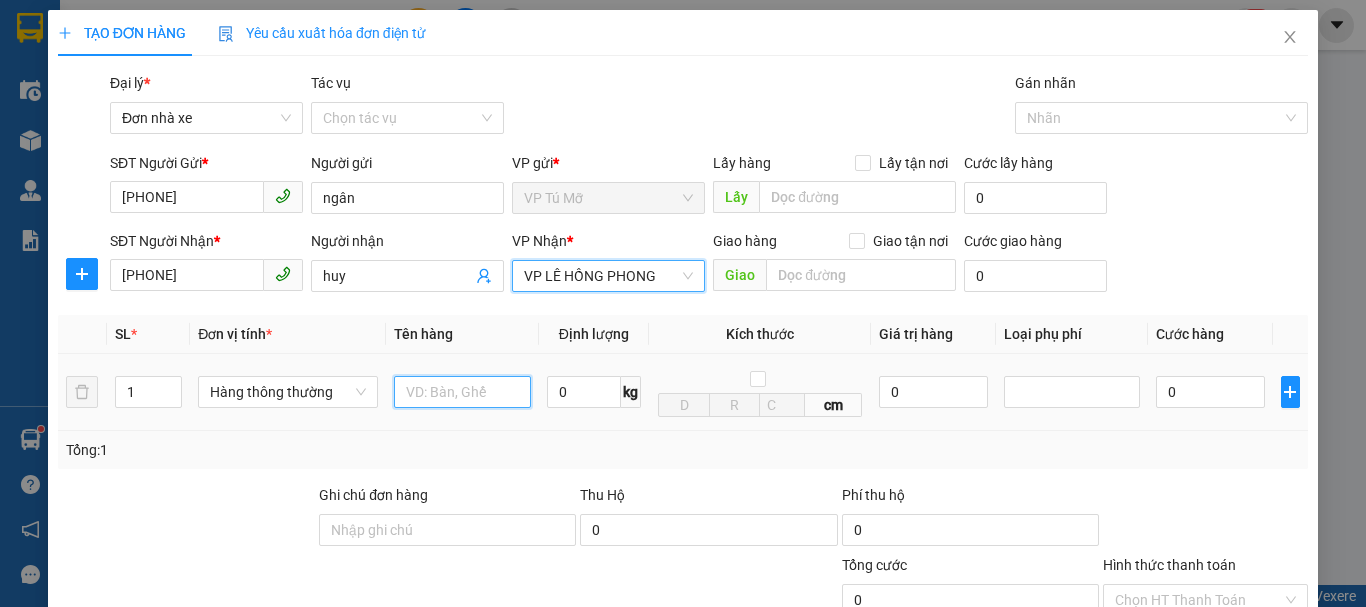 click at bounding box center [462, 392] 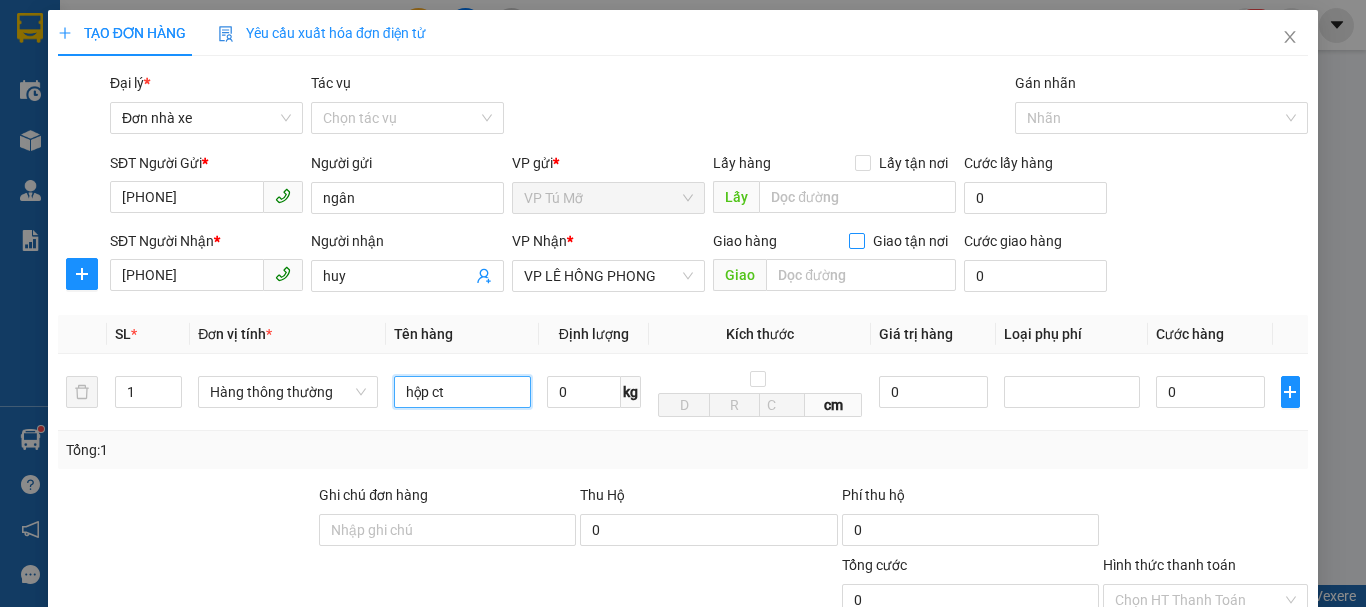 type on "hộp ct" 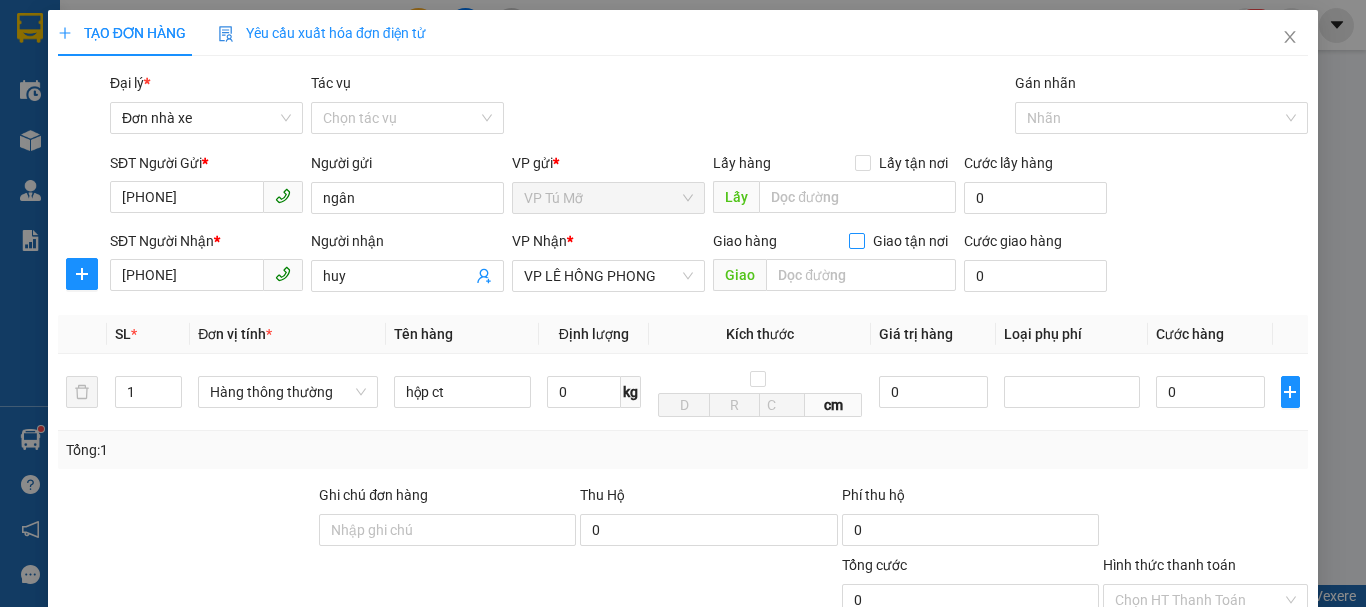 click on "Giao tận nơi" at bounding box center [856, 240] 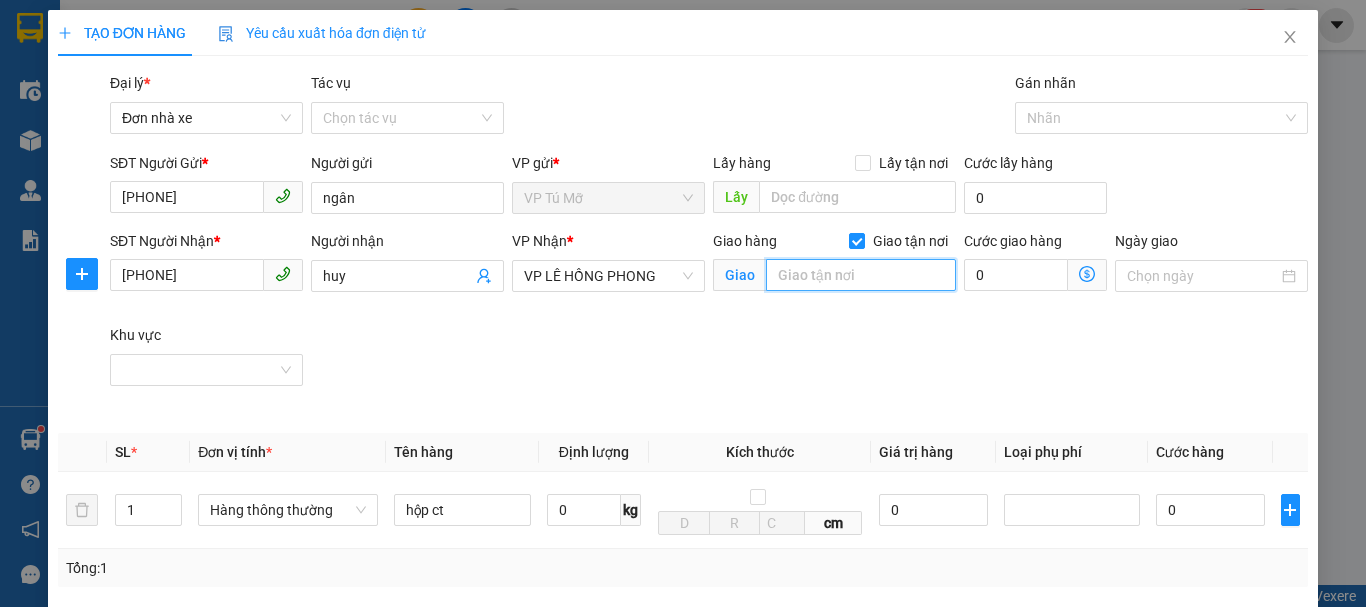 click at bounding box center (861, 275) 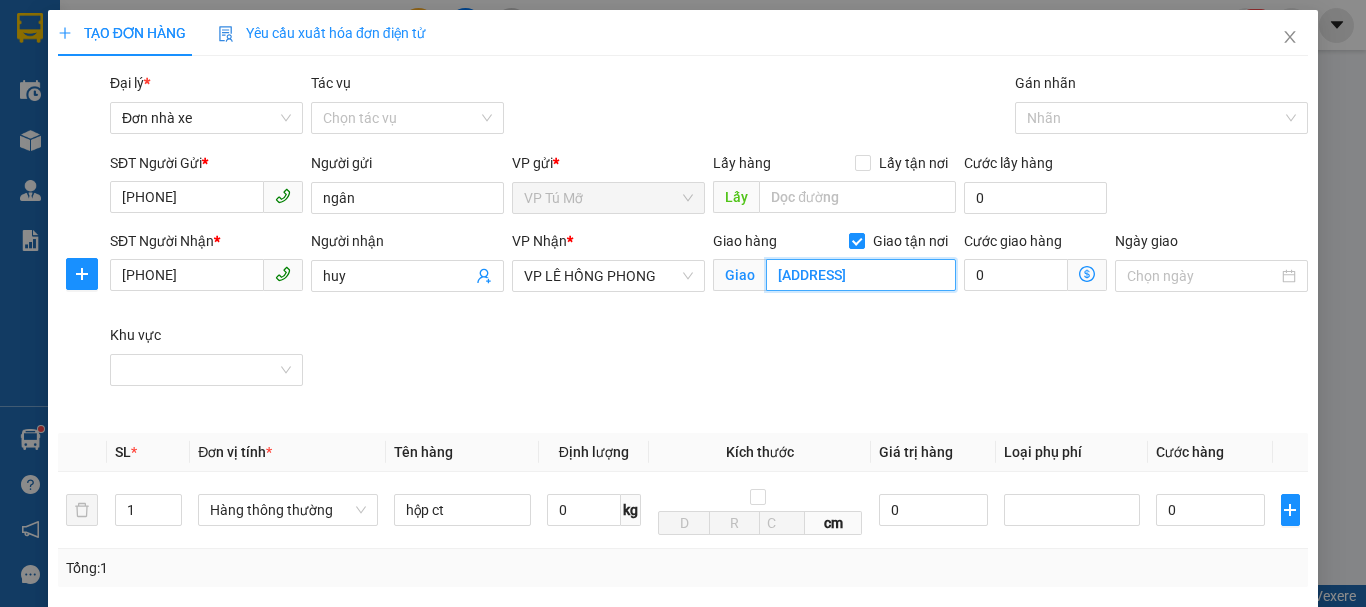 type on "118 tống duy tân th" 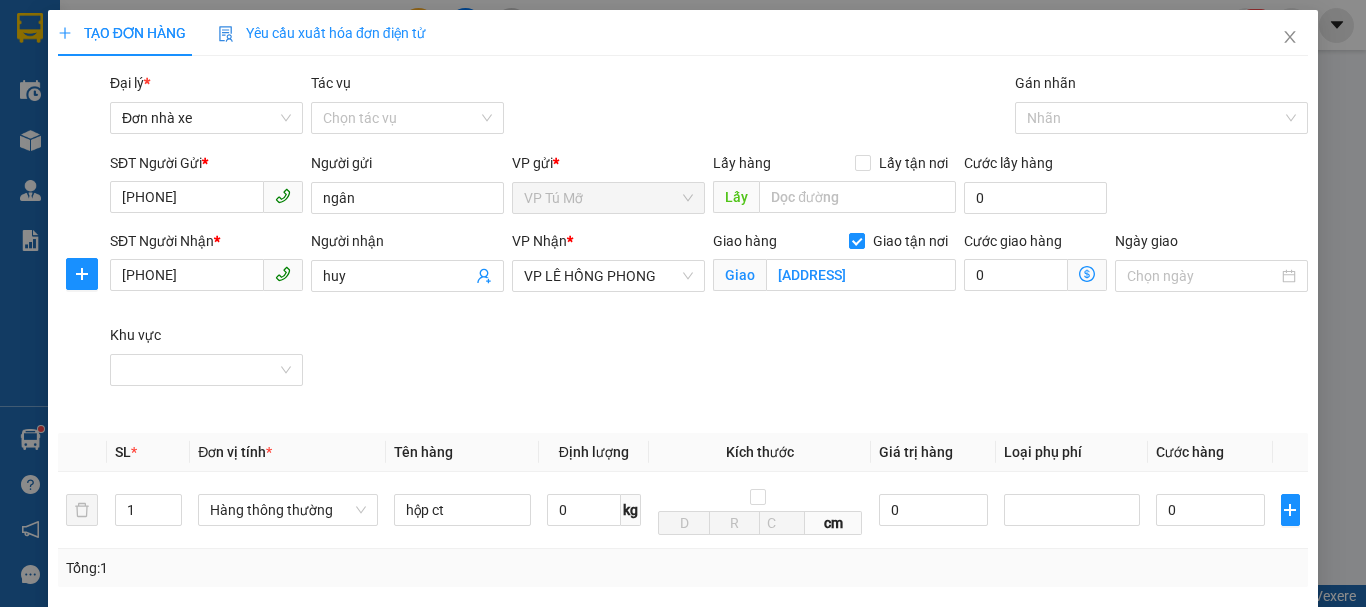 click 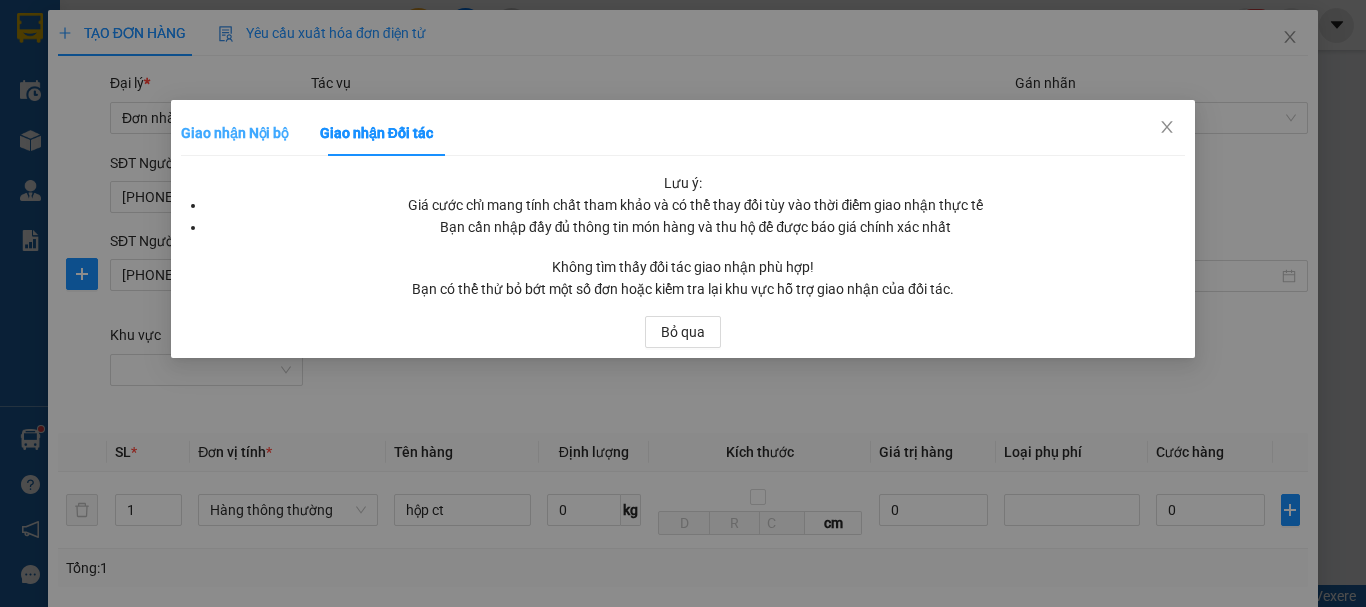 click on "Giao nhận Nội bộ" at bounding box center [234, 133] 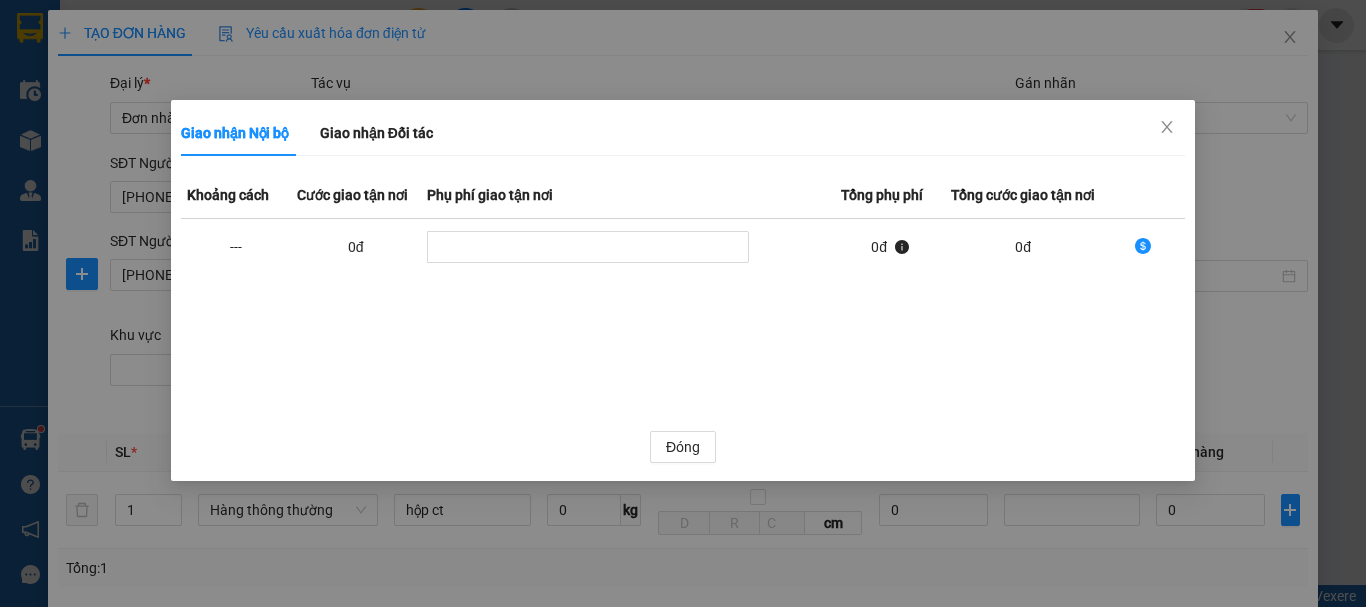 click at bounding box center [1143, 247] 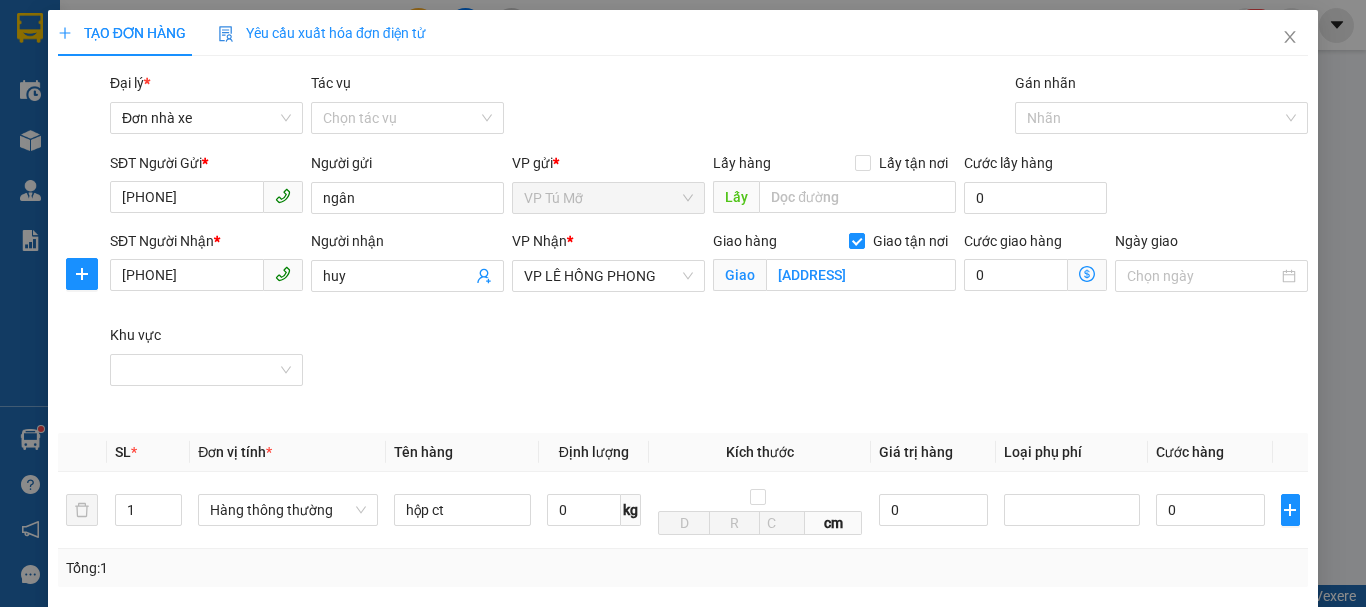 click 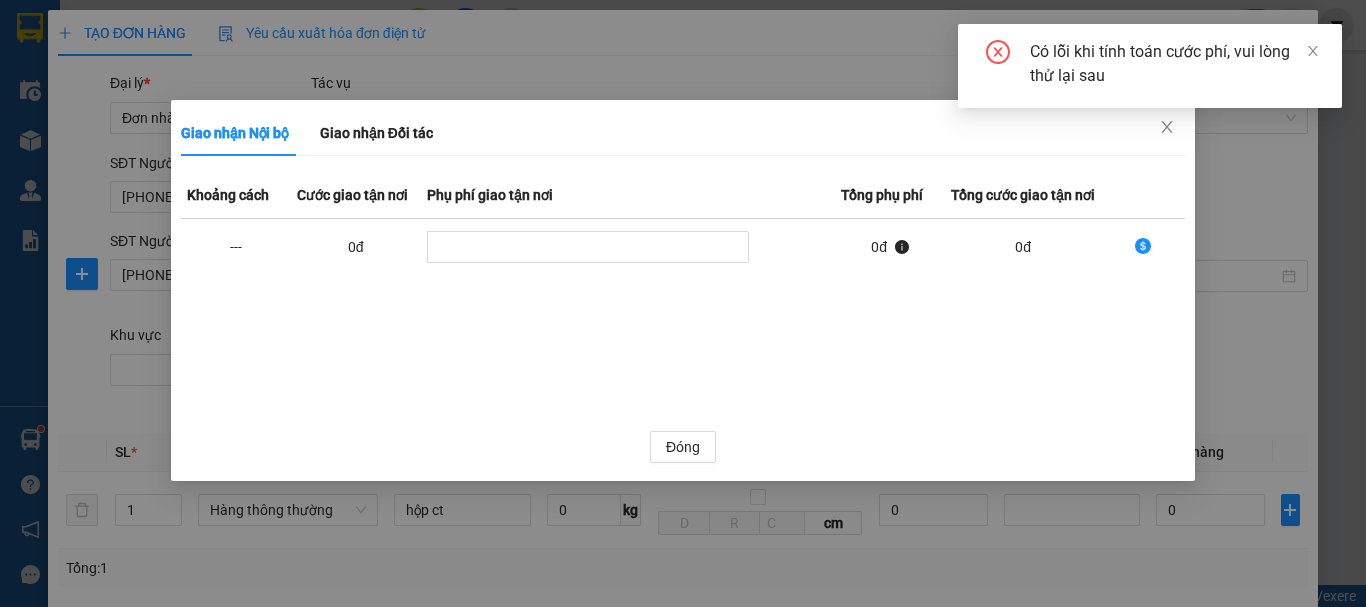click on "Giao nhận Nội bộ" at bounding box center (234, 133) 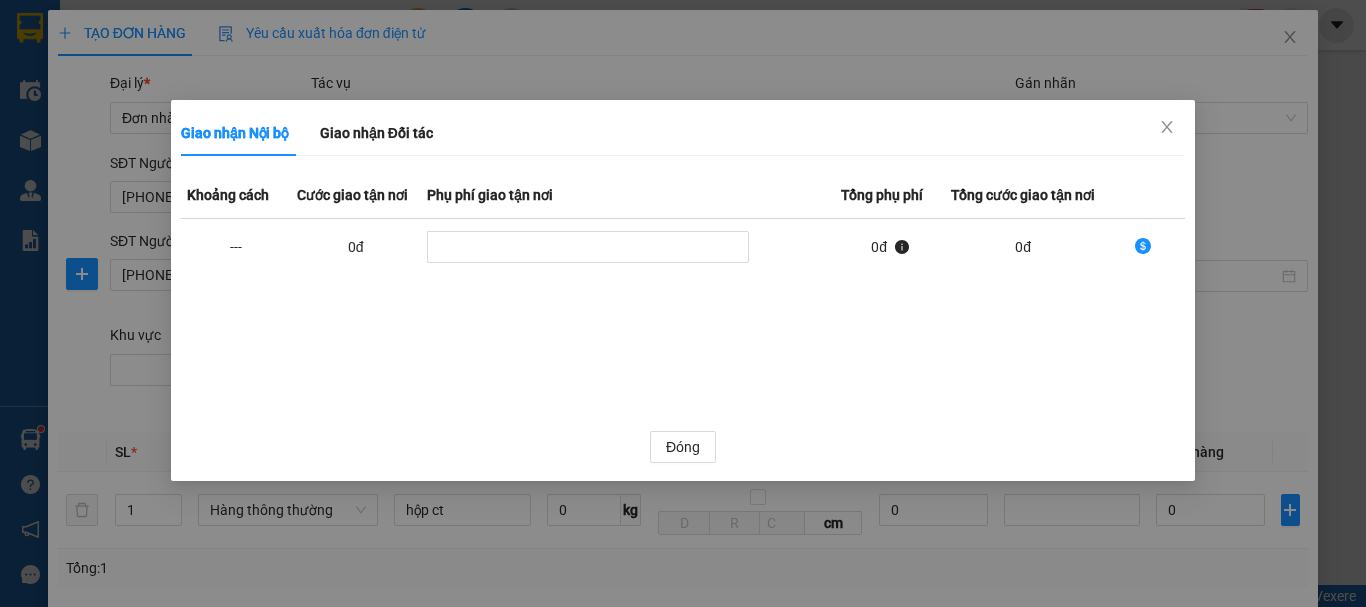 click on "Khoảng cách" at bounding box center (236, 195) 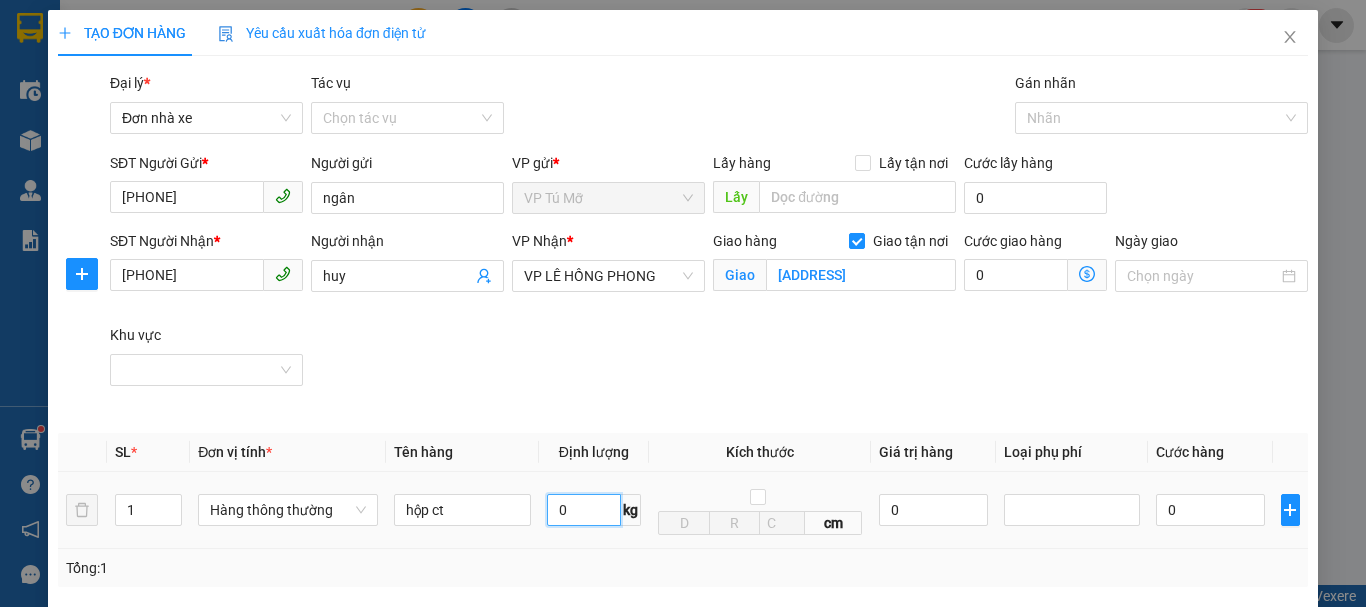 click on "0" at bounding box center (584, 510) 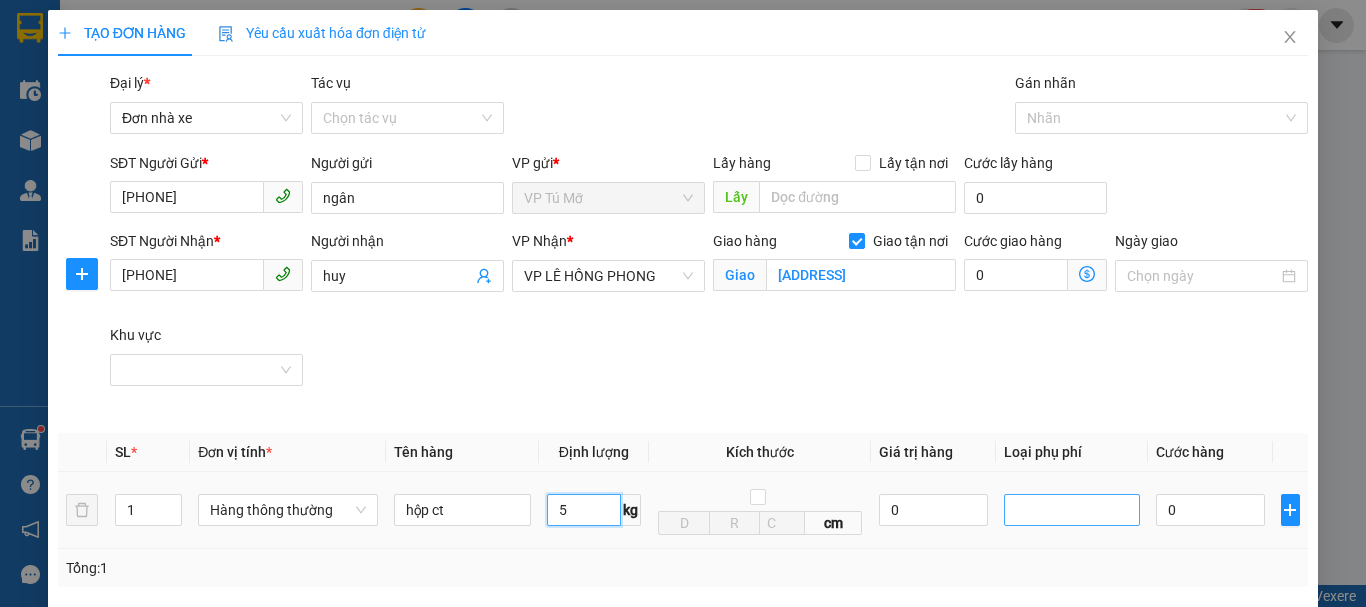 click at bounding box center [1072, 510] 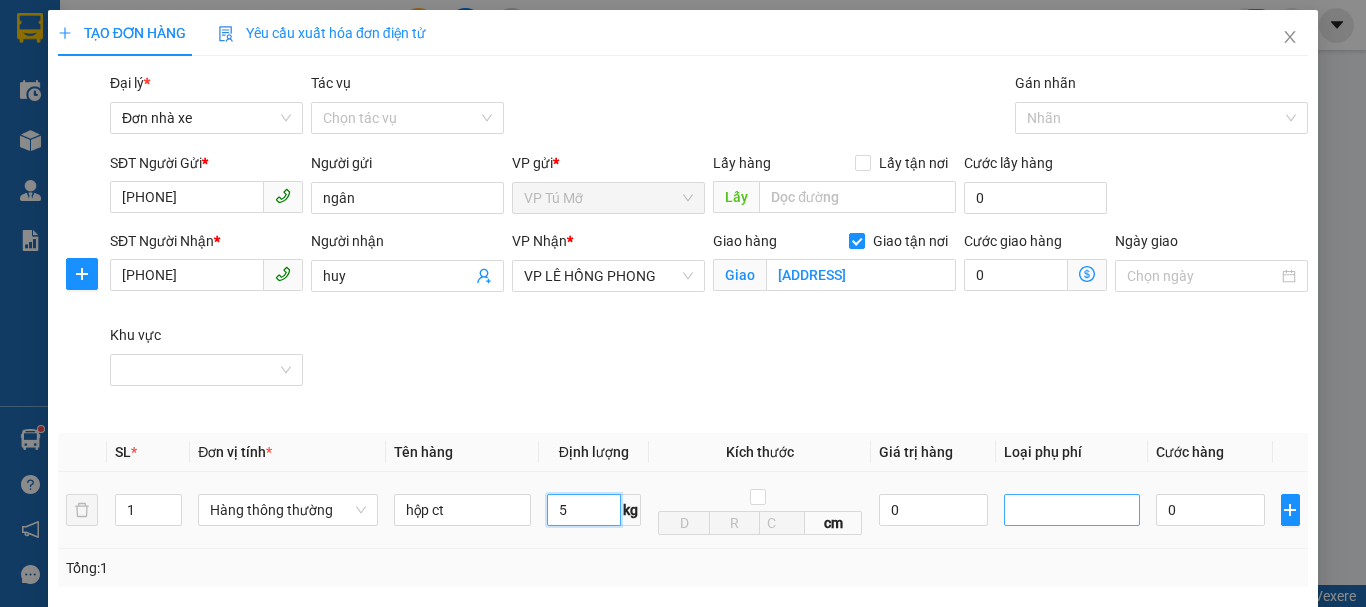 type on "5" 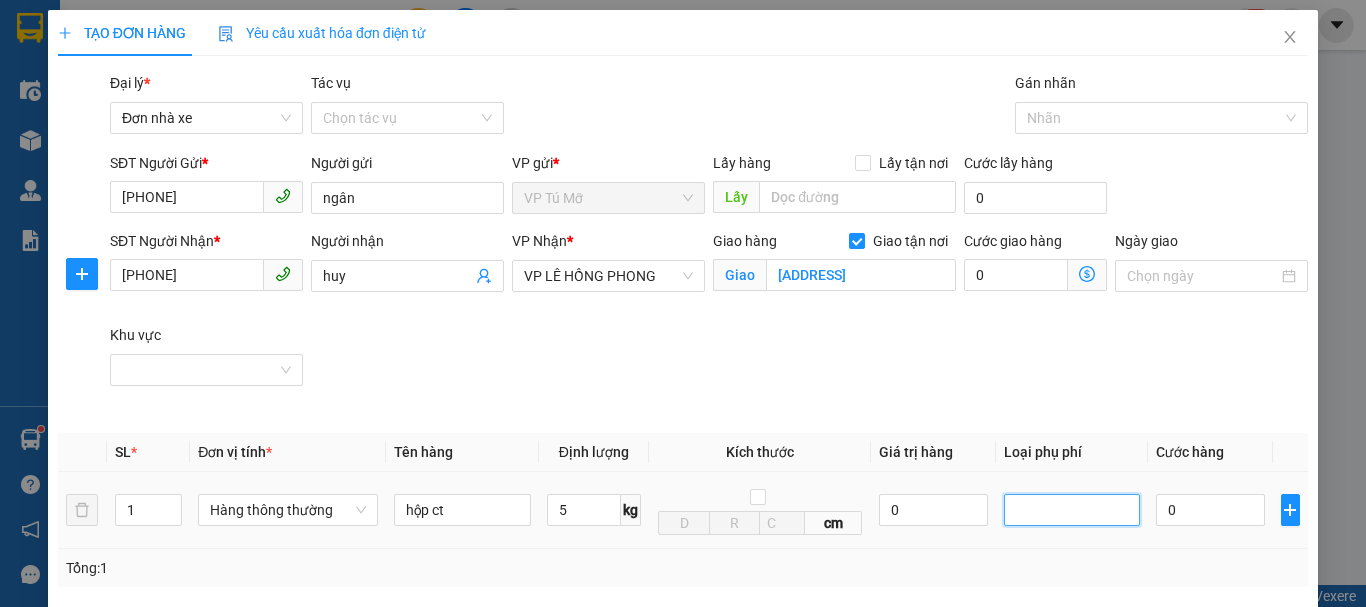 click at bounding box center [1072, 510] 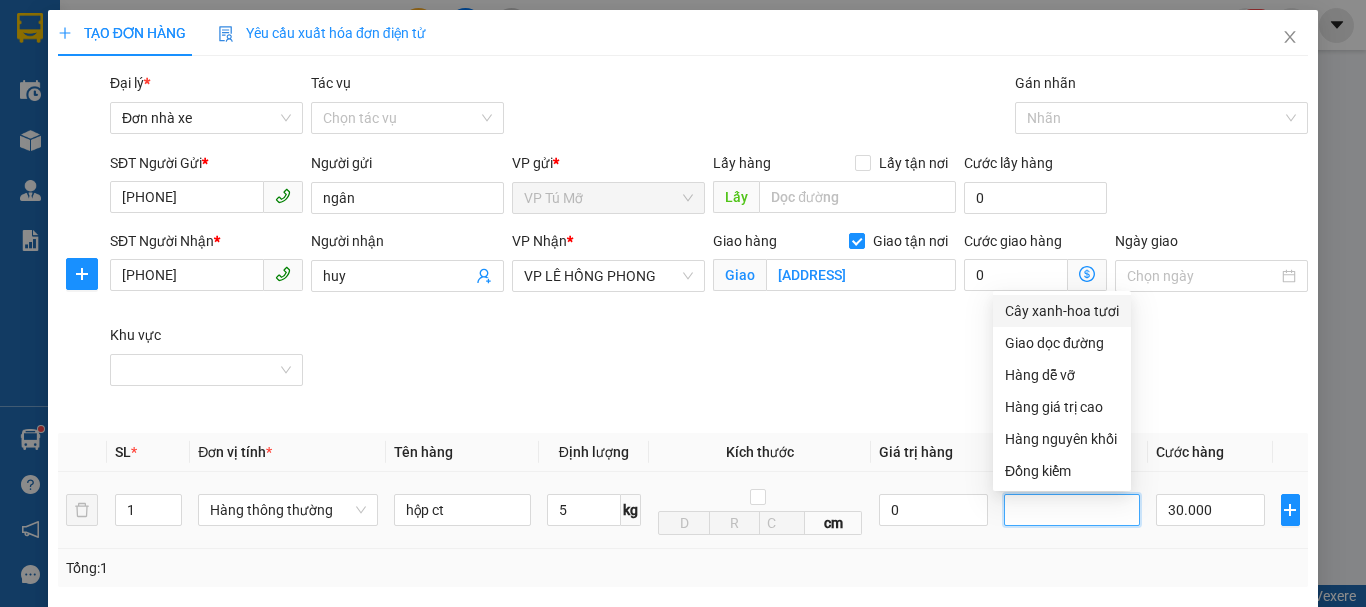 type on "30.000" 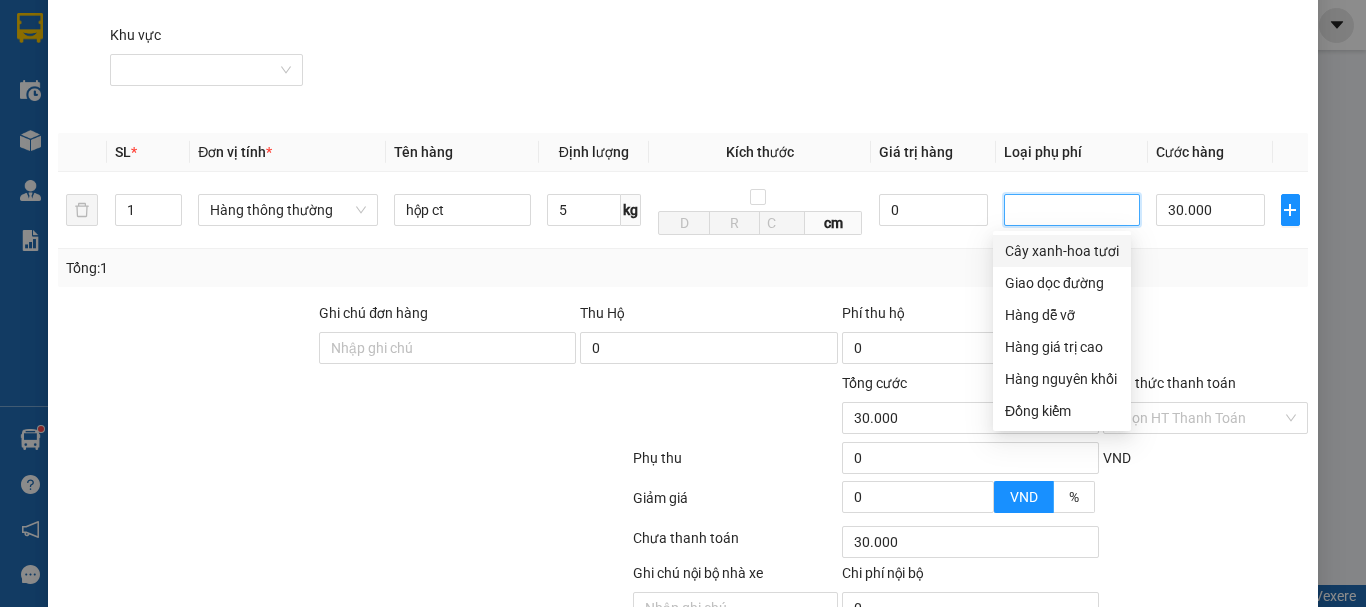 scroll, scrollTop: 0, scrollLeft: 0, axis: both 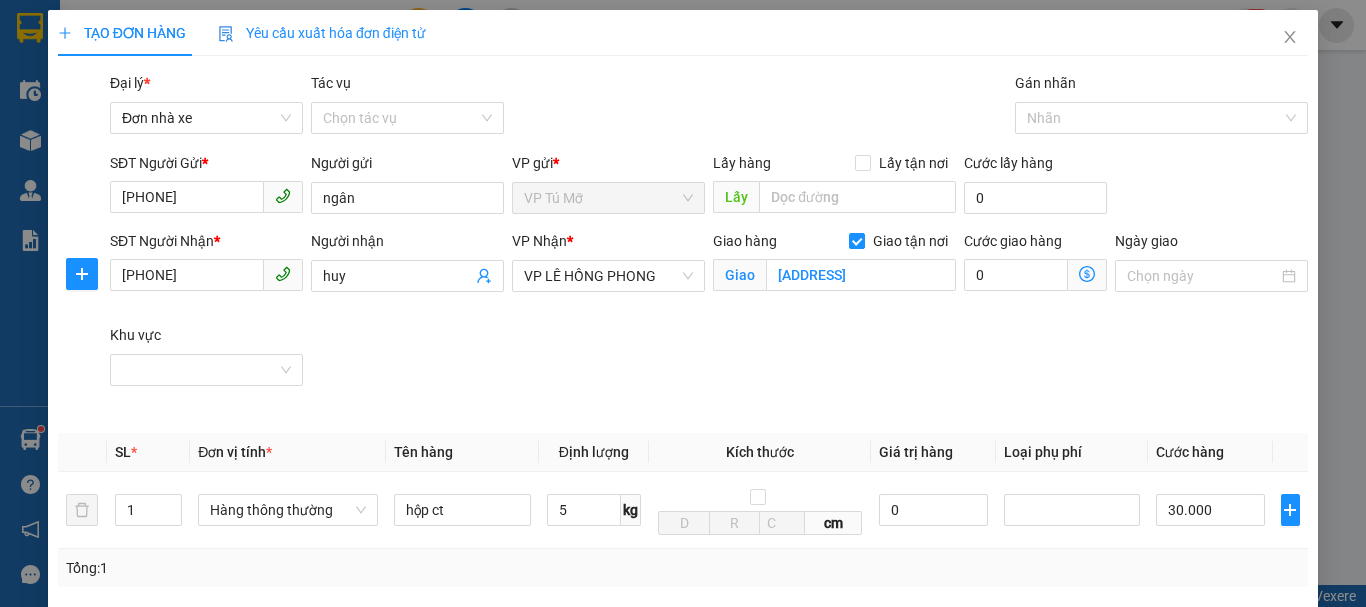 drag, startPoint x: 1300, startPoint y: 333, endPoint x: 1194, endPoint y: 331, distance: 106.01887 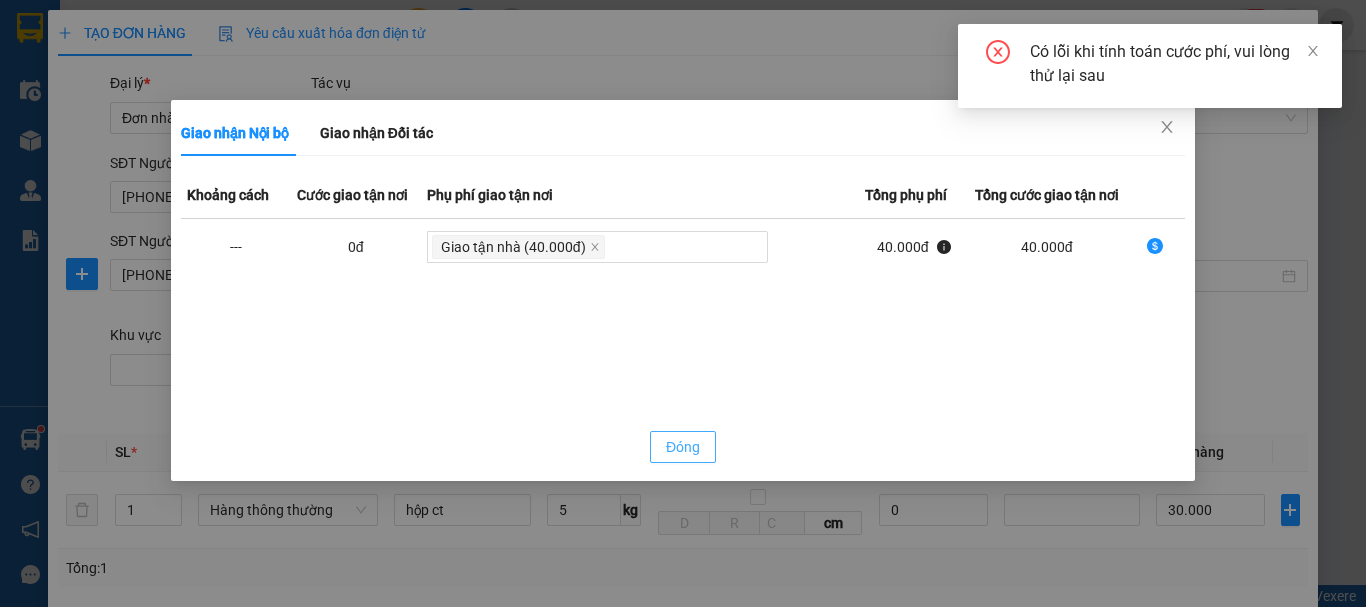 click on "Đóng" at bounding box center [683, 447] 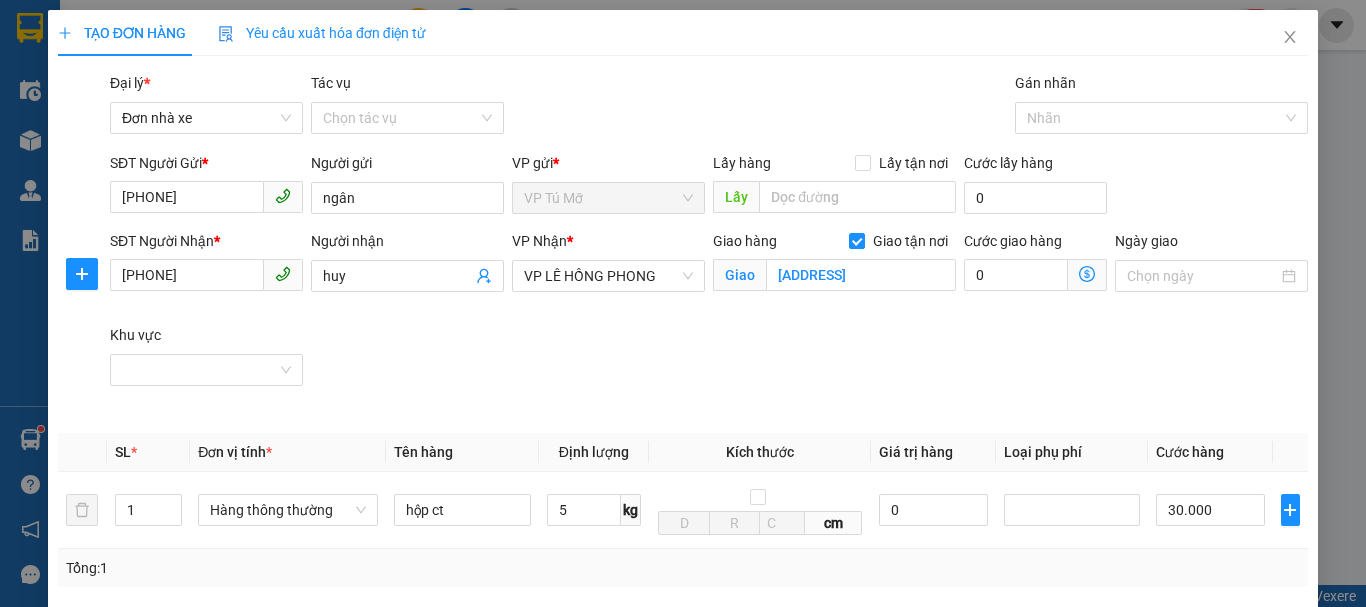 click 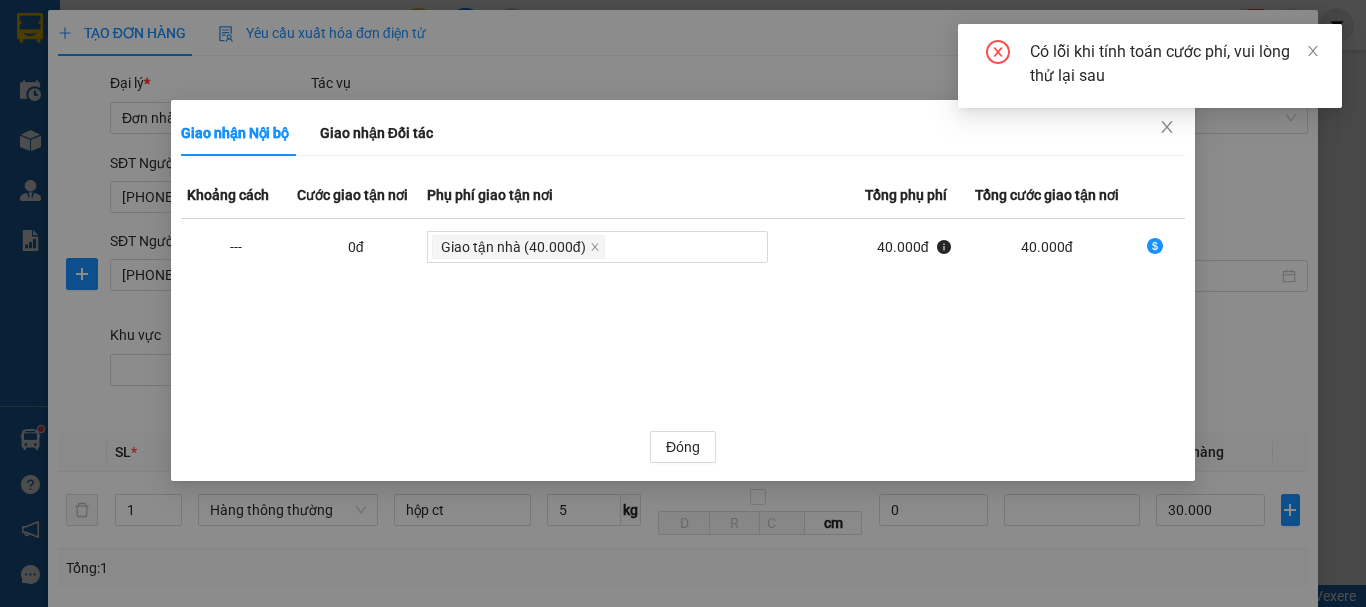 click at bounding box center [1155, 247] 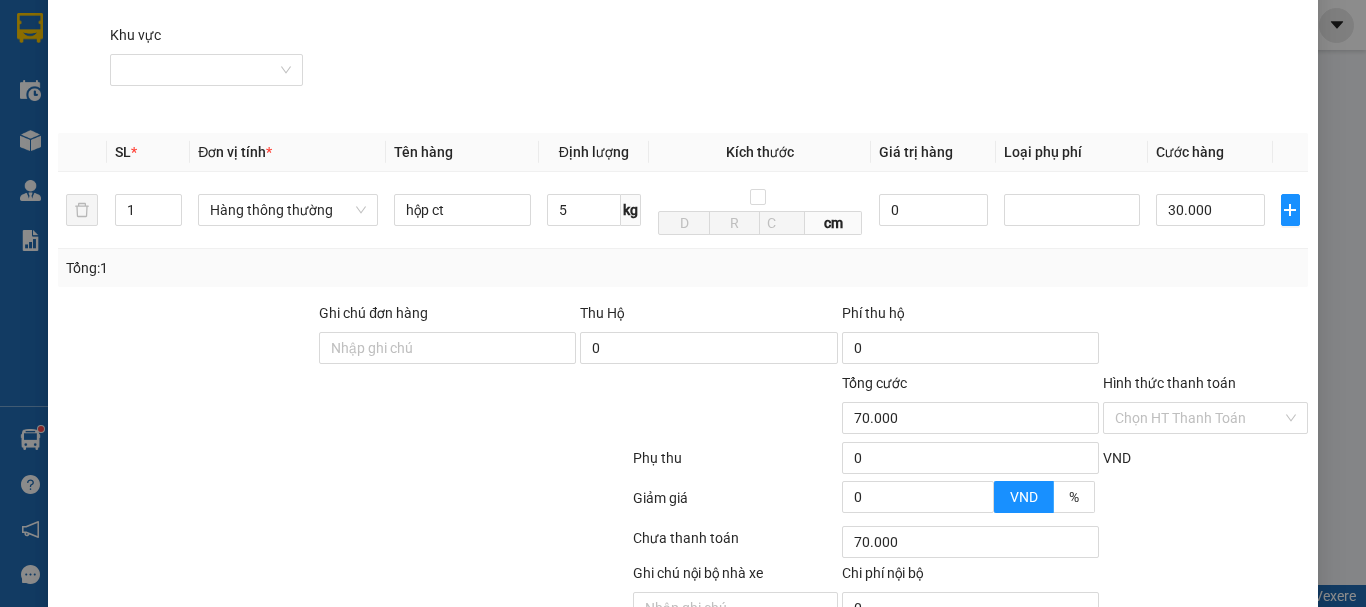 scroll, scrollTop: 404, scrollLeft: 0, axis: vertical 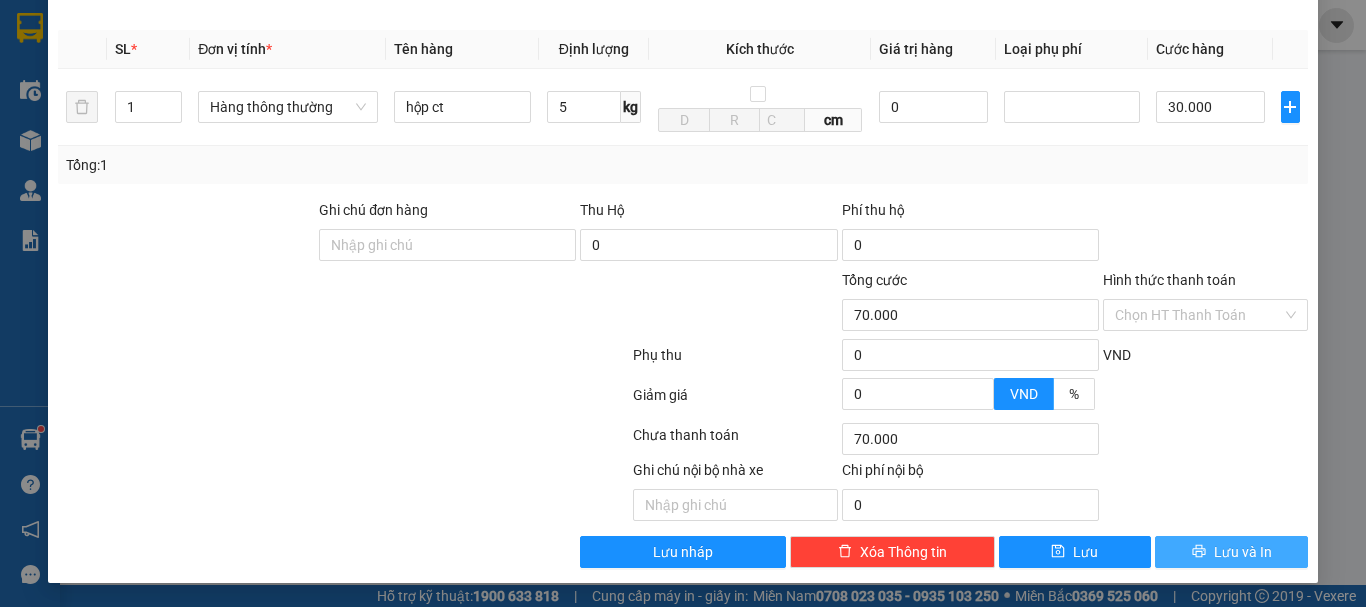 click on "Lưu và In" at bounding box center (1243, 552) 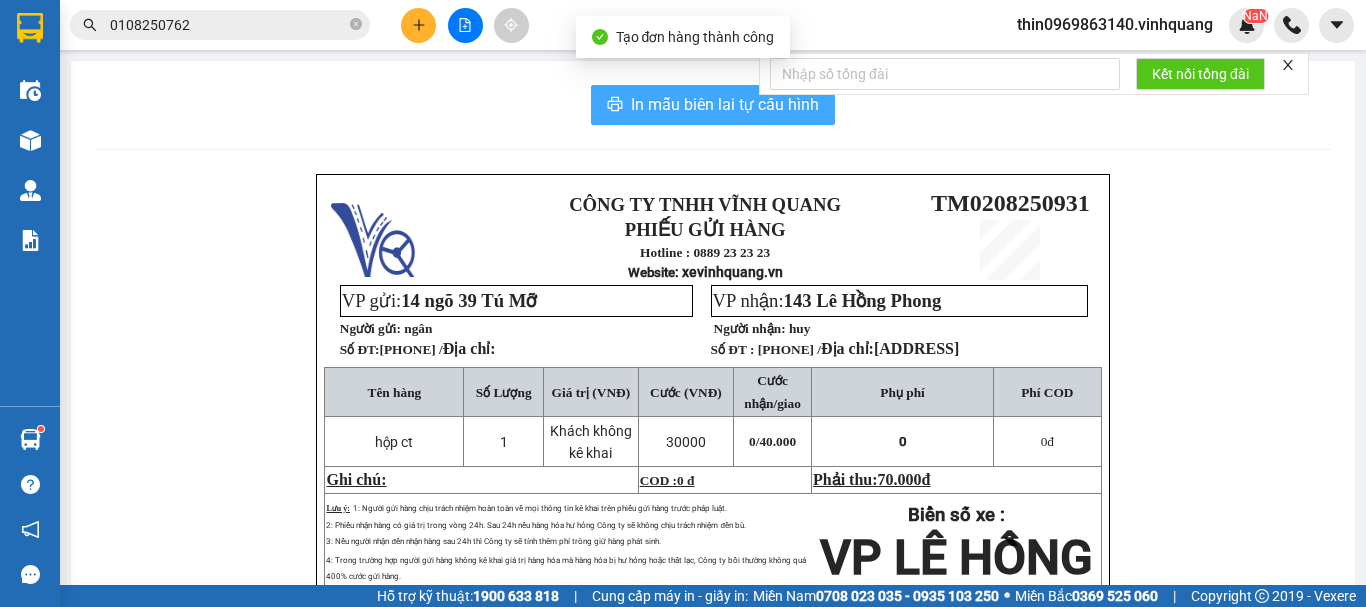 click on "In mẫu biên lai tự cấu hình" at bounding box center [725, 104] 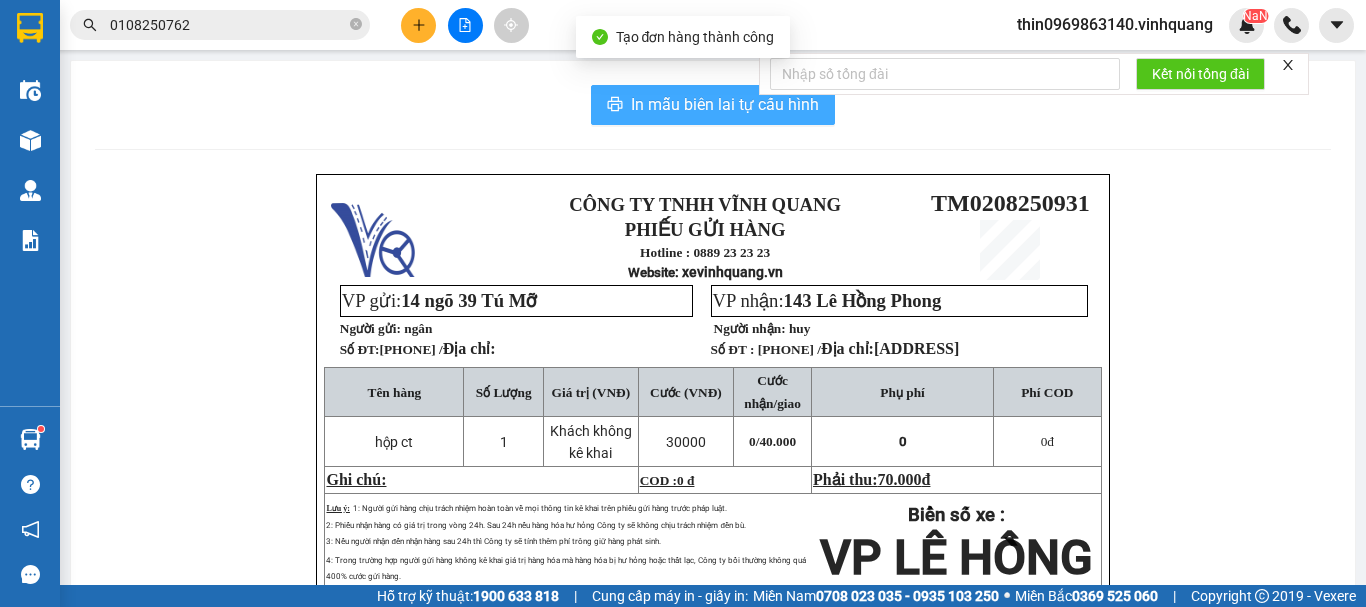 scroll, scrollTop: 0, scrollLeft: 0, axis: both 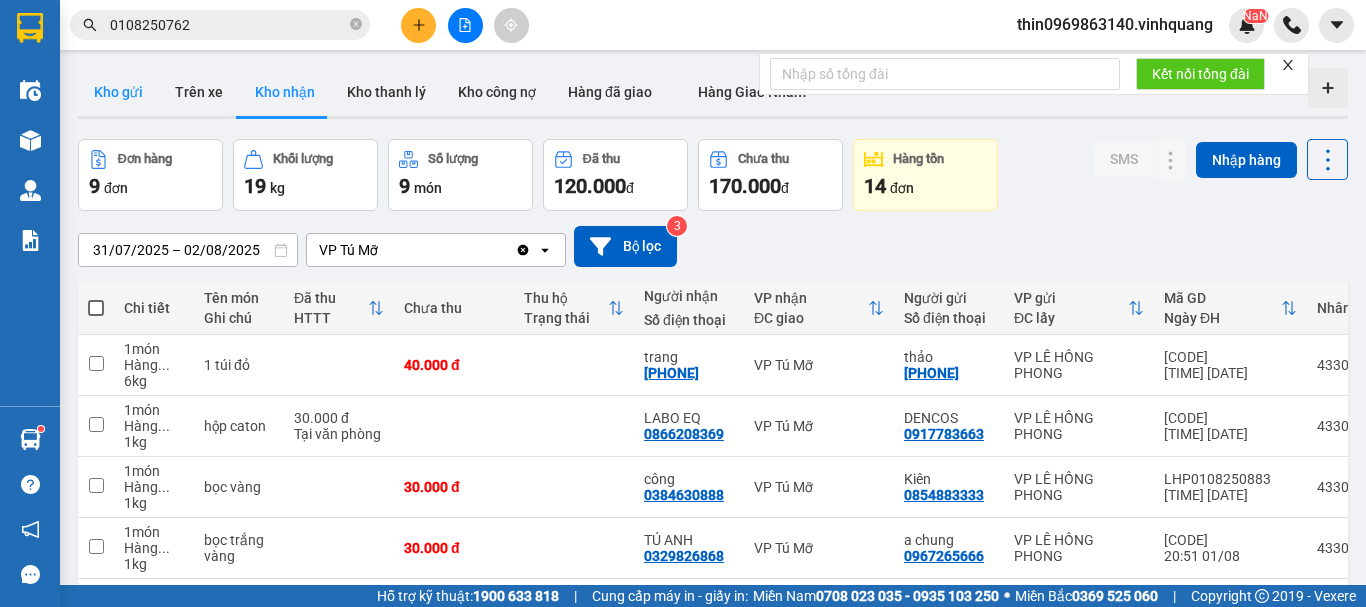 click on "Kho gửi" at bounding box center (118, 92) 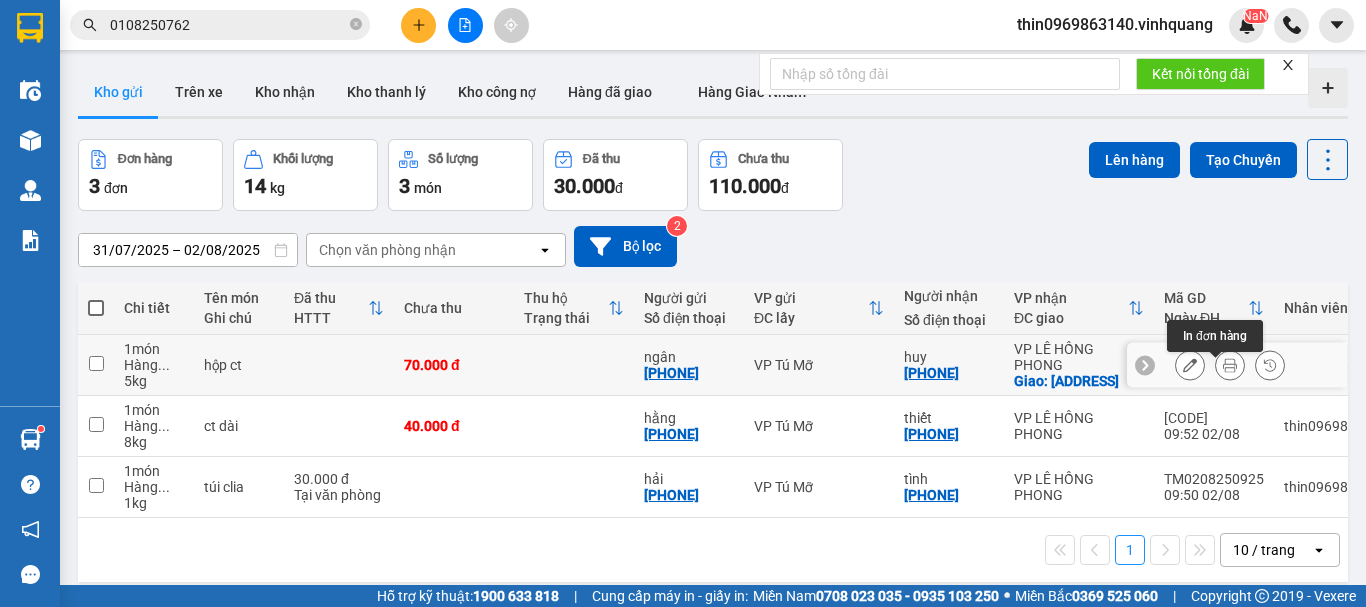 click 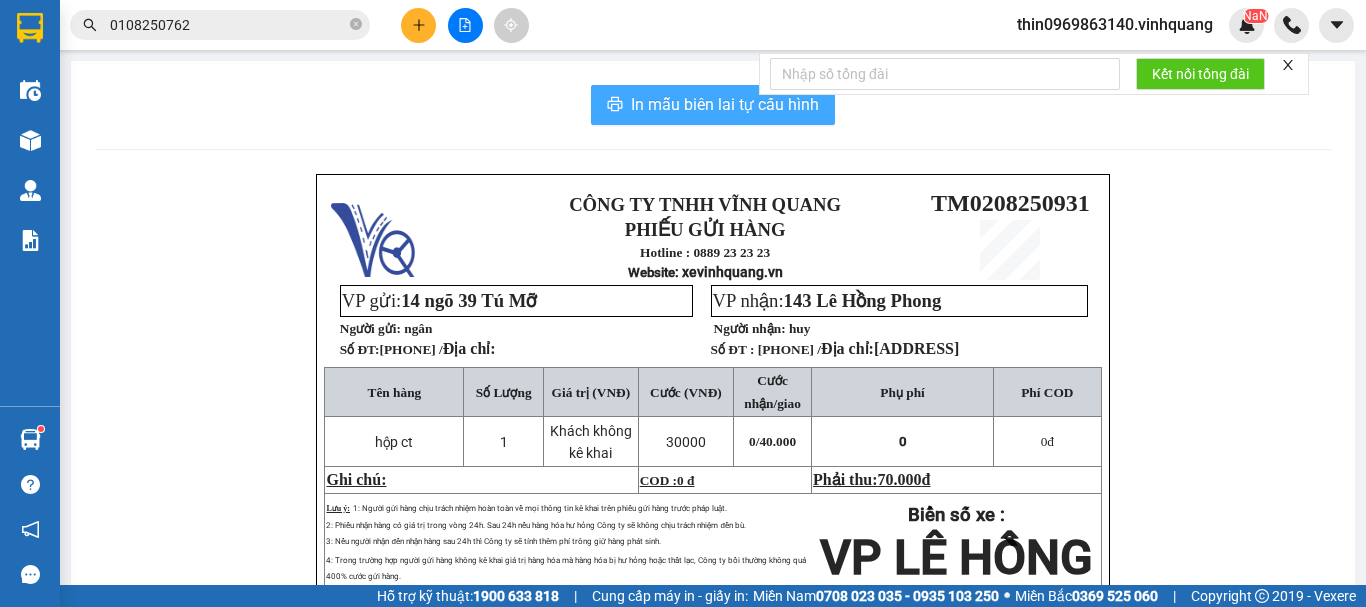 click on "In mẫu biên lai tự cấu hình" at bounding box center (725, 104) 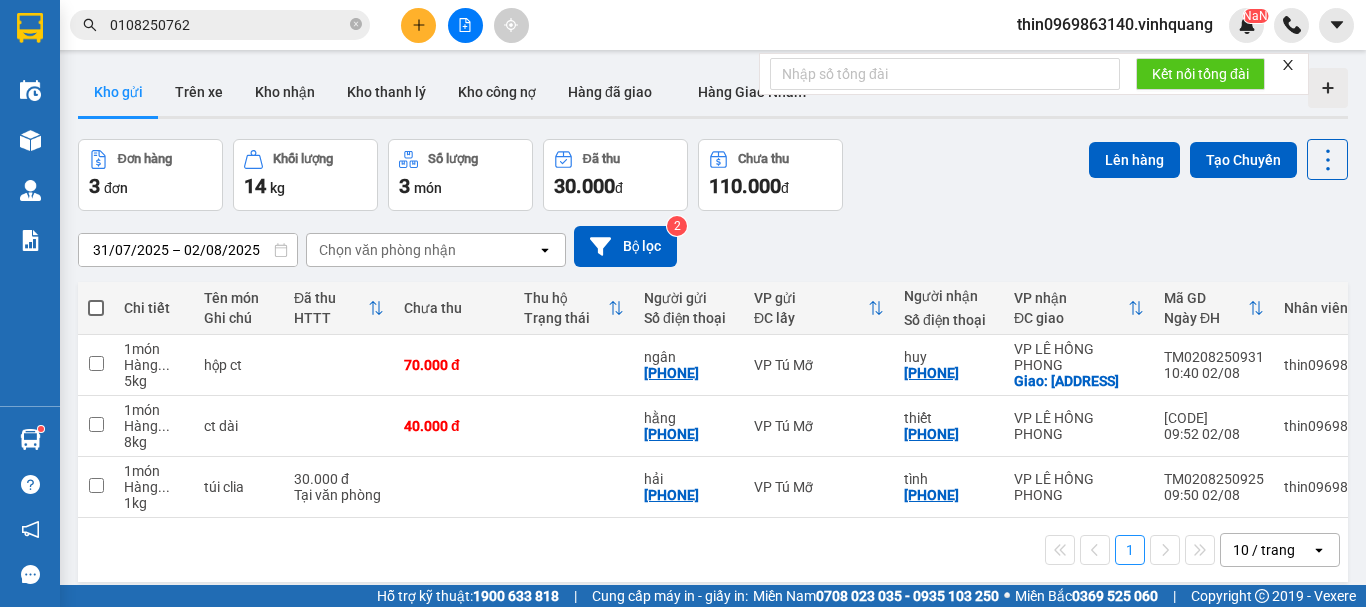 click 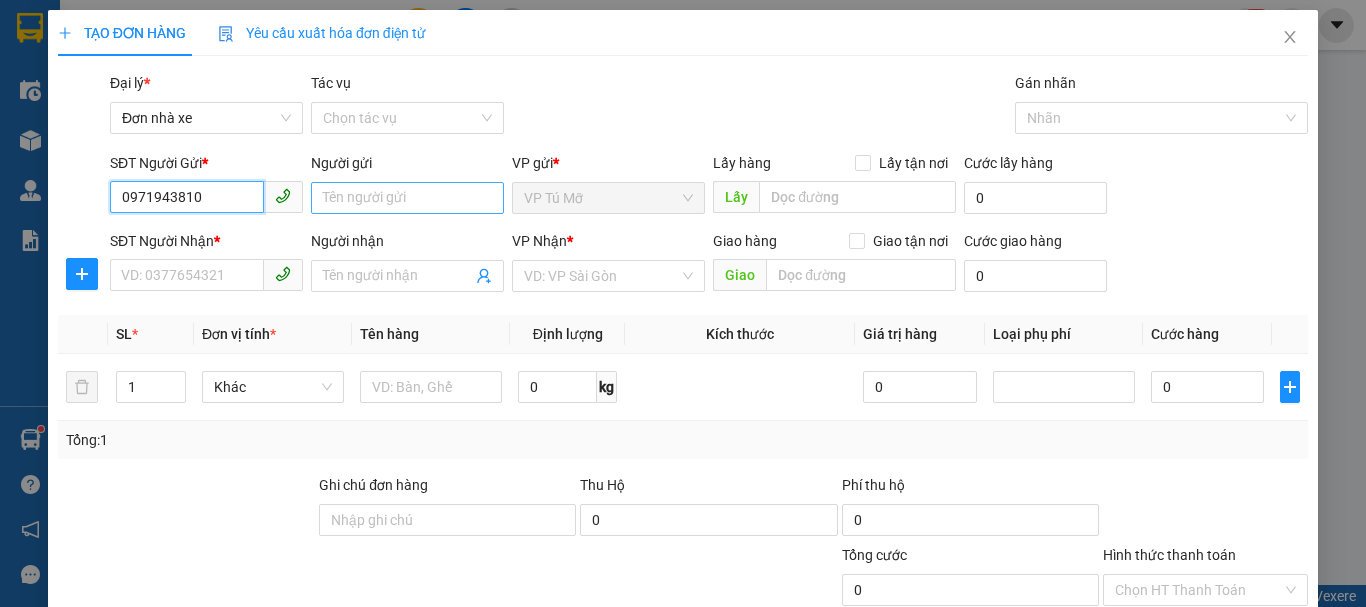 type on "0971943810" 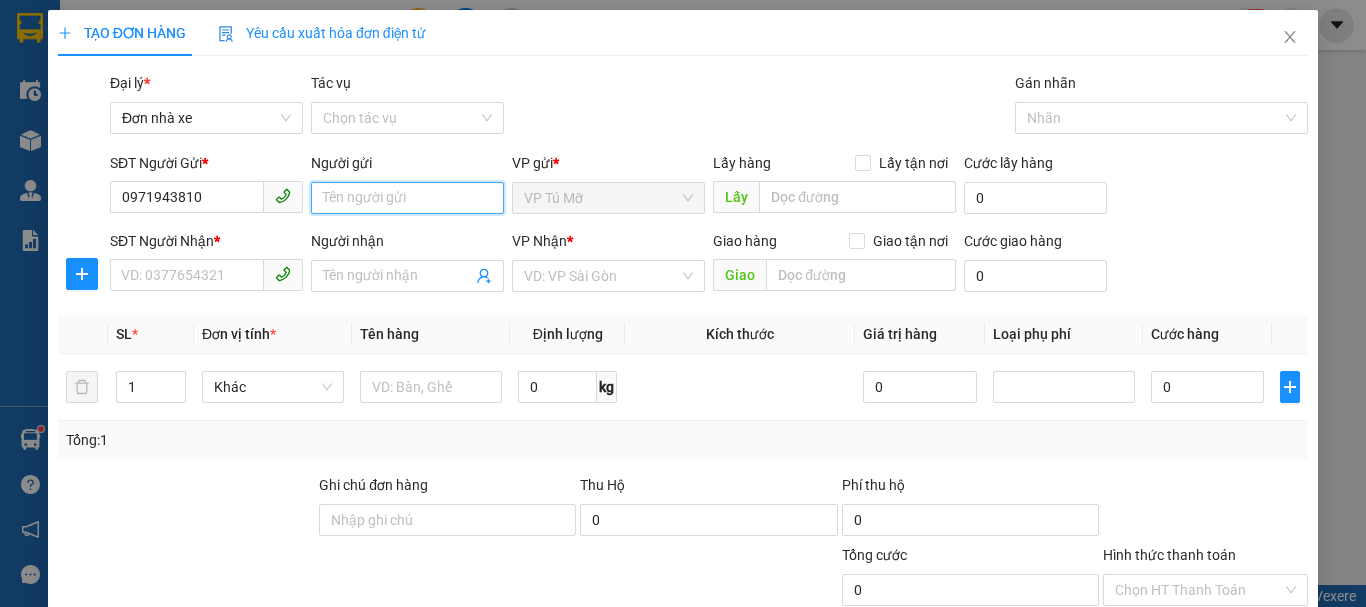 click on "Người gửi" at bounding box center [407, 198] 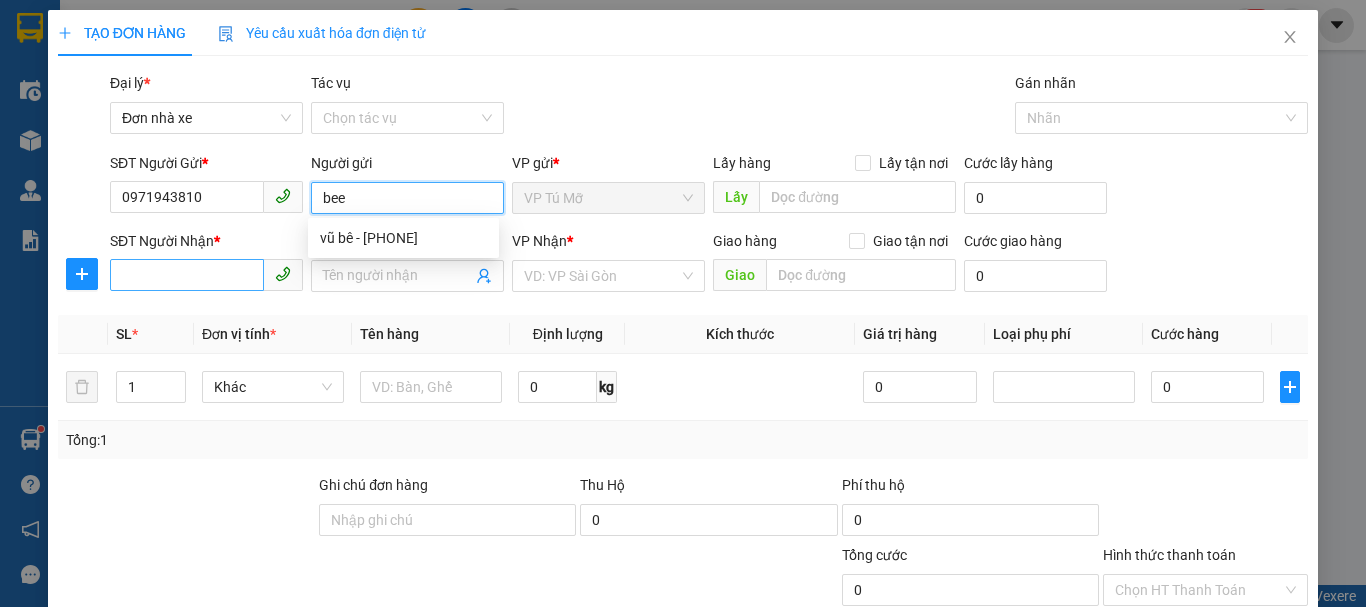 type on "bee" 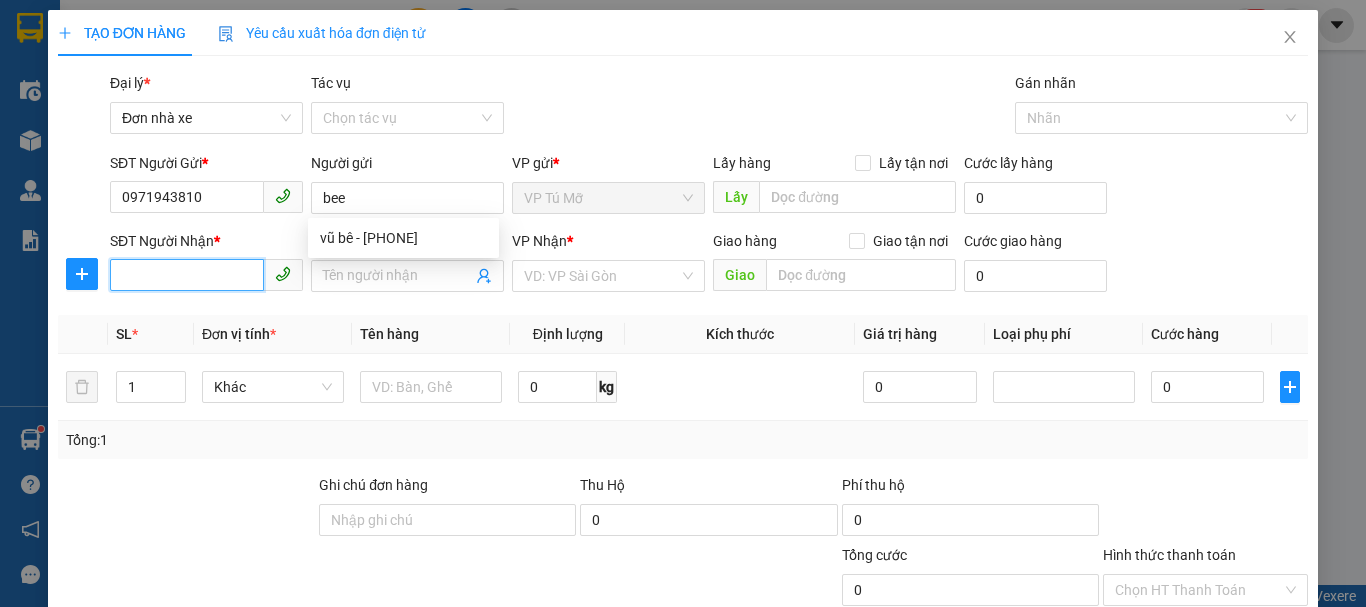 click on "SĐT Người Nhận  *" at bounding box center (187, 275) 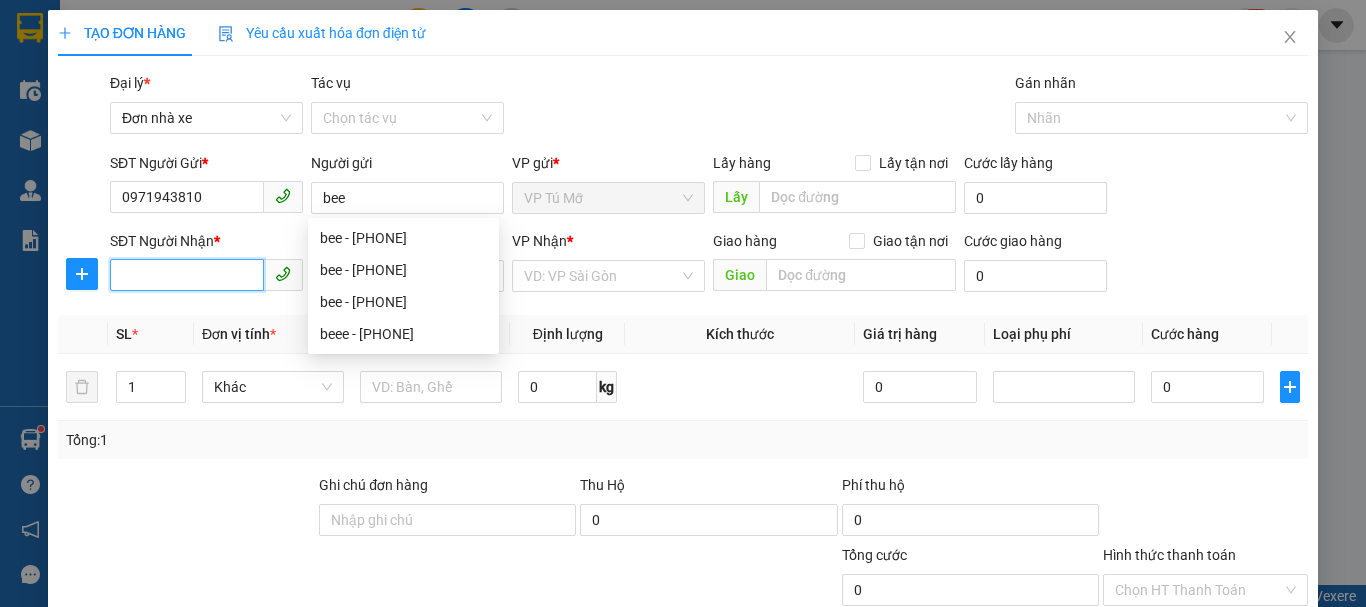 click on "SĐT Người Nhận  *" at bounding box center (187, 275) 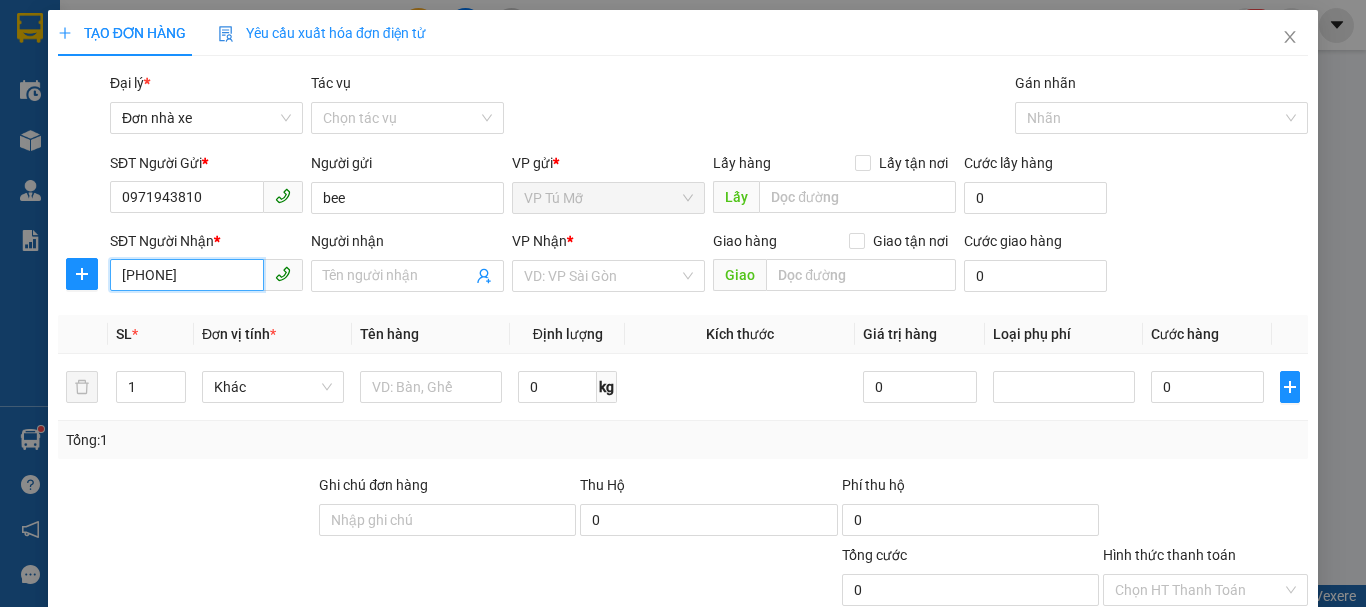 type on "0925636888" 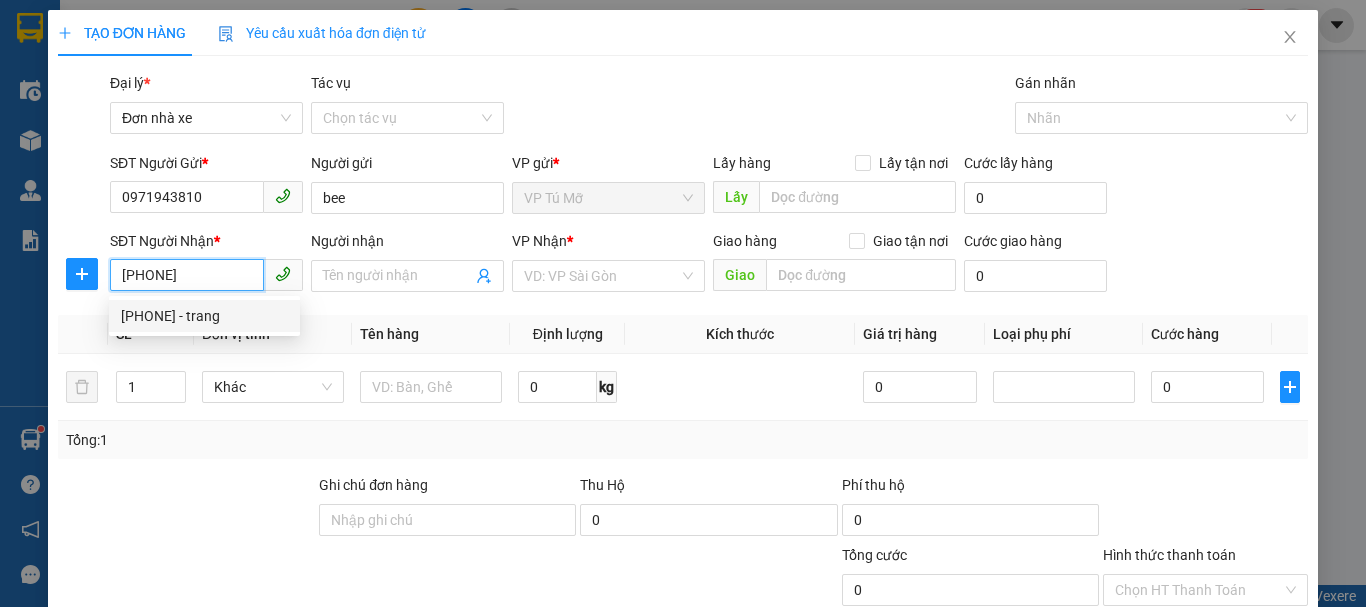 click on "0925636888 - trang" at bounding box center [204, 316] 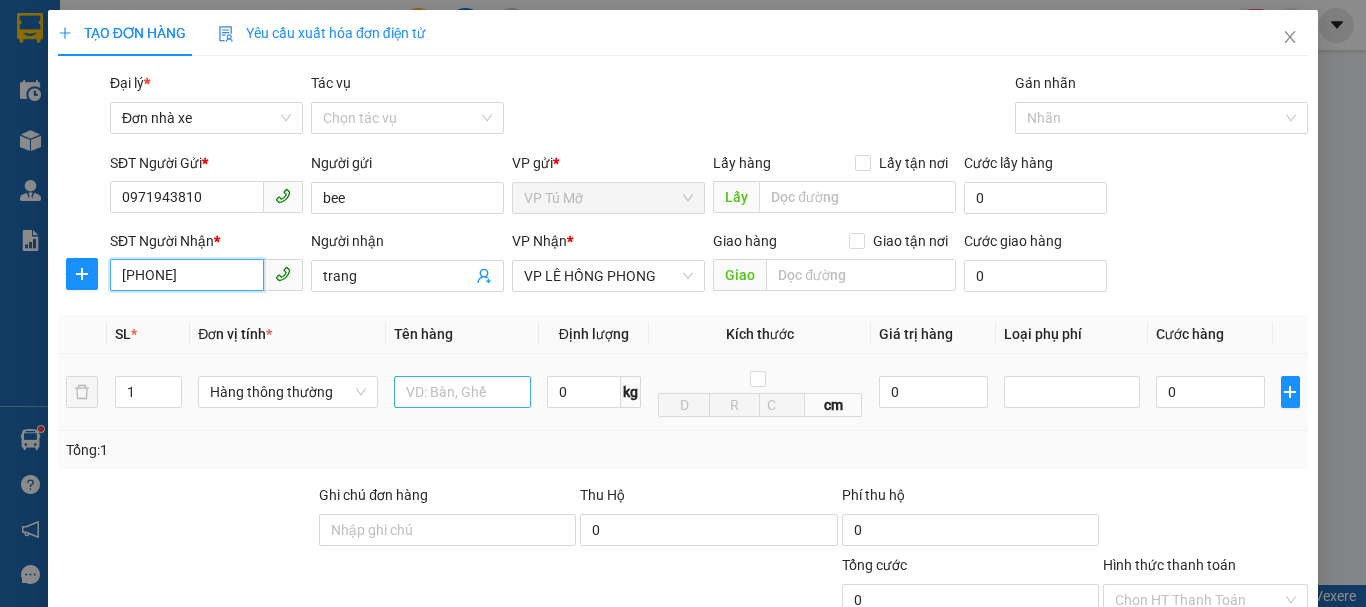 type on "0925636888" 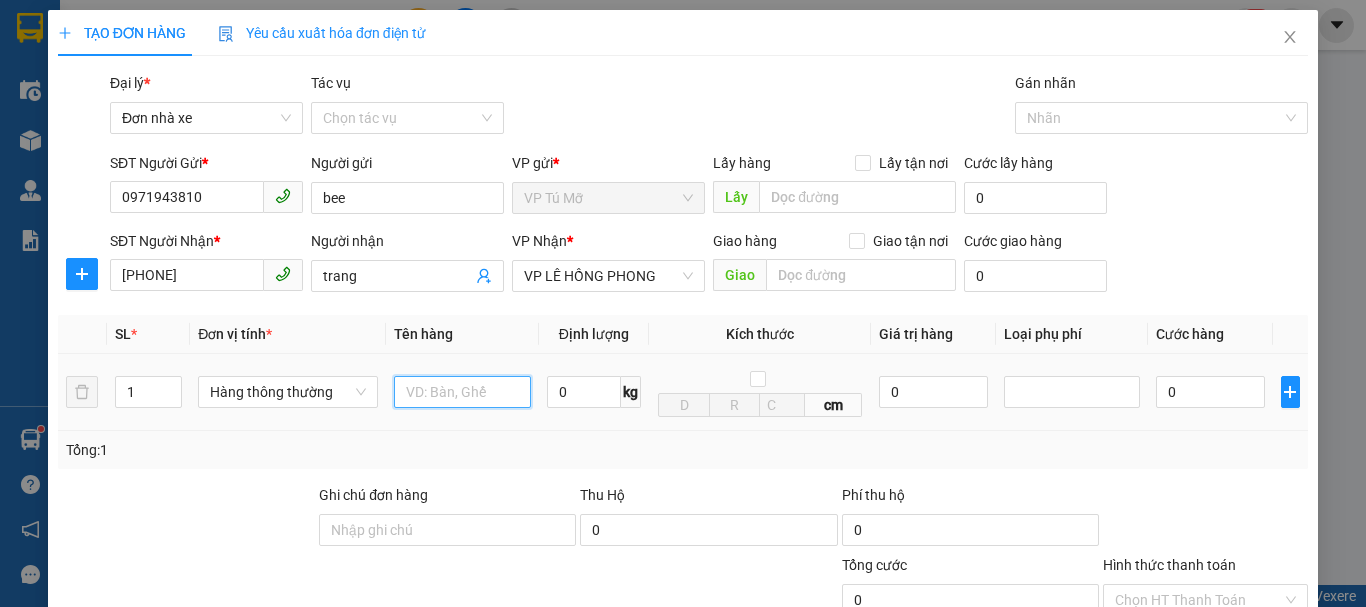 click at bounding box center (462, 392) 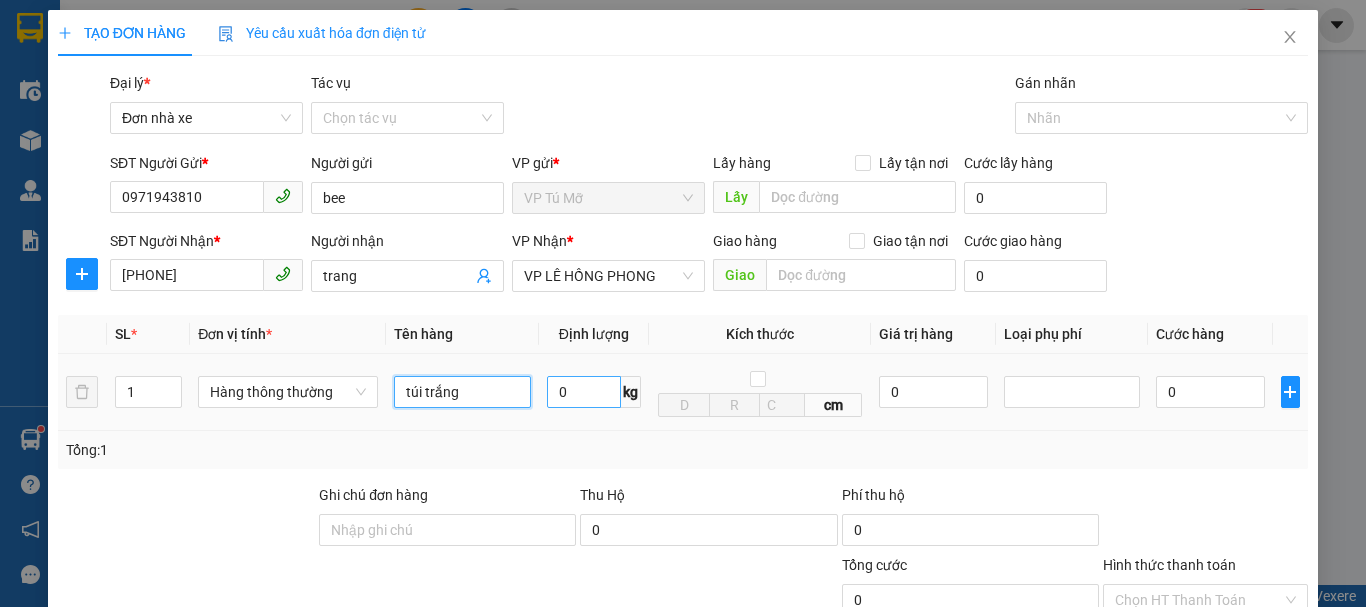 type on "túi trắng" 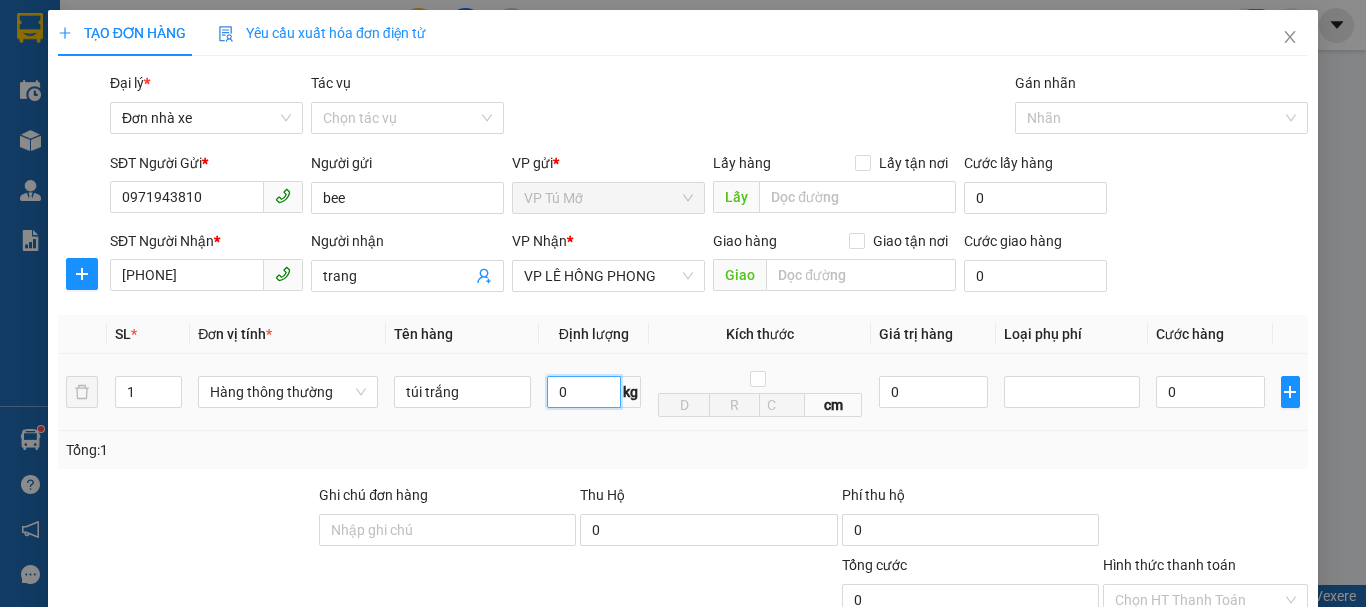 click on "0" at bounding box center (584, 392) 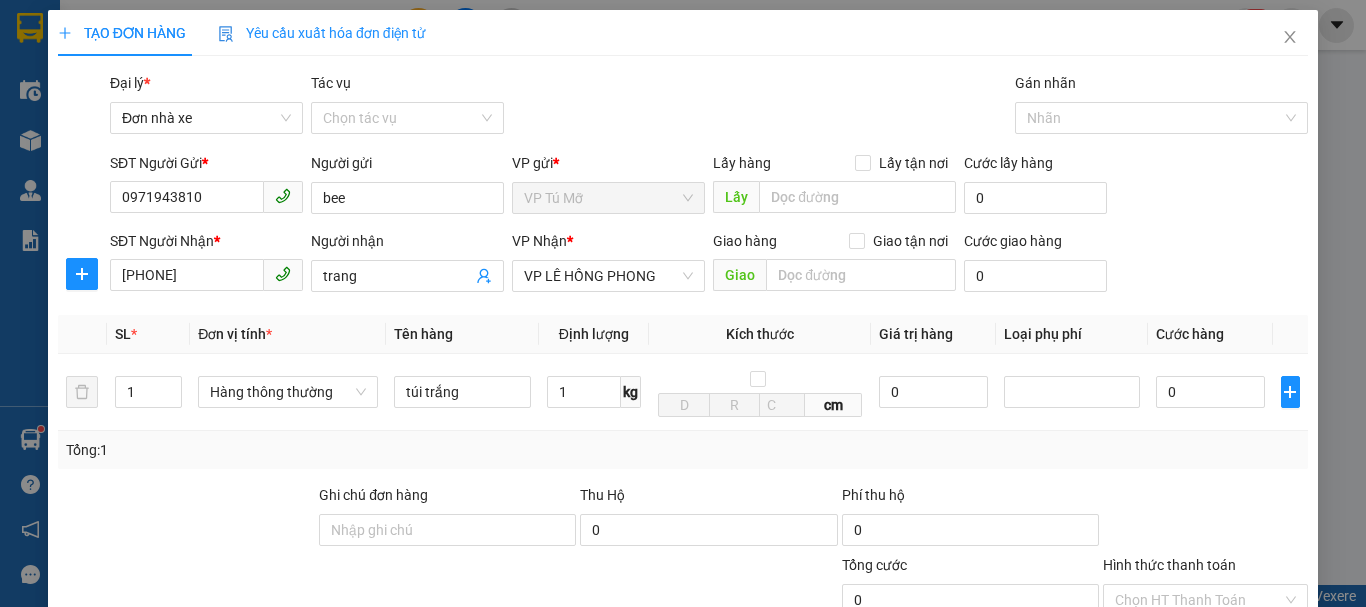 click on "Lưu và In" at bounding box center (1231, 837) 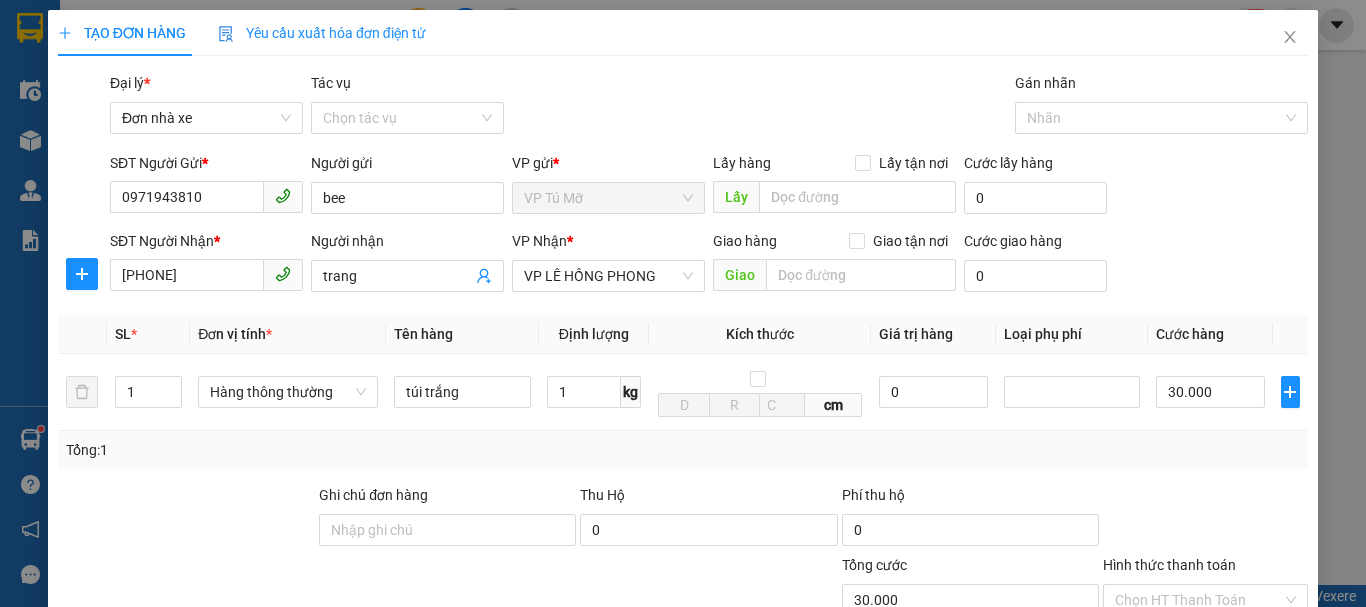 click on "Lưu và In" at bounding box center (1231, 837) 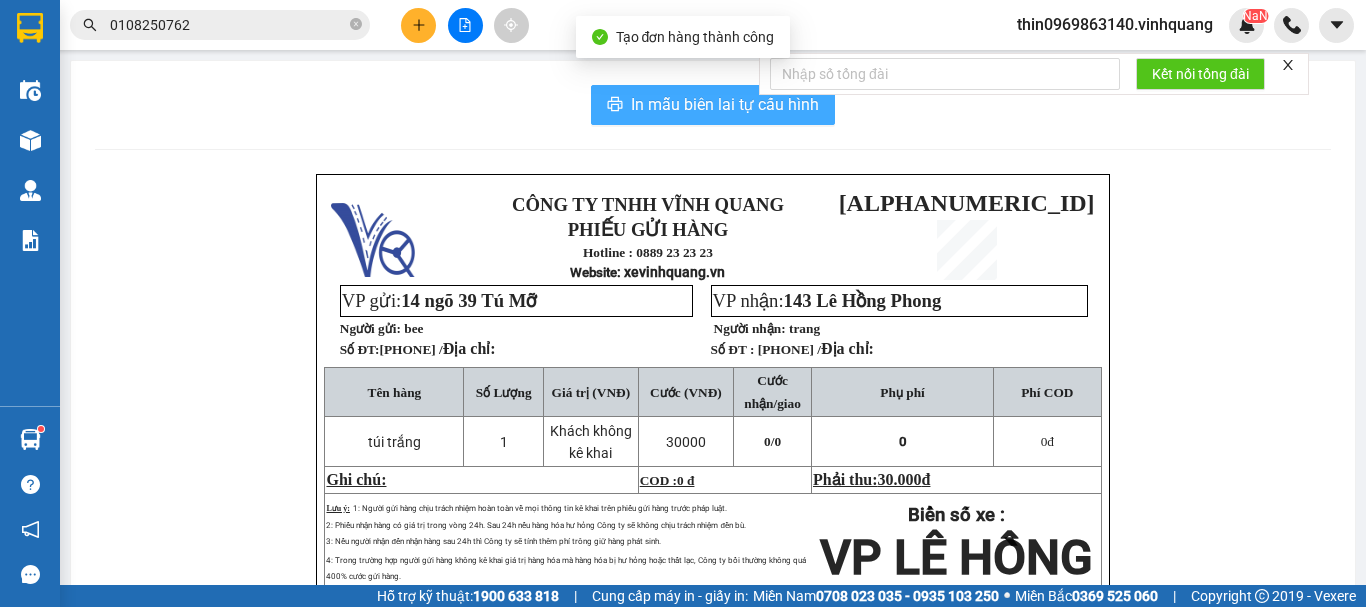 click on "In mẫu biên lai tự cấu hình" at bounding box center (725, 104) 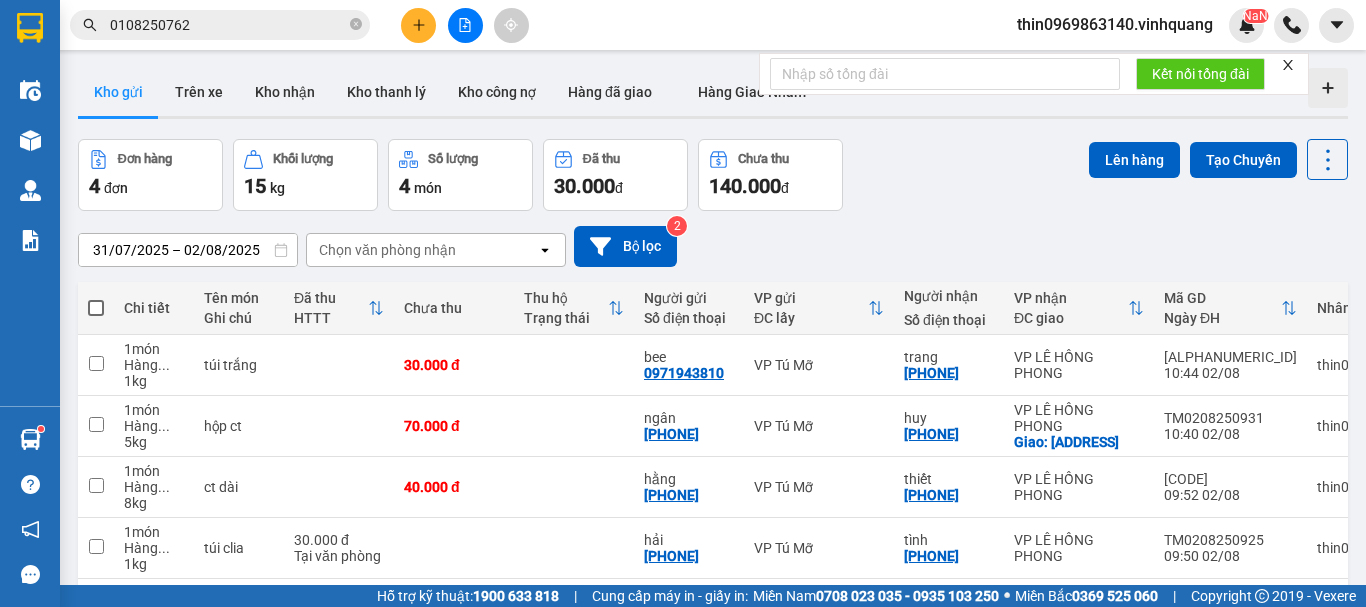 click on "0108250762" at bounding box center (228, 25) 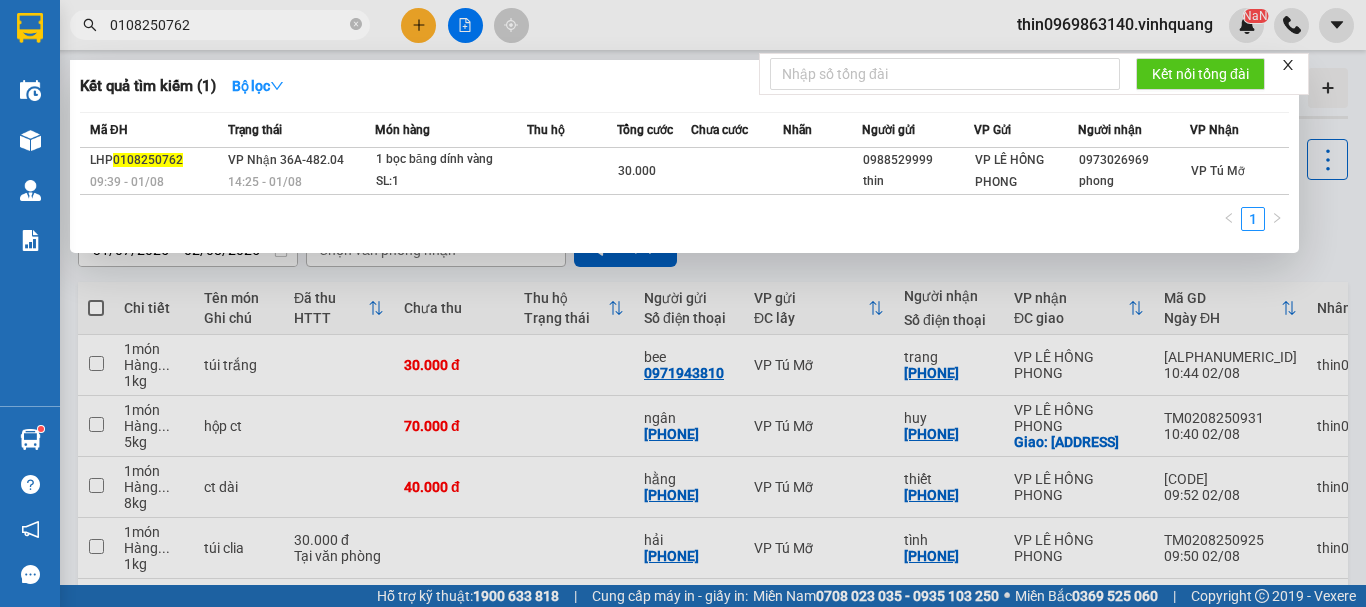 click on "0108250762" at bounding box center [228, 25] 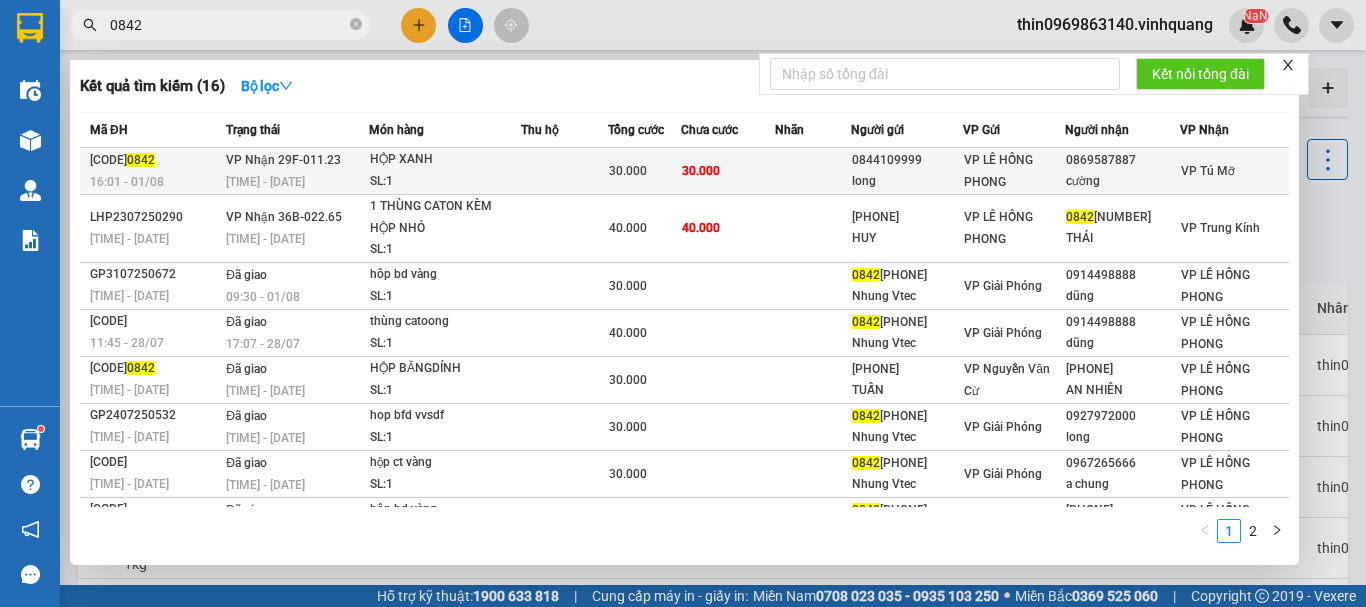 type on "0842" 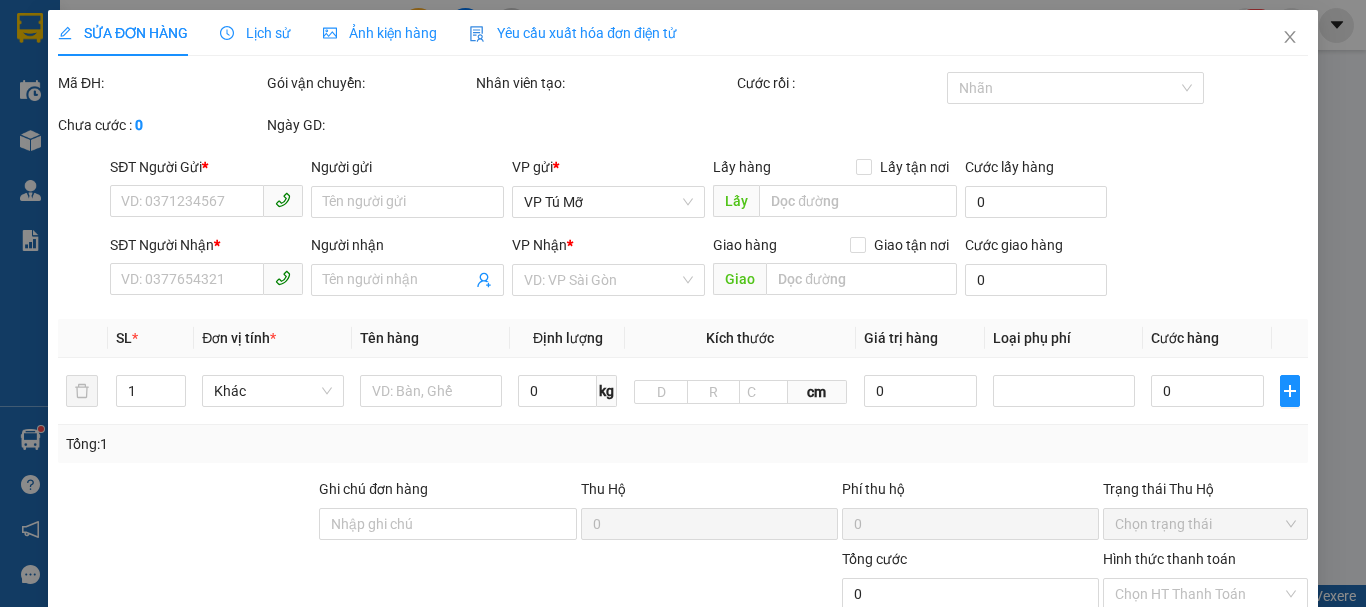 type on "0844109999" 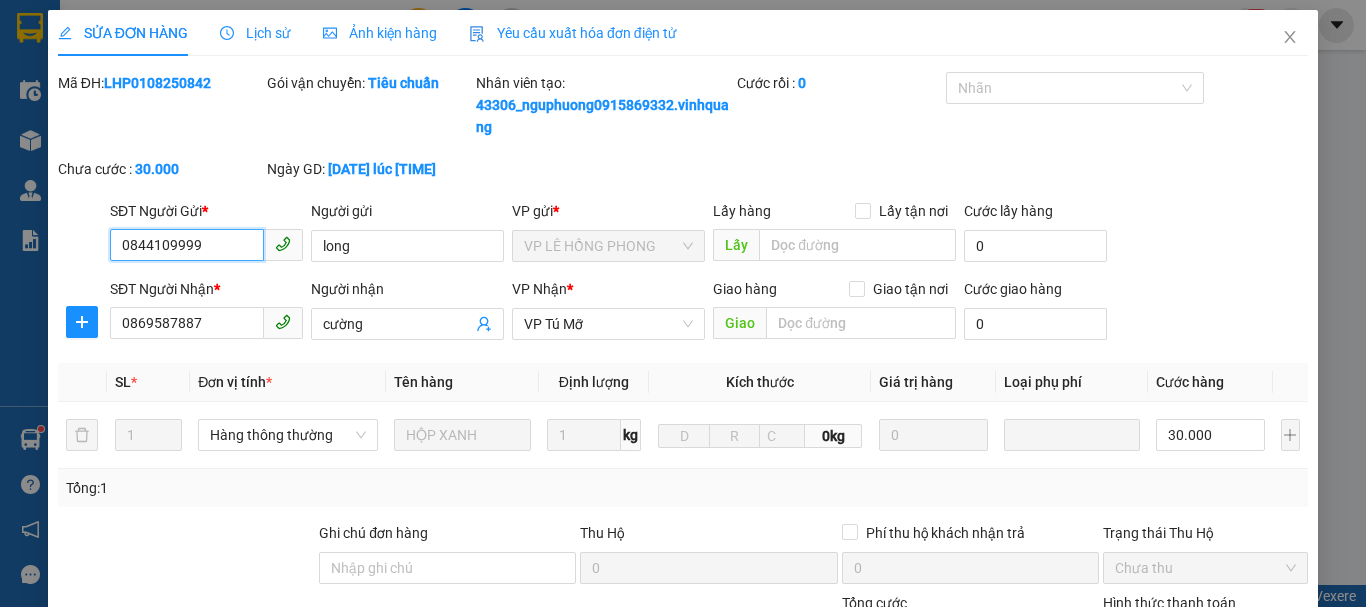 click on "Chọn HT Thanh Toán" at bounding box center [1205, 638] 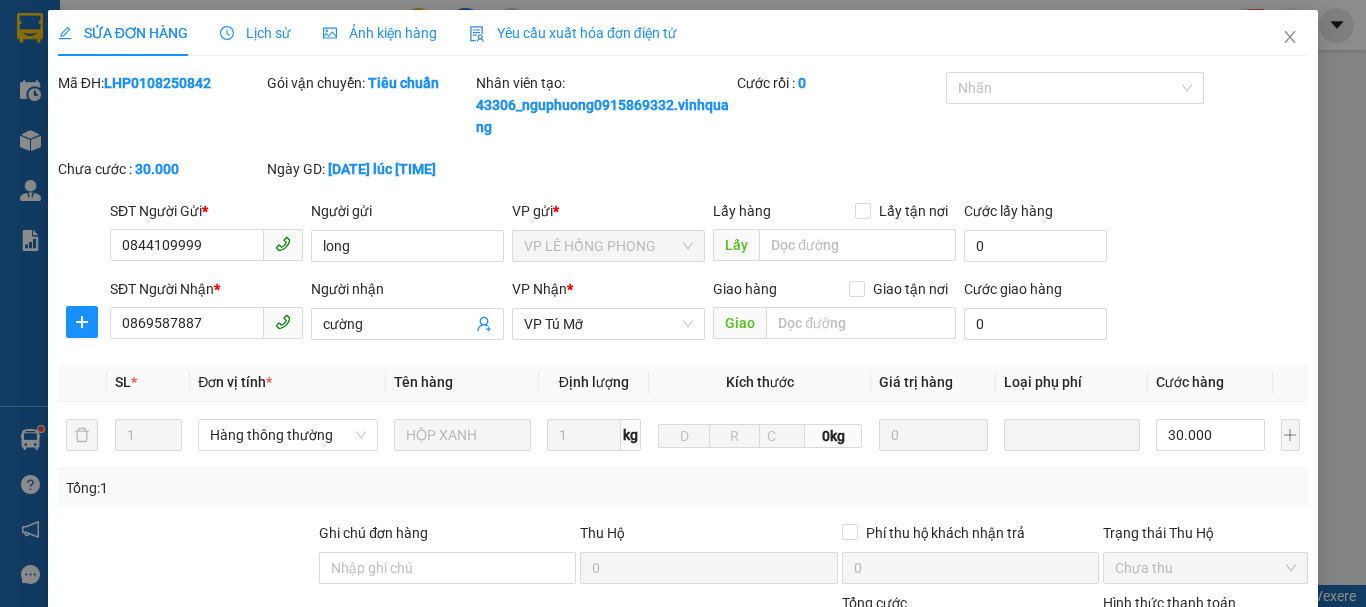 click on "Tại văn phòng" at bounding box center [1193, 678] 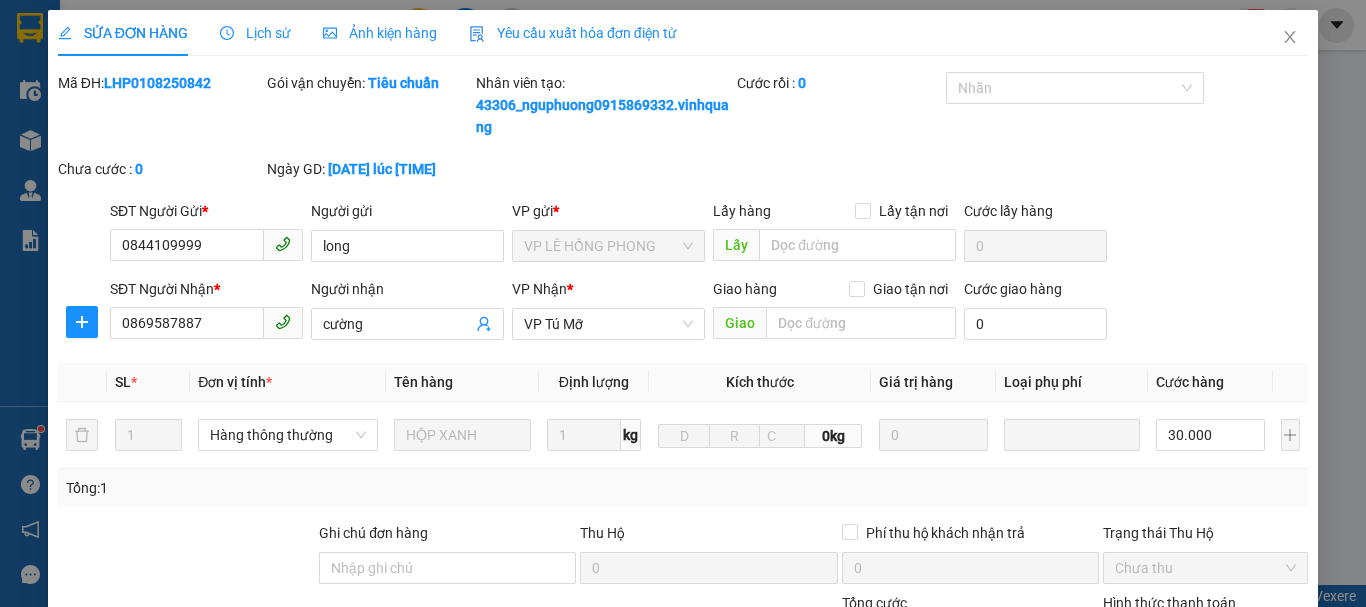 click on "Lưu và Giao hàng" at bounding box center [778, 875] 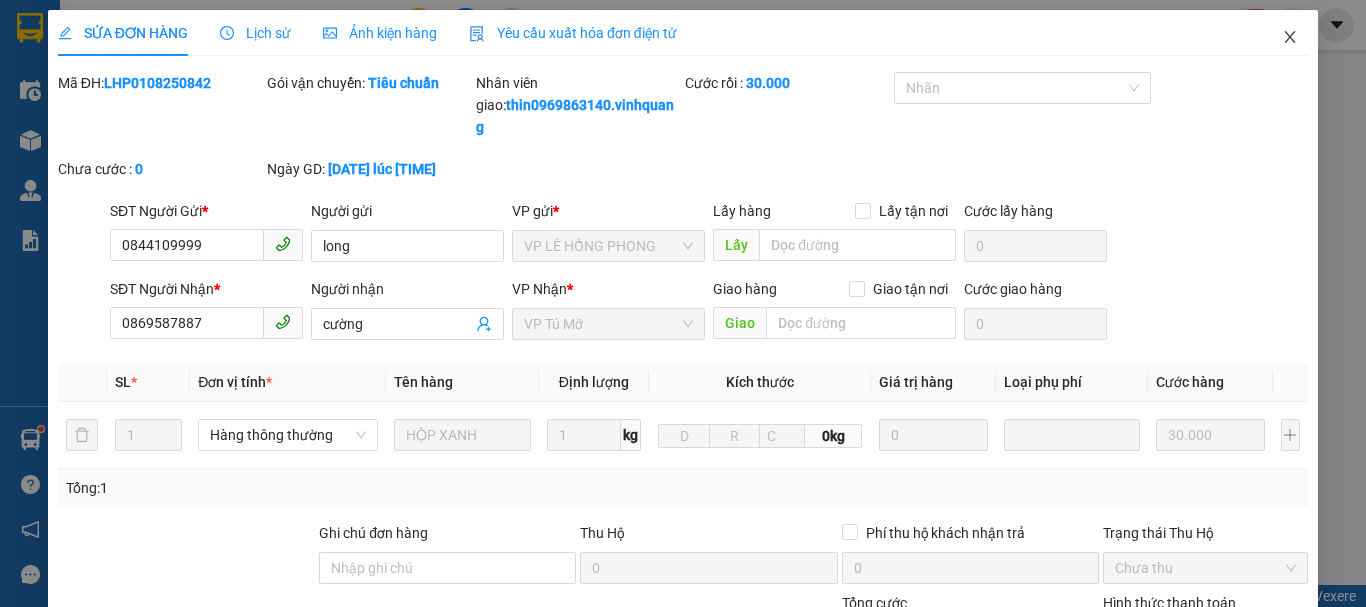 click at bounding box center [1290, 38] 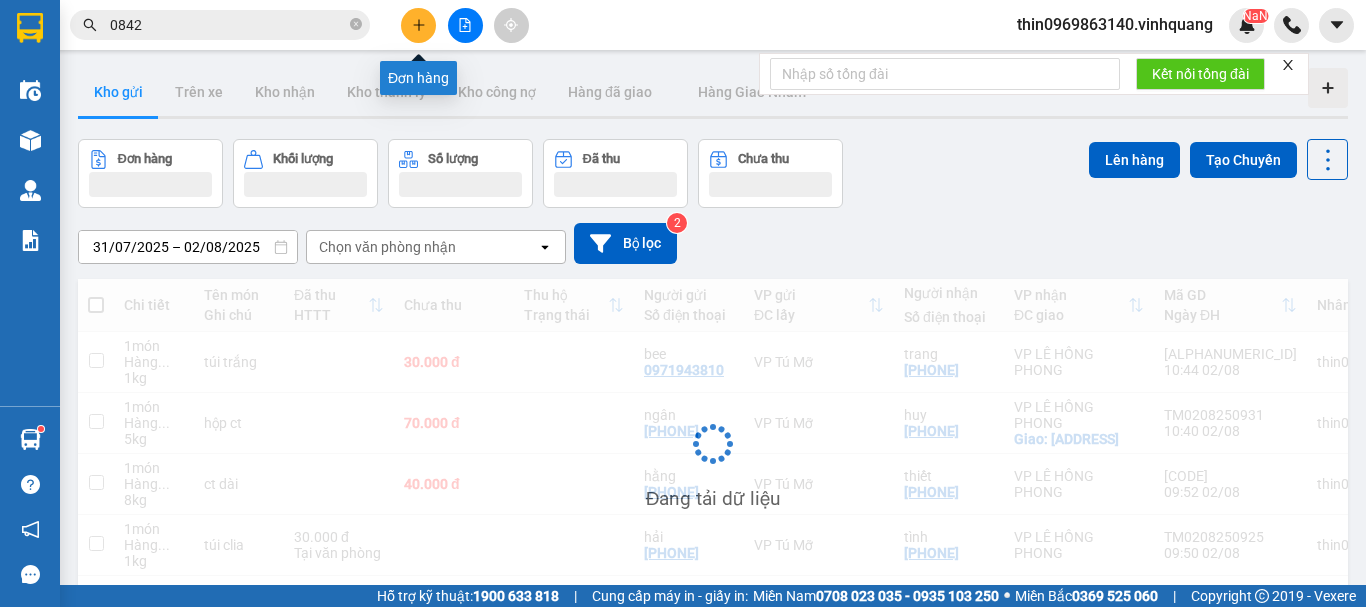 click 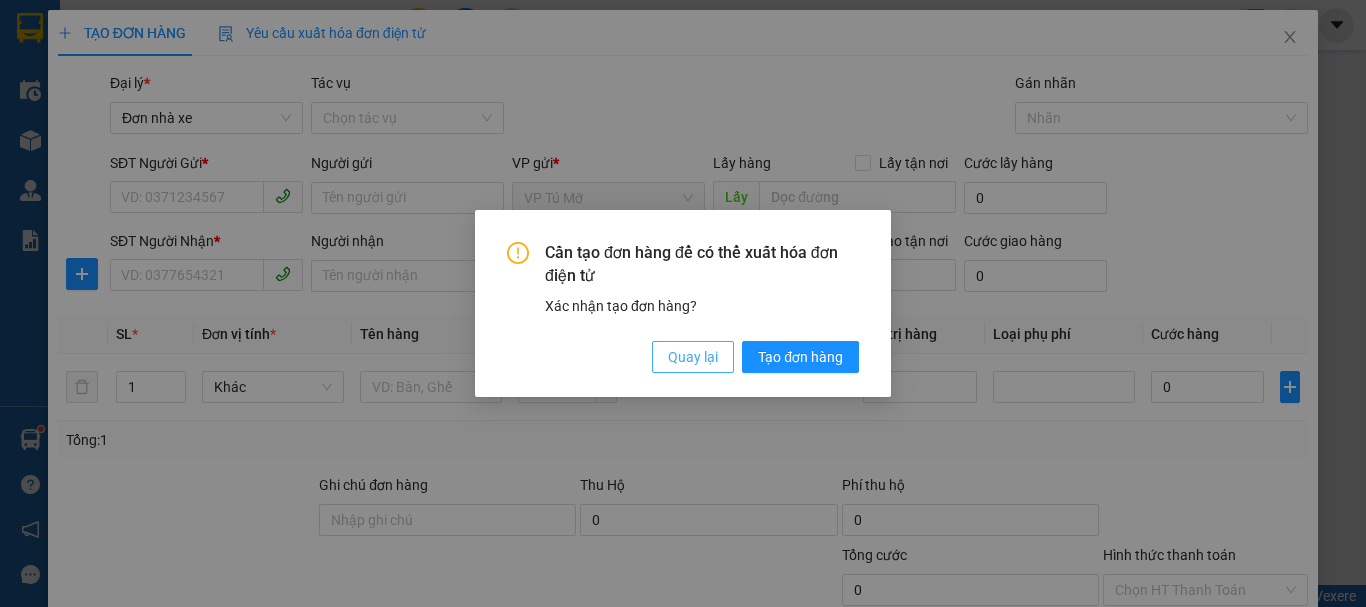 click on "Quay lại" at bounding box center [693, 357] 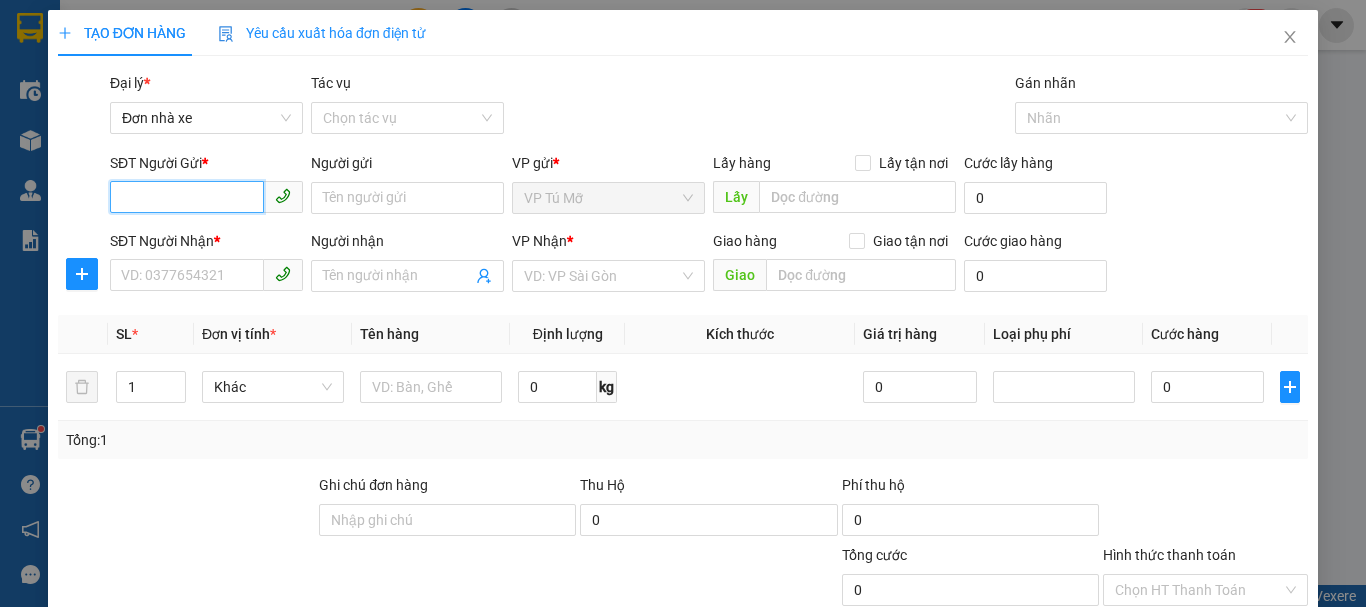 click on "SĐT Người Gửi  *" at bounding box center [187, 197] 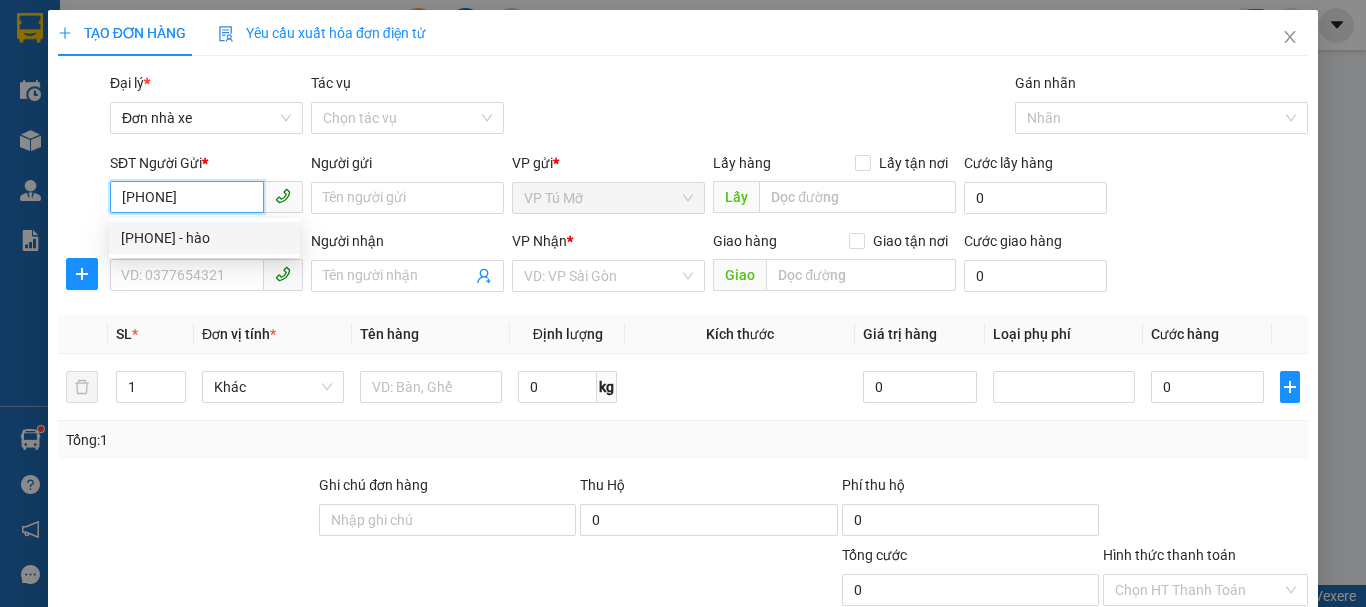 click on "0398350123 - hào" at bounding box center (204, 238) 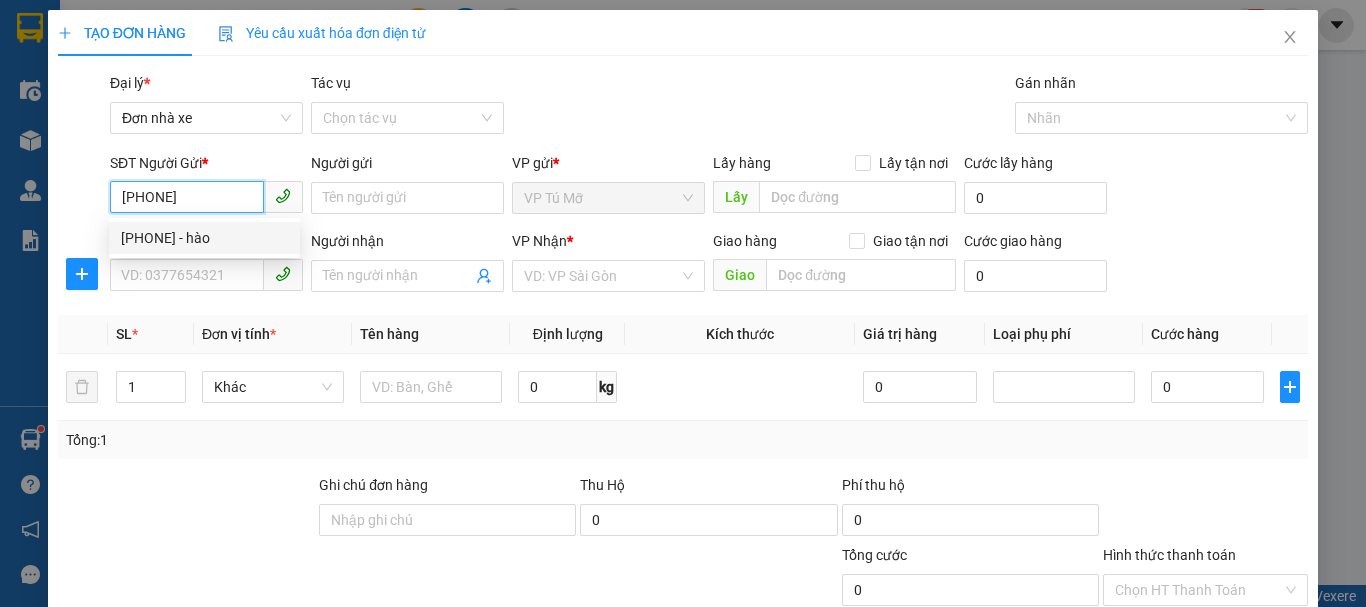 type on "anh tươi" 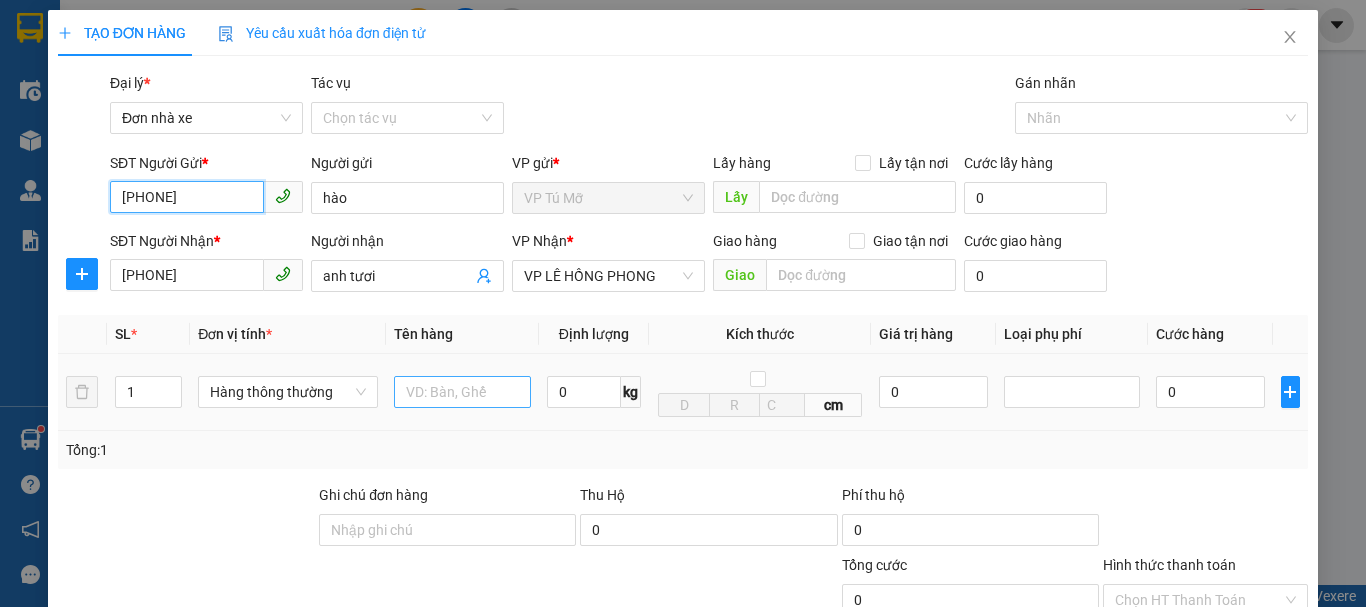 type on "0398350123" 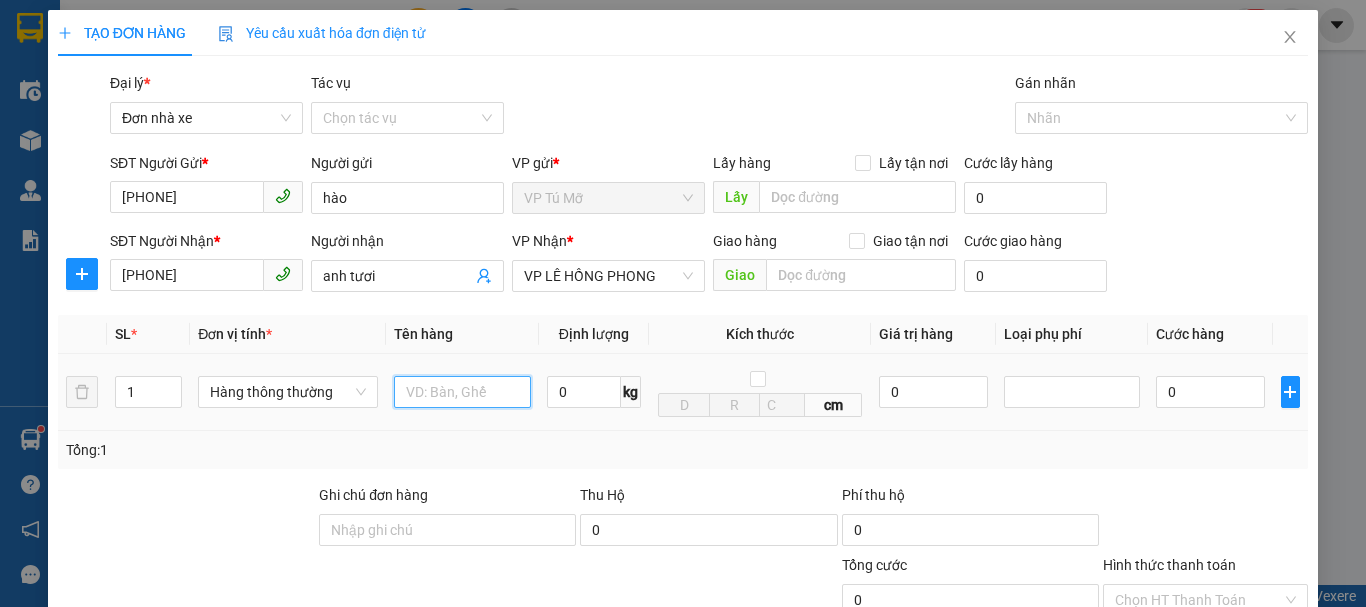 click at bounding box center (462, 392) 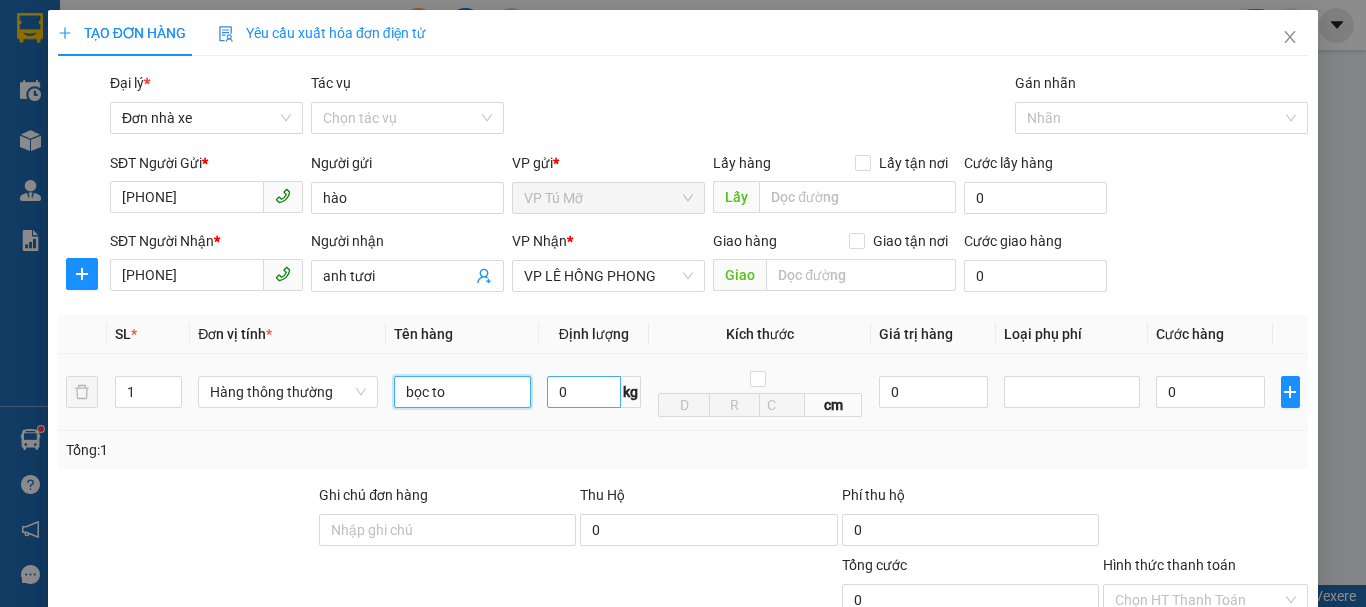 type on "bọc to" 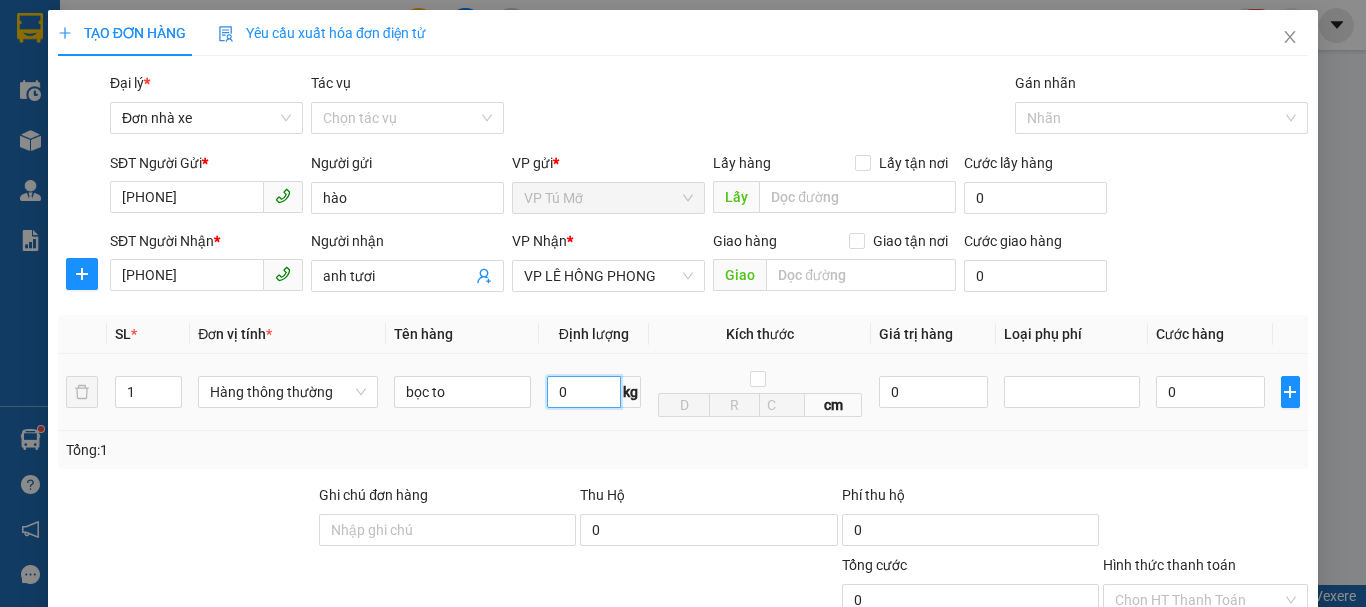 click on "0" at bounding box center [584, 392] 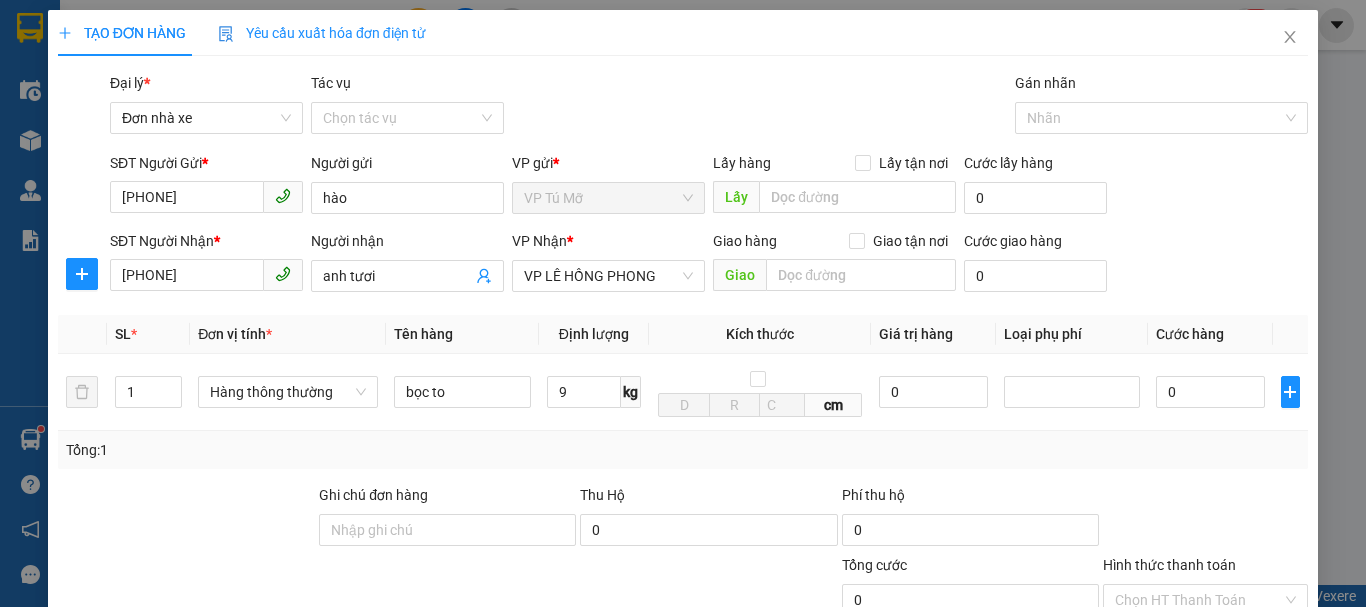 click on "Lưu và In" at bounding box center (1243, 837) 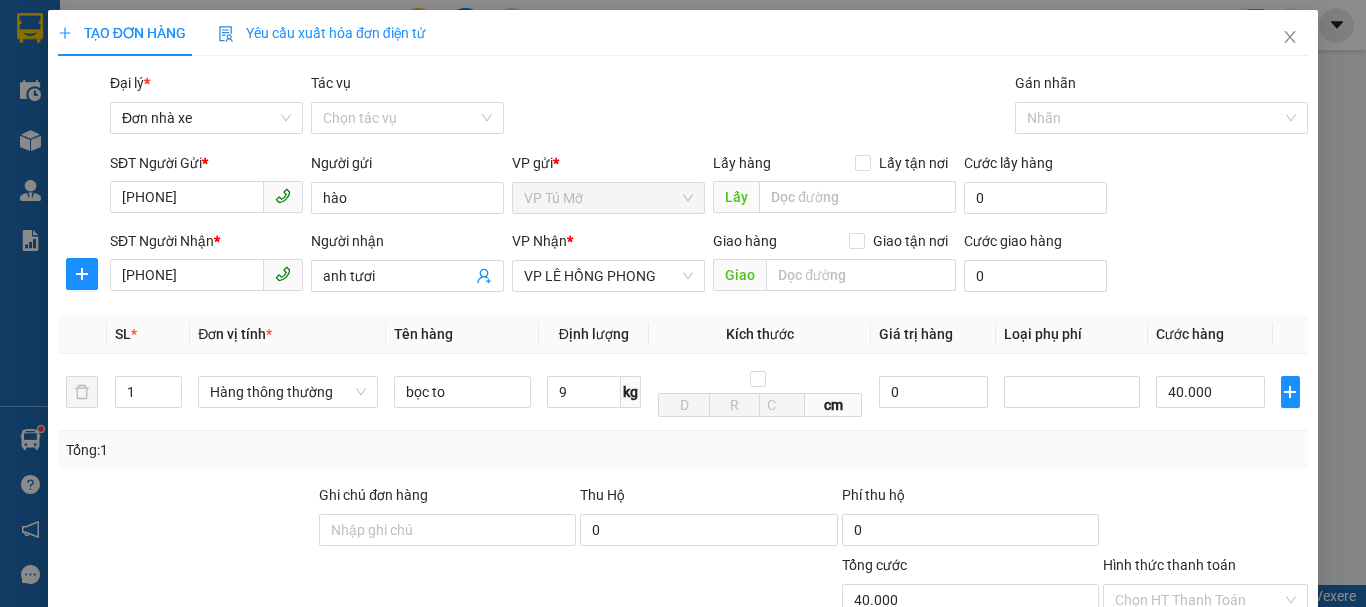 click on "Lưu và In" at bounding box center [1243, 837] 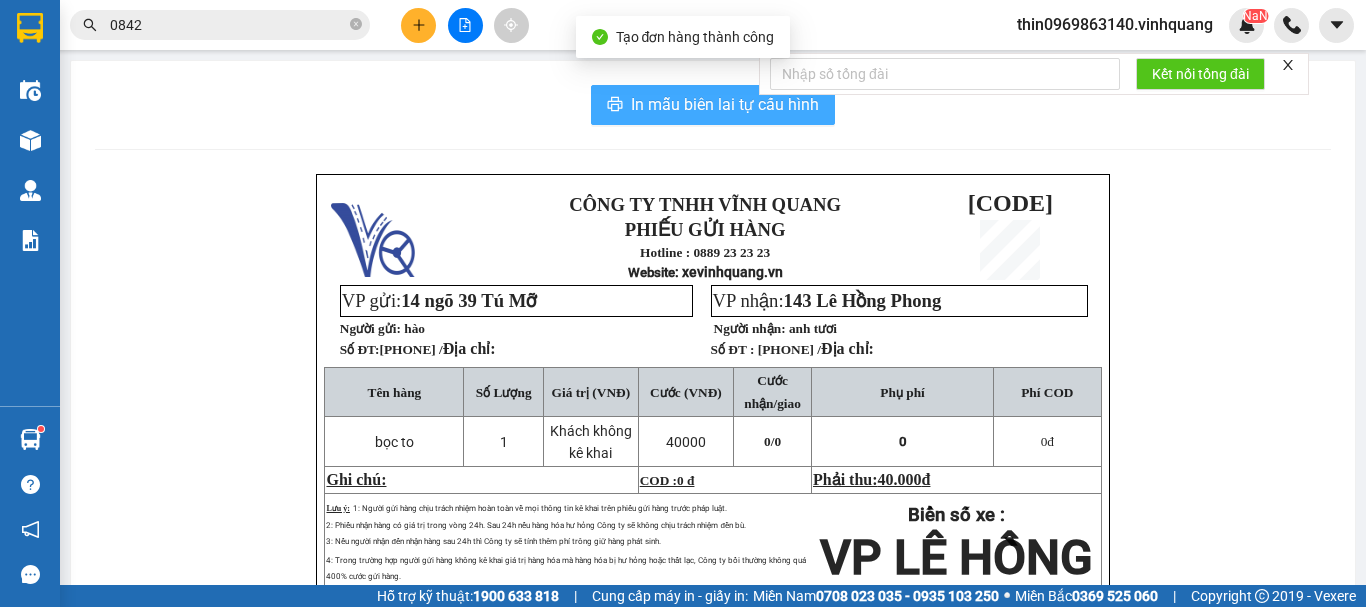 click on "In mẫu biên lai tự cấu hình" at bounding box center [725, 104] 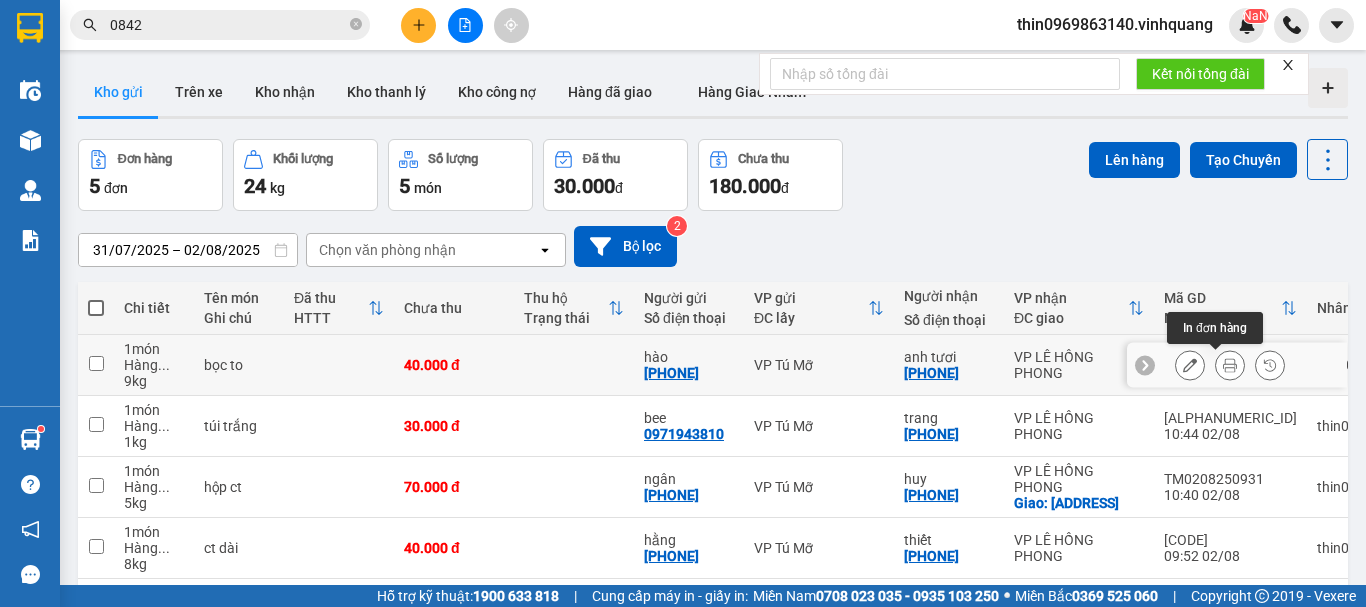 click at bounding box center (1230, 365) 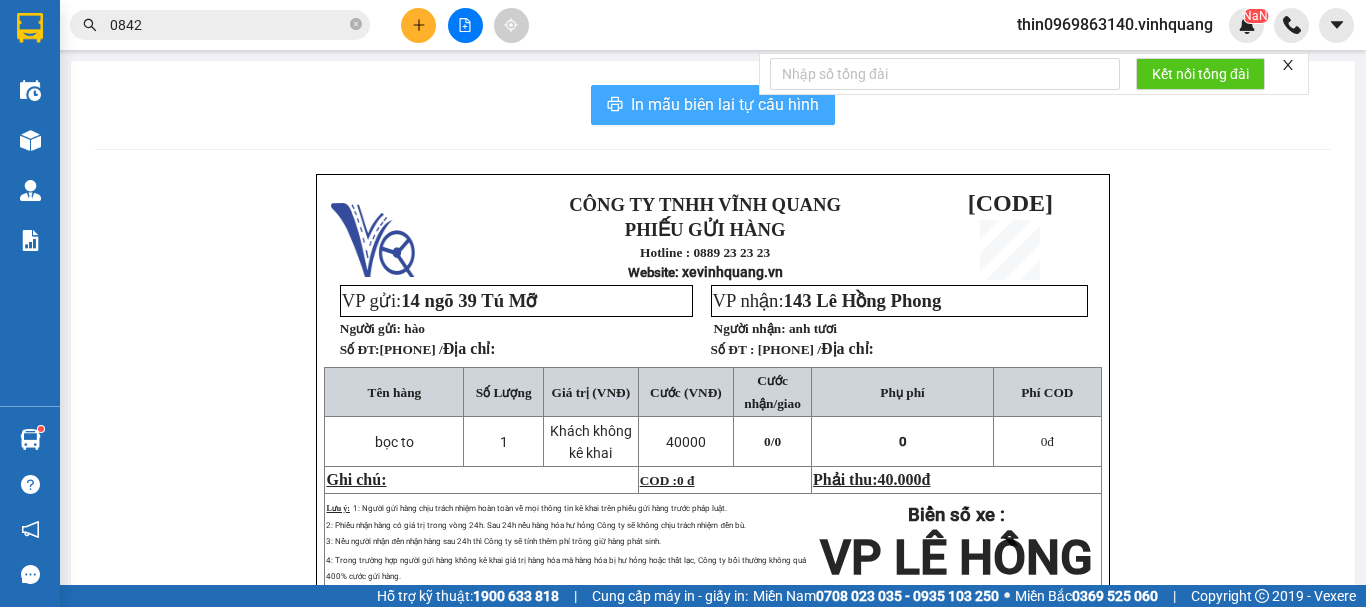 click on "In mẫu biên lai tự cấu hình" at bounding box center [725, 104] 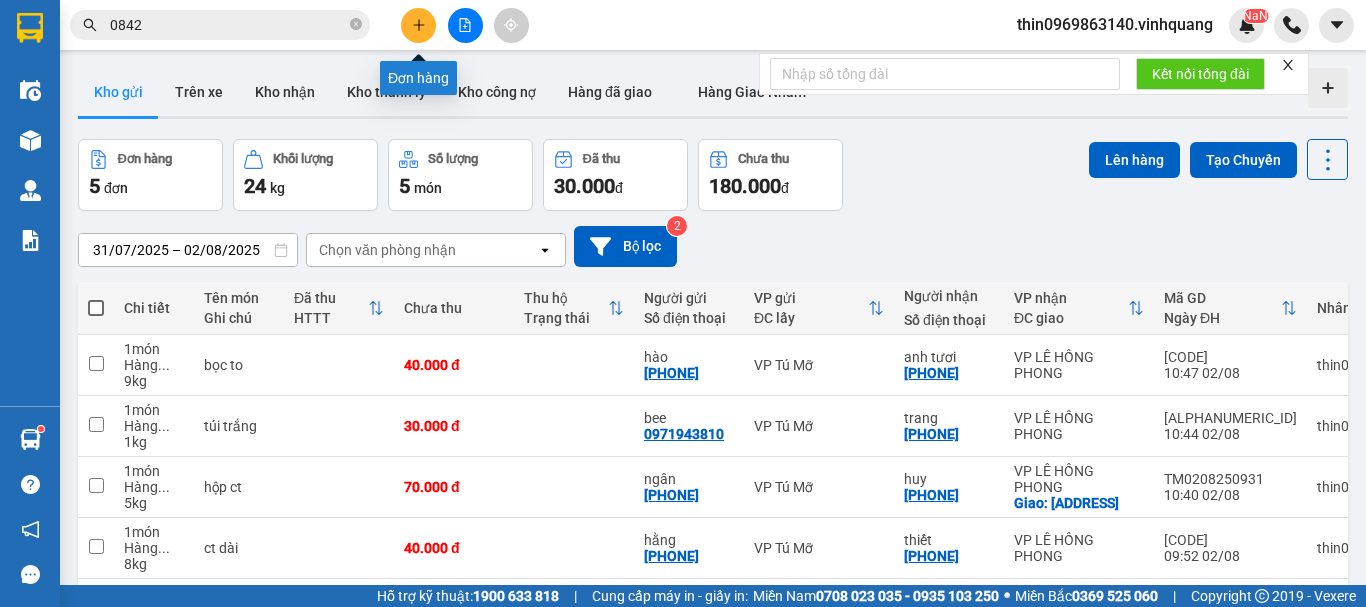 click at bounding box center [418, 25] 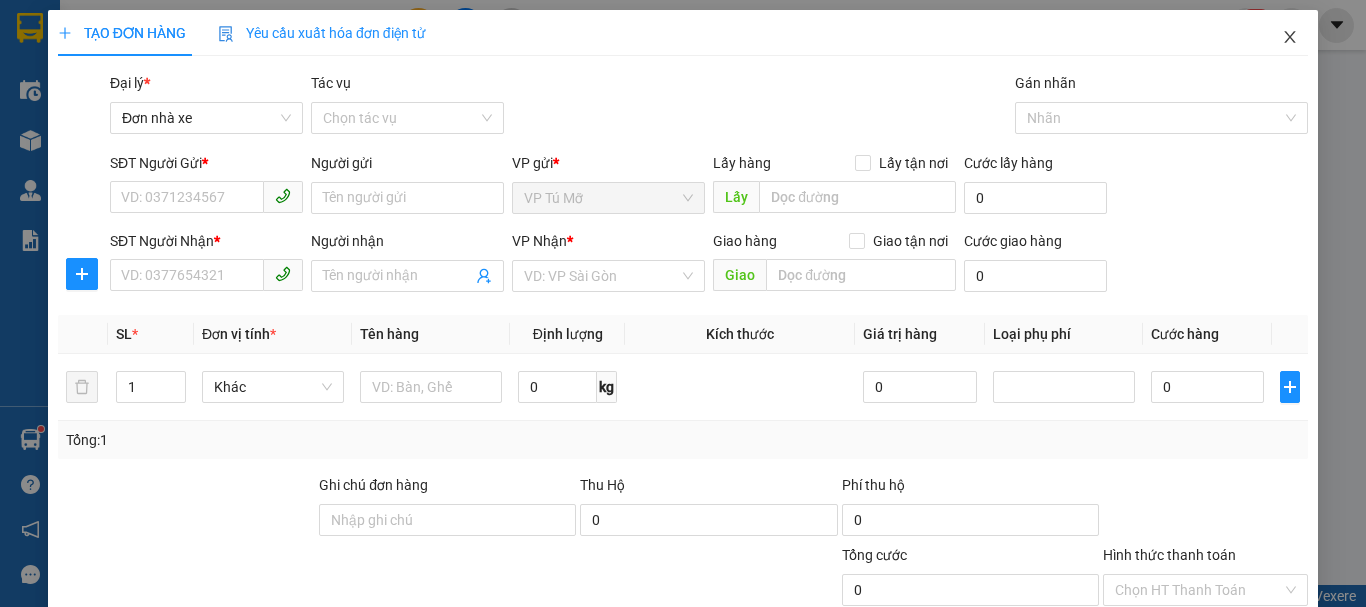 click 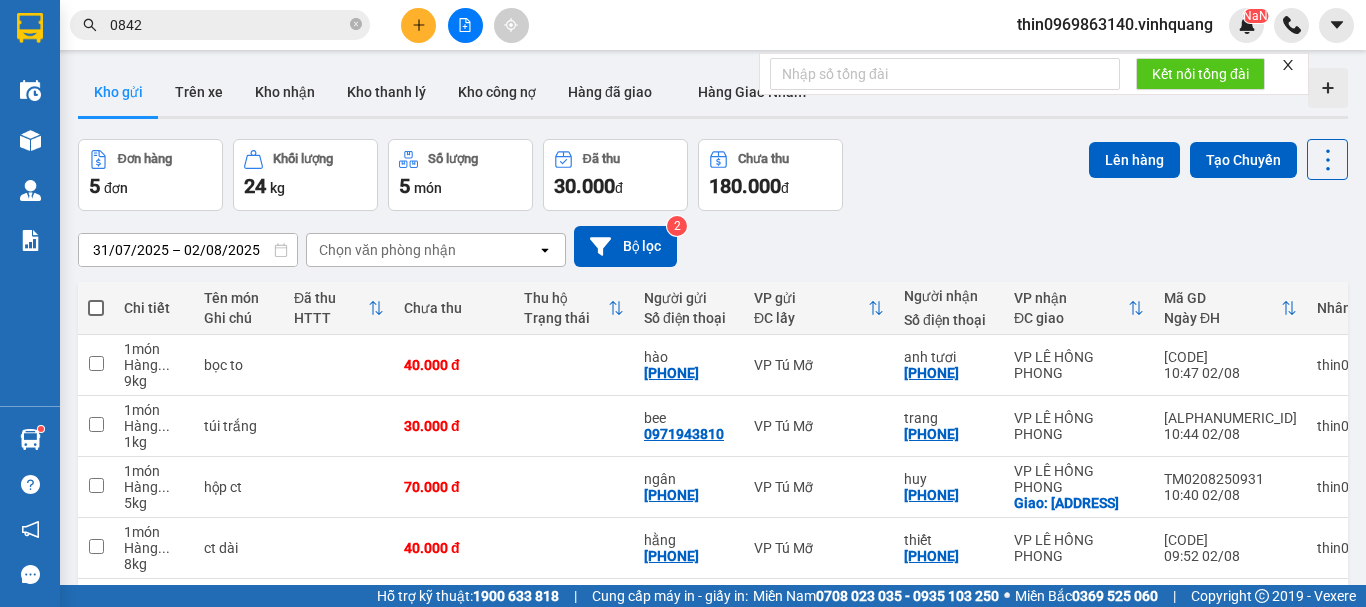 click at bounding box center (96, 308) 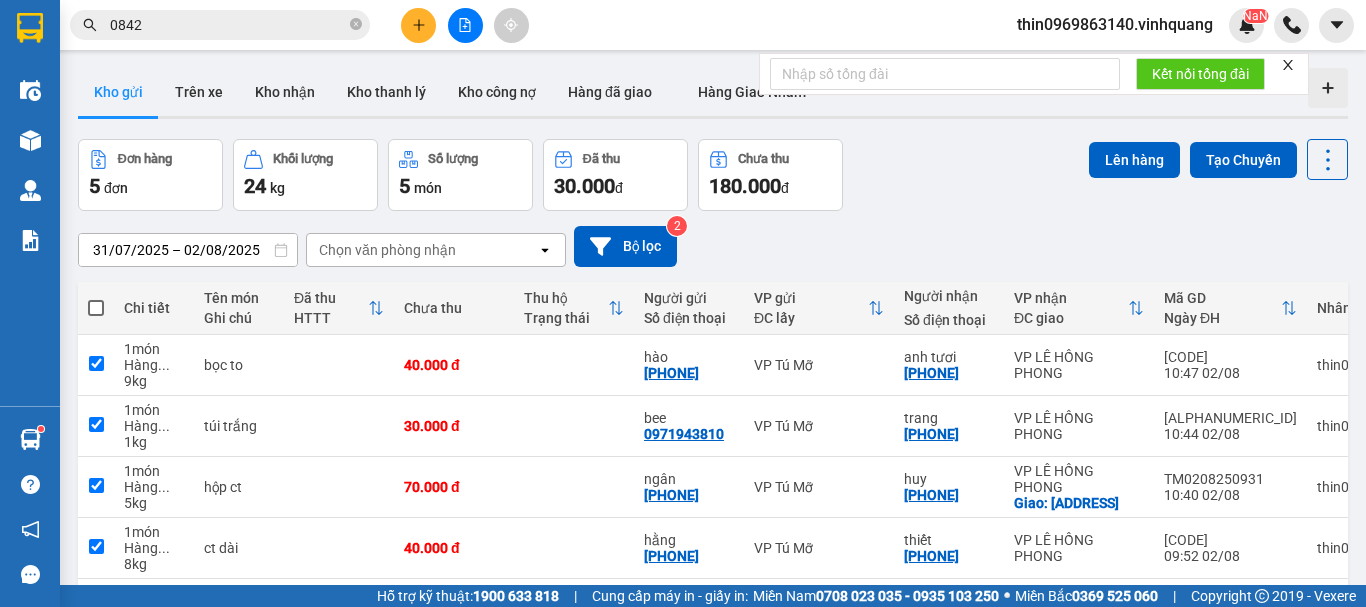checkbox on "true" 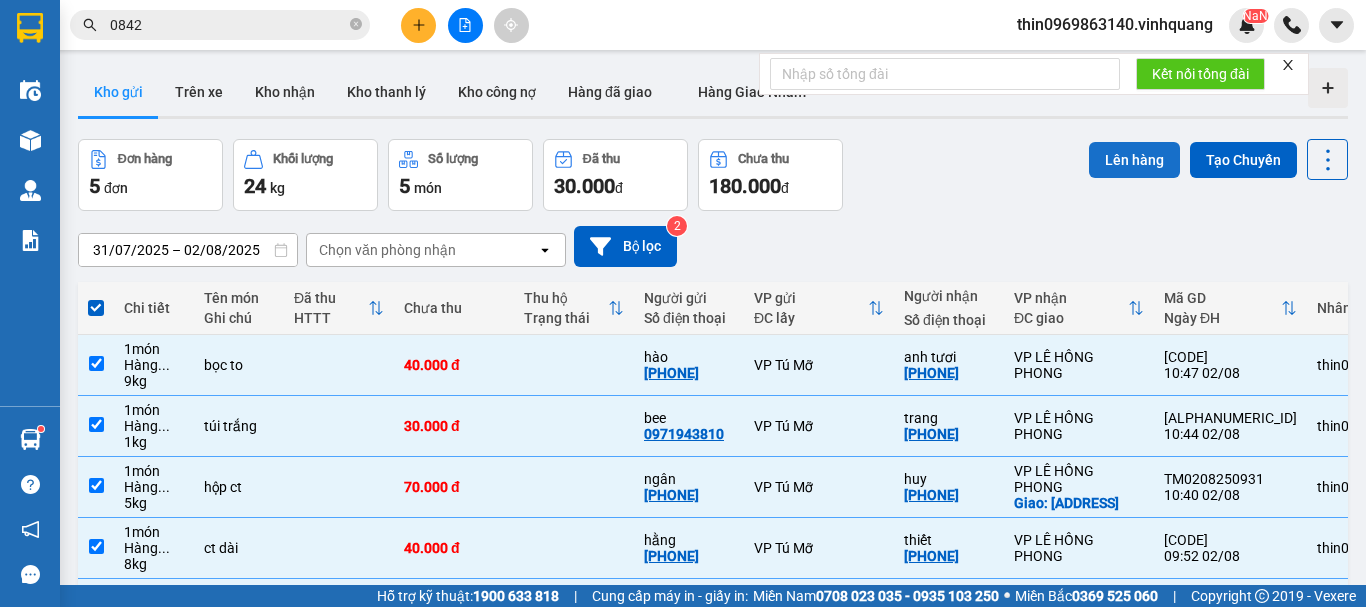 click on "Lên hàng" at bounding box center [1134, 160] 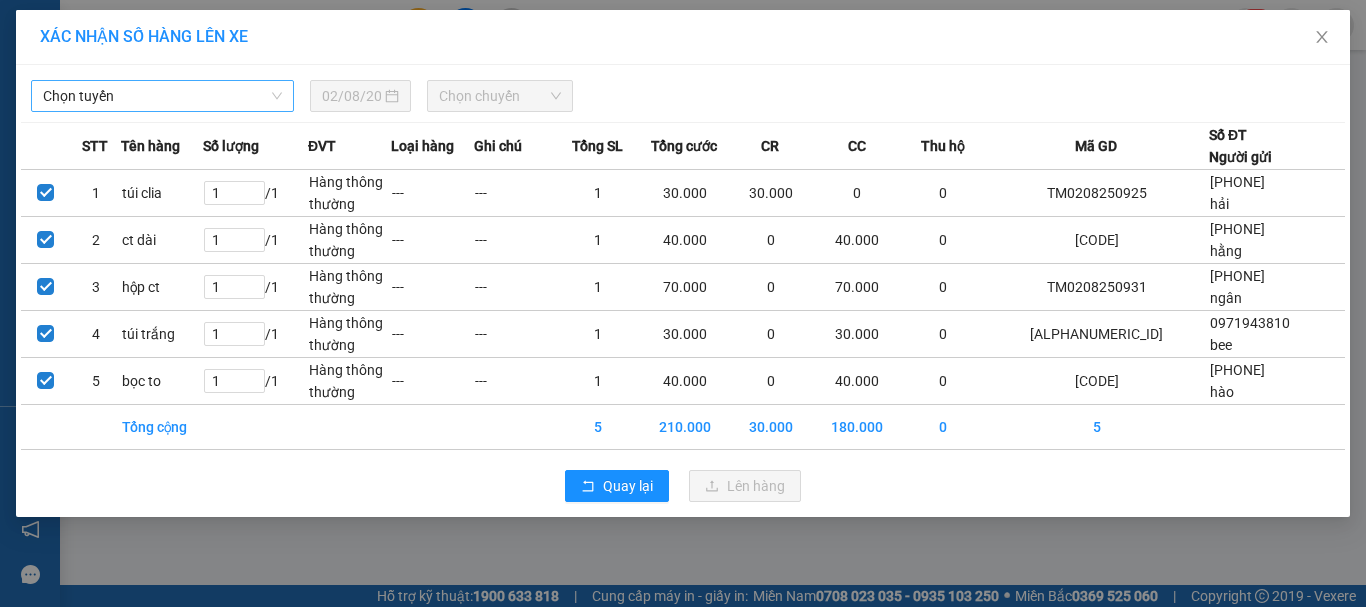 click on "Chọn tuyến" at bounding box center [162, 96] 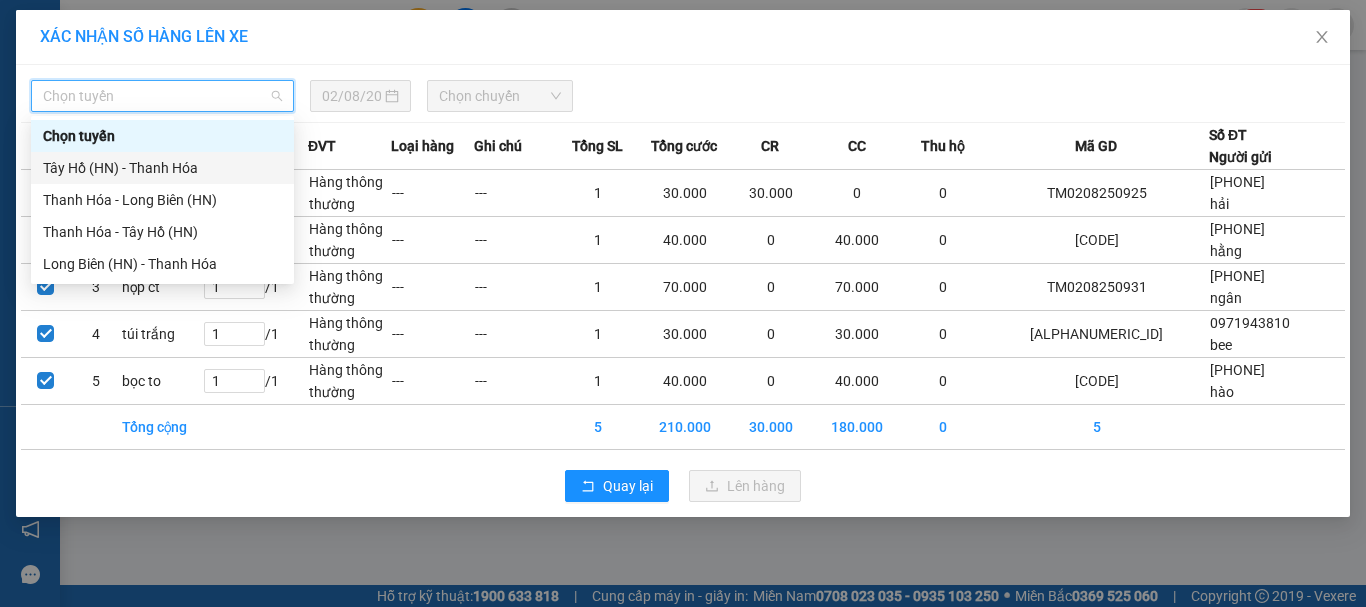 click on "Tây Hồ (HN) - Thanh Hóa" at bounding box center [162, 168] 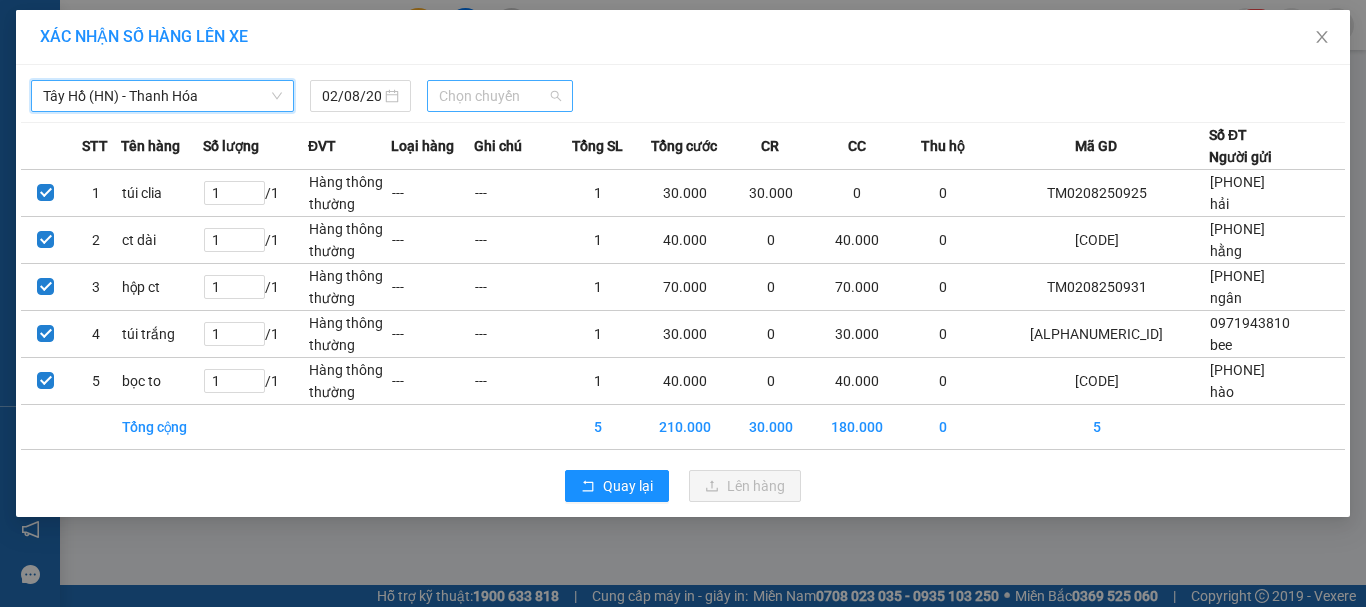 click on "Chọn chuyến" at bounding box center [500, 96] 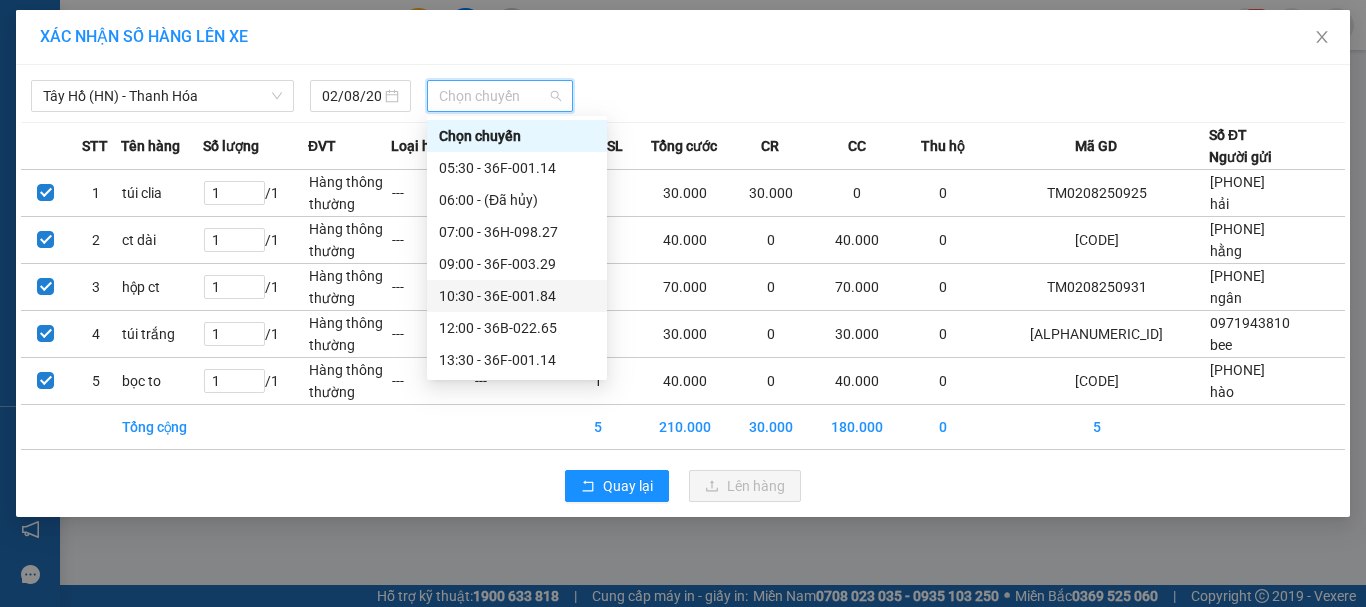click on "10:30     - 36E-001.84" at bounding box center (517, 296) 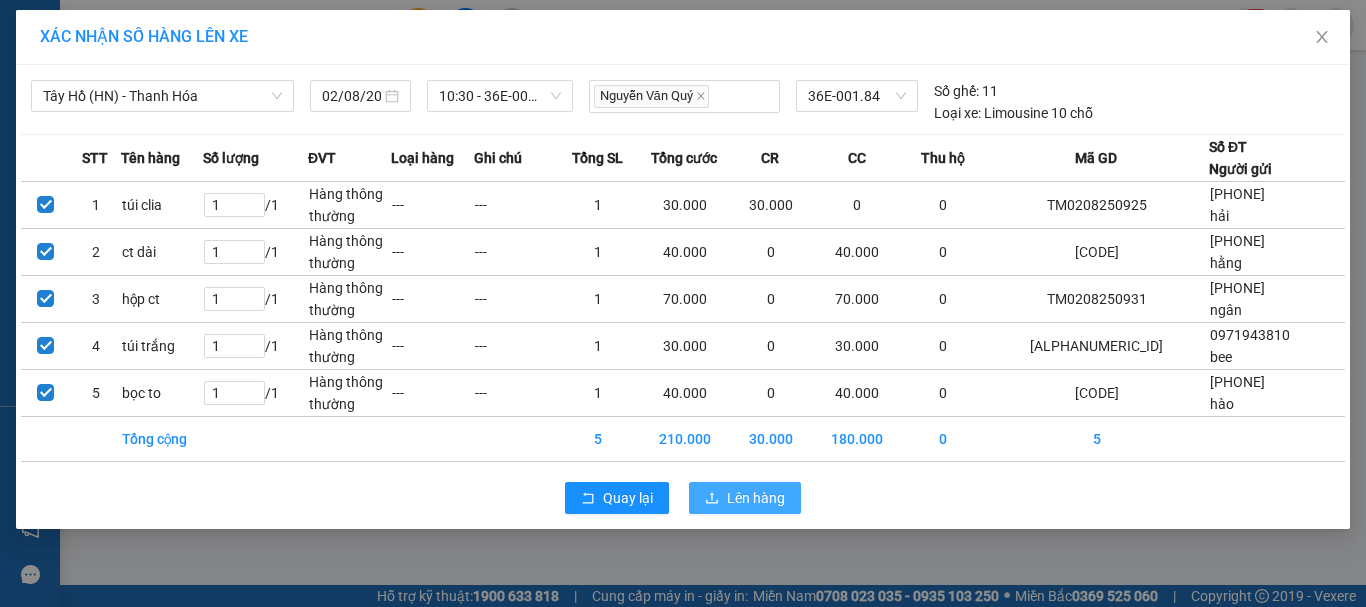 click on "Lên hàng" at bounding box center [756, 498] 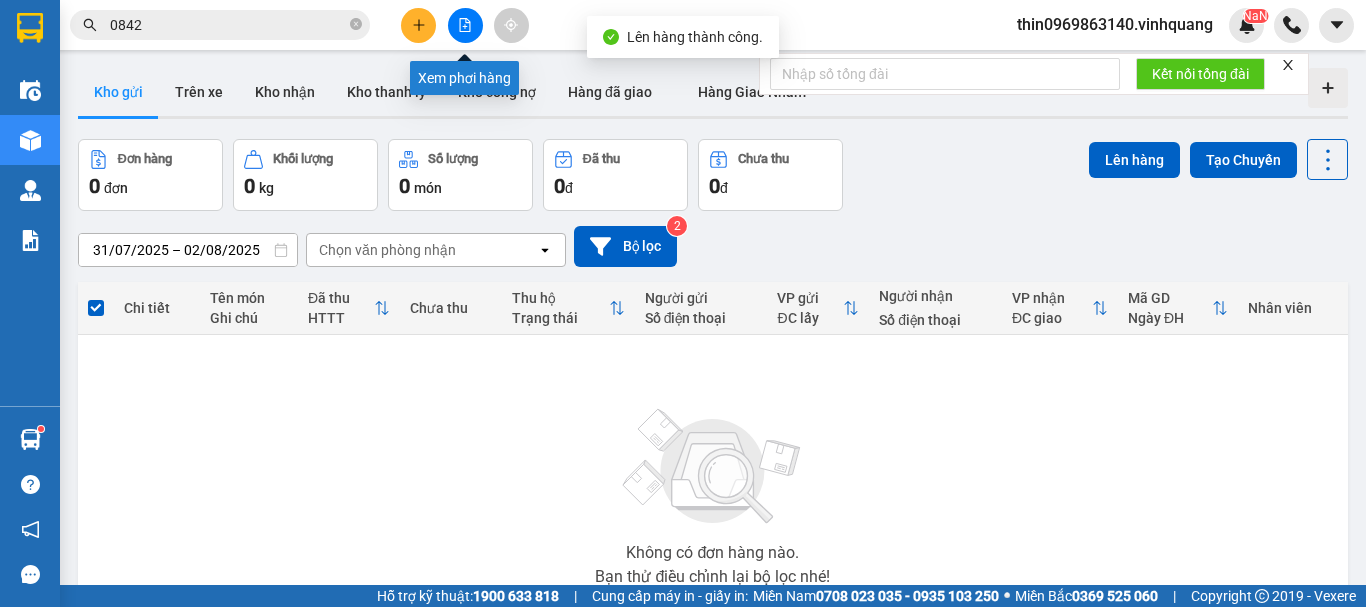 click 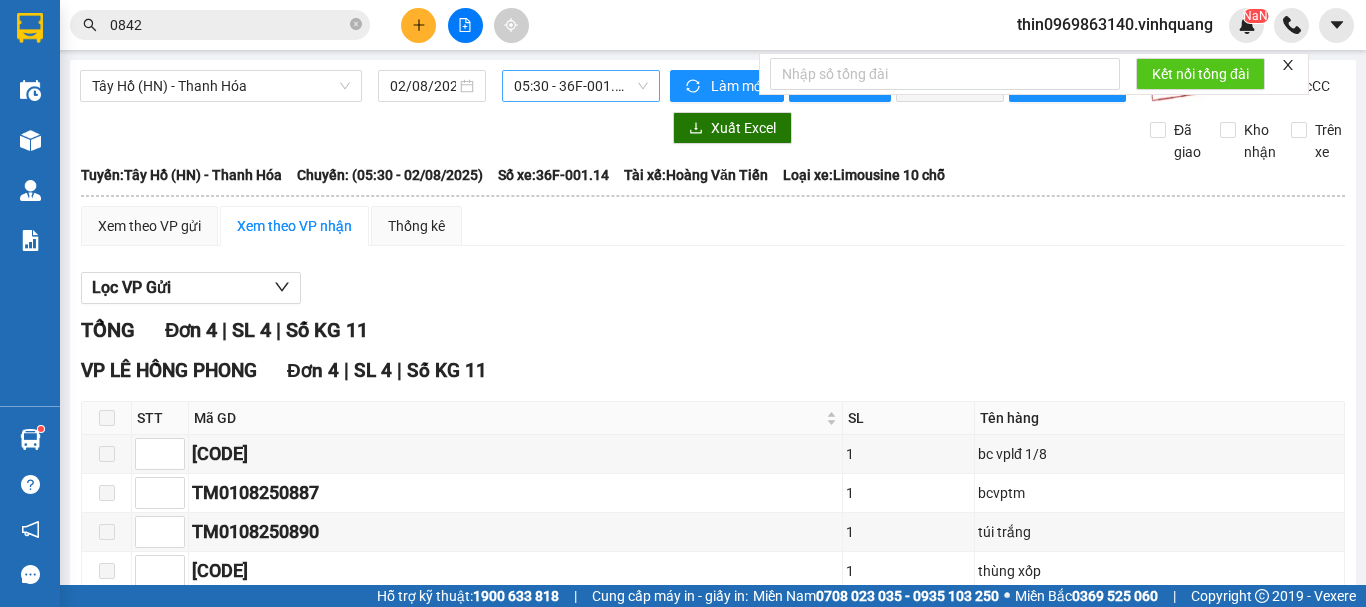 click on "[TIME] - [CODE]" at bounding box center (581, 86) 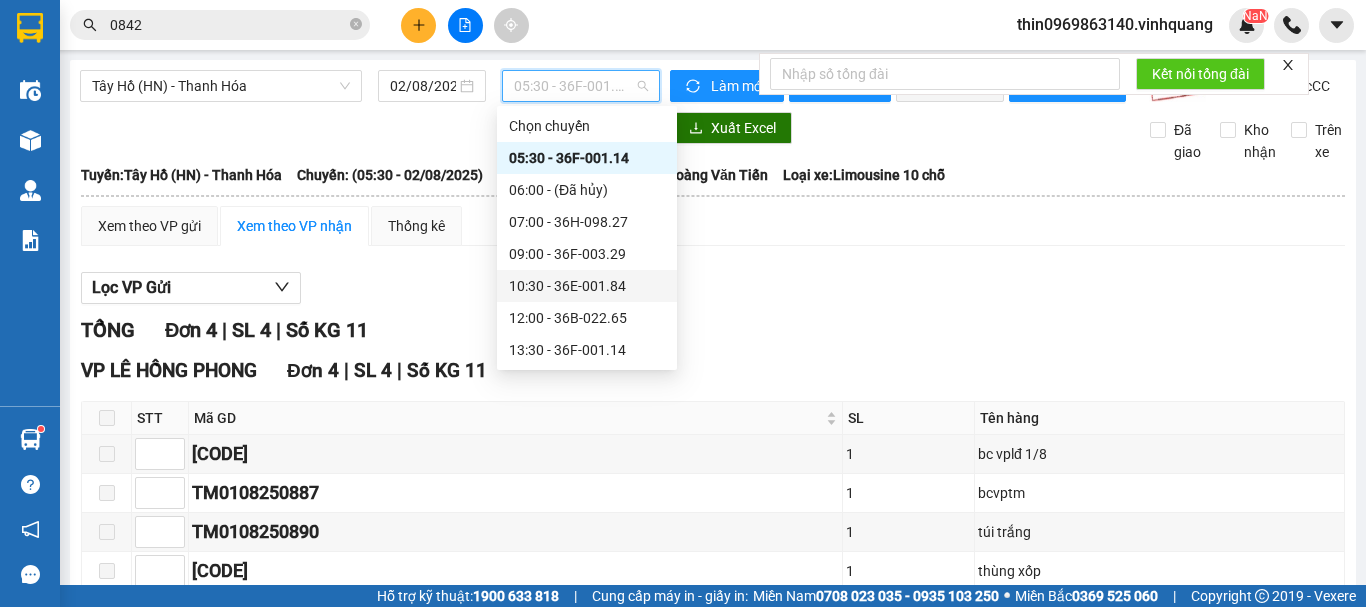 click on "10:30     - 36E-001.84" at bounding box center [587, 286] 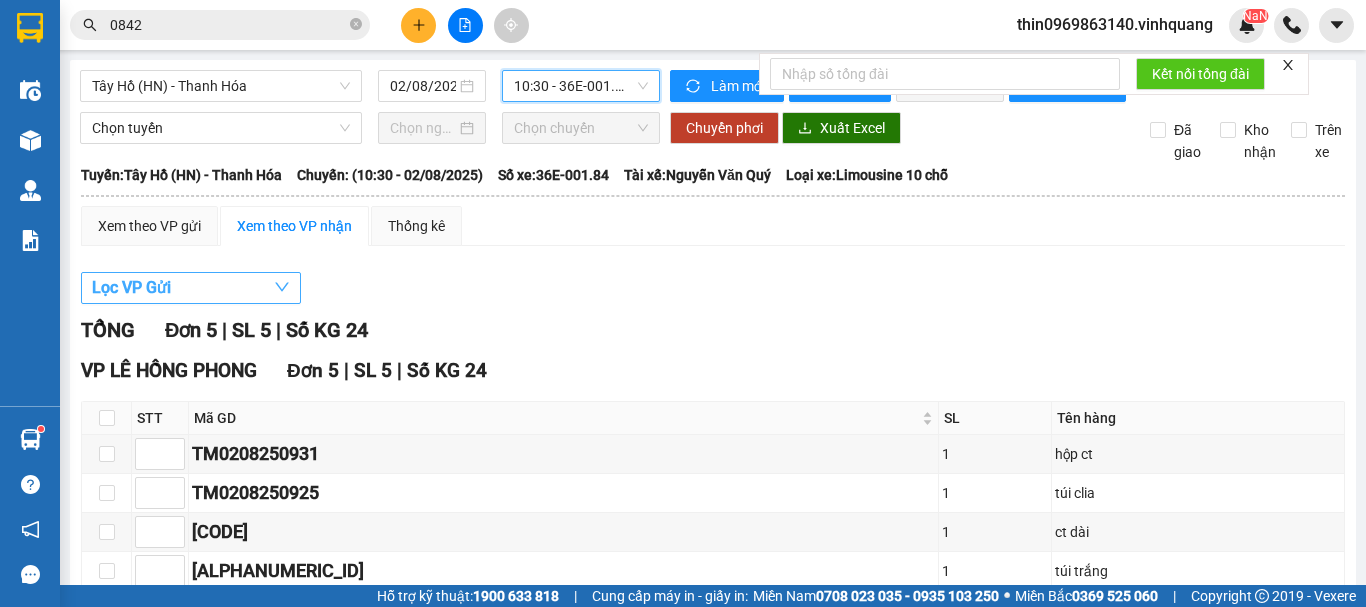 click on "Lọc VP Gửi" at bounding box center (191, 288) 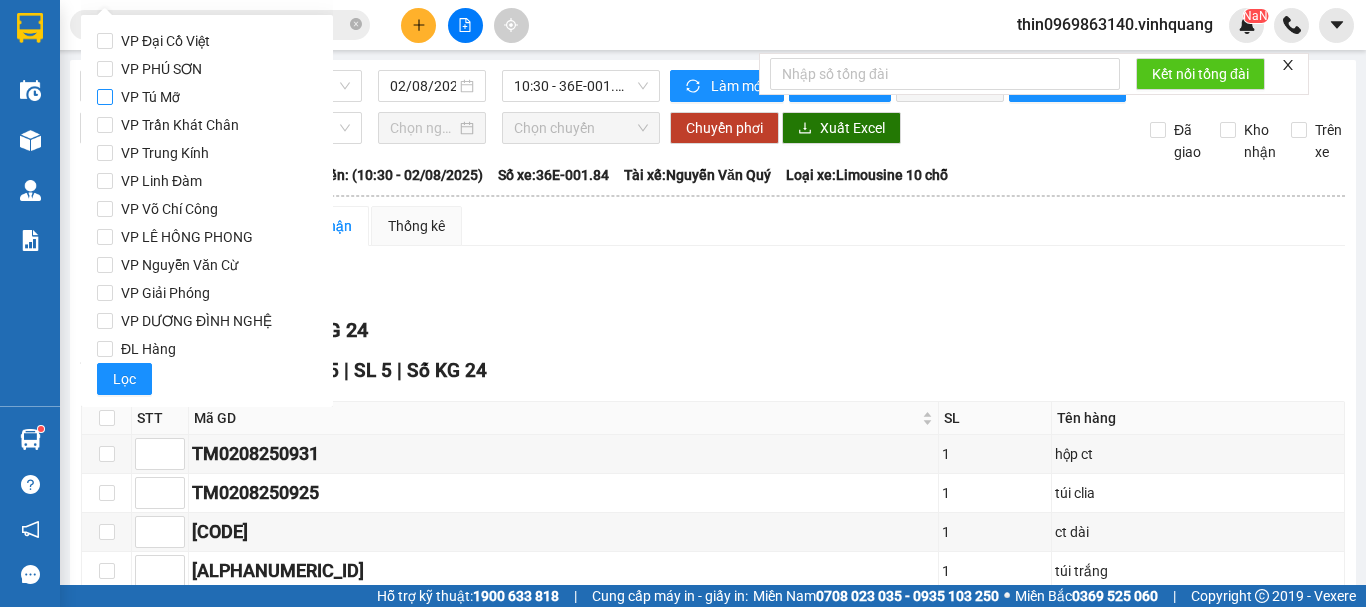 click on "VP Tú Mỡ" at bounding box center (105, 97) 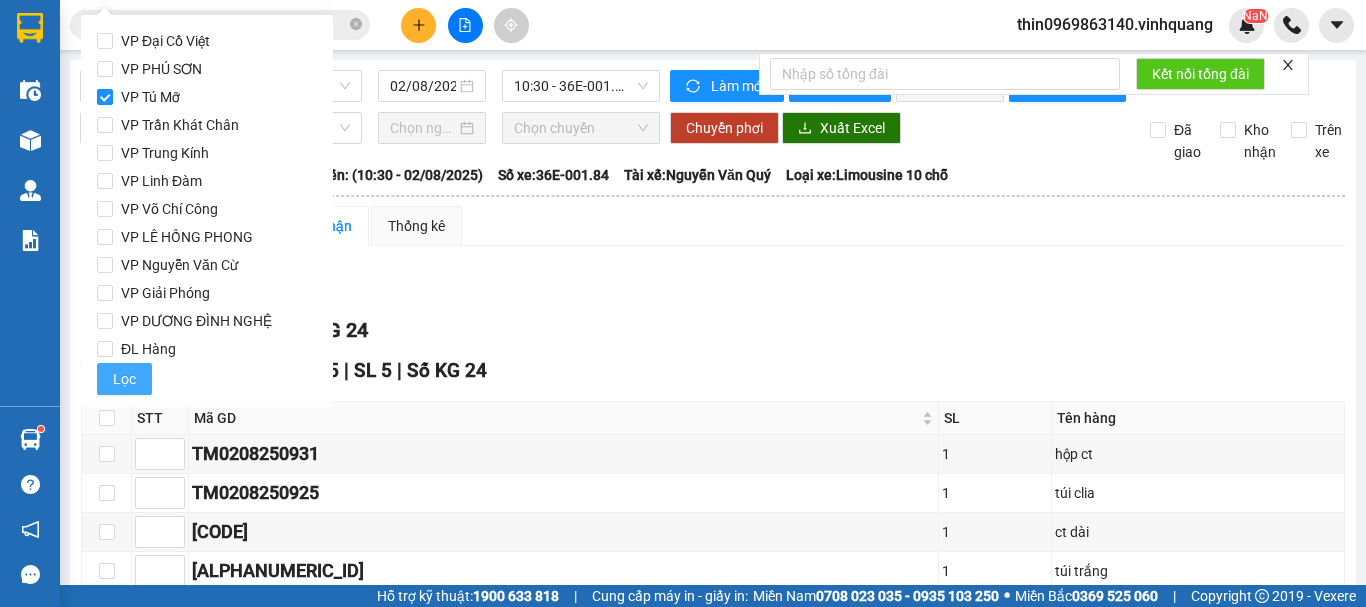 click on "Lọc" at bounding box center [124, 379] 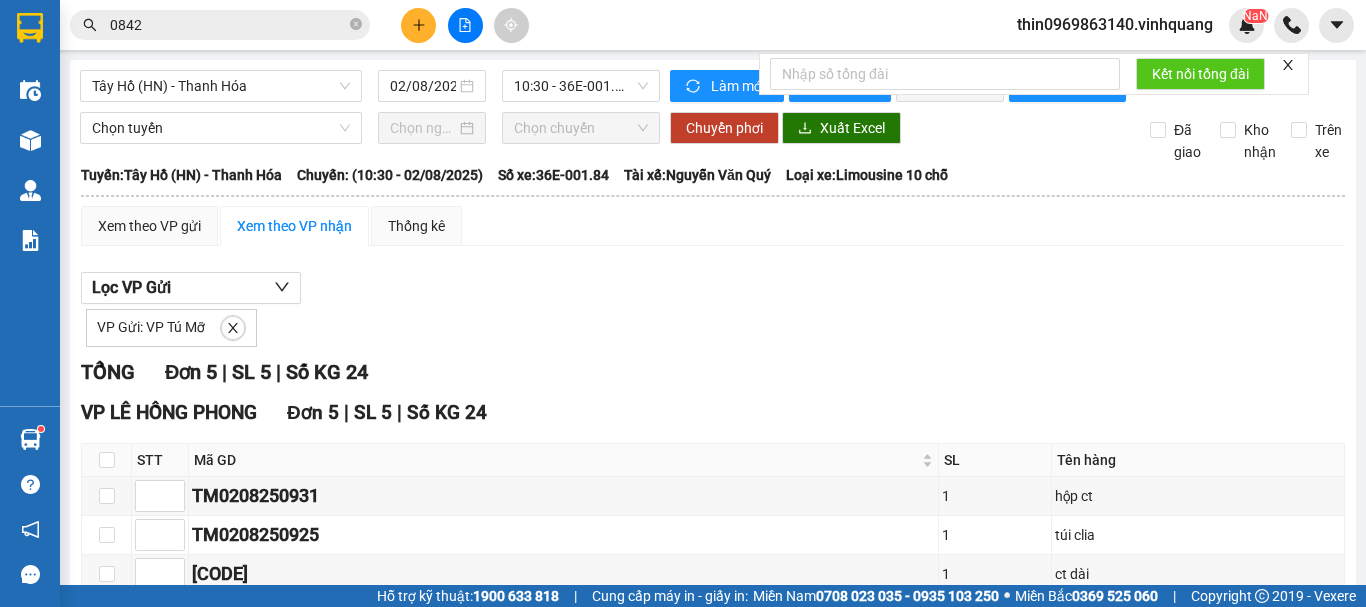 click on "In DS" at bounding box center [444, 703] 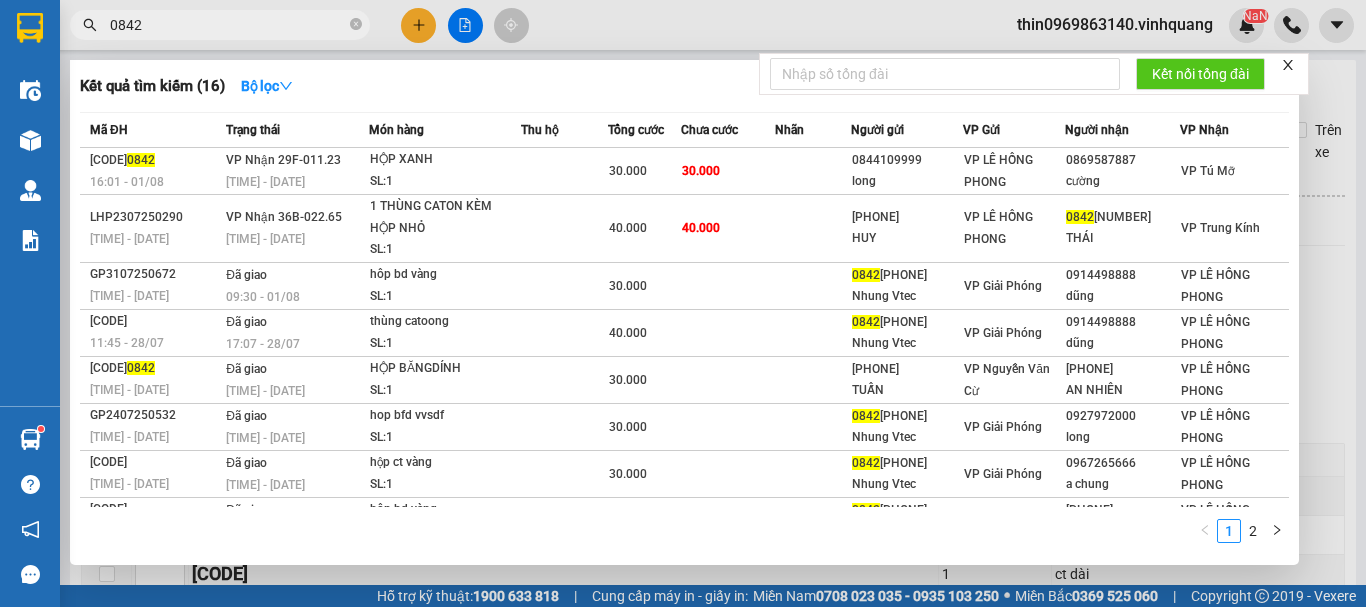 click on "0842" at bounding box center (220, 25) 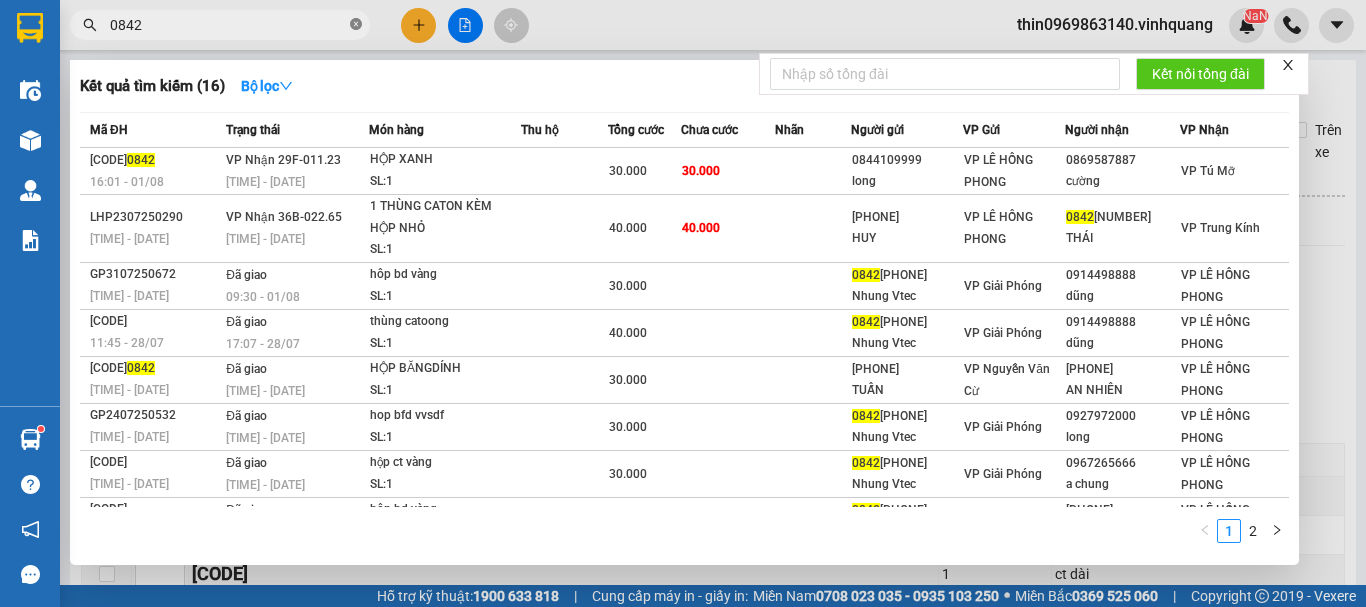 click 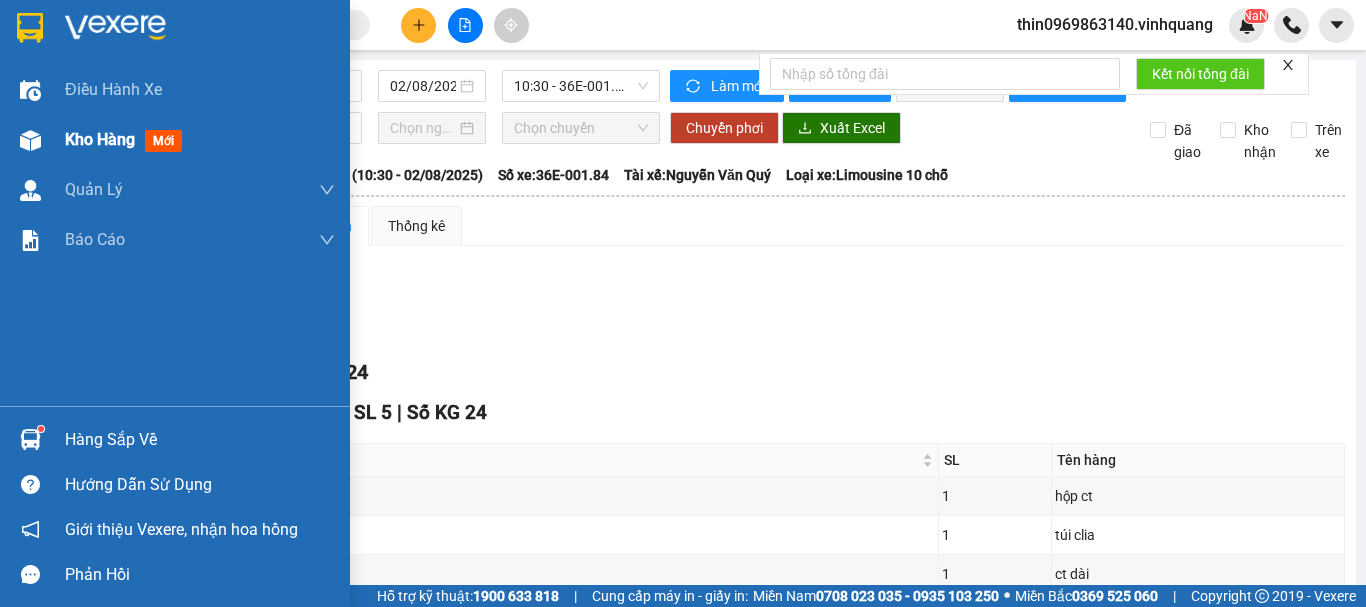 click on "Kho hàng" at bounding box center [100, 139] 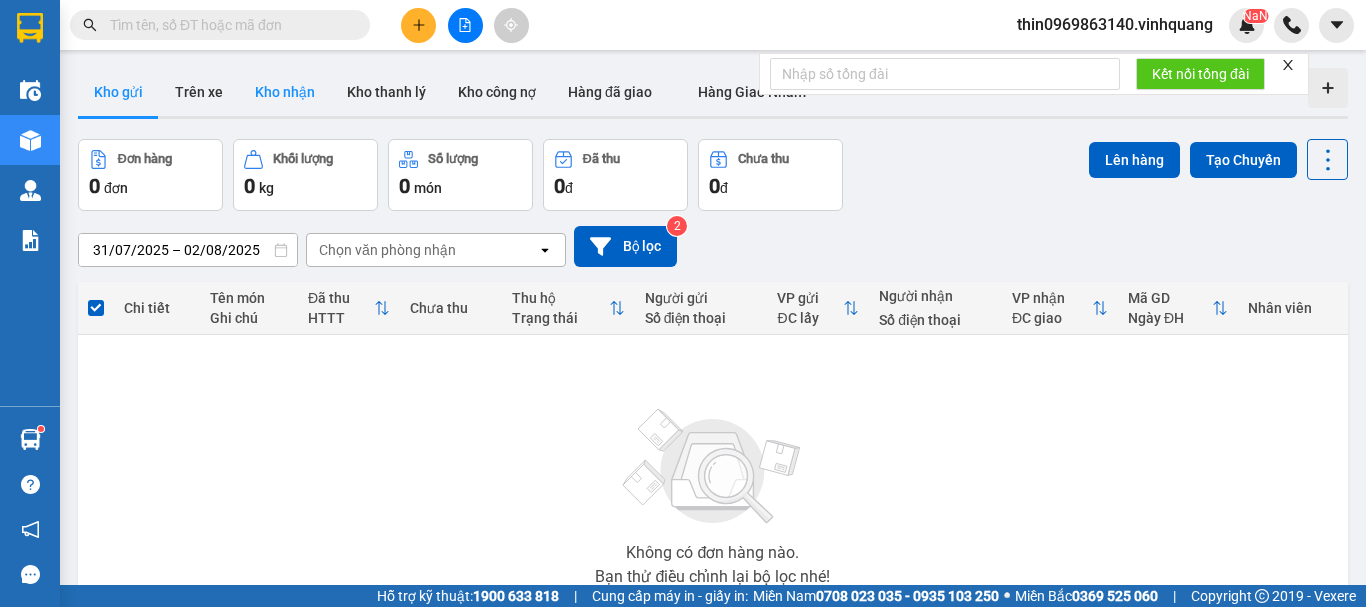 click on "Kho nhận" at bounding box center [285, 92] 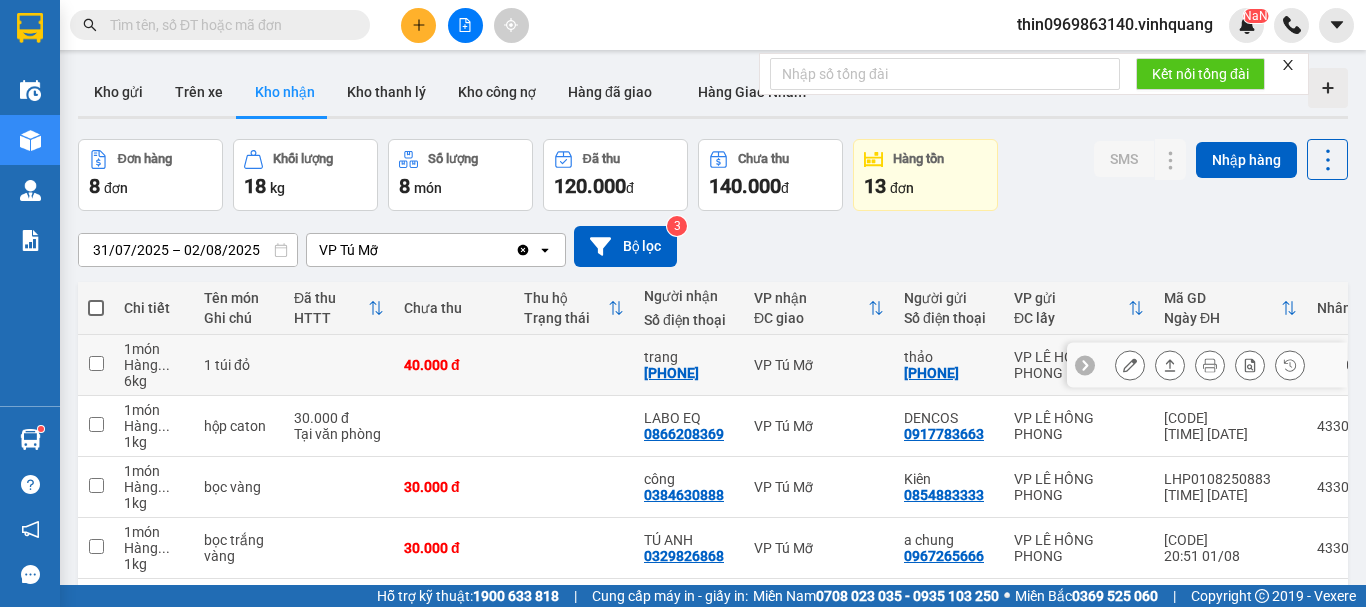click at bounding box center (96, 365) 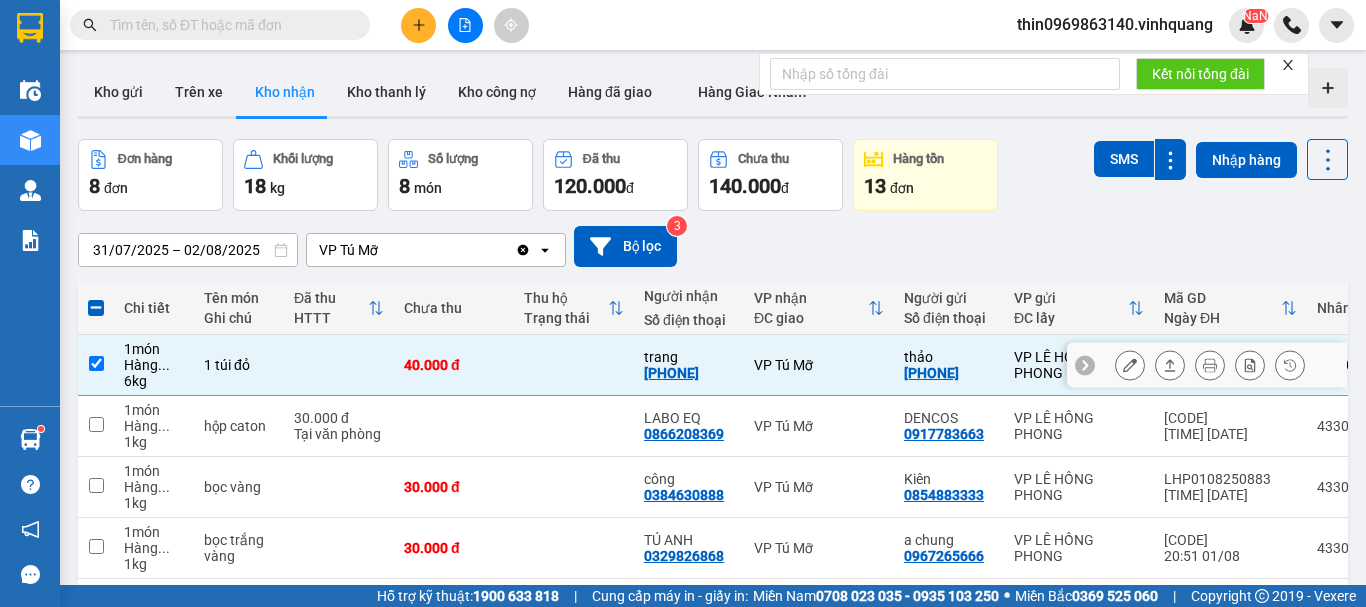 click at bounding box center (1170, 365) 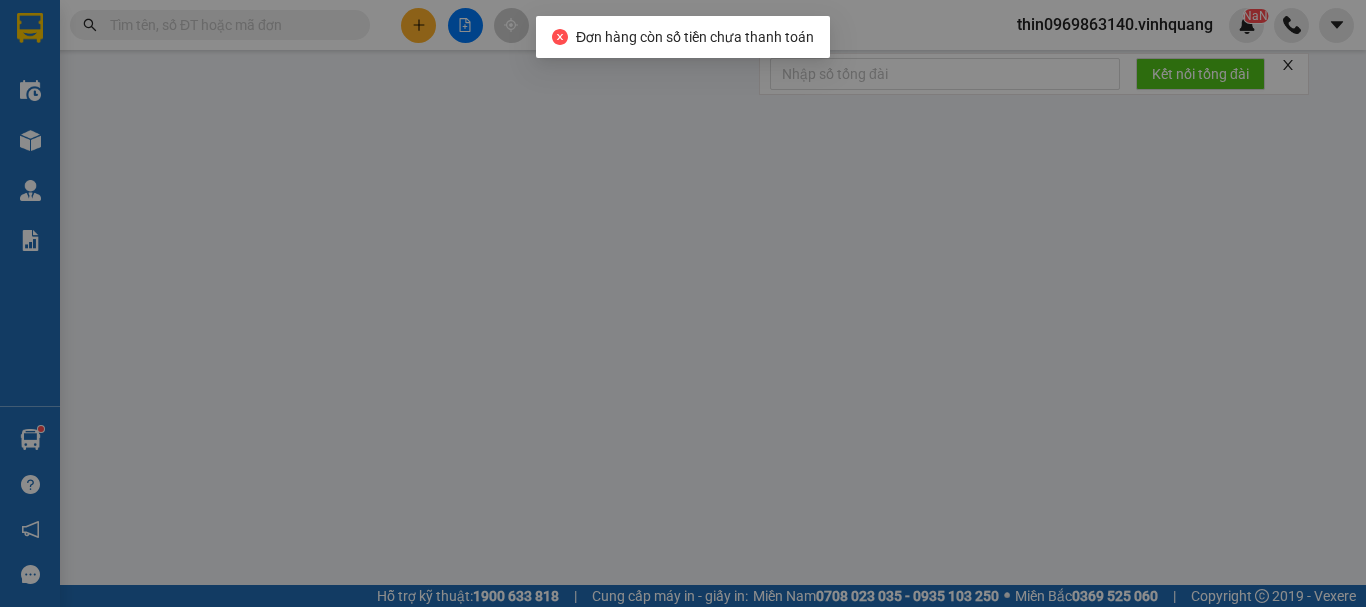 type on "[PHONE]" 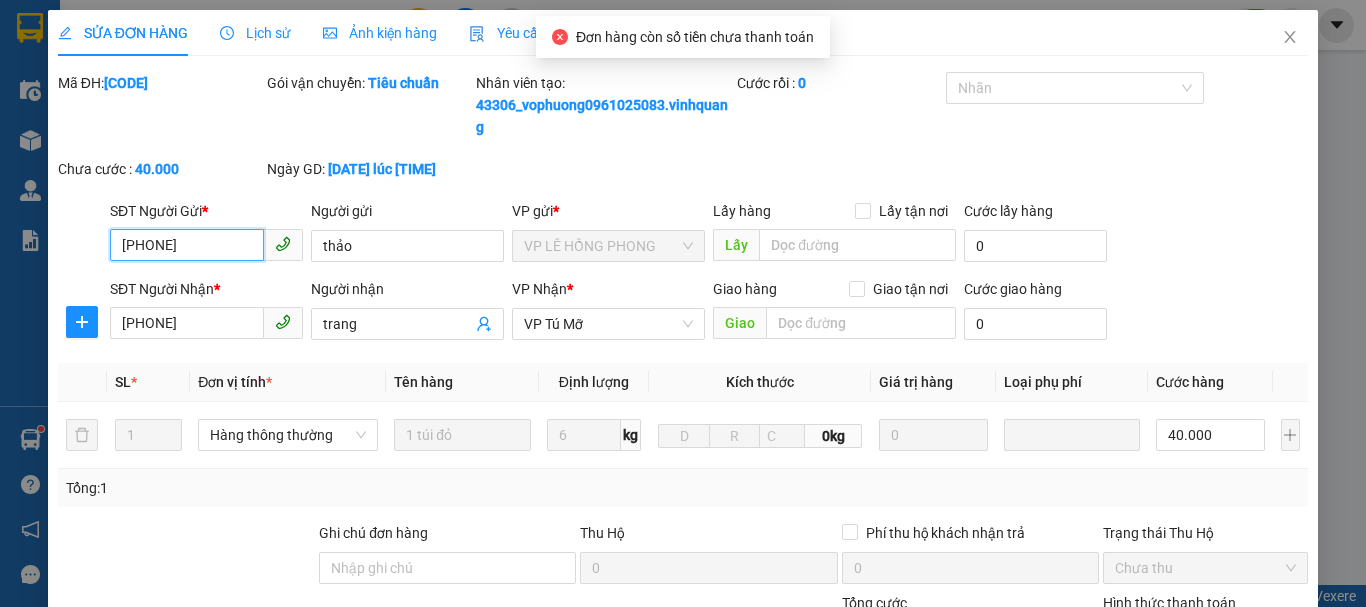 click on "Chọn HT Thanh Toán" at bounding box center [1205, 638] 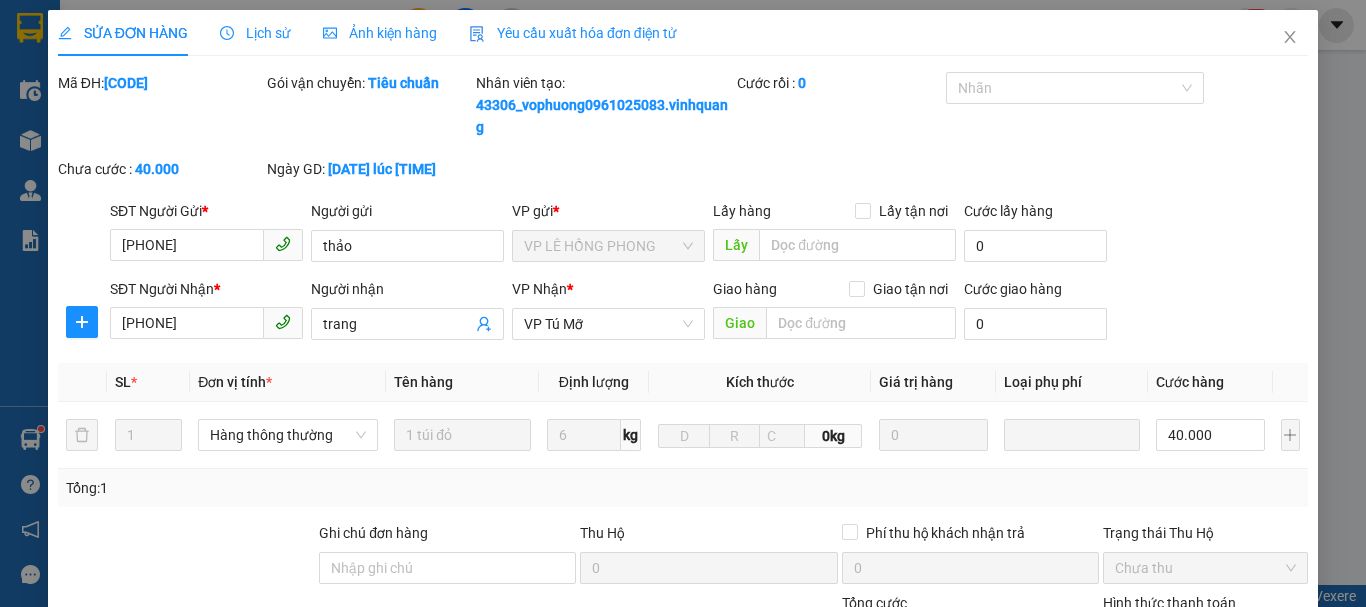 click on "Tại văn phòng" at bounding box center [1193, 678] 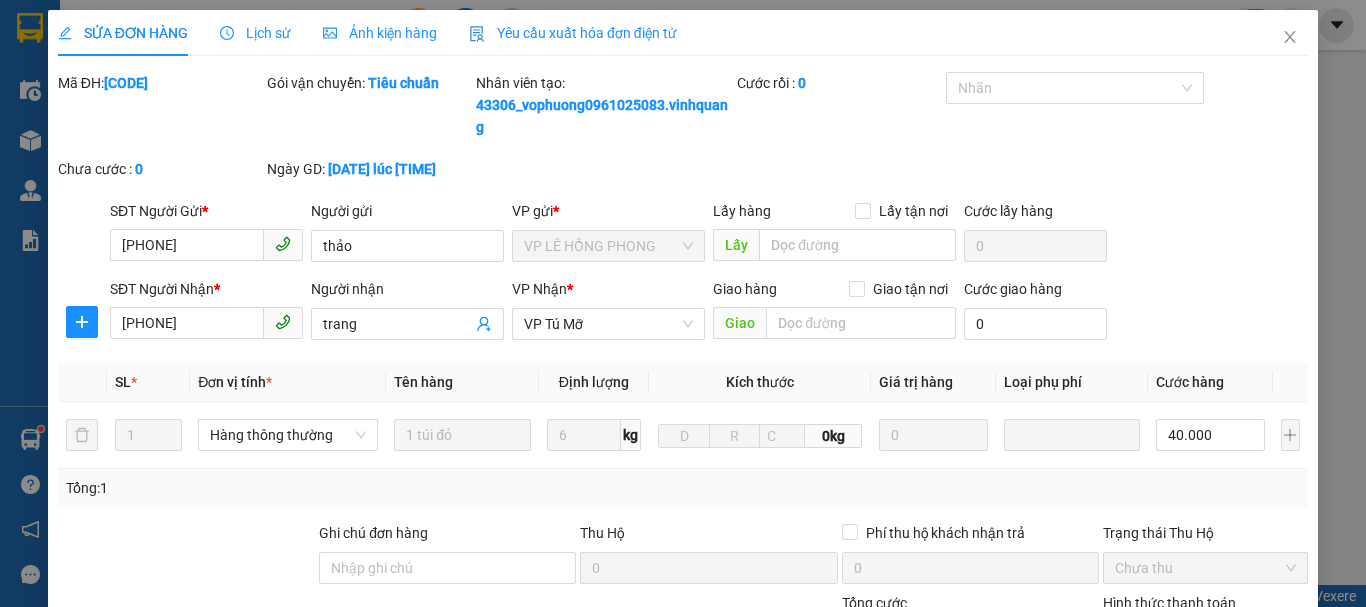 click on "Lưu và Giao hàng" at bounding box center (778, 875) 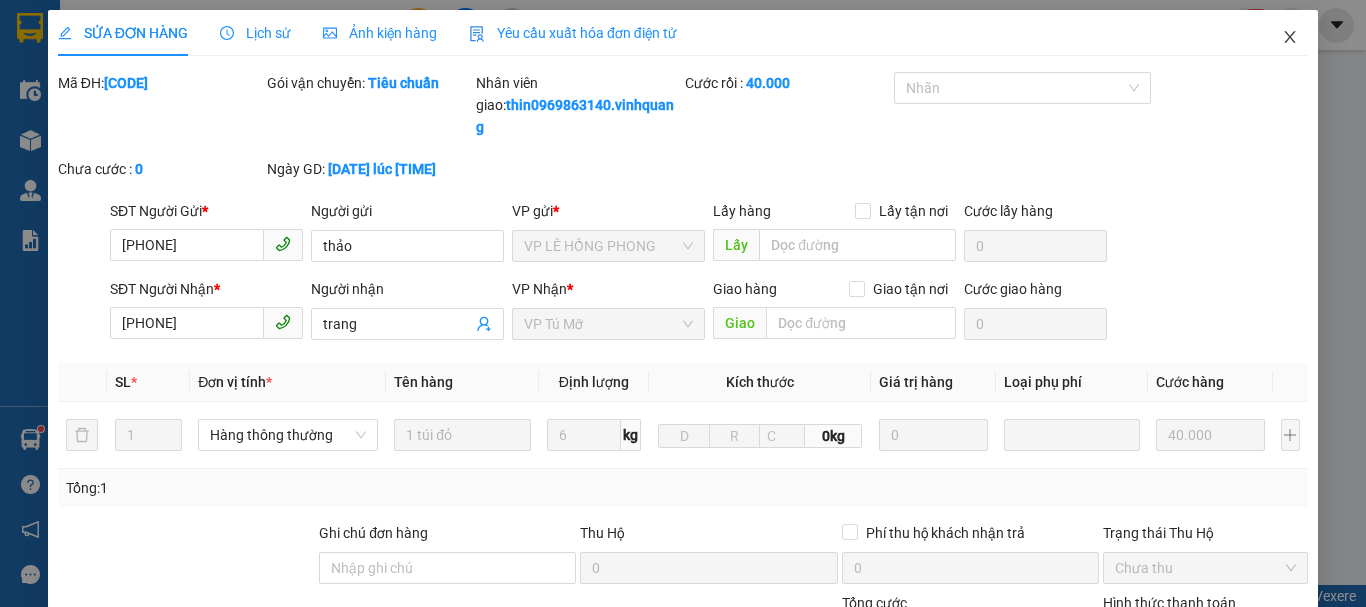 click 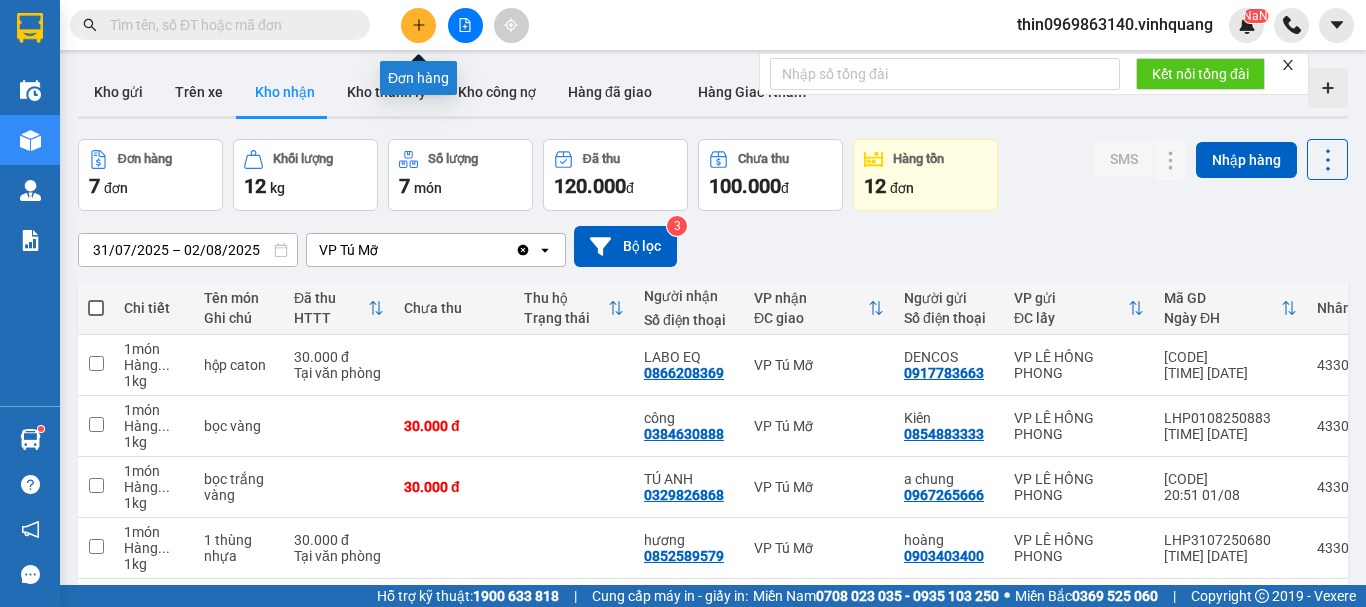 click 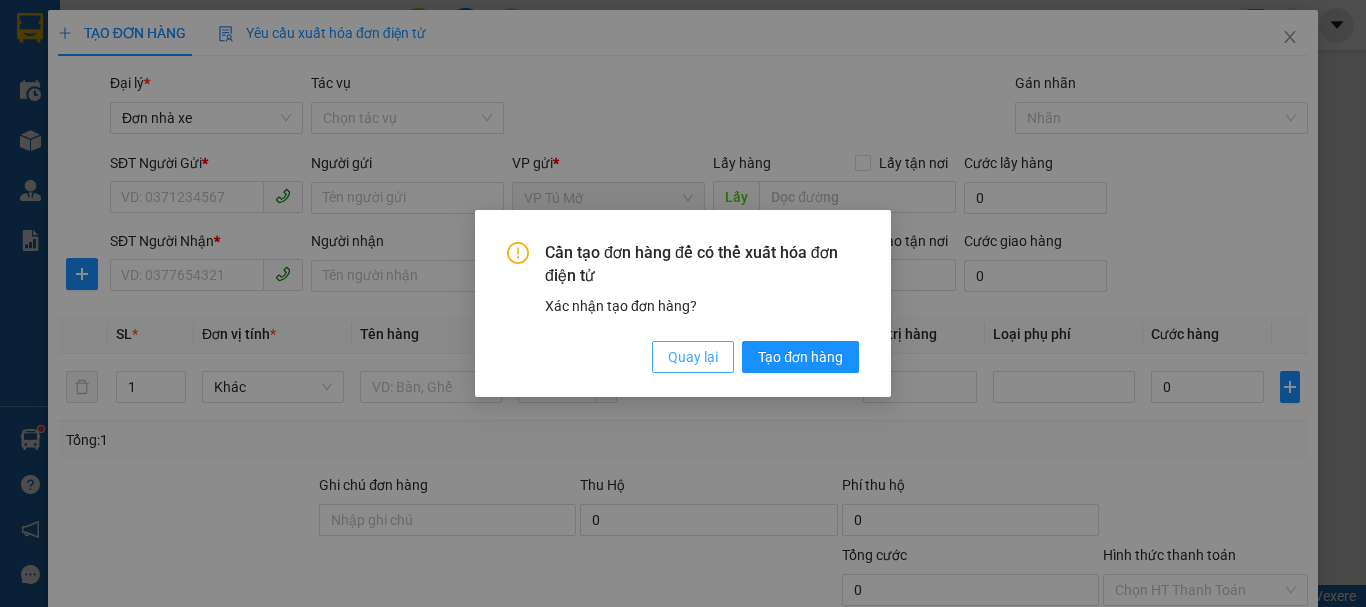 click on "Quay lại" at bounding box center (693, 357) 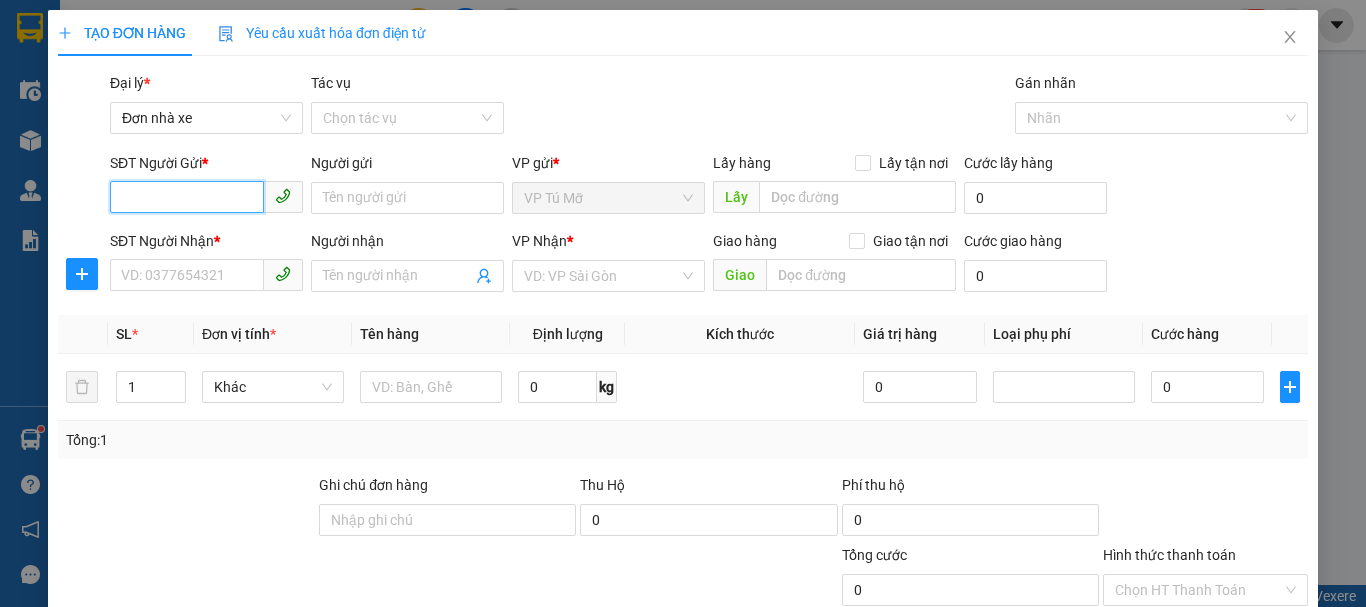 click on "SĐT Người Gửi  *" at bounding box center [187, 197] 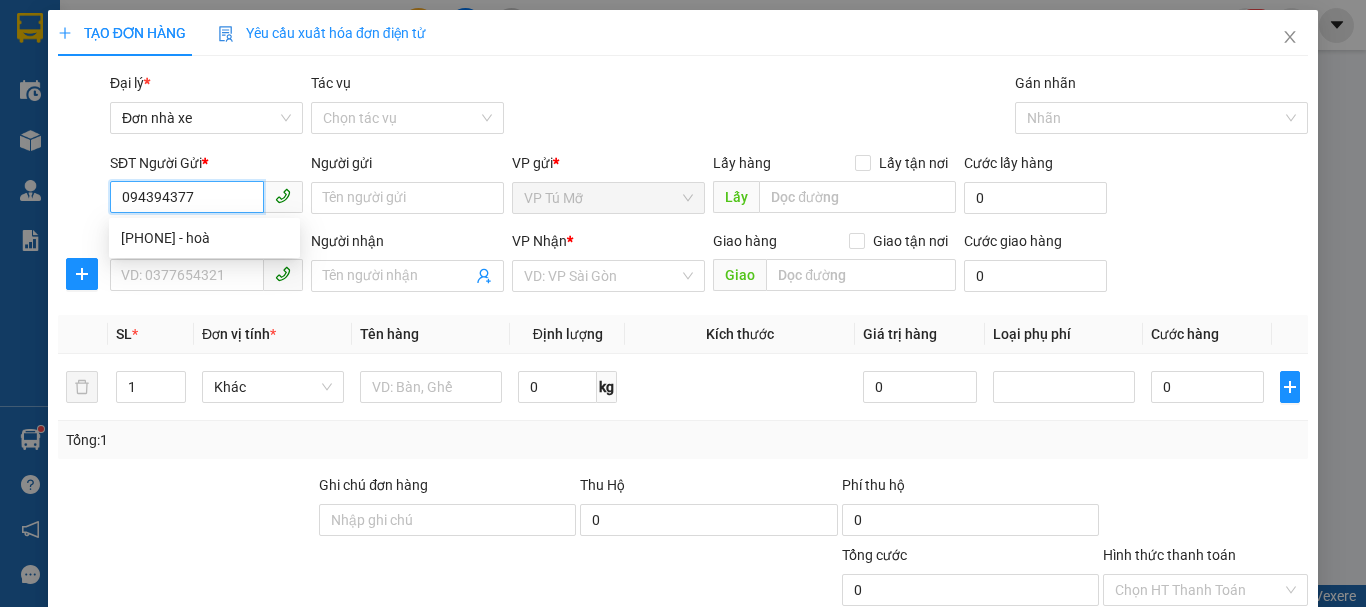 type on "0943943779" 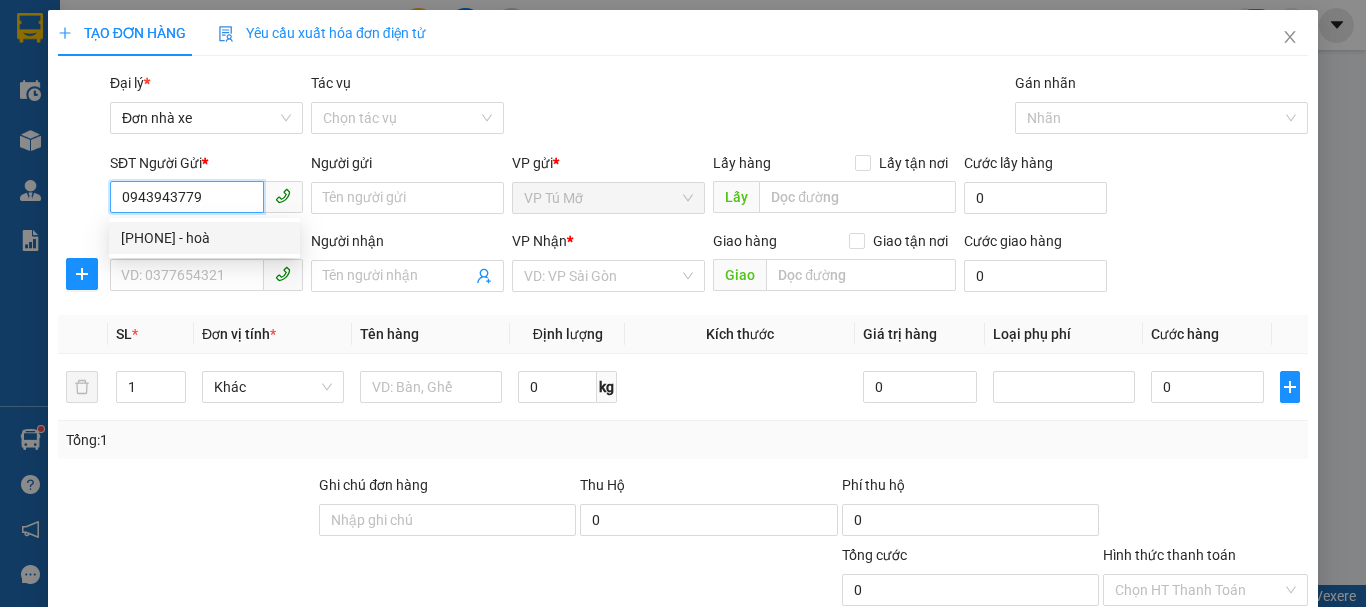 click on "0943943779 - hoà" at bounding box center [204, 238] 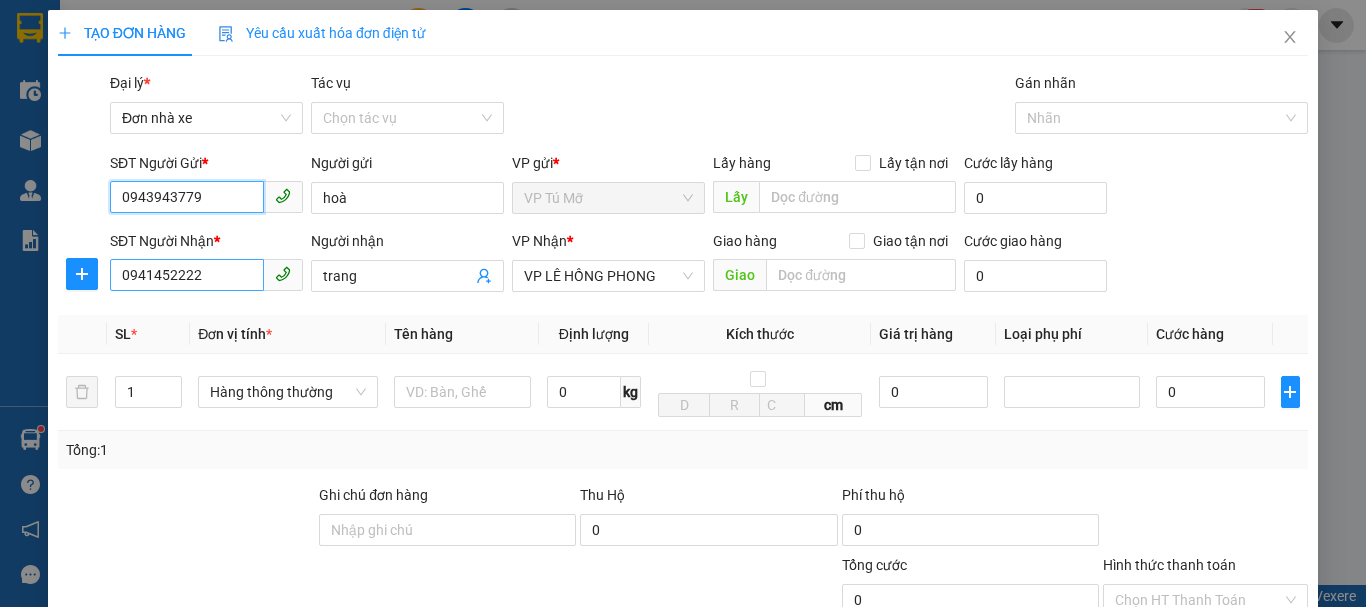type on "0943943779" 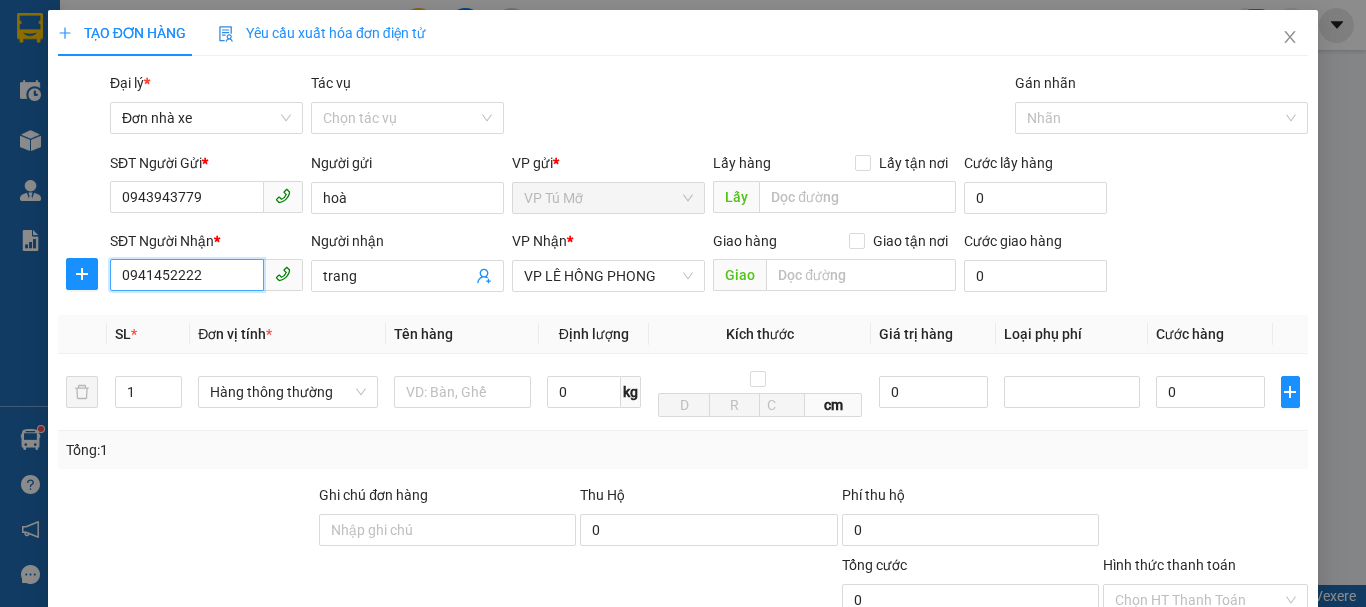 click on "0941452222" at bounding box center [187, 275] 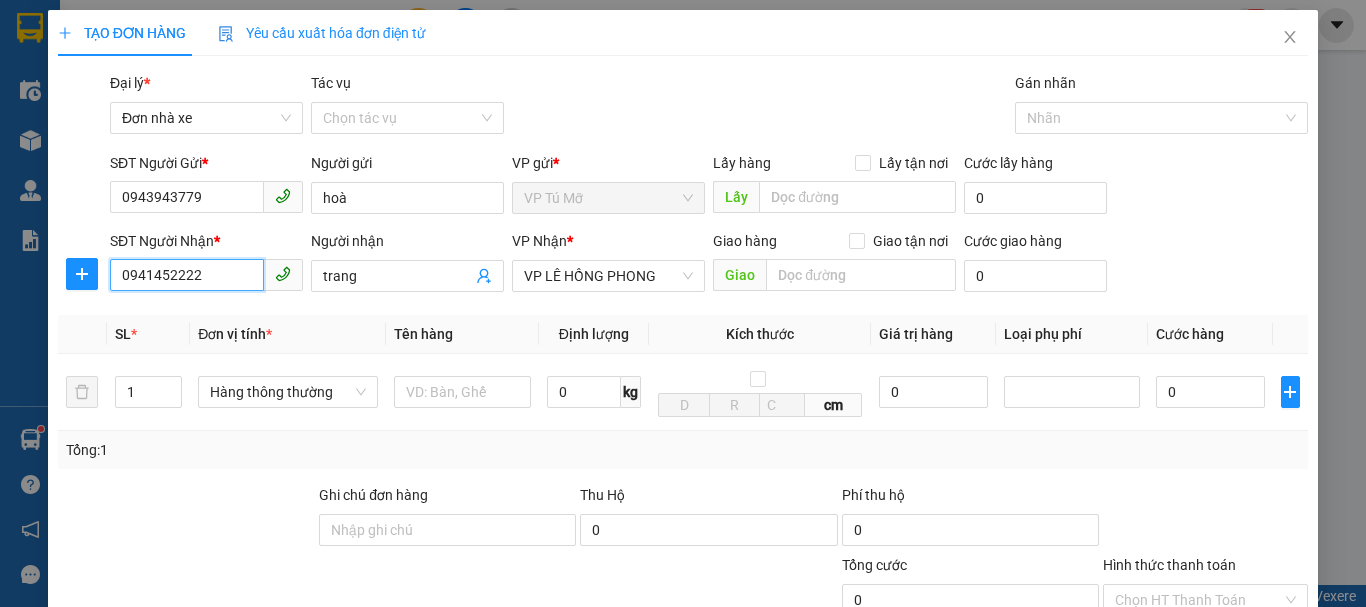 click on "0941452222" at bounding box center [187, 275] 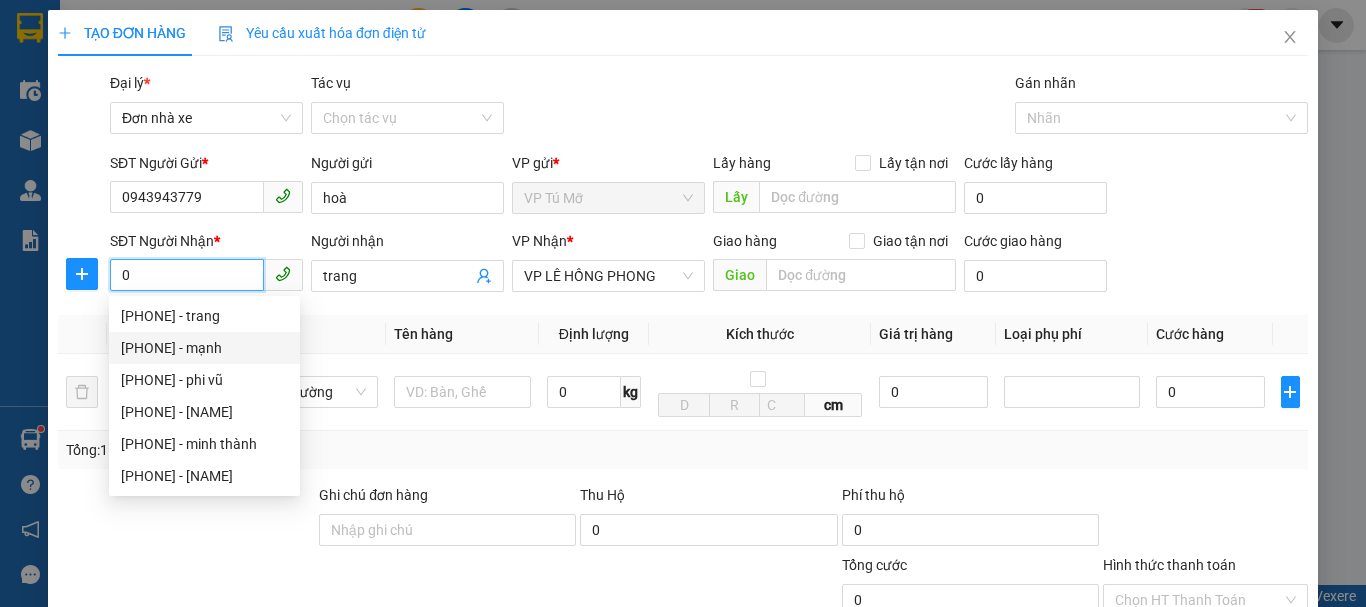 click on "0889895678 - mạnh" at bounding box center [204, 348] 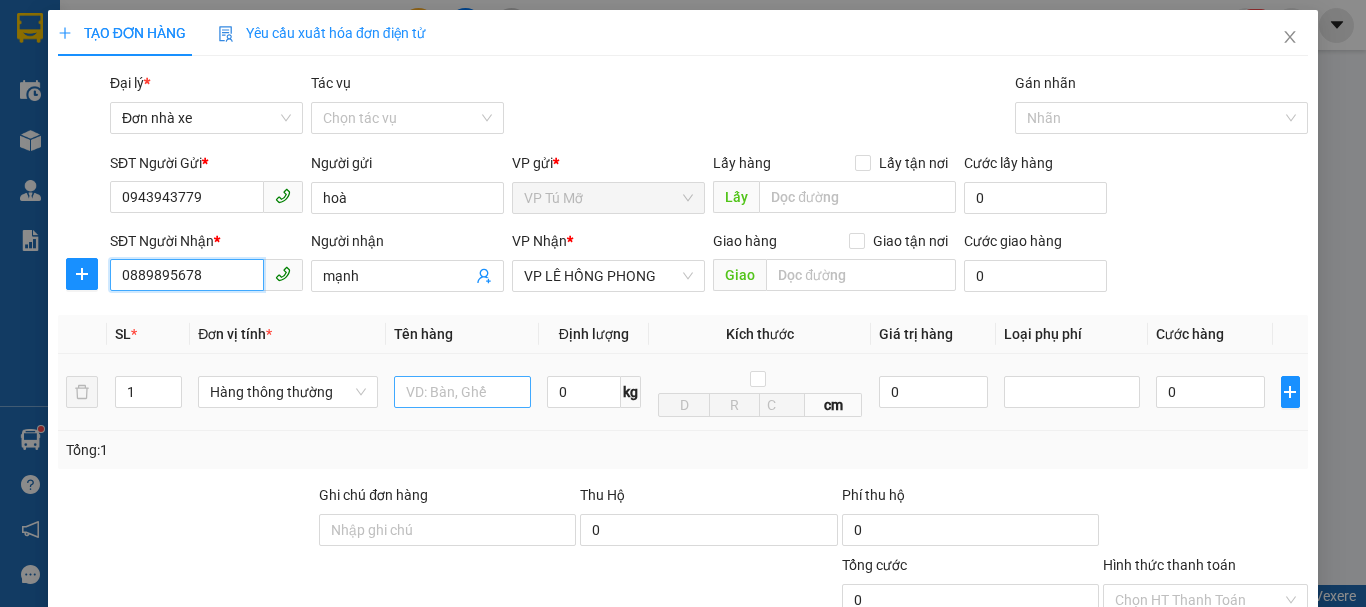 type on "0889895678" 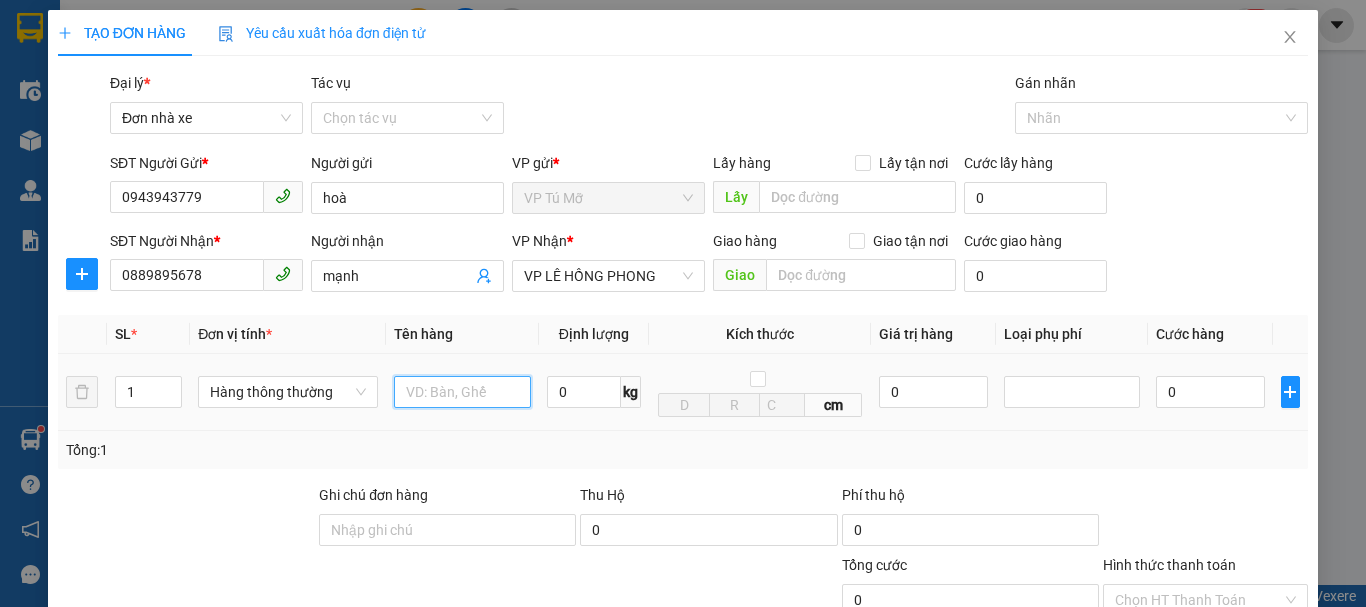 click at bounding box center [462, 392] 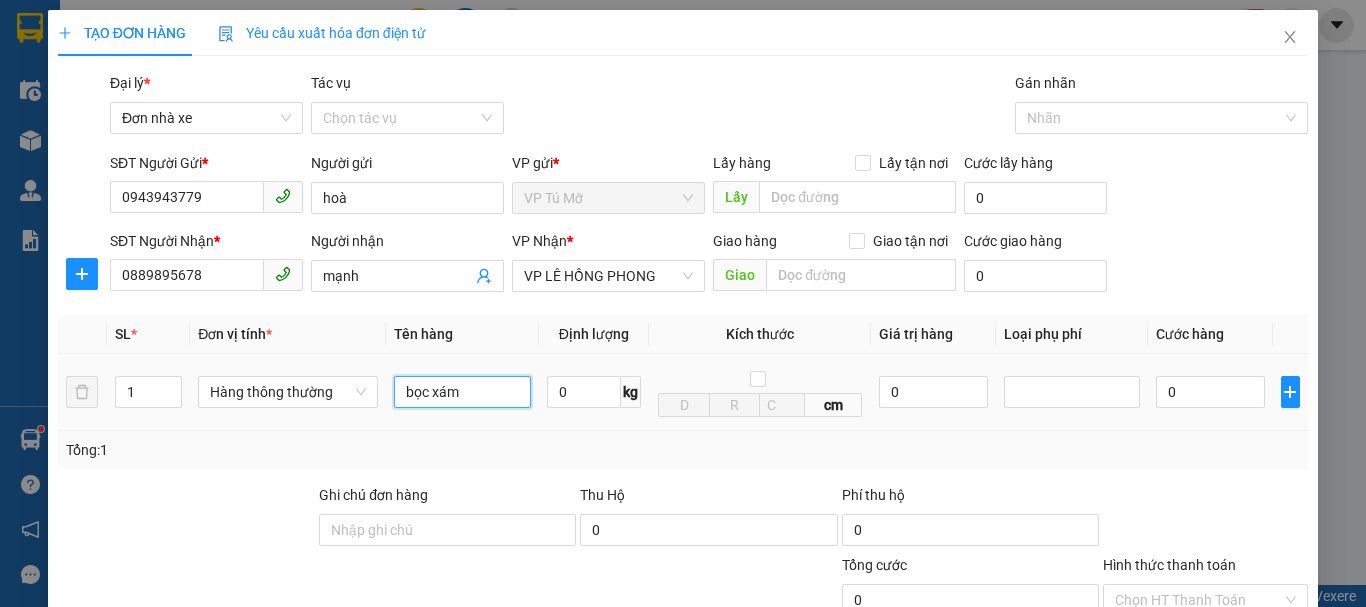 type on "bọc xám t" 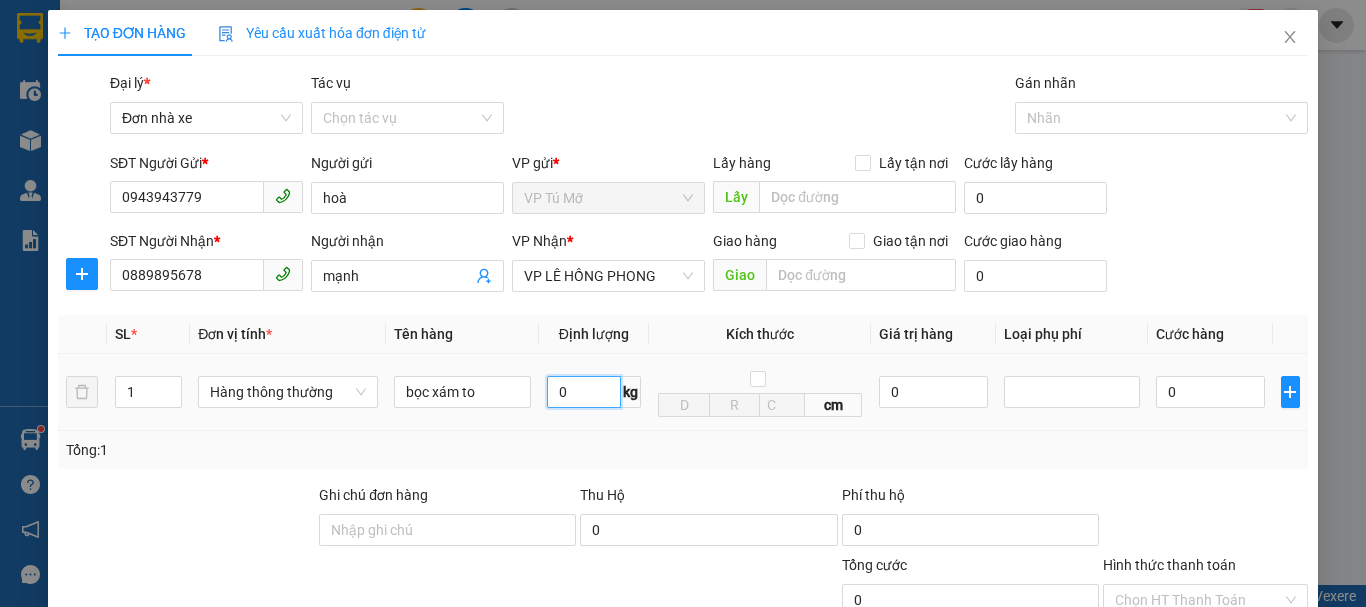 click on "0" at bounding box center [584, 392] 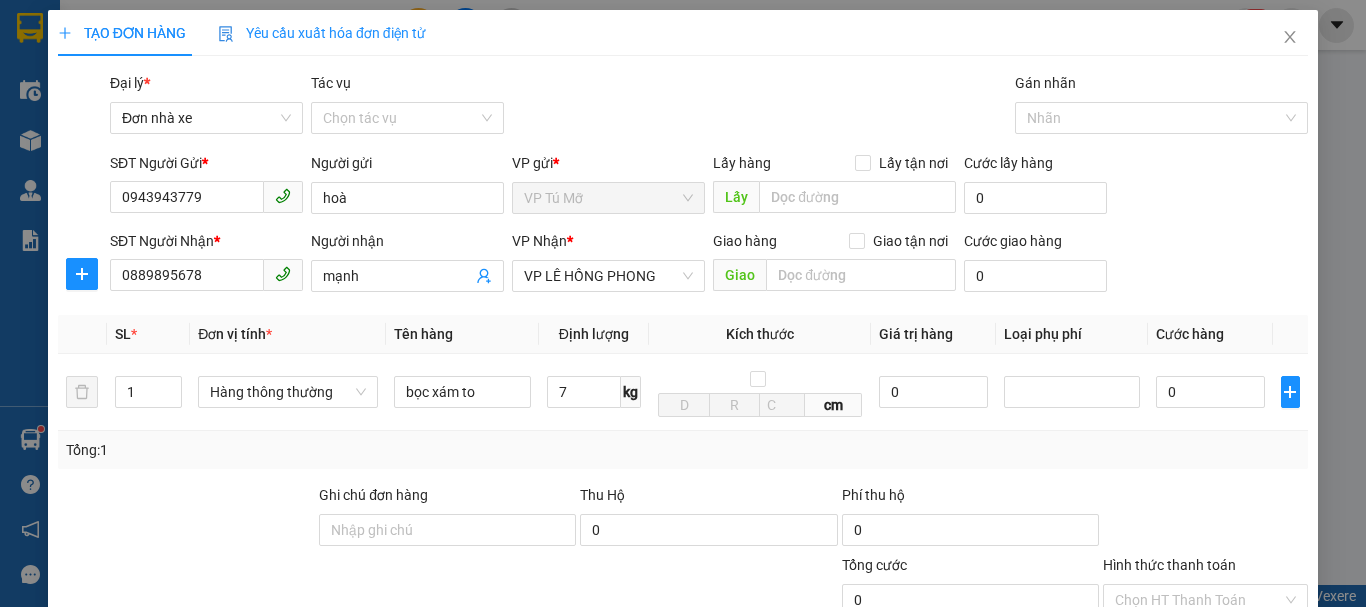 click on "Lưu và In" at bounding box center (1231, 837) 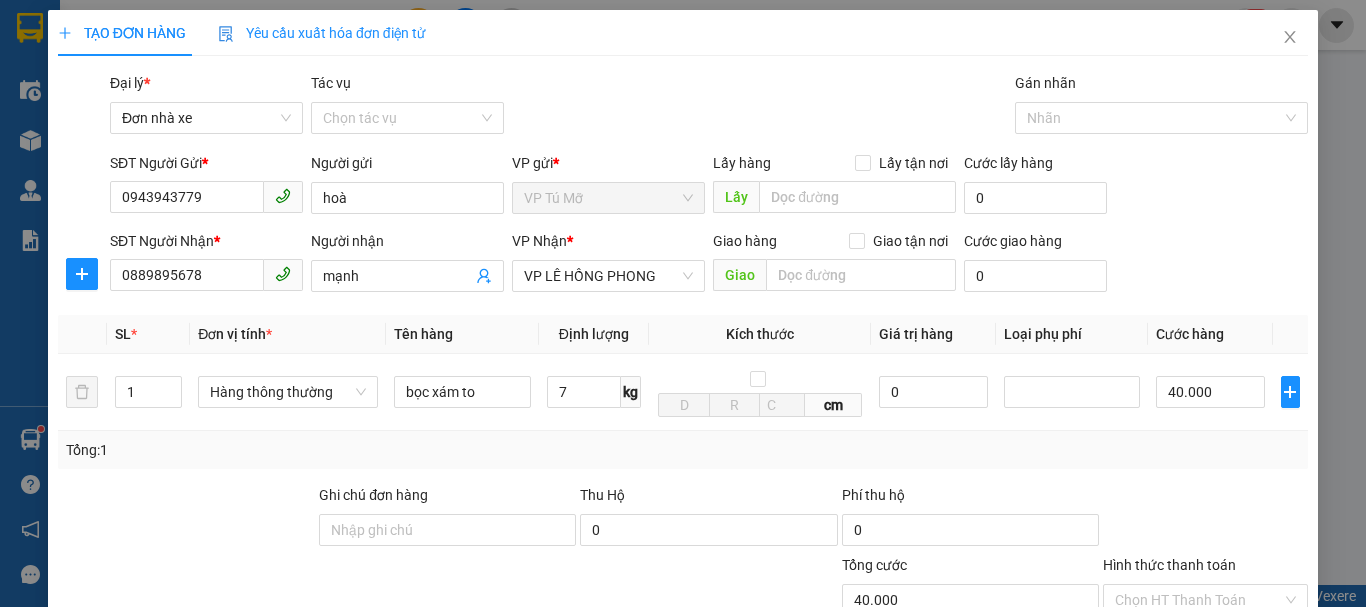 click on "Lưu và In" at bounding box center [1231, 837] 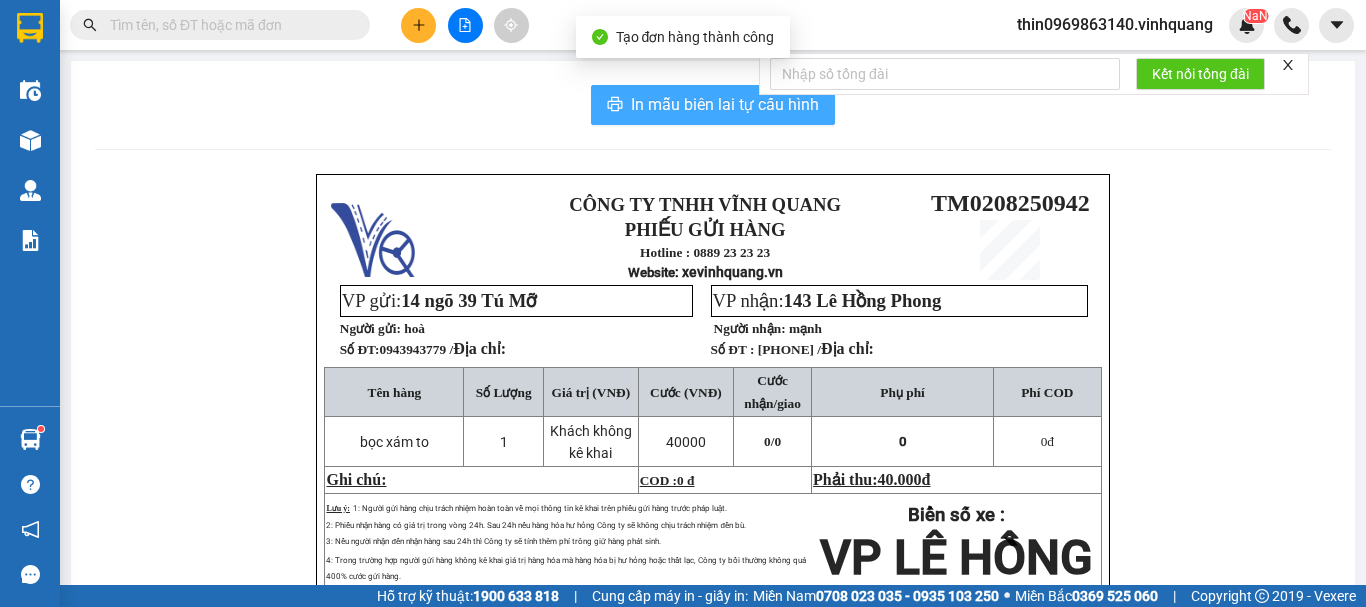 click on "In mẫu biên lai tự cấu hình" at bounding box center [725, 104] 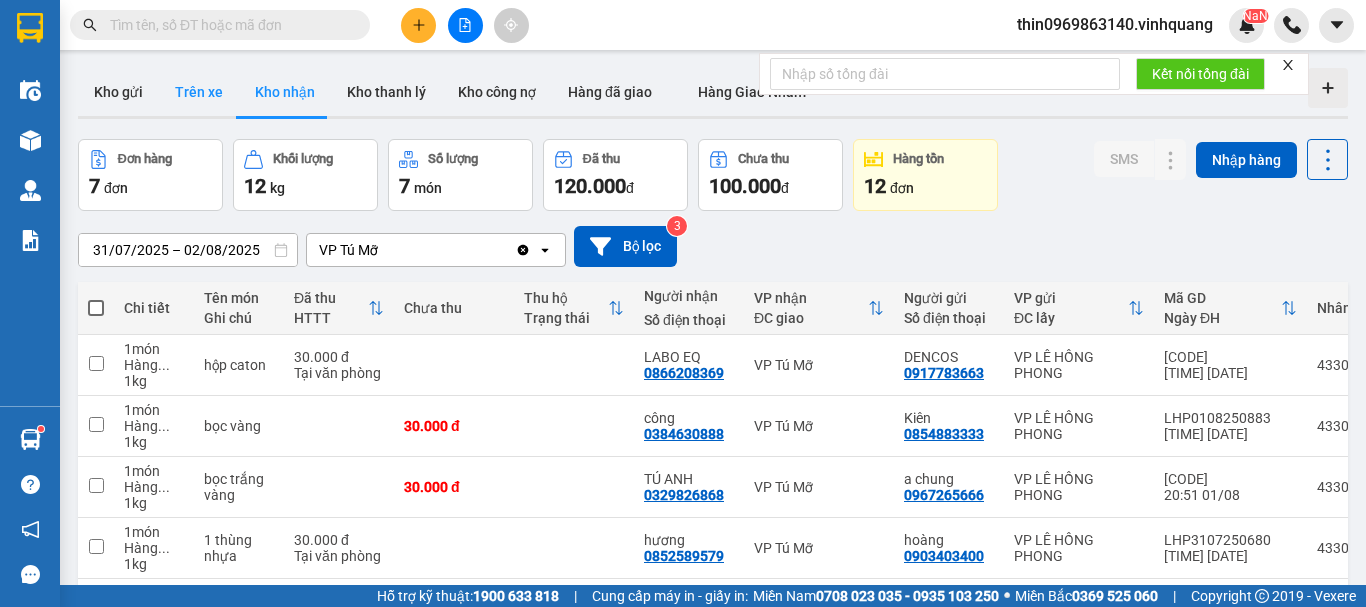 click on "Trên xe" at bounding box center [199, 92] 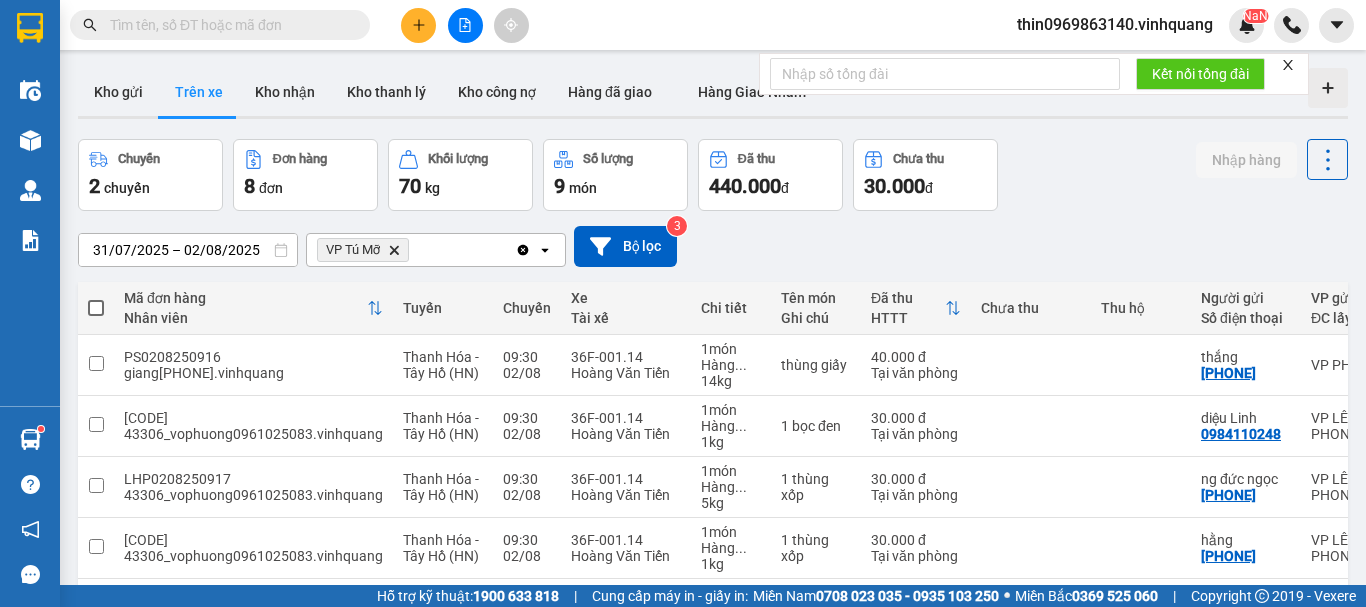 drag, startPoint x: 962, startPoint y: 535, endPoint x: 1061, endPoint y: 519, distance: 100.28459 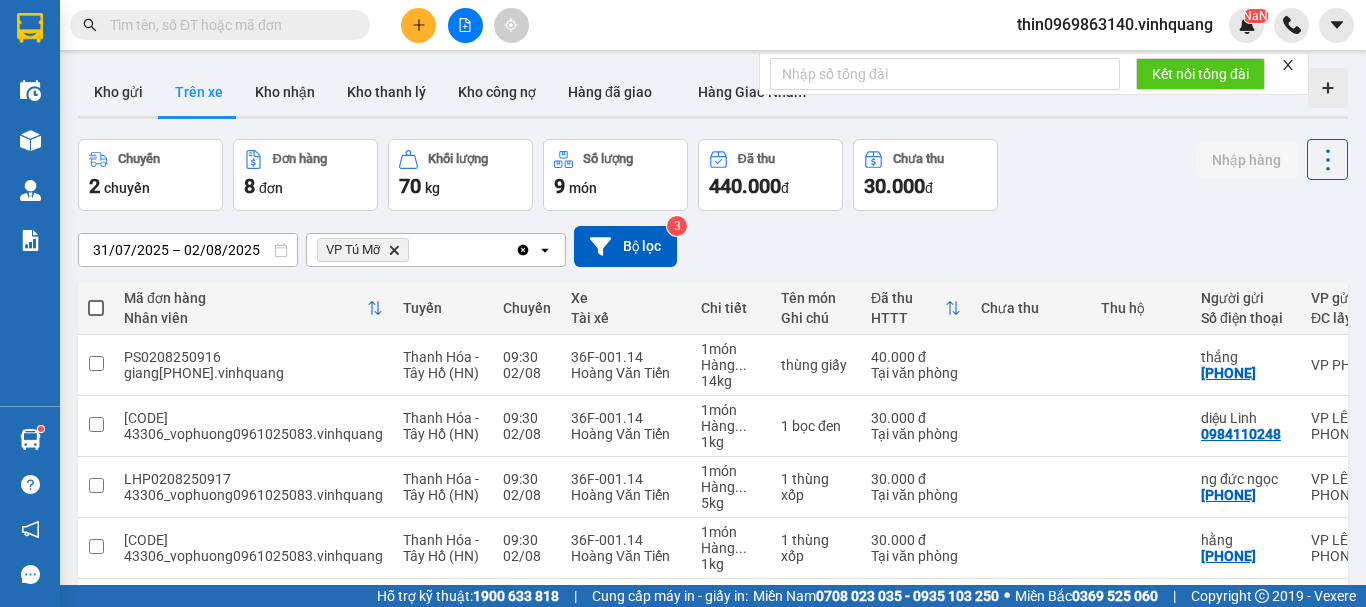 click on "VP Tú Mỡ" at bounding box center (1636, 747) 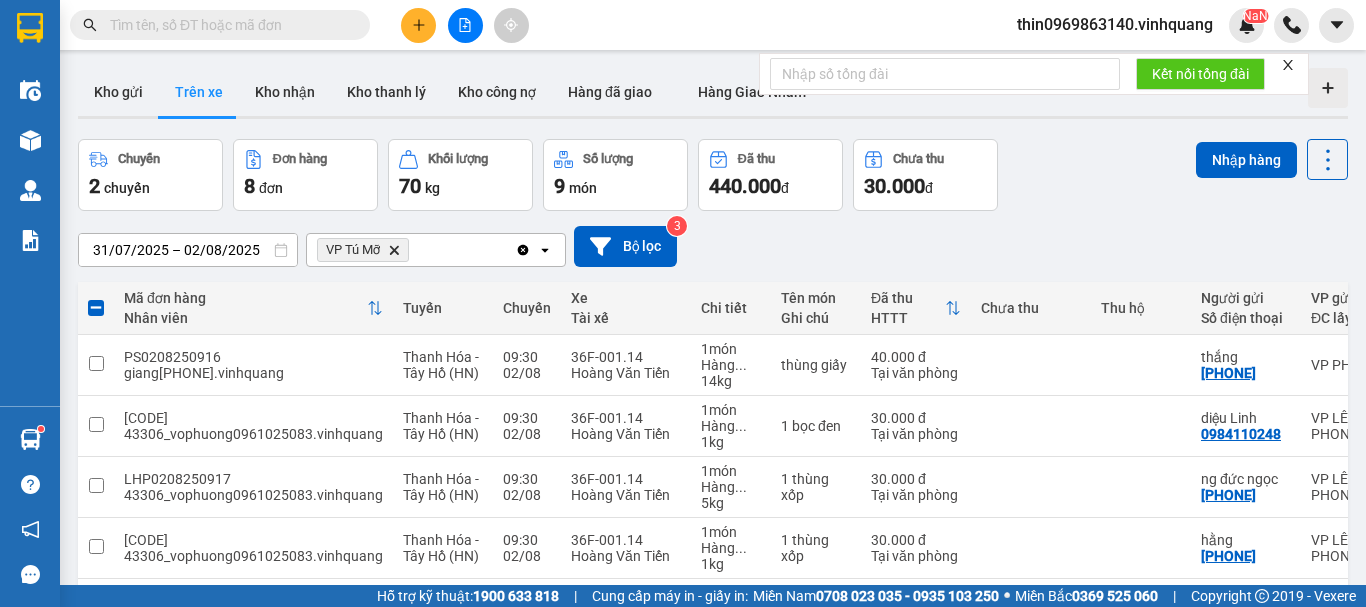 click 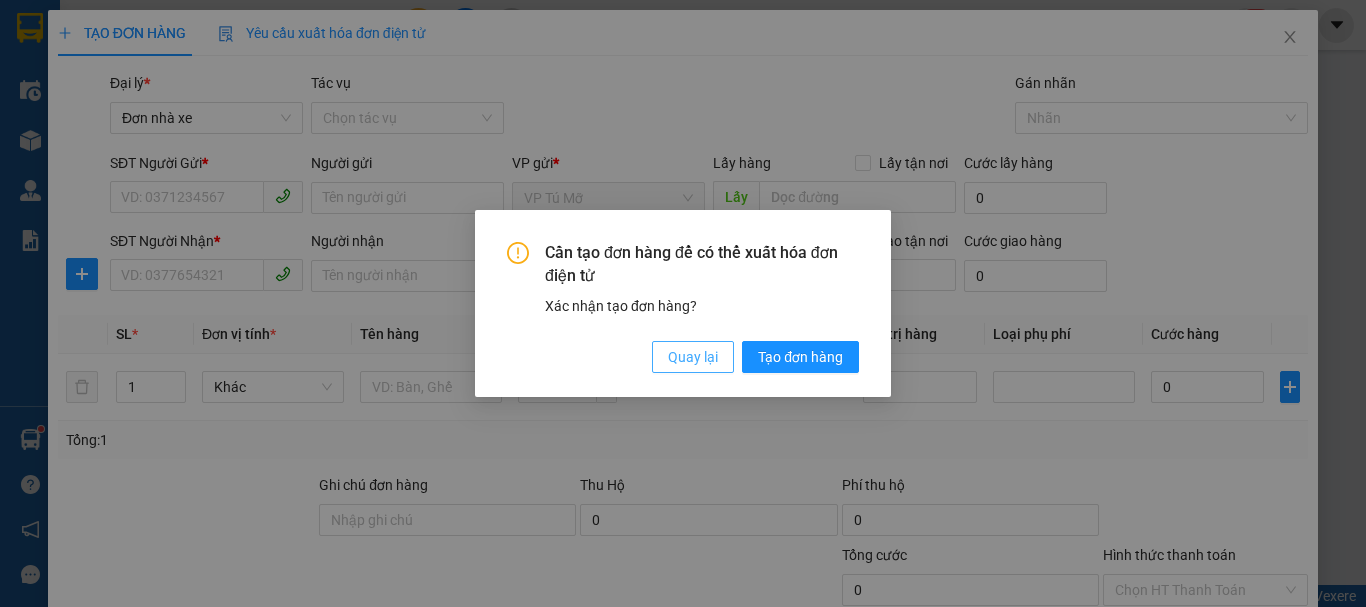 click on "Quay lại" at bounding box center [693, 357] 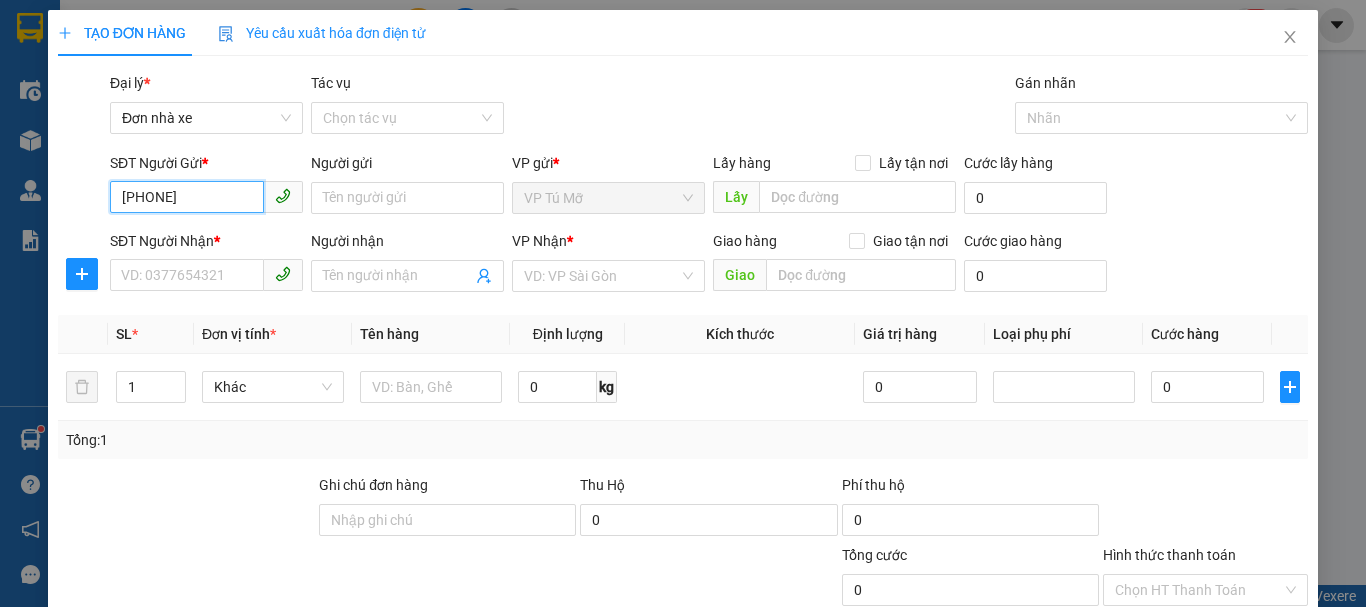 click on "067347777" at bounding box center (187, 197) 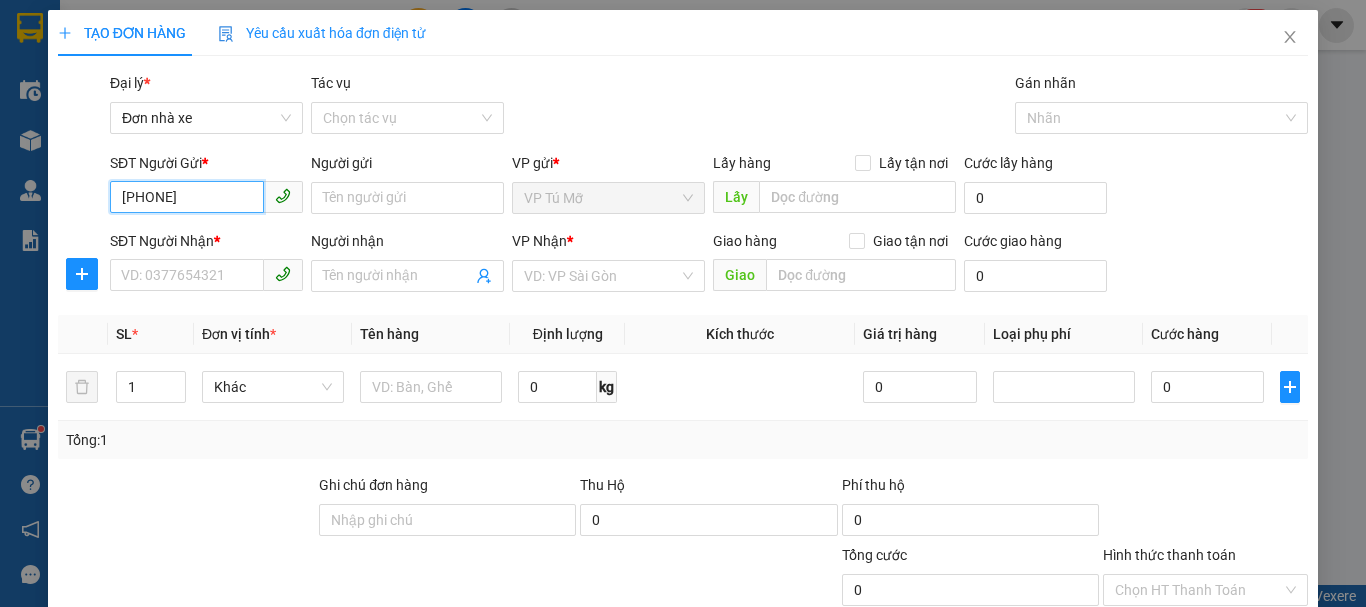 type on "0567347777" 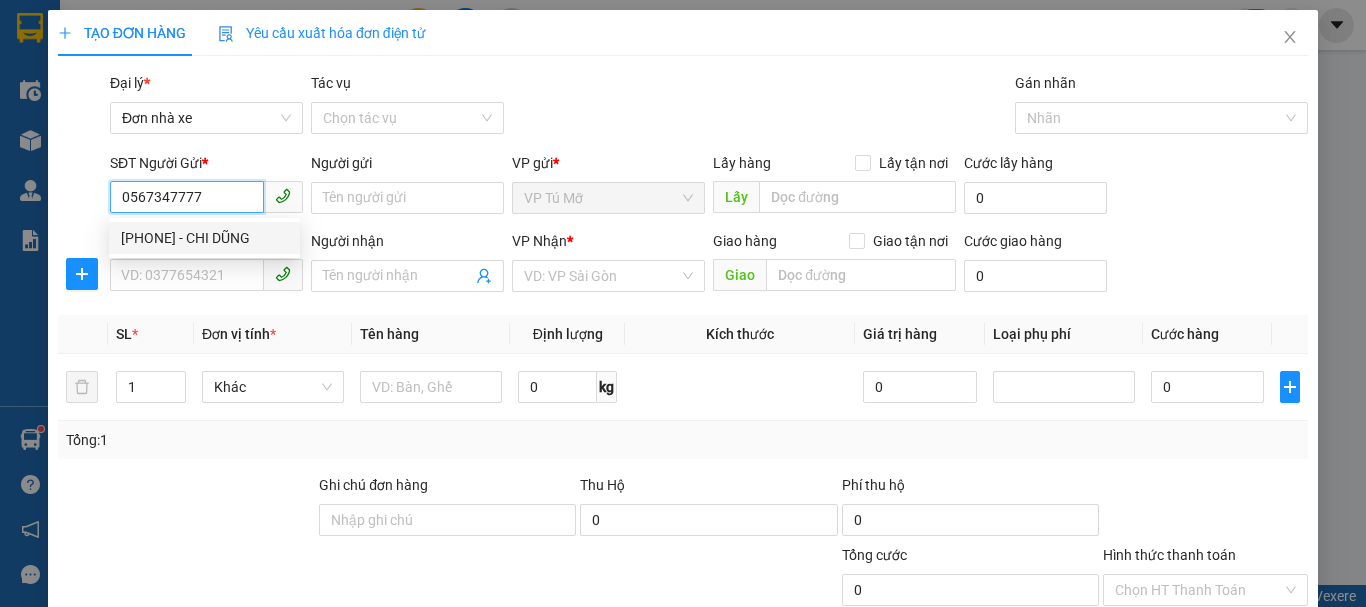 click on "0567347777 - CHI DŨNG" at bounding box center (204, 238) 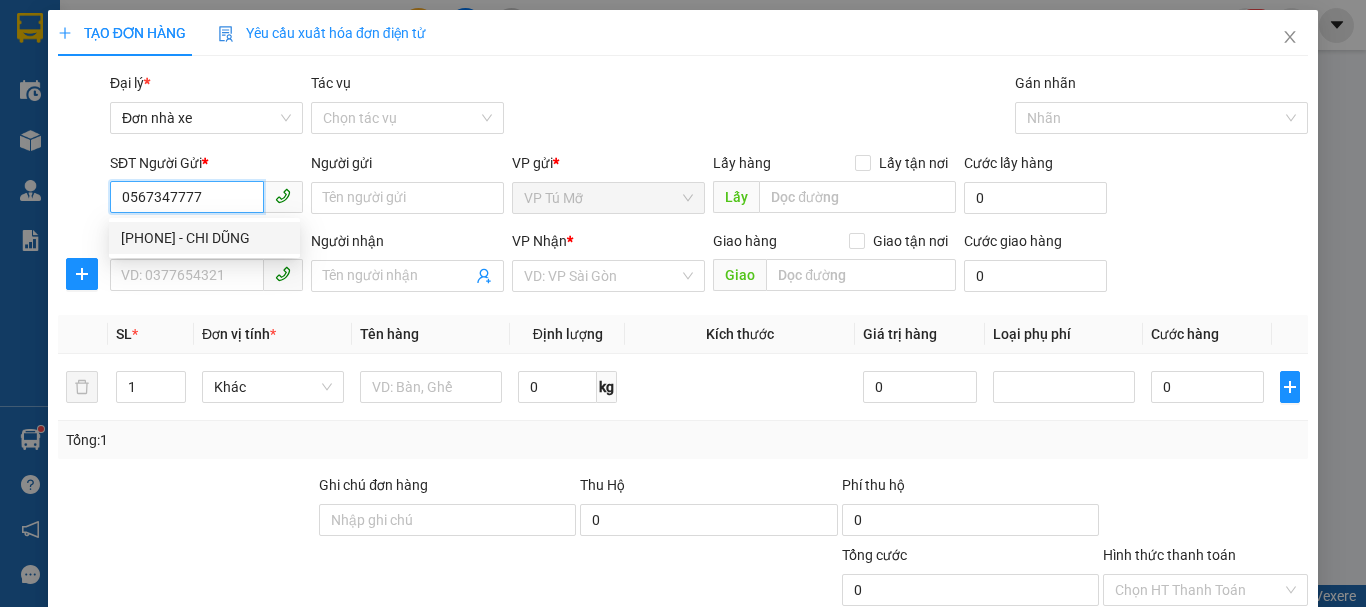 type on "TAM TÁO" 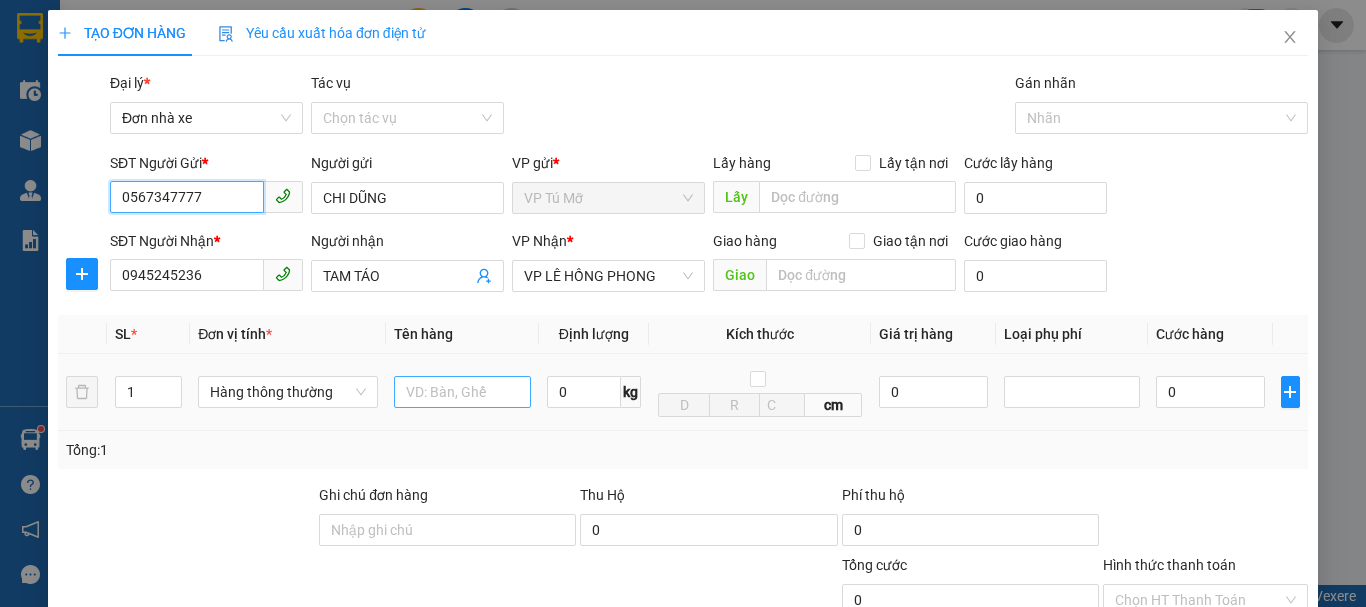 type on "0567347777" 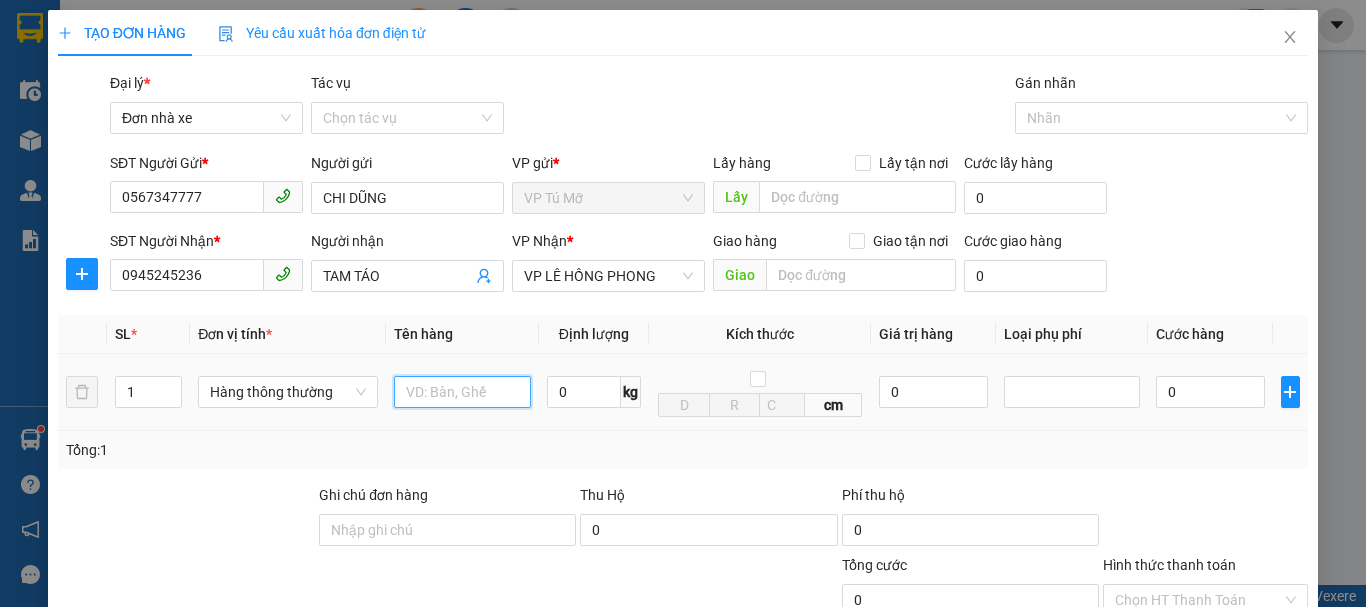 click at bounding box center [462, 392] 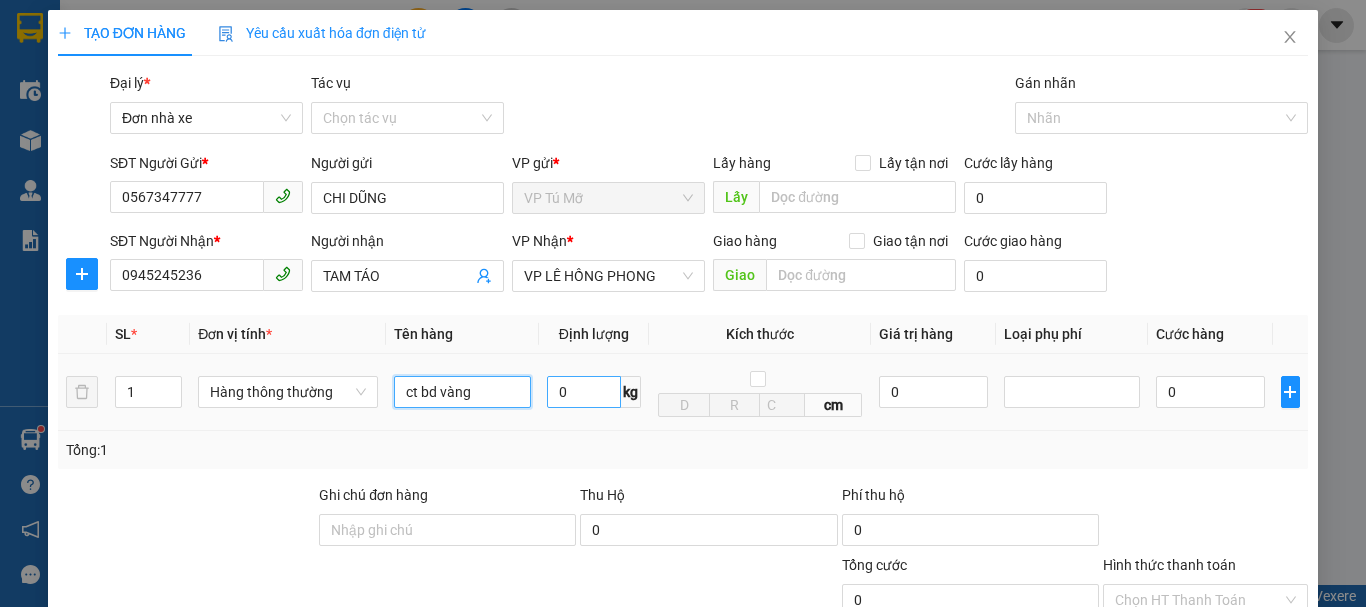 type on "ct bd vàng" 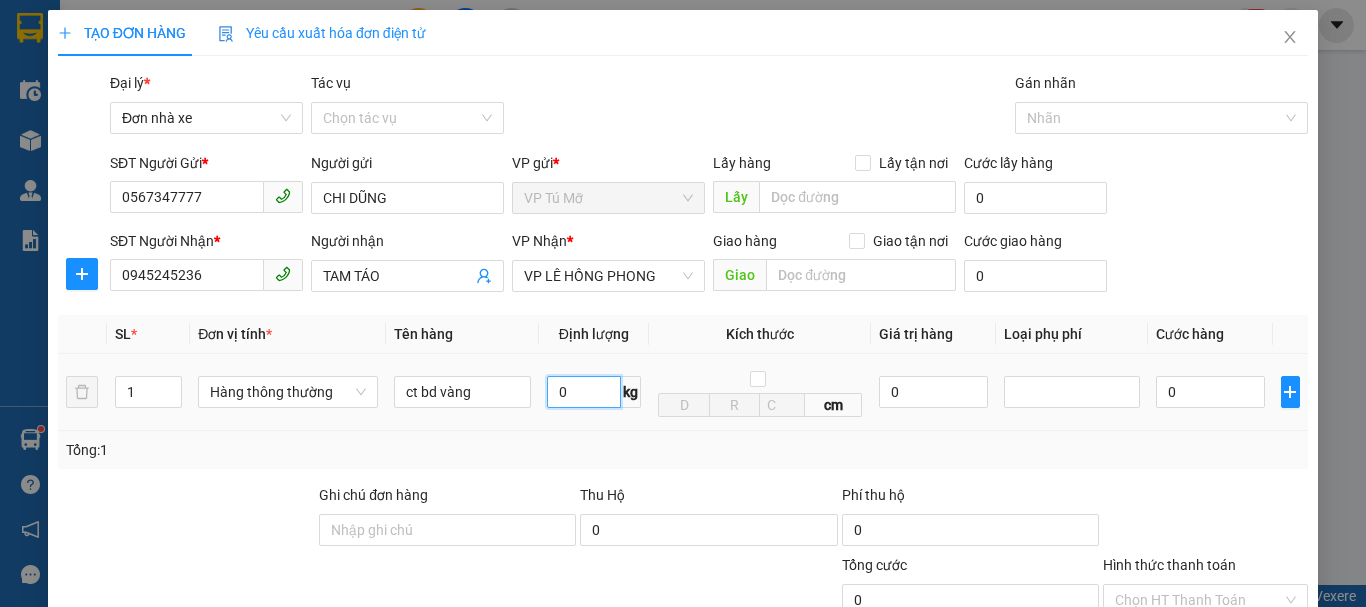 click on "0" at bounding box center (584, 392) 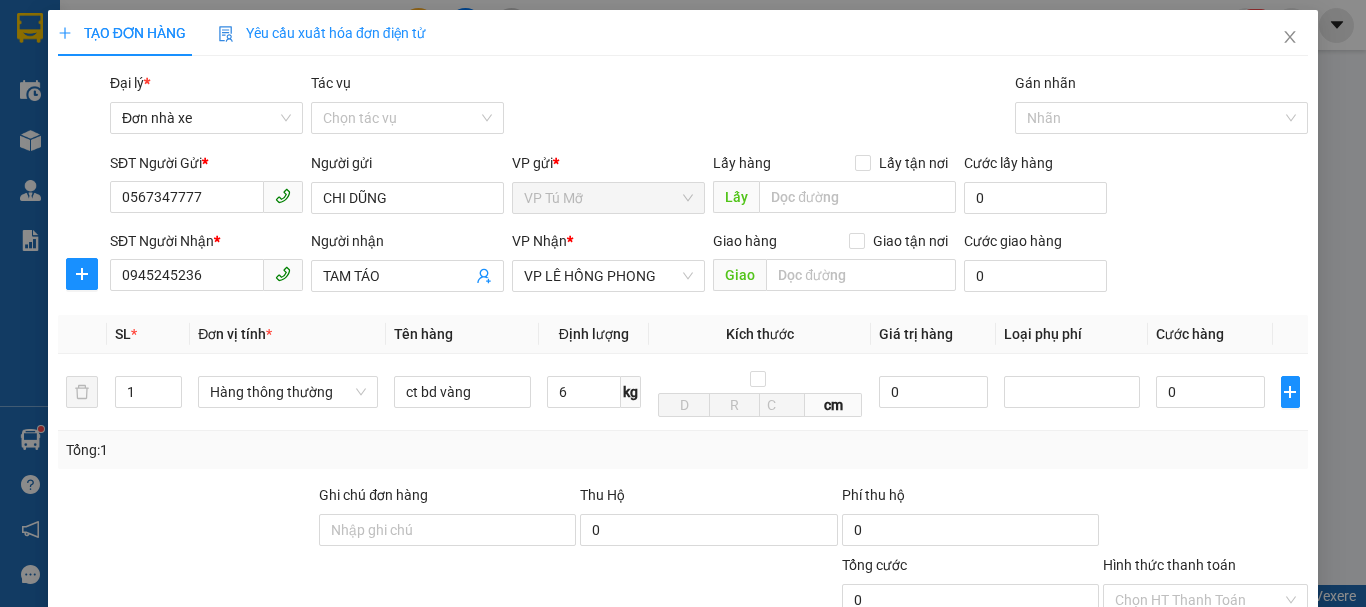 click on "Lưu và In" at bounding box center [1243, 837] 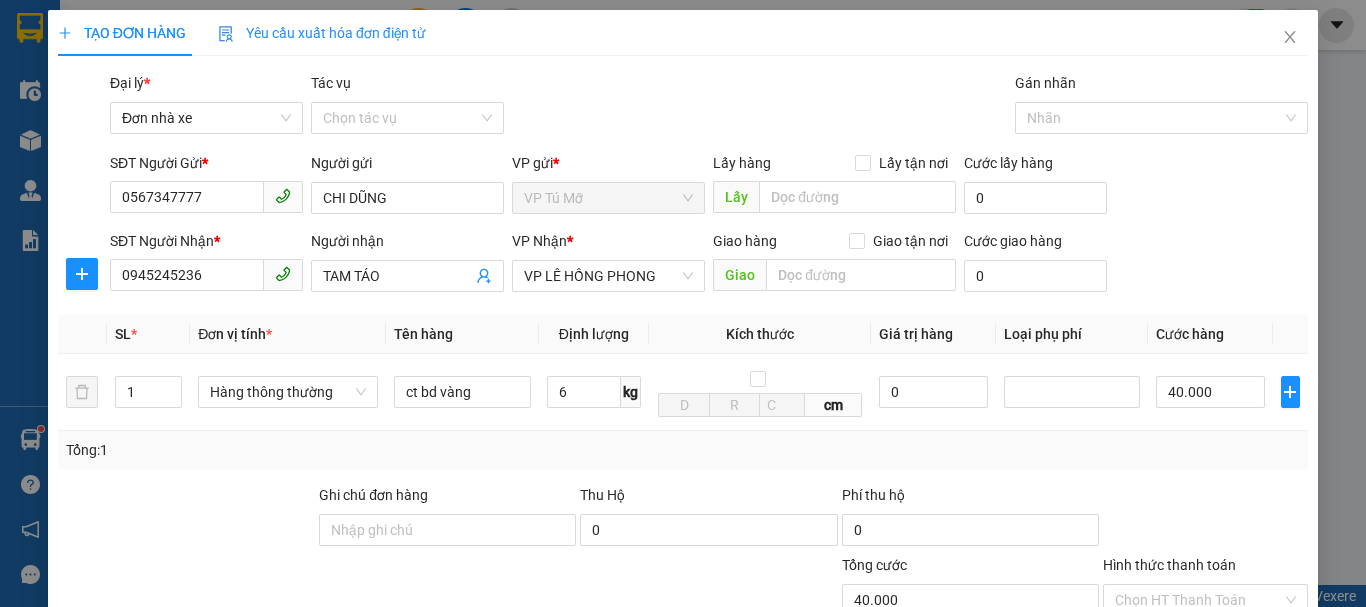 click on "Lưu và In" at bounding box center (1243, 837) 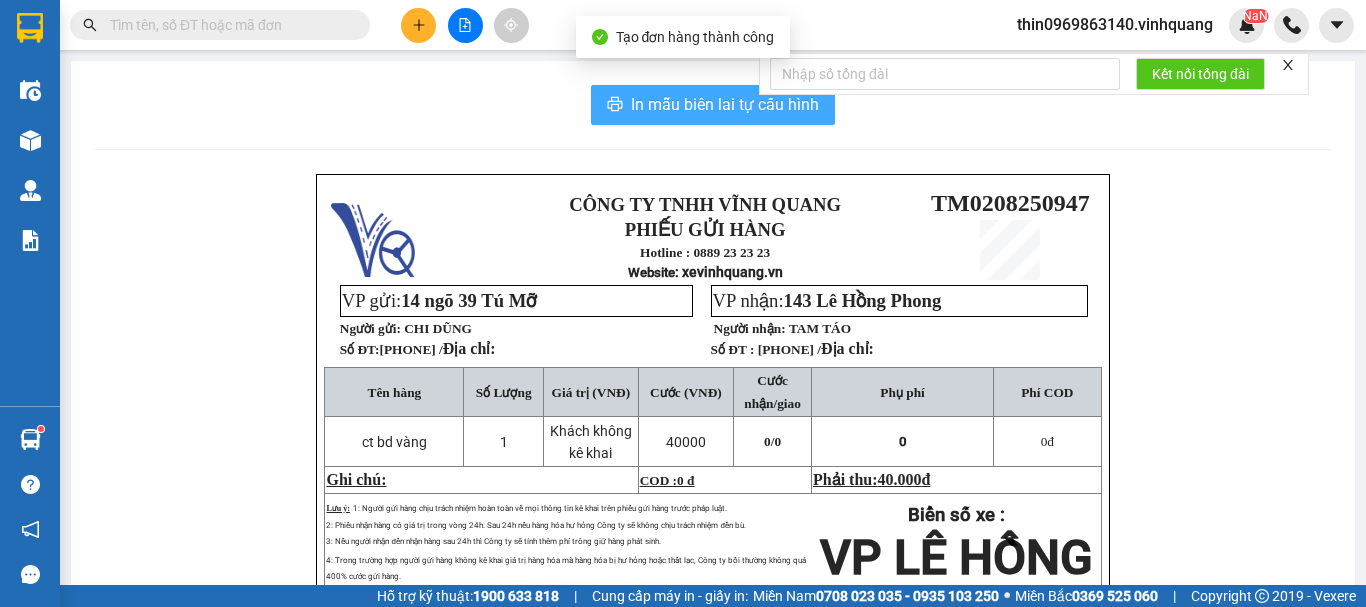 click on "In mẫu biên lai tự cấu hình" at bounding box center (725, 104) 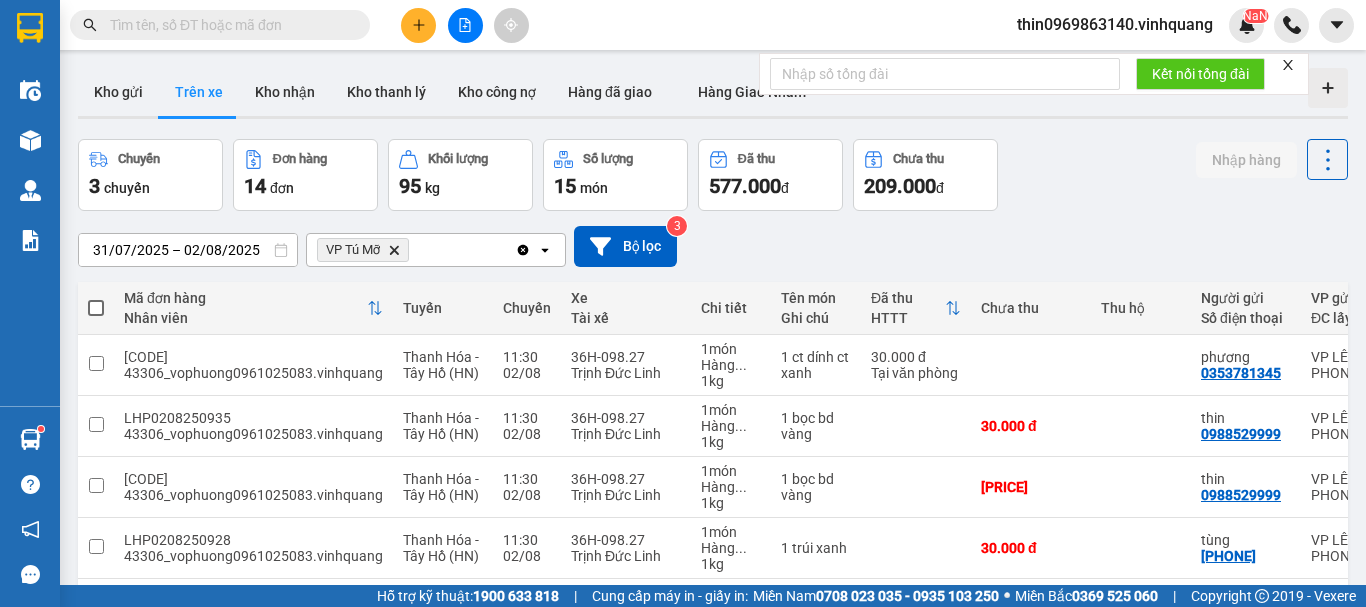 click at bounding box center (195, 25) 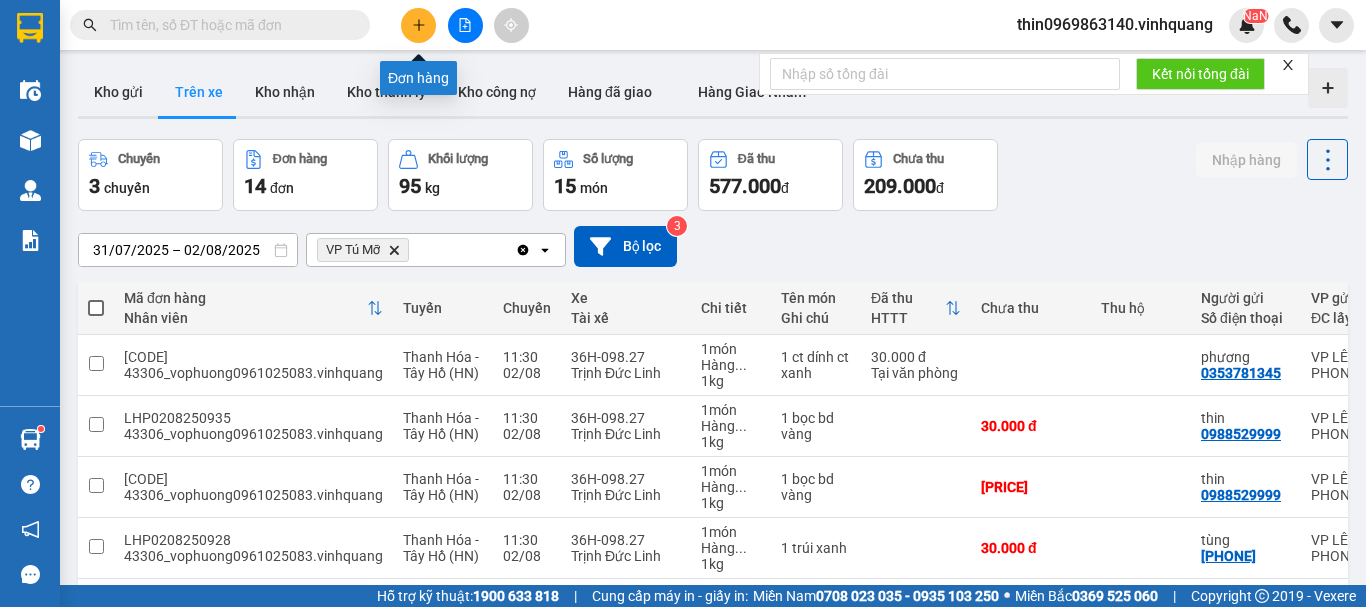 click at bounding box center (418, 25) 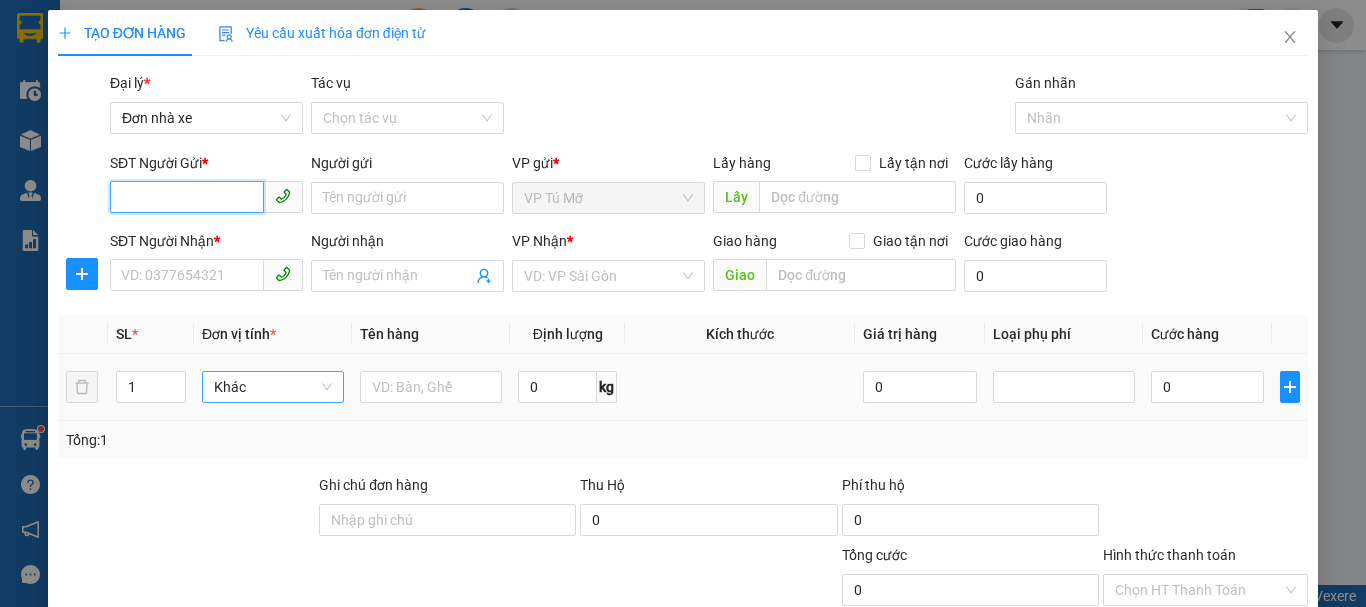 click on "Khác" at bounding box center [273, 387] 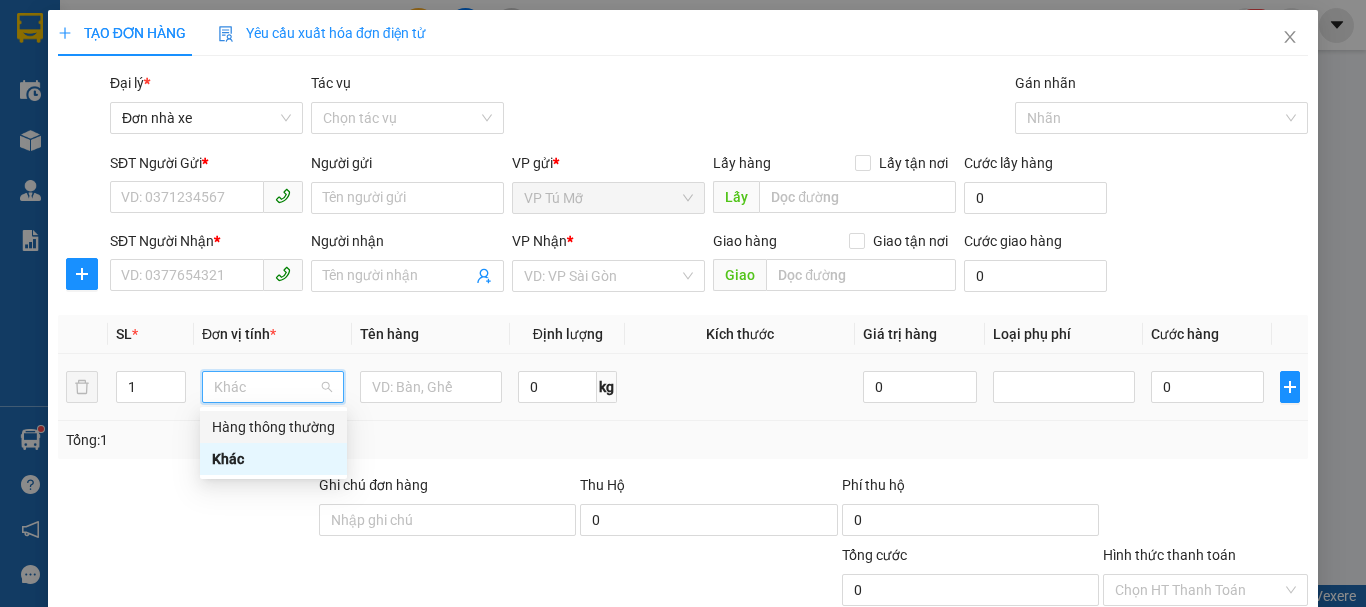 drag, startPoint x: 270, startPoint y: 433, endPoint x: 364, endPoint y: 407, distance: 97.52948 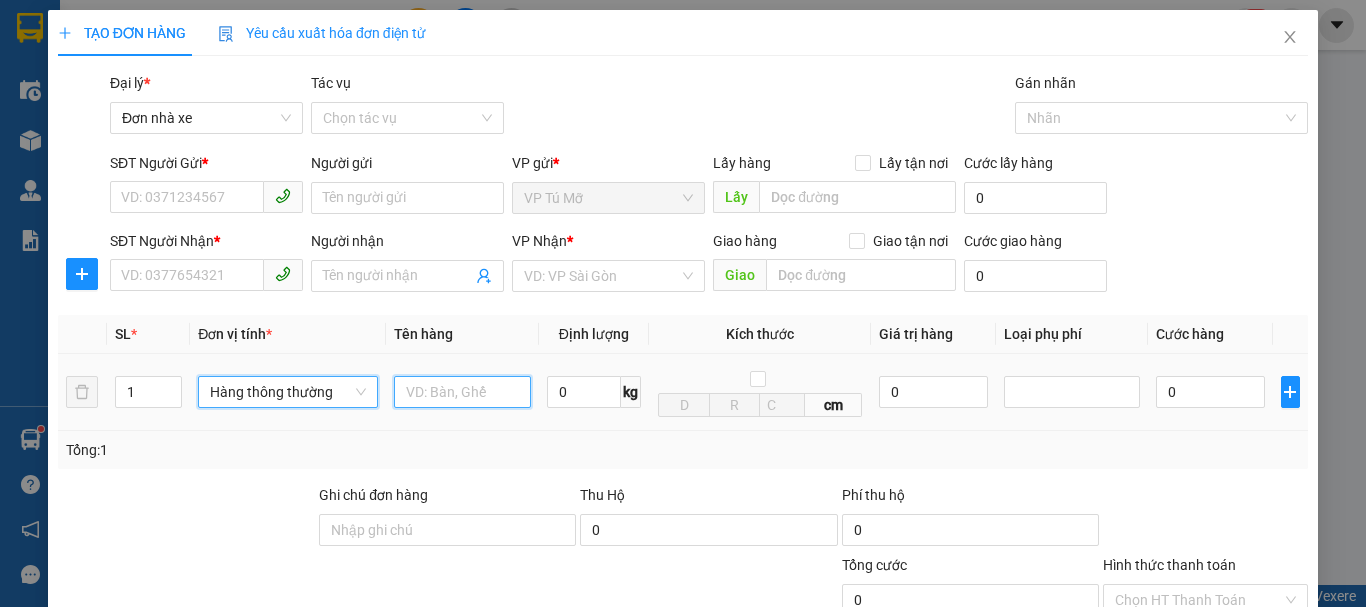click at bounding box center [462, 392] 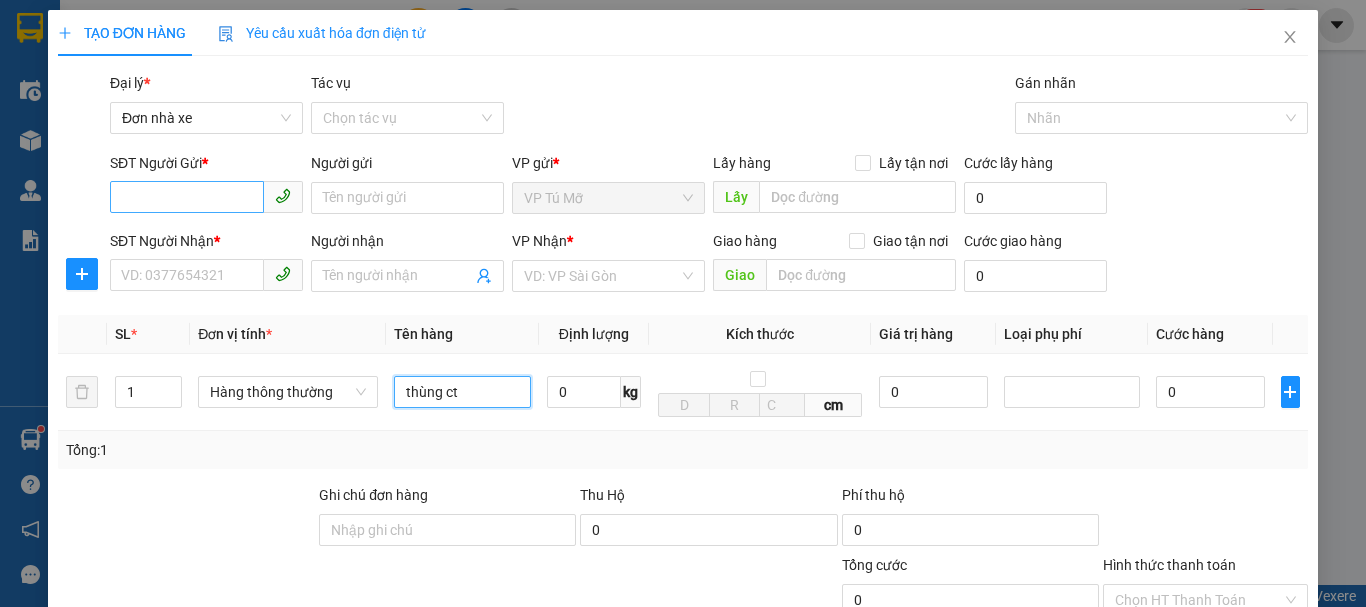type on "thùng ct" 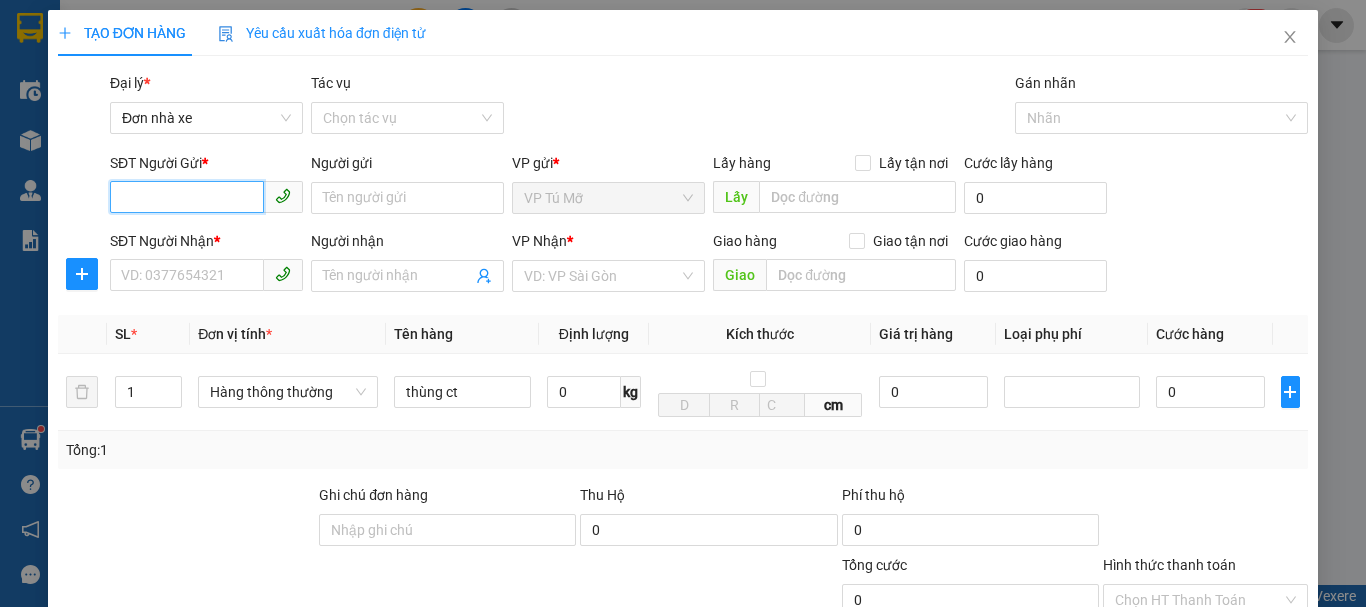 click on "SĐT Người Gửi  *" at bounding box center [187, 197] 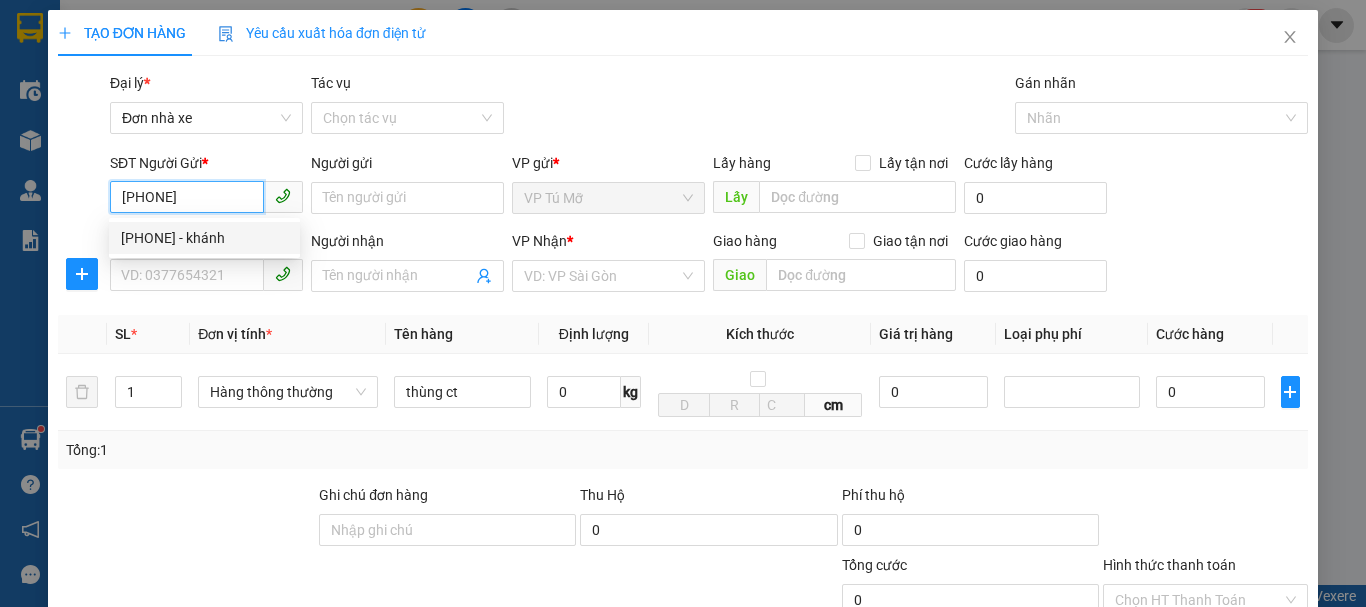 click on "0339172814 - khánh" at bounding box center (204, 238) 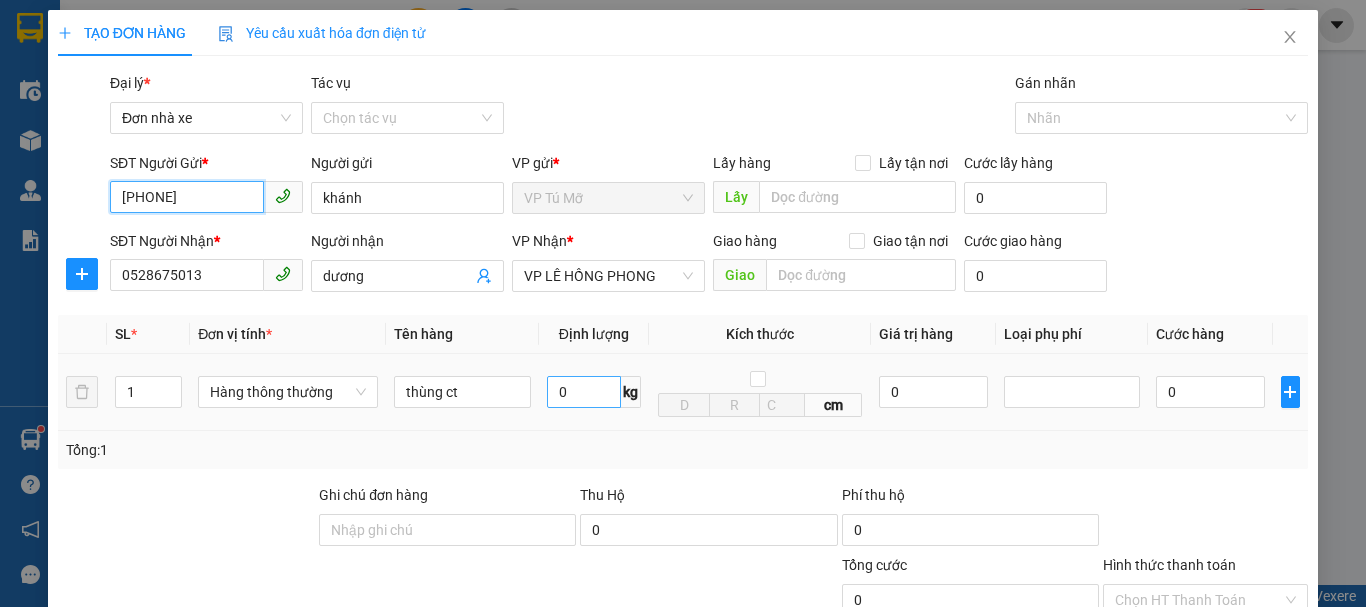 type on "0339172814" 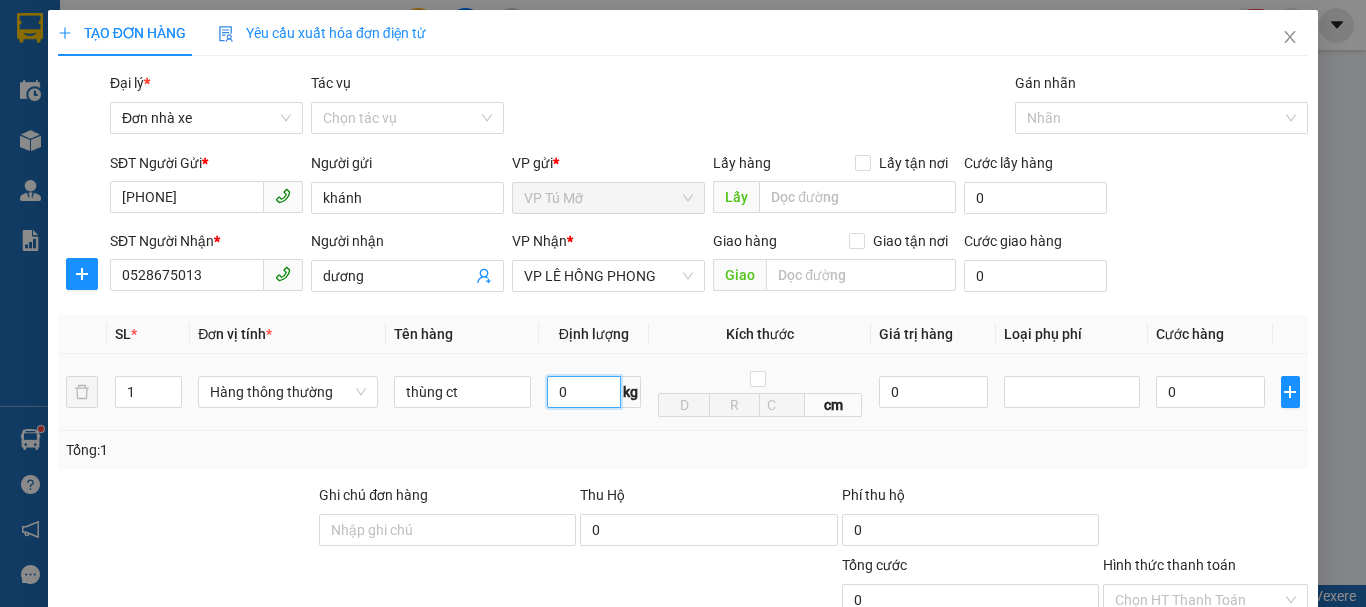click on "0" at bounding box center (584, 392) 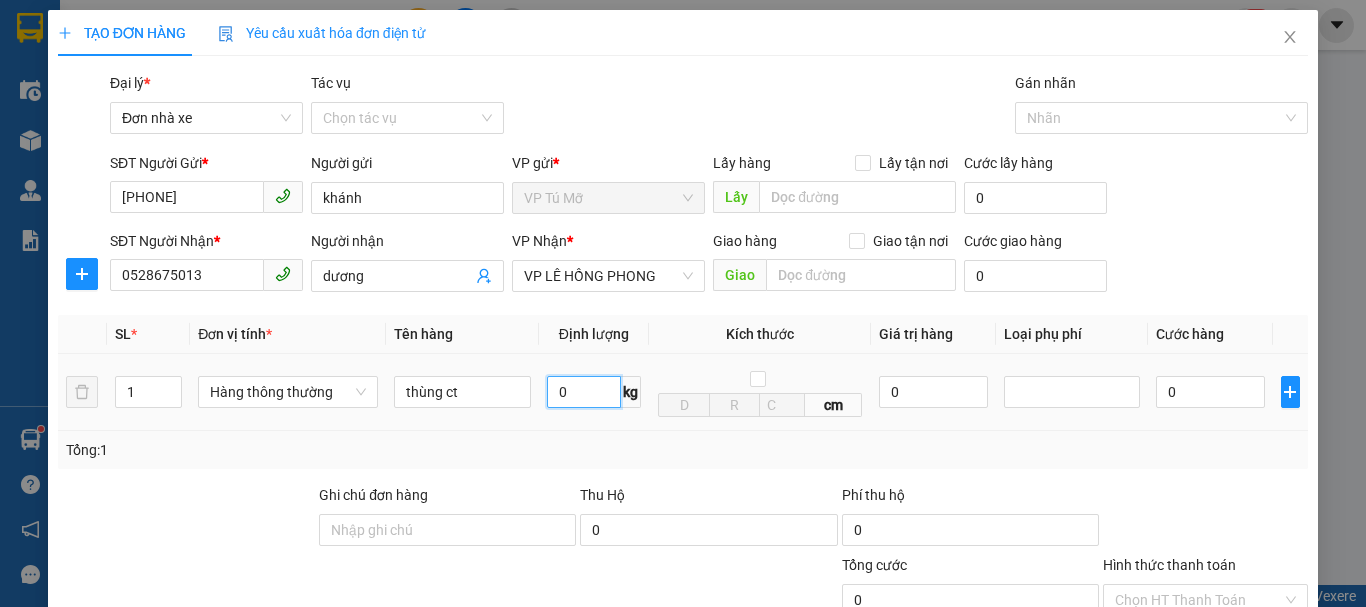 click on "0" at bounding box center [584, 392] 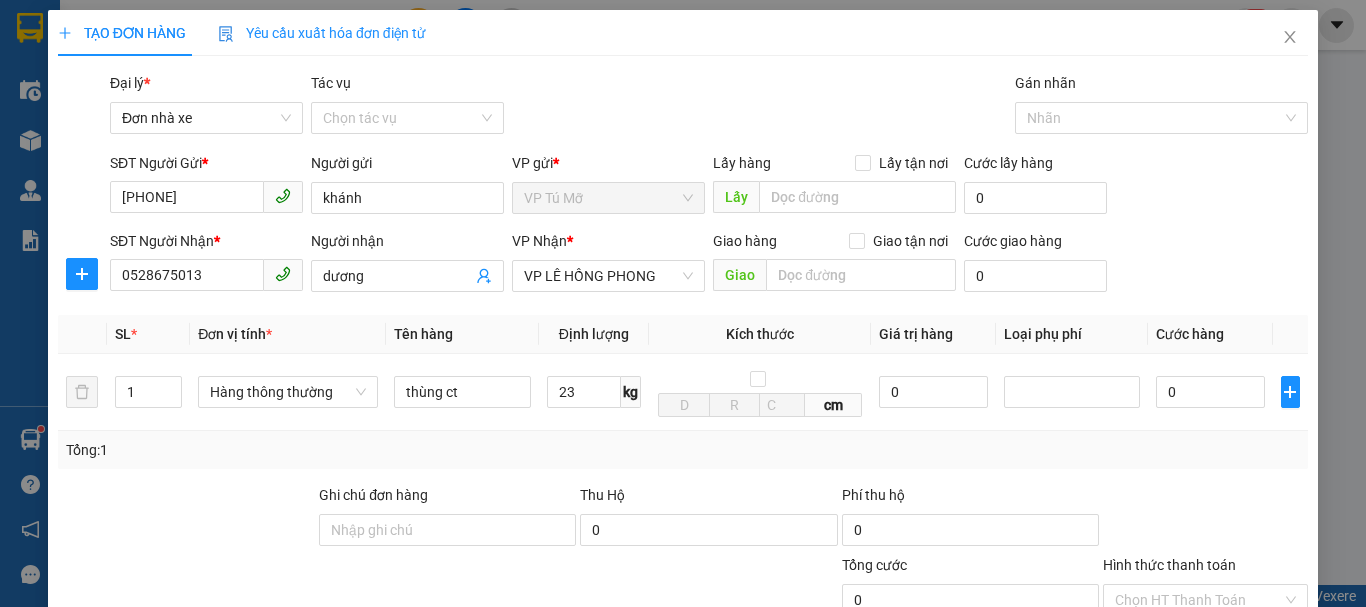 click on "Lưu và In" at bounding box center (1243, 837) 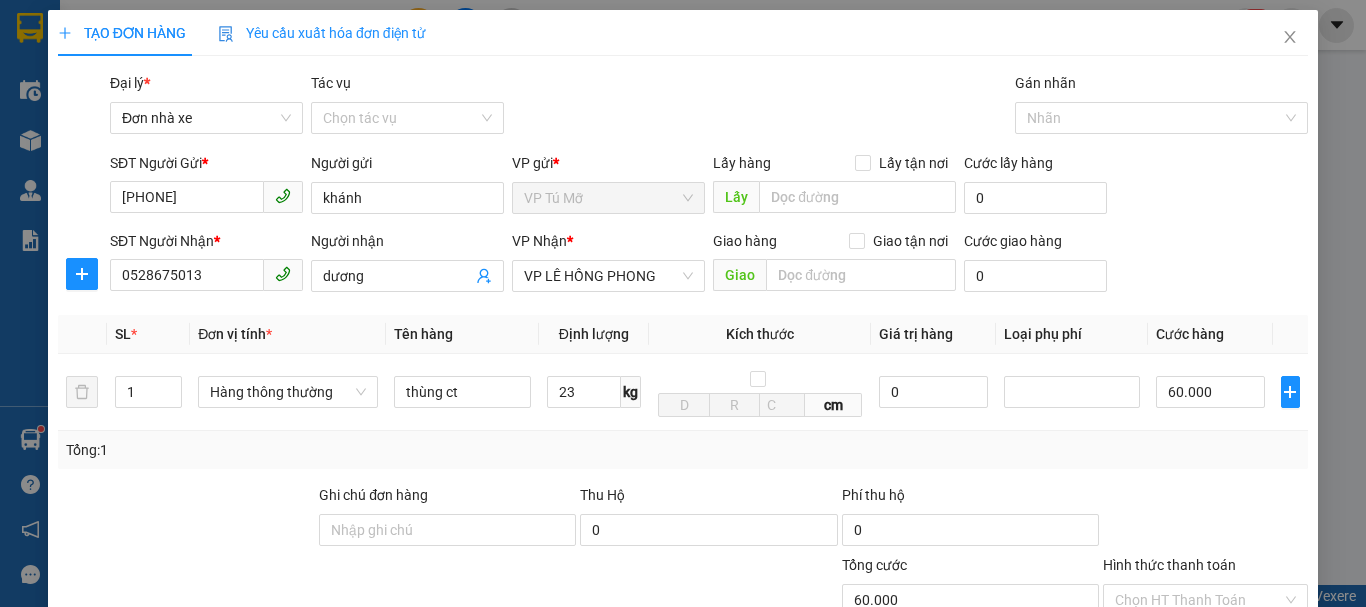 click on "Lưu và In" at bounding box center [1243, 837] 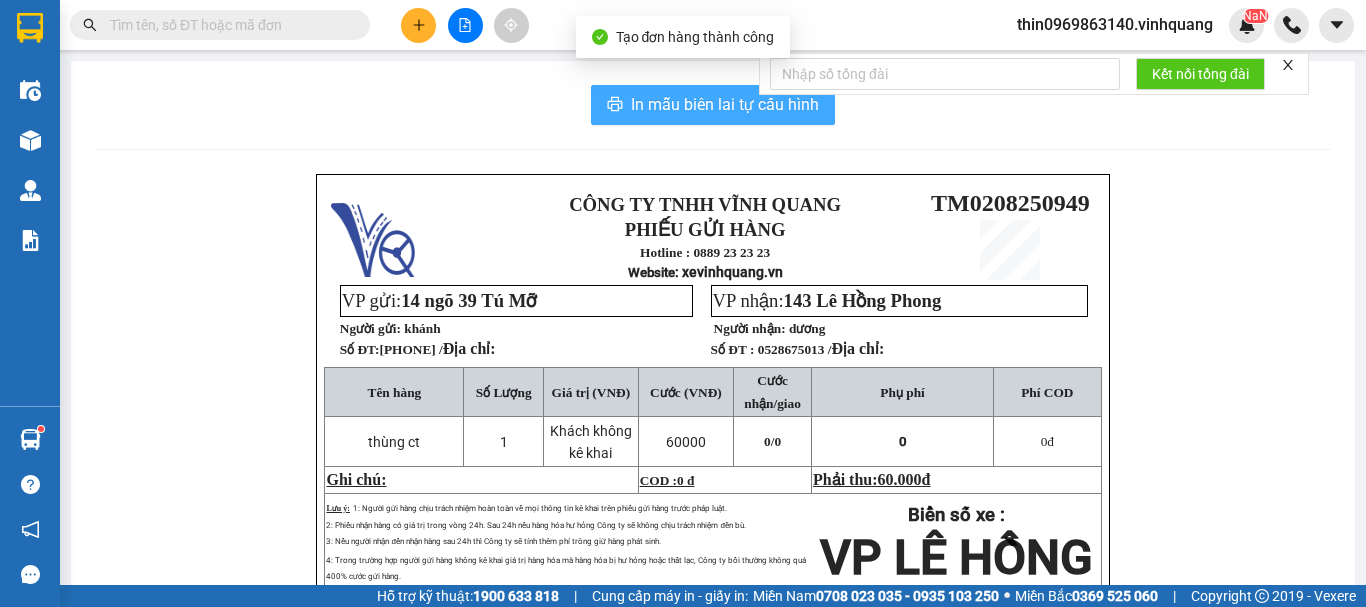 click on "In mẫu biên lai tự cấu hình" at bounding box center (725, 104) 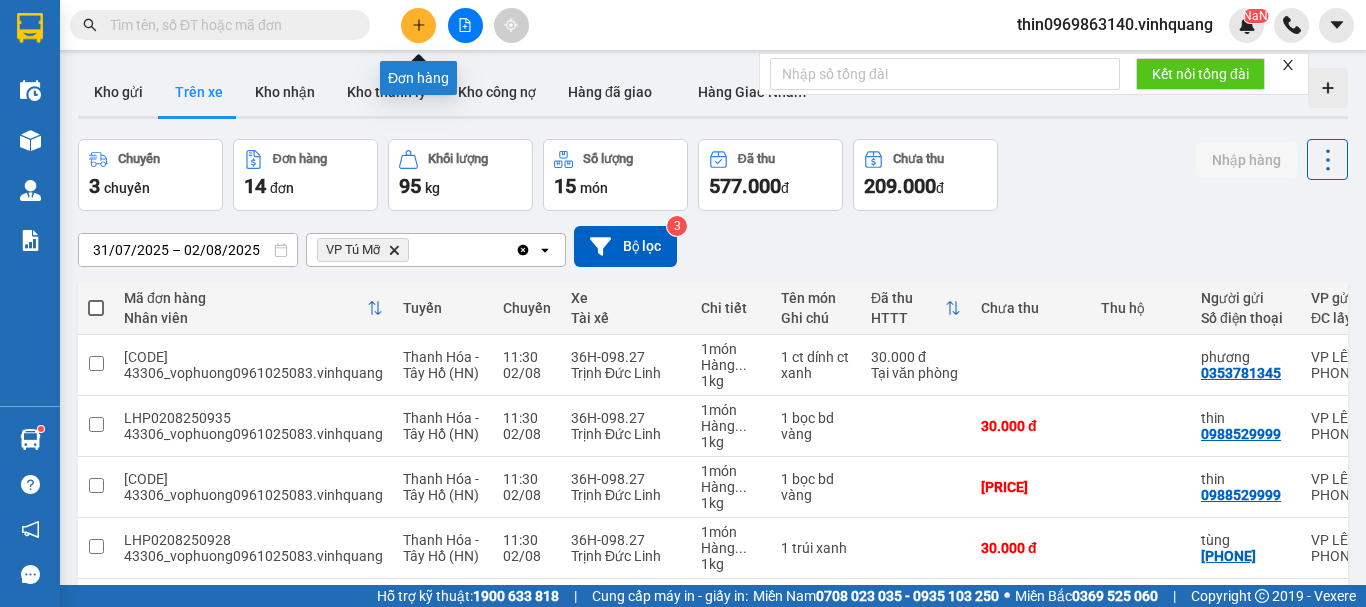 click at bounding box center (418, 25) 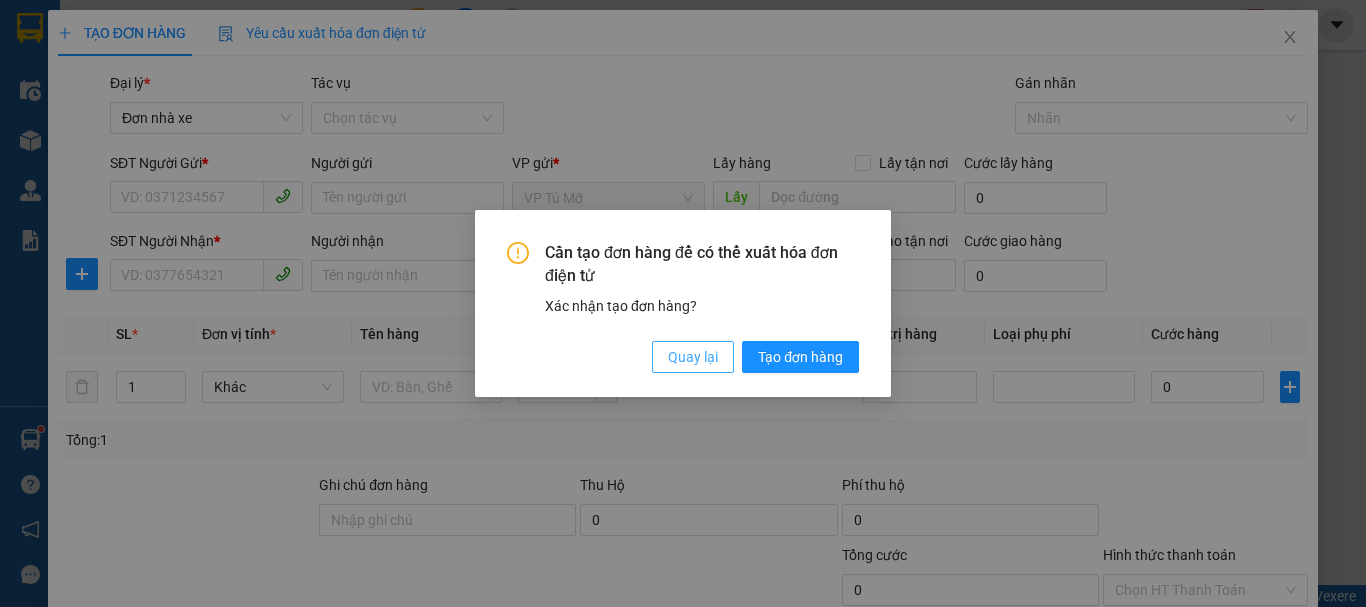 click on "Quay lại" at bounding box center (693, 357) 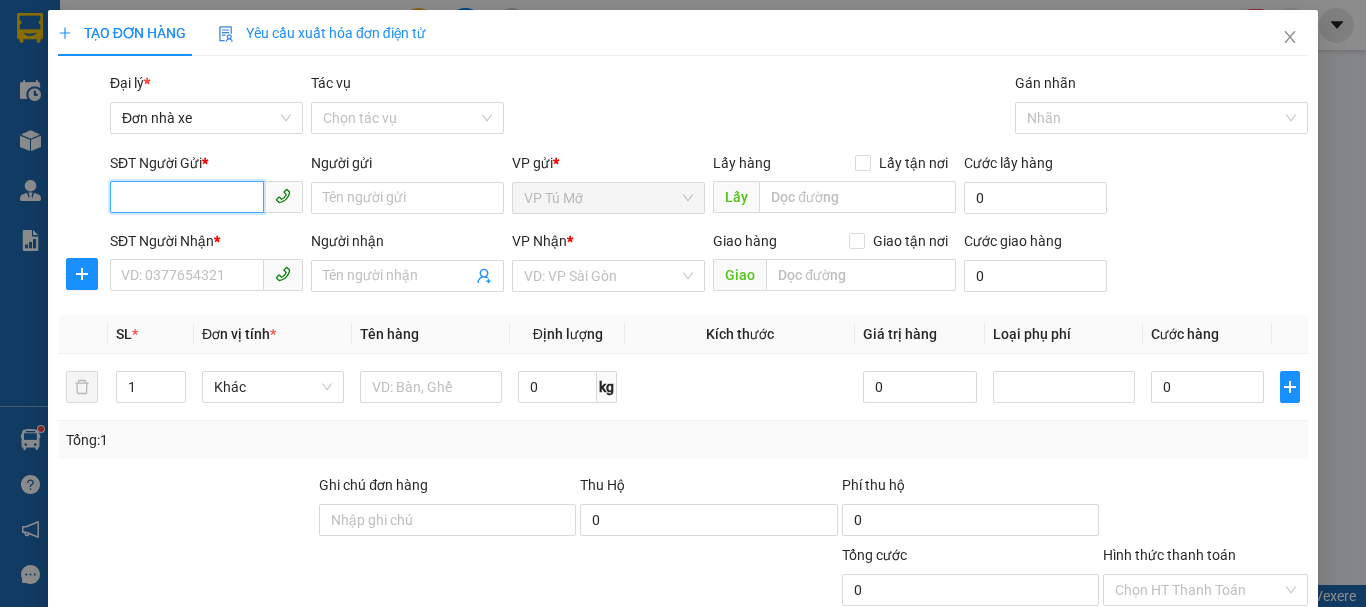 click on "SĐT Người Gửi  *" at bounding box center [187, 197] 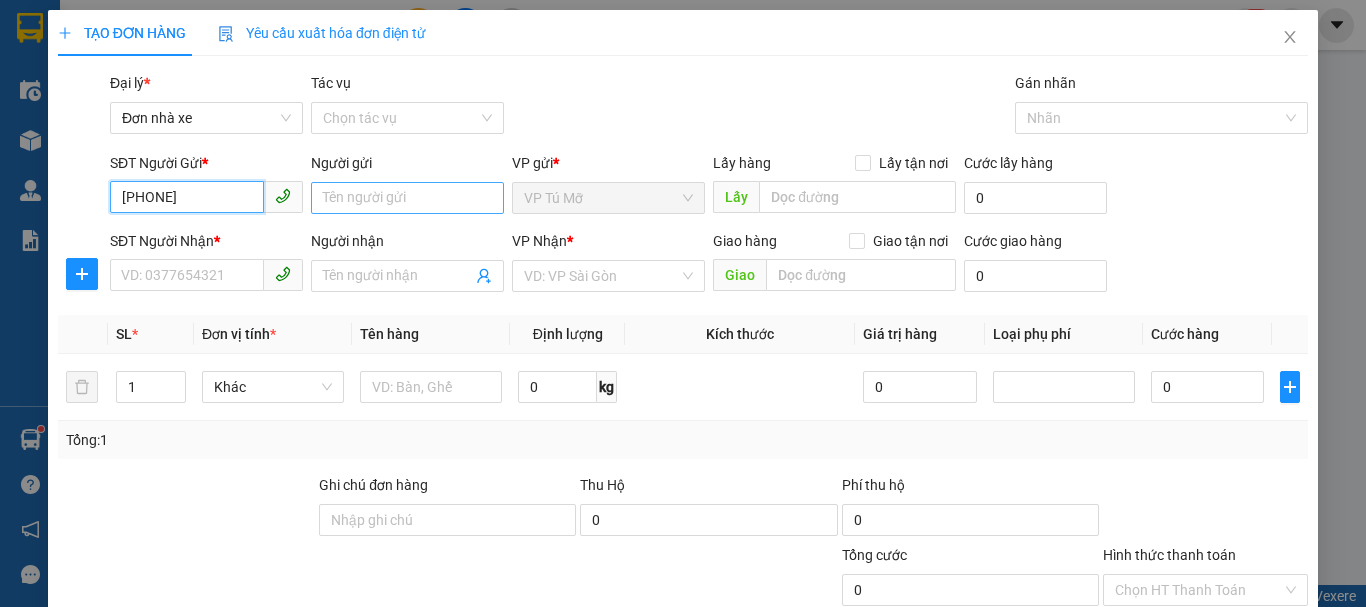 type on "0969974469" 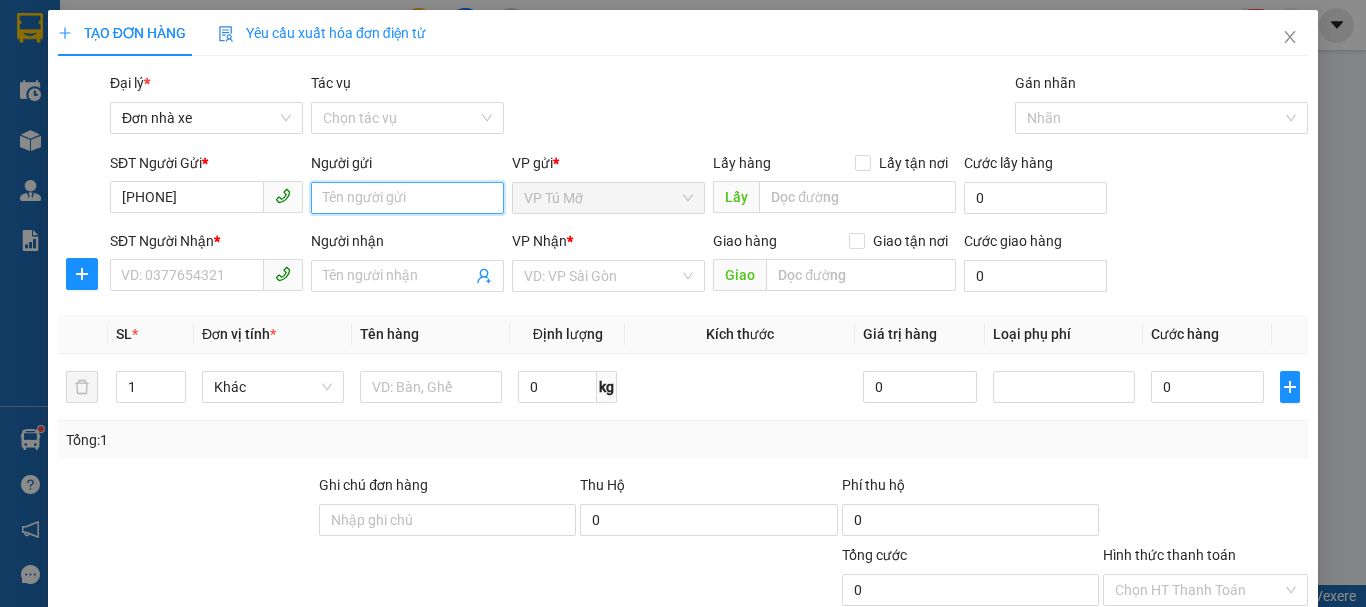 click on "Người gửi" at bounding box center [407, 198] 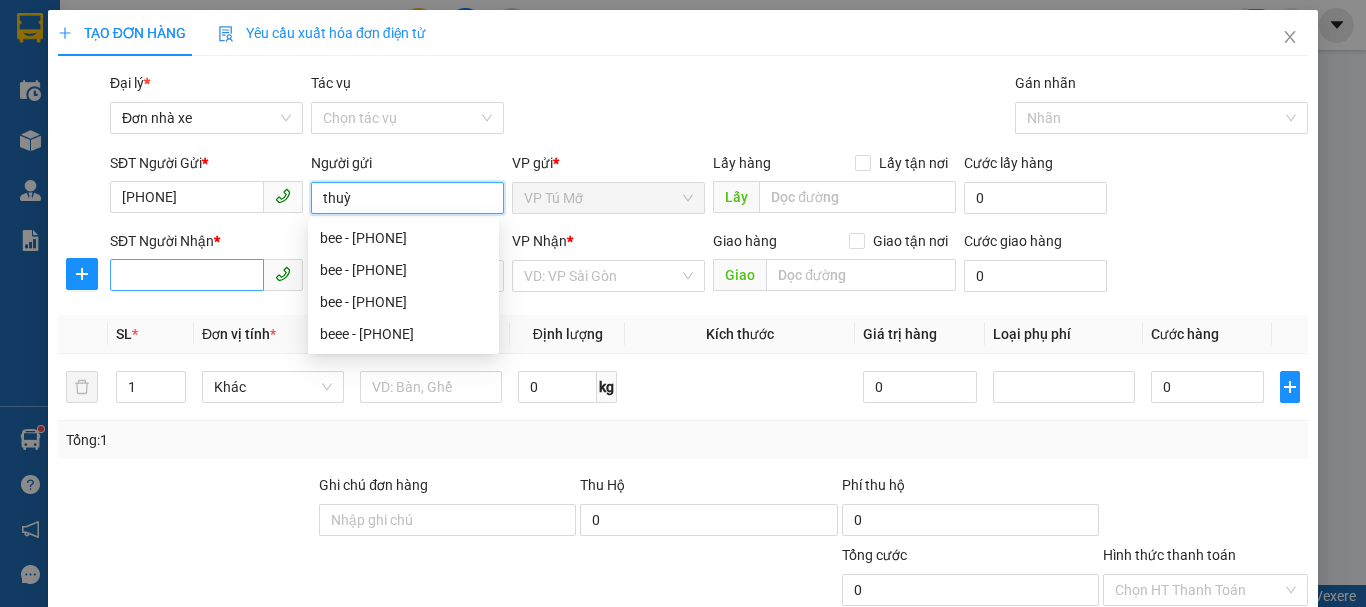 type on "thuỳ" 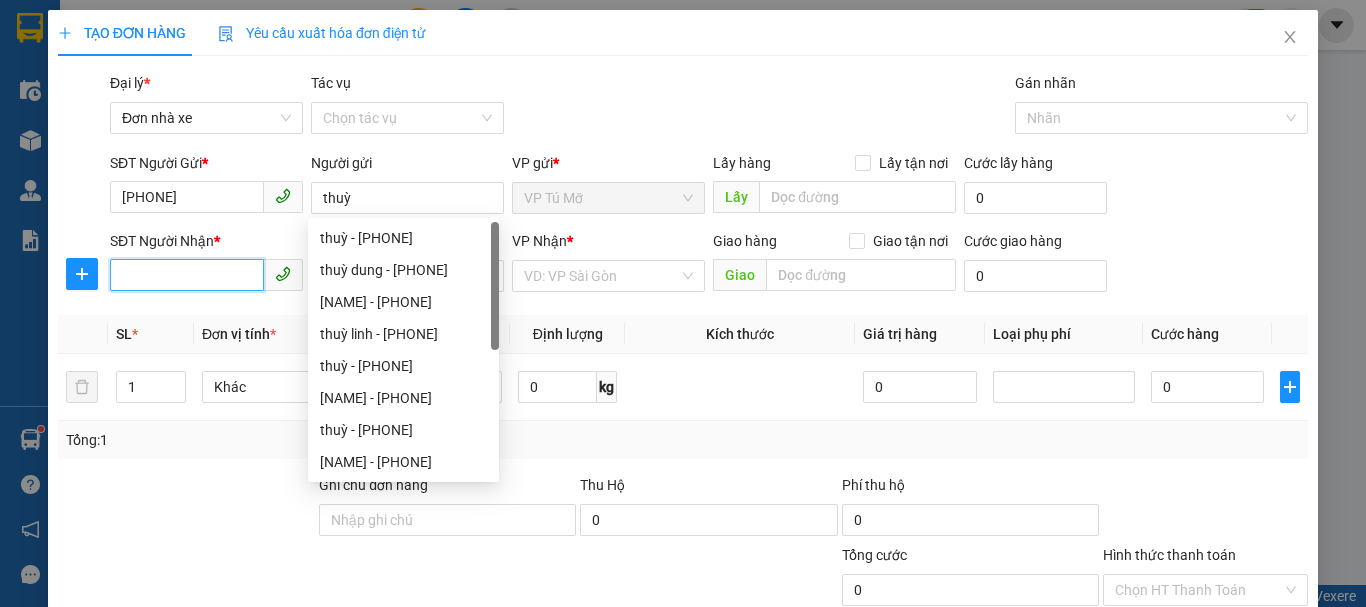 click on "SĐT Người Nhận  *" at bounding box center (187, 275) 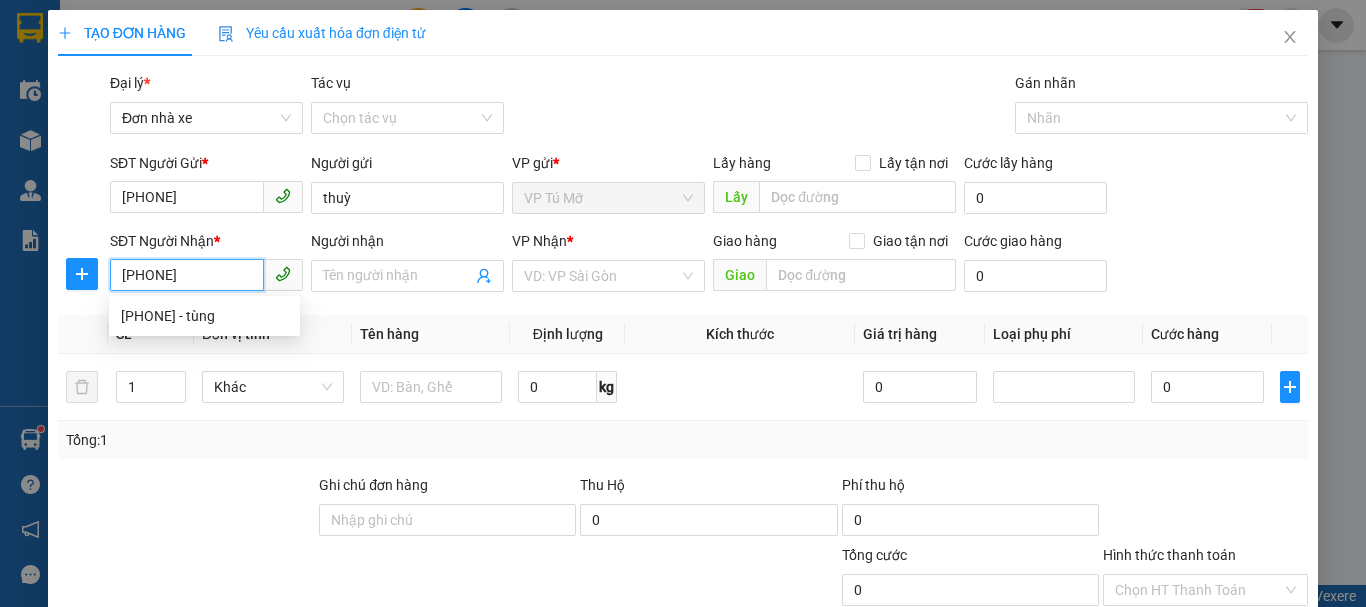 type on "0823976789" 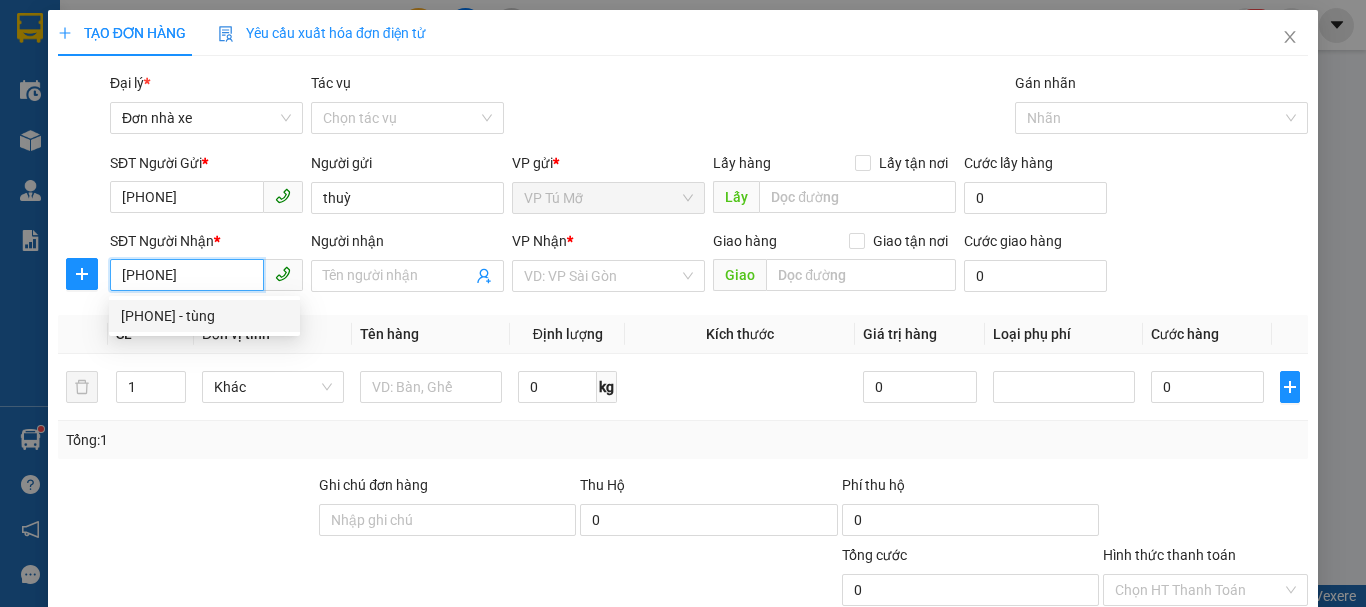 click on "0823976789 - tùng" at bounding box center (204, 316) 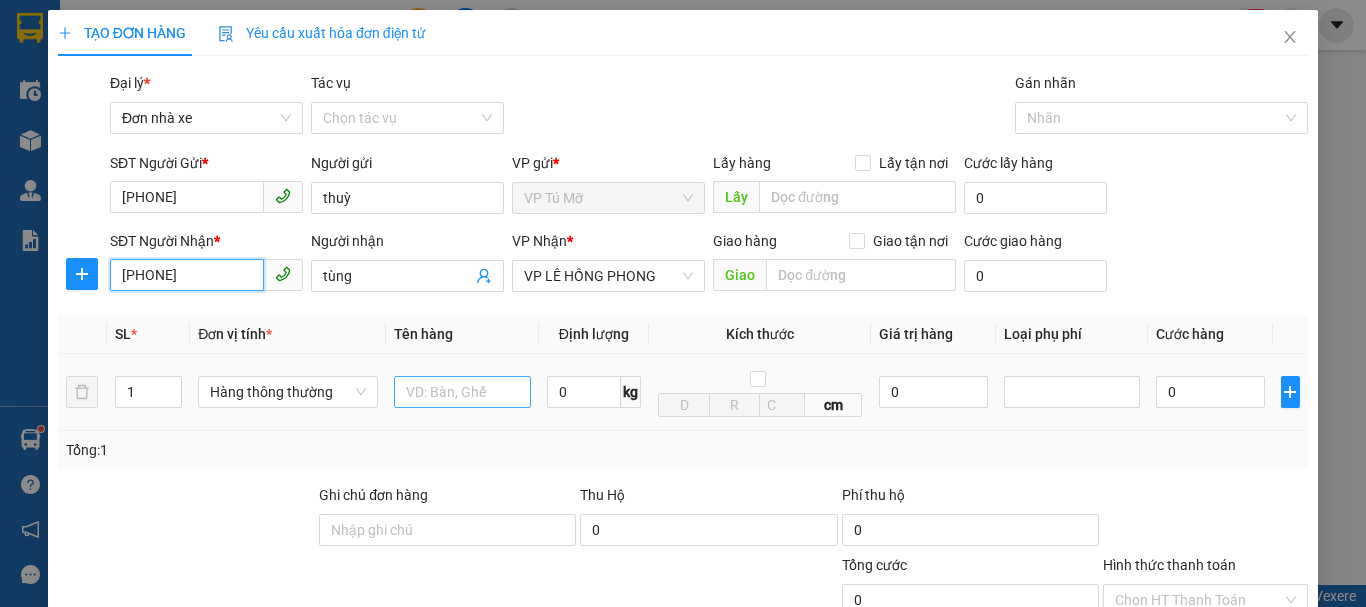 type on "0823976789" 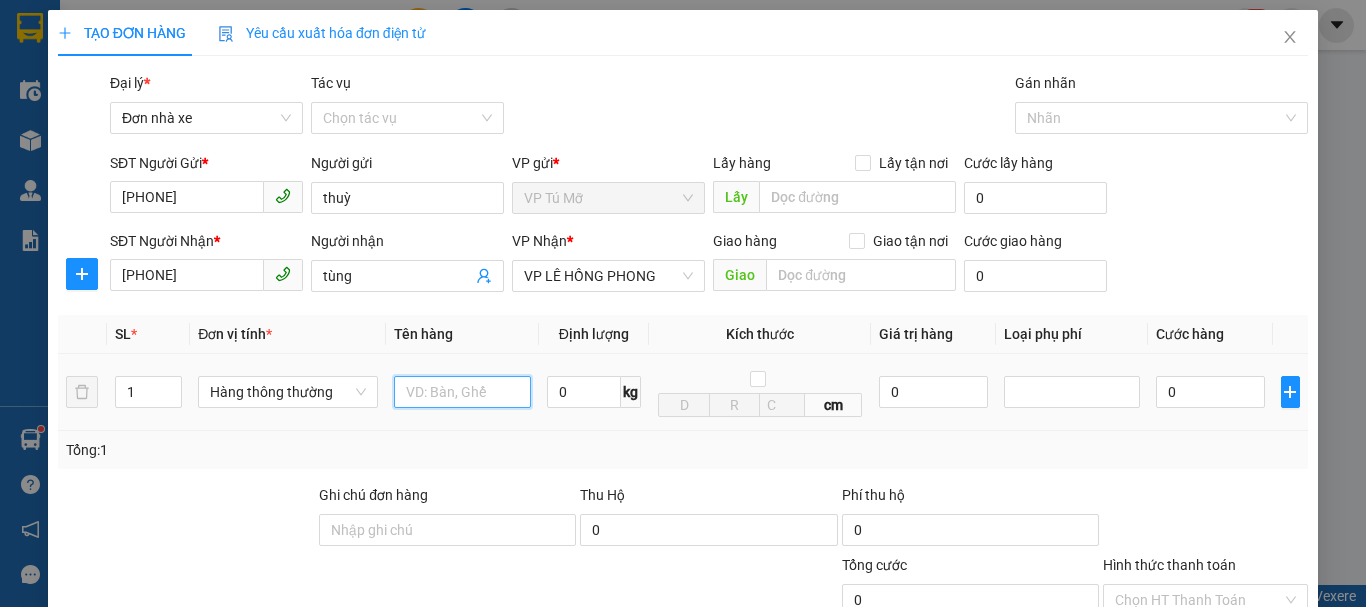click at bounding box center [462, 392] 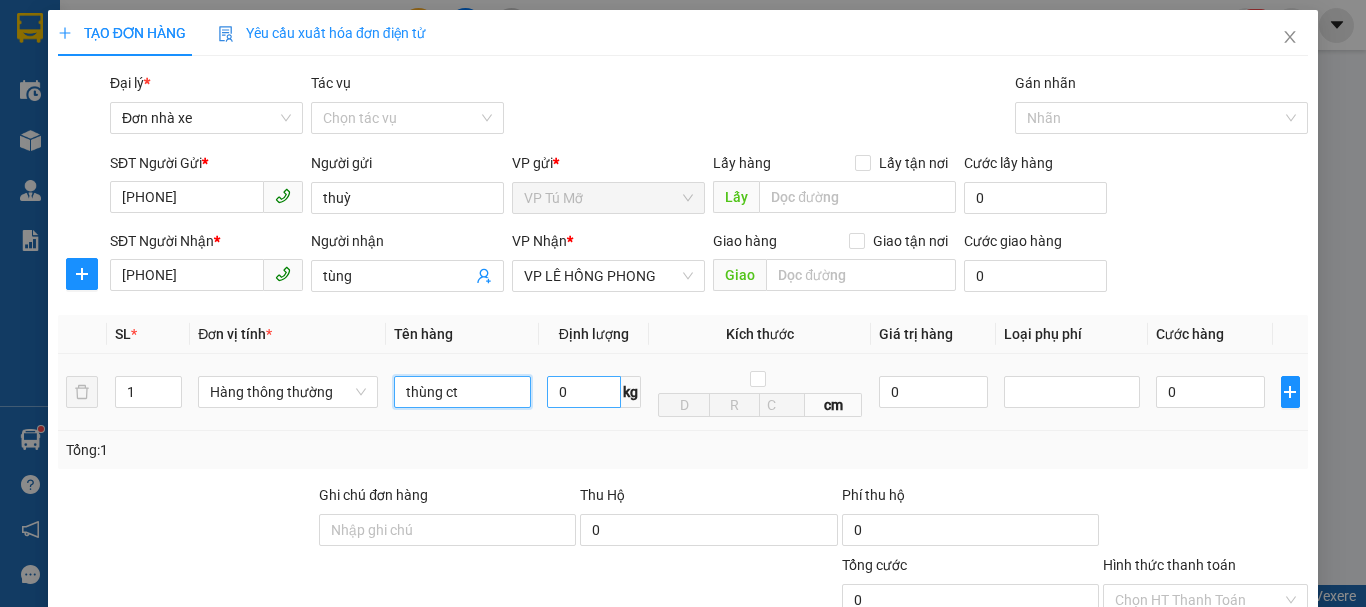 type on "thùng ct" 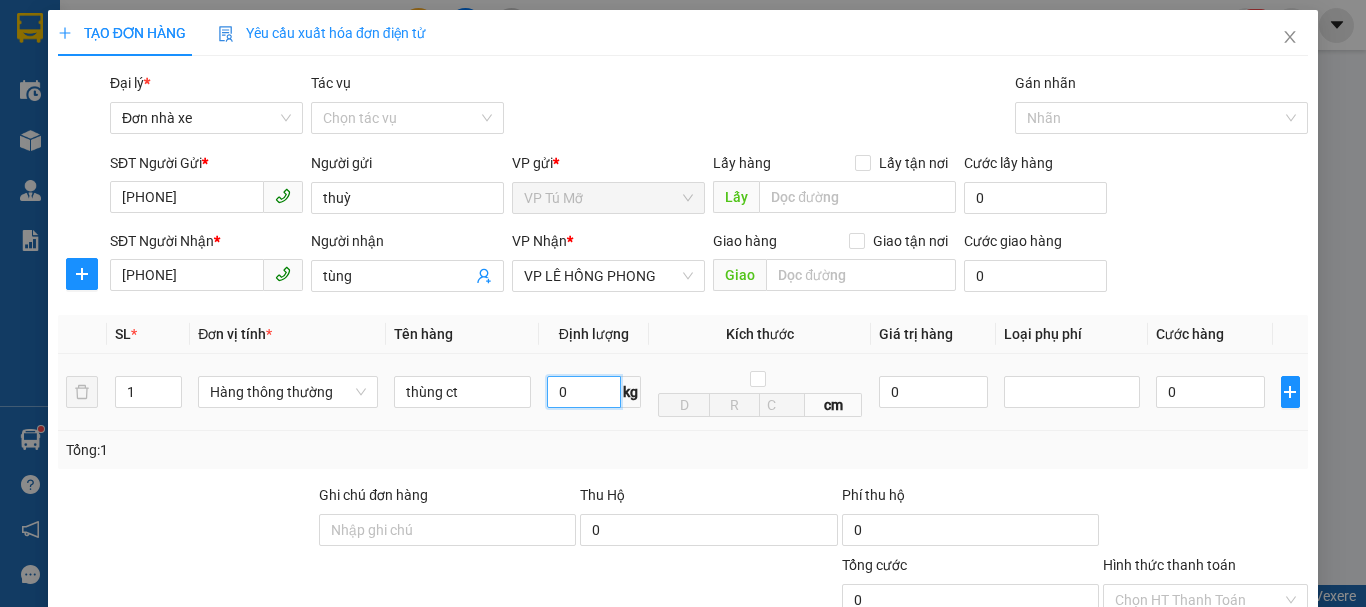 click on "0" at bounding box center (584, 392) 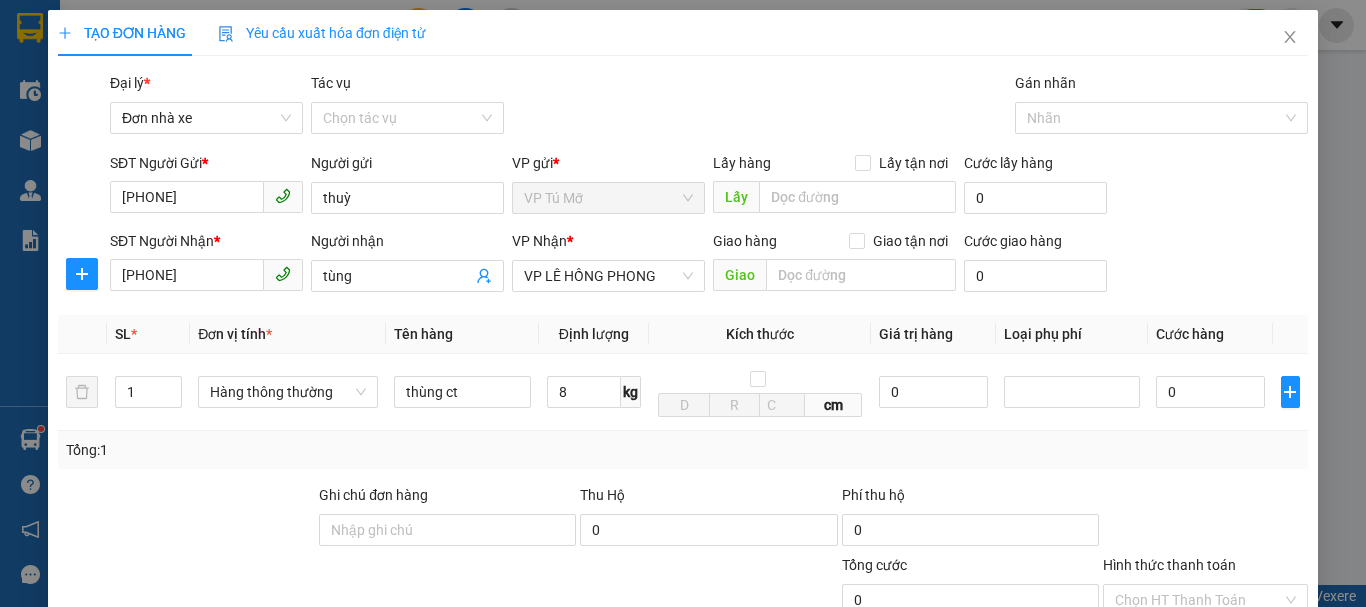 click on "Lưu và In" at bounding box center [1243, 837] 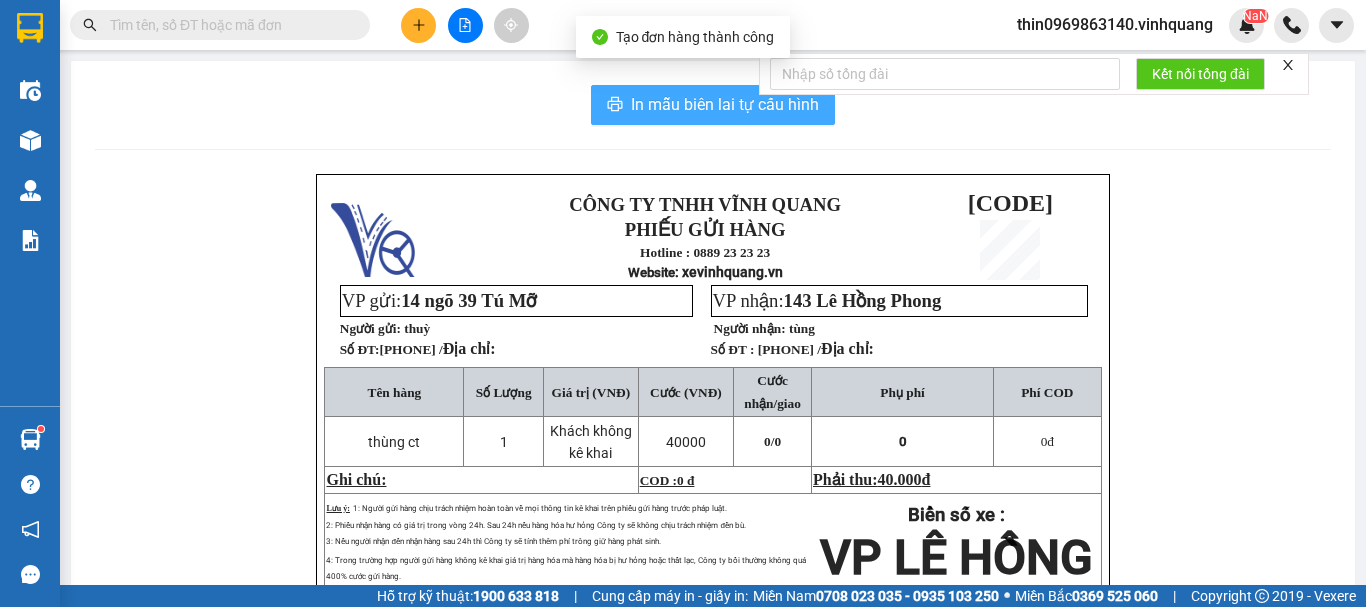 click on "In mẫu biên lai tự cấu hình" at bounding box center [725, 104] 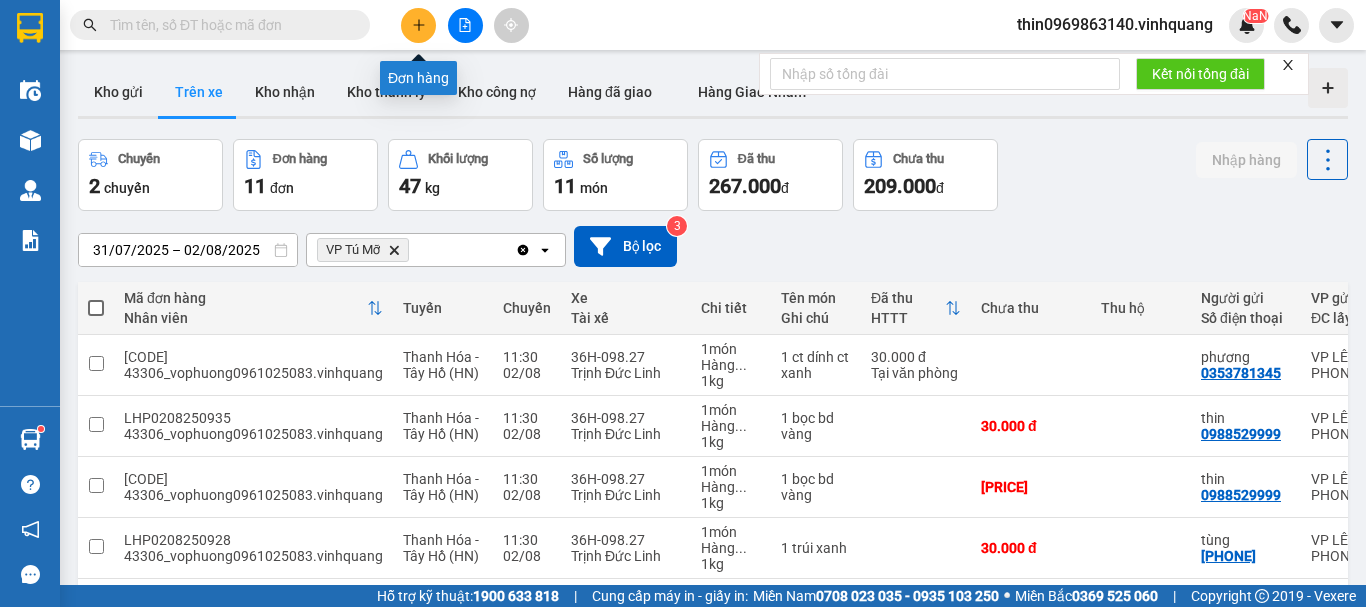 click at bounding box center (418, 25) 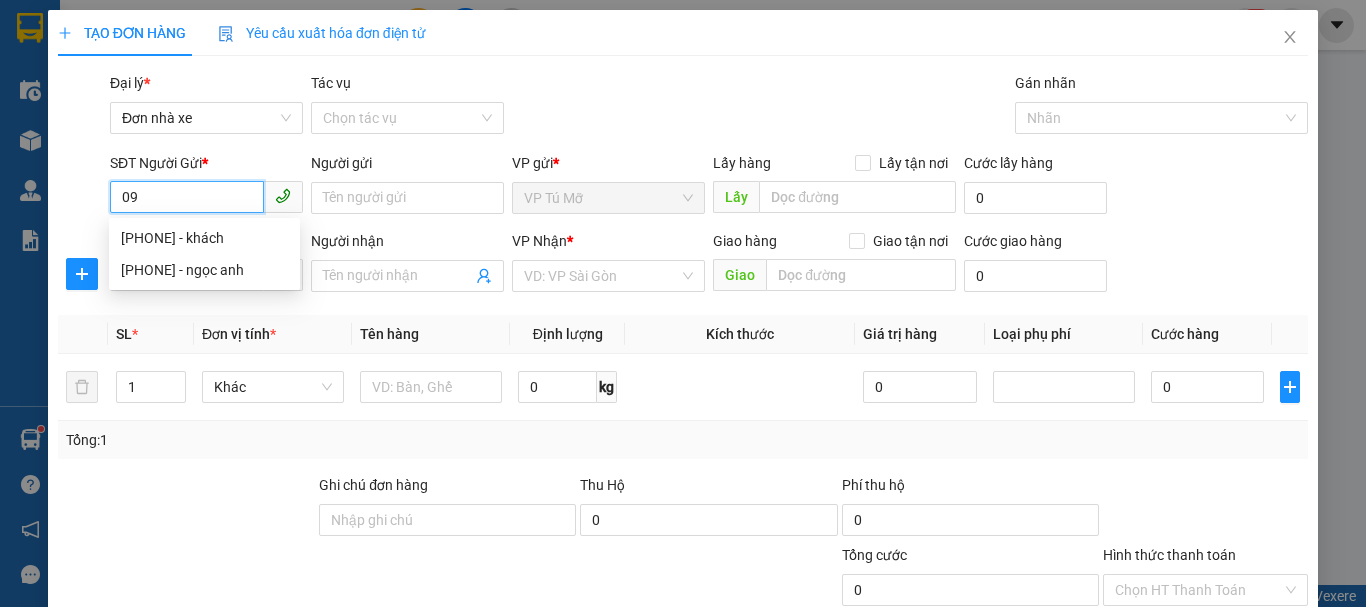 type on "0" 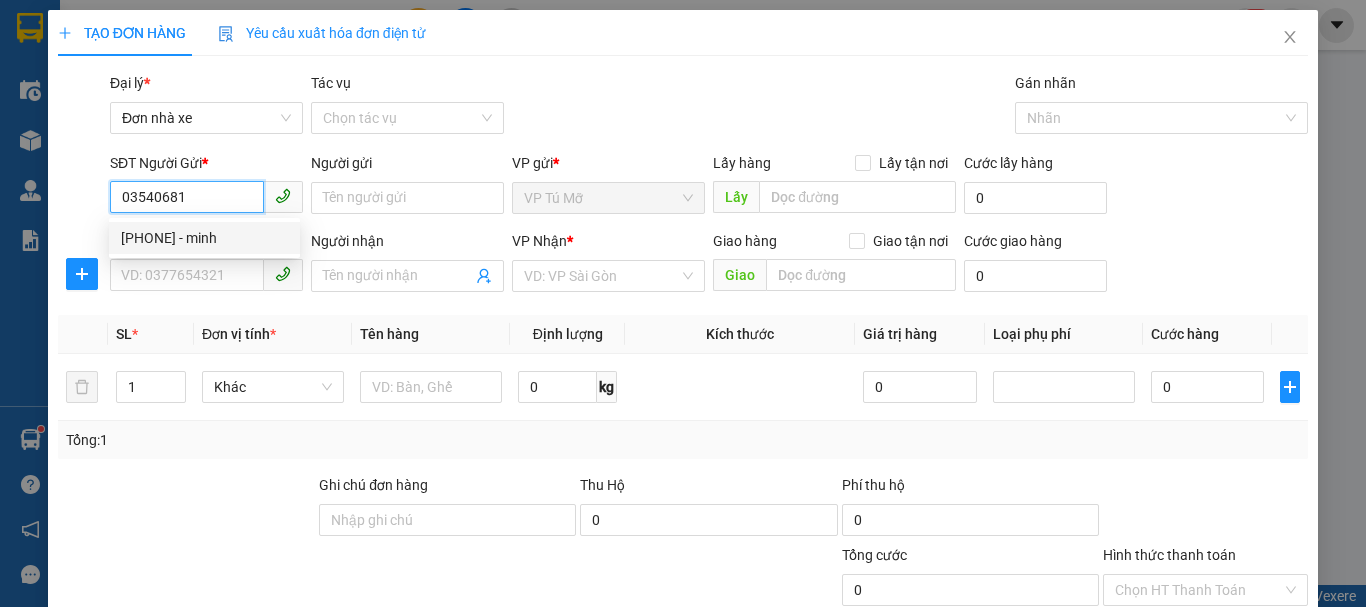 click on "0354068179 - minh" at bounding box center (204, 238) 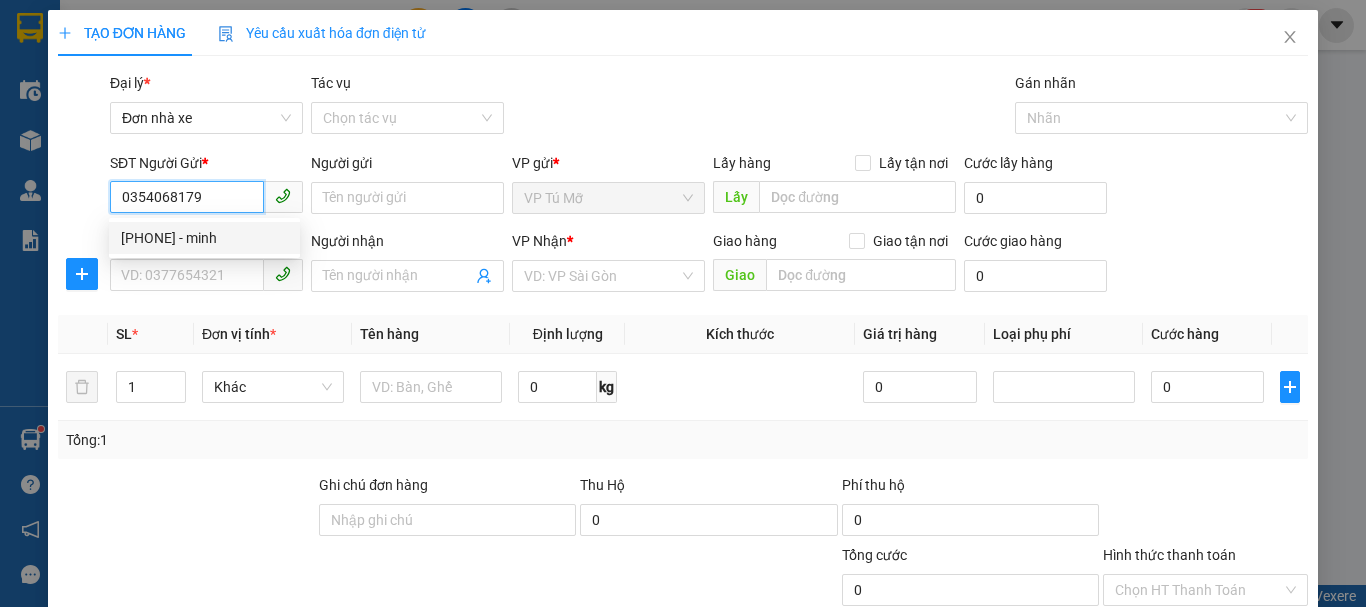 type on "minh" 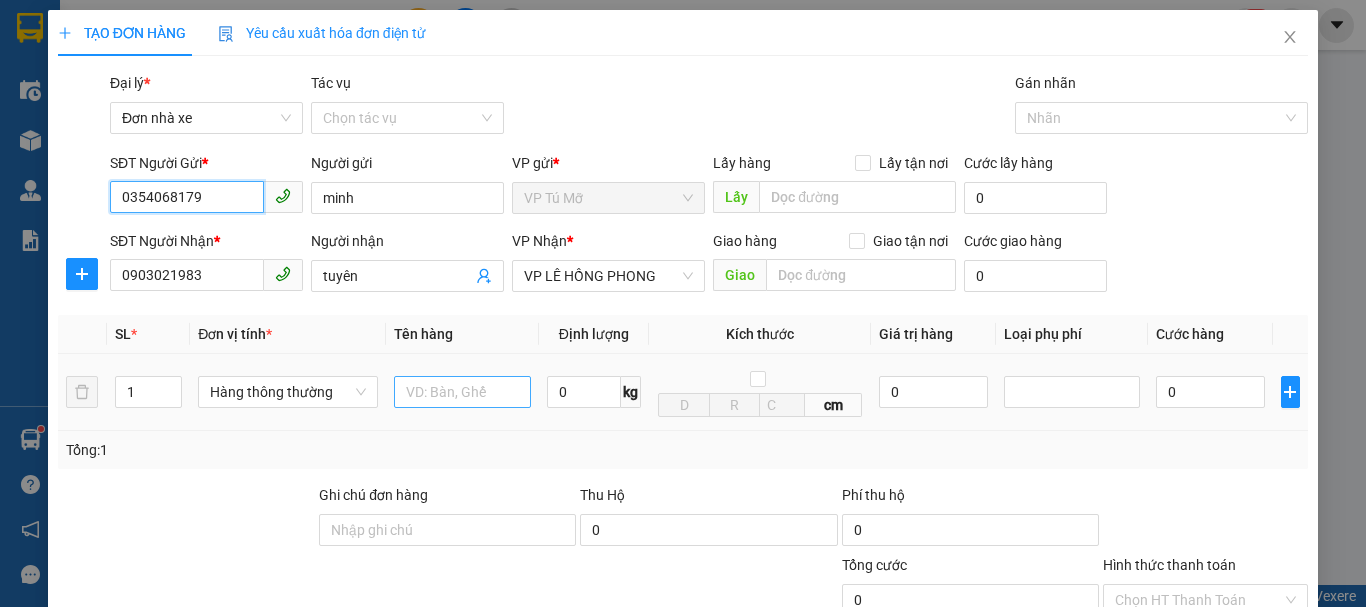 type on "0354068179" 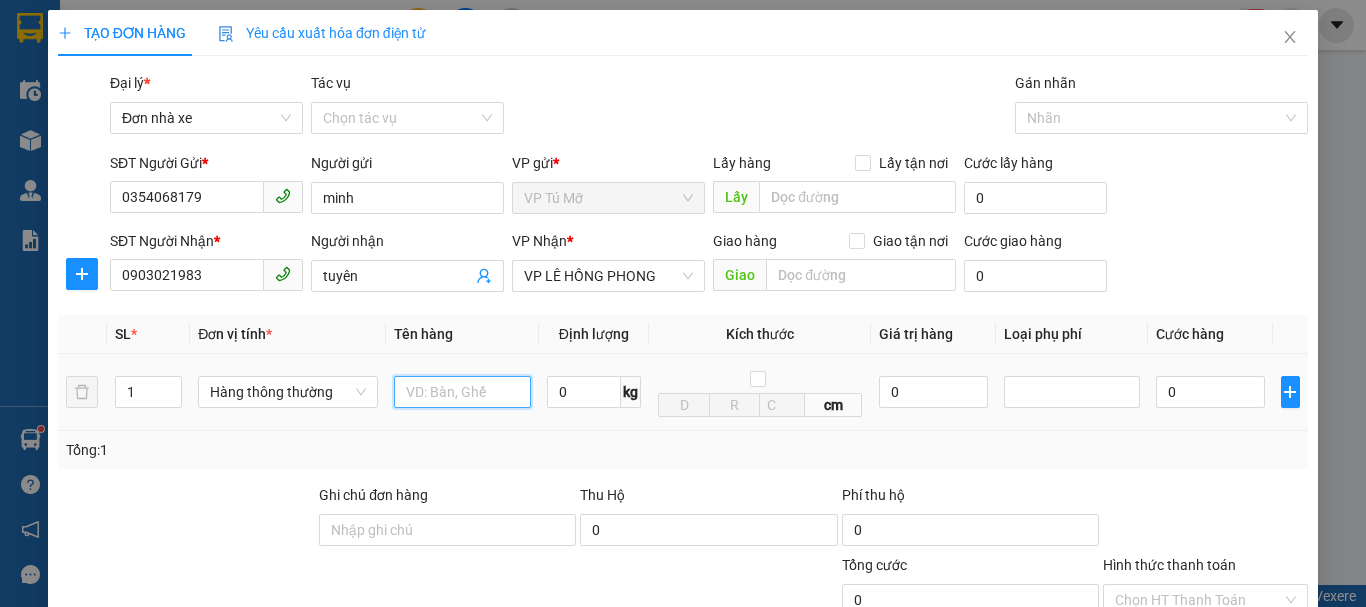 click at bounding box center [462, 392] 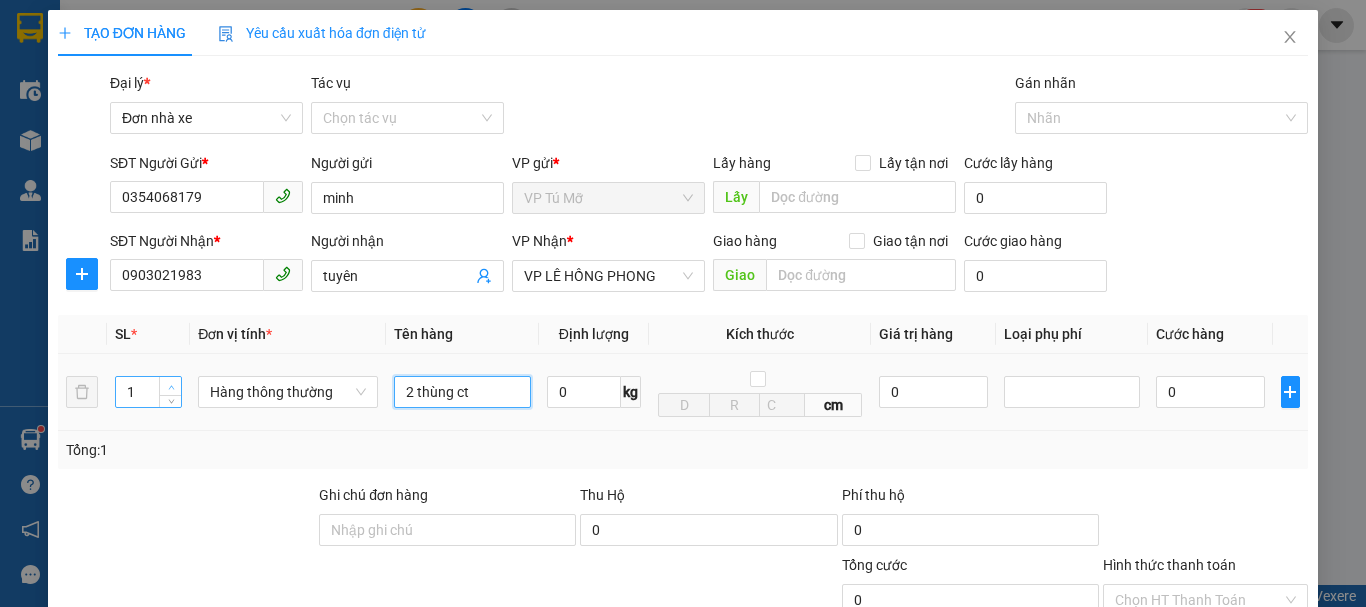 type on "2 thùng ct" 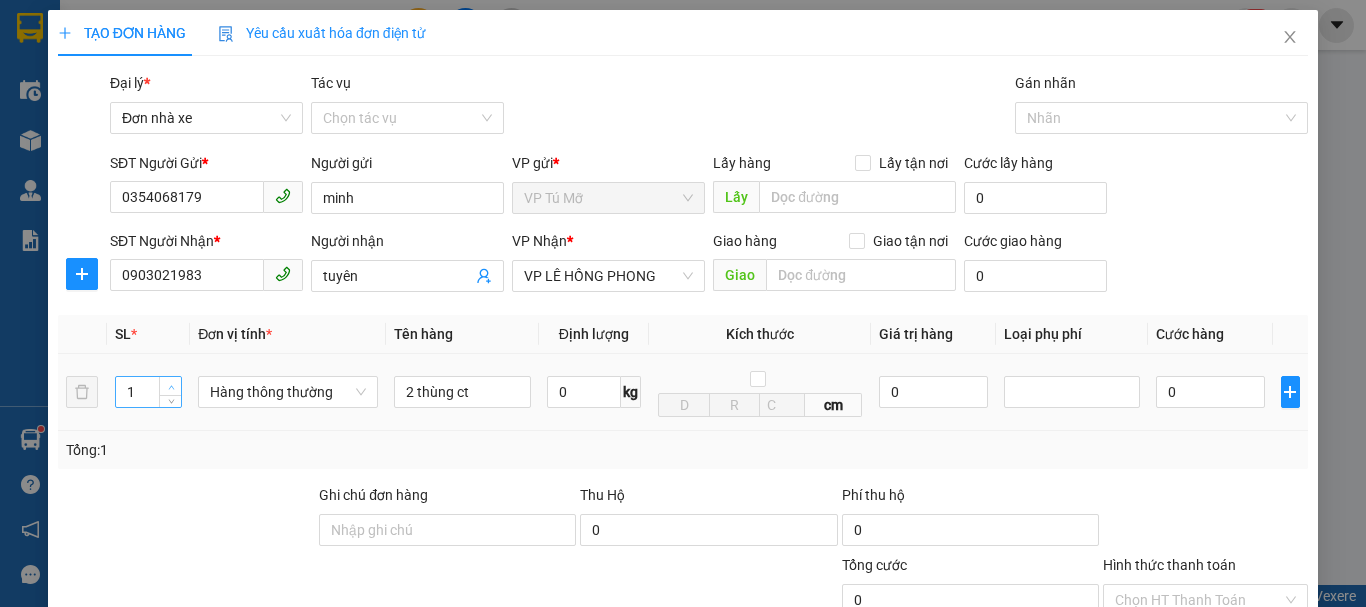 type on "2" 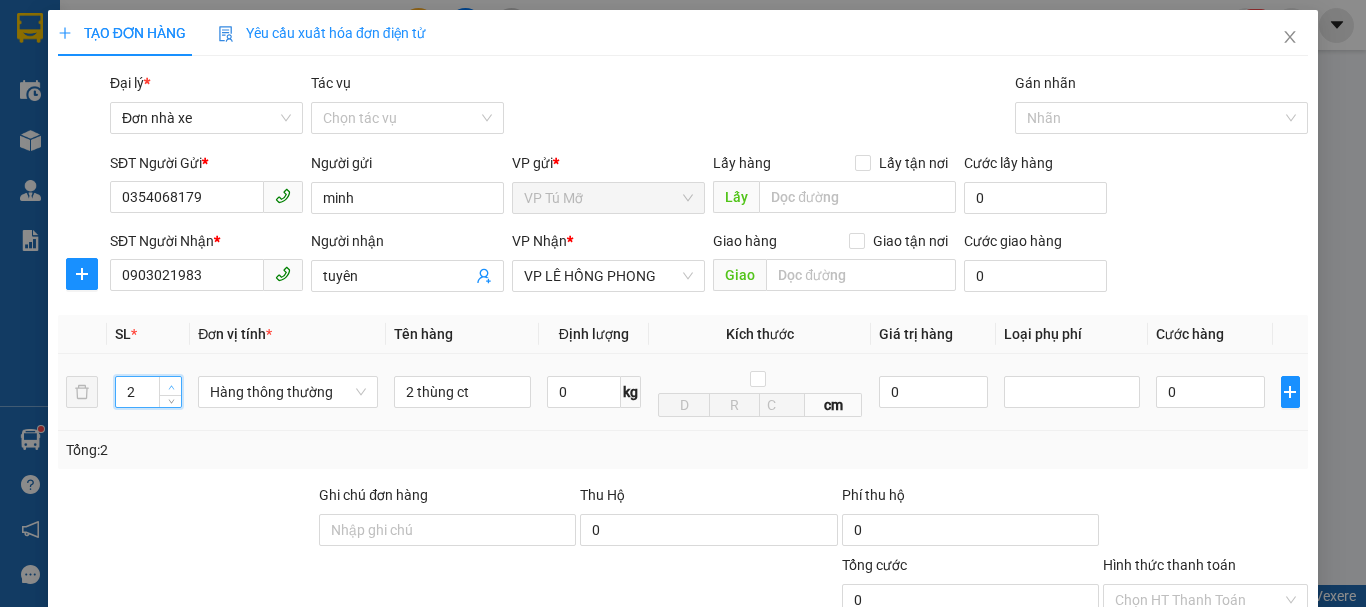 click at bounding box center (170, 386) 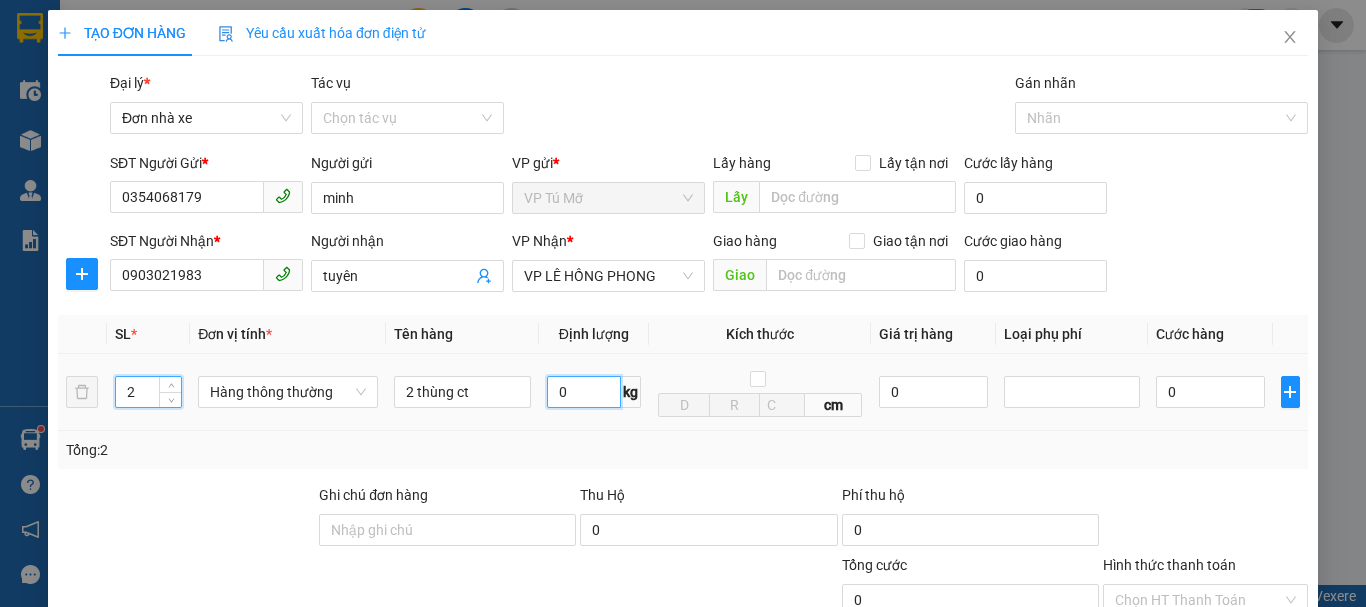 click on "0" at bounding box center [584, 392] 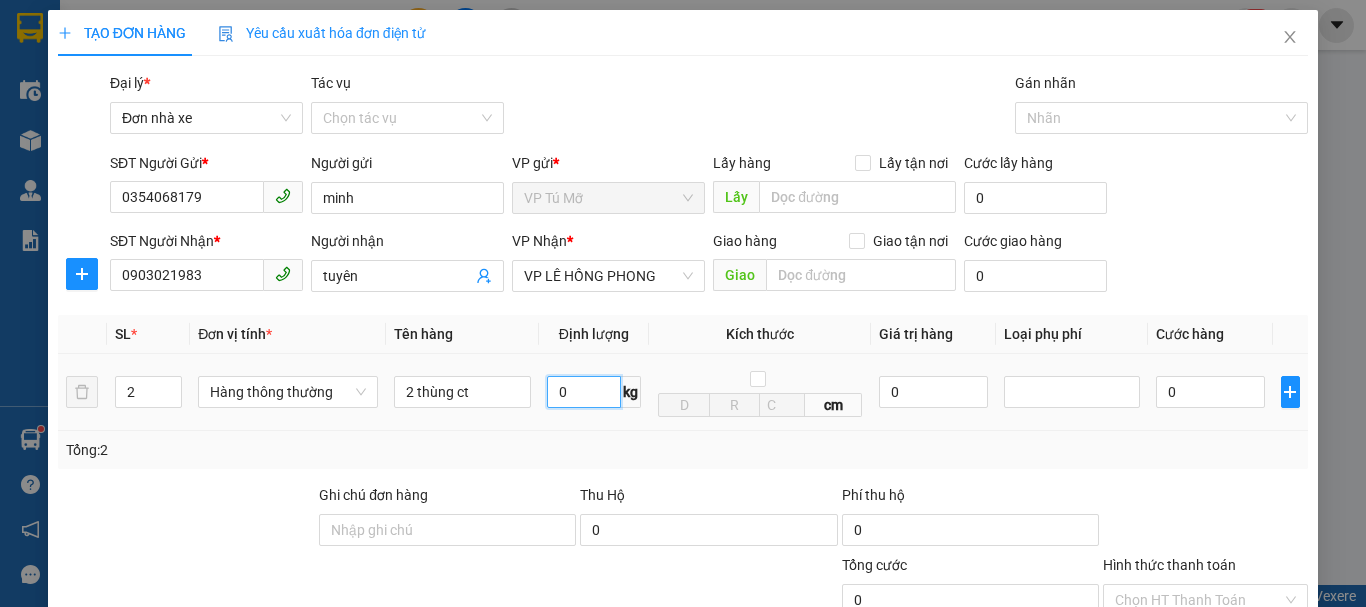 type on "7" 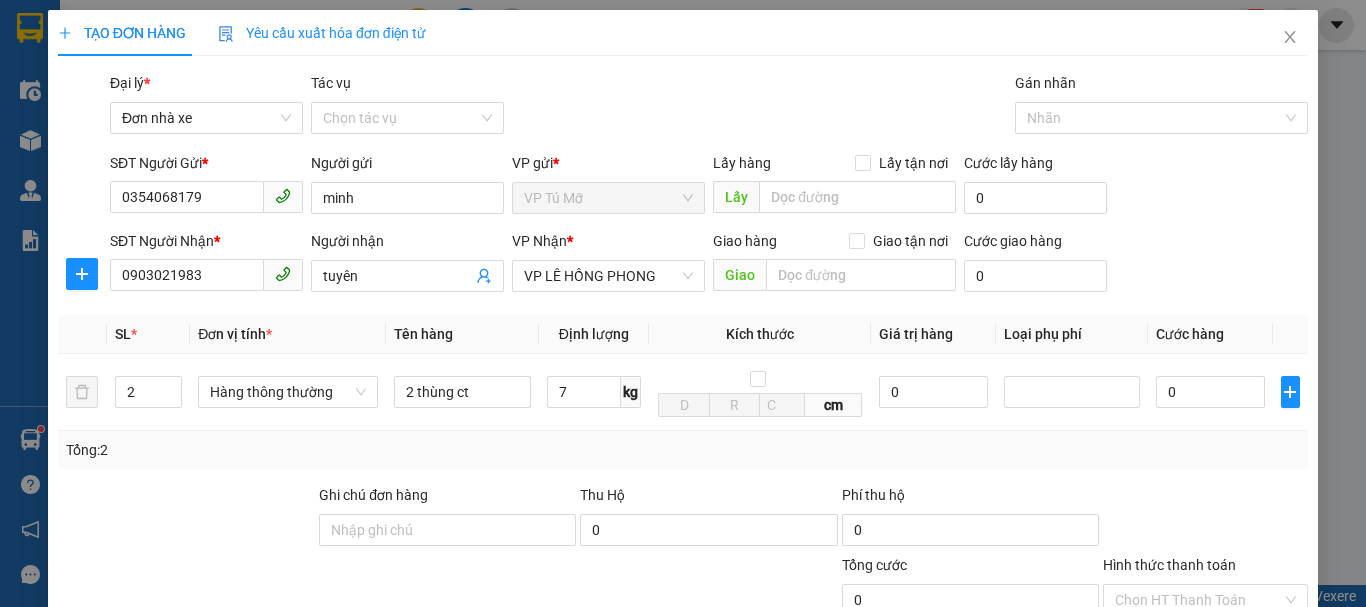 click on "Lưu và In" at bounding box center (1243, 837) 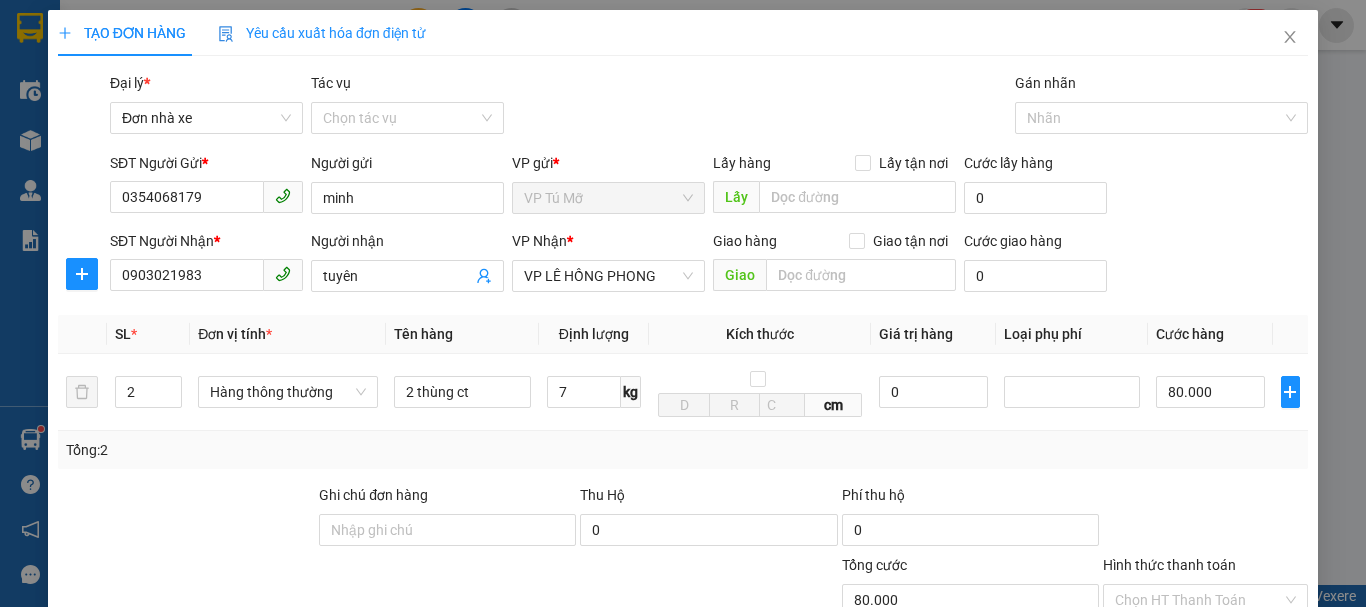click on "Lưu và In" at bounding box center [1243, 837] 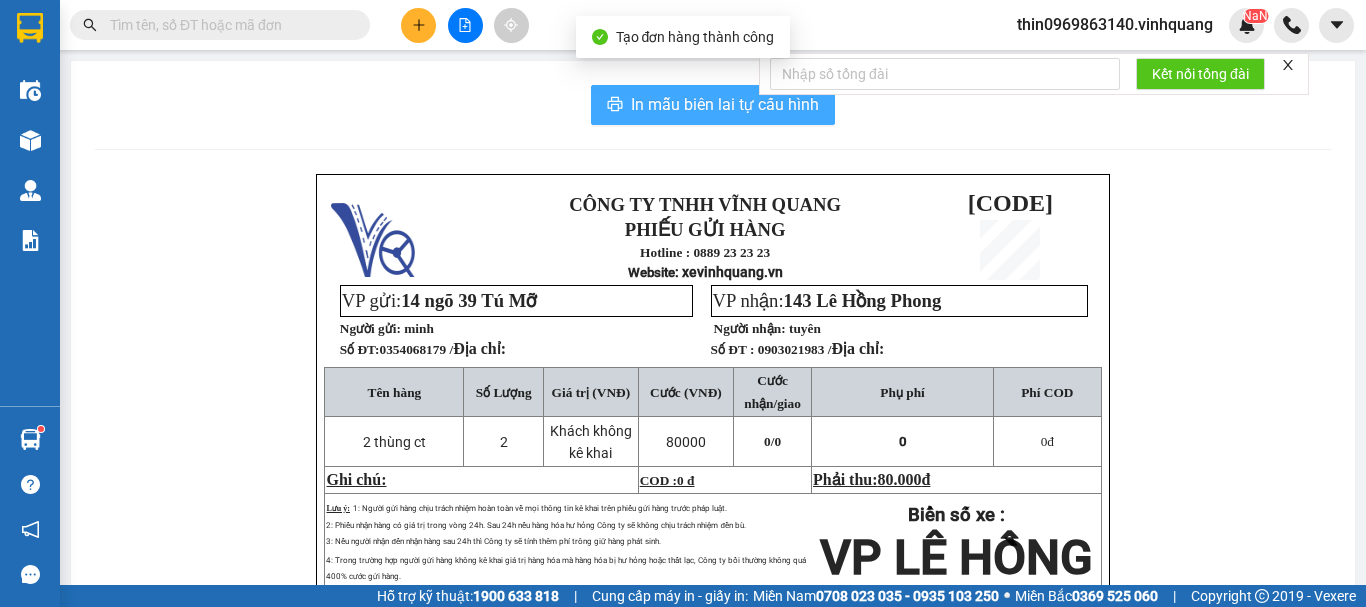 click on "In mẫu biên lai tự cấu hình" at bounding box center (725, 104) 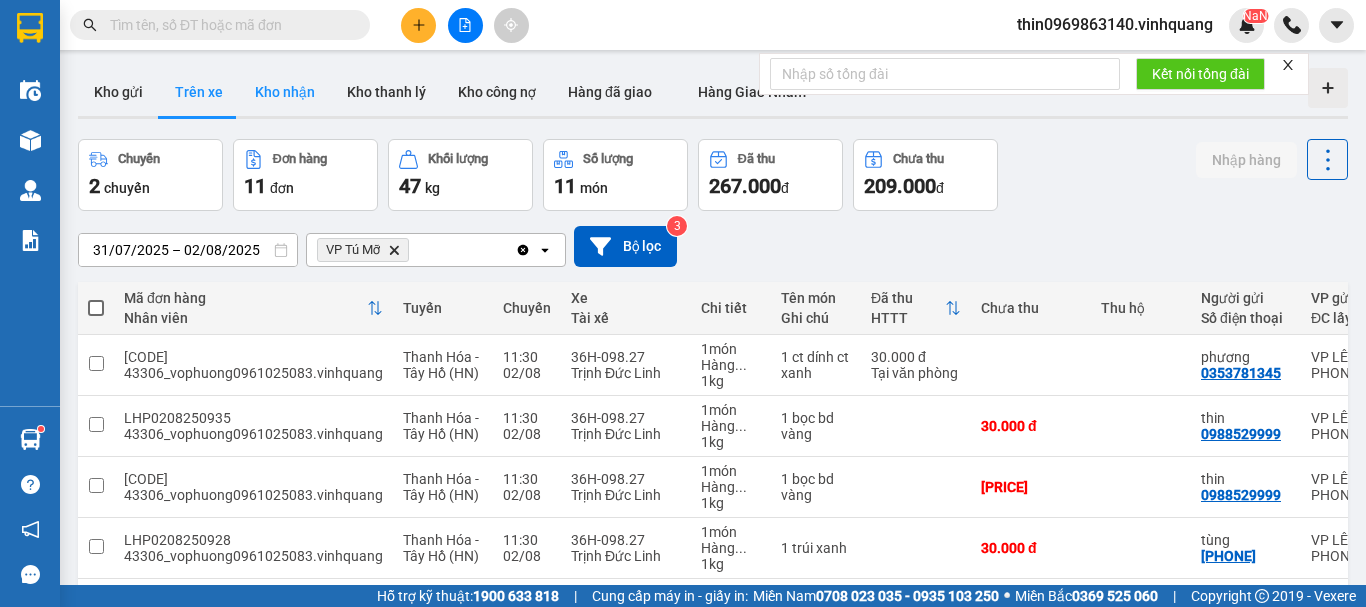 click on "Kho nhận" at bounding box center (285, 92) 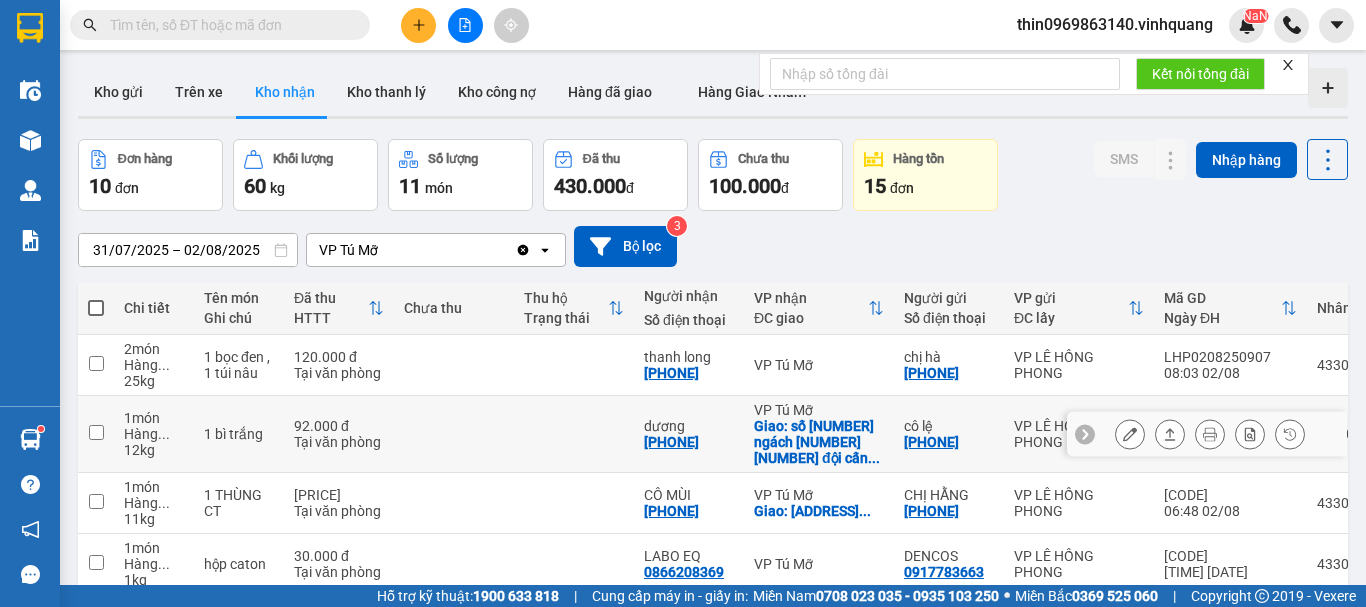 click on "[PHONE]" at bounding box center [671, 442] 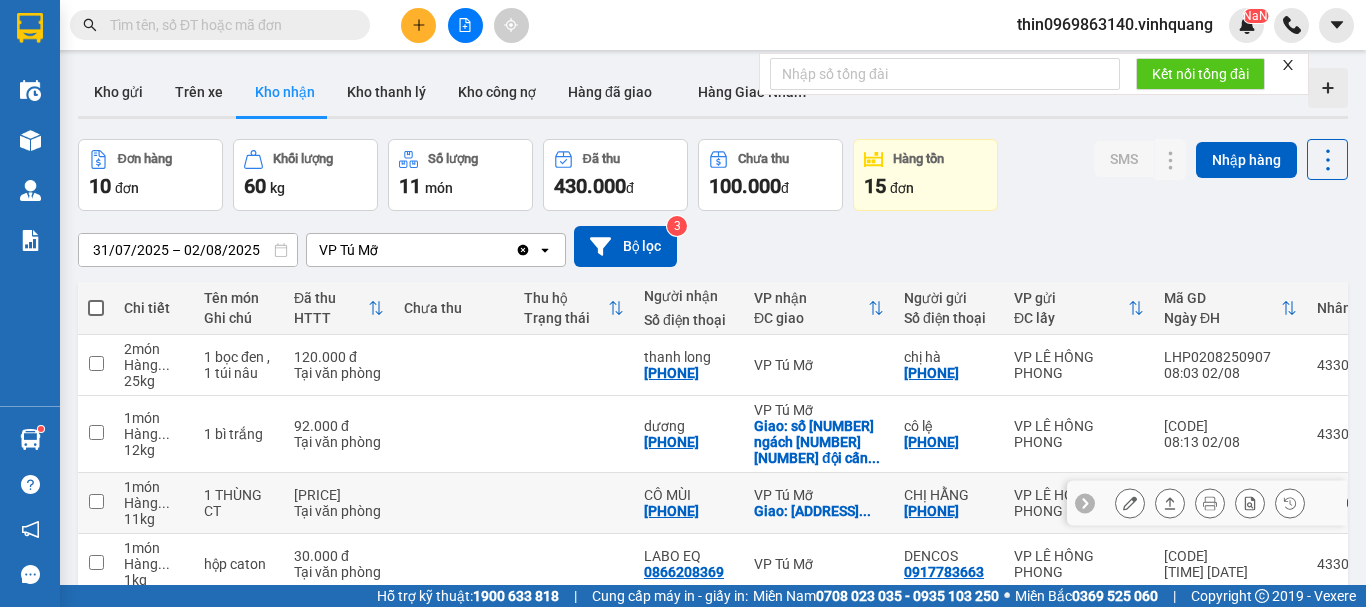 click on "[PHONE]" at bounding box center (671, 511) 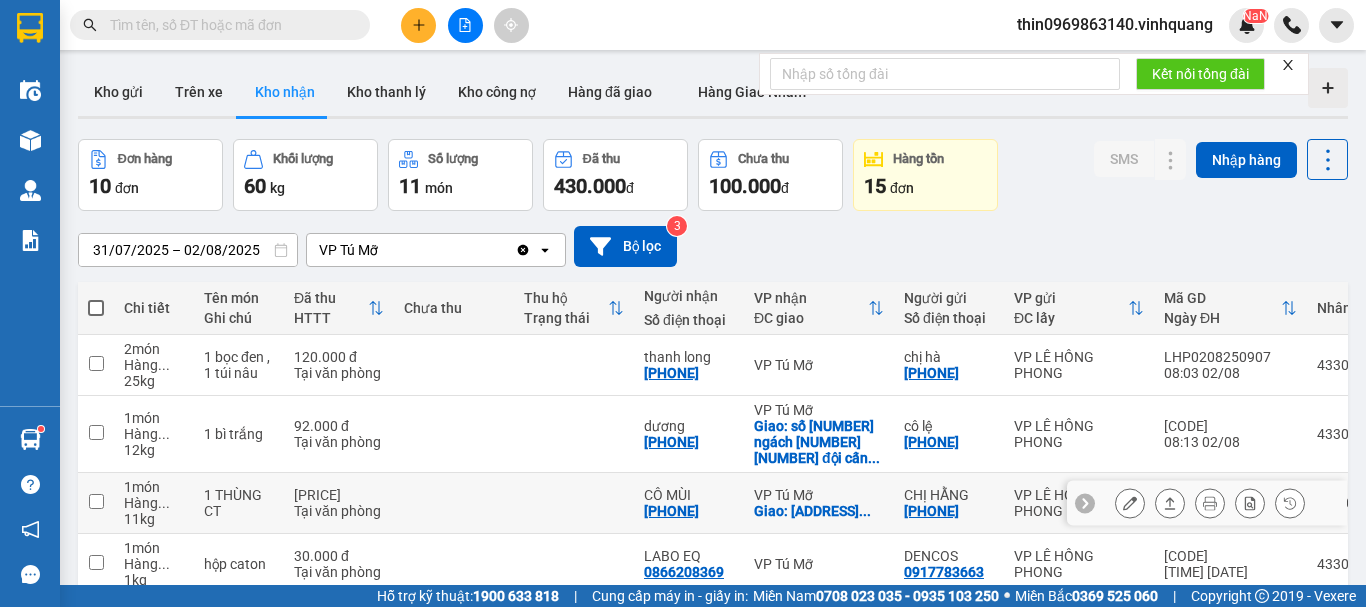click on "[PHONE]" at bounding box center [671, 511] 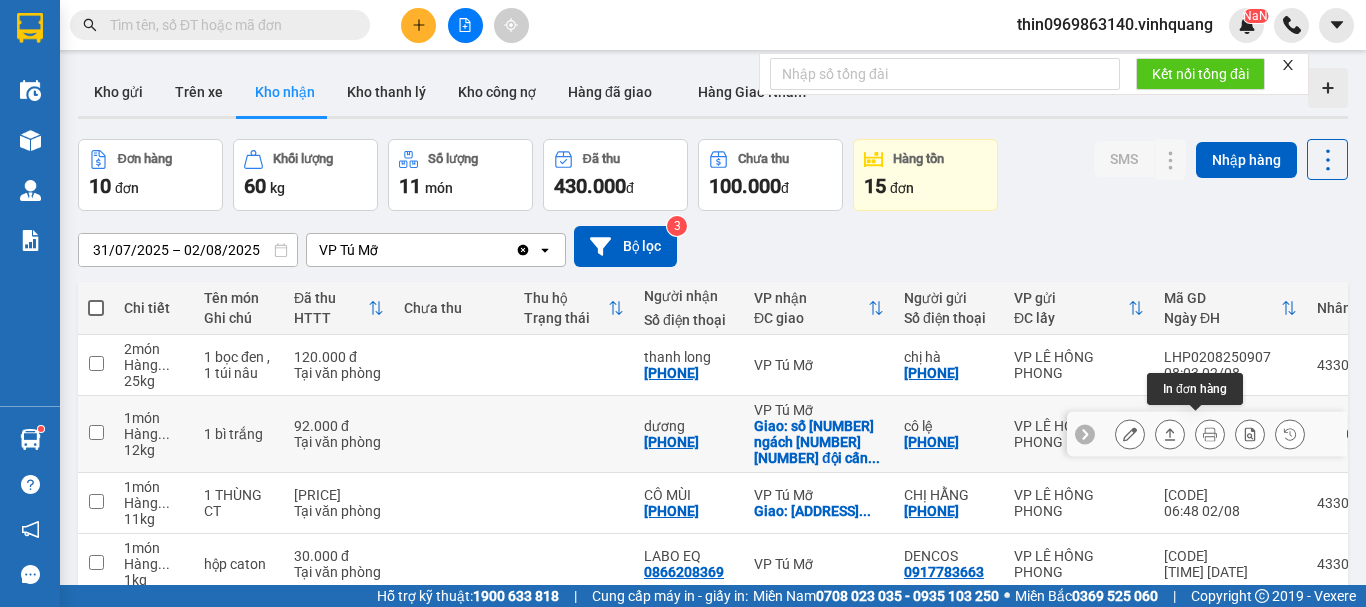 click 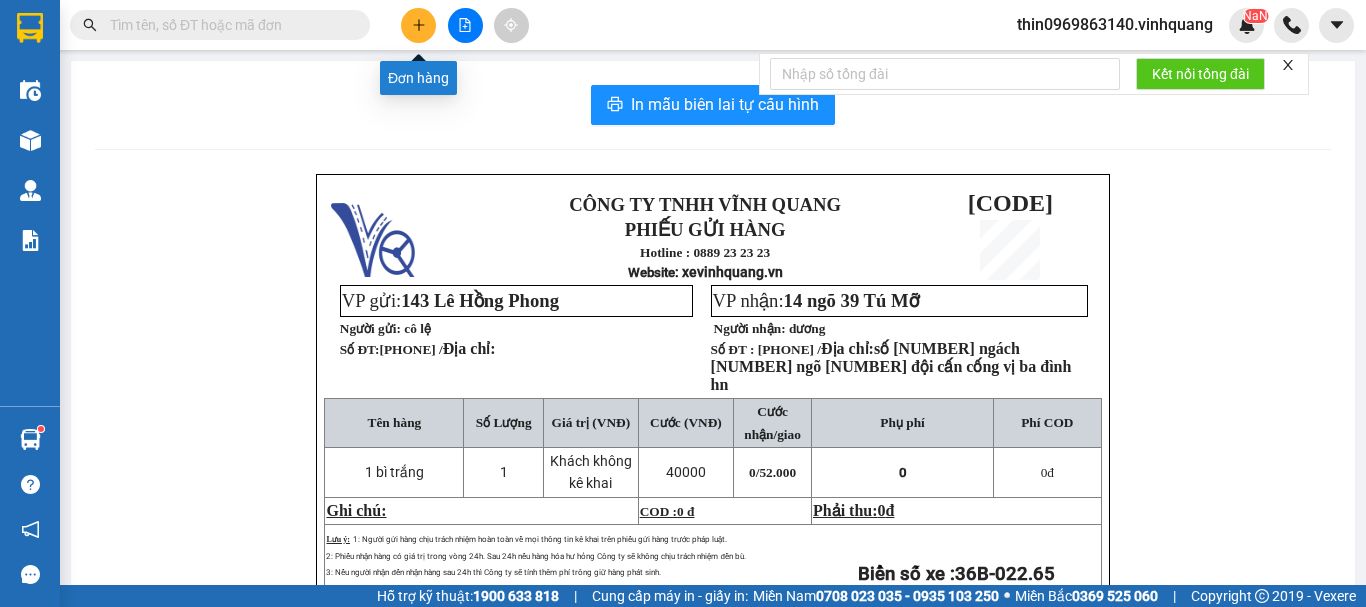click 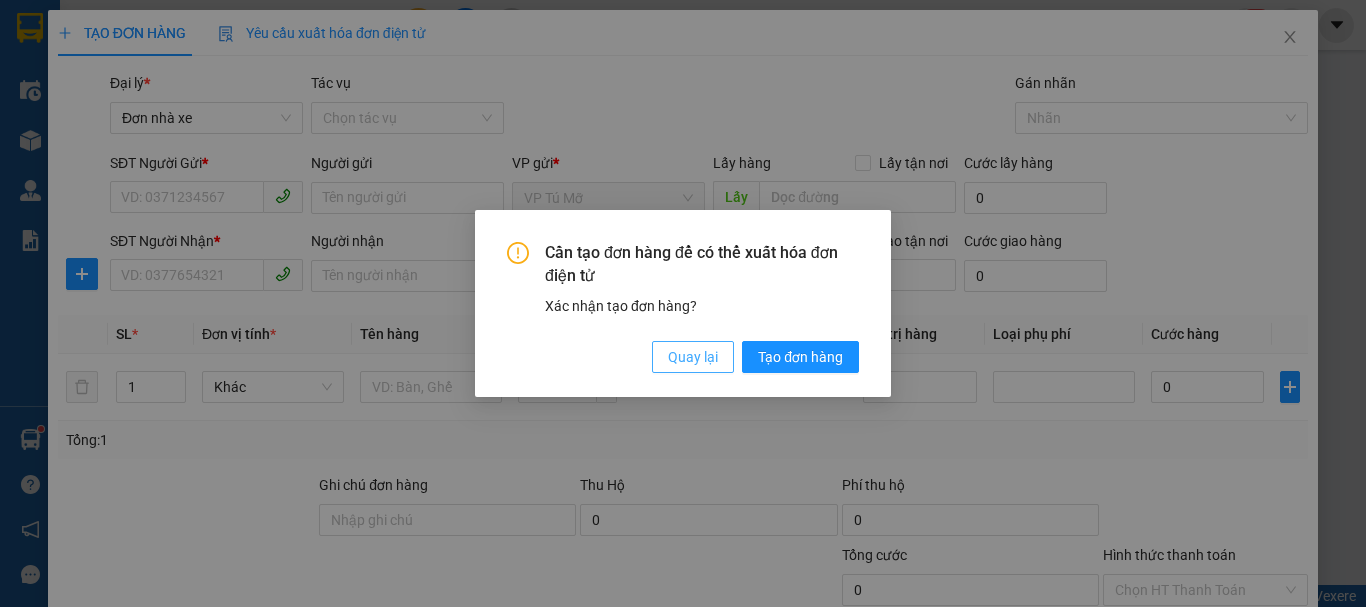 click on "Quay lại" at bounding box center (693, 357) 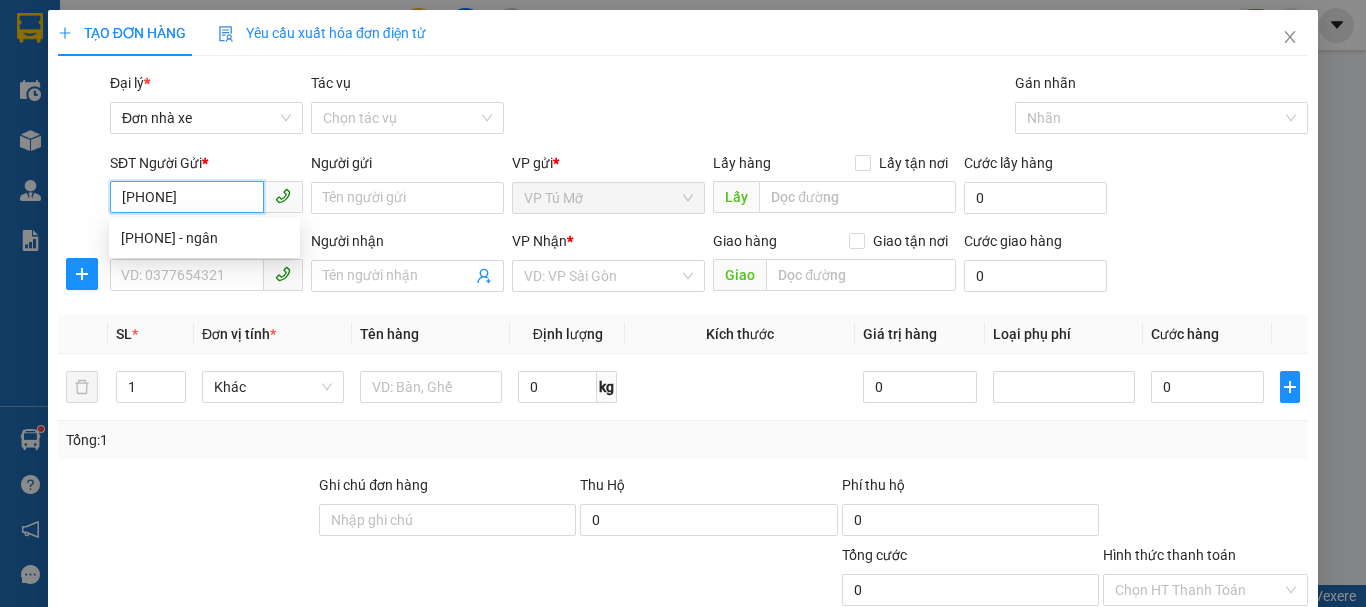type on "0393314290" 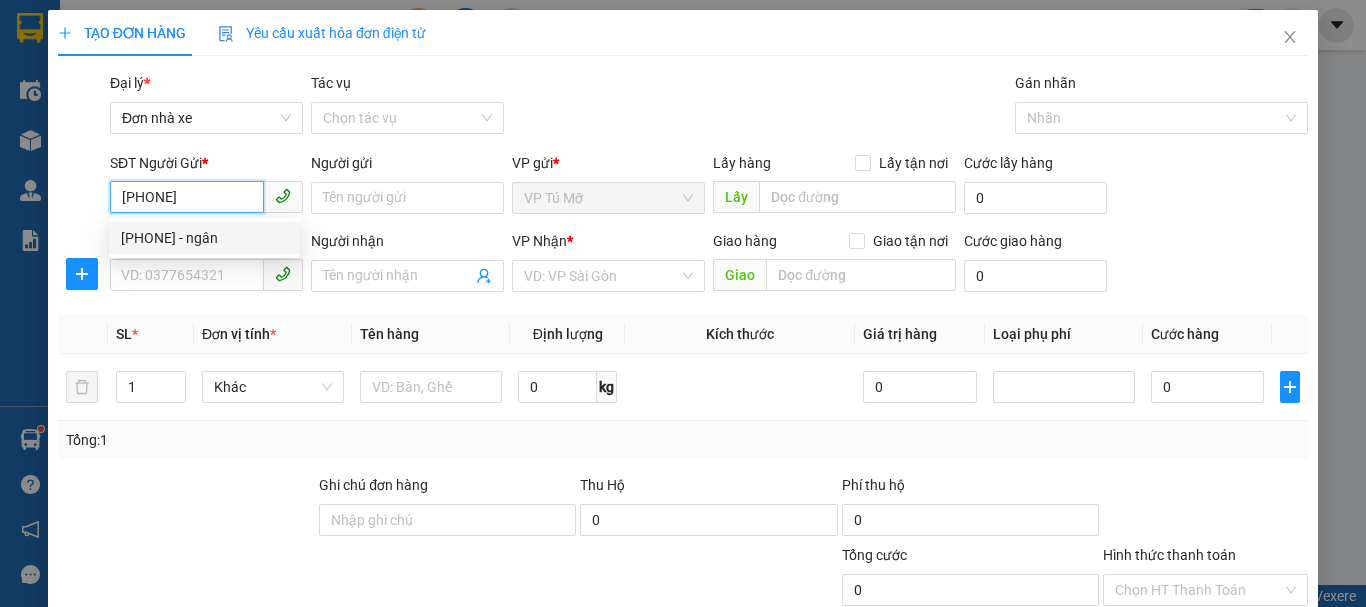 click on "0393314290 - ngân" at bounding box center (204, 238) 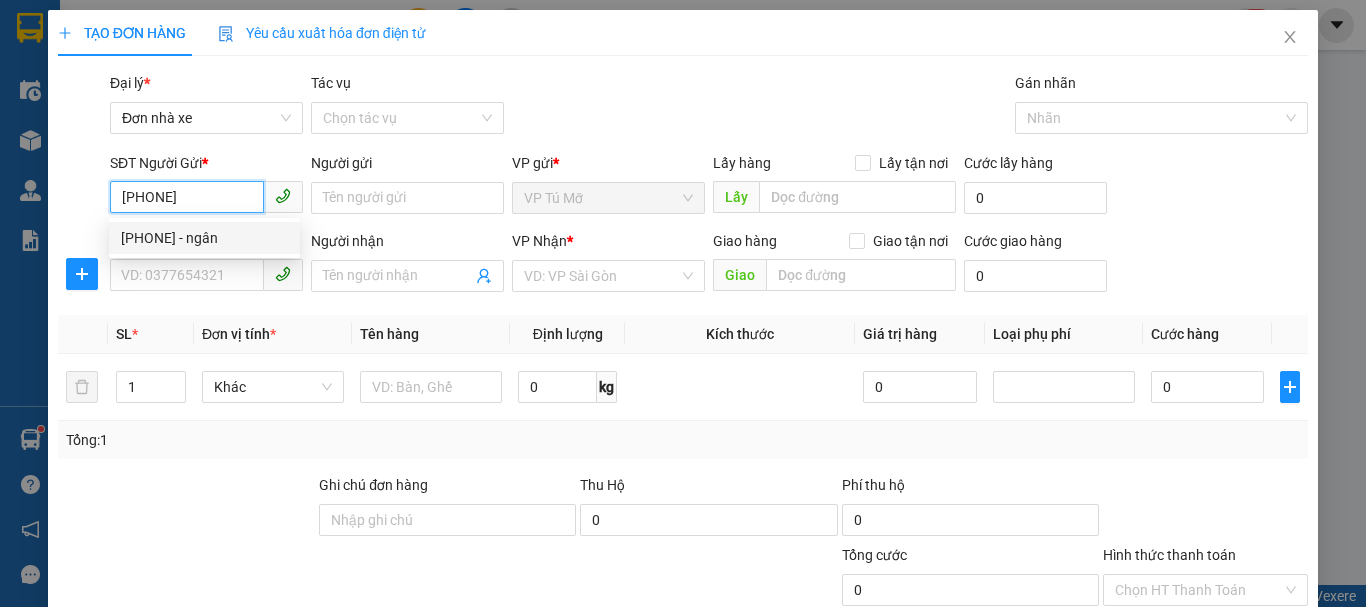 type on "ngân" 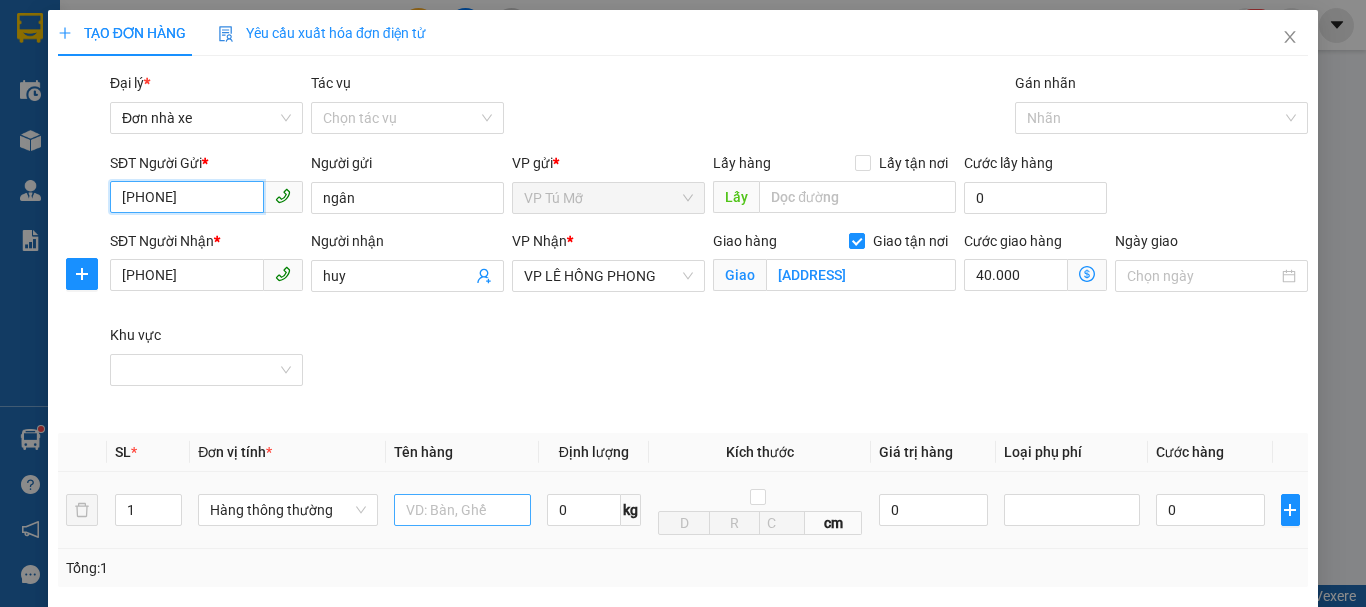 type on "0393314290" 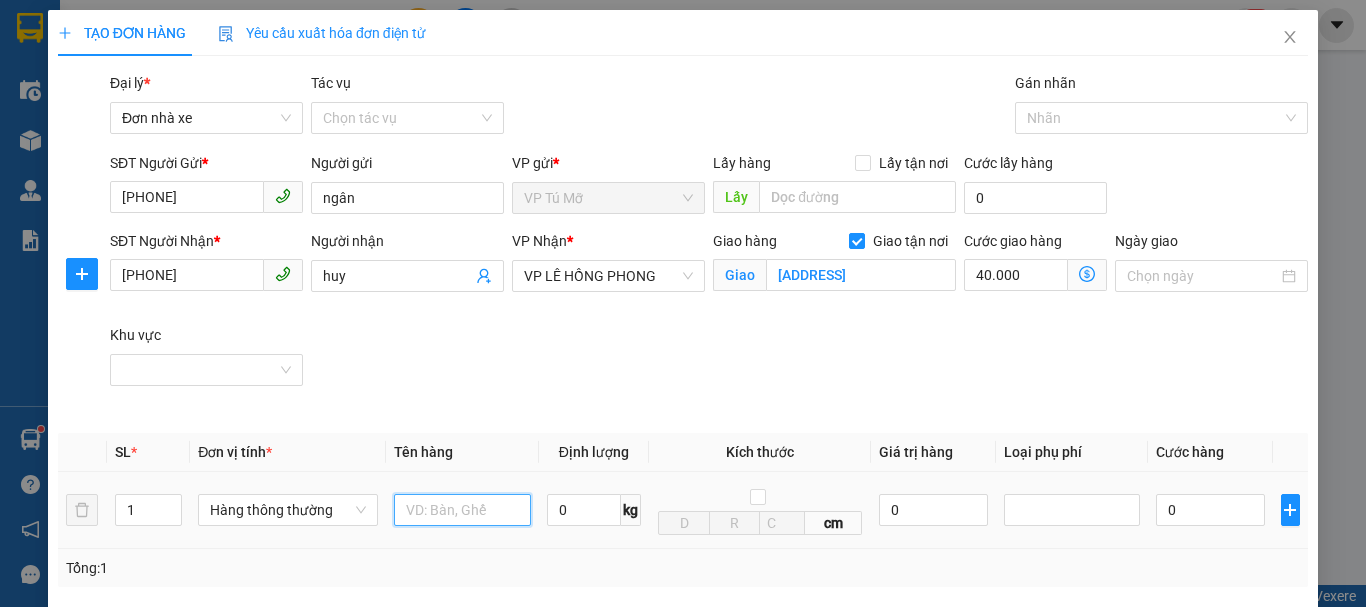 click at bounding box center [462, 510] 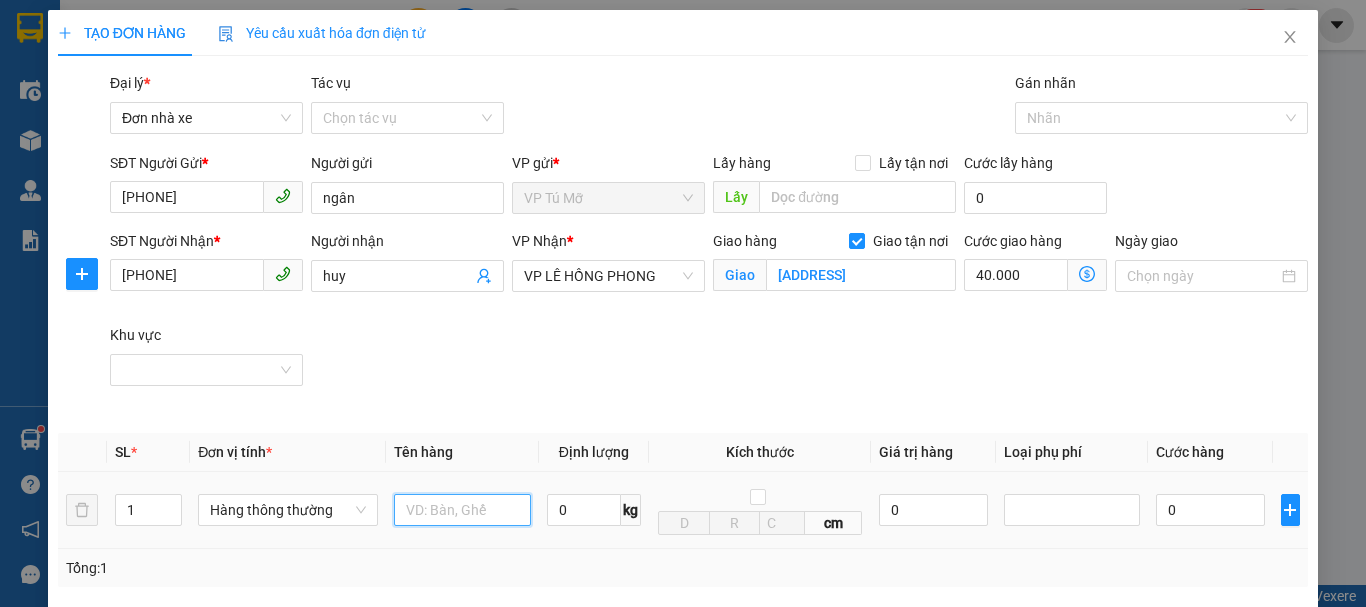 click at bounding box center (462, 510) 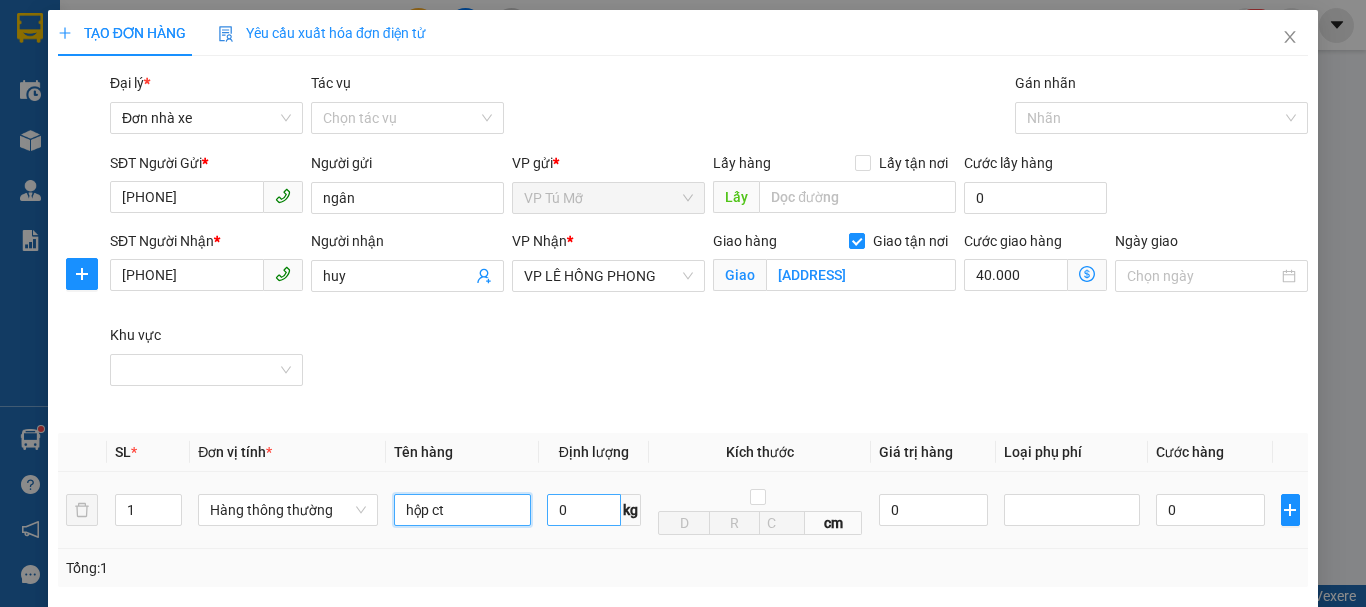 type on "hộp ct" 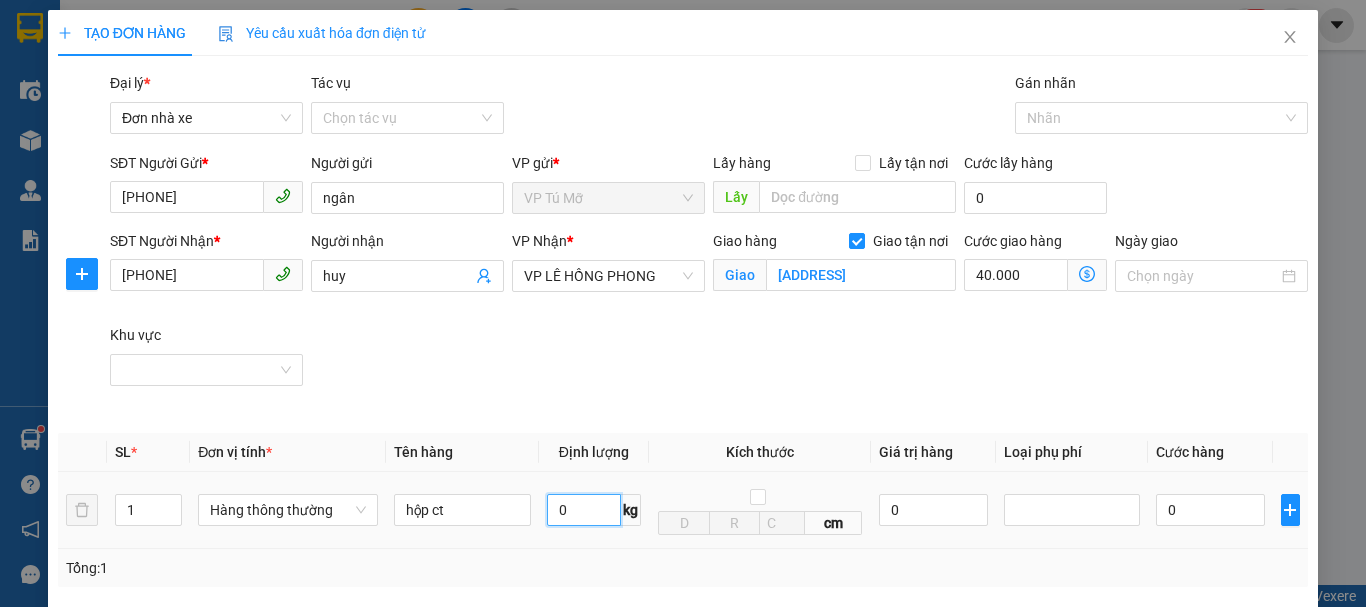 click on "0" at bounding box center (584, 510) 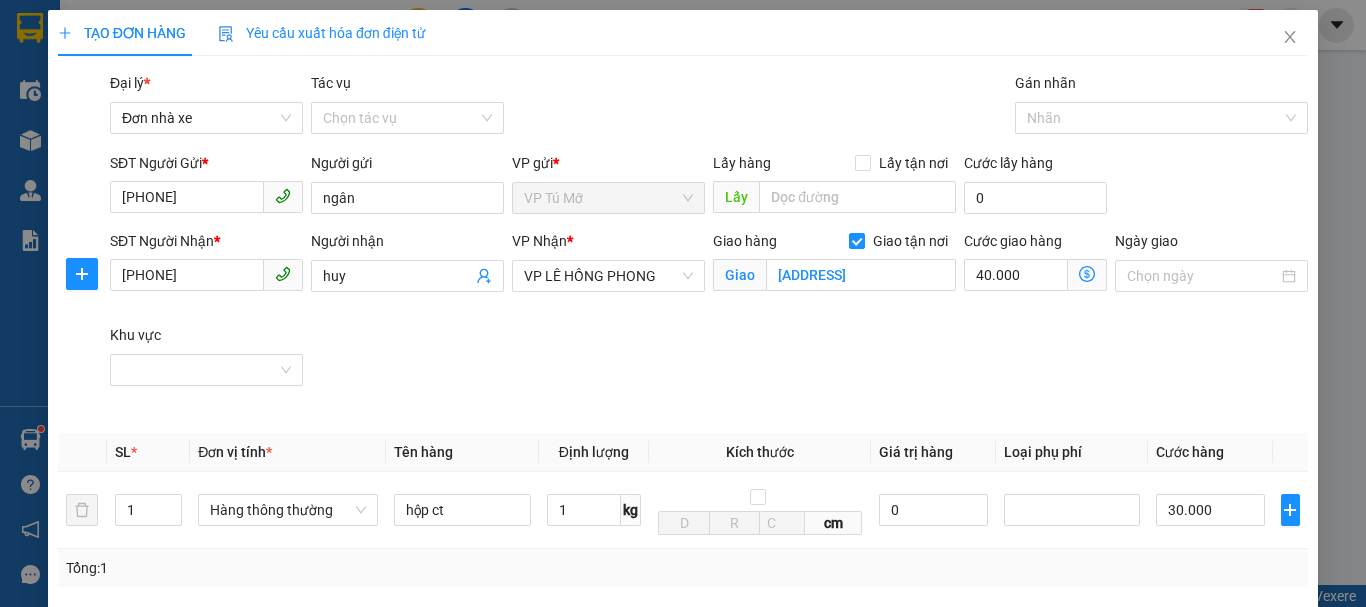 click 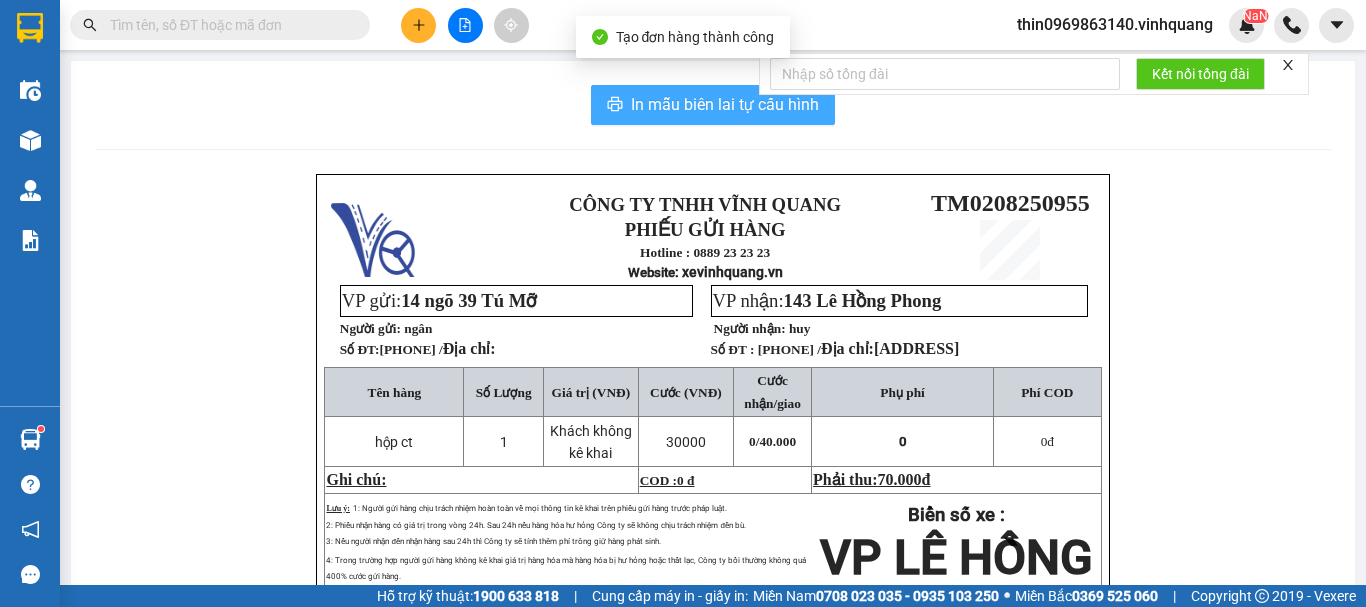 click on "In mẫu biên lai tự cấu hình" at bounding box center [725, 104] 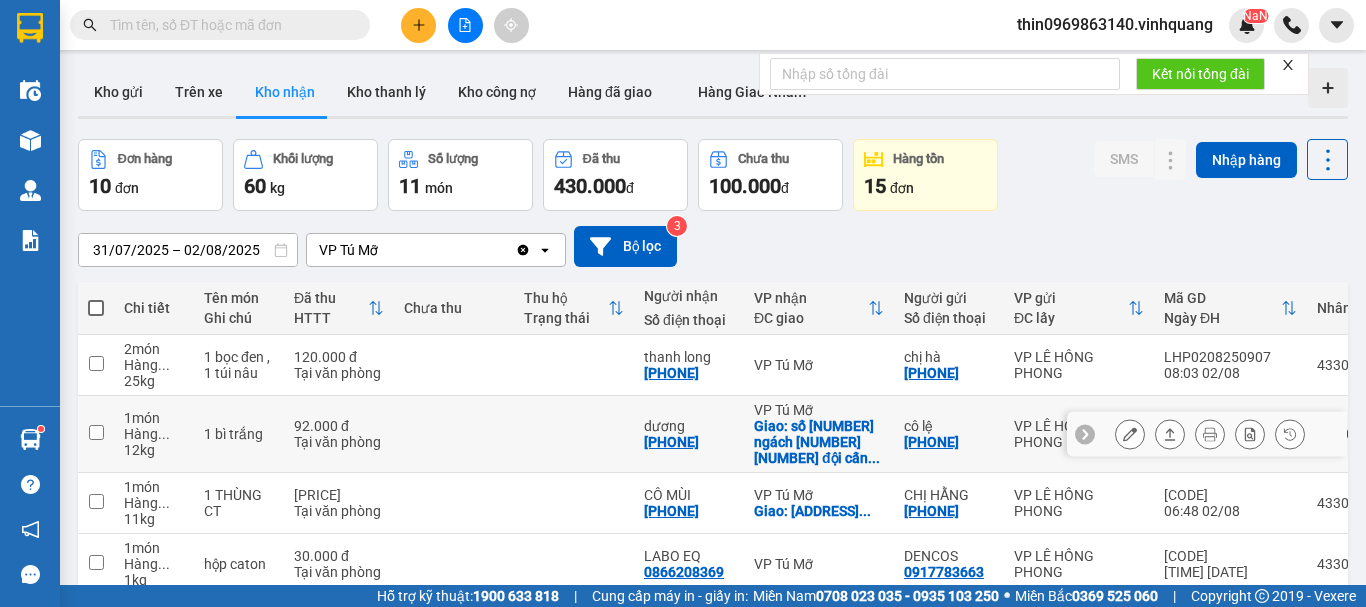 click 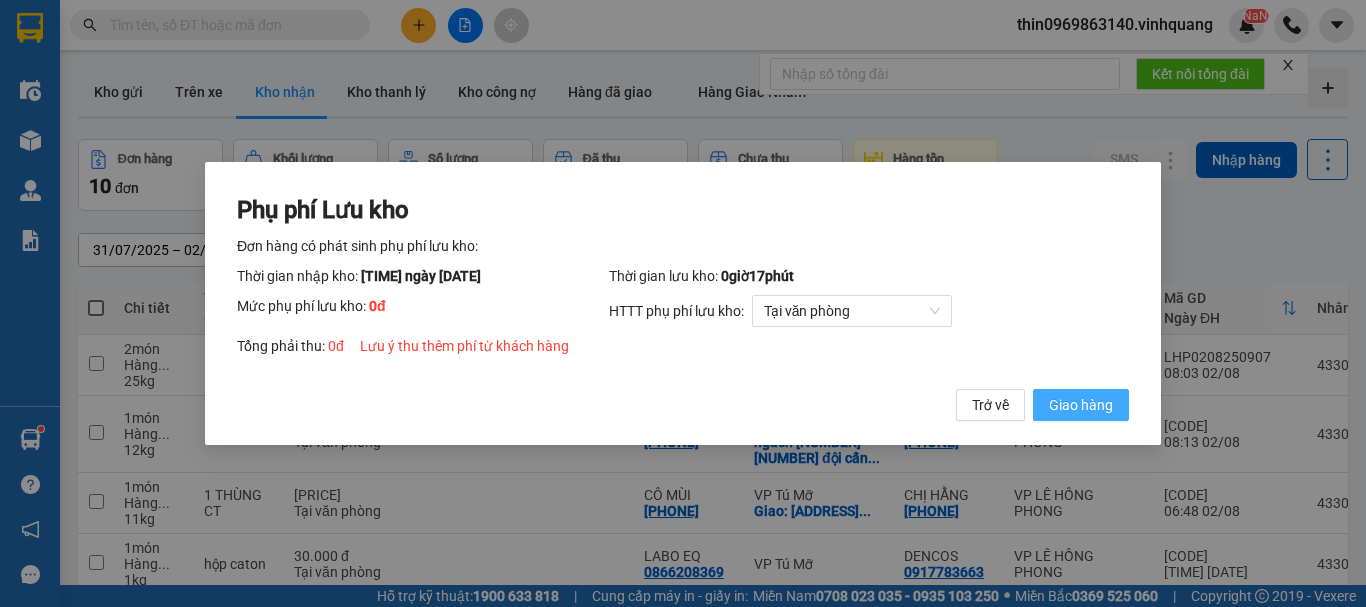 click on "Giao hàng" at bounding box center (1081, 405) 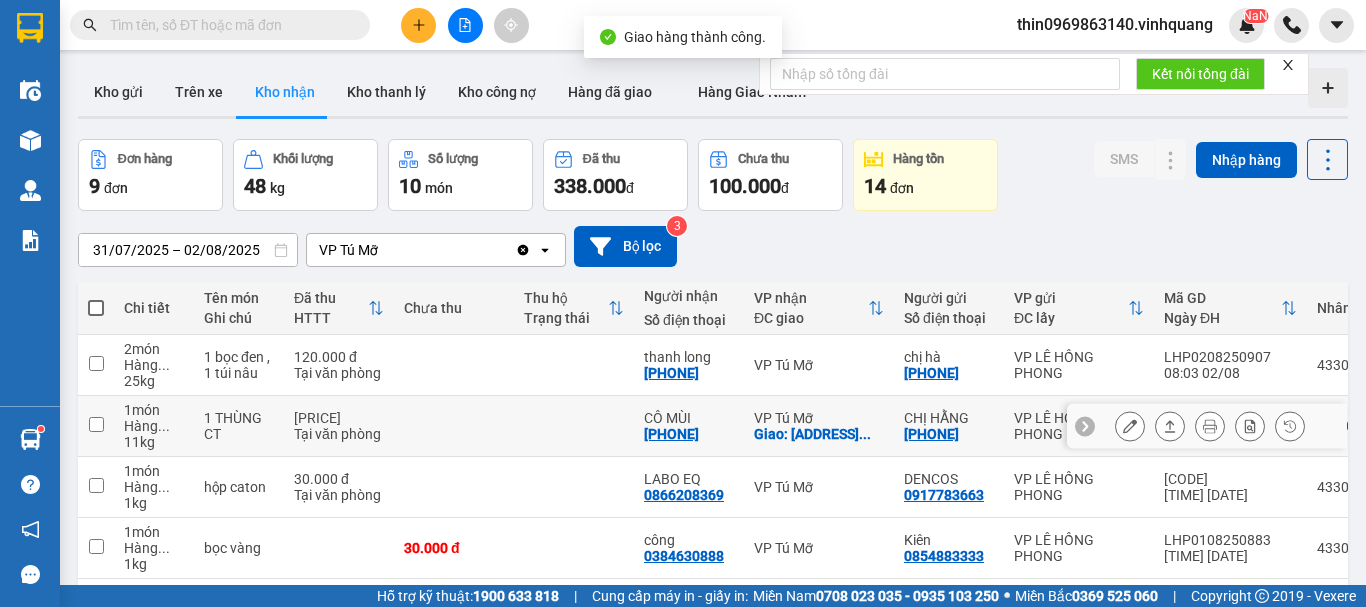 click 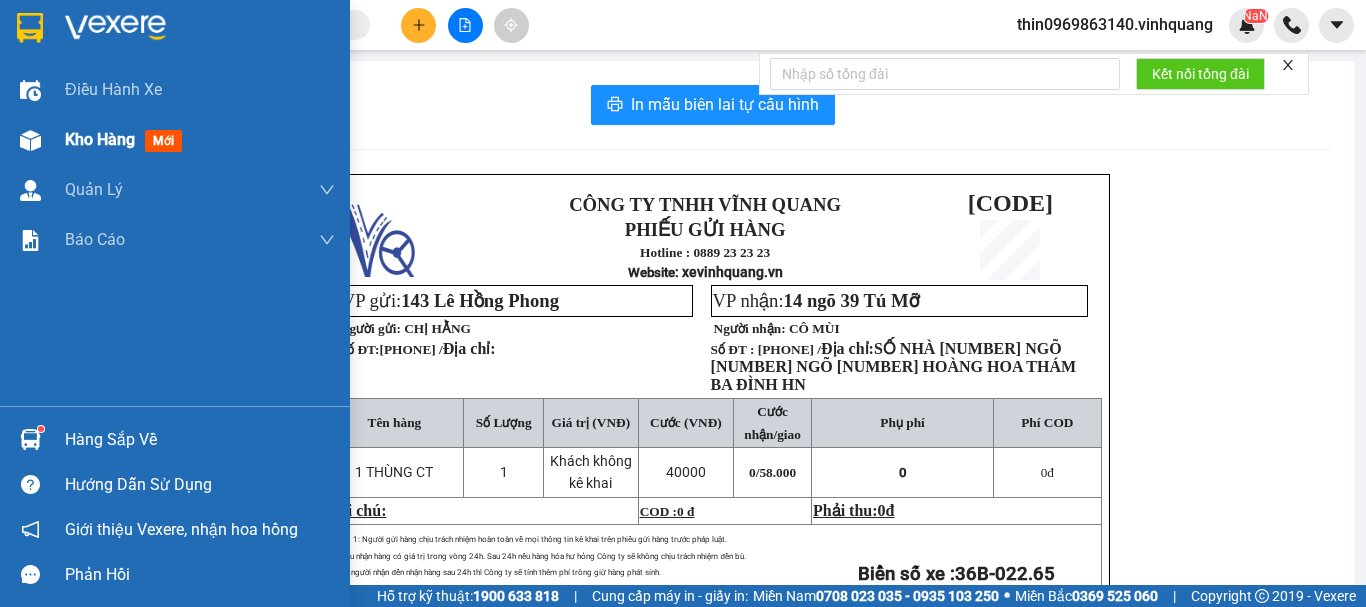 click on "Kho hàng mới" at bounding box center [175, 140] 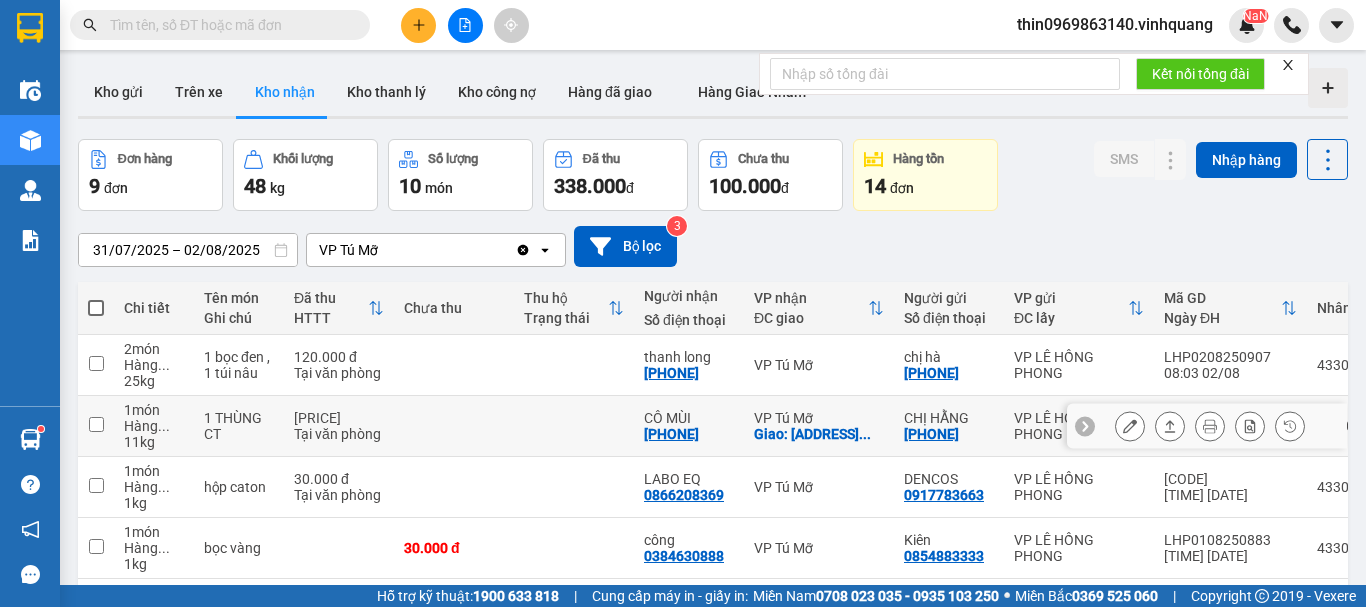 click at bounding box center [96, 424] 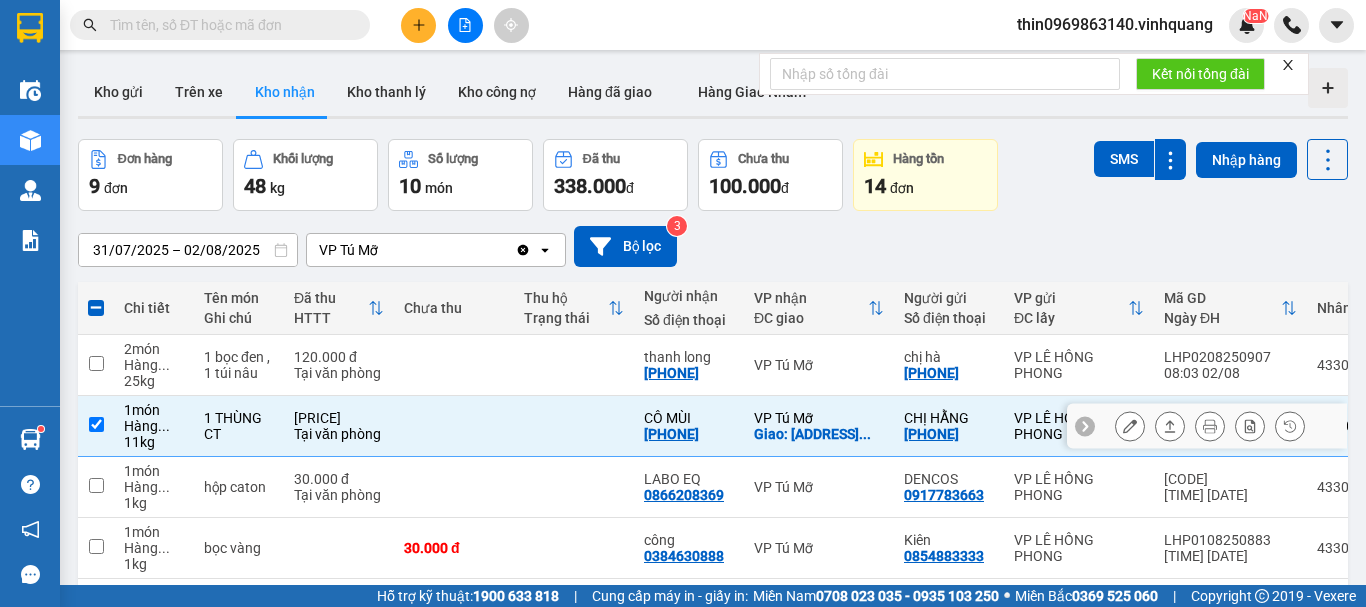 click 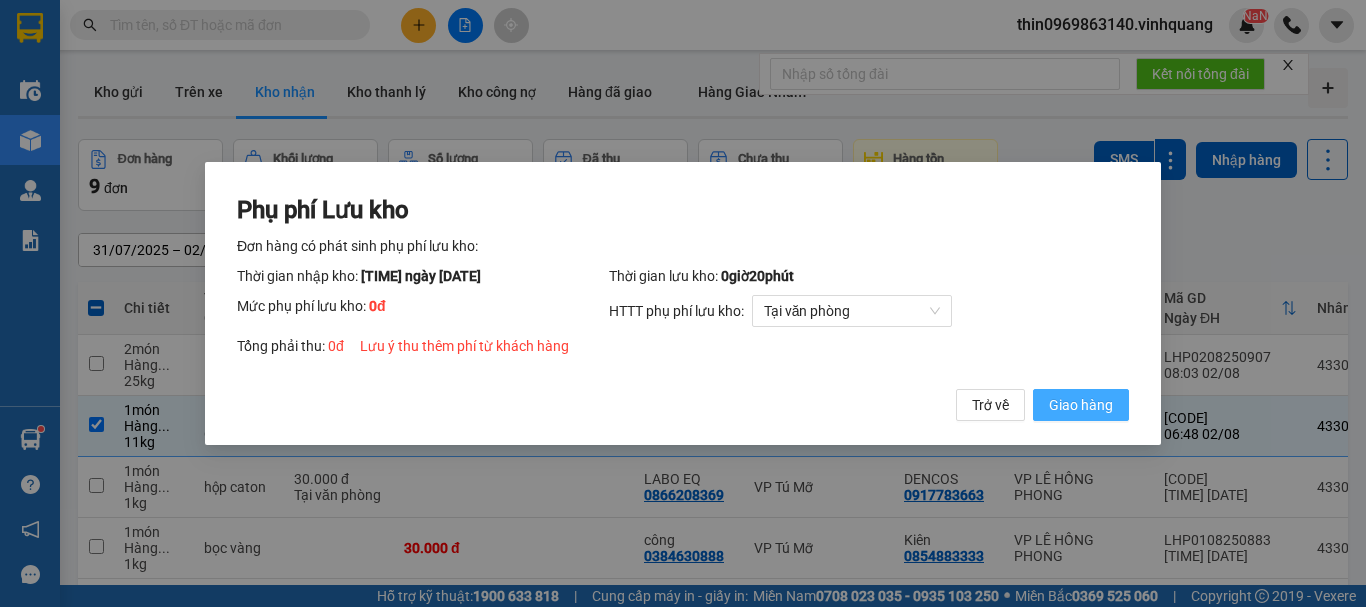 click on "Giao hàng" at bounding box center [1081, 405] 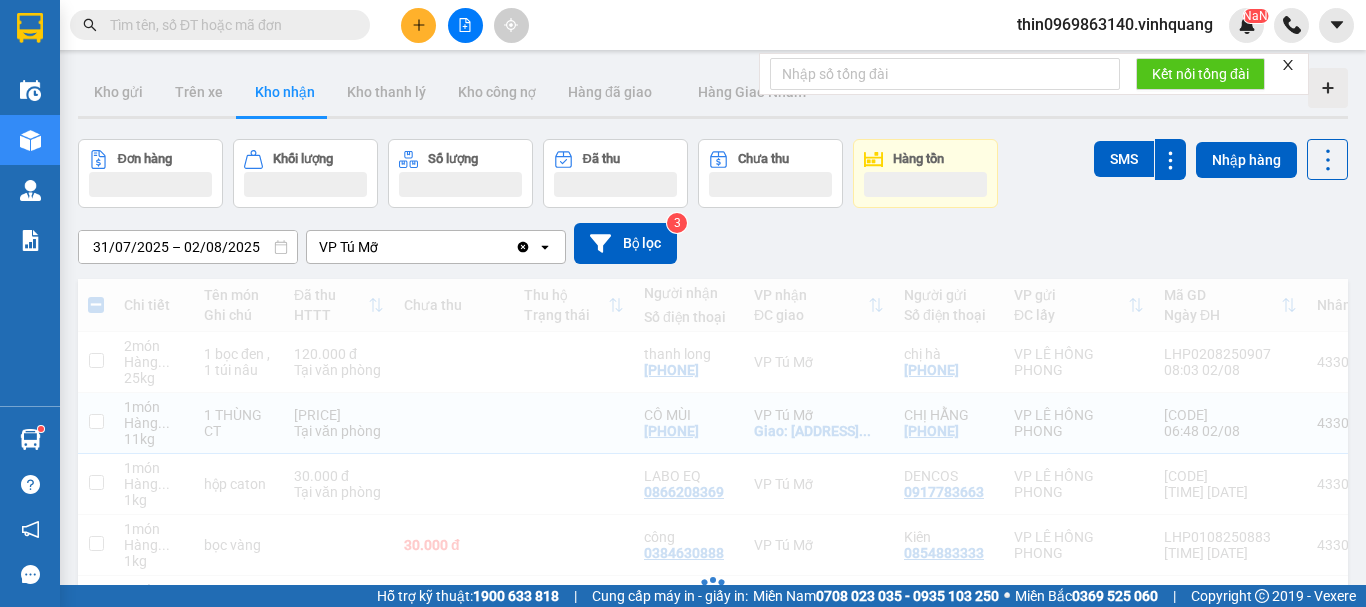 checkbox on "false" 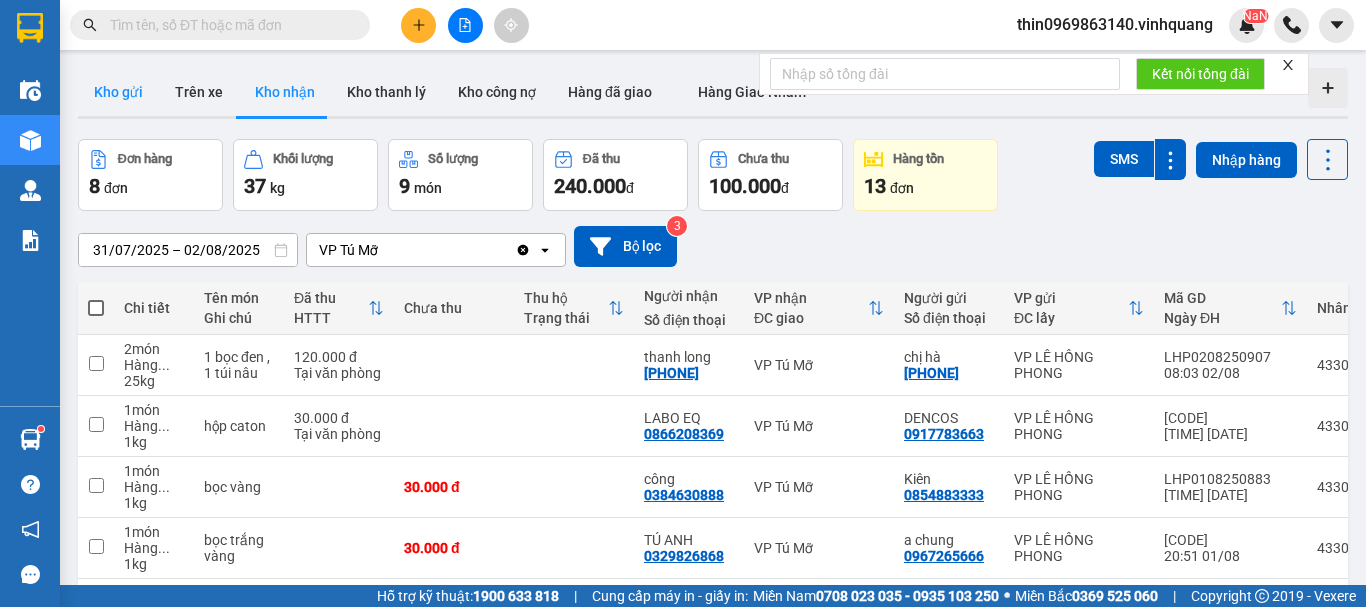 click on "Kho gửi" at bounding box center (118, 92) 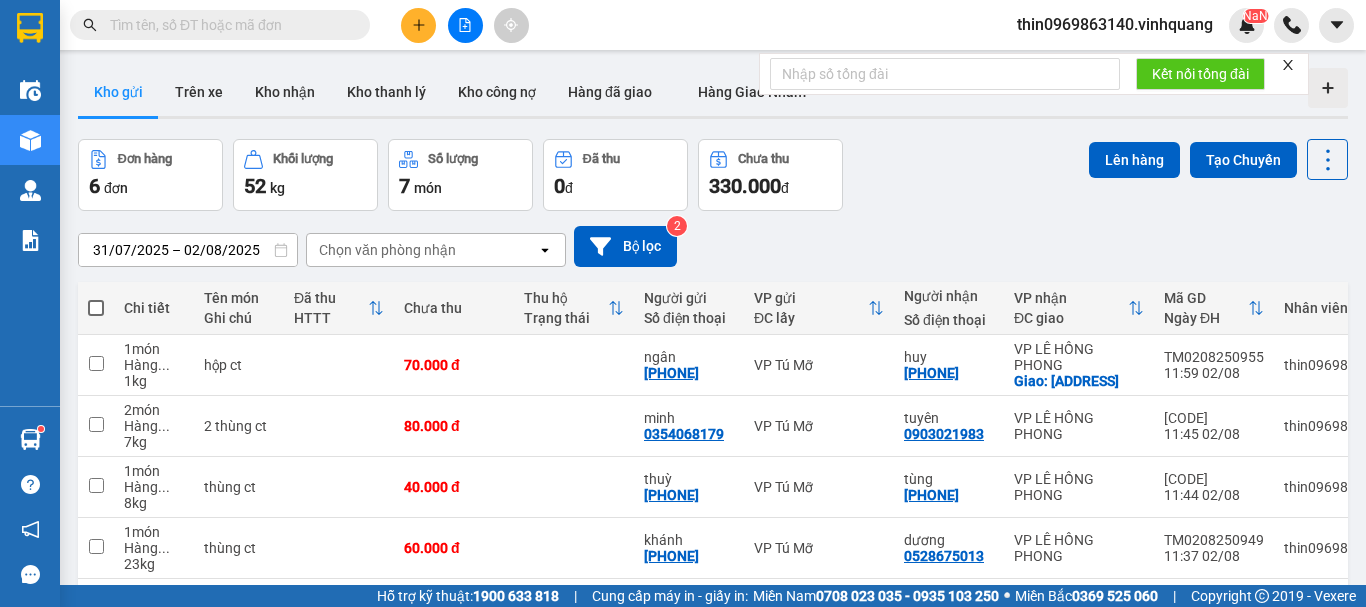 click at bounding box center [96, 308] 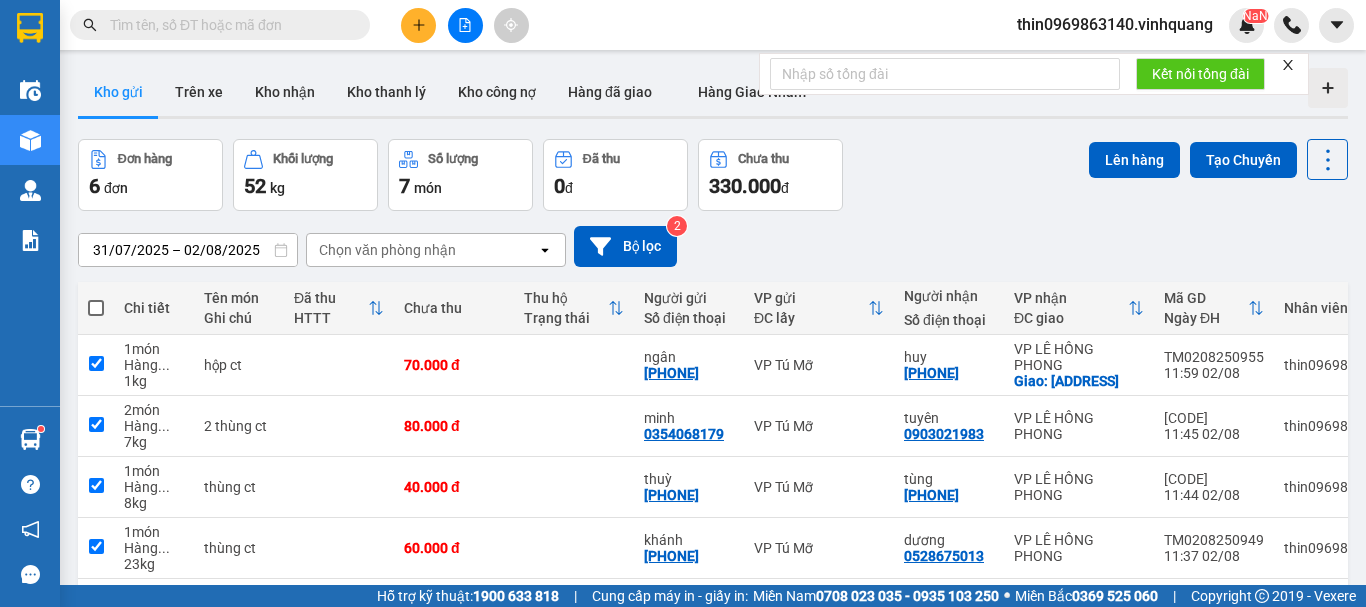 checkbox on "true" 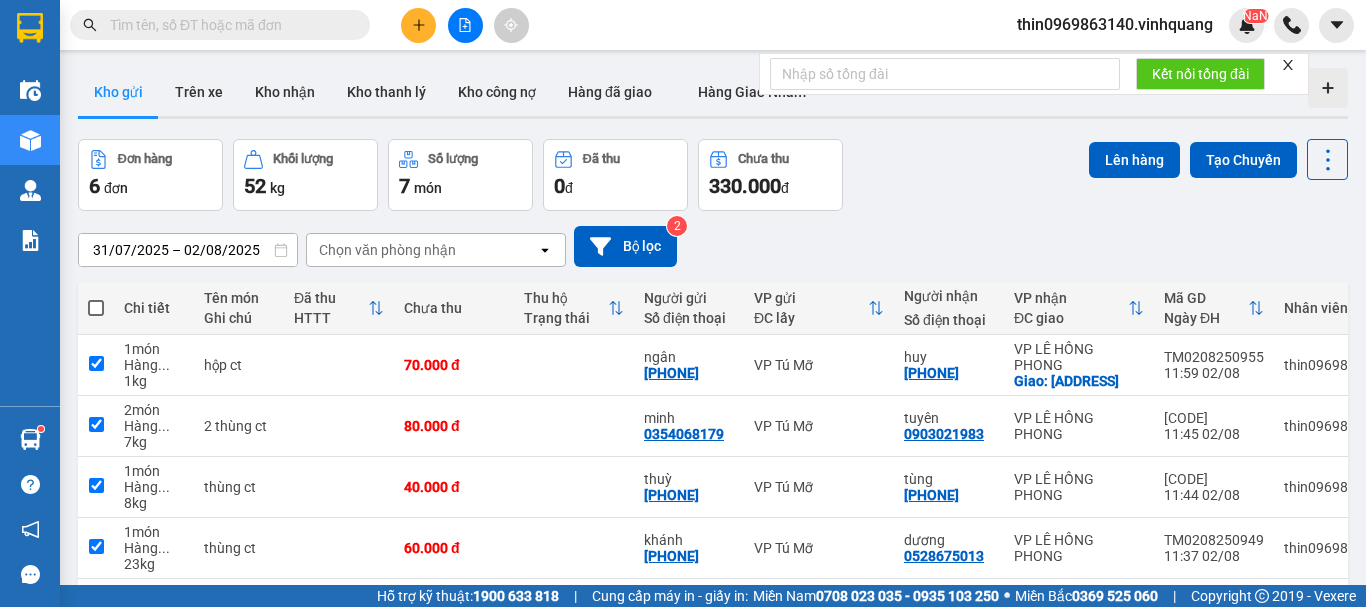 checkbox on "true" 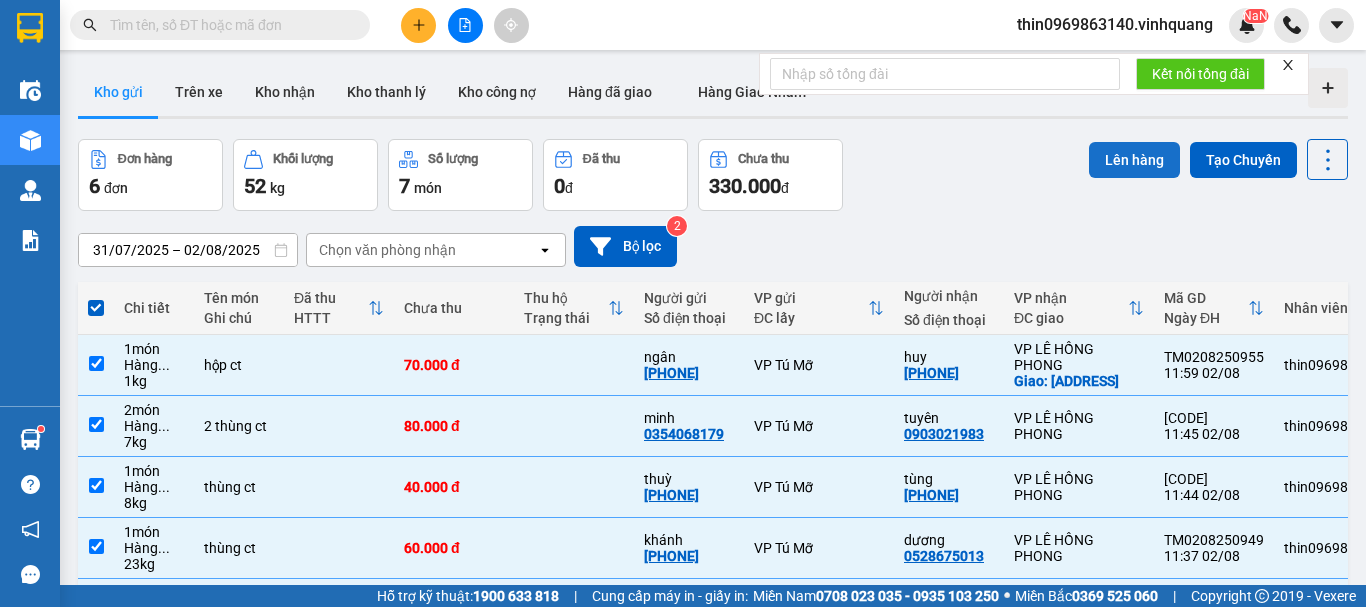 click on "Lên hàng" at bounding box center [1134, 160] 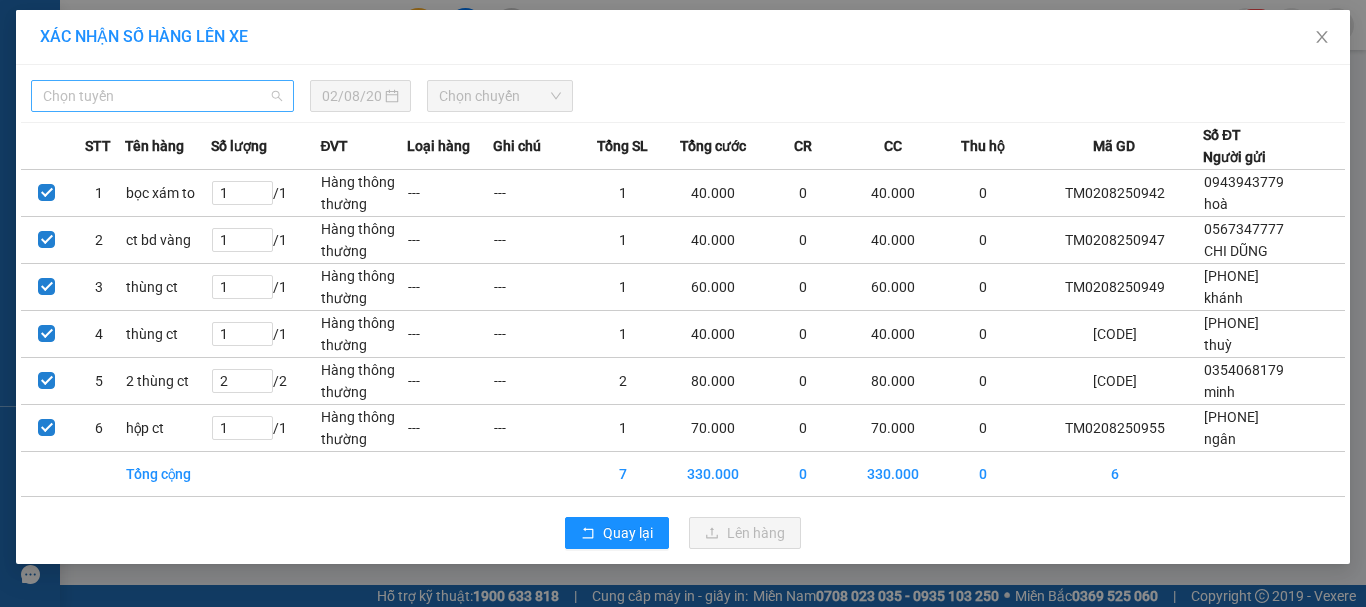 click on "Chọn tuyến" at bounding box center [162, 96] 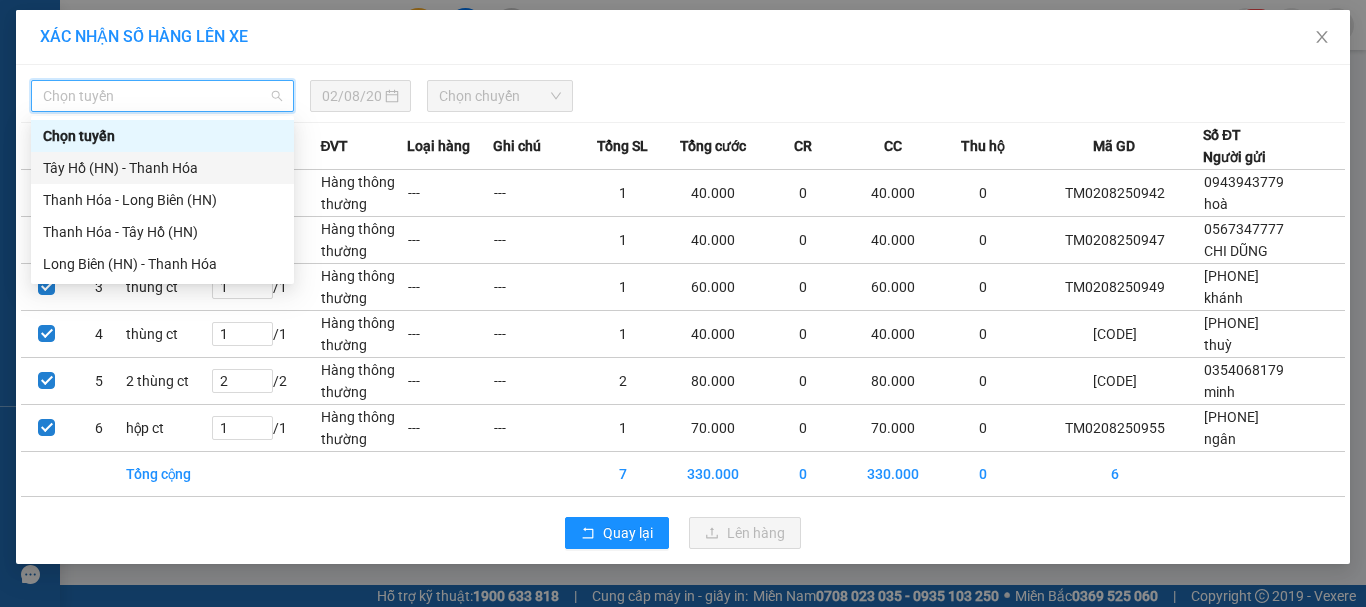 click on "Tây Hồ (HN) - Thanh Hóa" at bounding box center [162, 168] 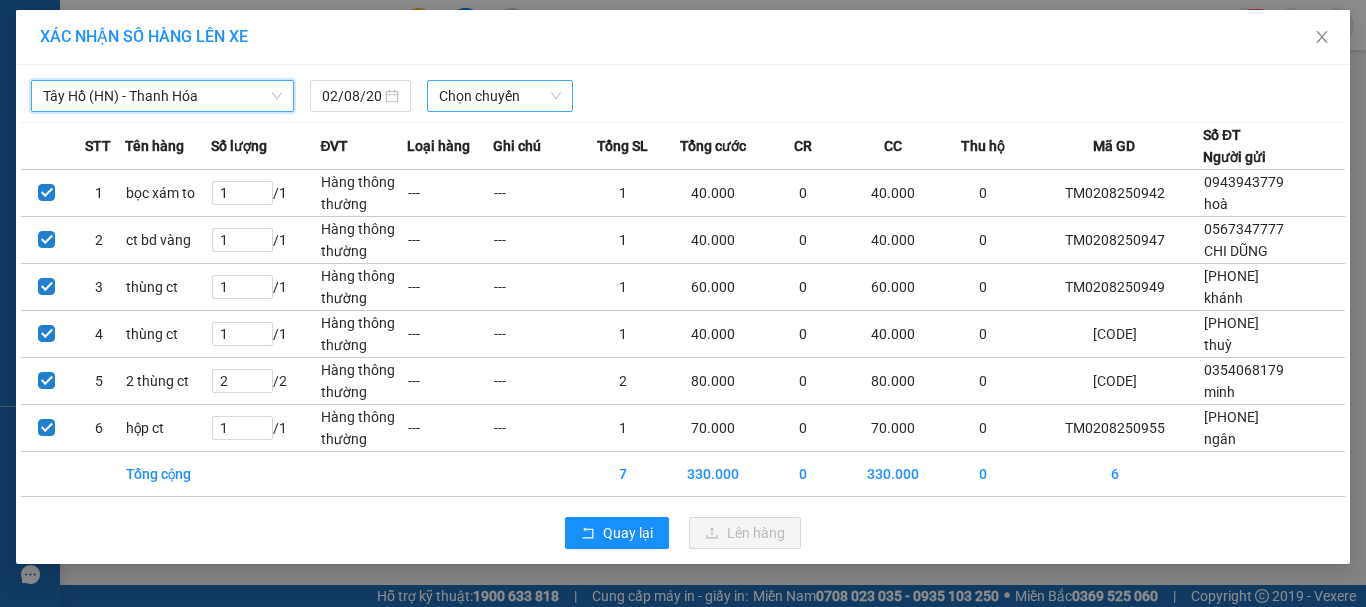 click on "Chọn chuyến" at bounding box center (500, 96) 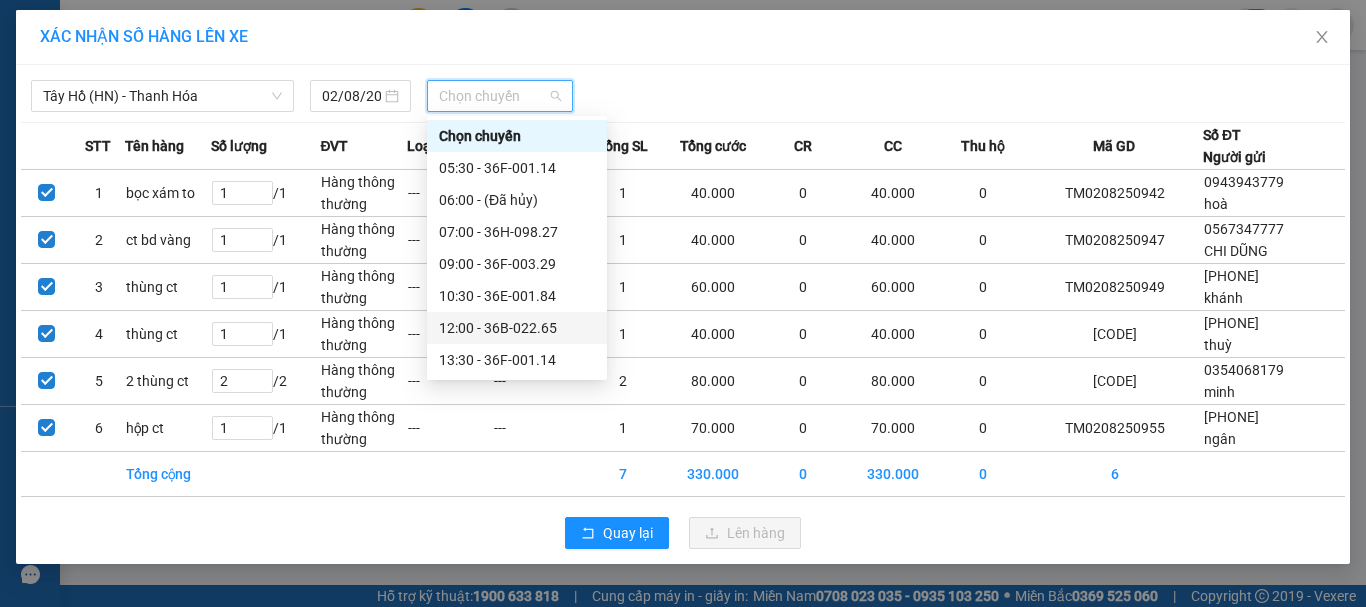 click on "12:00     - 36B-022.65" at bounding box center [517, 328] 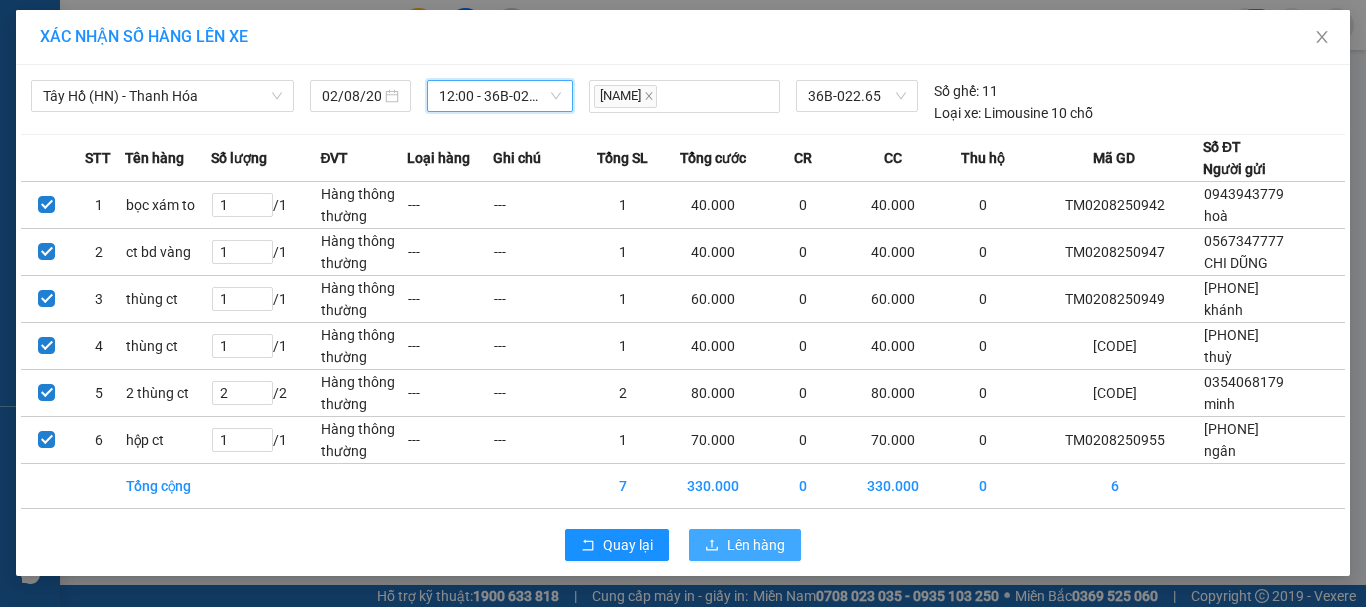 click on "Lên hàng" at bounding box center [756, 545] 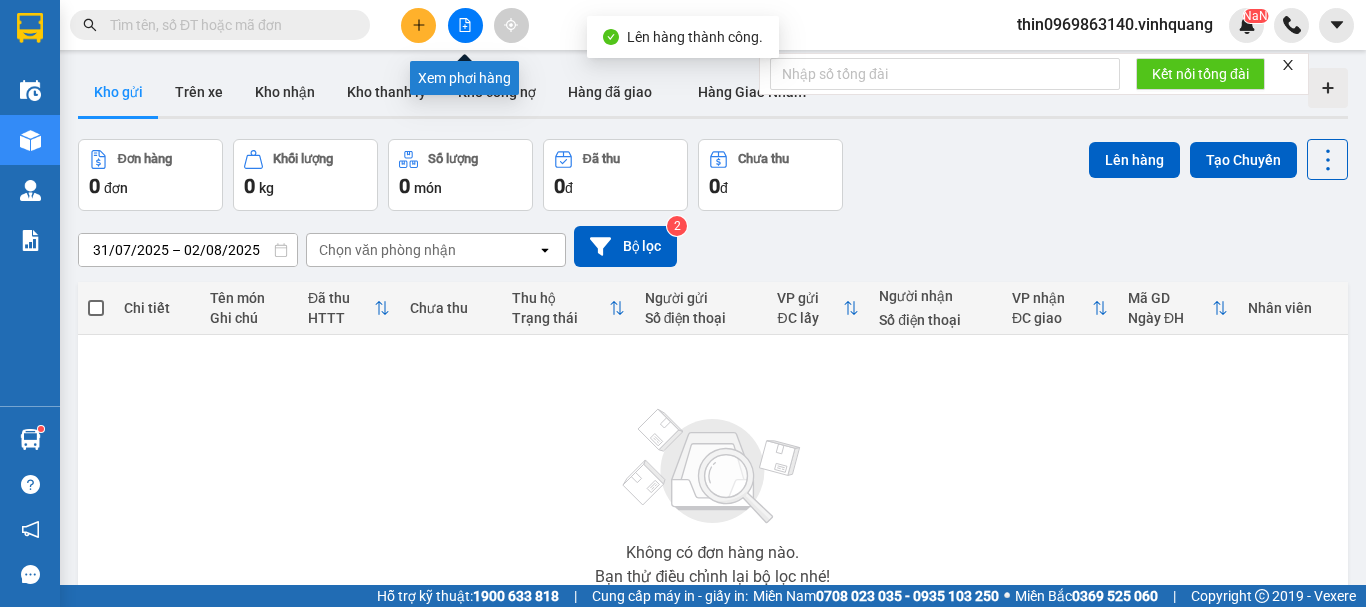 click 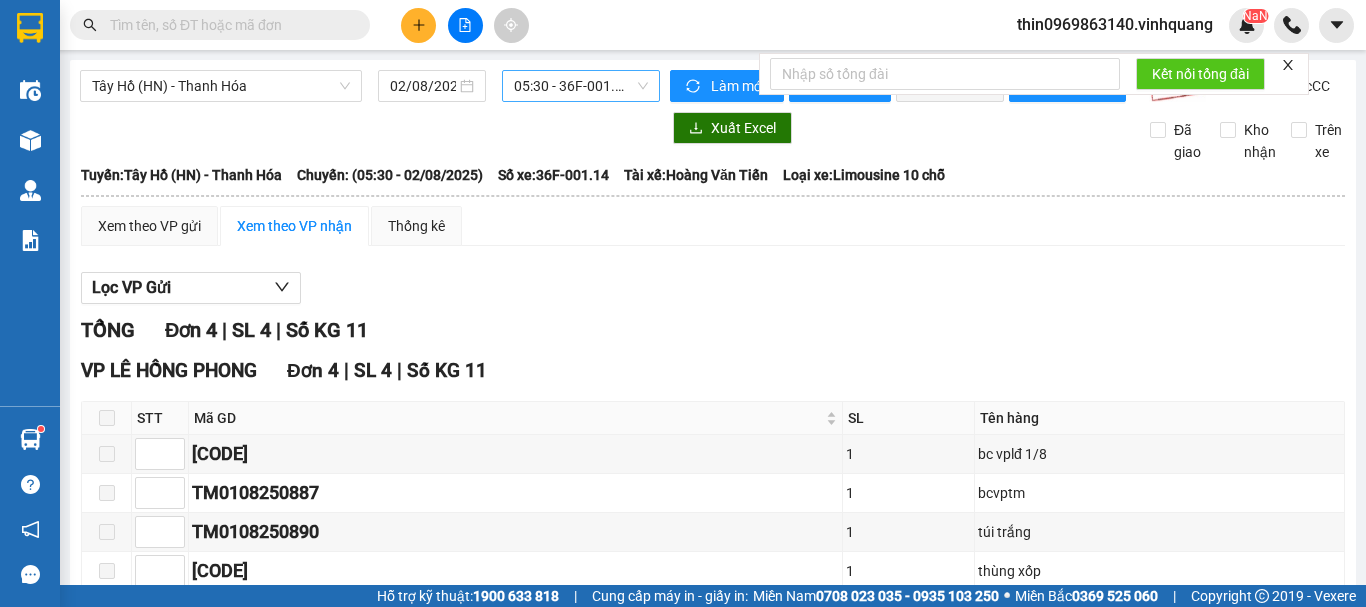 click on "[TIME] - [CODE]" at bounding box center [581, 86] 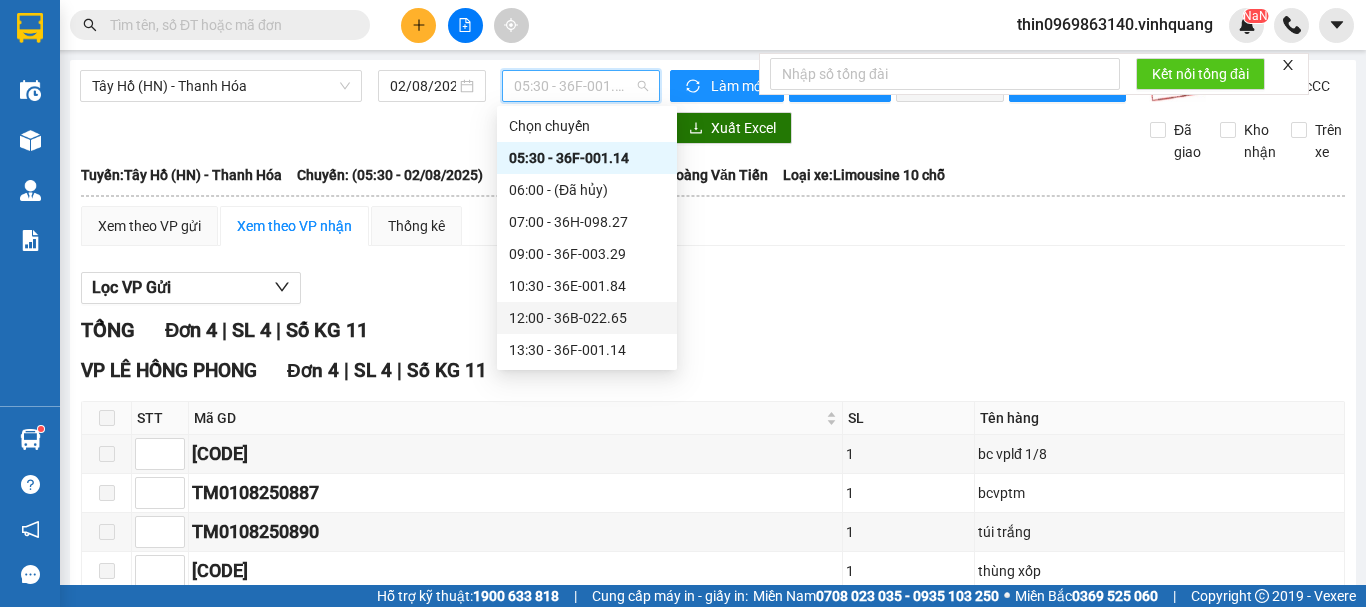 click on "12:00     - 36B-022.65" at bounding box center [587, 318] 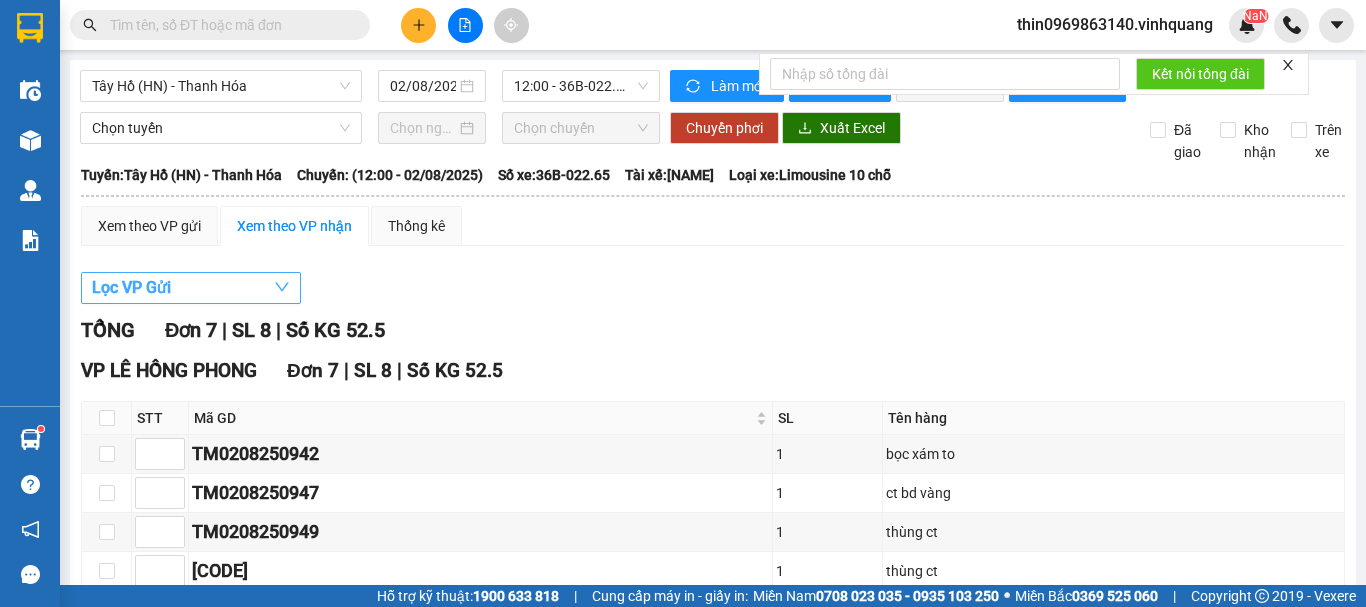click on "Lọc VP Gửi" at bounding box center [191, 288] 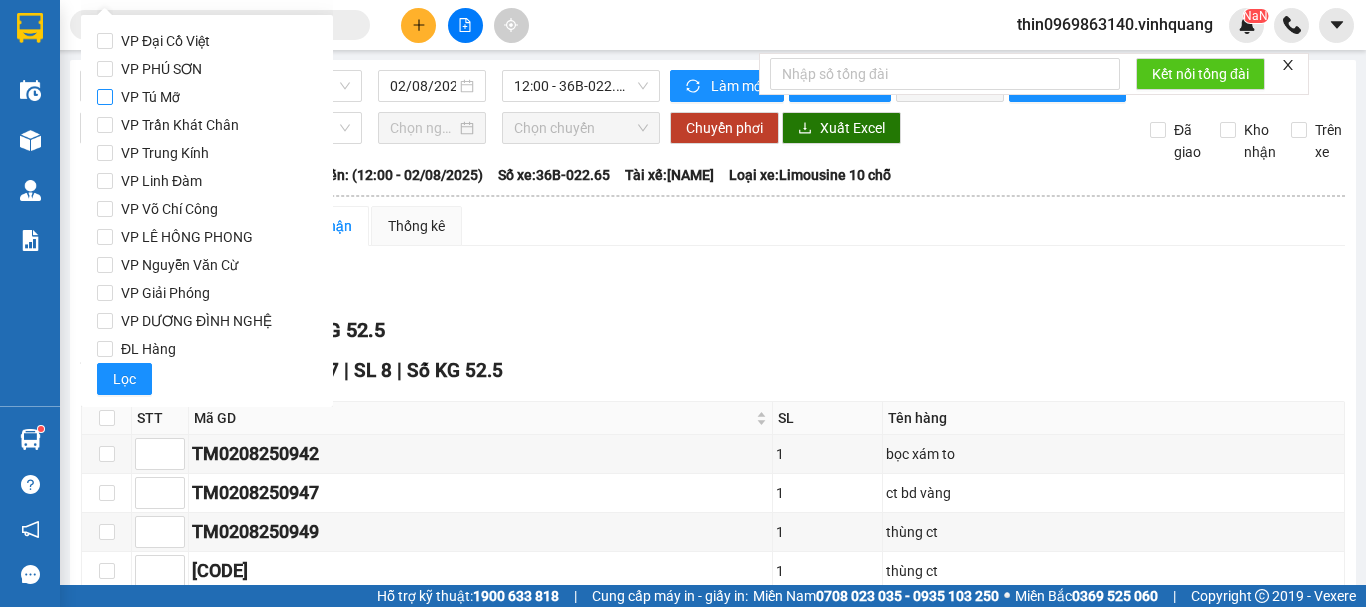 click on "VP Tú Mỡ" at bounding box center (150, 97) 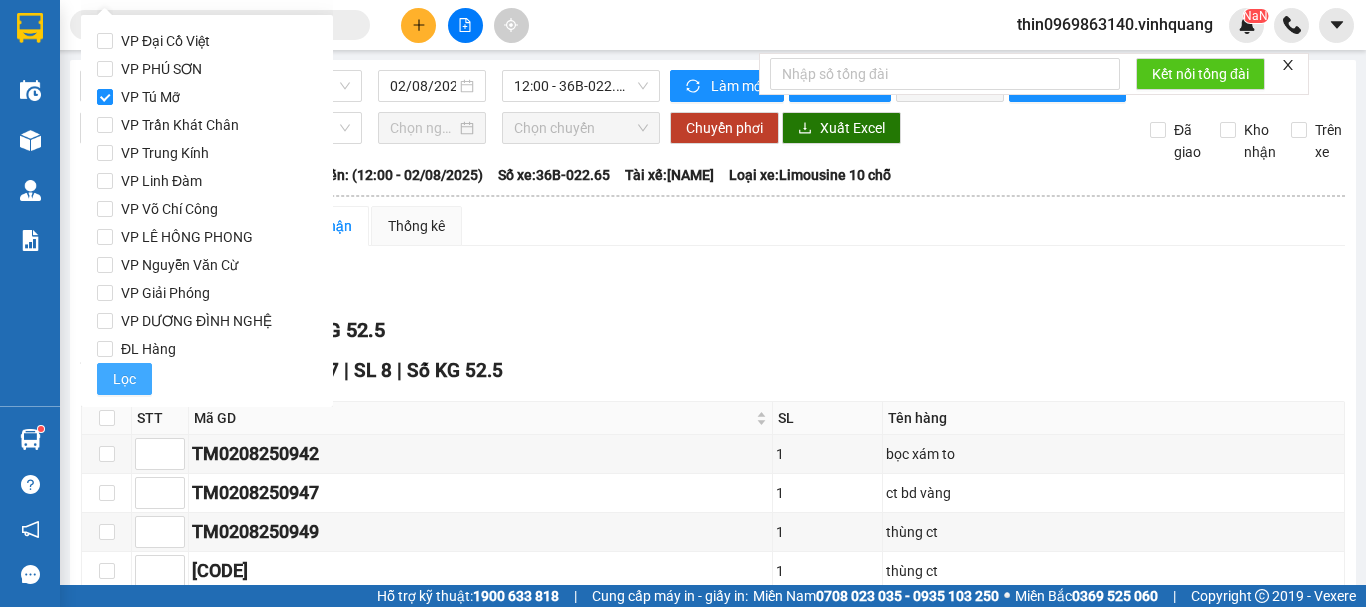 click on "Lọc" at bounding box center [124, 379] 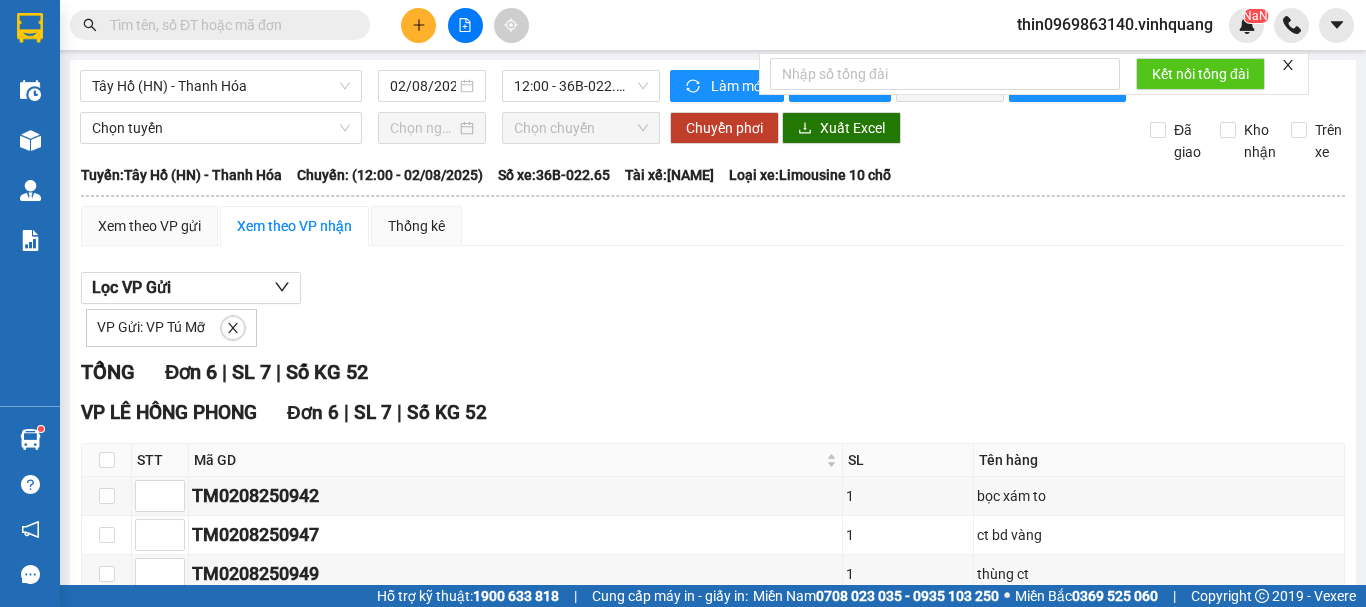 click on "In DS" at bounding box center [444, 742] 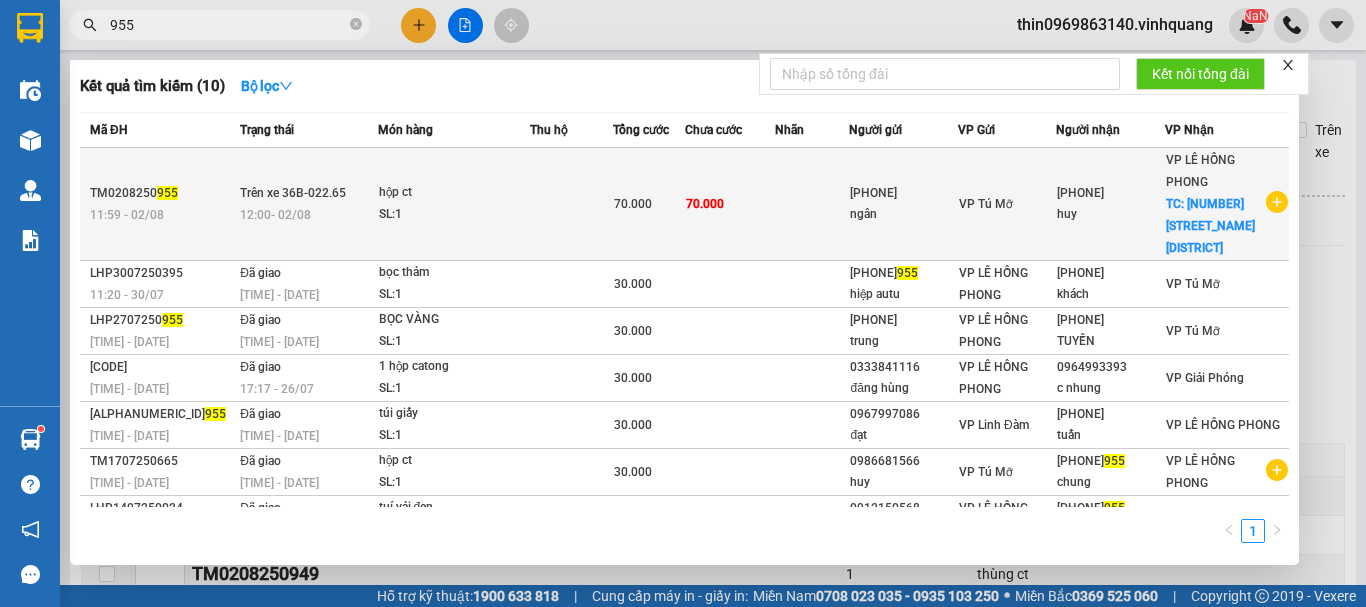 type on "955" 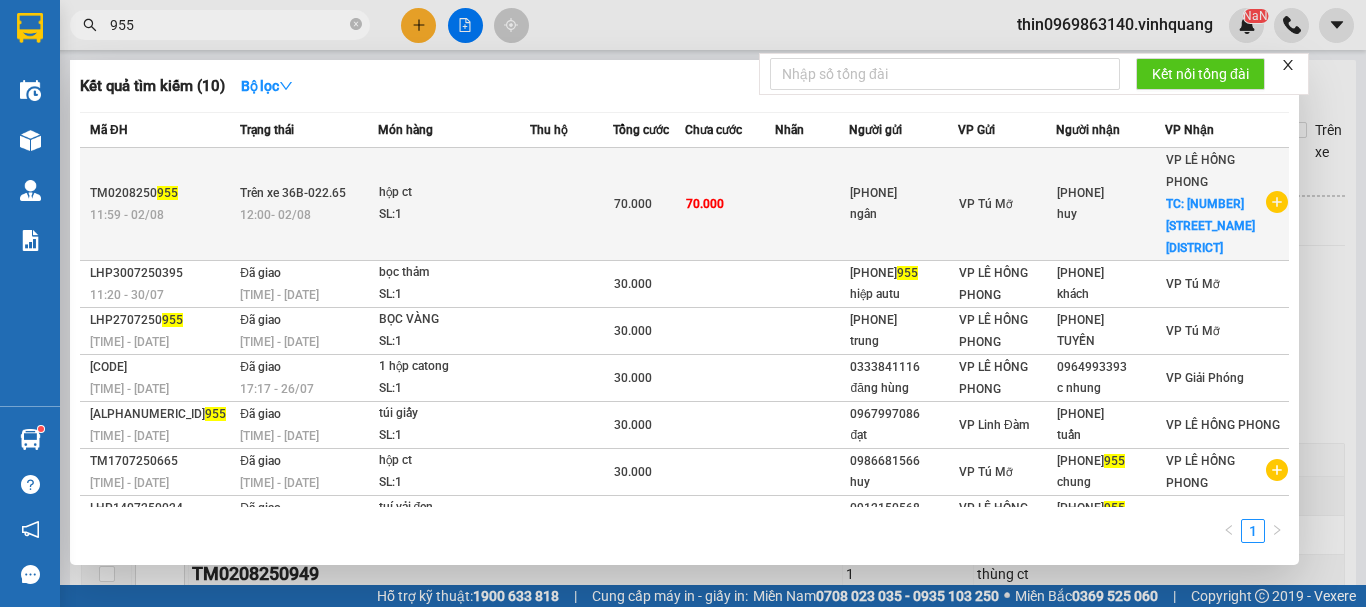 click on "12:00  -   02/08" at bounding box center [275, 214] 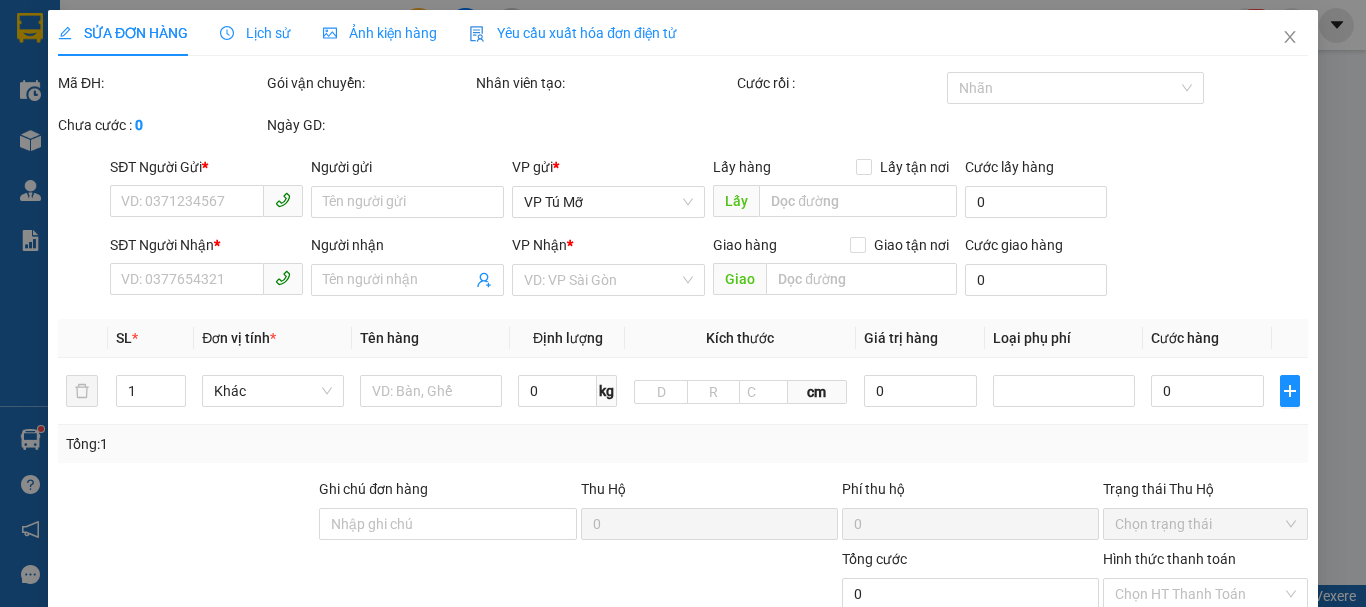 type on "0393314290" 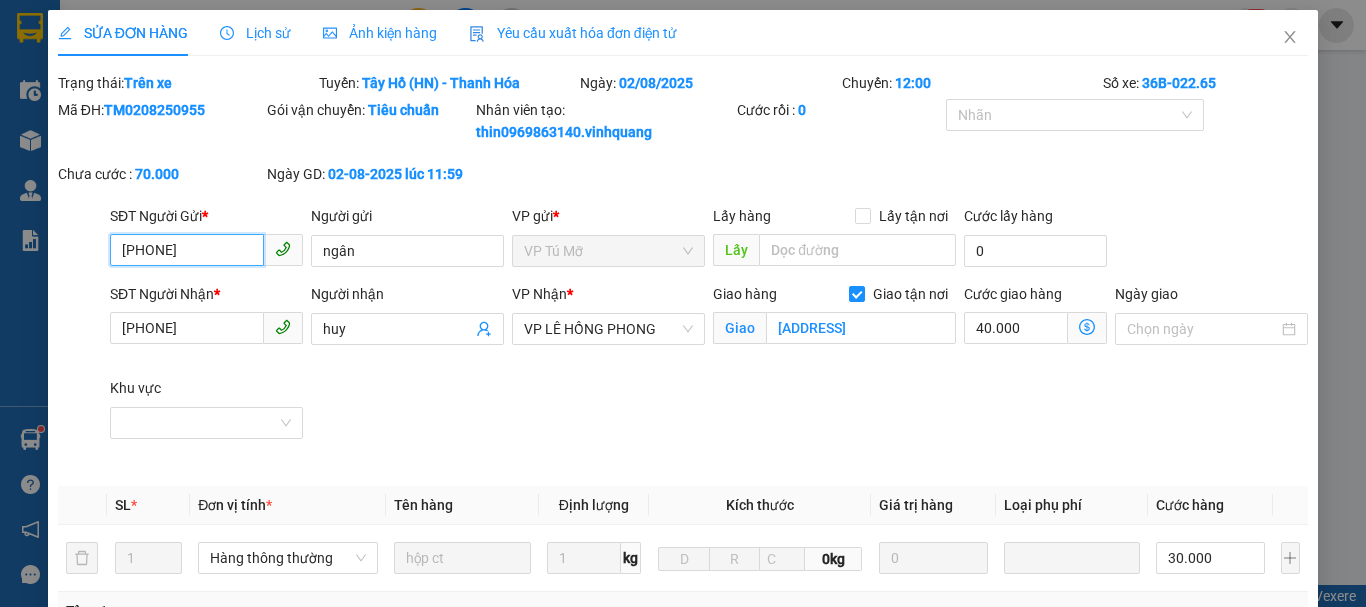 click on "Chọn HT Thanh Toán" at bounding box center (1205, 761) 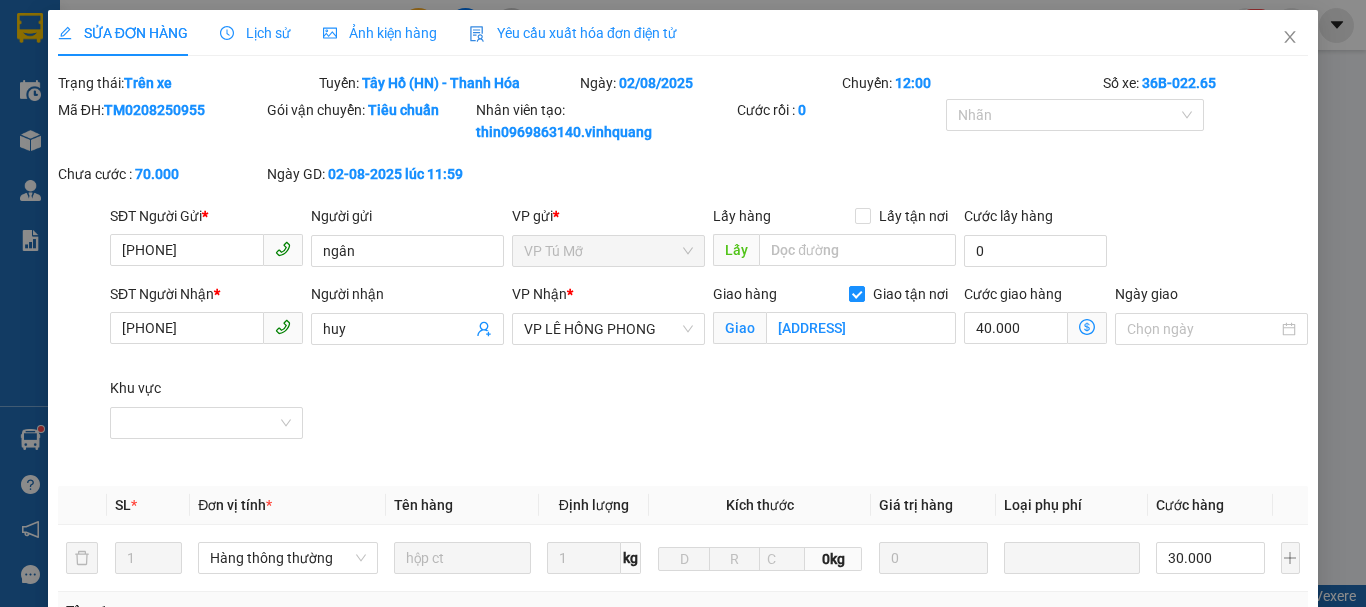 click on "Tại văn phòng" at bounding box center (1193, 801) 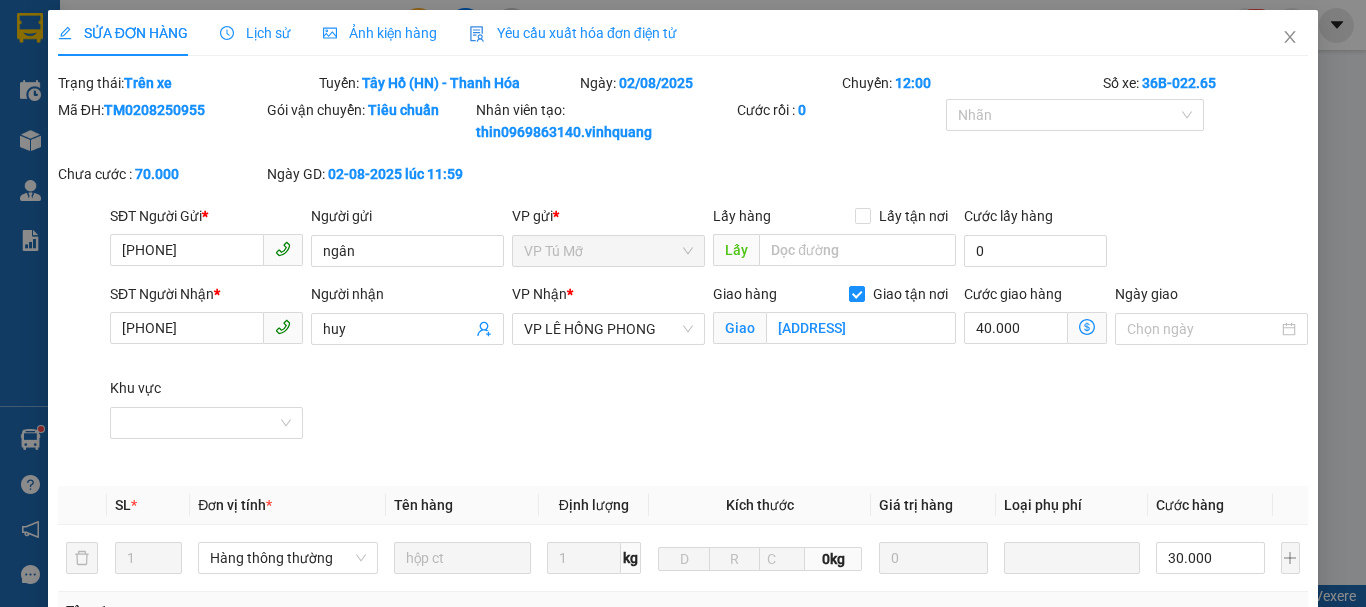 type on "0" 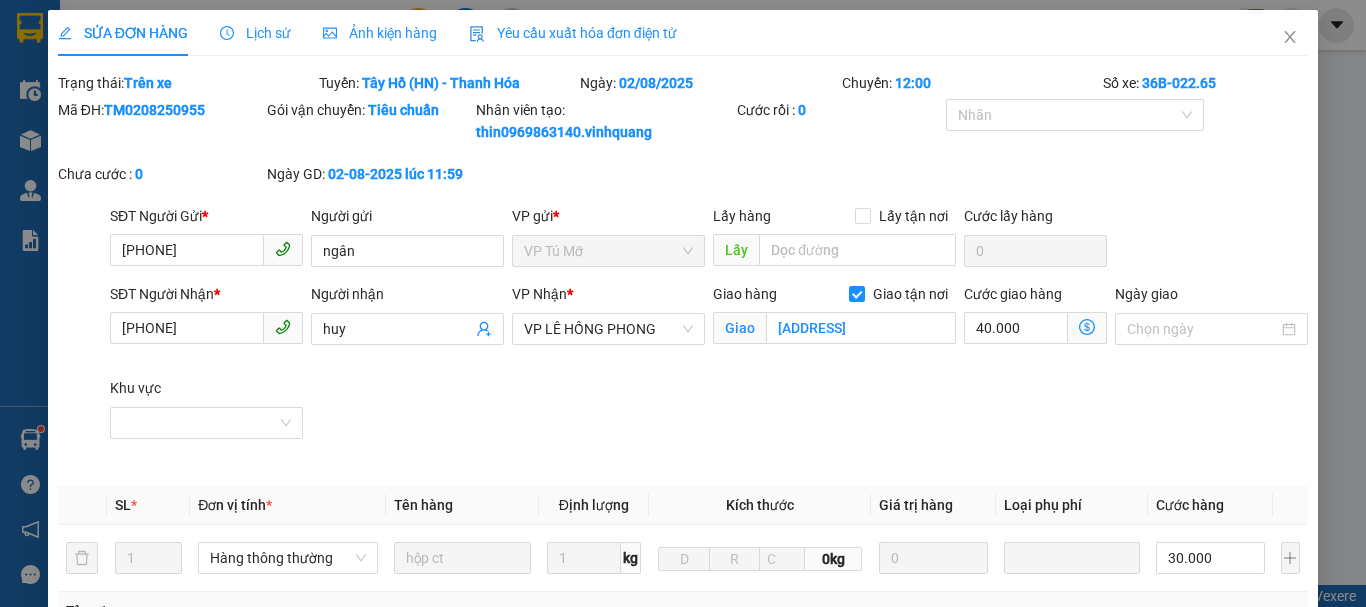 click on "Lưu và In" at bounding box center (1243, 998) 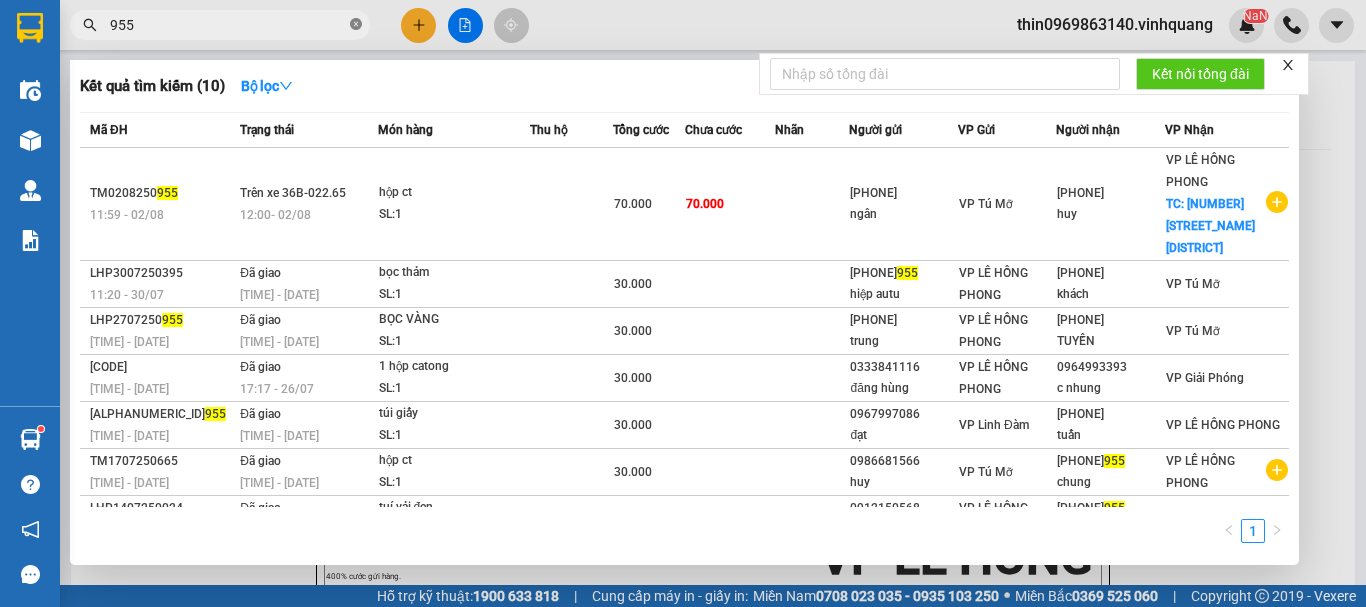click 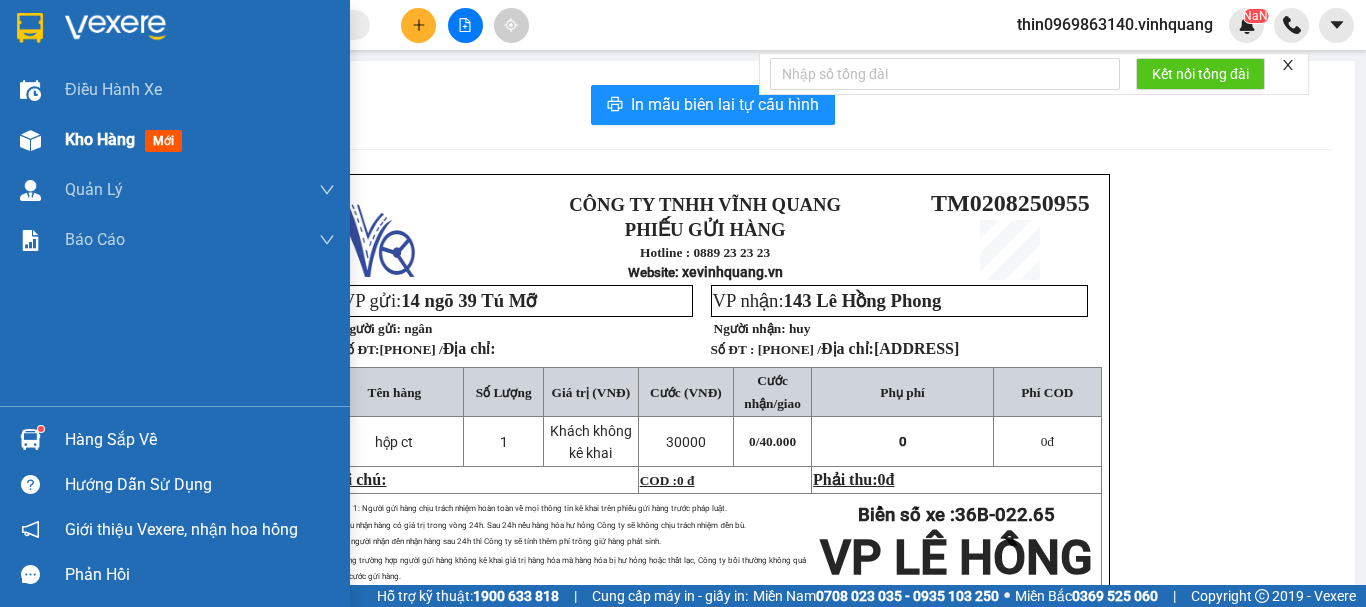click on "Kho hàng" at bounding box center (100, 139) 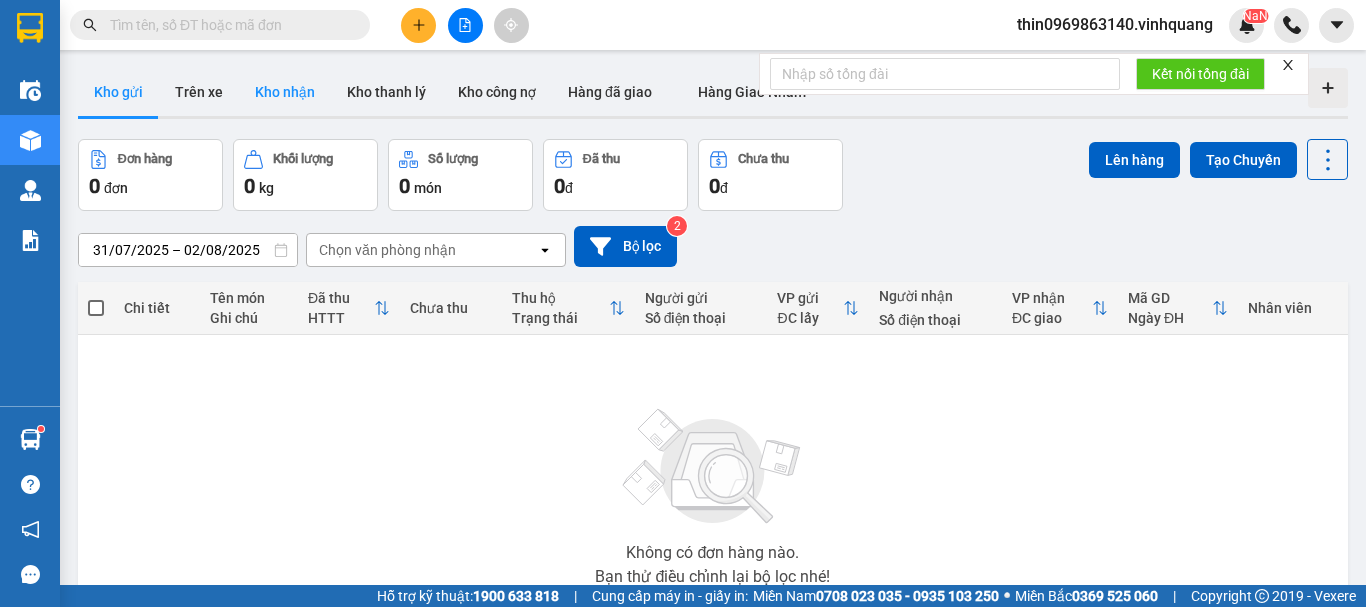click on "Kho nhận" at bounding box center (285, 92) 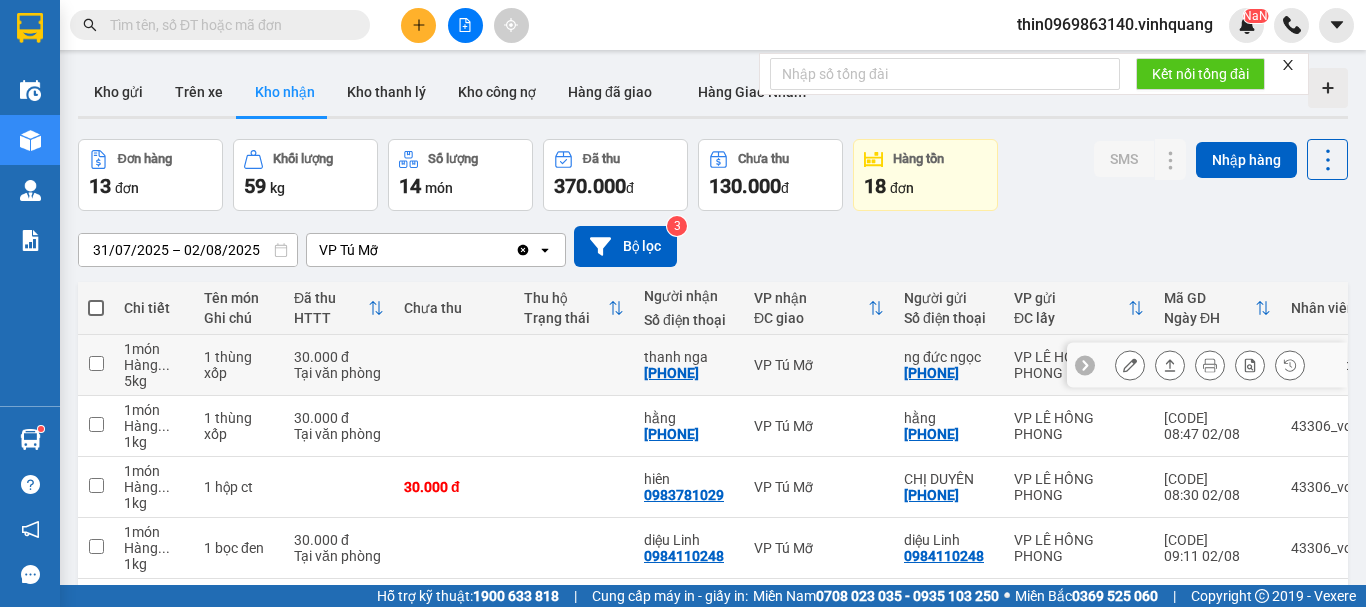 click on "[PHONE]" at bounding box center (671, 373) 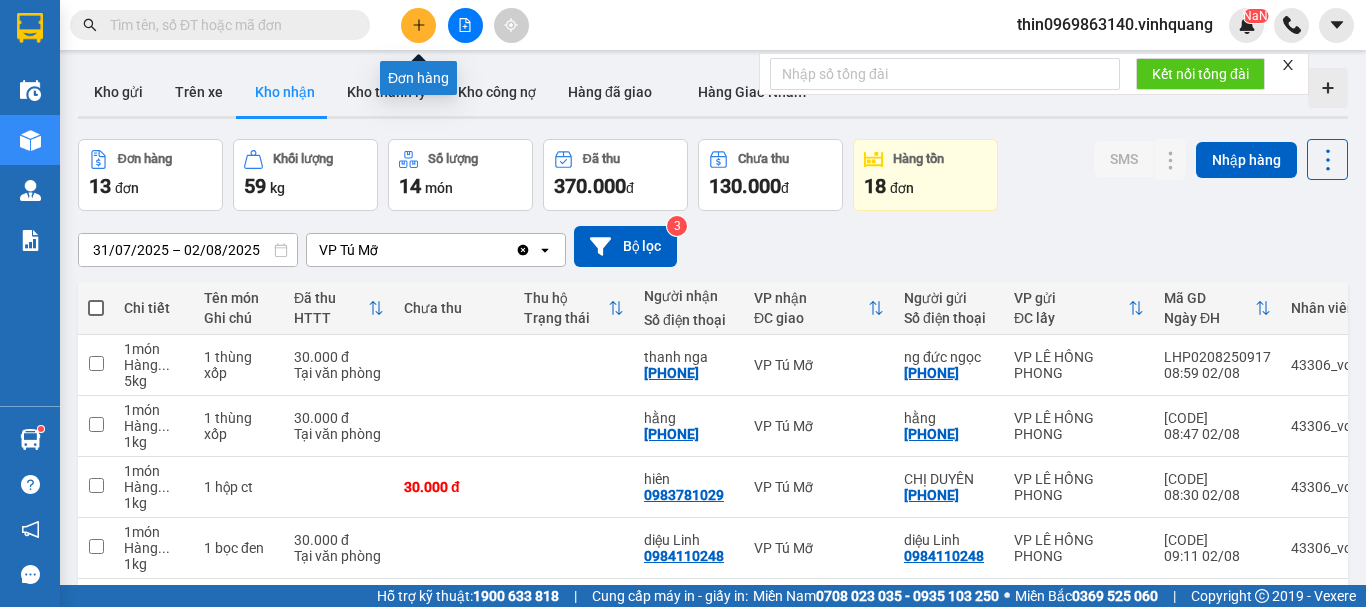 drag, startPoint x: 430, startPoint y: 41, endPoint x: 379, endPoint y: 17, distance: 56.364883 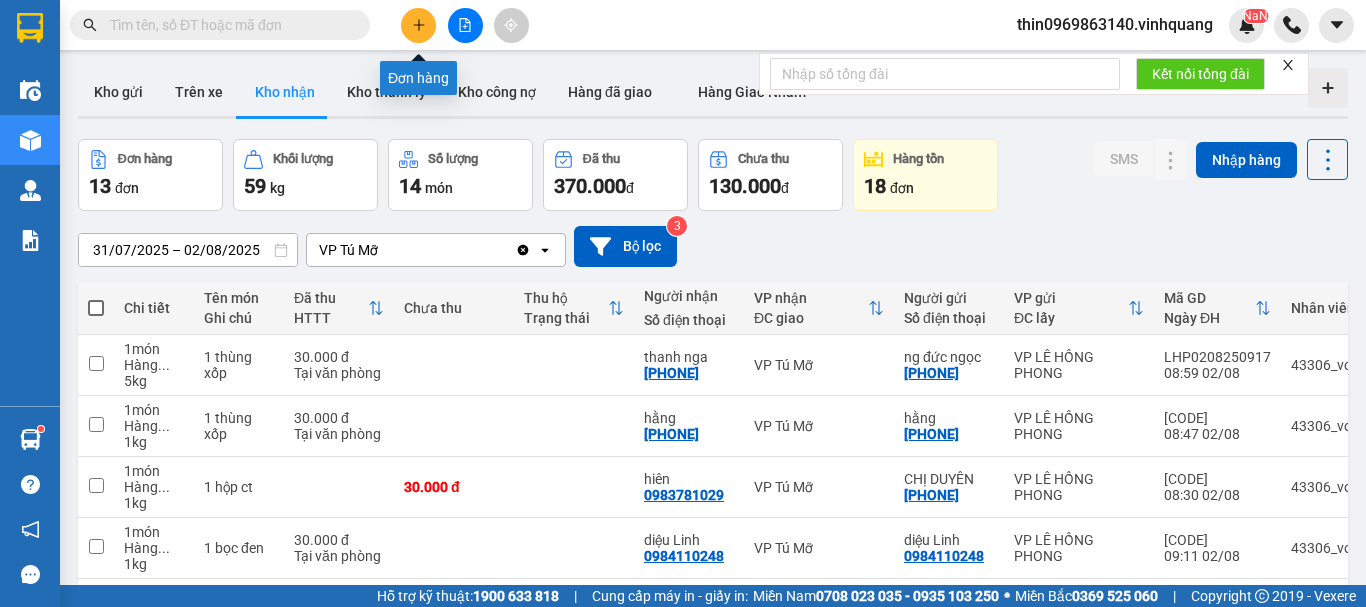 click at bounding box center [418, 25] 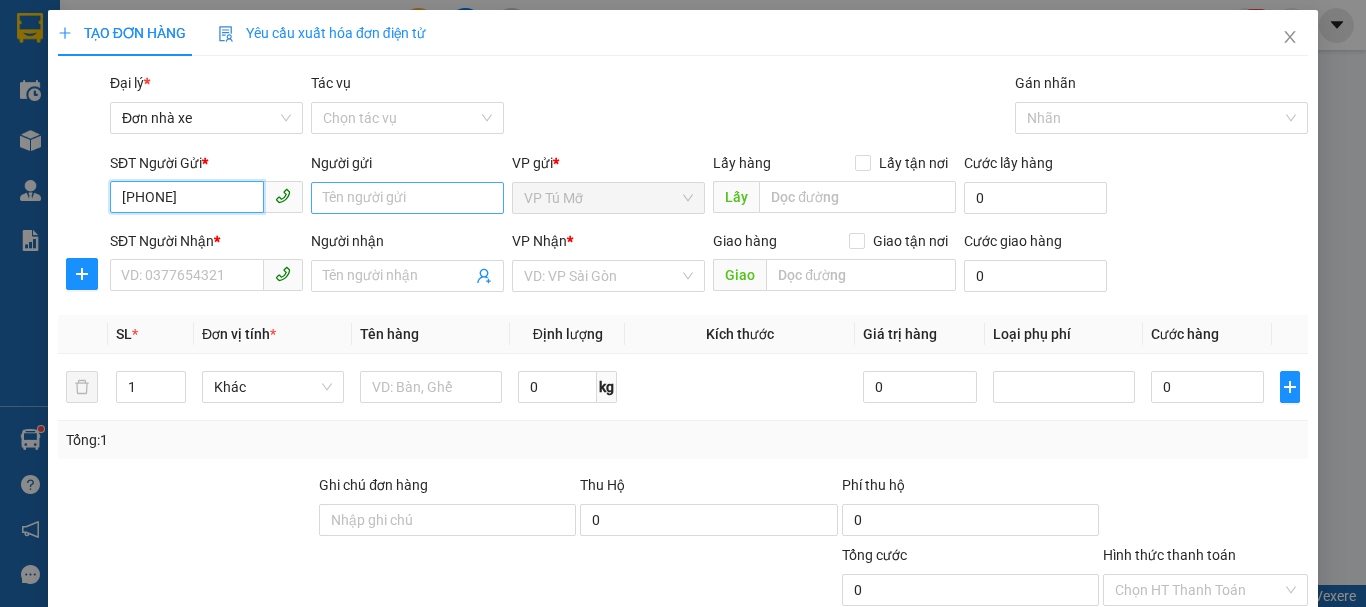 type on "0976023389" 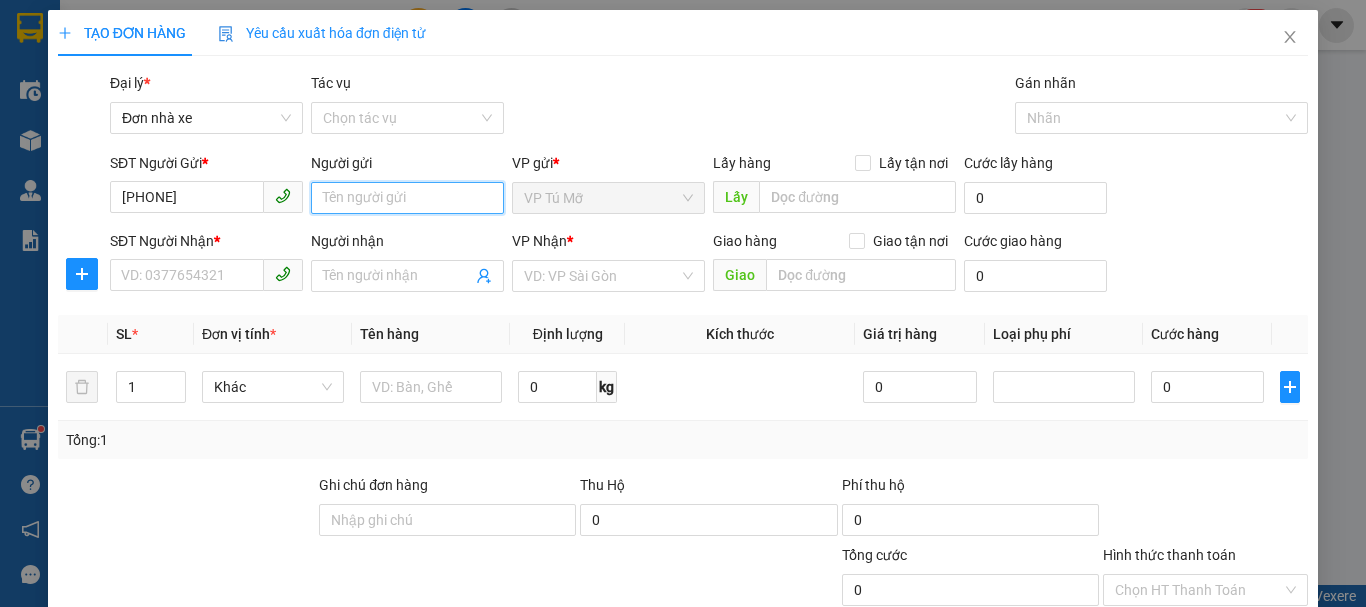 click on "Người gửi" at bounding box center [407, 198] 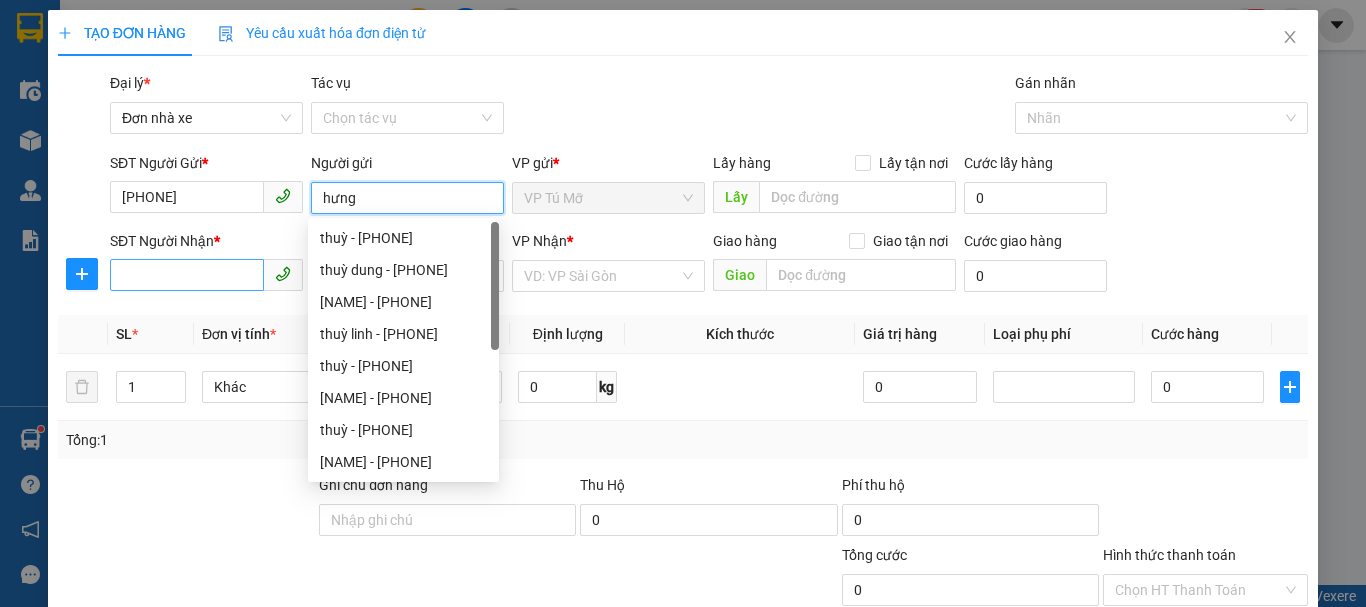 type on "hưng" 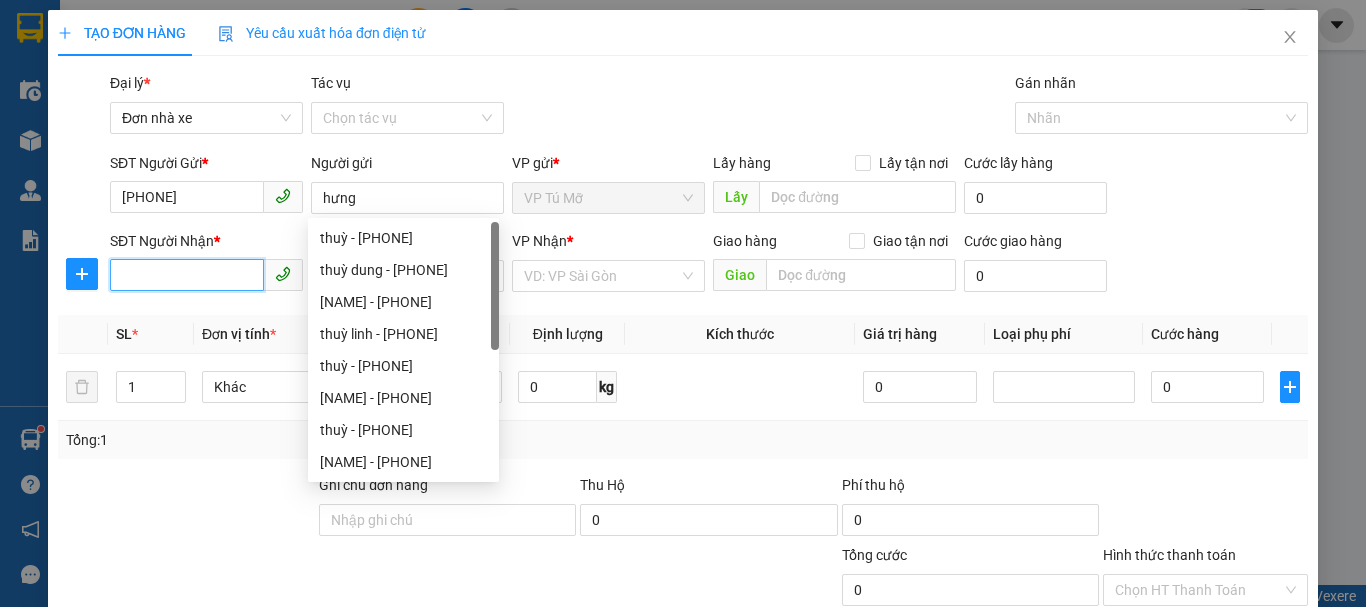 click on "SĐT Người Nhận  *" at bounding box center (187, 275) 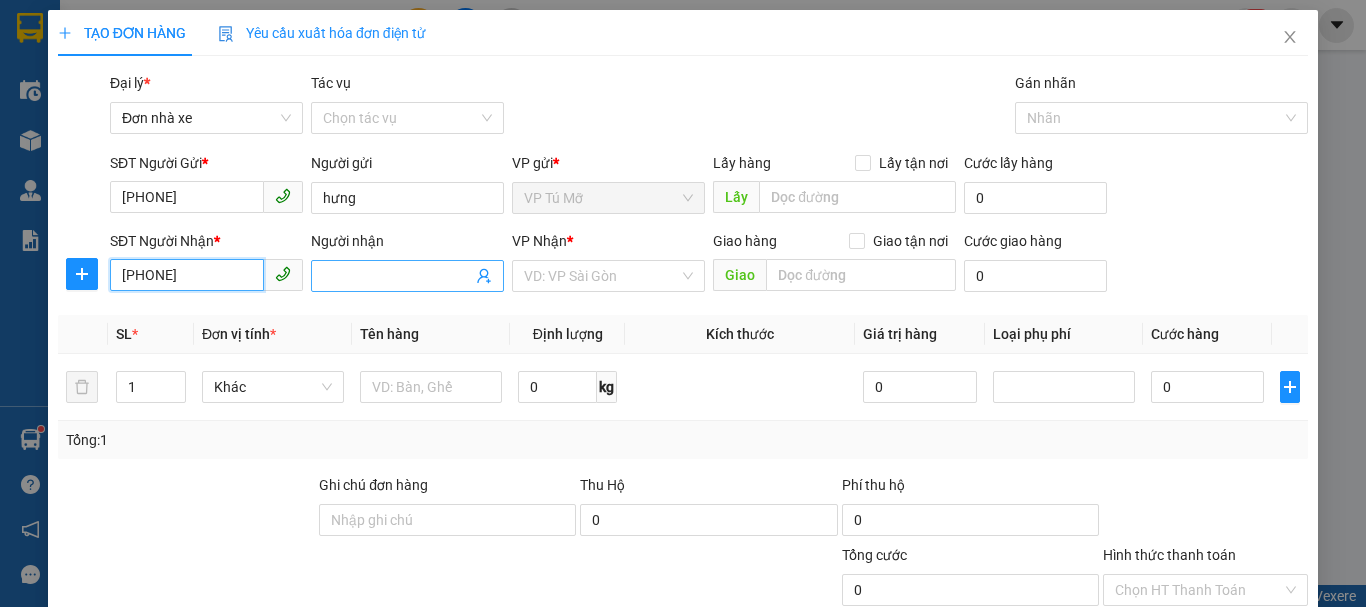 type on "0393107929" 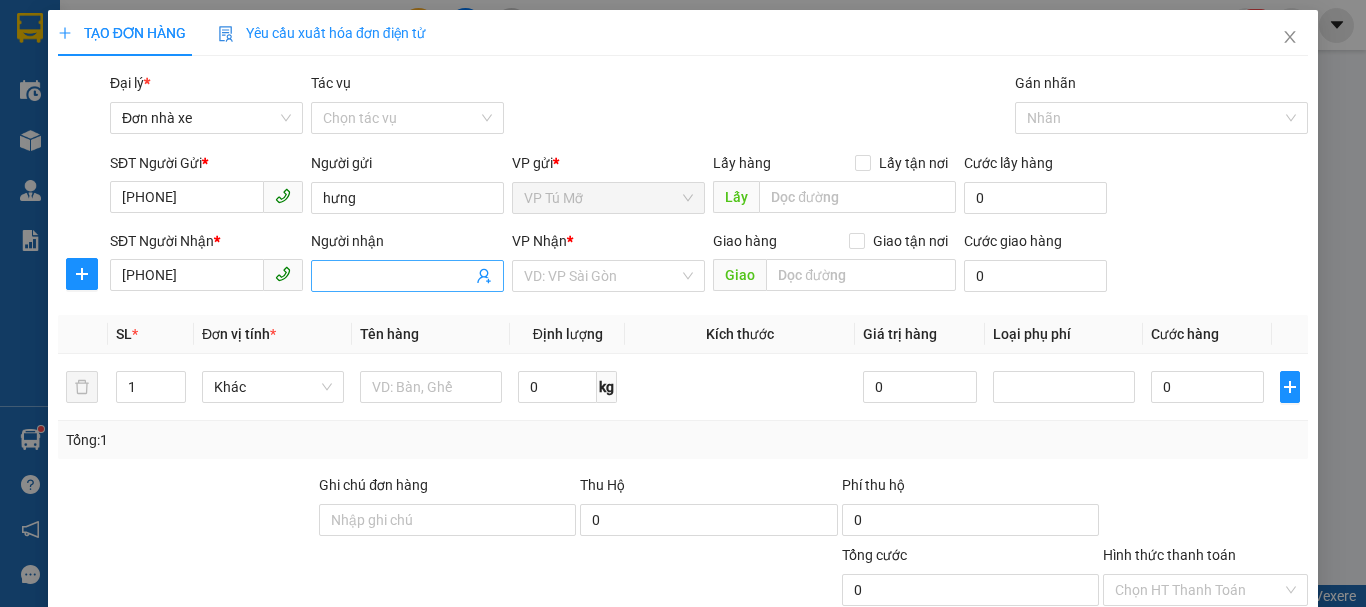click on "Người nhận" at bounding box center [397, 276] 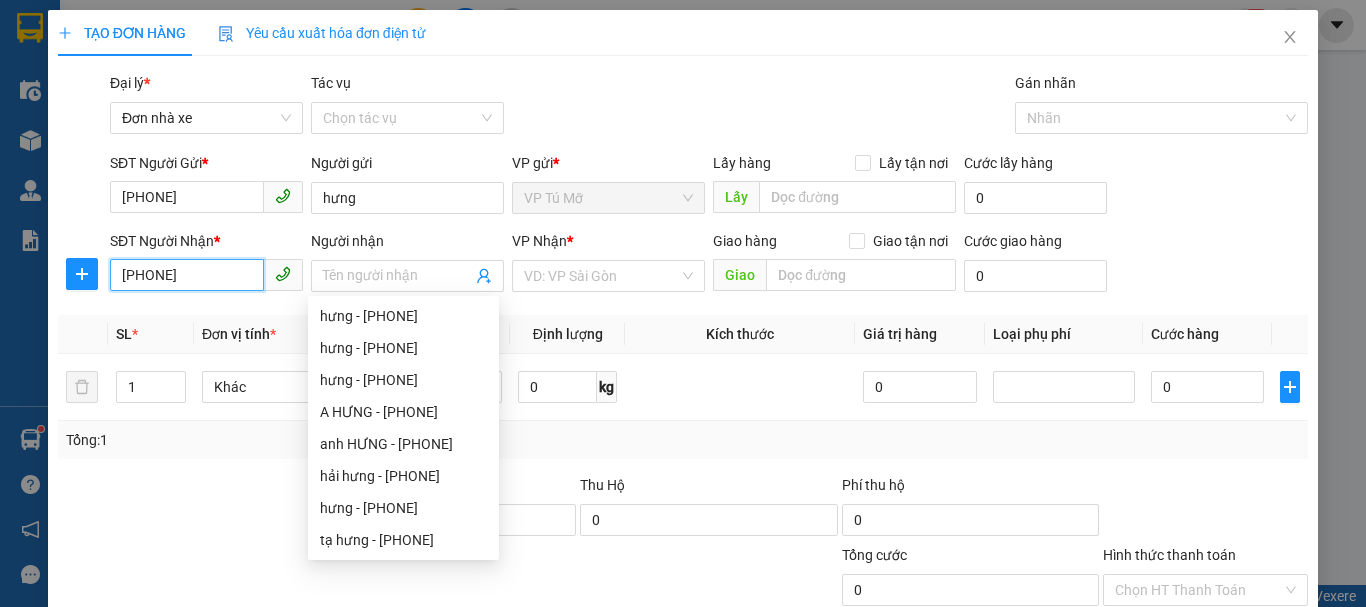 click on "0393107929" at bounding box center (187, 275) 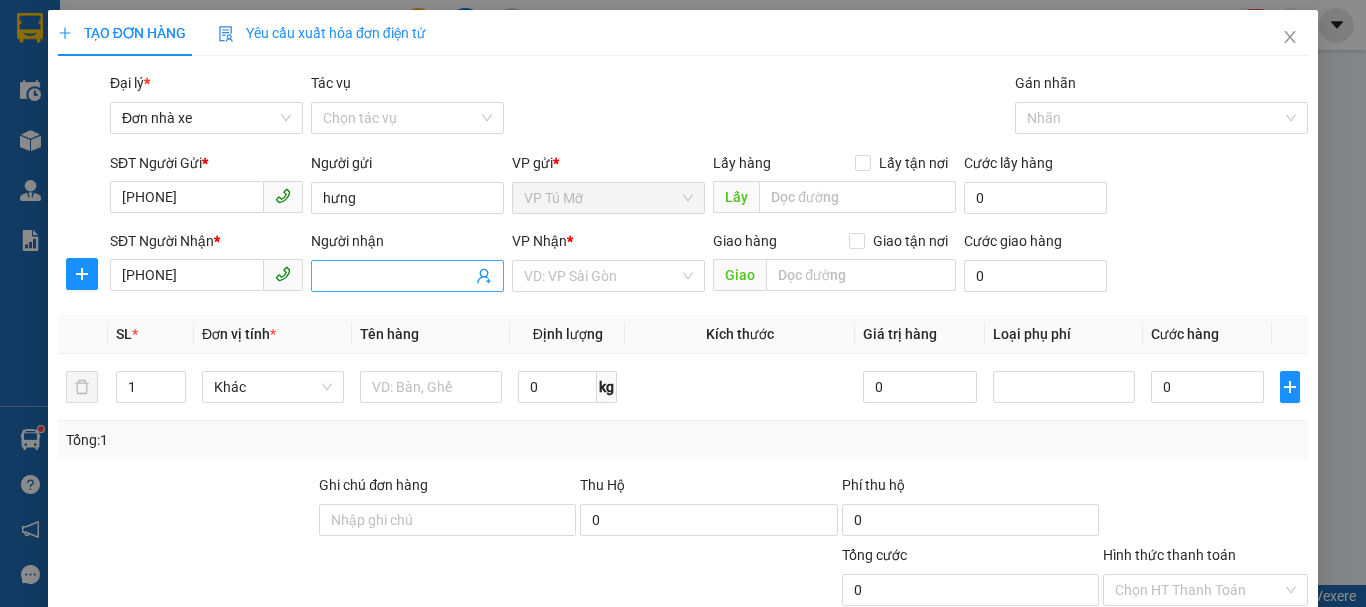click on "Người nhận" at bounding box center [397, 276] 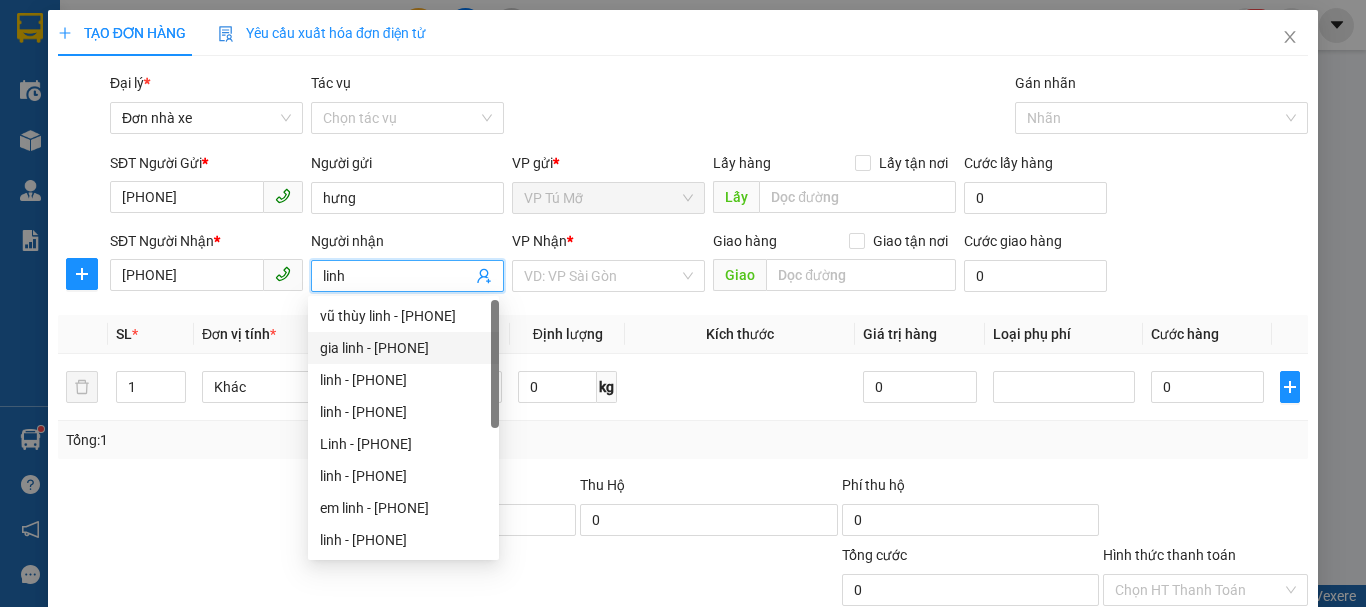 type on "linh" 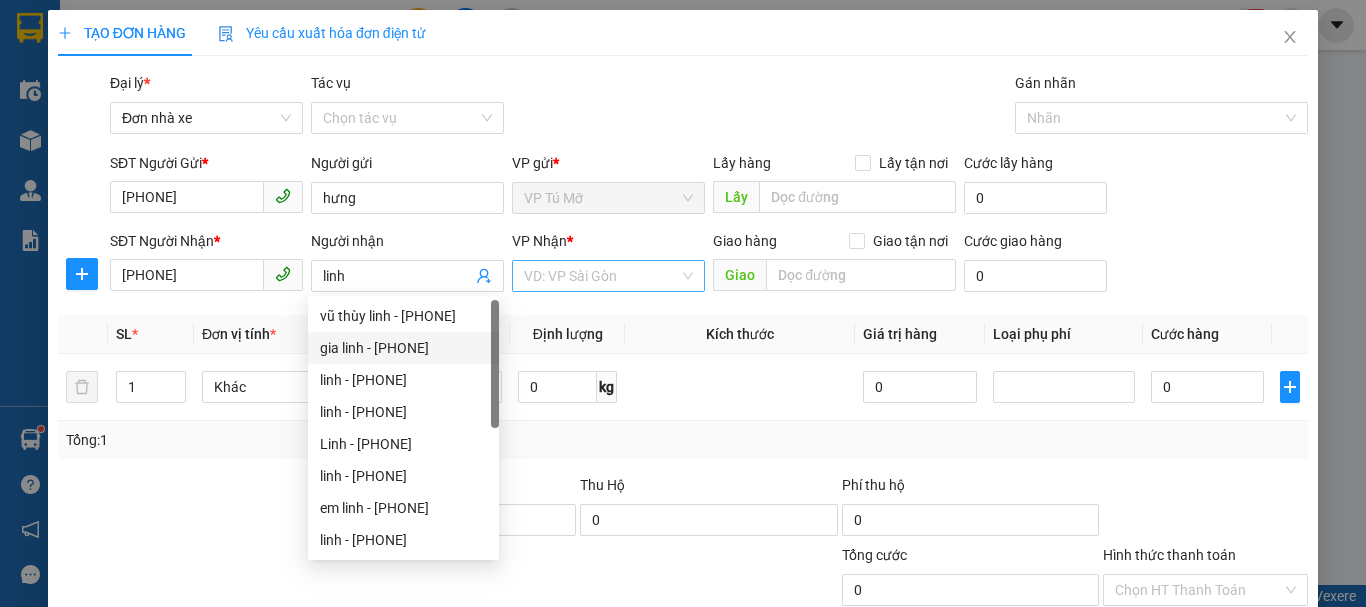 click at bounding box center (601, 276) 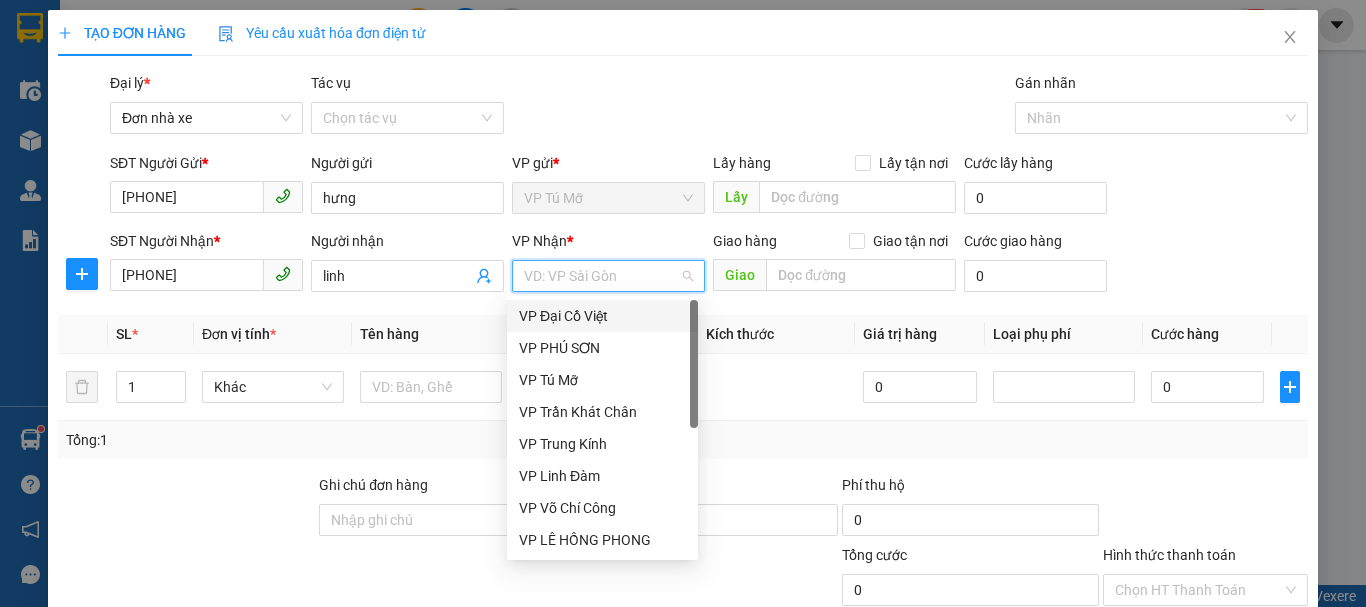 click at bounding box center (601, 276) 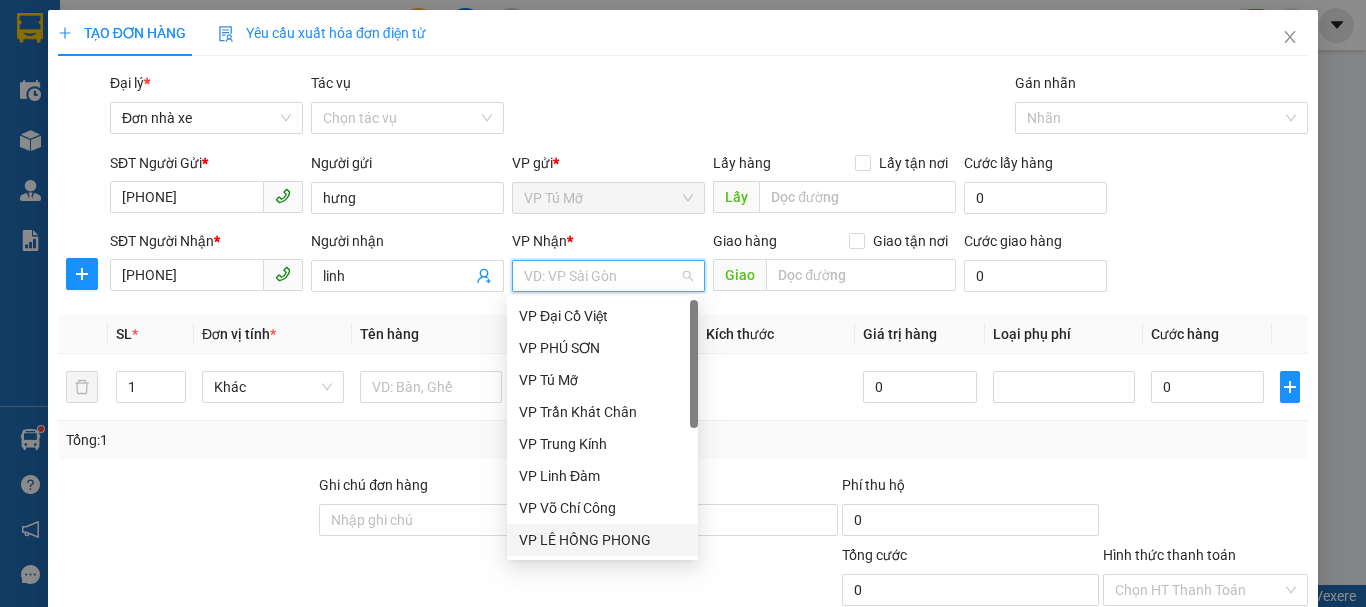 click on "VP LÊ HỒNG PHONG" at bounding box center (602, 540) 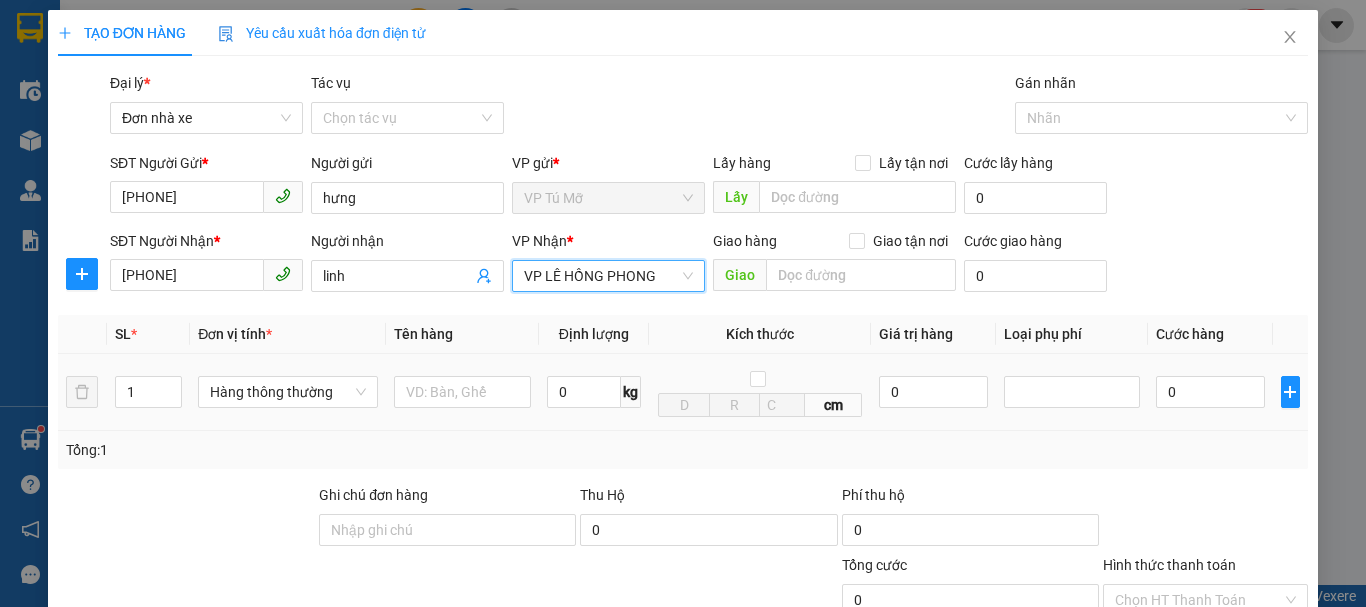 click at bounding box center [462, 392] 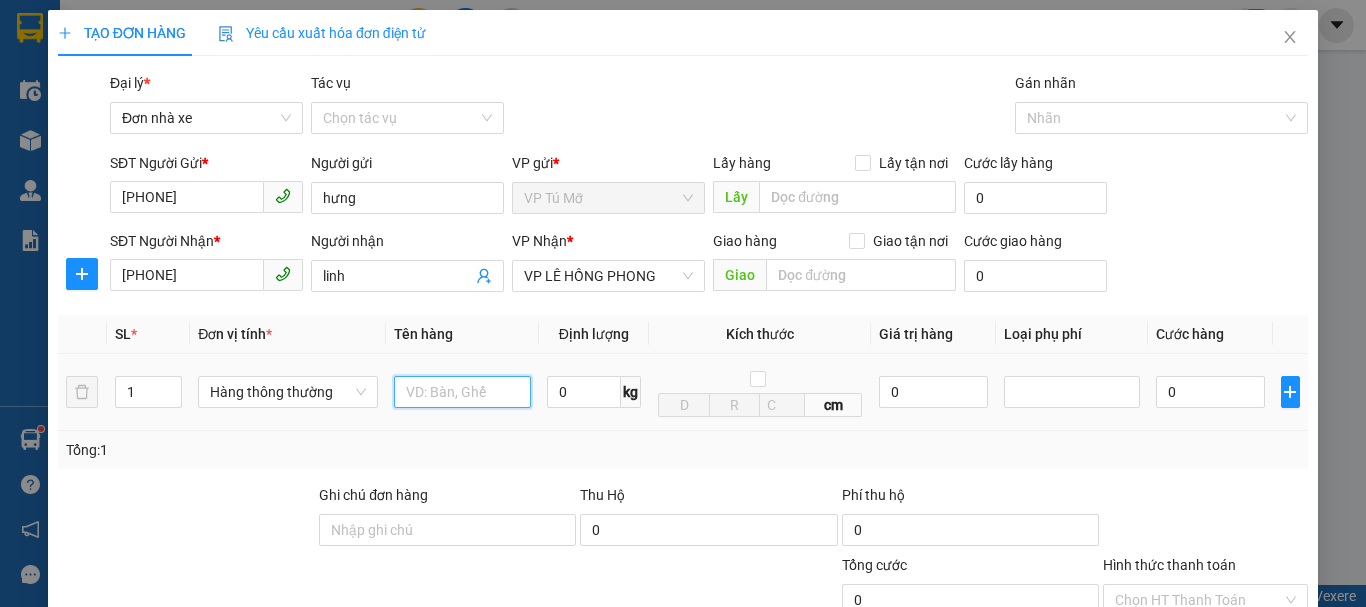 click at bounding box center [462, 392] 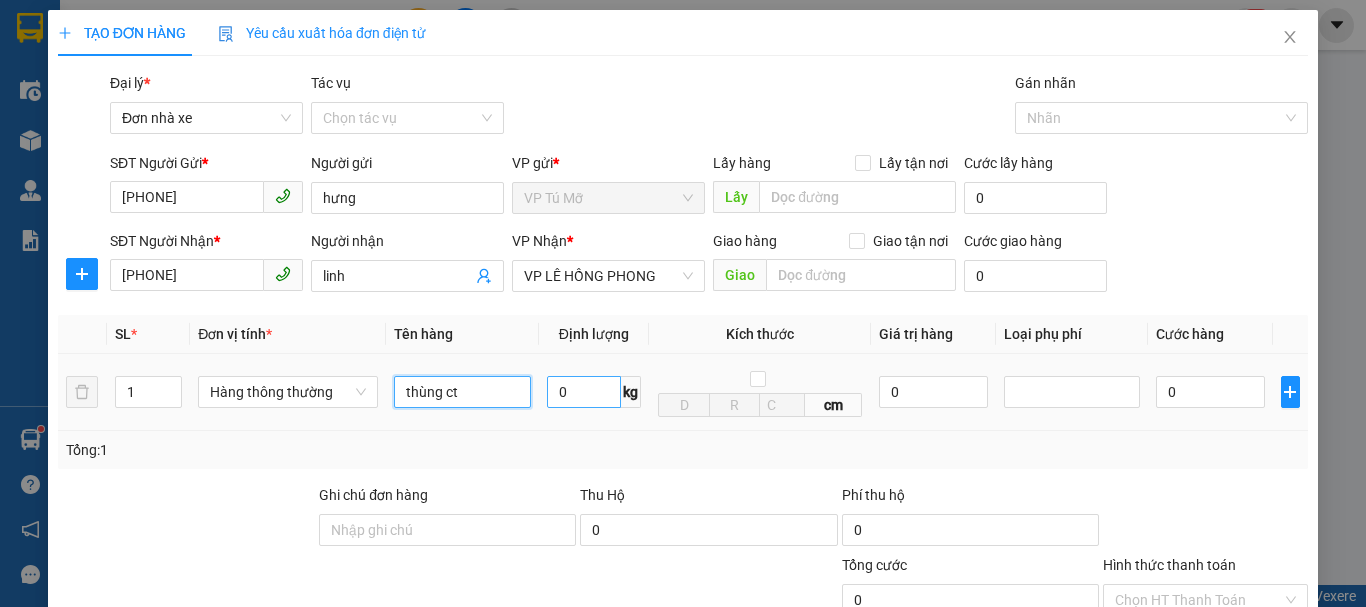 type on "thùng ct" 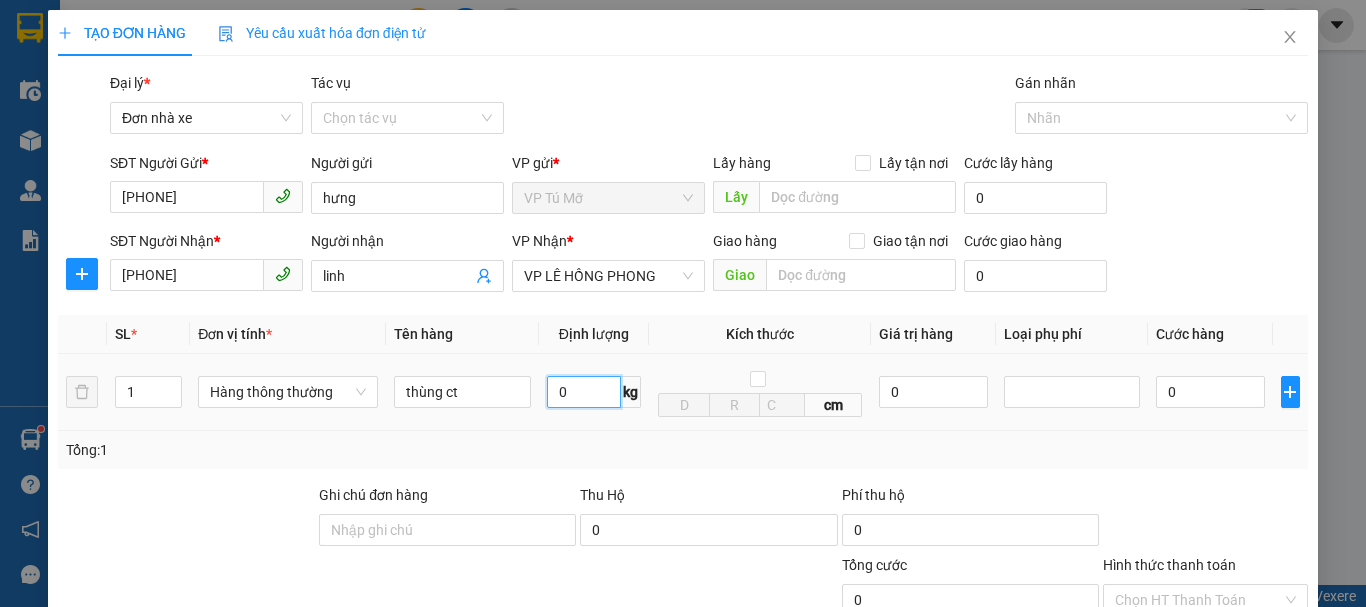 click on "0" at bounding box center (584, 392) 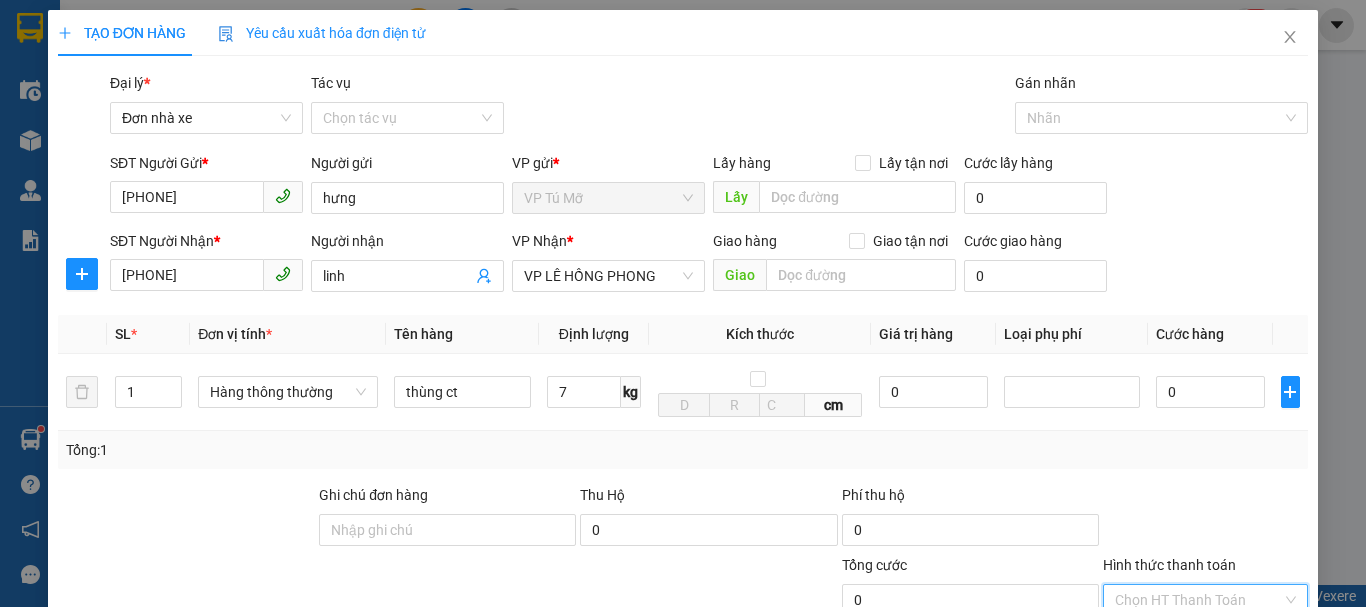 click on "Hình thức thanh toán" at bounding box center (1198, 600) 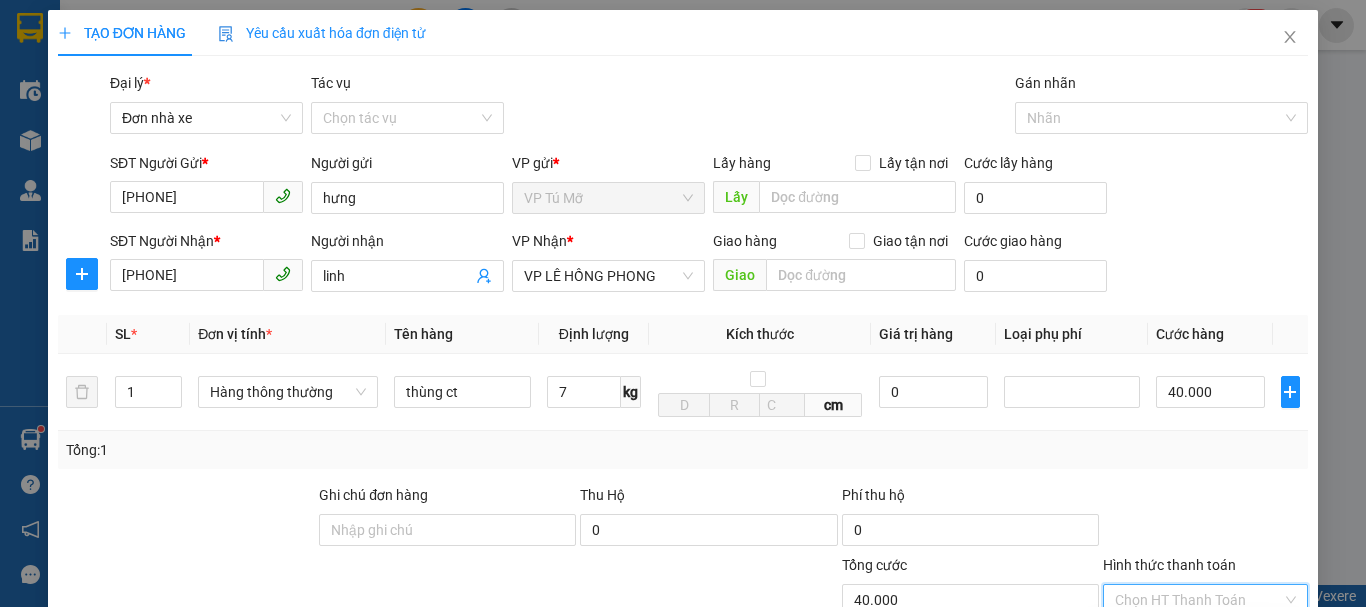 click on "Tại văn phòng" at bounding box center (1193, 641) 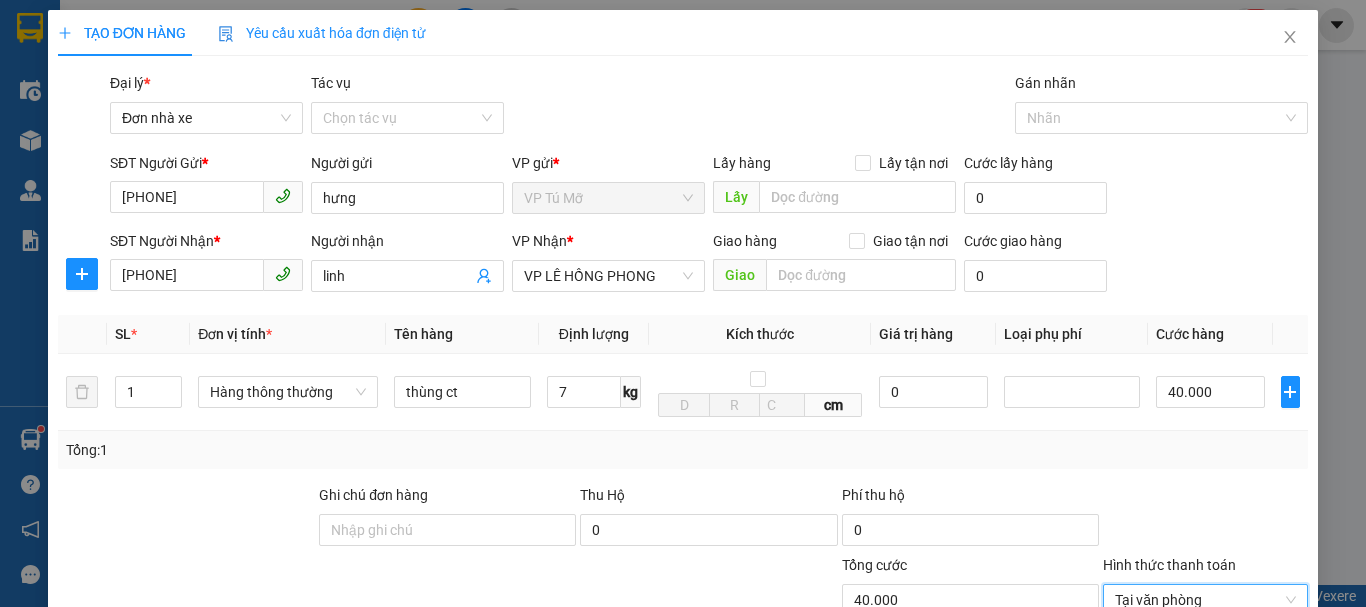 click on "Lưu và In" at bounding box center (1243, 837) 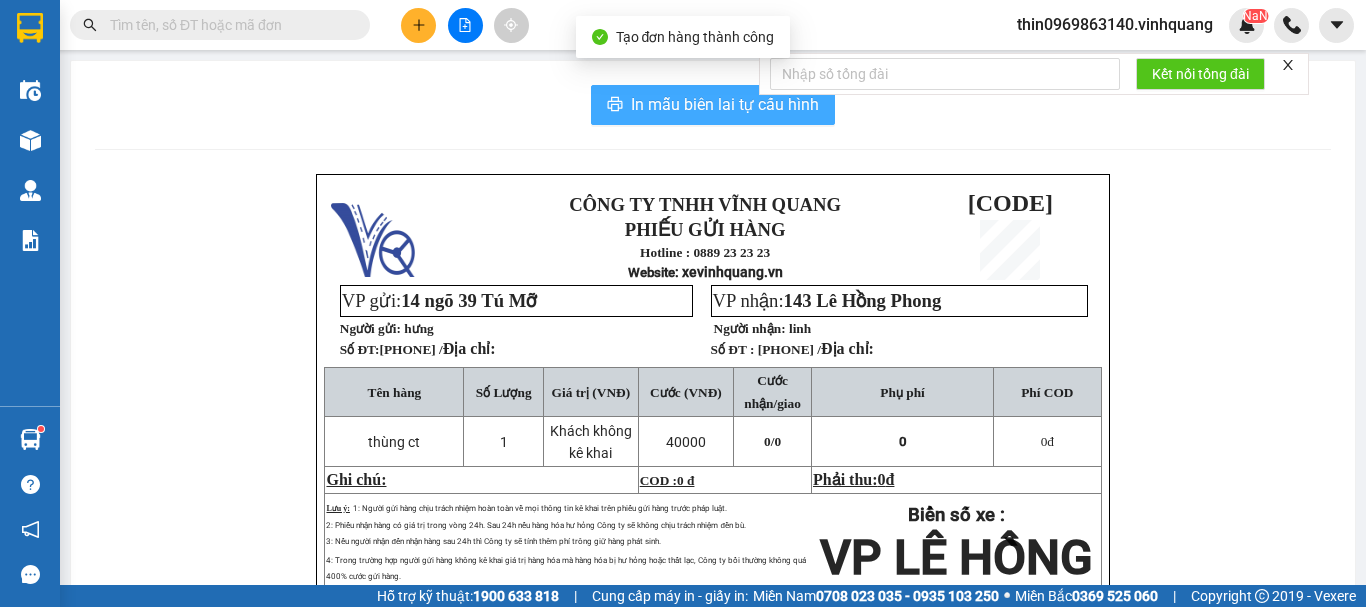 click on "In mẫu biên lai tự cấu hình" at bounding box center (725, 104) 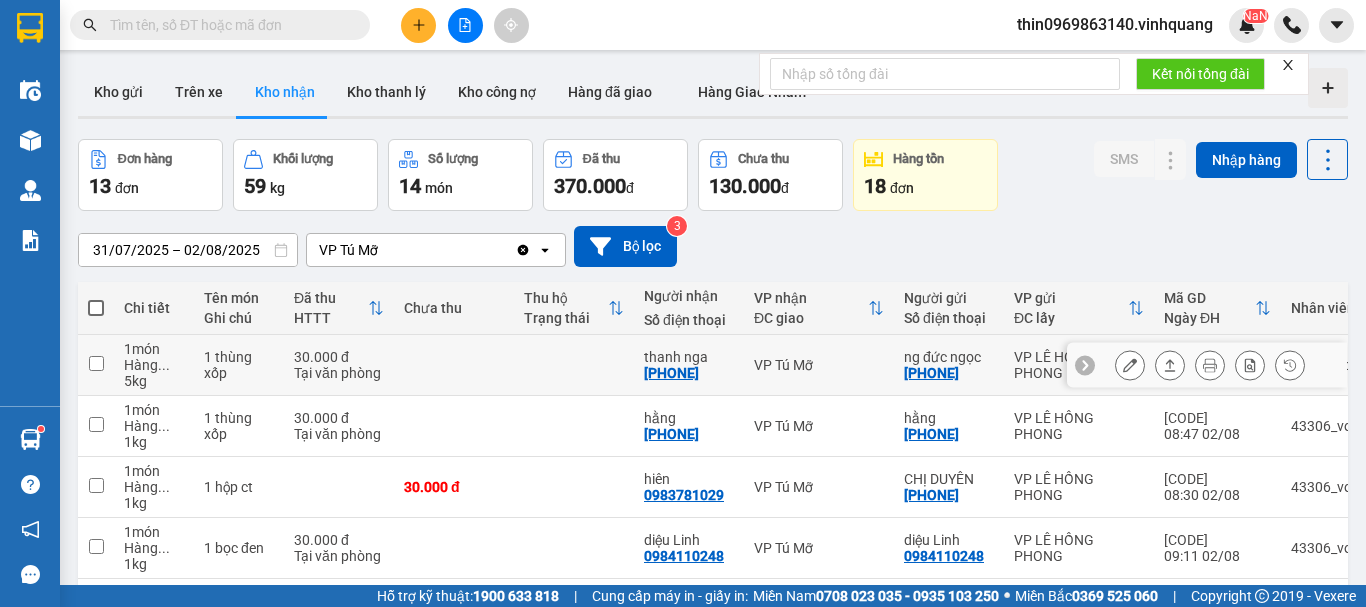 click at bounding box center [96, 363] 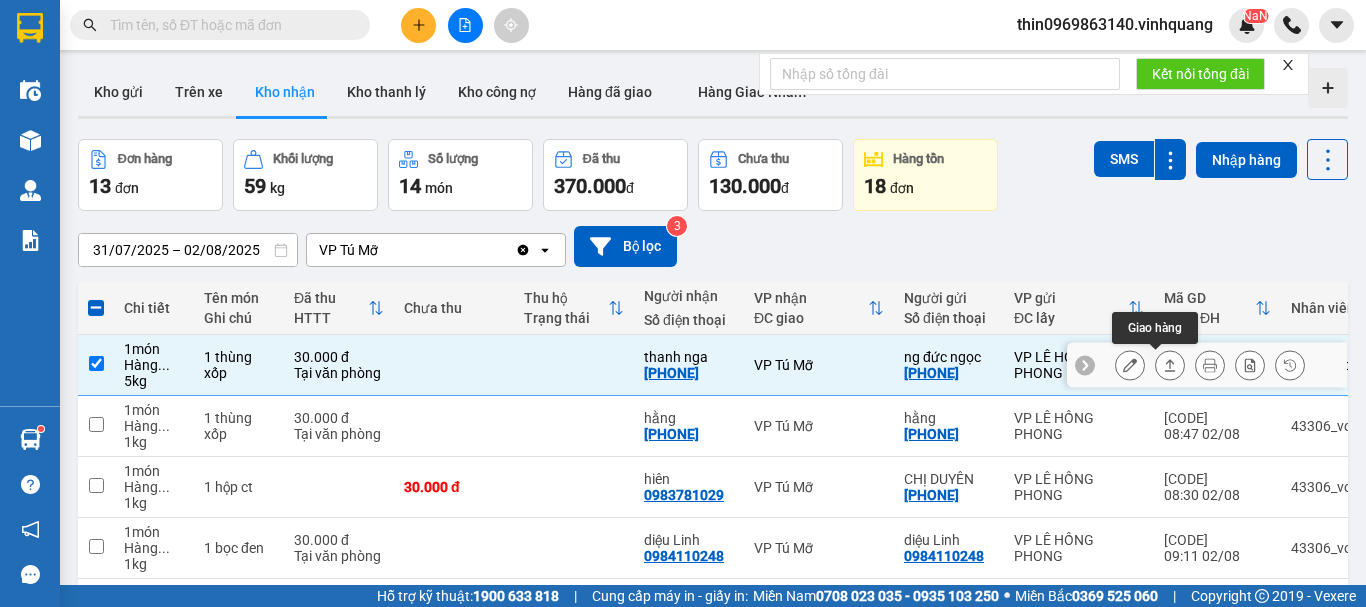 click at bounding box center (1170, 365) 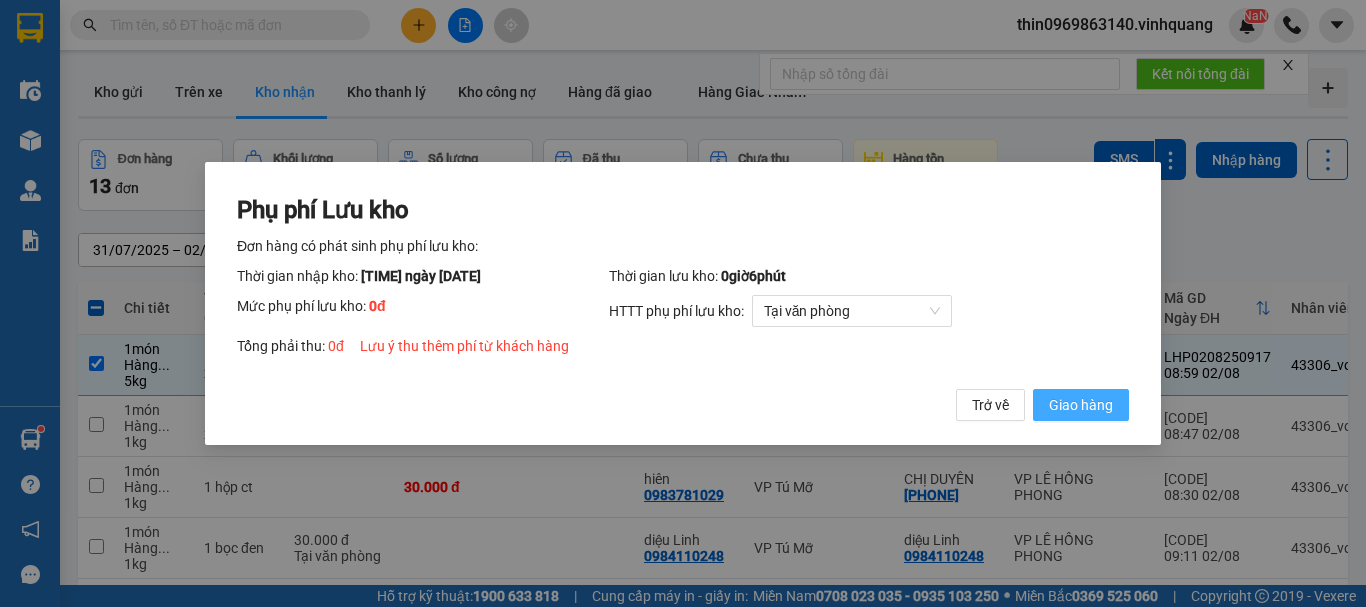 click on "Giao hàng" at bounding box center (1081, 405) 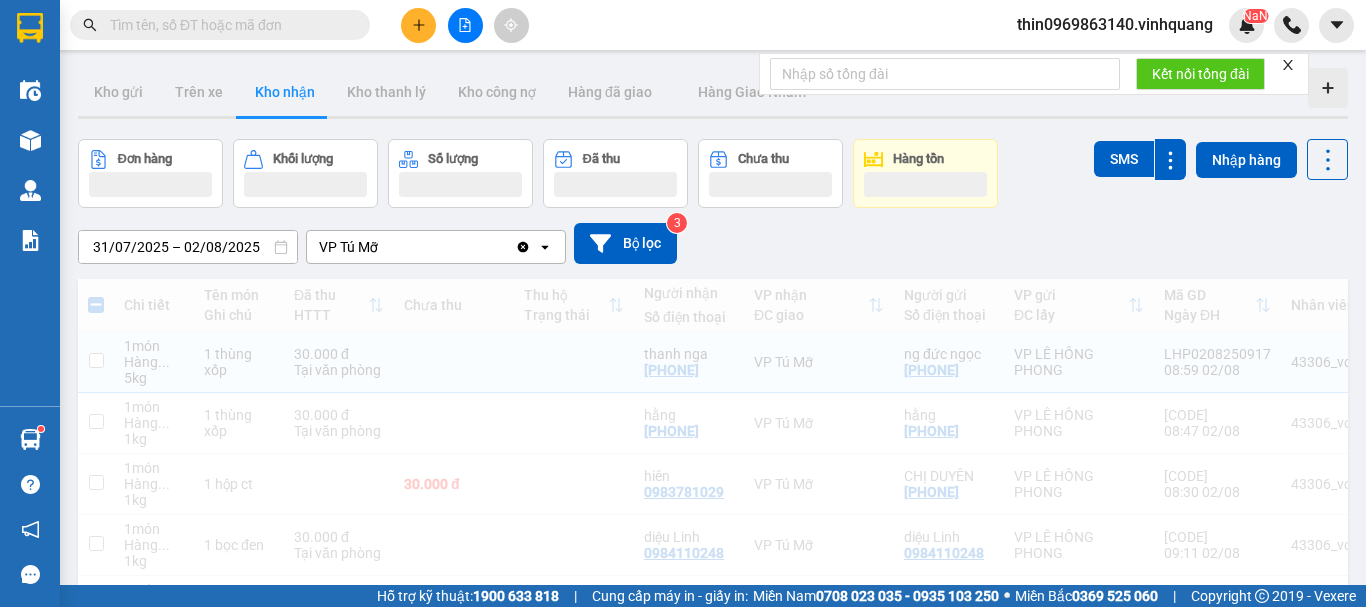 checkbox on "false" 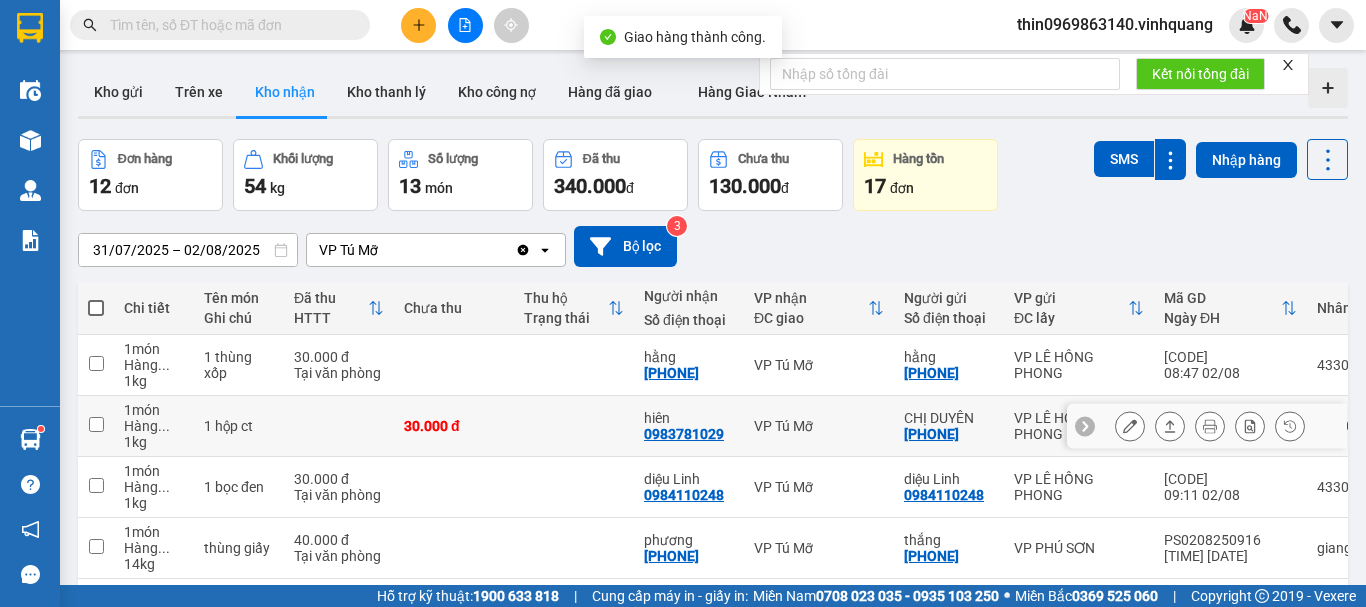 scroll, scrollTop: 0, scrollLeft: 0, axis: both 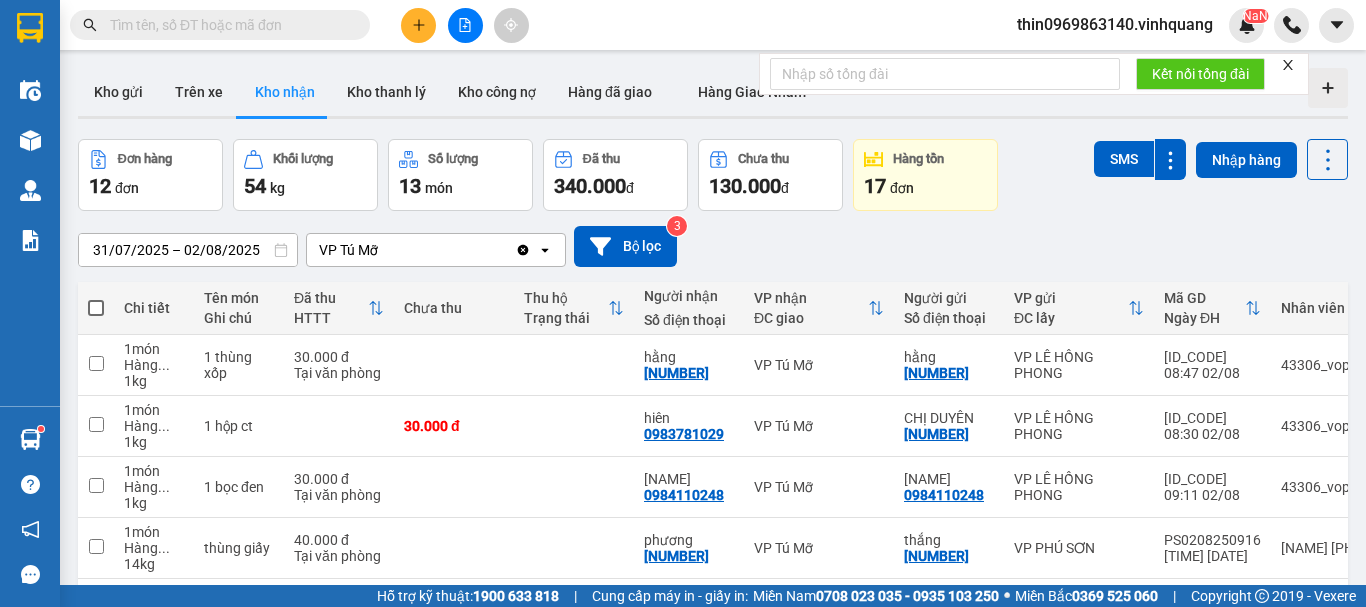 click at bounding box center [228, 25] 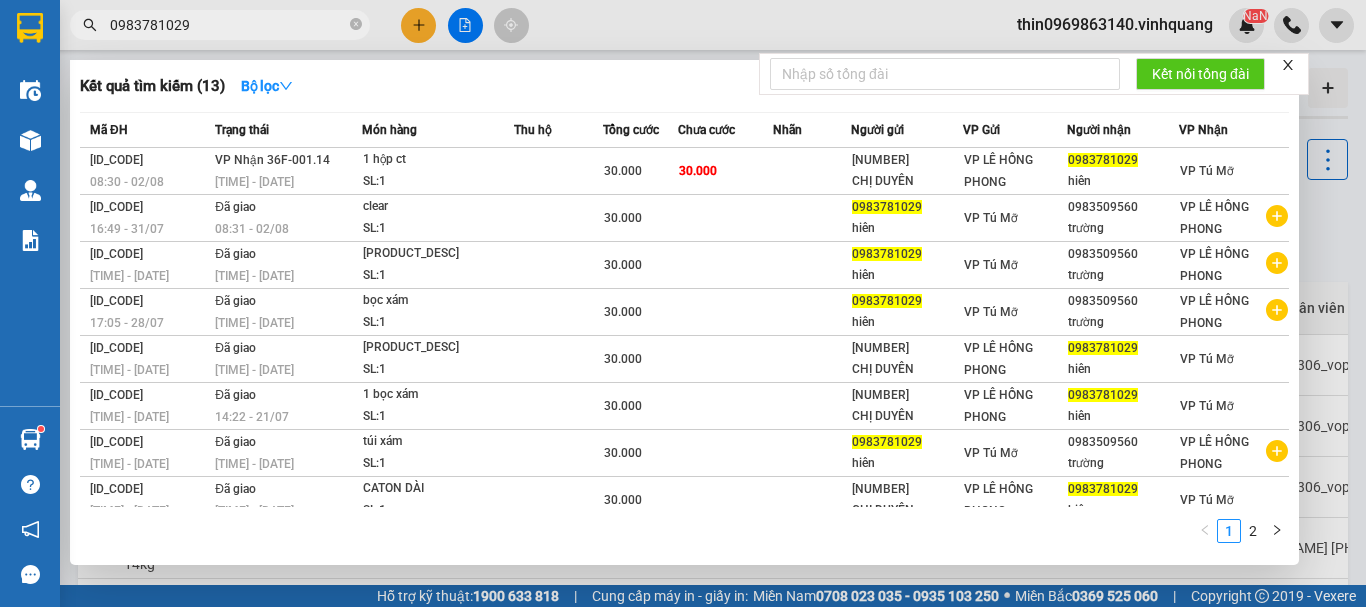 click on "0983781029" at bounding box center [228, 25] 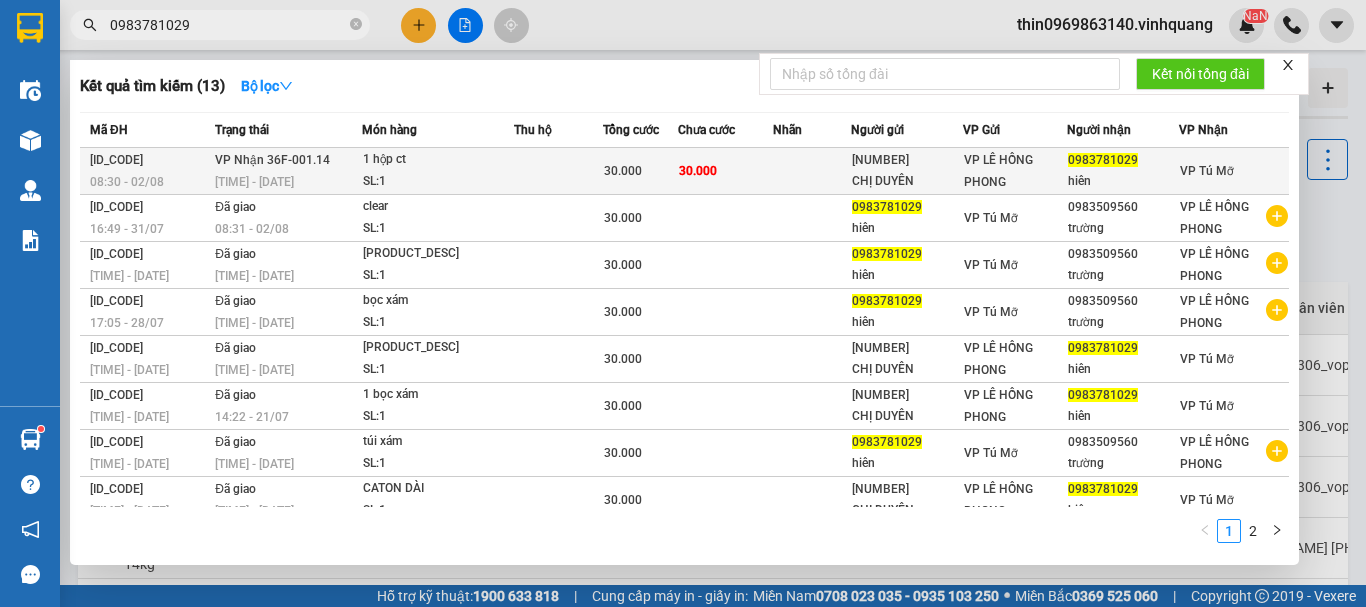 type on "0983781029" 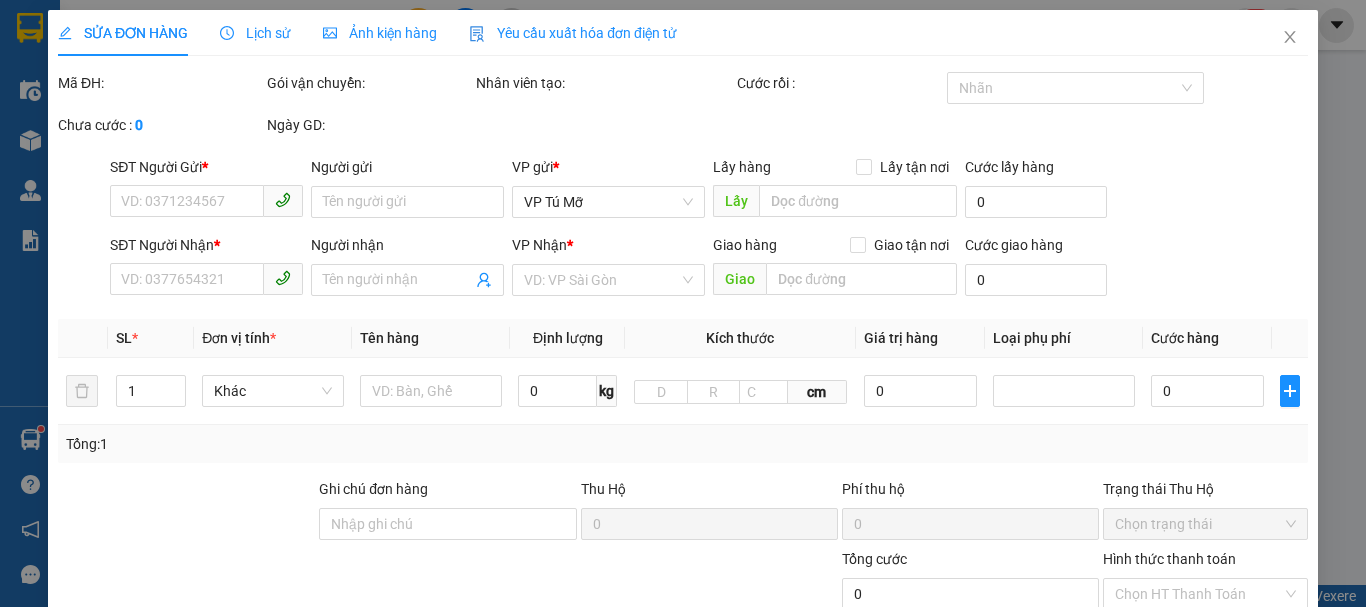 type on "[PHONE]" 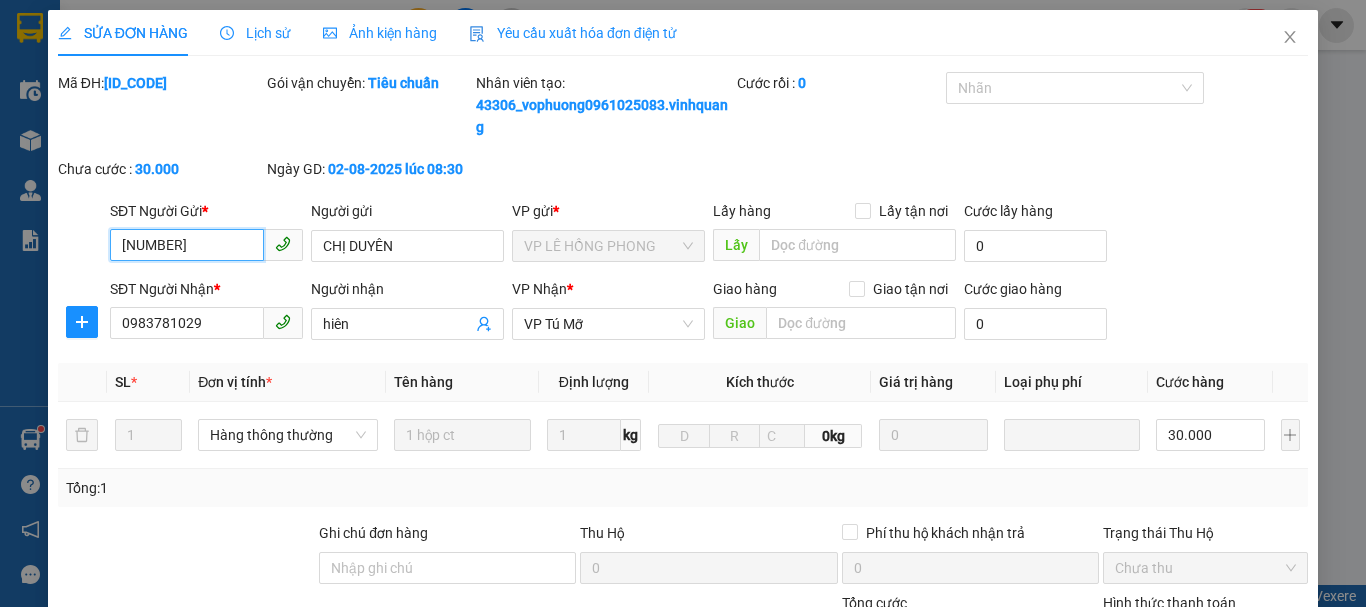 click on "Chọn HT Thanh Toán" at bounding box center (1205, 638) 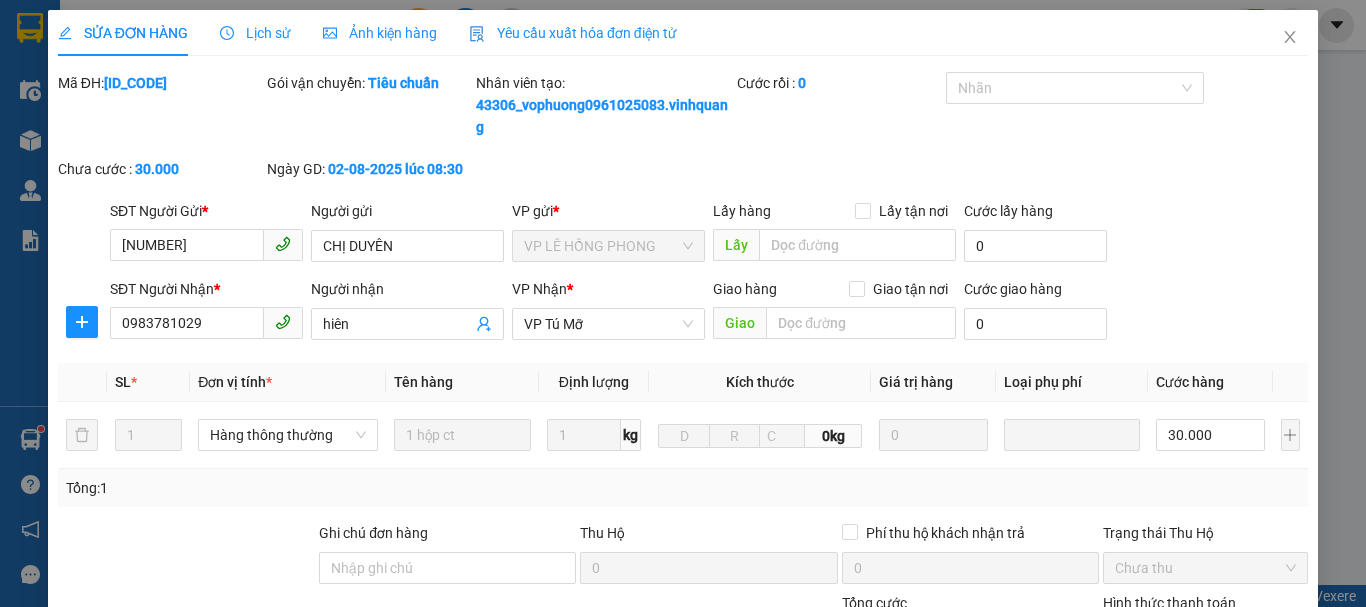 scroll, scrollTop: 200, scrollLeft: 0, axis: vertical 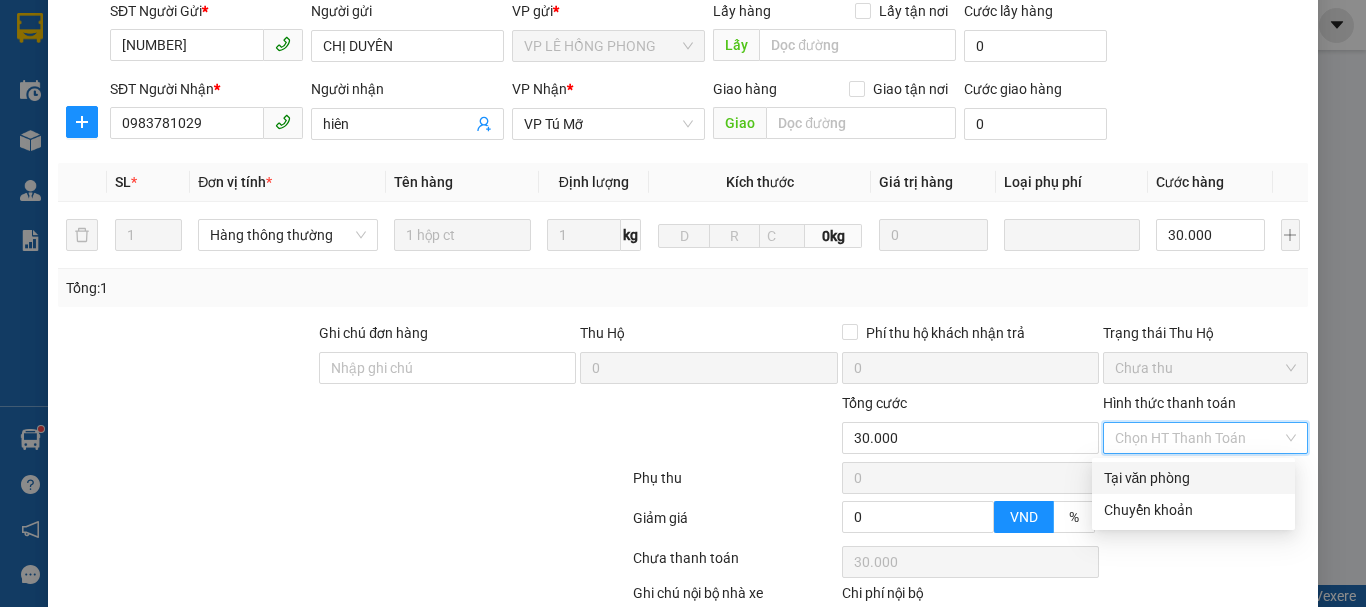 click on "Tại văn phòng" at bounding box center [1193, 478] 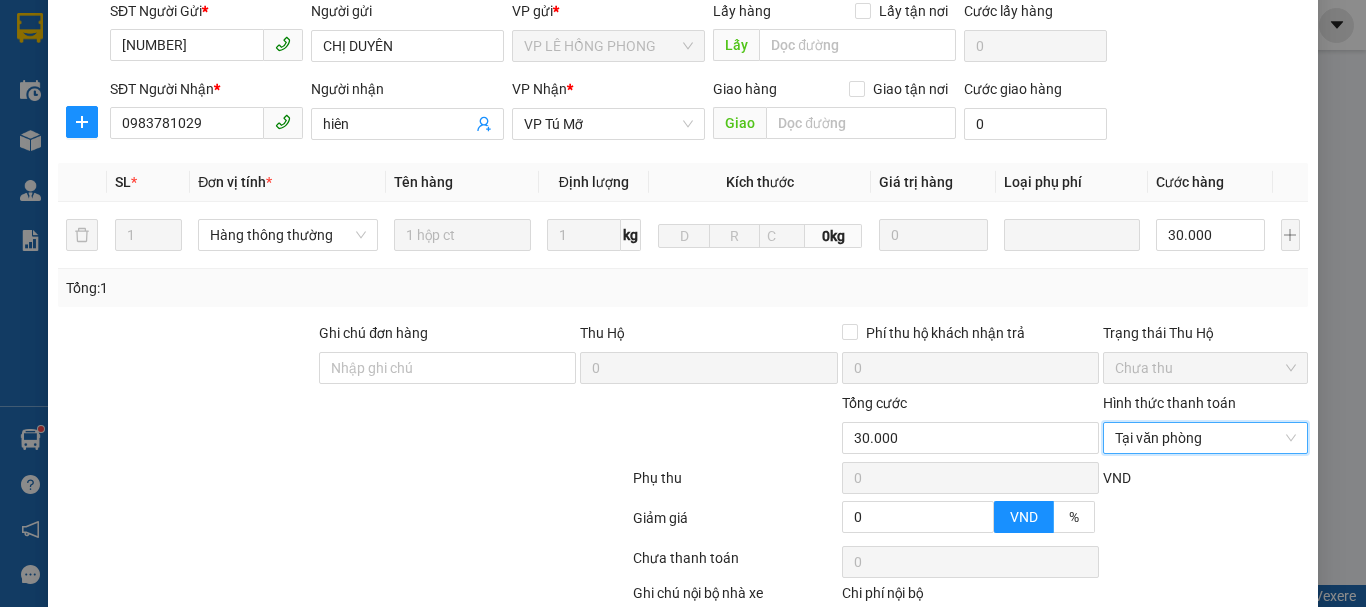 scroll, scrollTop: 323, scrollLeft: 0, axis: vertical 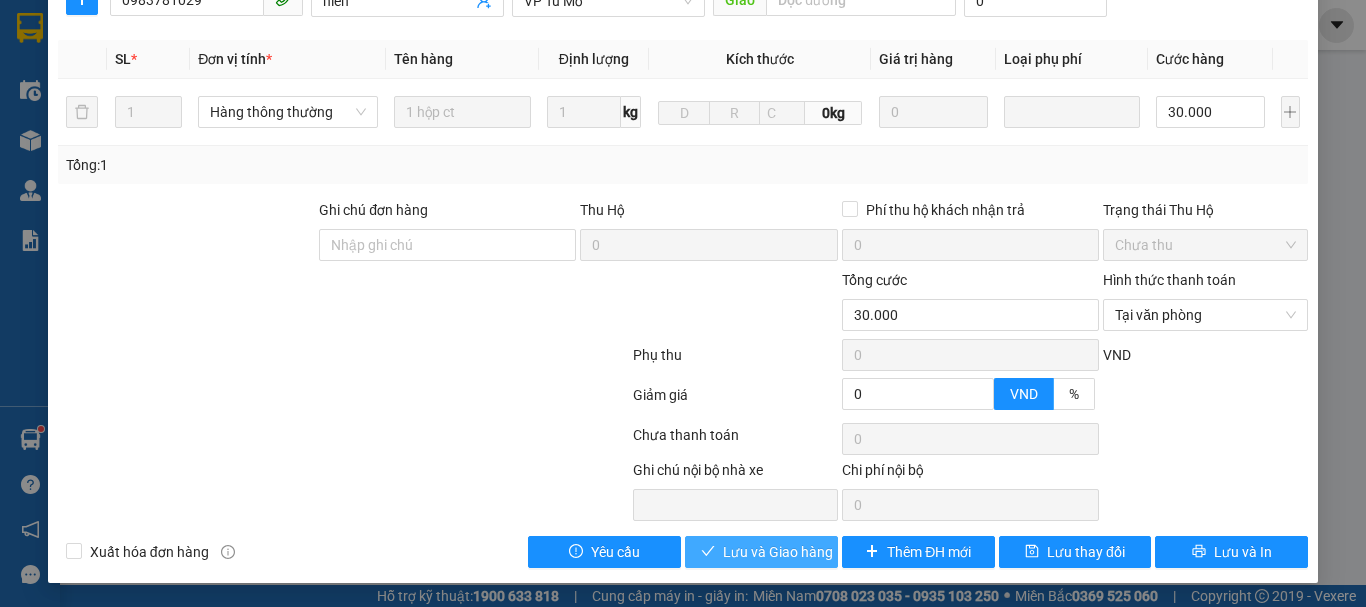 click on "Lưu và Giao hàng" at bounding box center [778, 552] 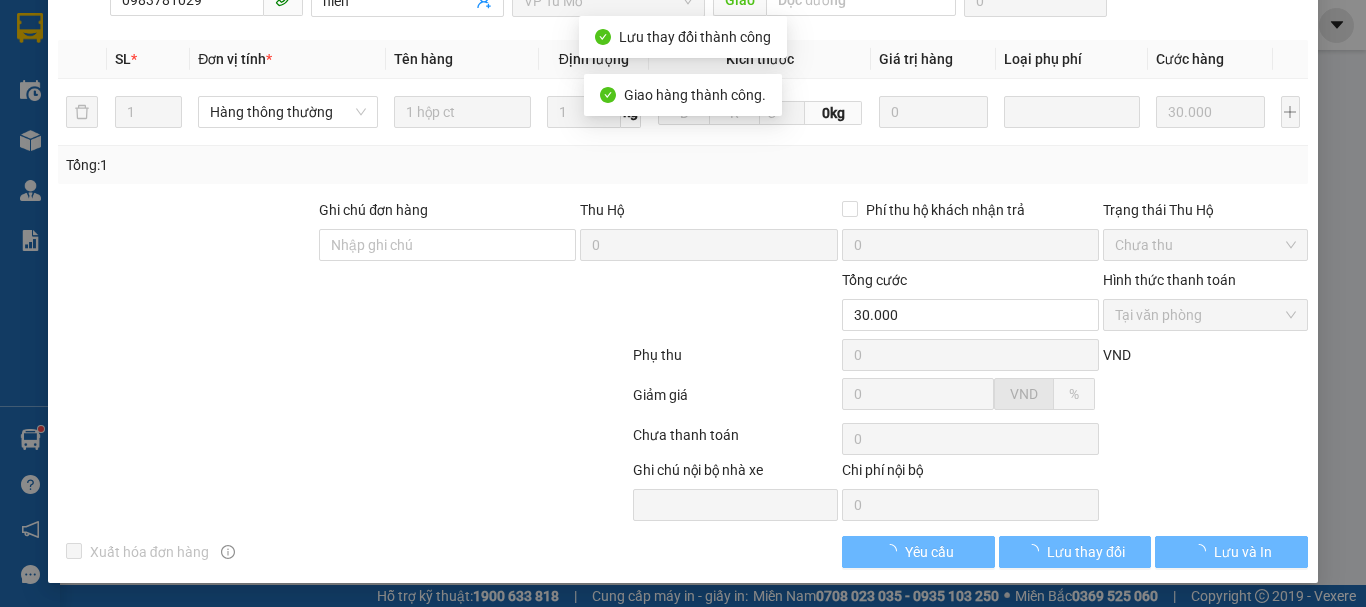 scroll, scrollTop: 0, scrollLeft: 0, axis: both 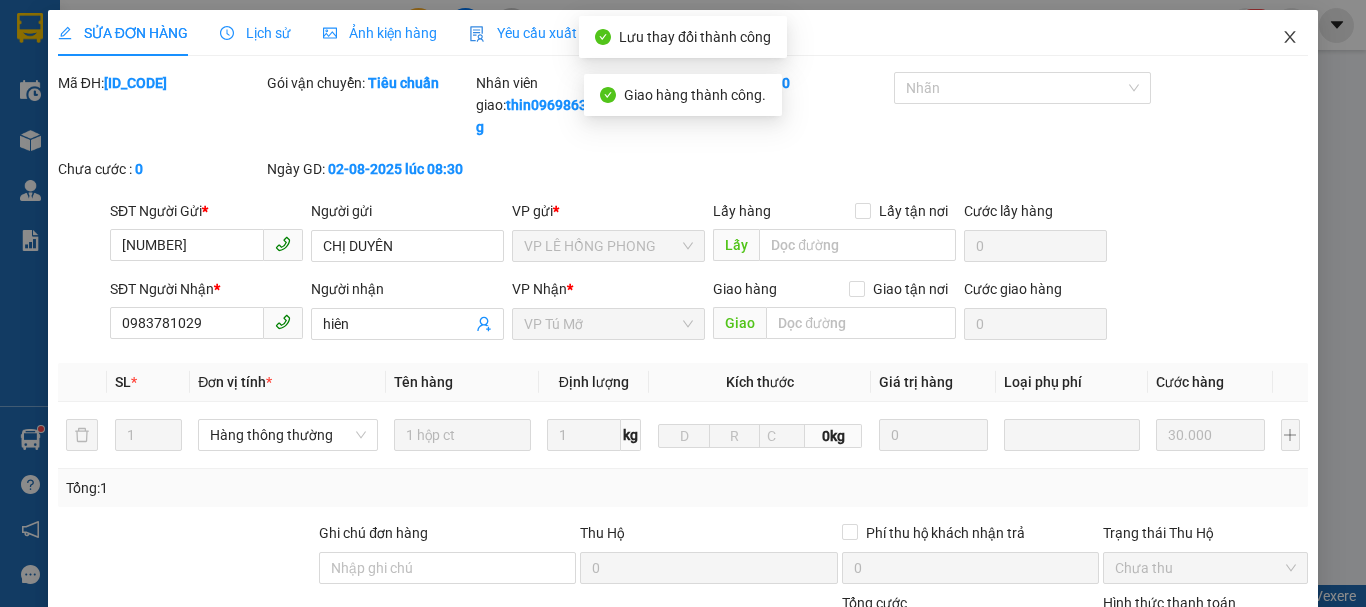 click 